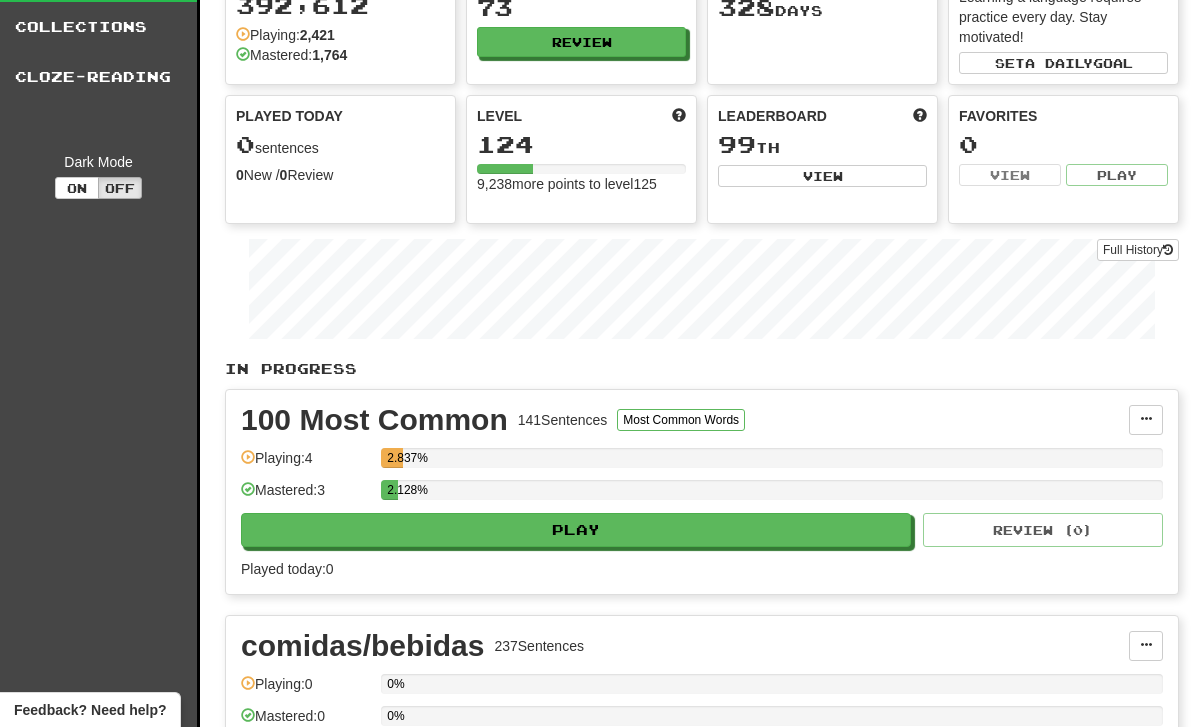 scroll, scrollTop: 0, scrollLeft: 0, axis: both 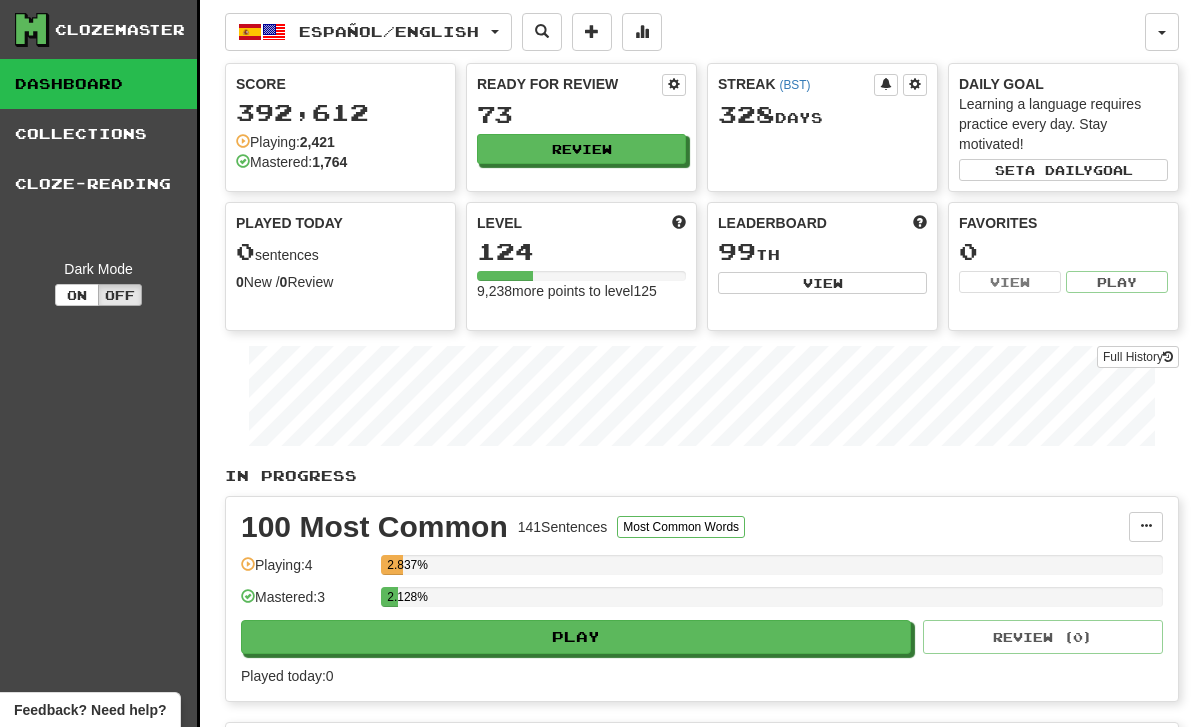 click on "Clozemaster Dashboard Collections Cloze-Reading Dark Mode On Off" at bounding box center [100, 1539] 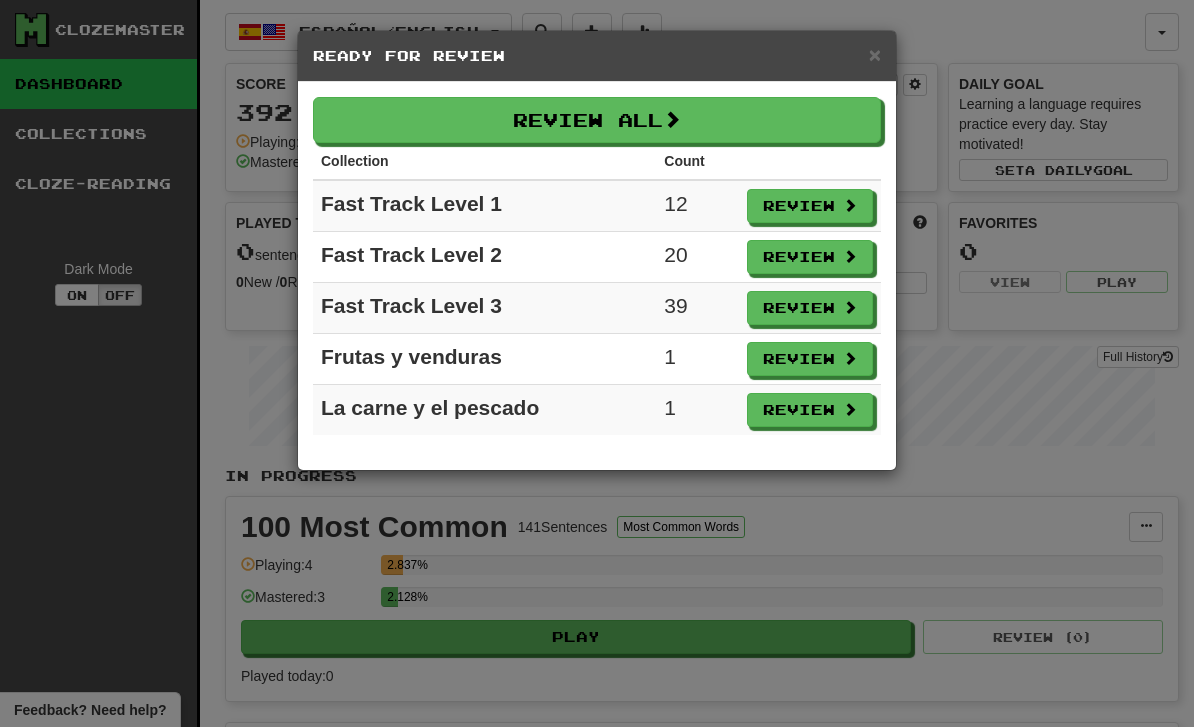 click on "Review" at bounding box center [810, 410] 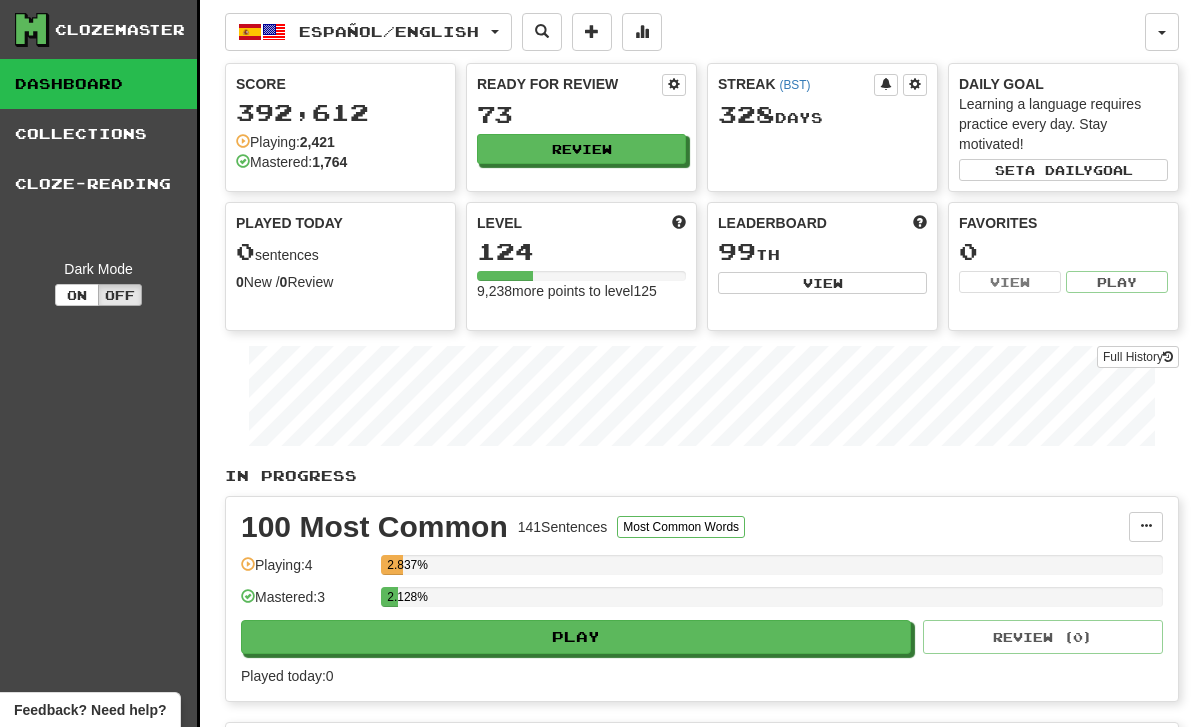 select on "**" 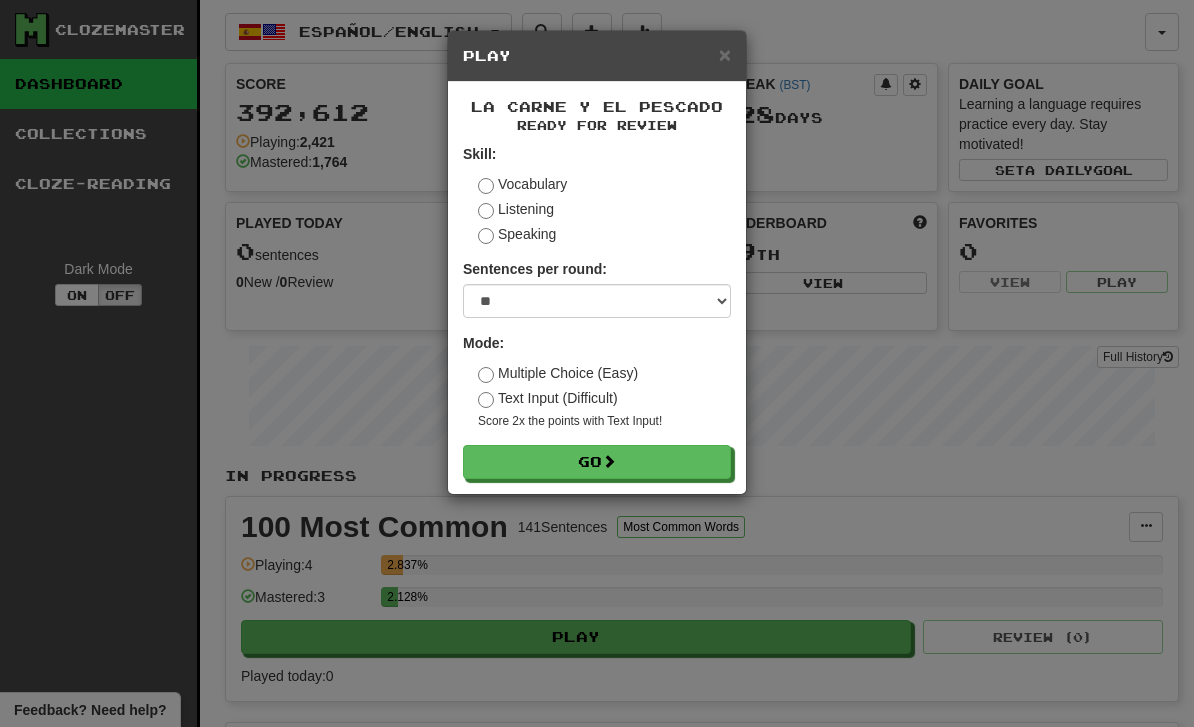 click on "Go" at bounding box center [597, 462] 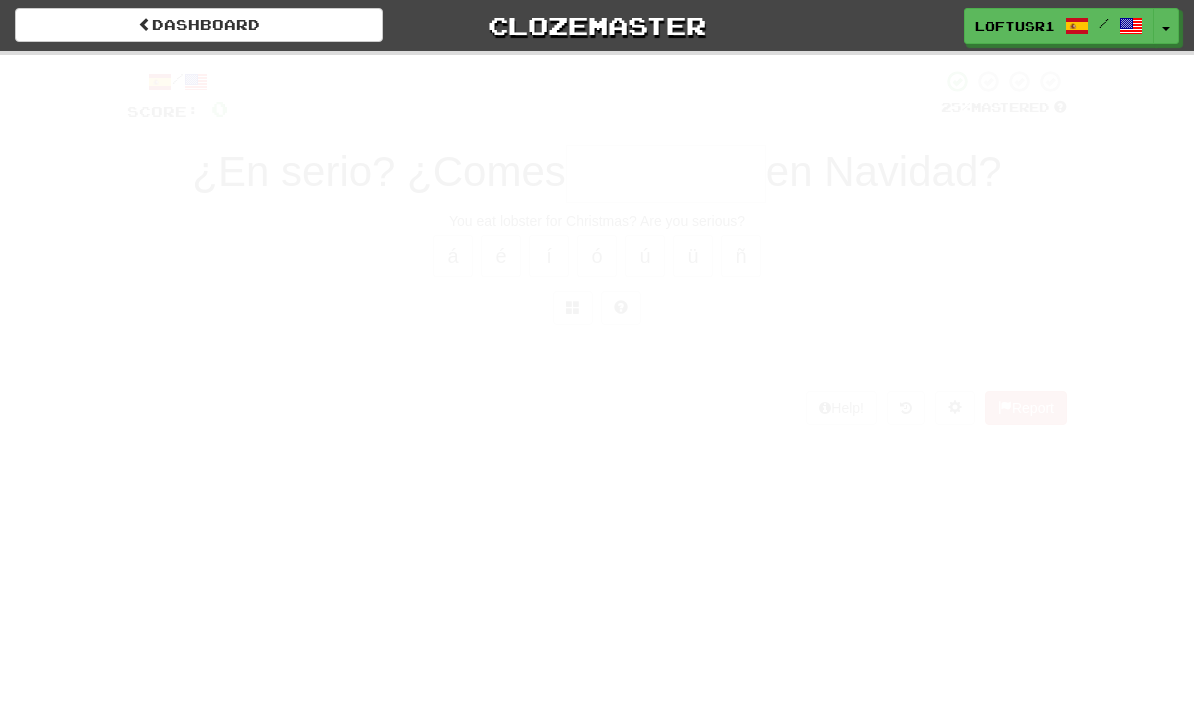scroll, scrollTop: 0, scrollLeft: 0, axis: both 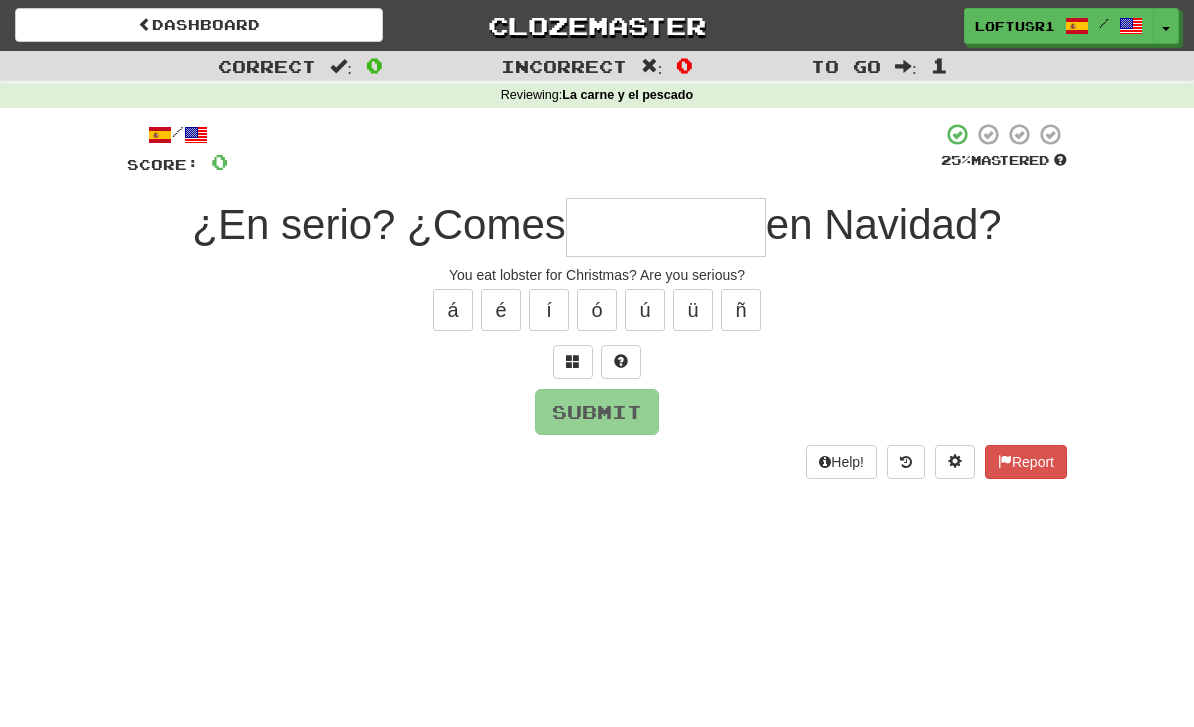 click at bounding box center (666, 227) 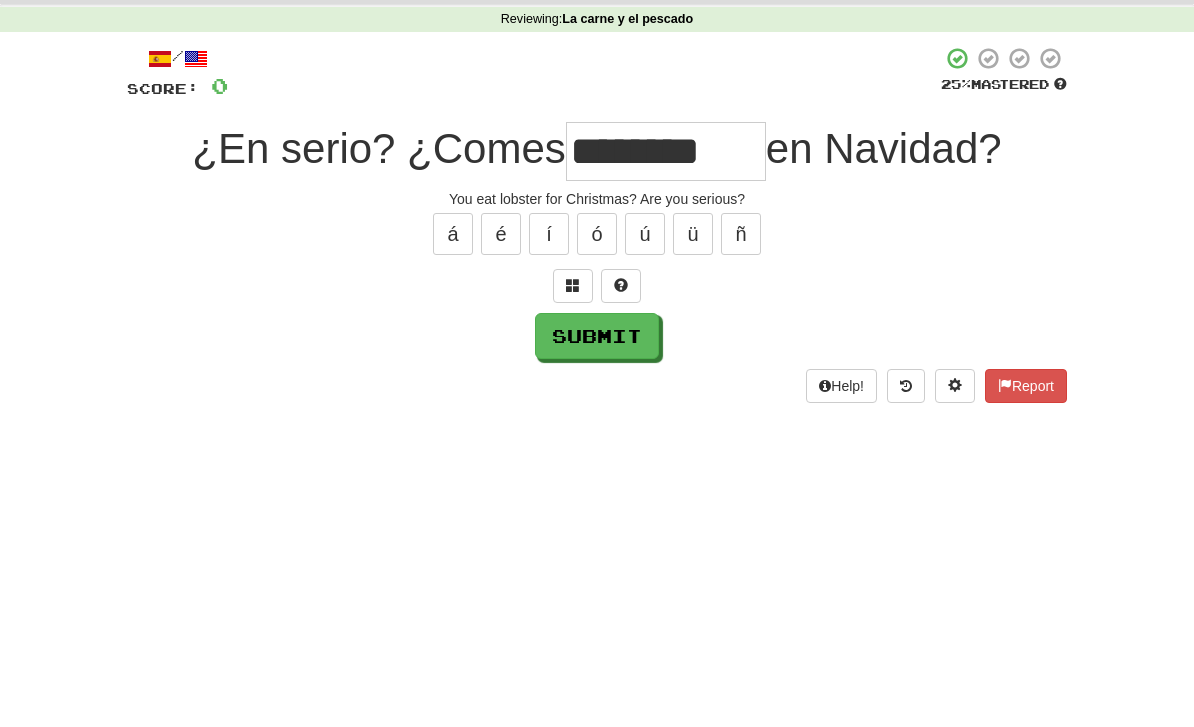 scroll, scrollTop: 76, scrollLeft: 0, axis: vertical 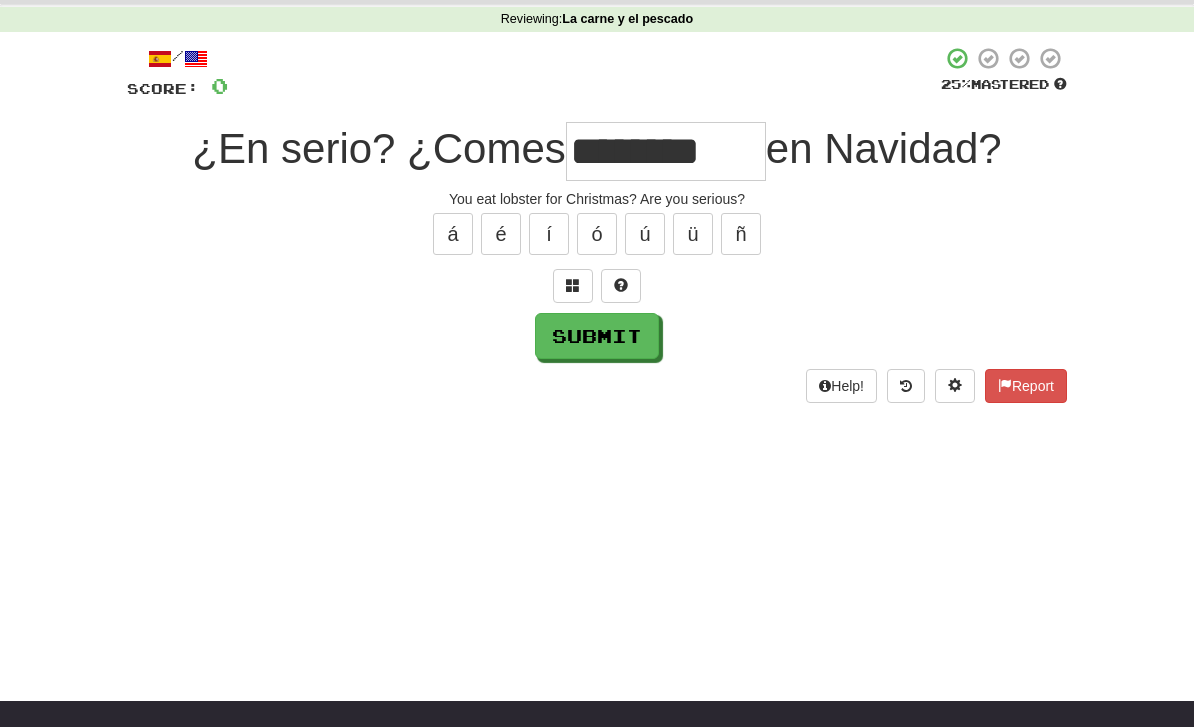 click on "Submit" at bounding box center [597, 336] 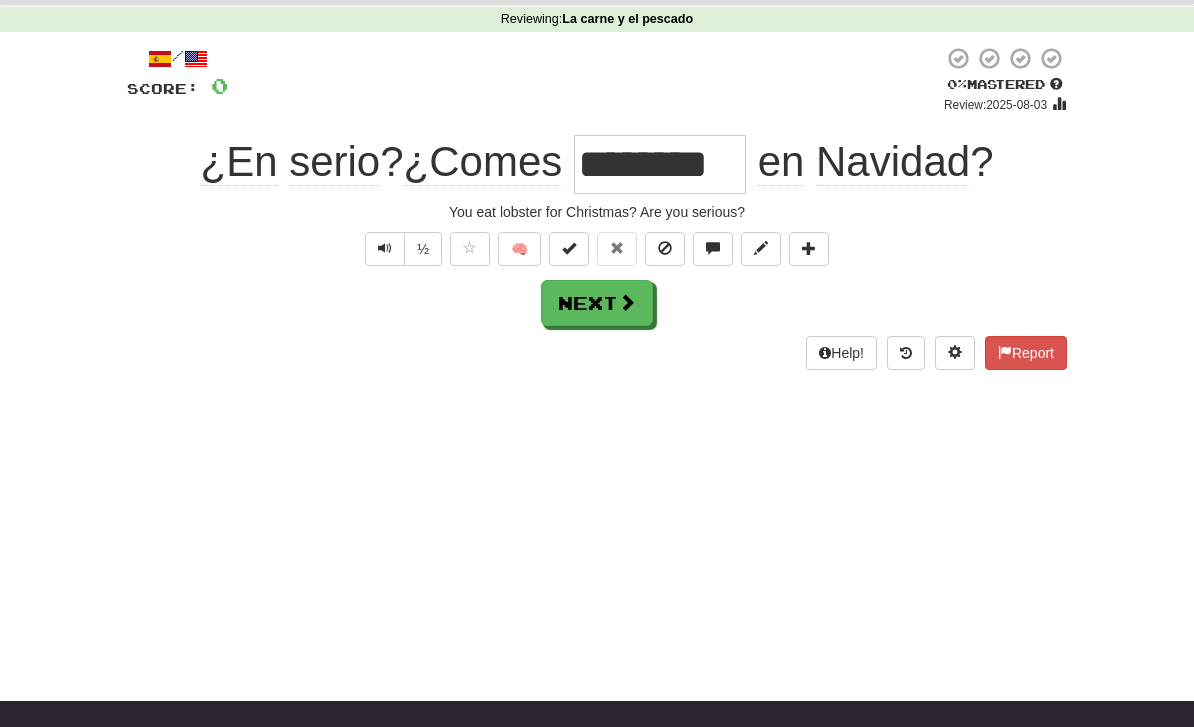 click on "Next" at bounding box center [597, 303] 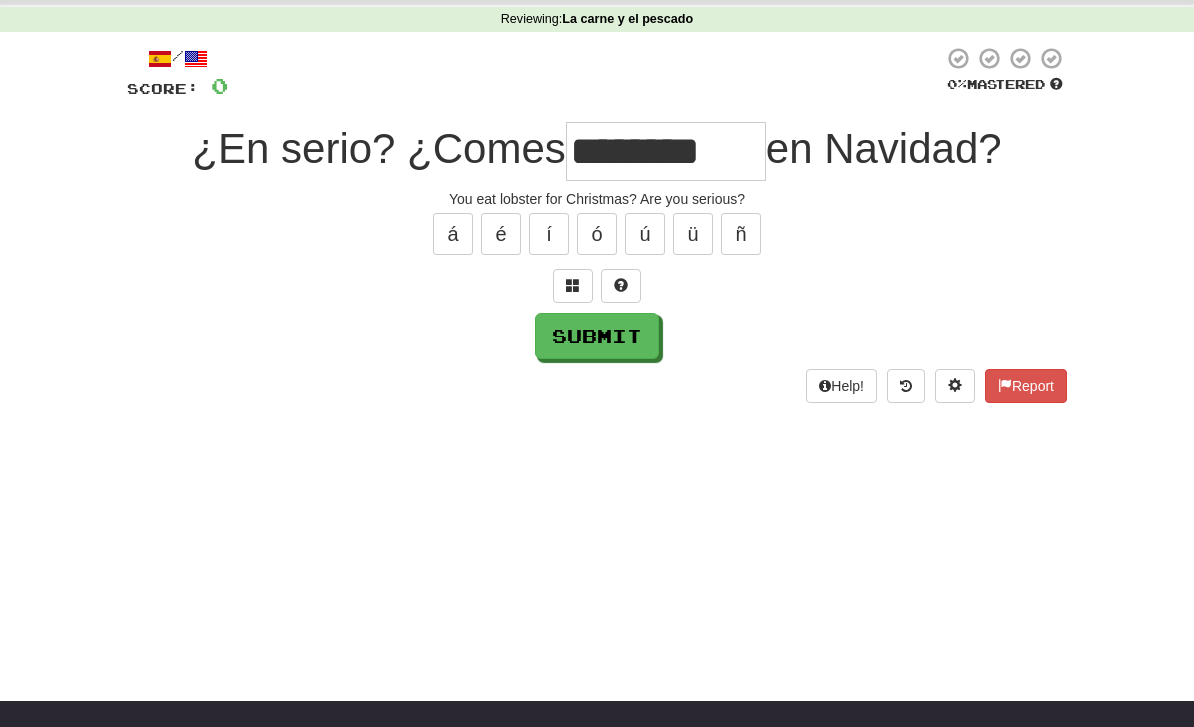 type on "********" 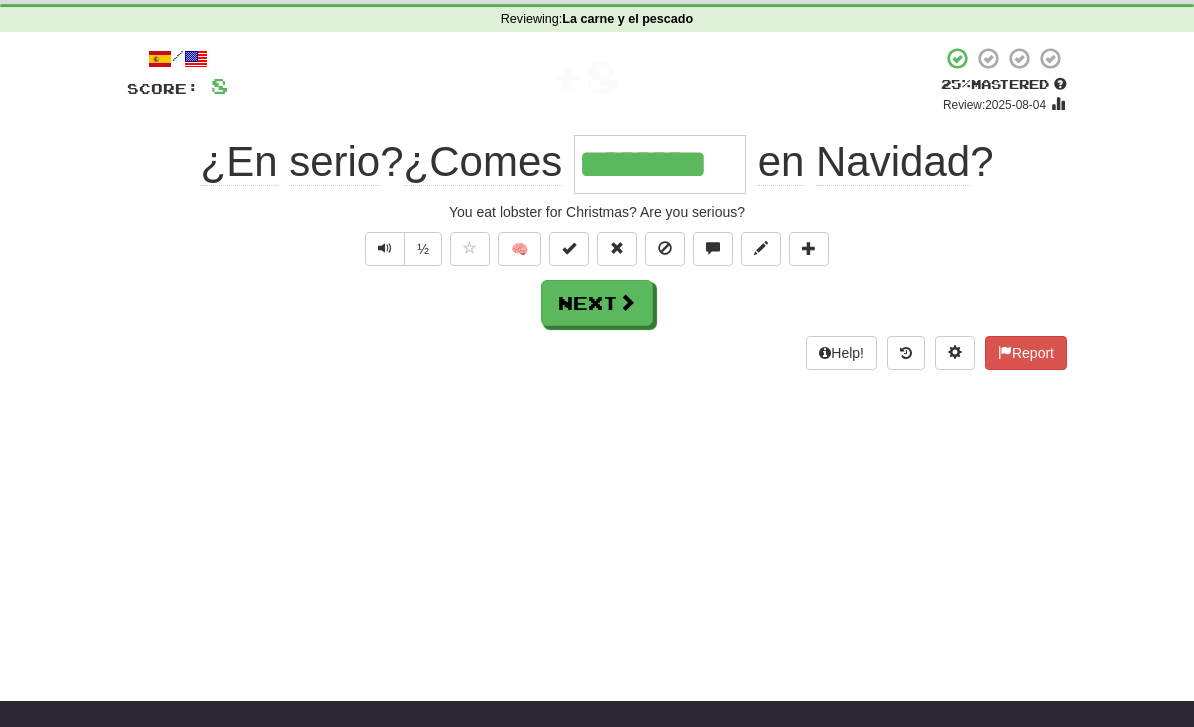 scroll, scrollTop: 73, scrollLeft: 0, axis: vertical 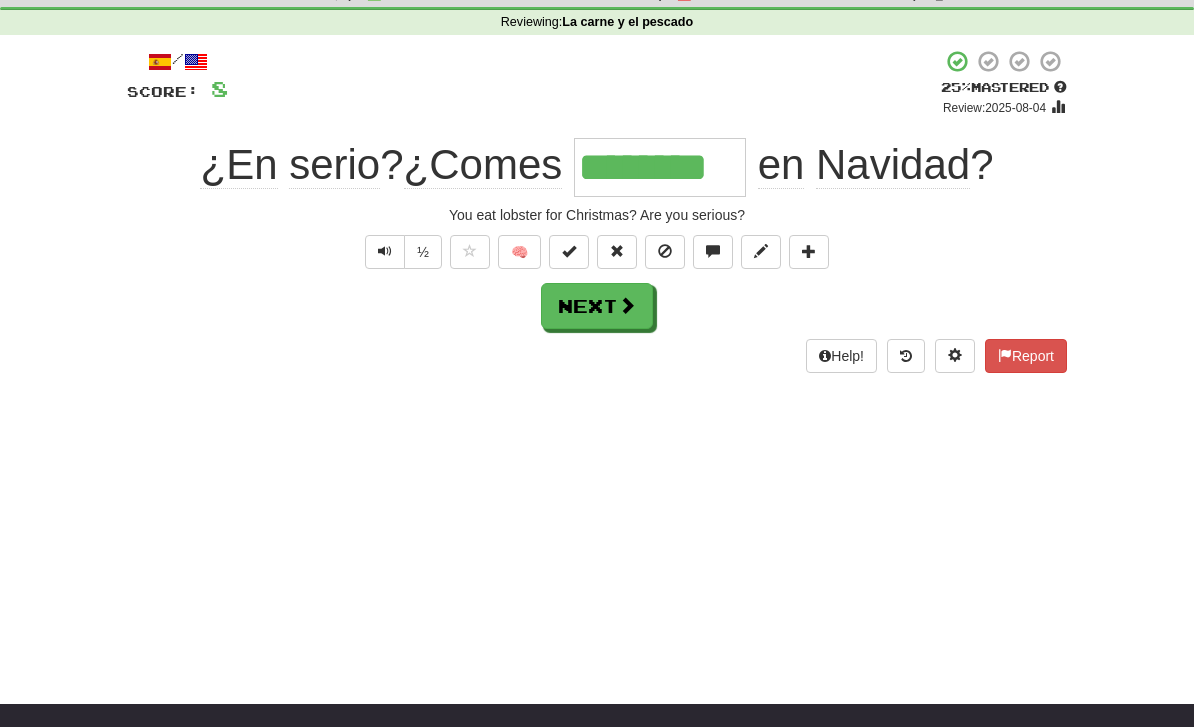 click on "Next" at bounding box center [597, 306] 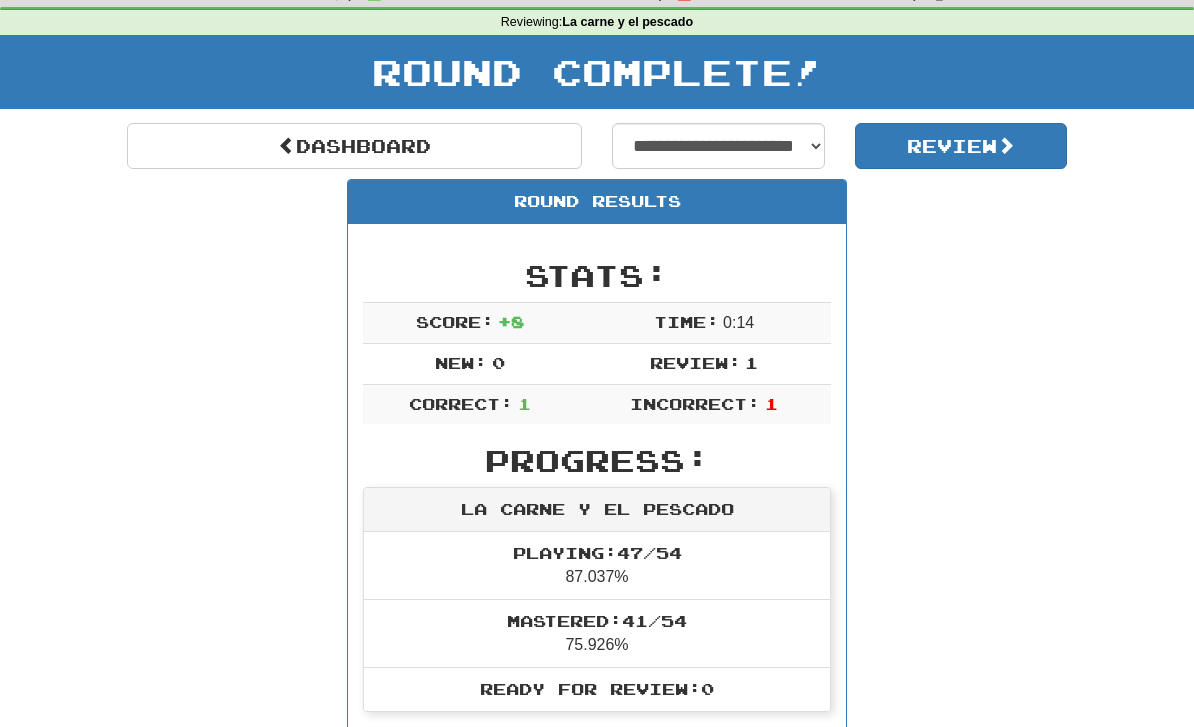 click on "Dashboard" at bounding box center (354, 146) 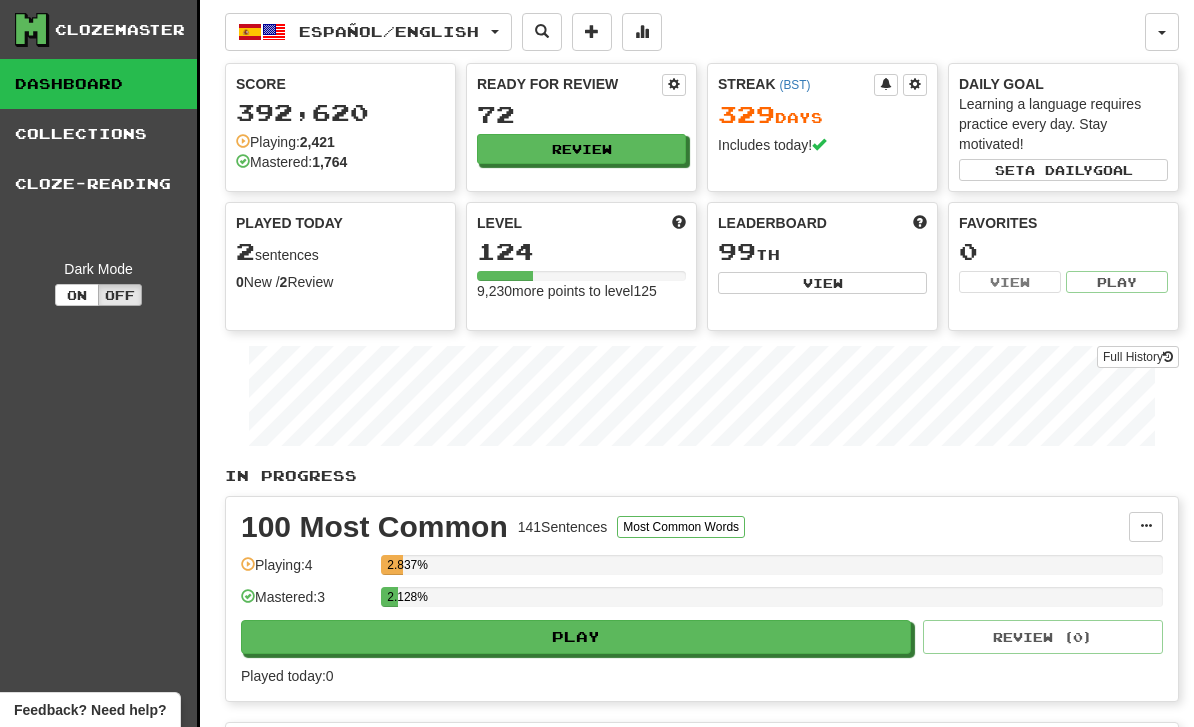 scroll, scrollTop: 0, scrollLeft: 0, axis: both 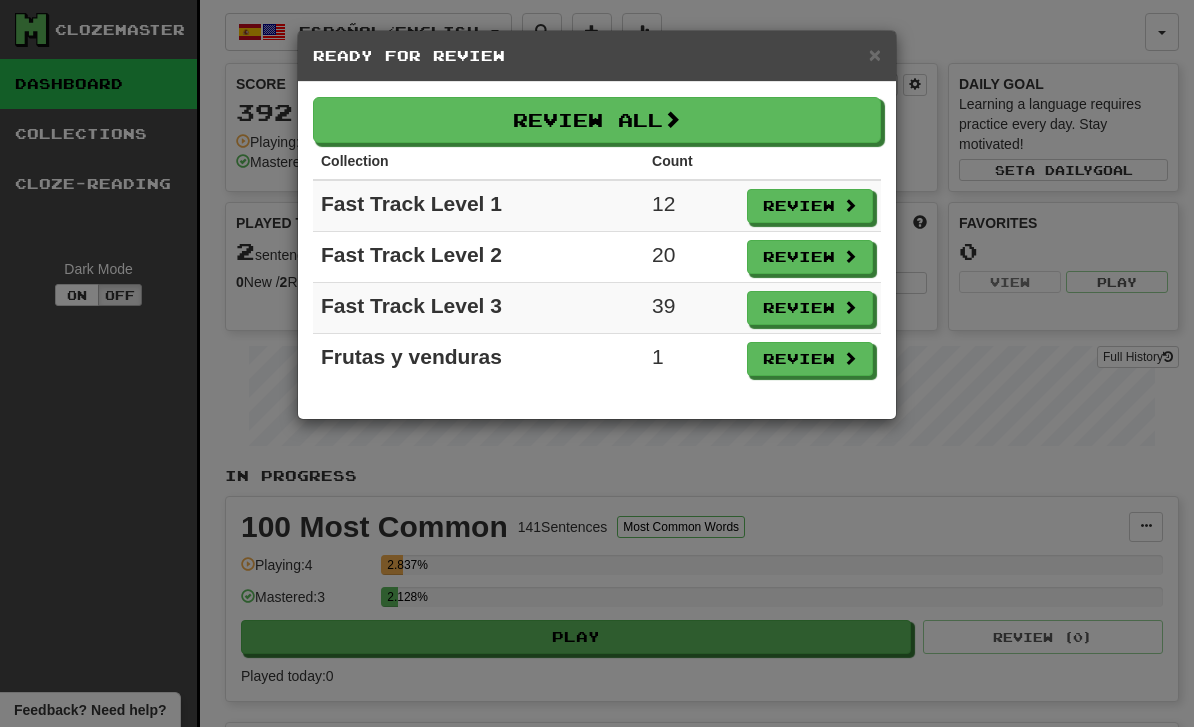 click on "Review" at bounding box center (810, 359) 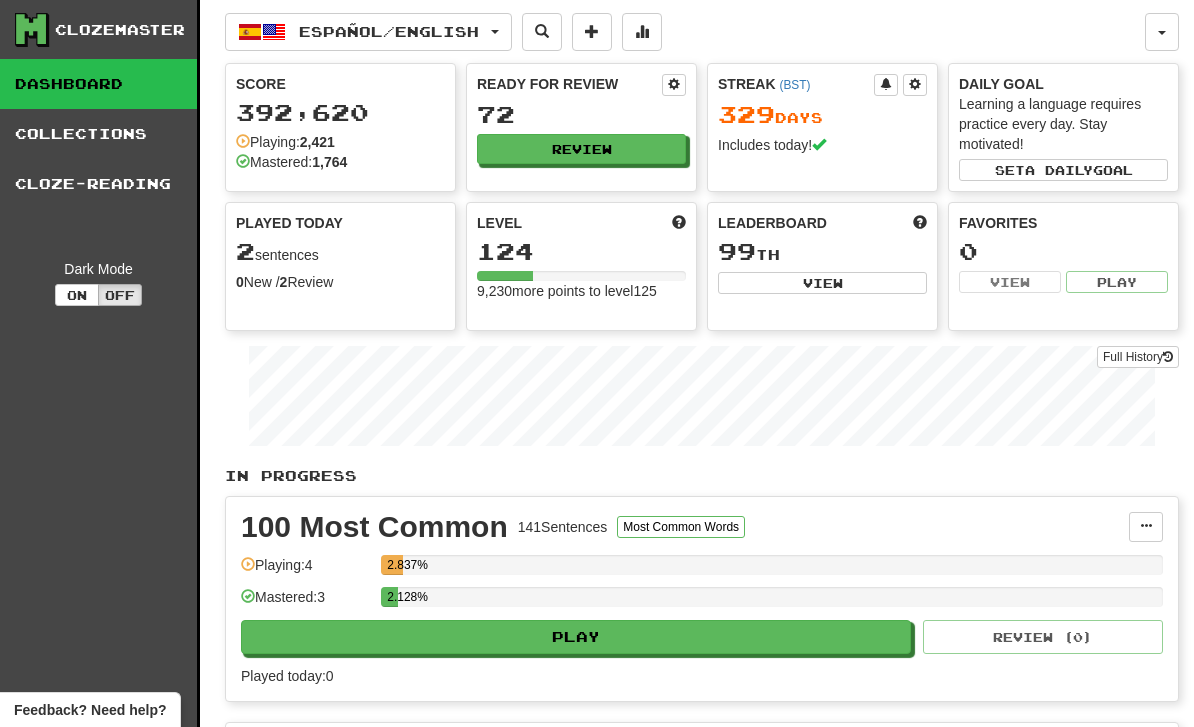 select on "**" 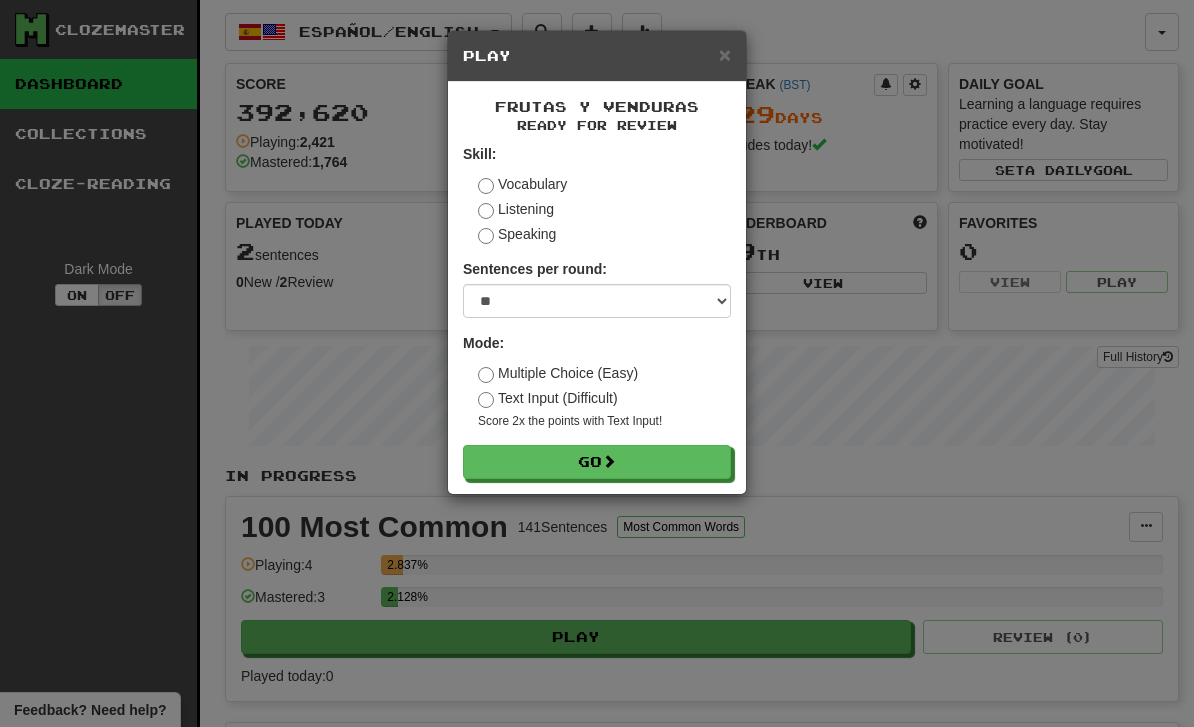 click on "Go" at bounding box center (597, 462) 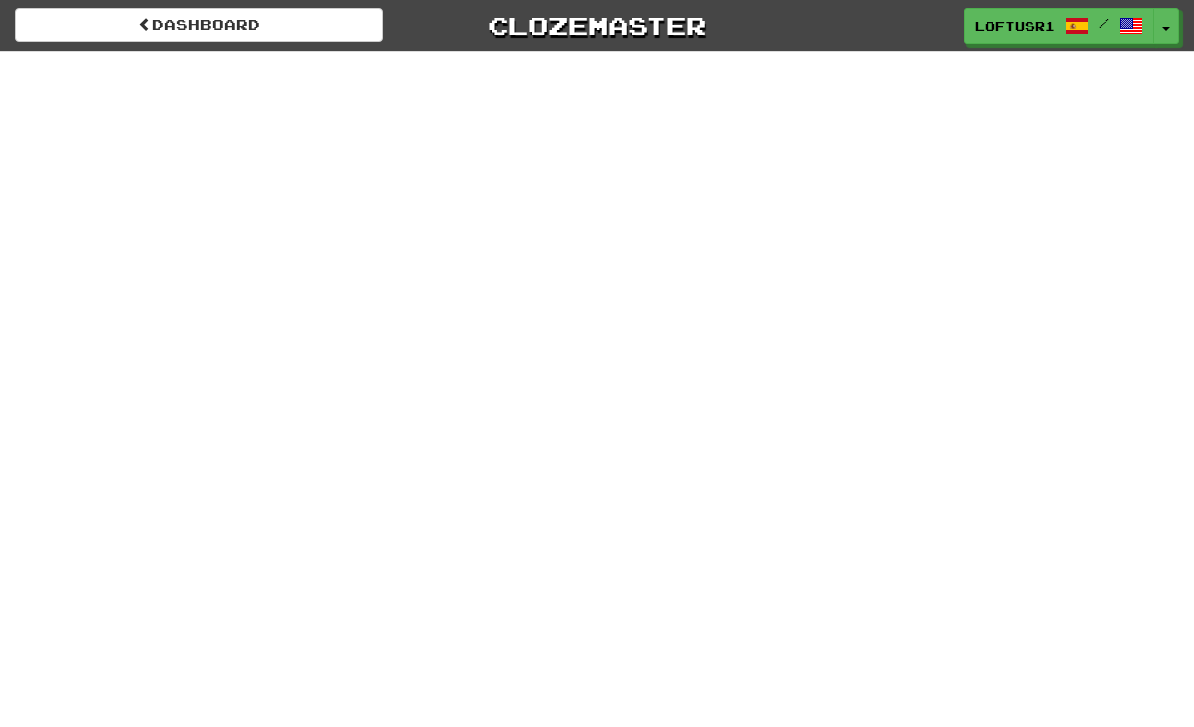 scroll, scrollTop: 0, scrollLeft: 0, axis: both 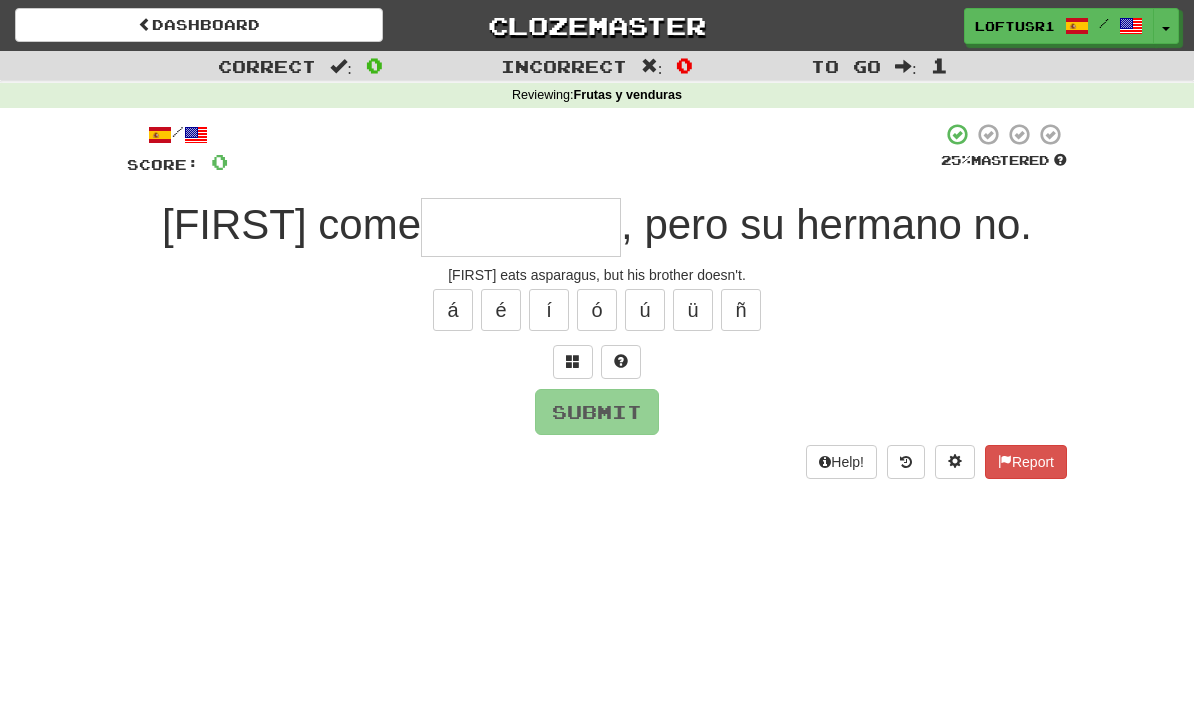 click at bounding box center [521, 227] 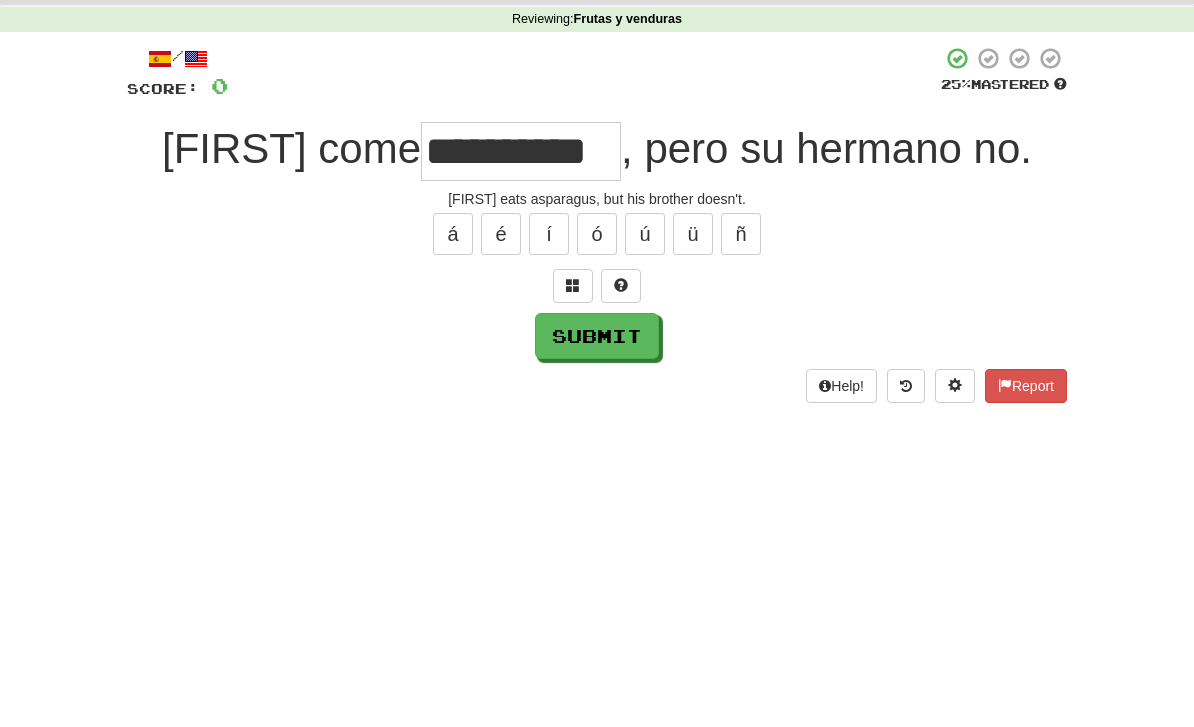 scroll, scrollTop: 76, scrollLeft: 0, axis: vertical 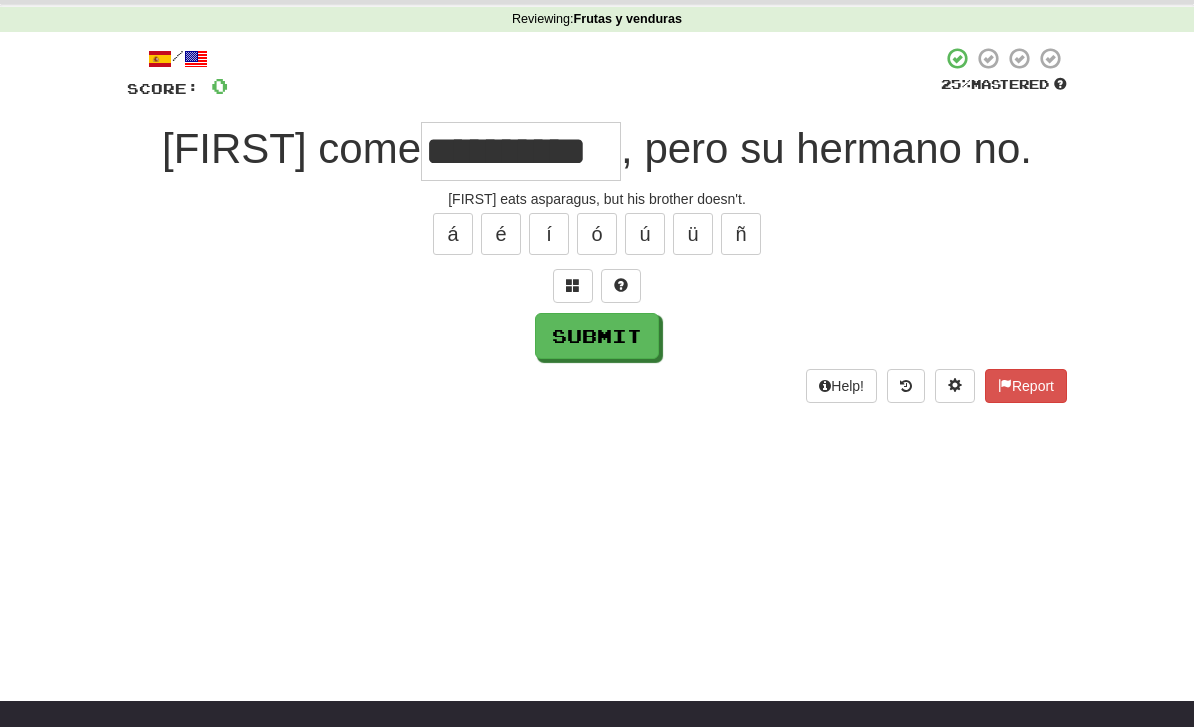 type on "**********" 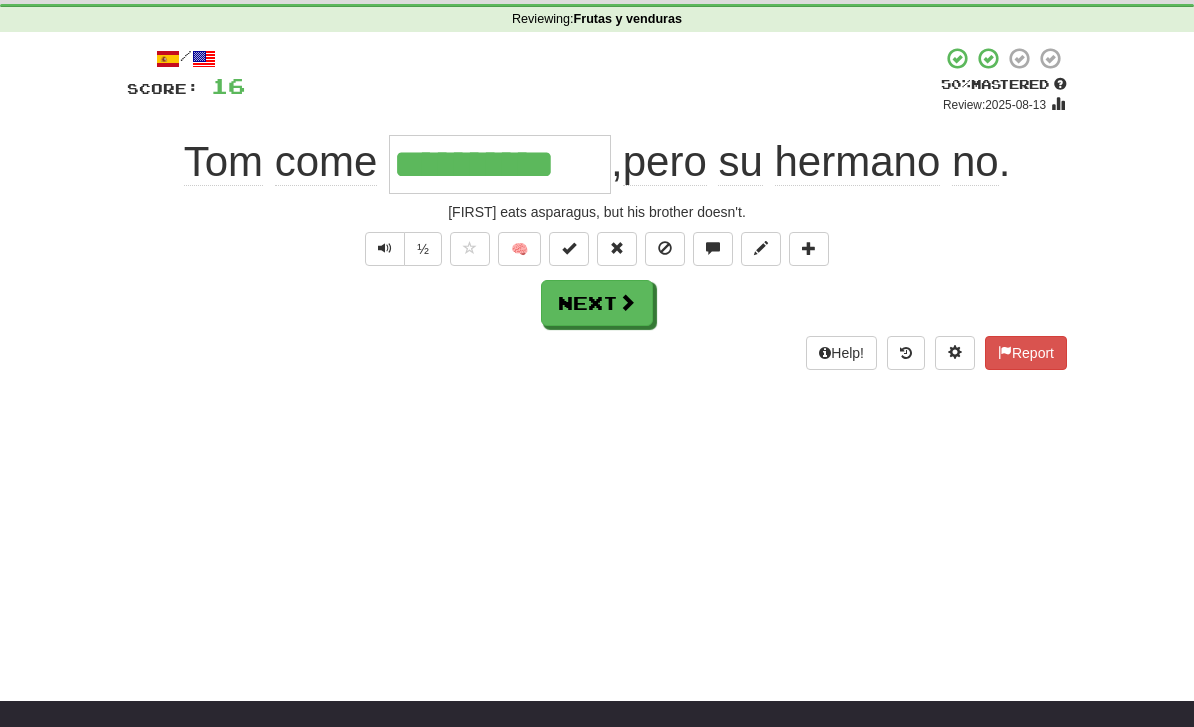 click on "Next" at bounding box center (597, 303) 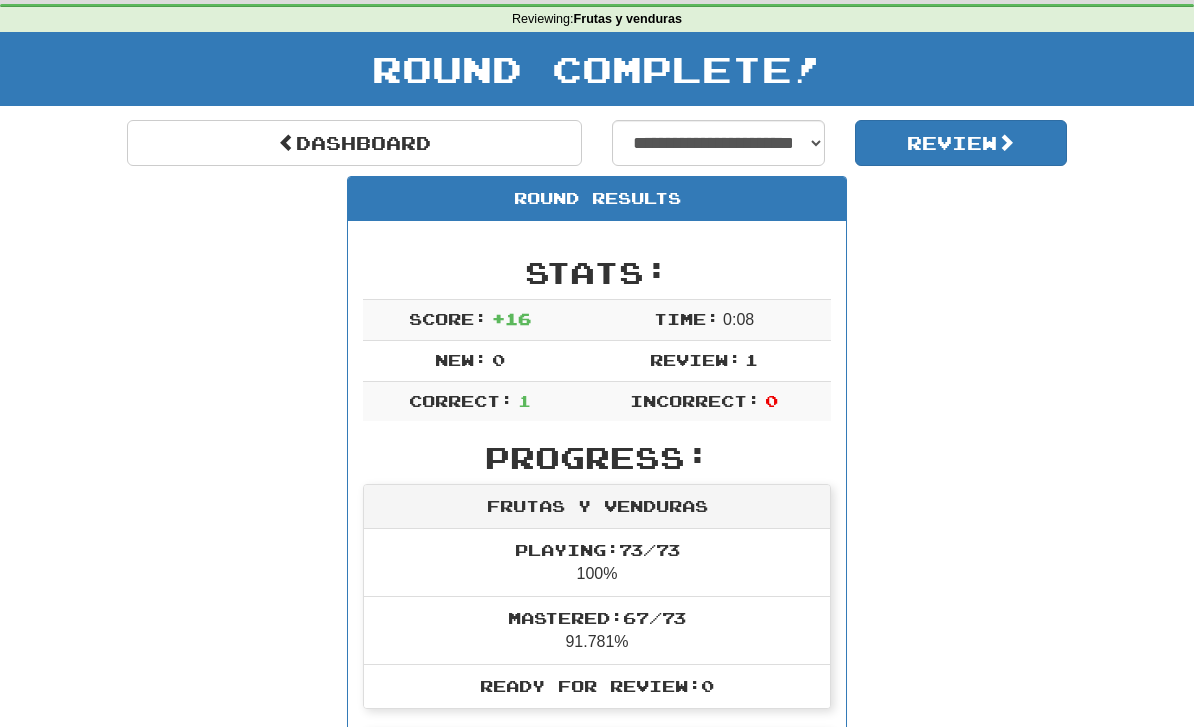 click at bounding box center (287, 142) 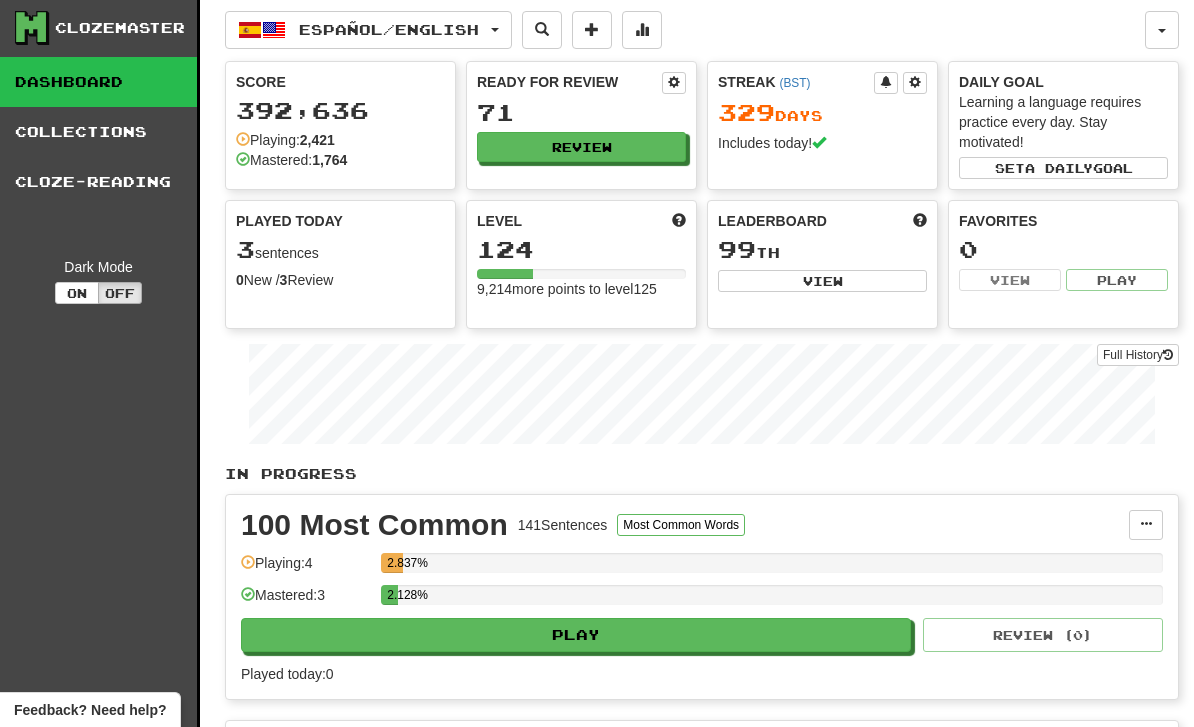 scroll, scrollTop: 0, scrollLeft: 0, axis: both 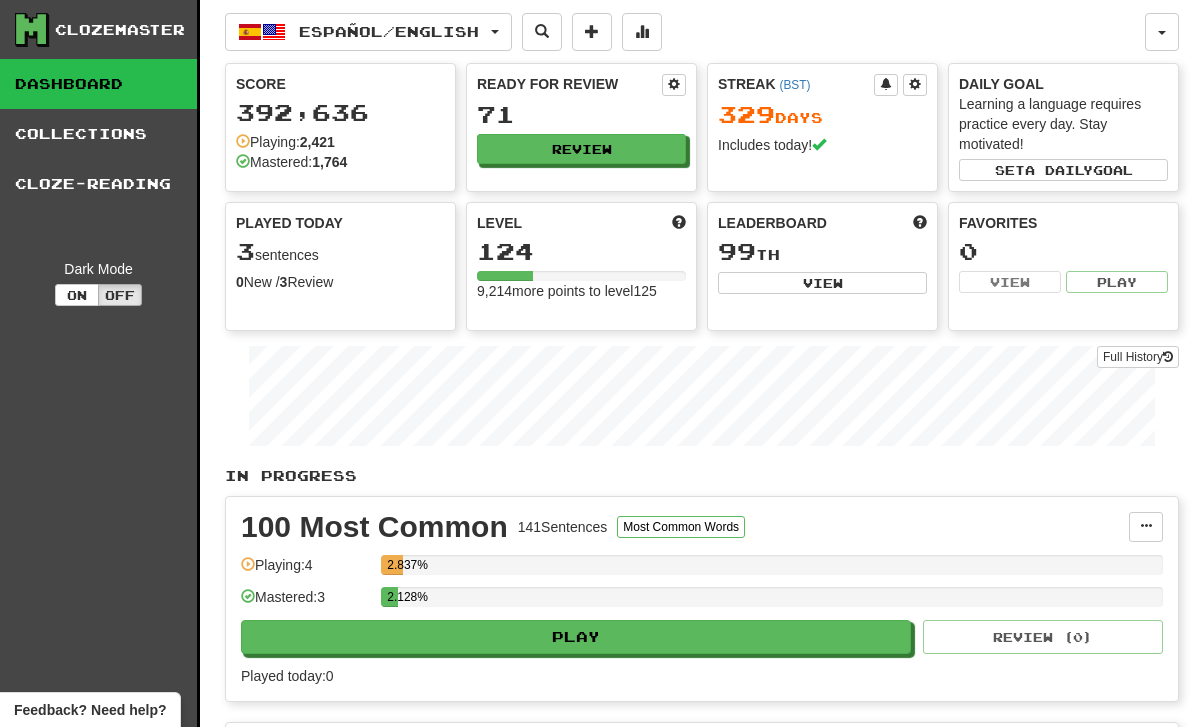 click on "Review" at bounding box center (581, 149) 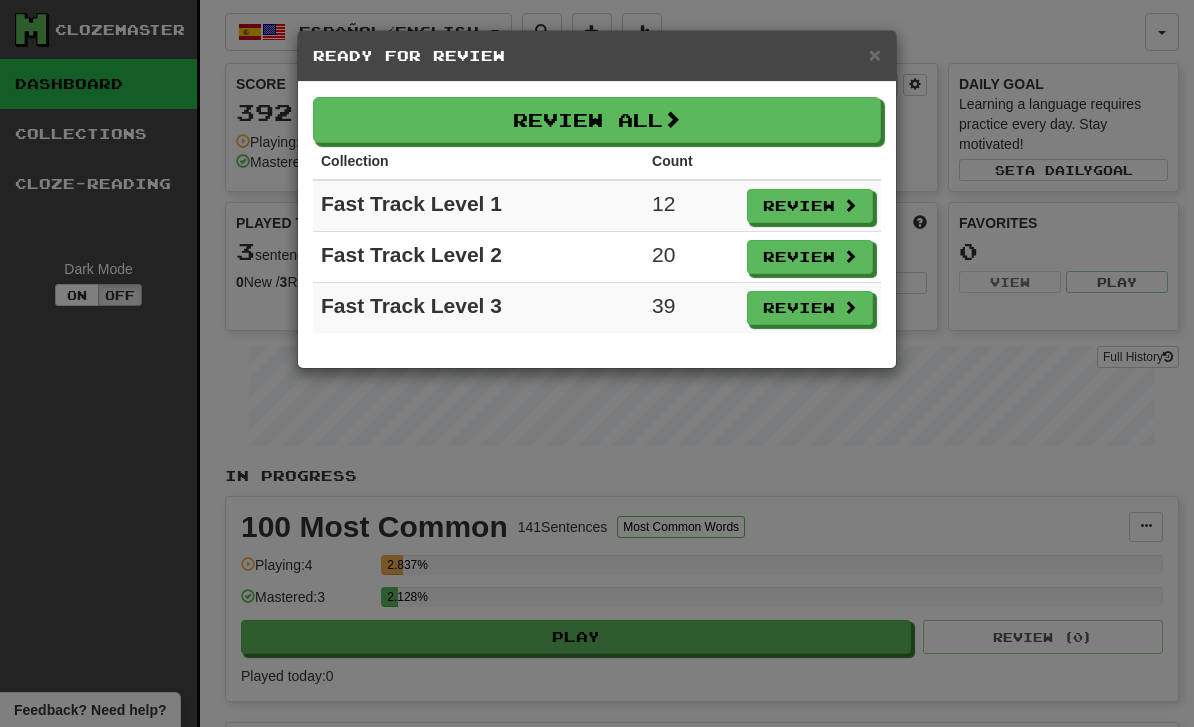 click on "Review" at bounding box center [810, 206] 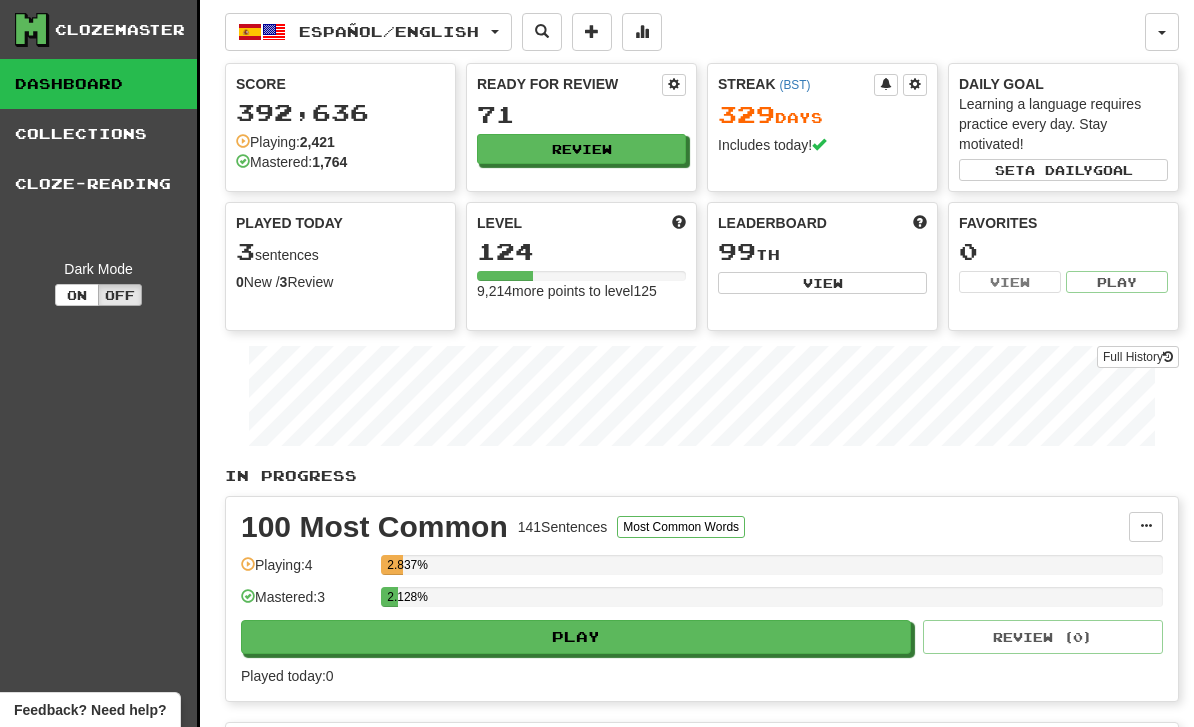 select on "**" 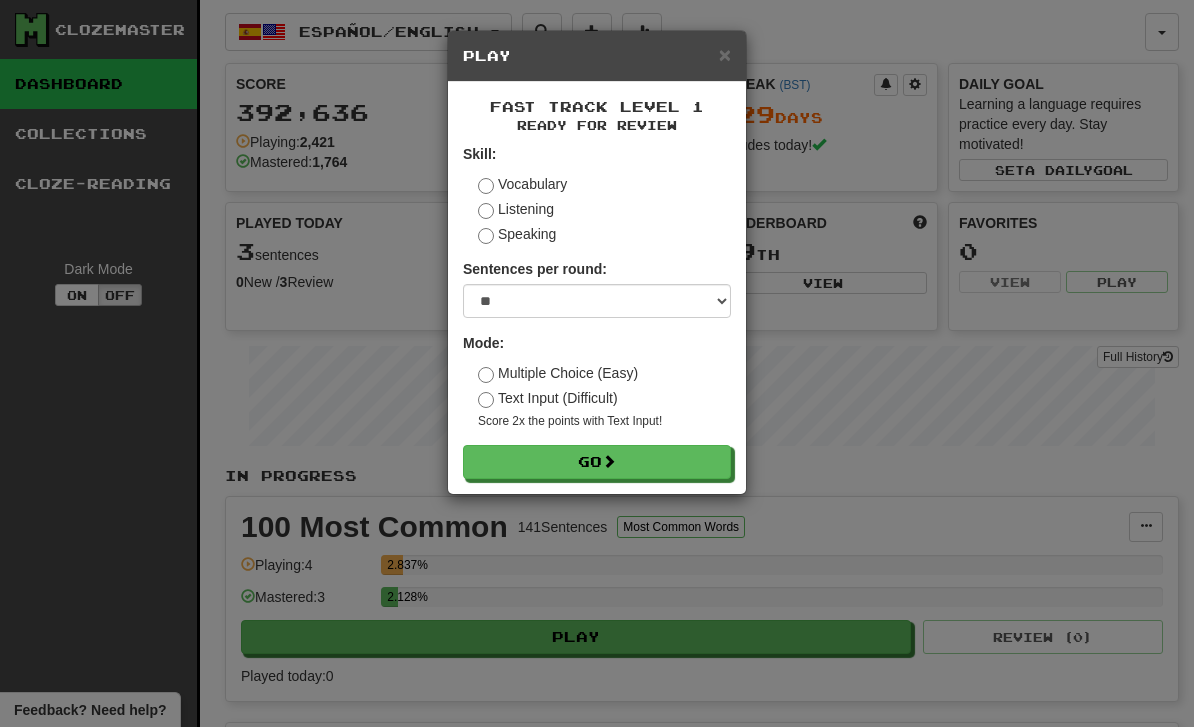 click on "Go" at bounding box center [597, 462] 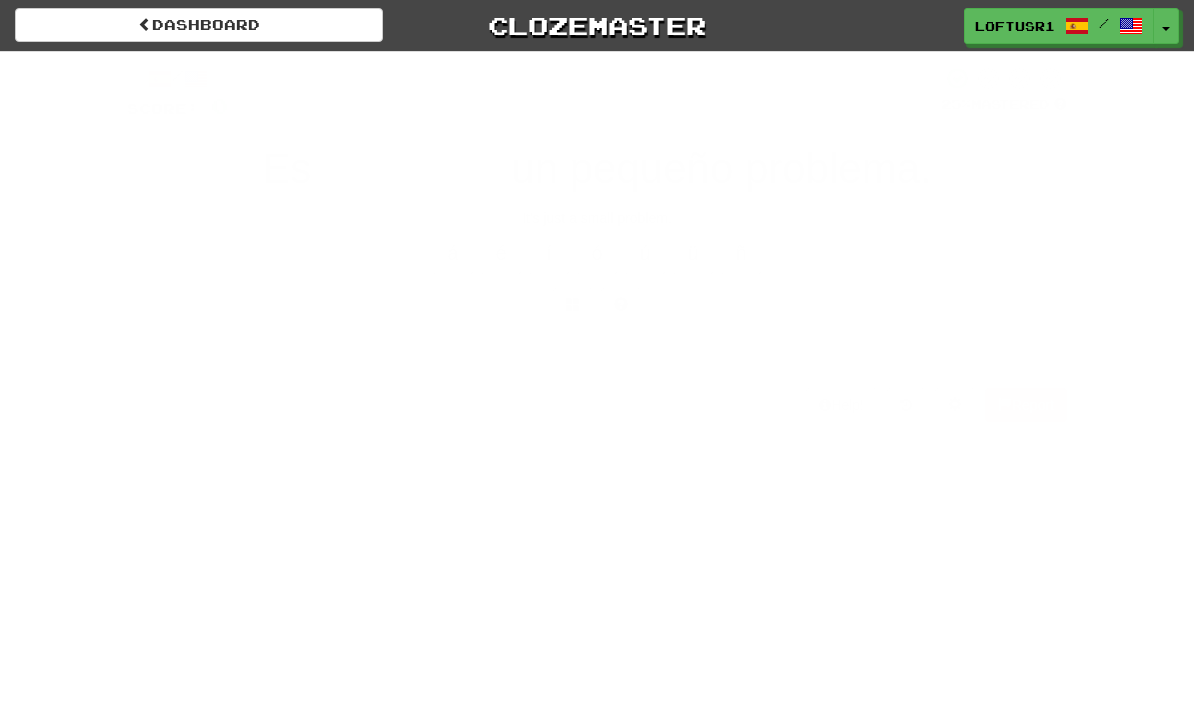 scroll, scrollTop: 0, scrollLeft: 0, axis: both 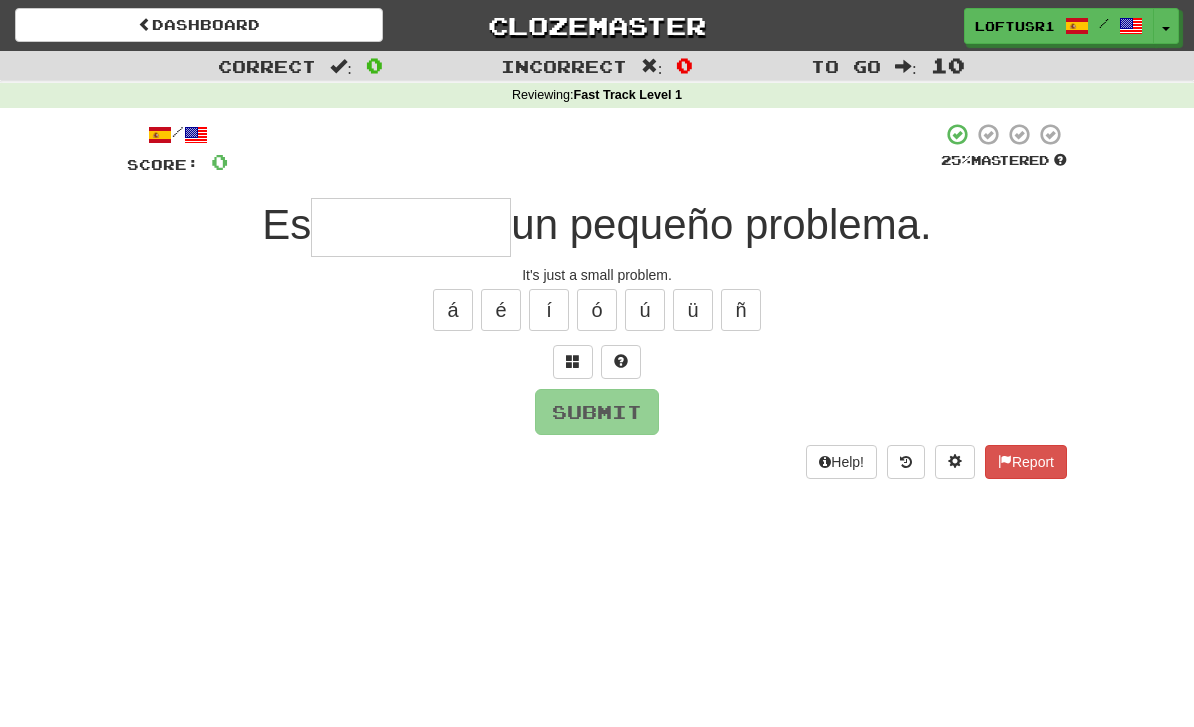 click at bounding box center [411, 227] 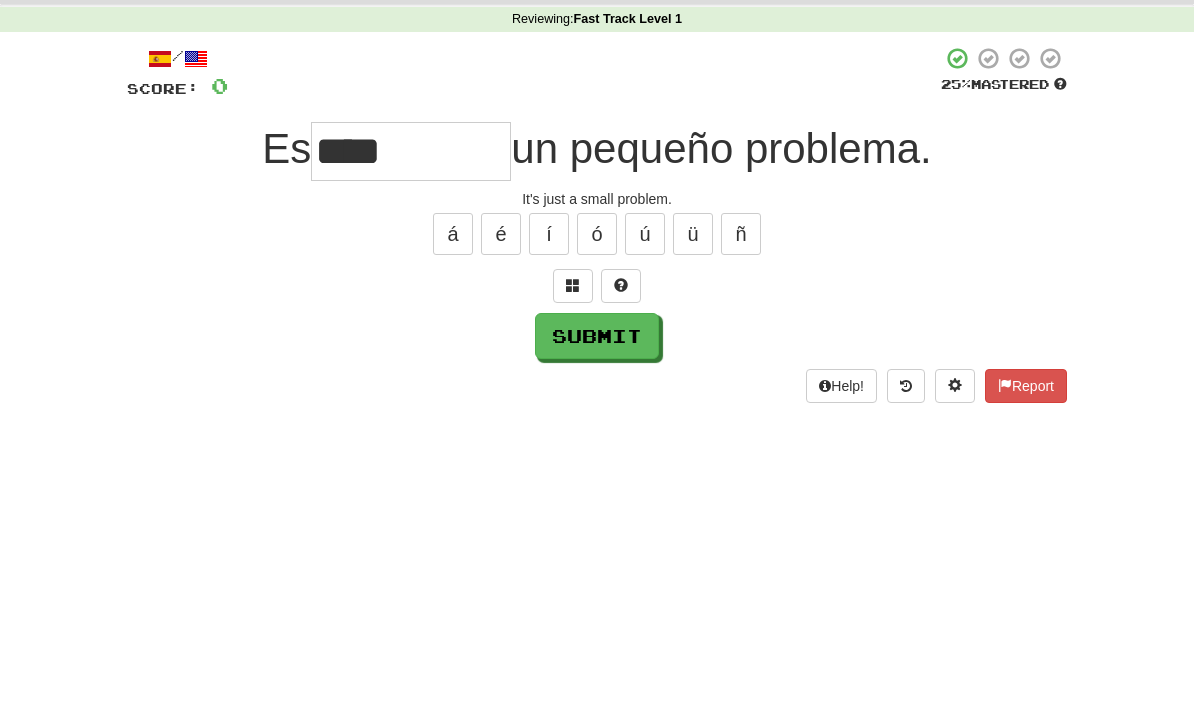 scroll, scrollTop: 76, scrollLeft: 0, axis: vertical 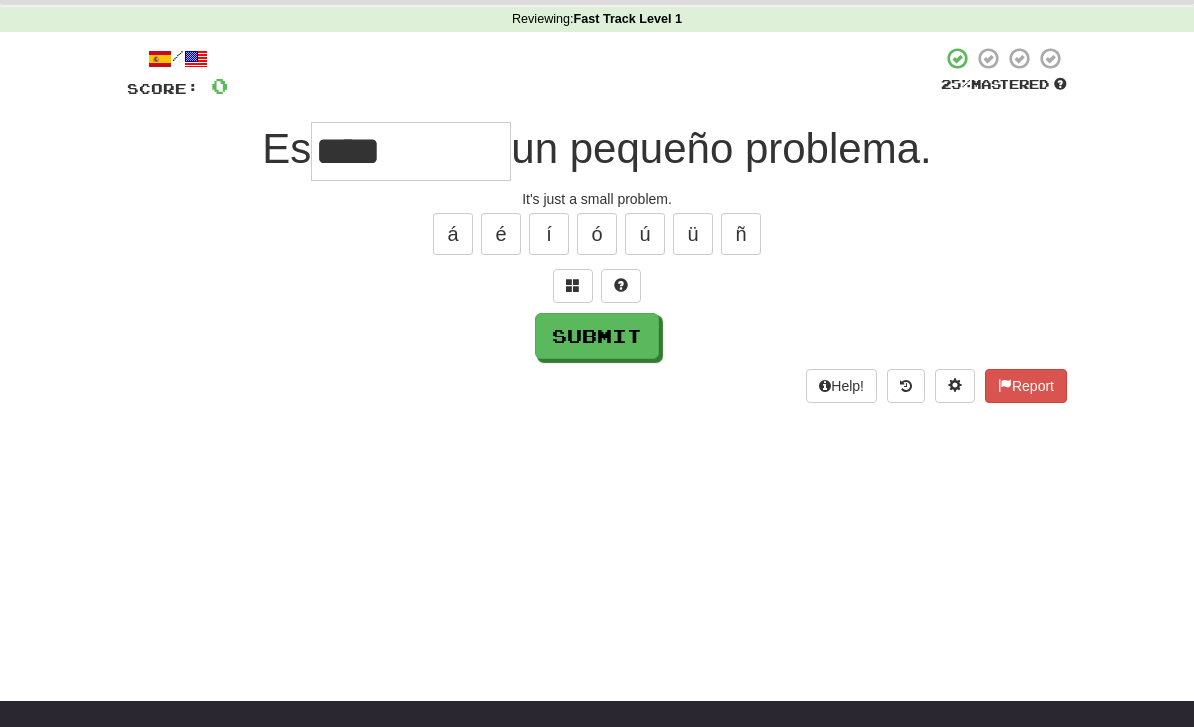 type on "****" 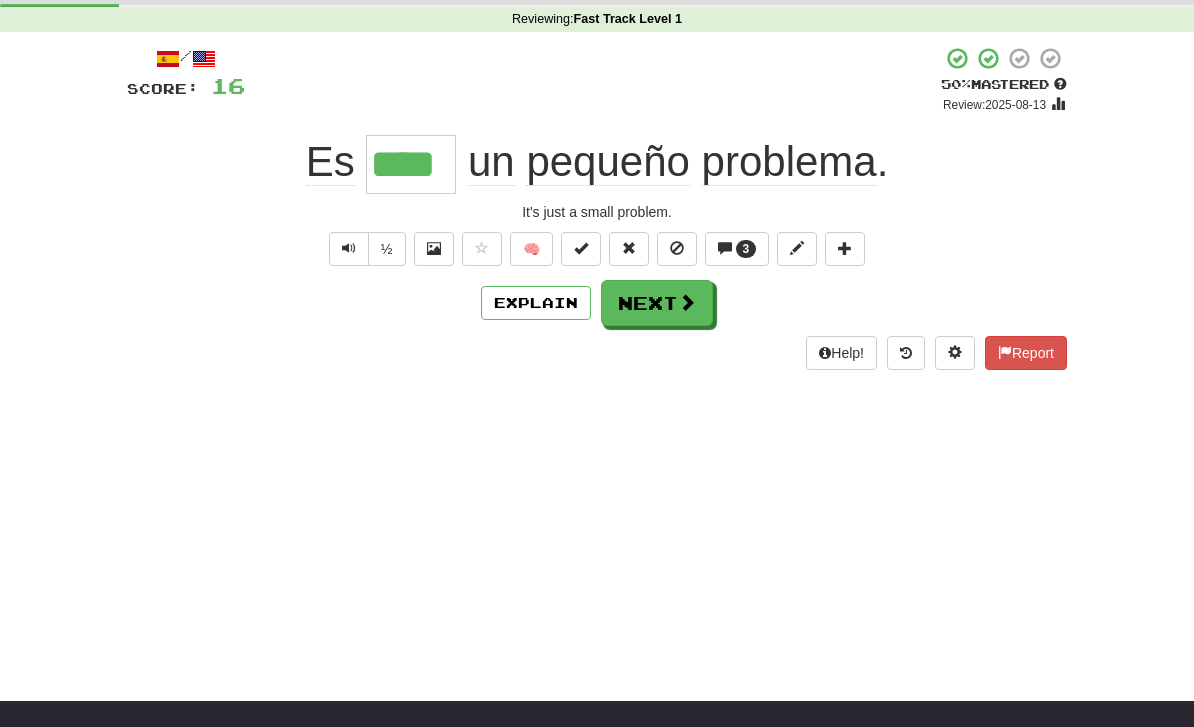 click at bounding box center [349, 249] 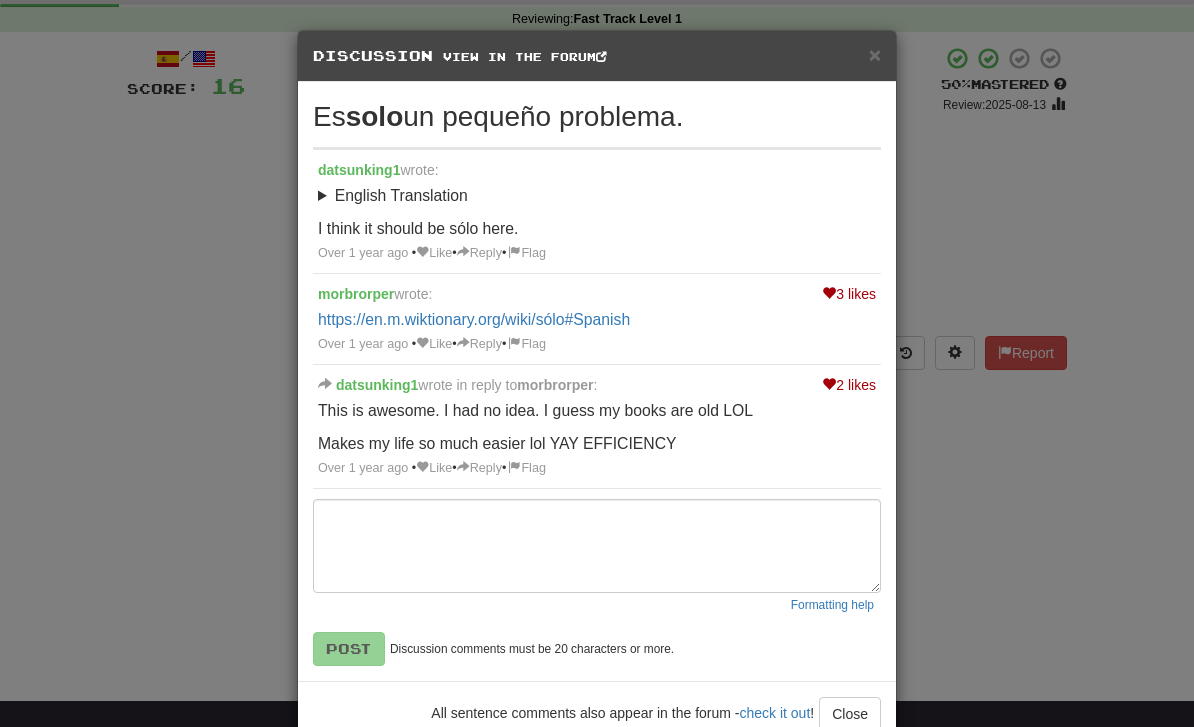 click on "× Discussion View in the forum  Es  solo  un pequeño problema.
datsunking1
wrote:
English Translation
It’s just a small problem.
I think it should be sólo here.
Over 1 year ago
•
Like
•
Reply
•
Flag
3
likes
morbrorper
wrote:
https://en.m.wiktionary.org/wiki/sólo#Spanish
Over 1 year ago
•
Like
•
Reply
•
Flag
2
likes
datsunking1
wrote
in reply to
morbrorper :
This is awesome. I had no idea. I guess my books are old LOL
Makes my life so much easier lol YAY EFFICIENCY
Over 1 year ago
•
Like
•
Reply
•
Flag
Formatting help Post Discussion comments must be 20 characters or more. All sentence comments also appear in the forum -  check it out ! Close Loading ..." at bounding box center (597, 363) 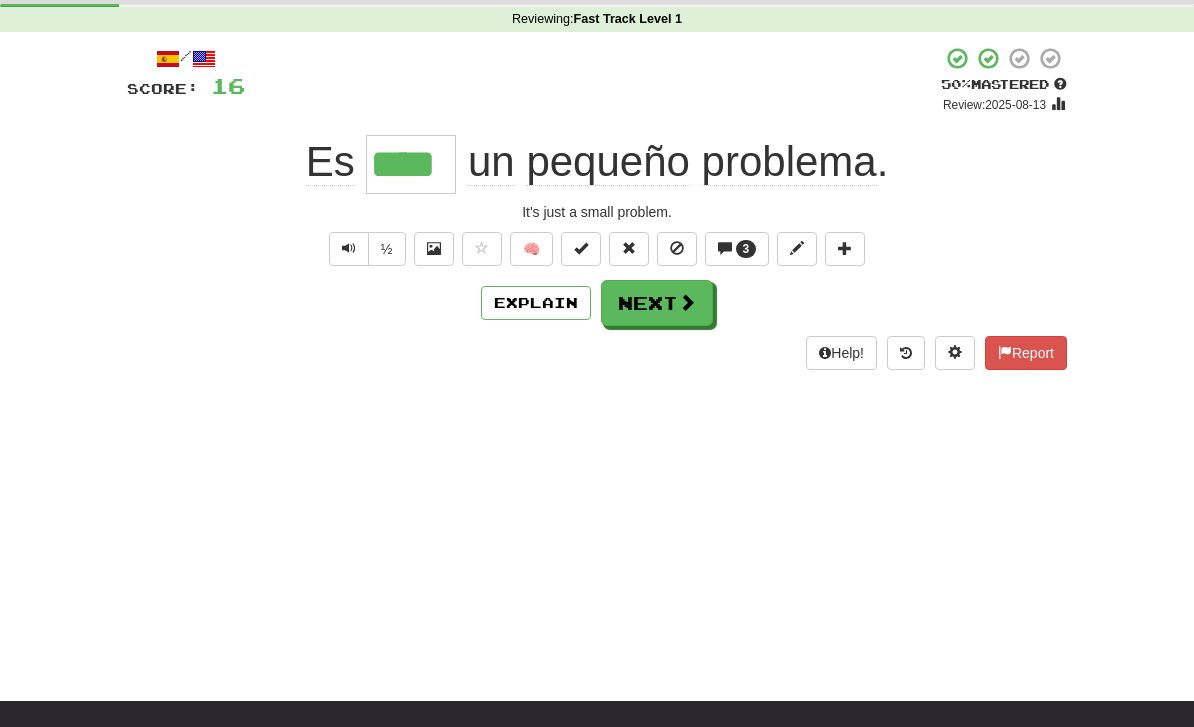 click on "Next" at bounding box center (657, 303) 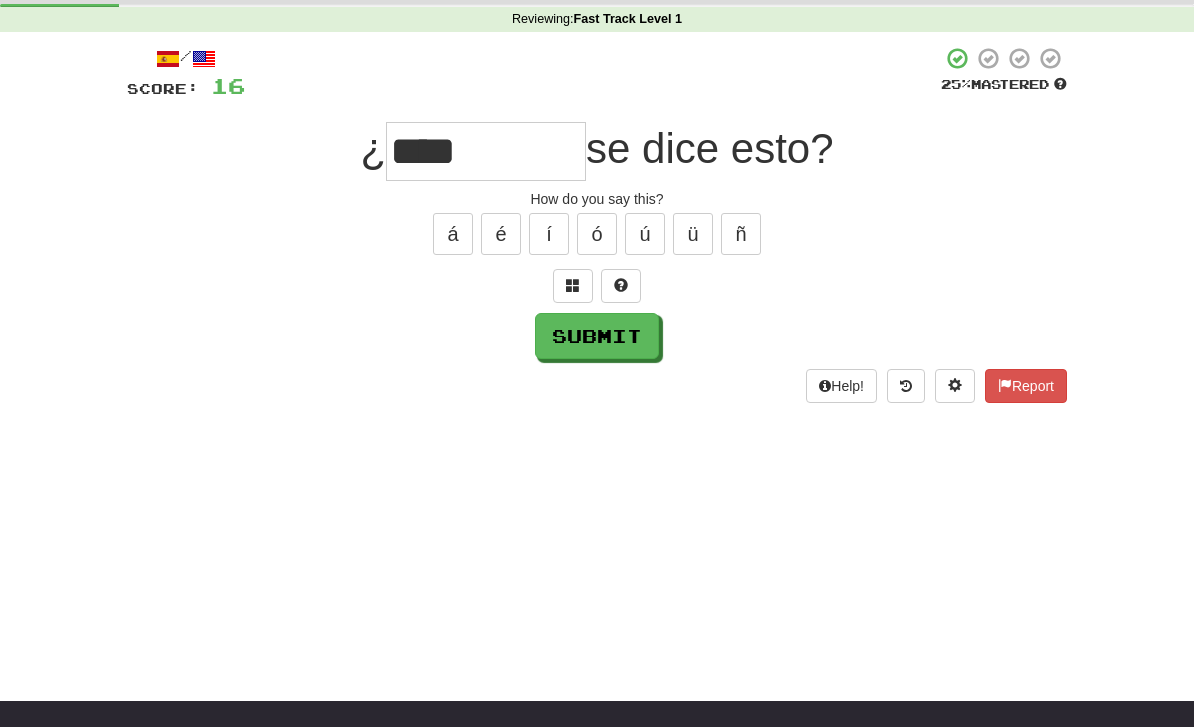 click on "Submit" at bounding box center [597, 336] 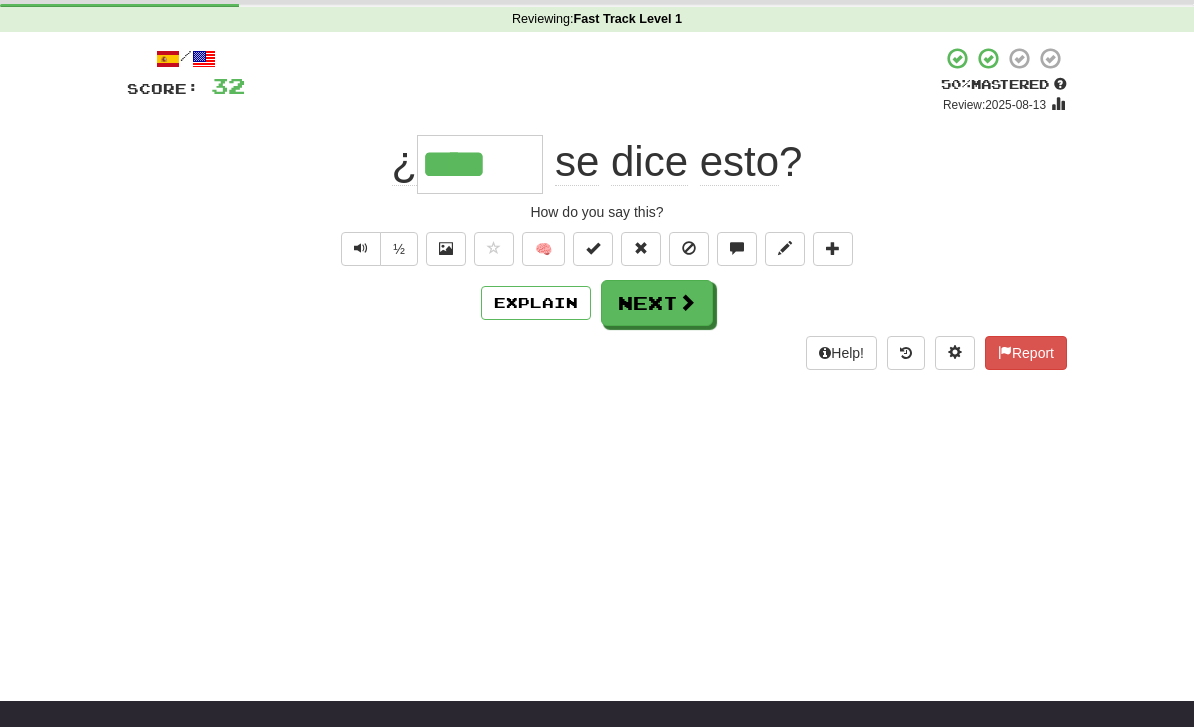 click at bounding box center [361, 248] 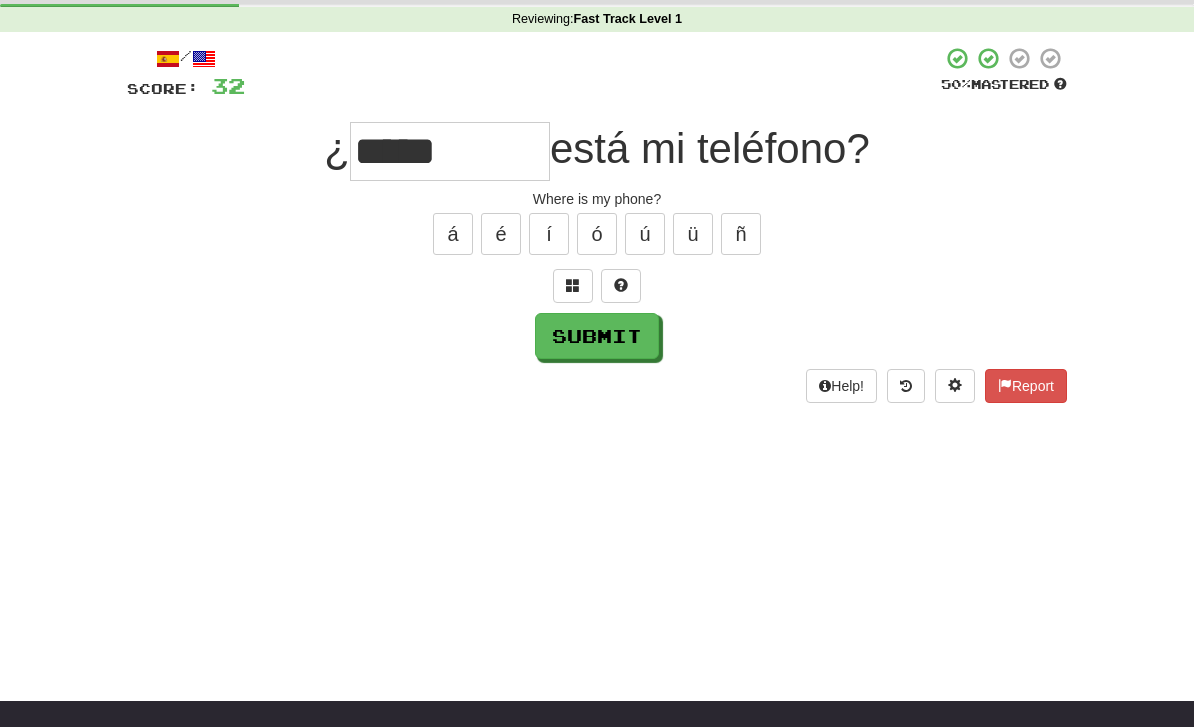 click on "Submit" at bounding box center [597, 336] 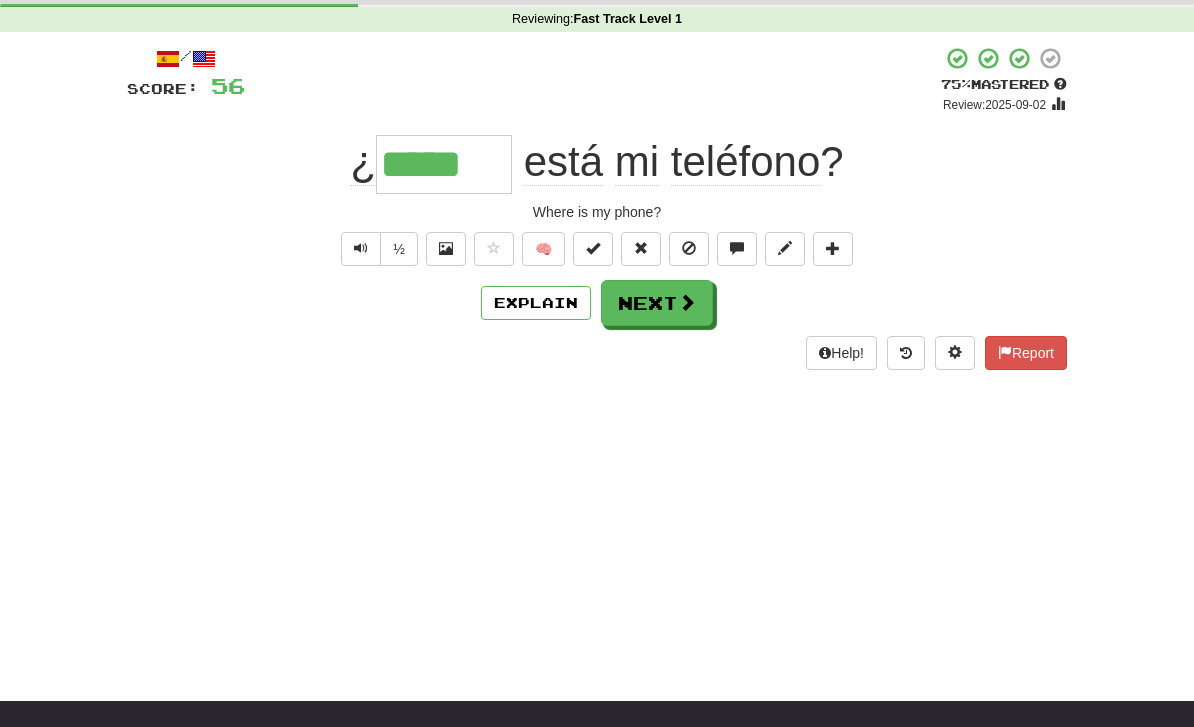 click on "Next" at bounding box center [657, 303] 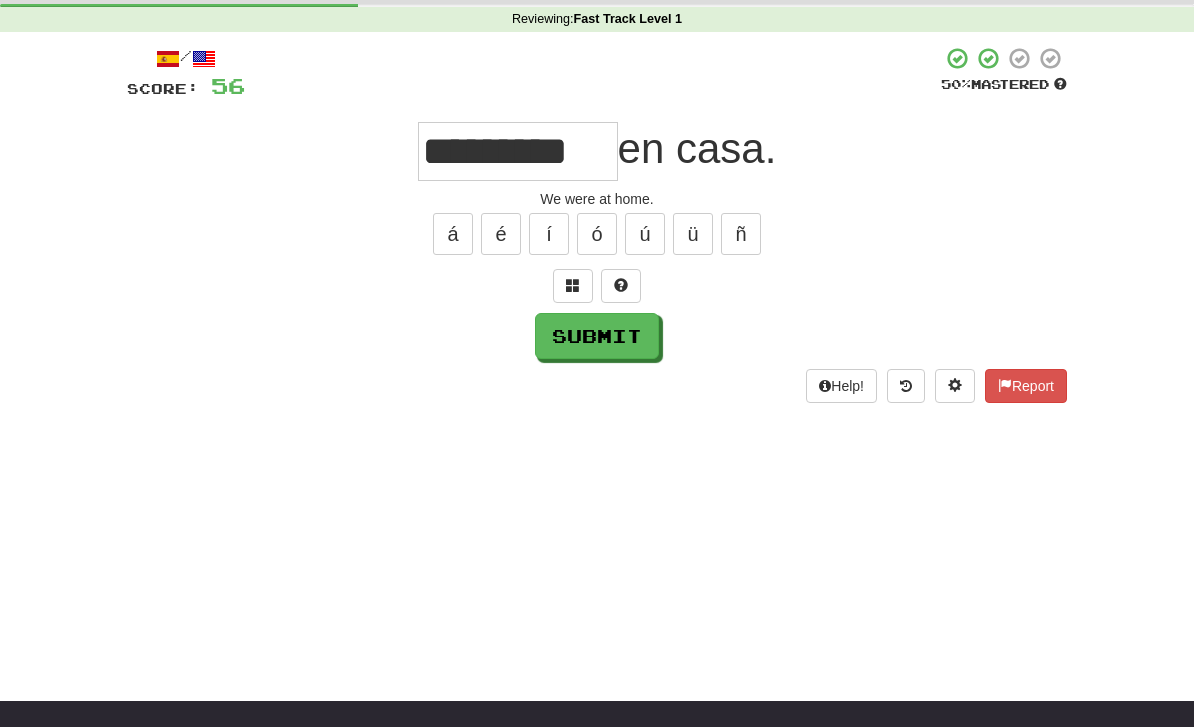 click on "Submit" at bounding box center [597, 336] 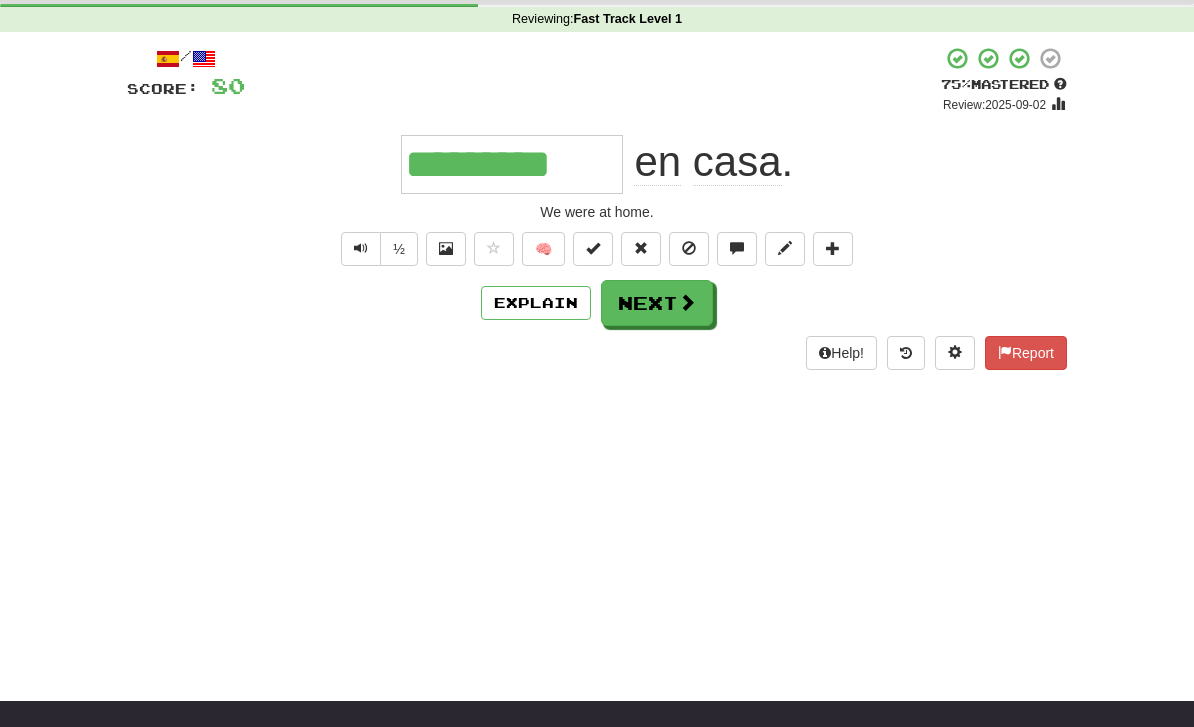 click at bounding box center [361, 248] 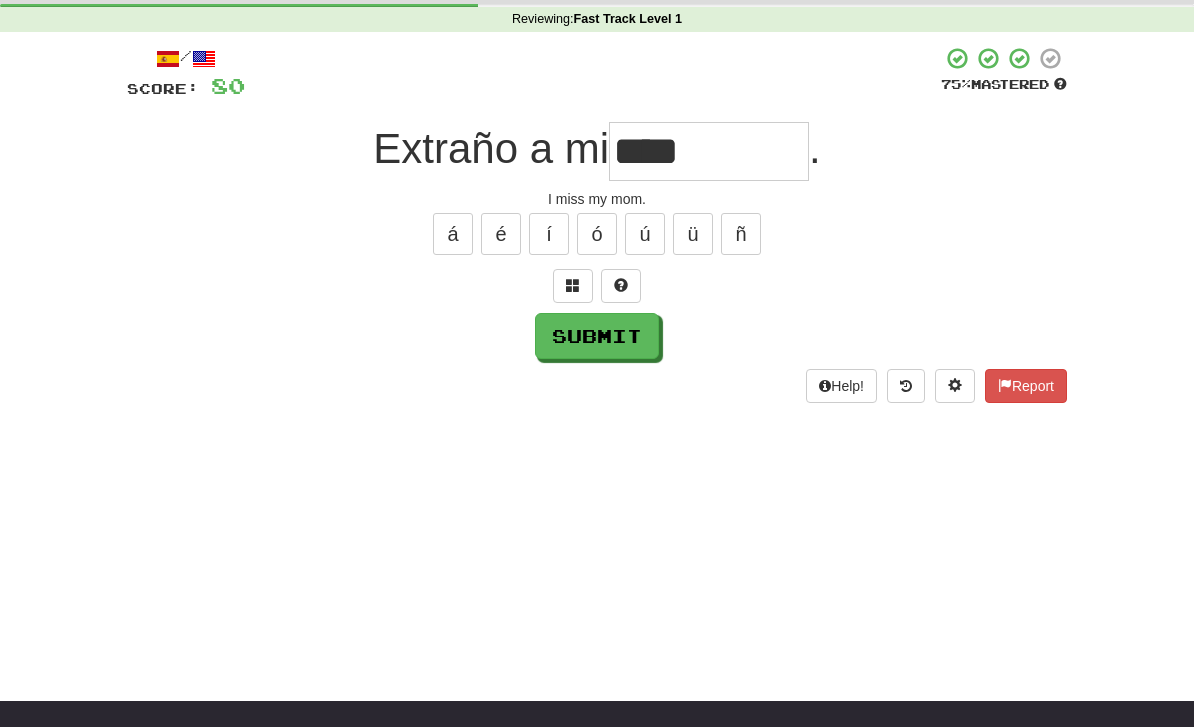 type on "****" 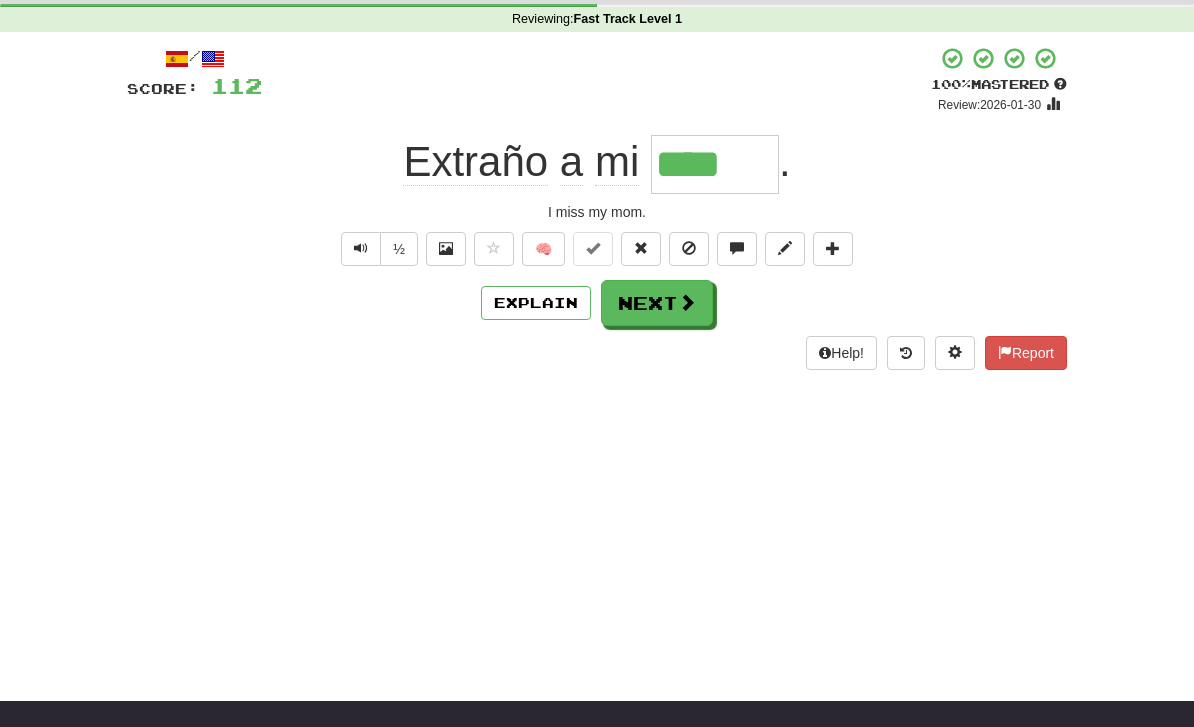 click on "Next" at bounding box center (657, 303) 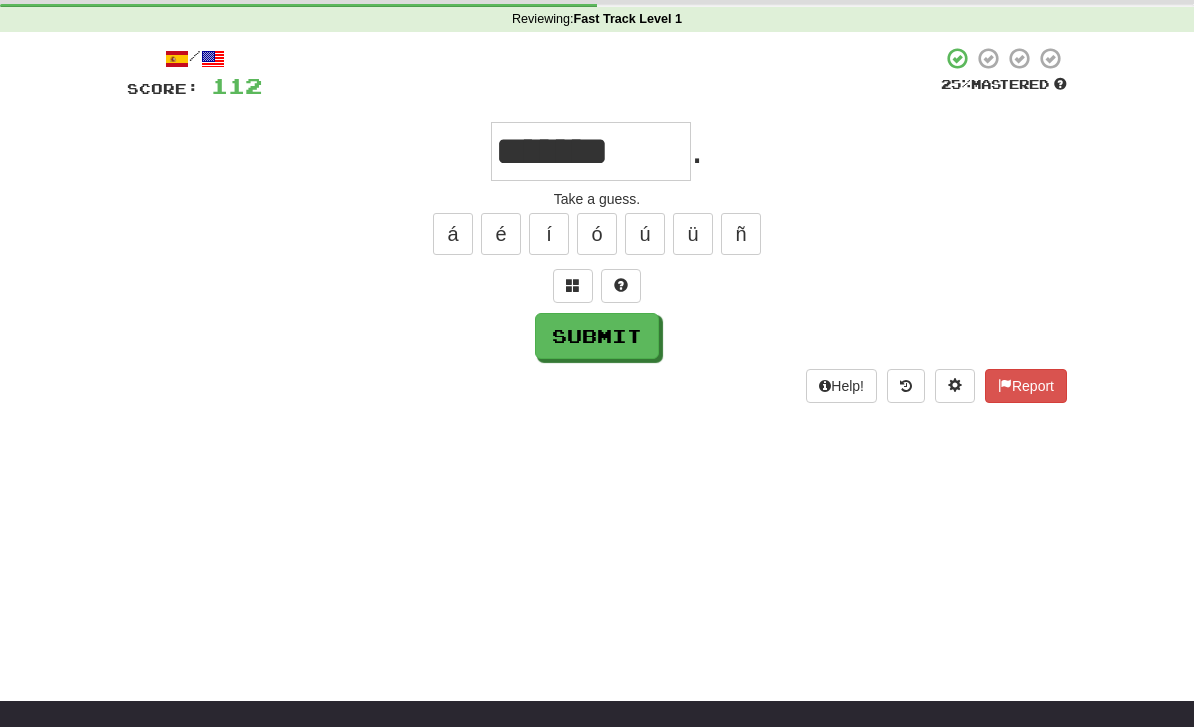 click on "Submit" at bounding box center [597, 336] 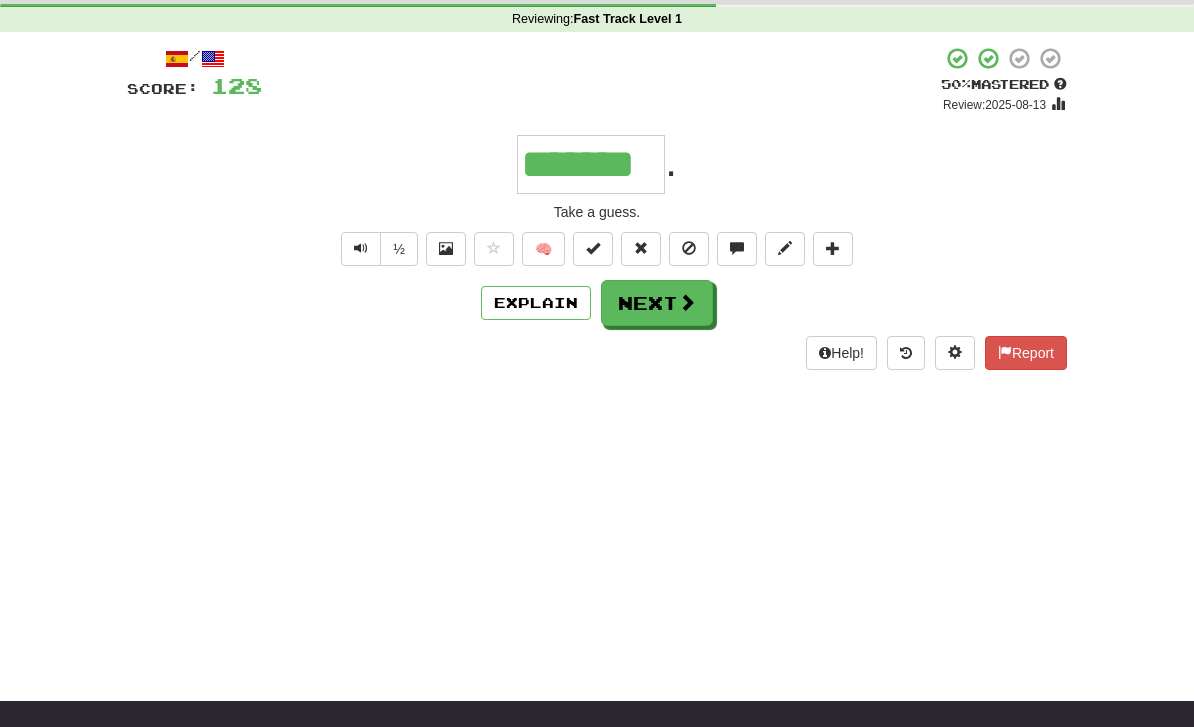 click on "Next" at bounding box center [657, 303] 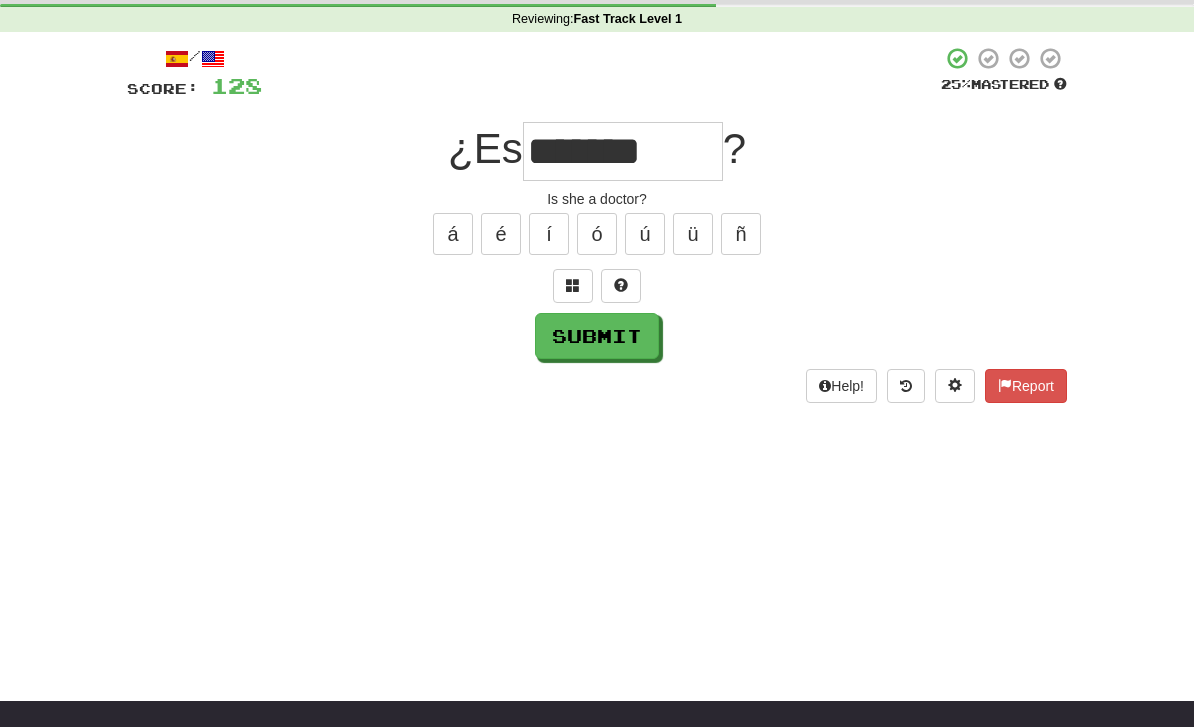 type on "*******" 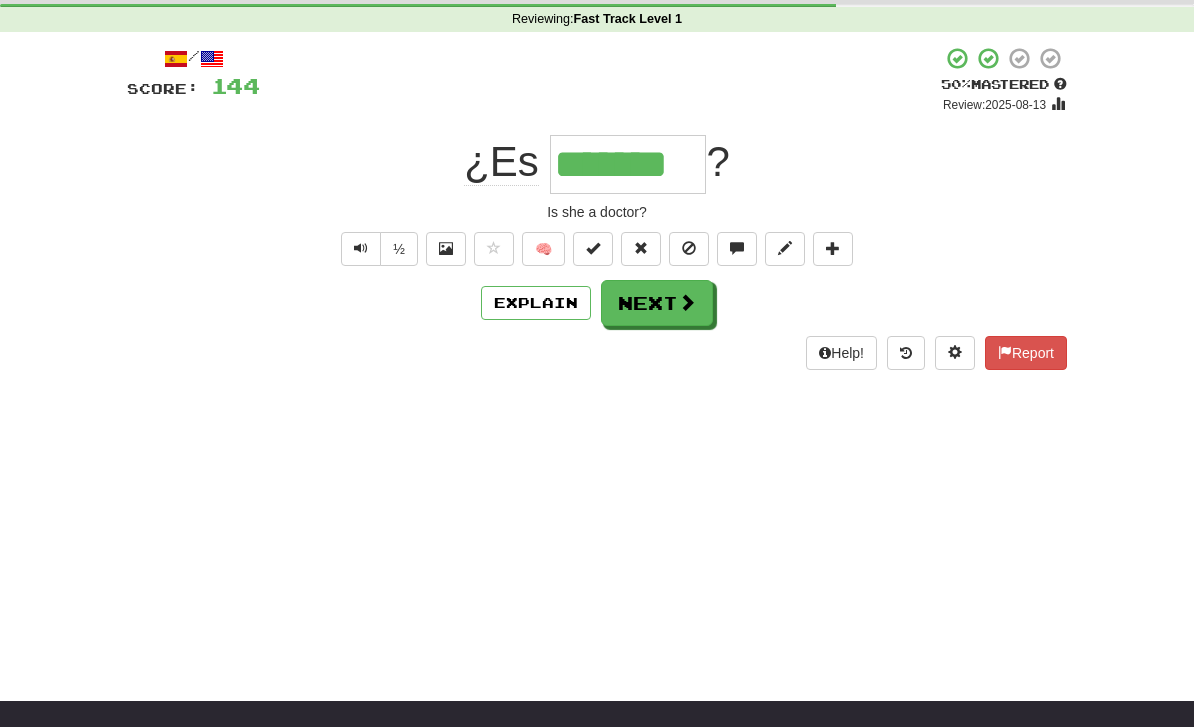 click on "Next" at bounding box center (657, 303) 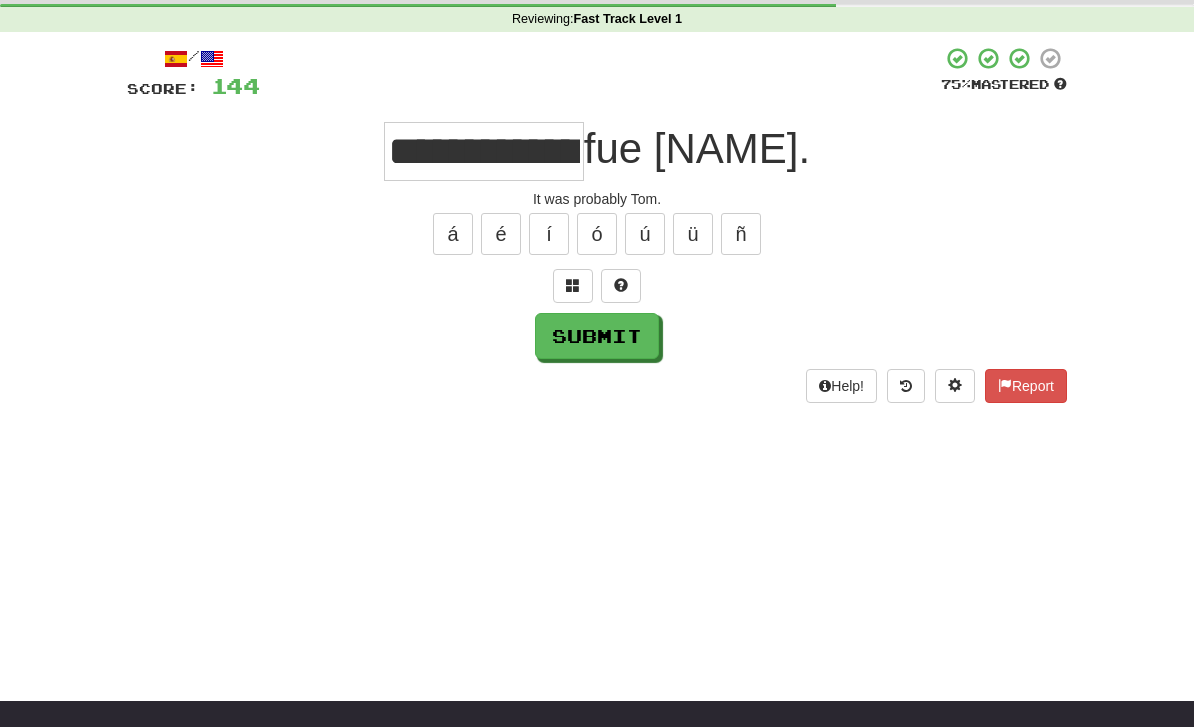 click on "Submit" at bounding box center [597, 336] 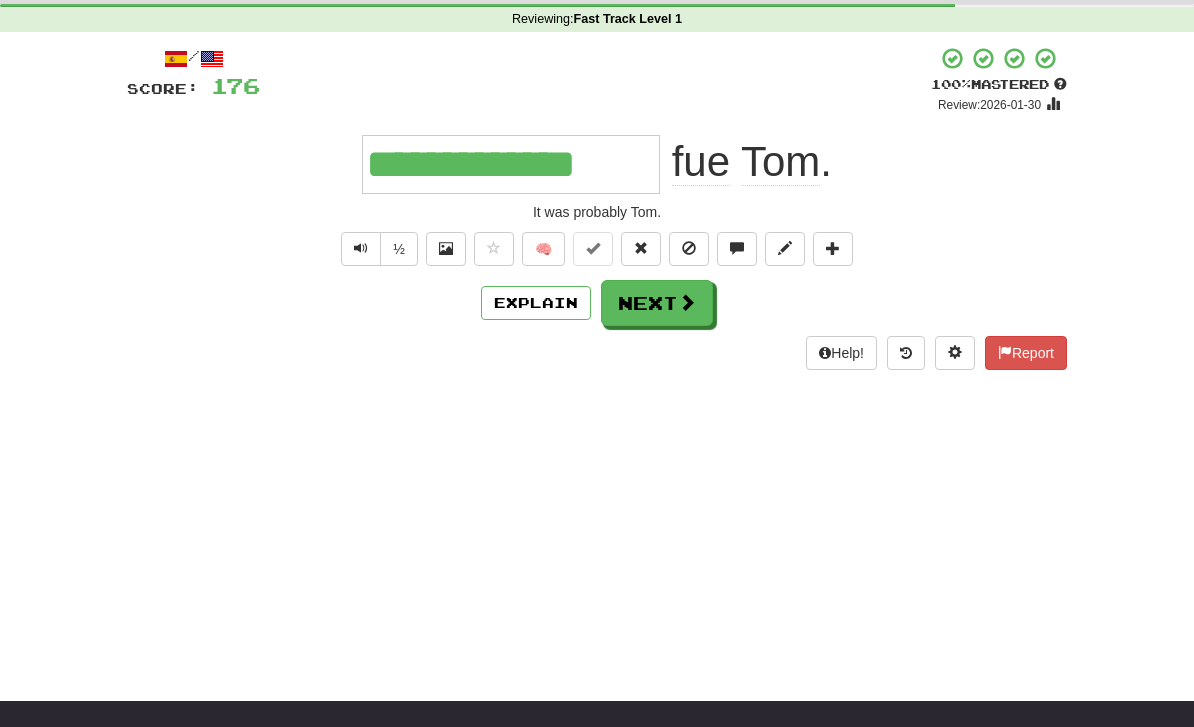 click on "Next" at bounding box center (657, 303) 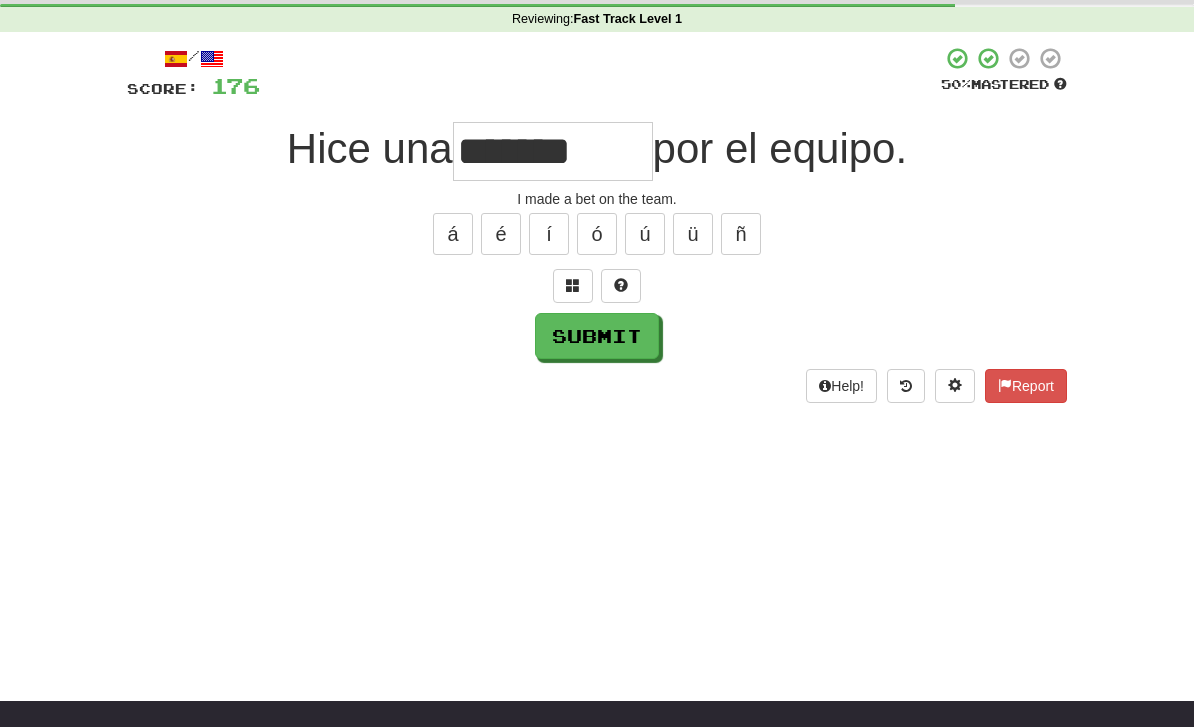 click on "Submit" at bounding box center [597, 336] 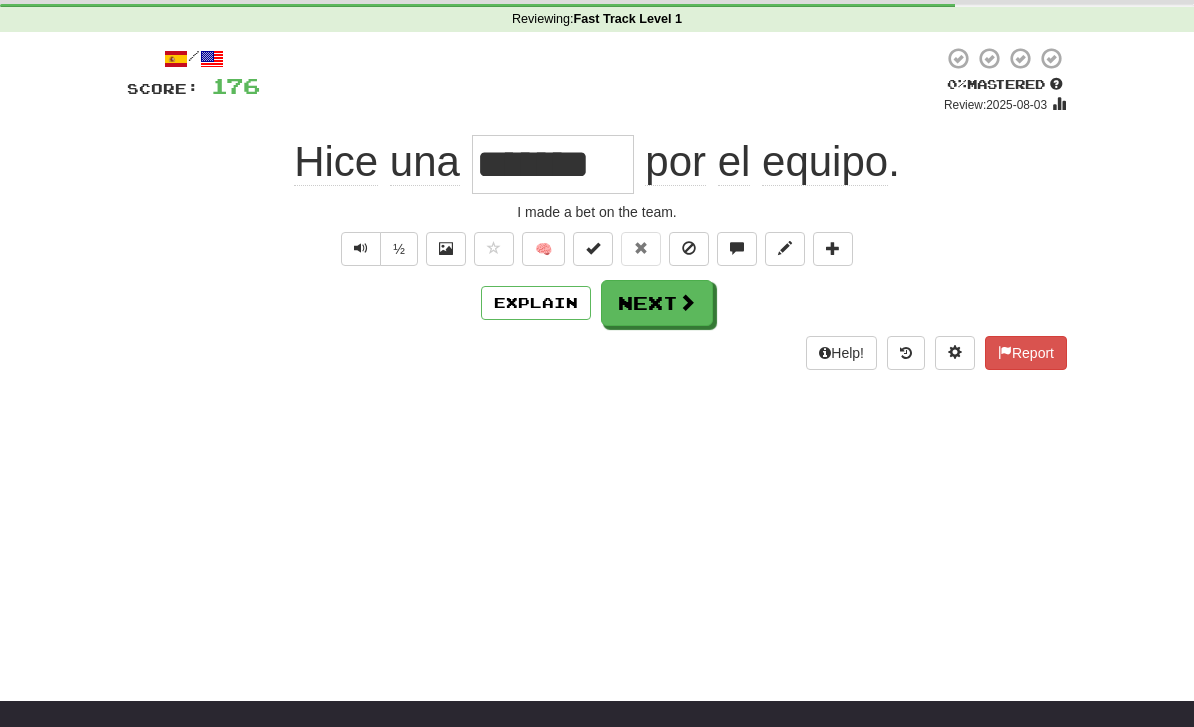 click at bounding box center [687, 302] 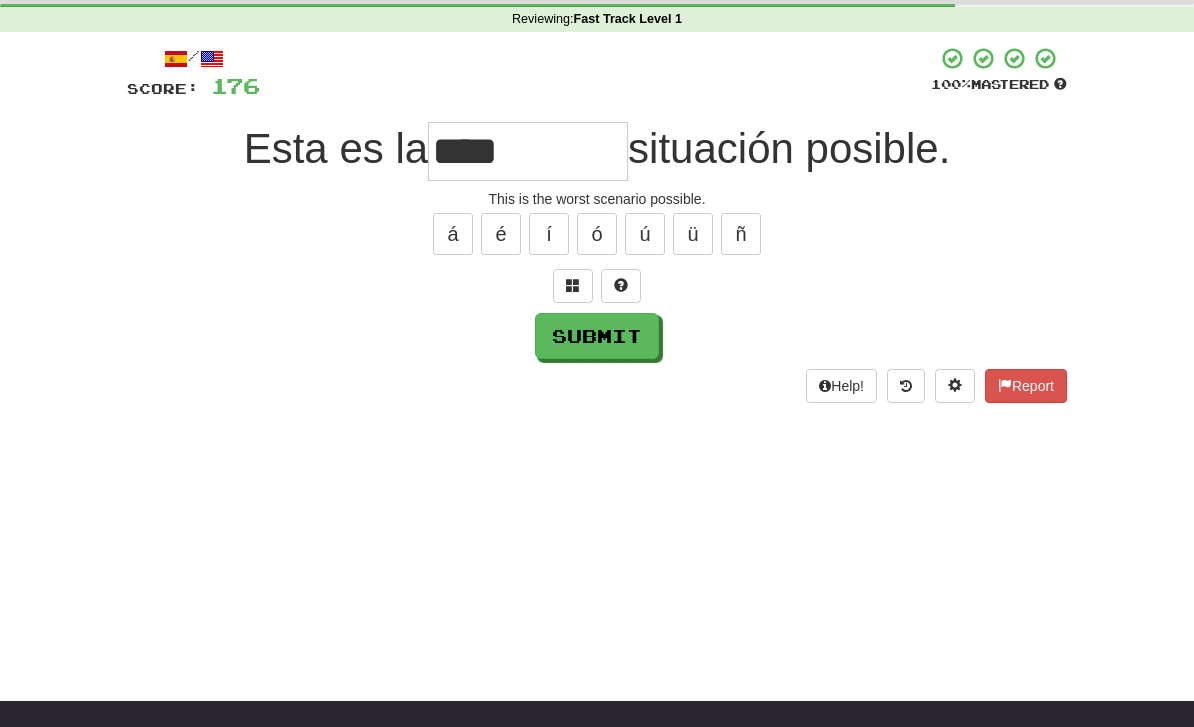 type on "****" 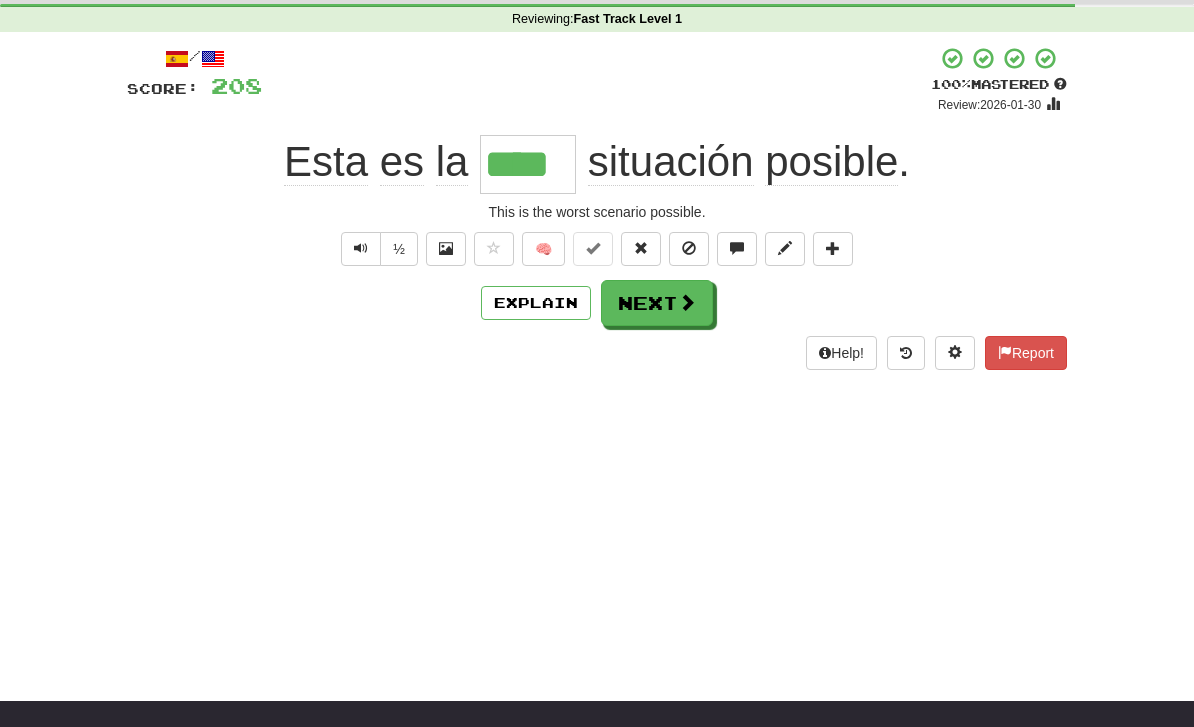 click on "Next" at bounding box center [657, 303] 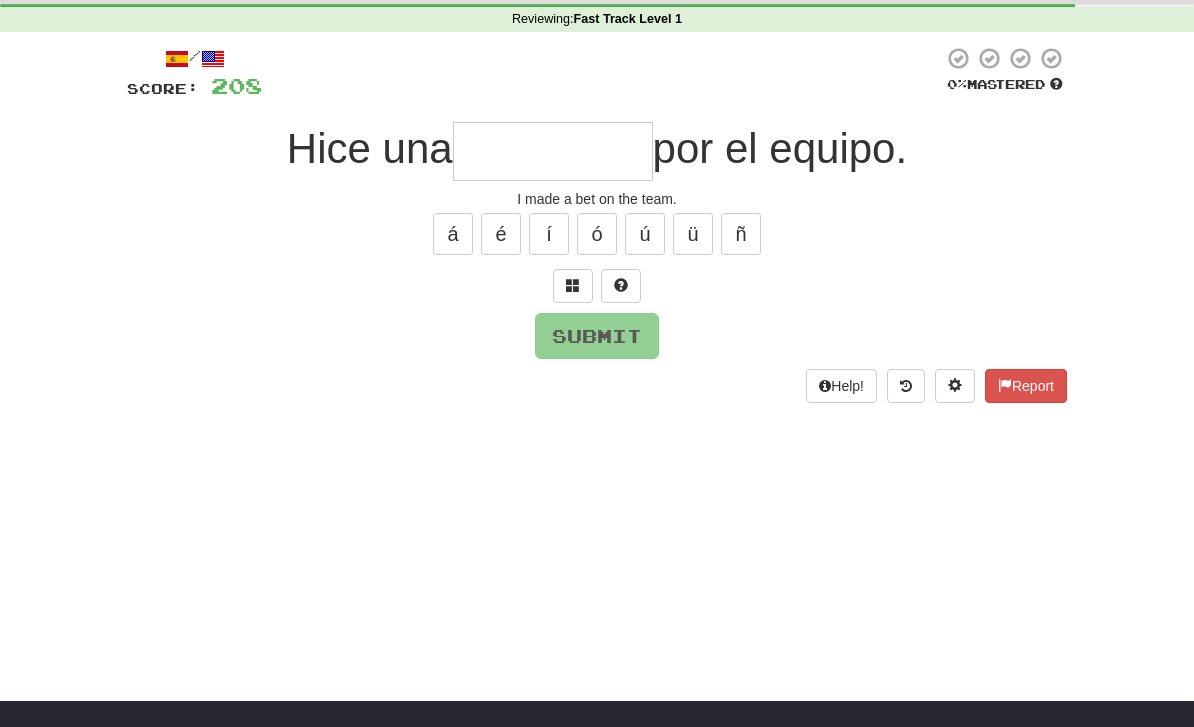 type on "*" 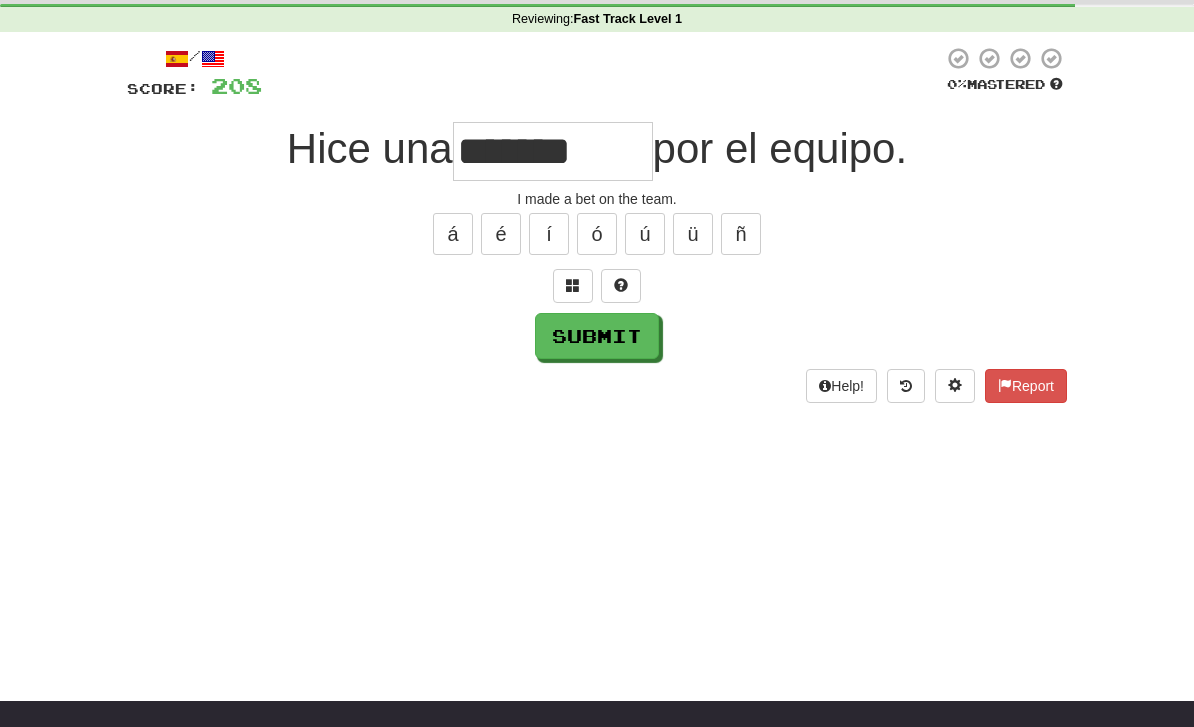type on "*******" 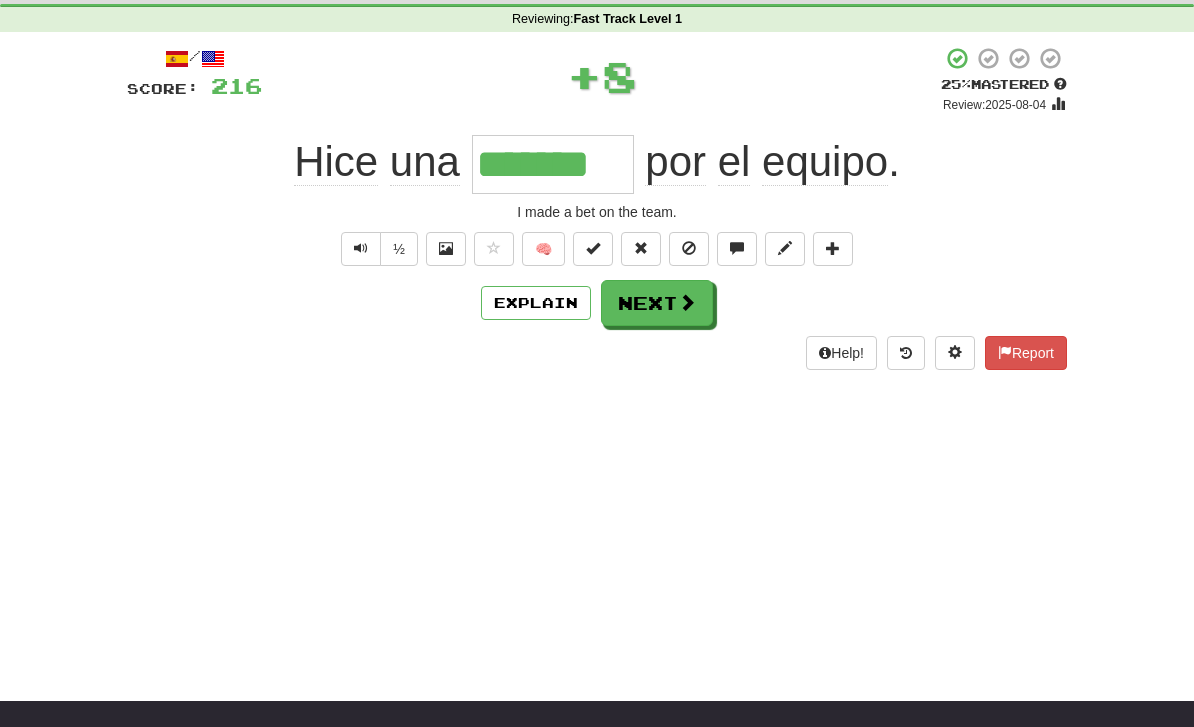 click at bounding box center (687, 302) 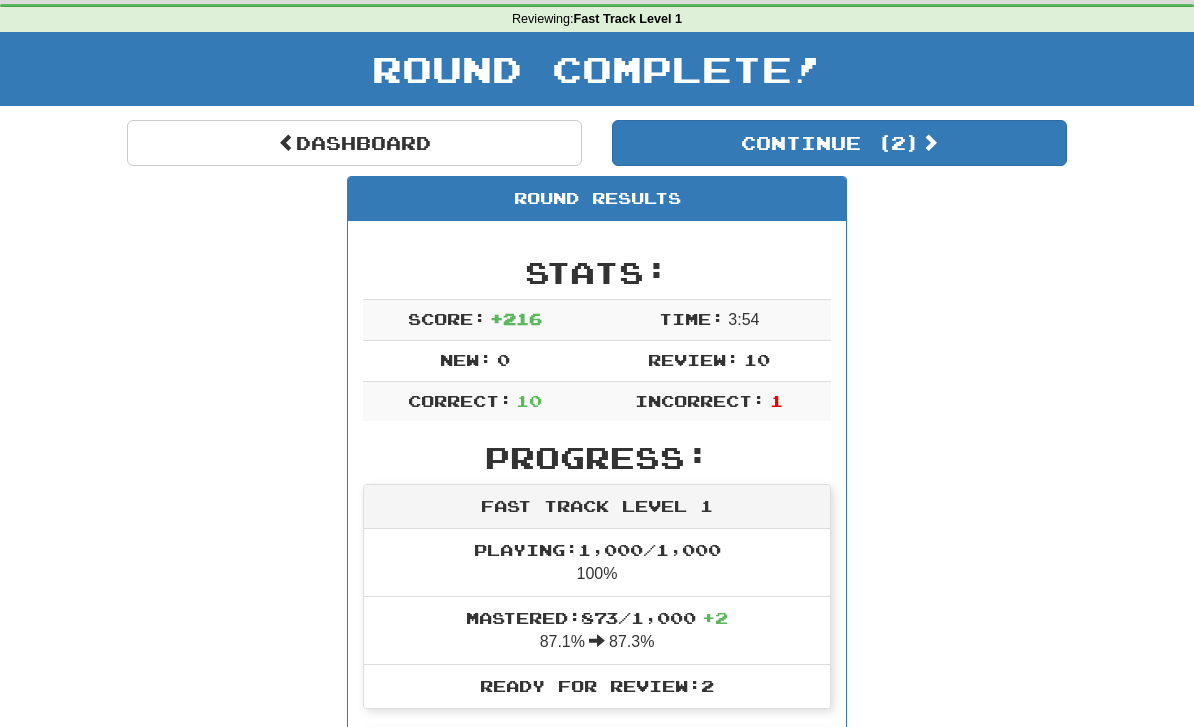 click on "Dashboard" at bounding box center [354, 143] 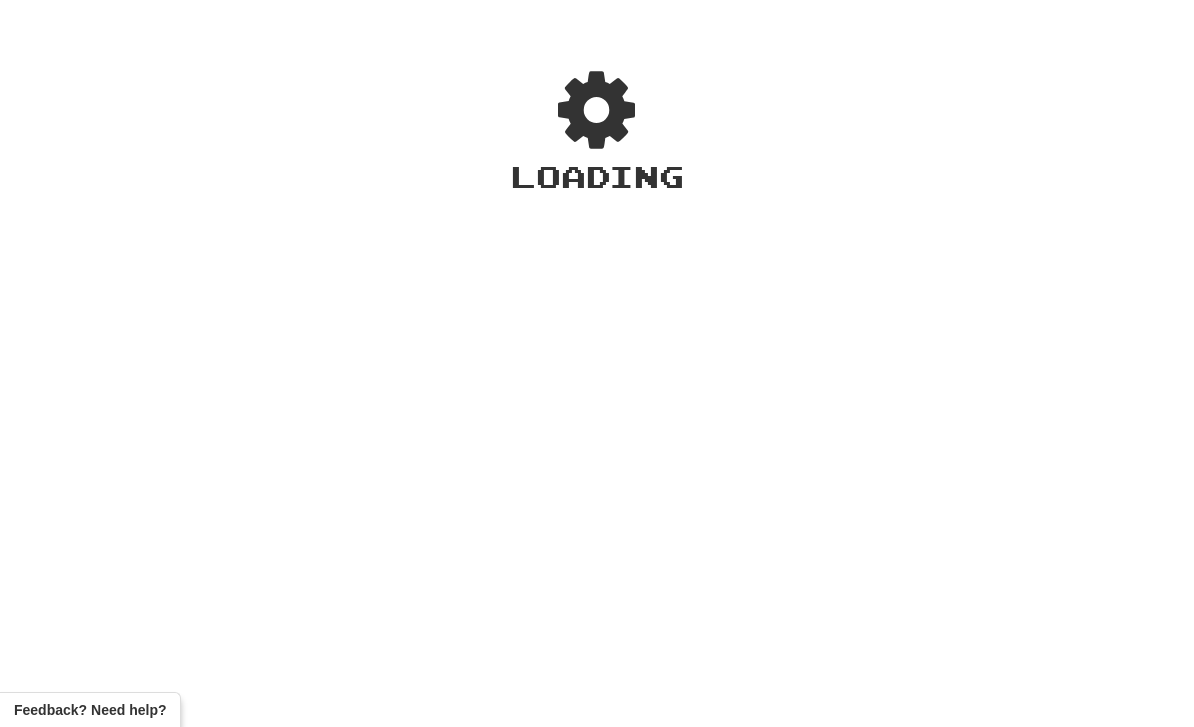 scroll, scrollTop: 0, scrollLeft: 0, axis: both 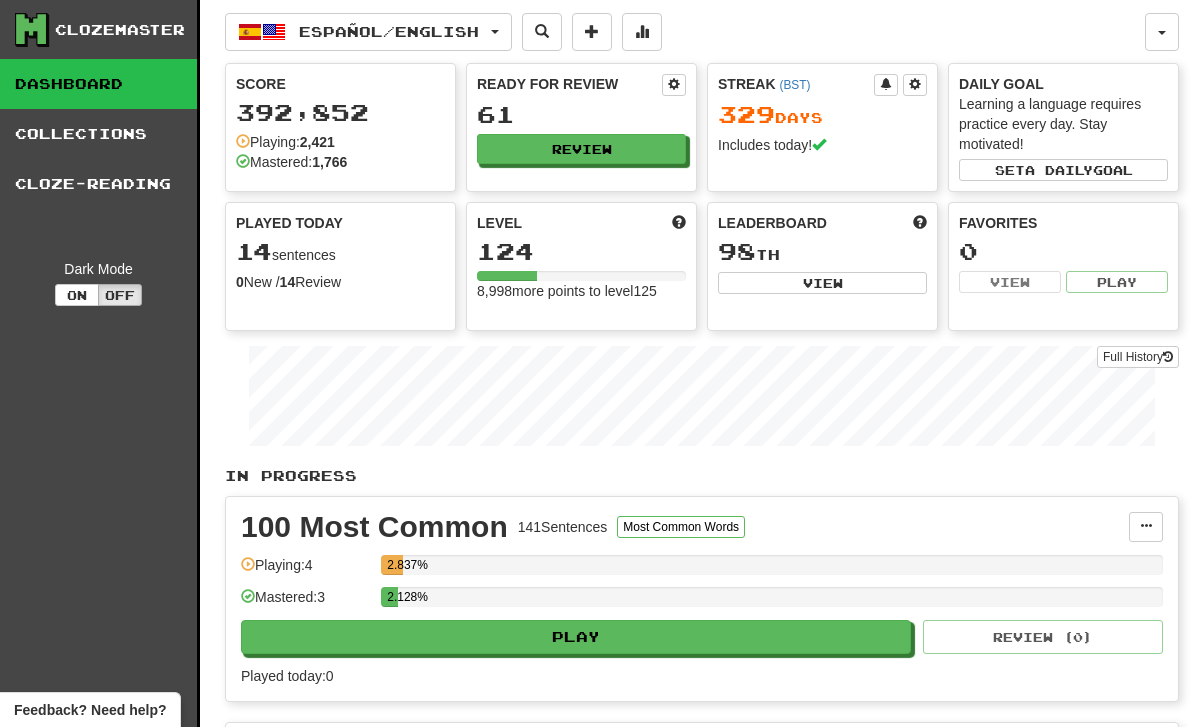 click on "Full History" at bounding box center (1138, 357) 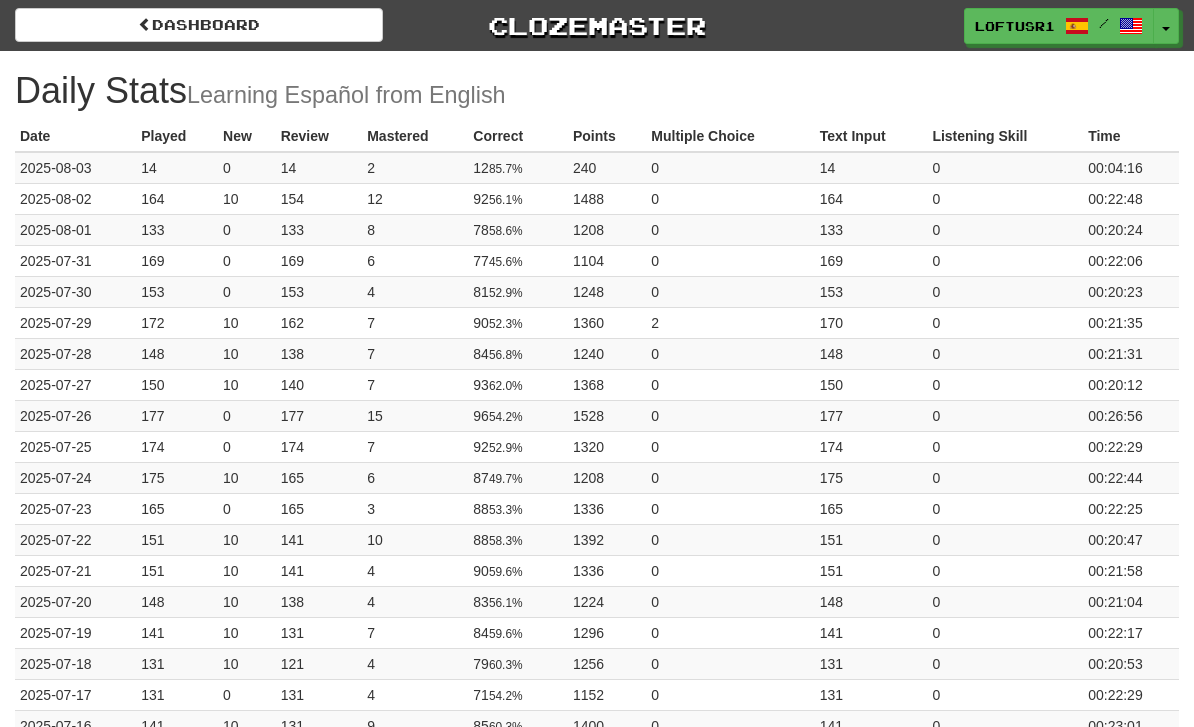 scroll, scrollTop: 0, scrollLeft: 0, axis: both 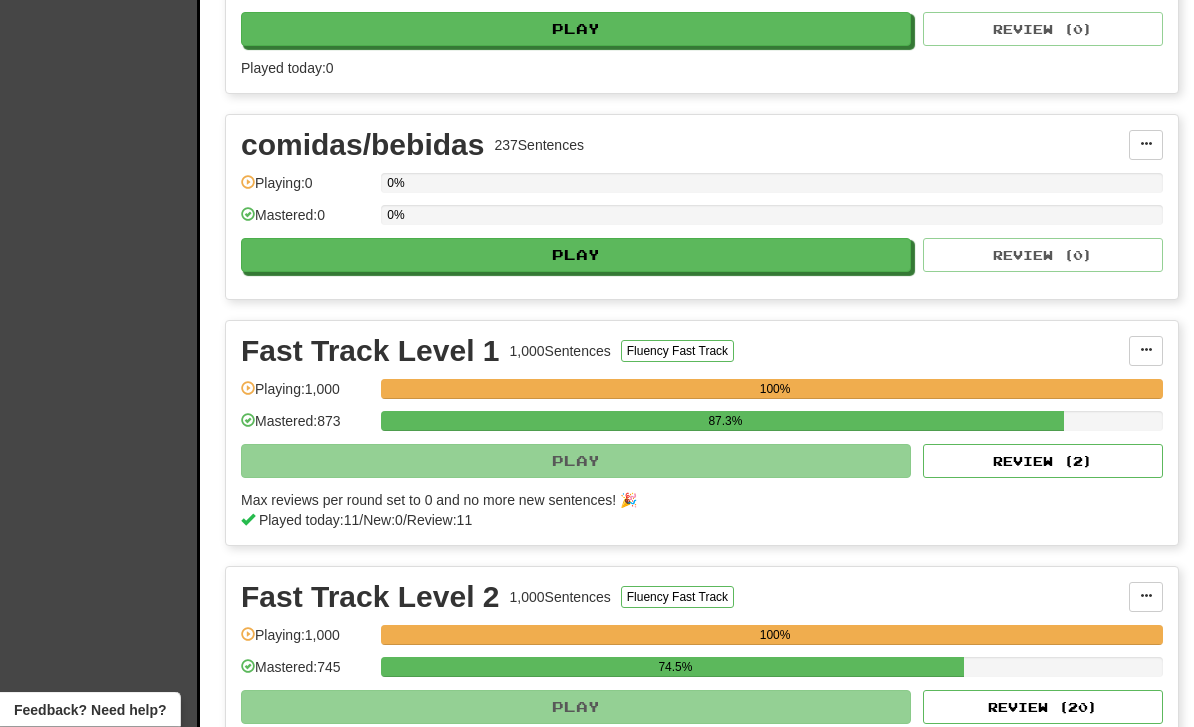 click on "Review ( 2 )" at bounding box center [1043, 462] 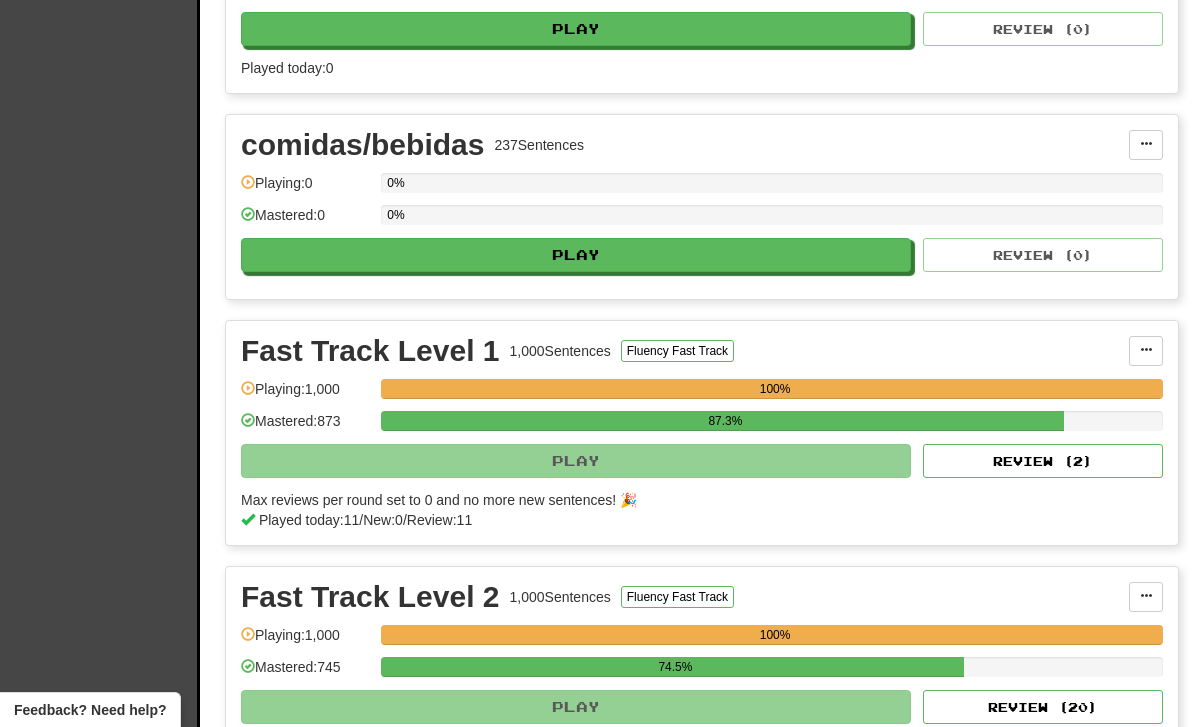 select on "**" 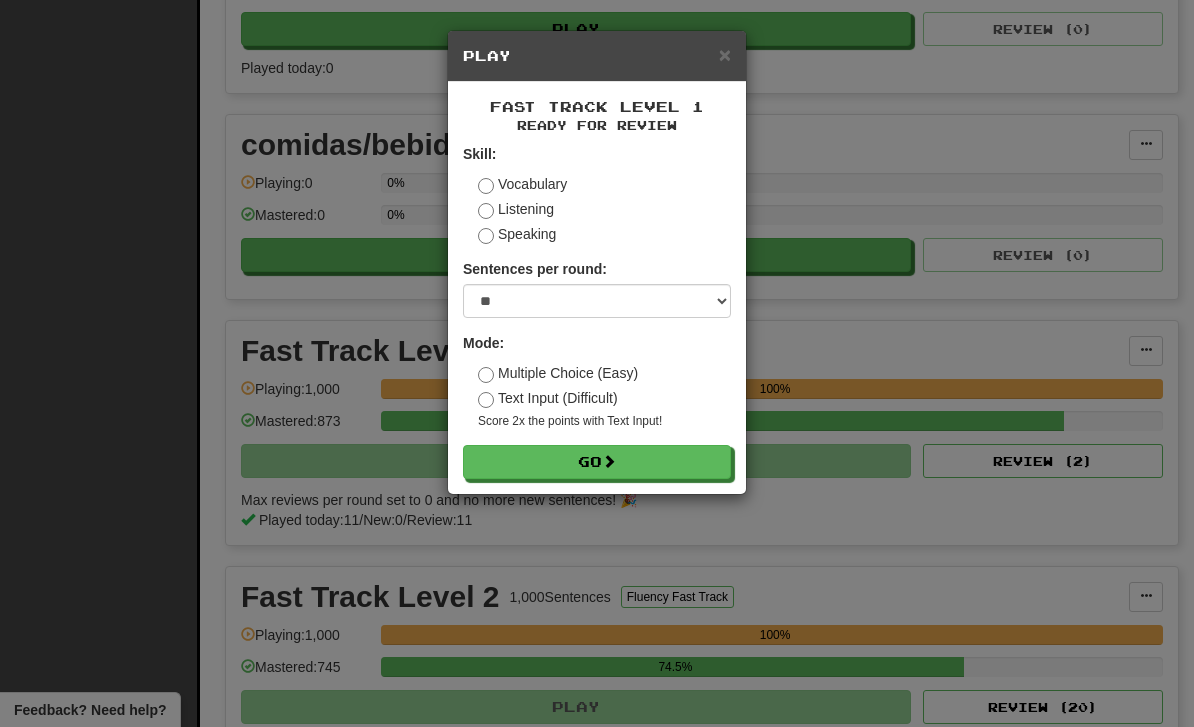 click on "Go" at bounding box center [597, 462] 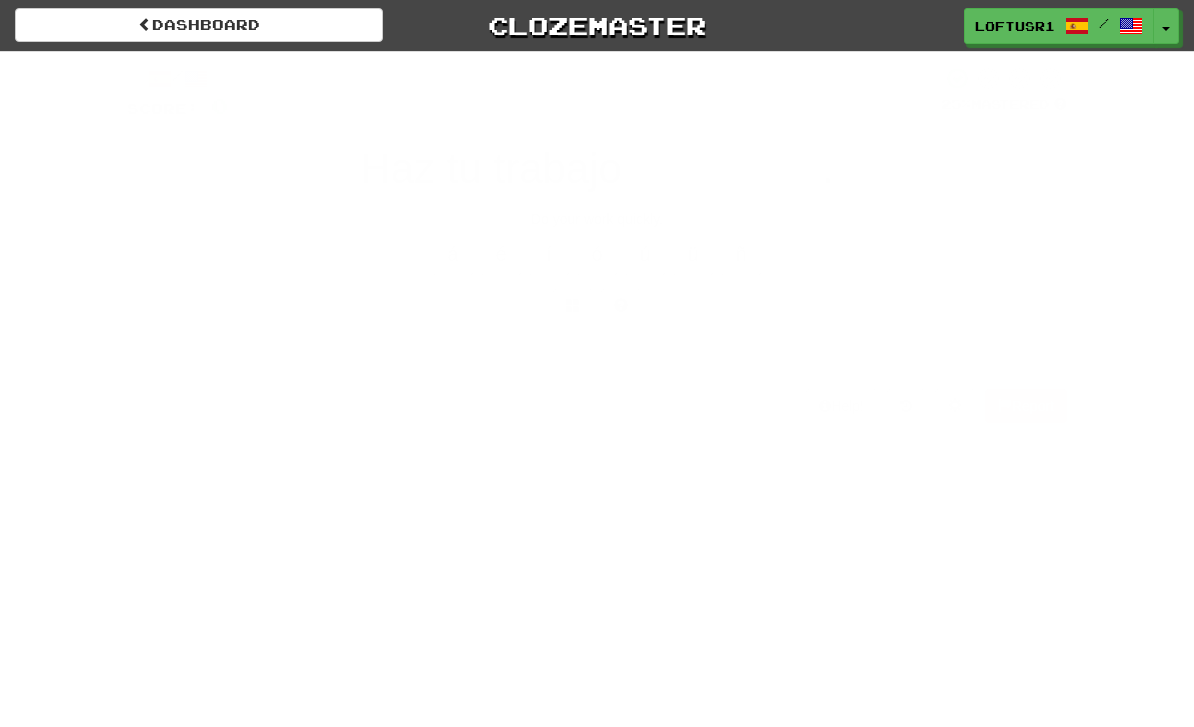 scroll, scrollTop: 0, scrollLeft: 0, axis: both 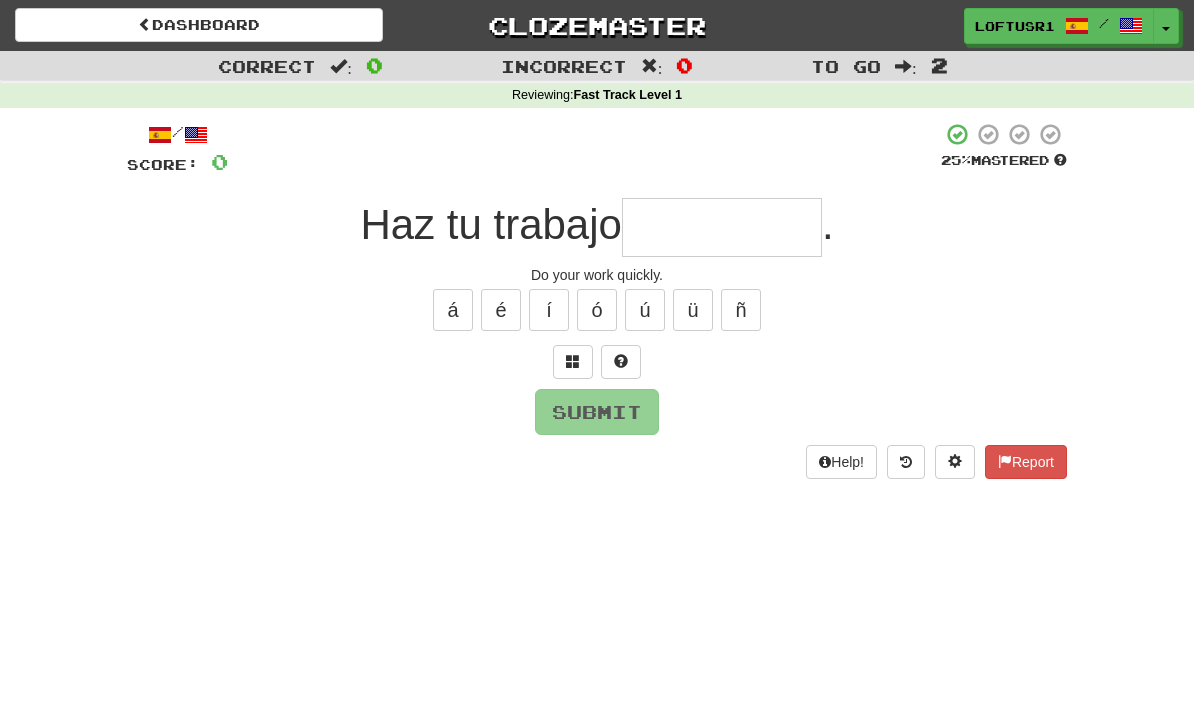 click at bounding box center (722, 227) 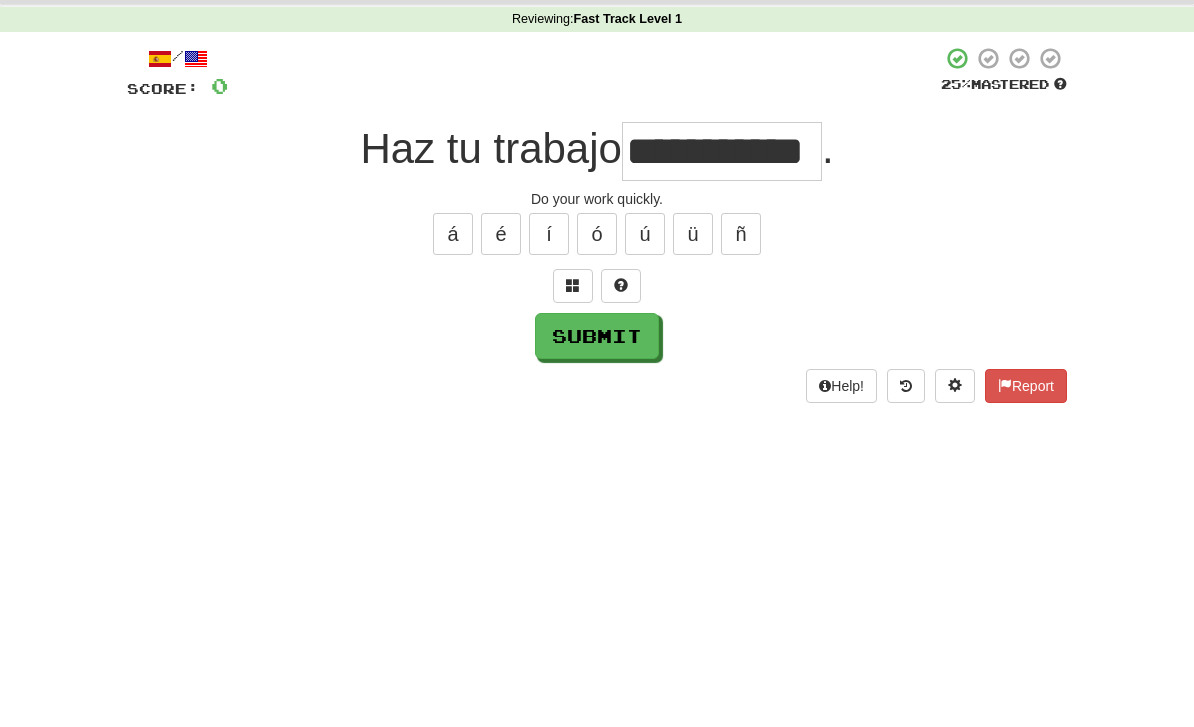 scroll, scrollTop: 76, scrollLeft: 0, axis: vertical 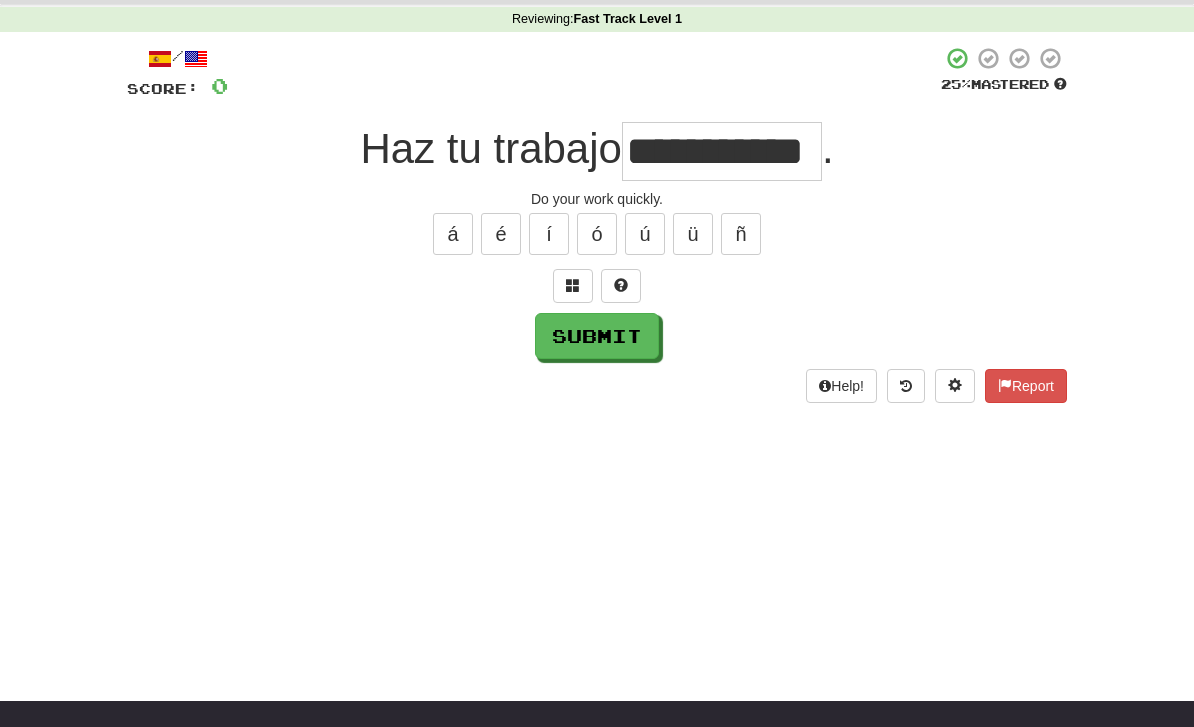 type on "**********" 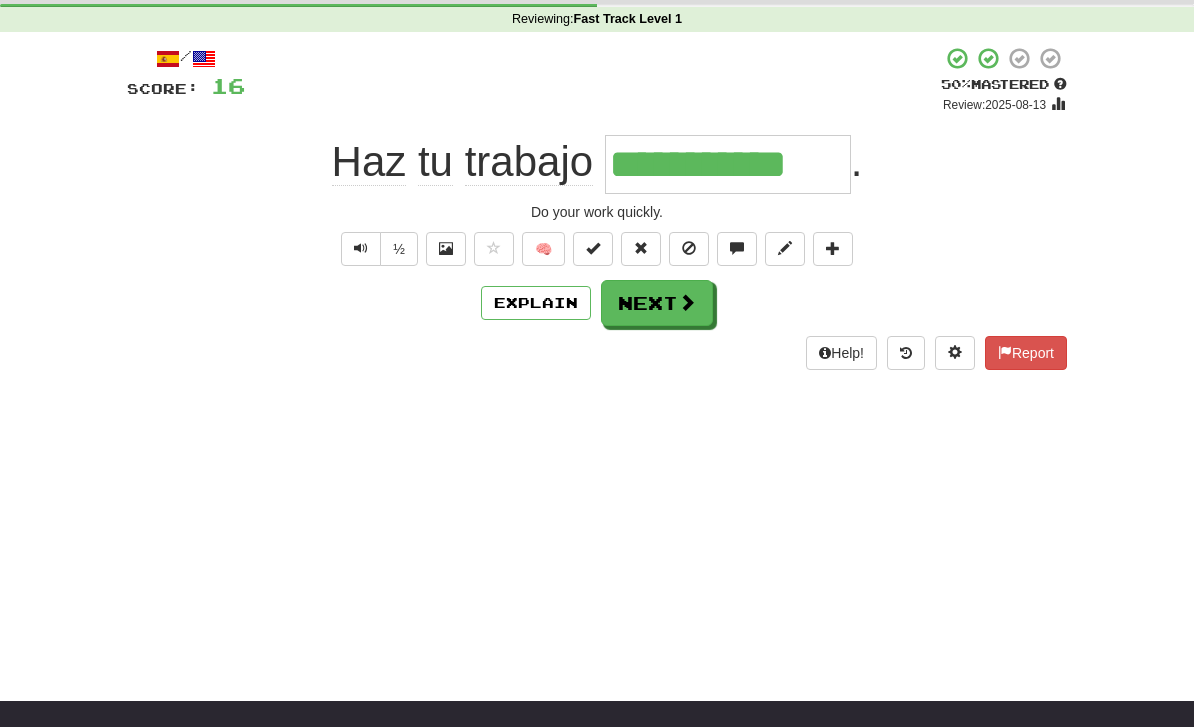 click on "Haz" 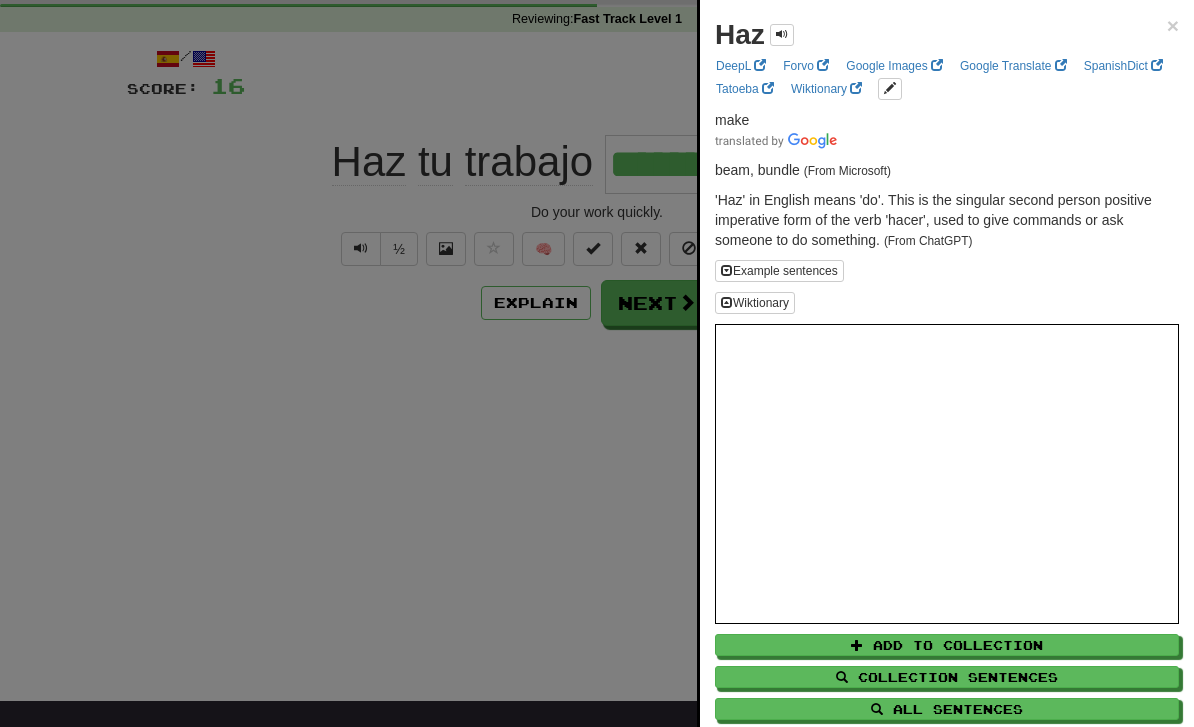 click at bounding box center (597, 363) 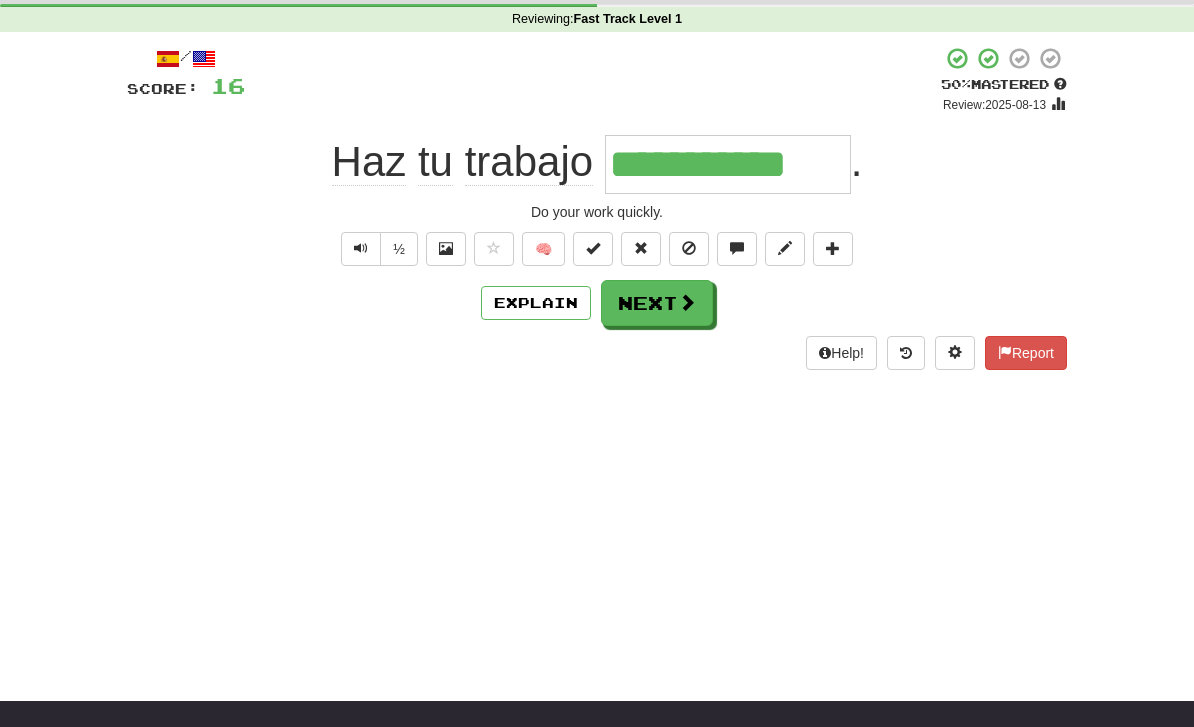 click on "Next" at bounding box center [657, 303] 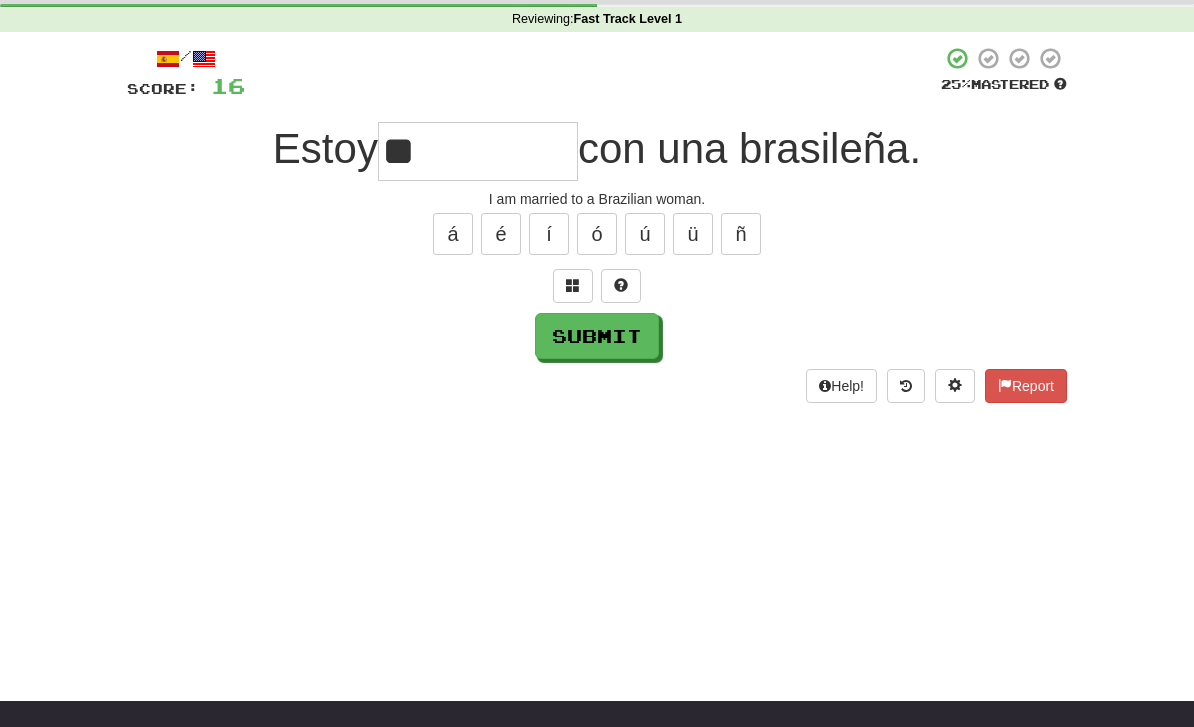 type on "*" 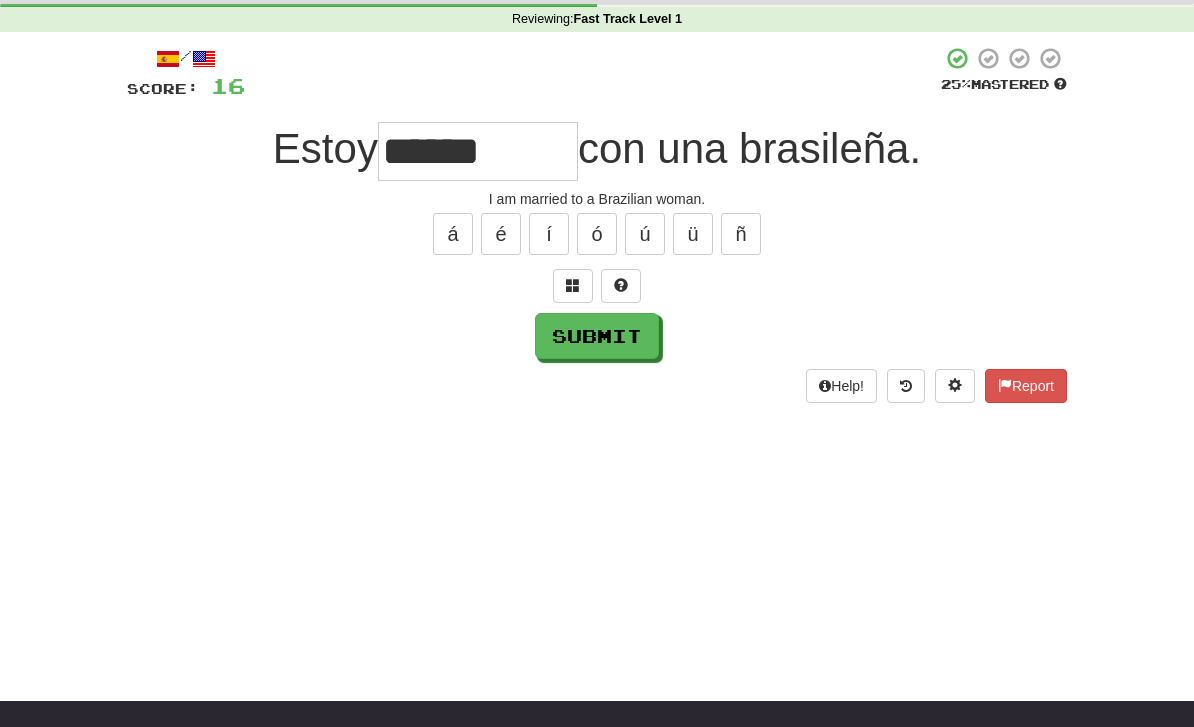 type on "******" 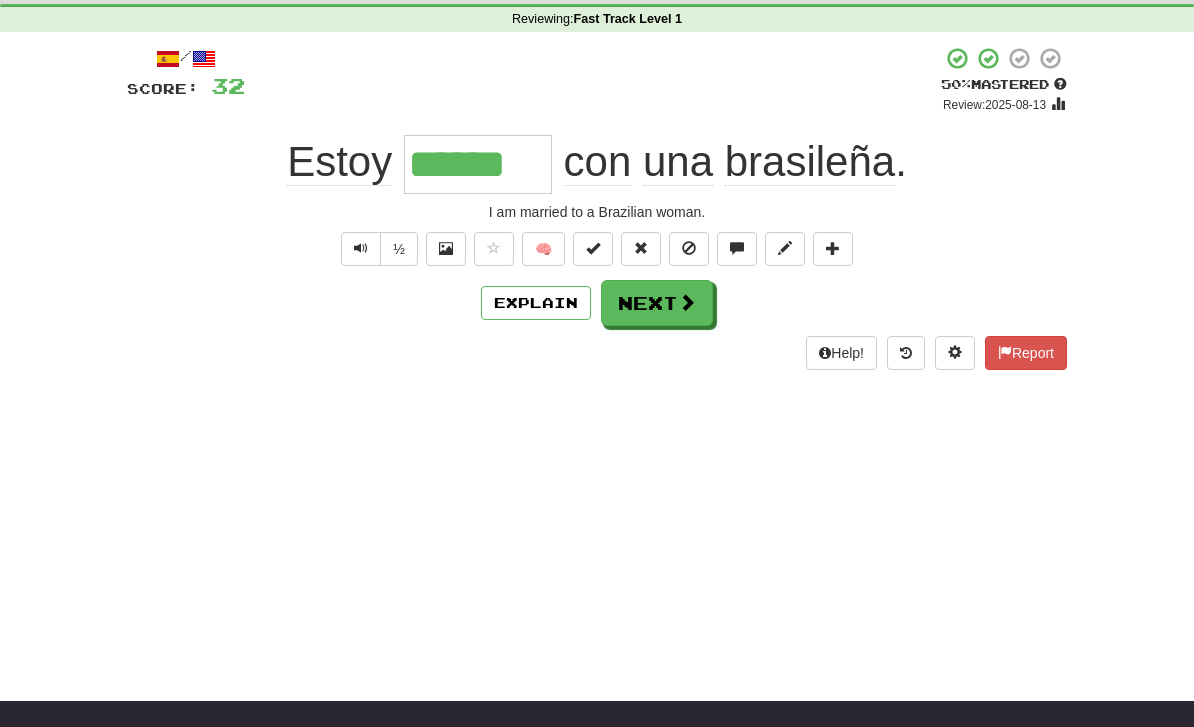 click on "Next" at bounding box center (657, 303) 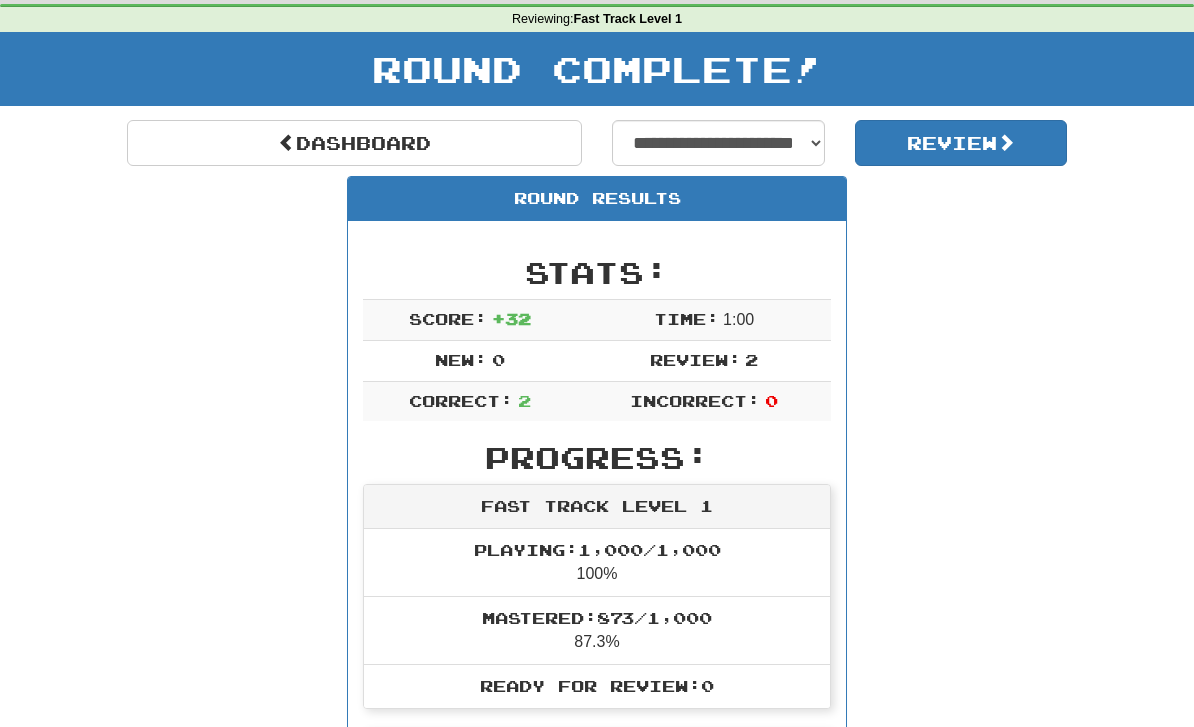 click on "Dashboard" at bounding box center (354, 143) 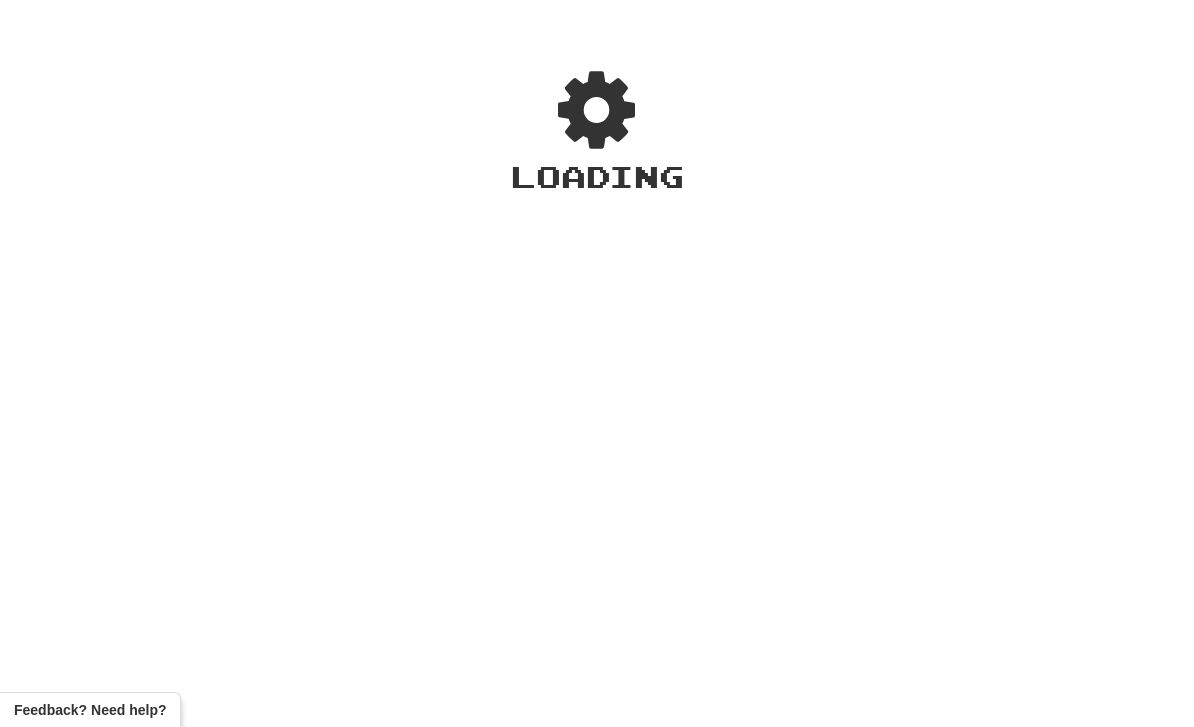 scroll, scrollTop: 0, scrollLeft: 0, axis: both 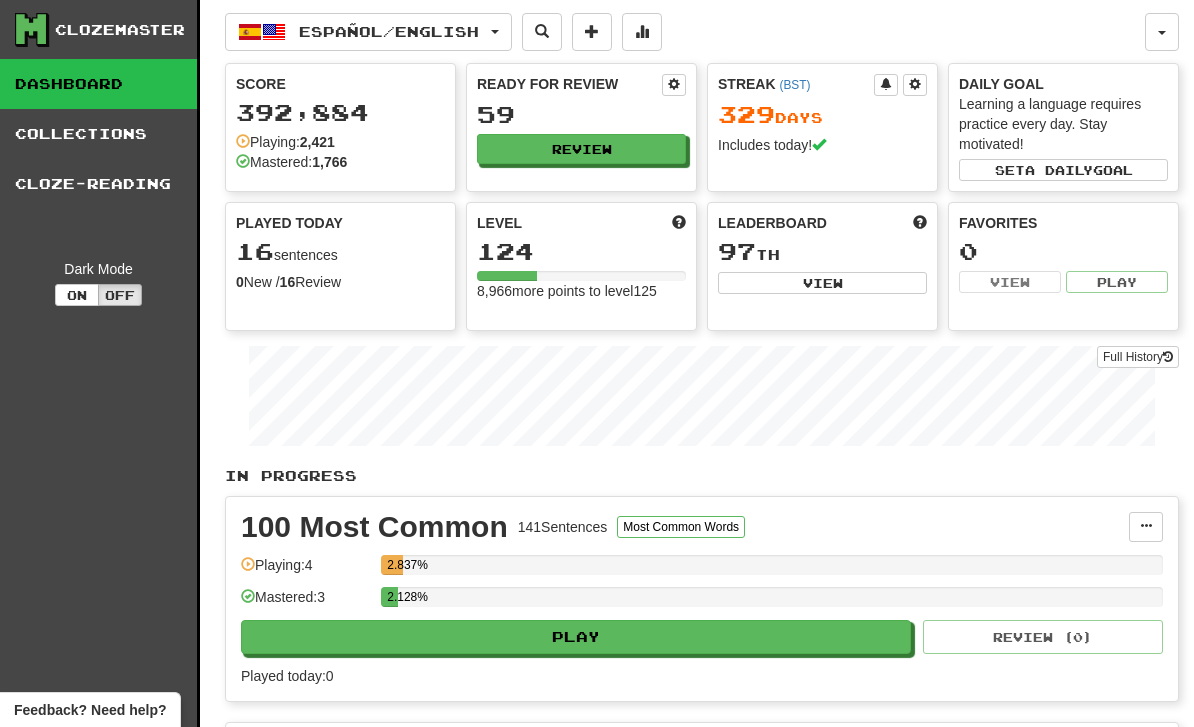click on "Full History" at bounding box center [1138, 357] 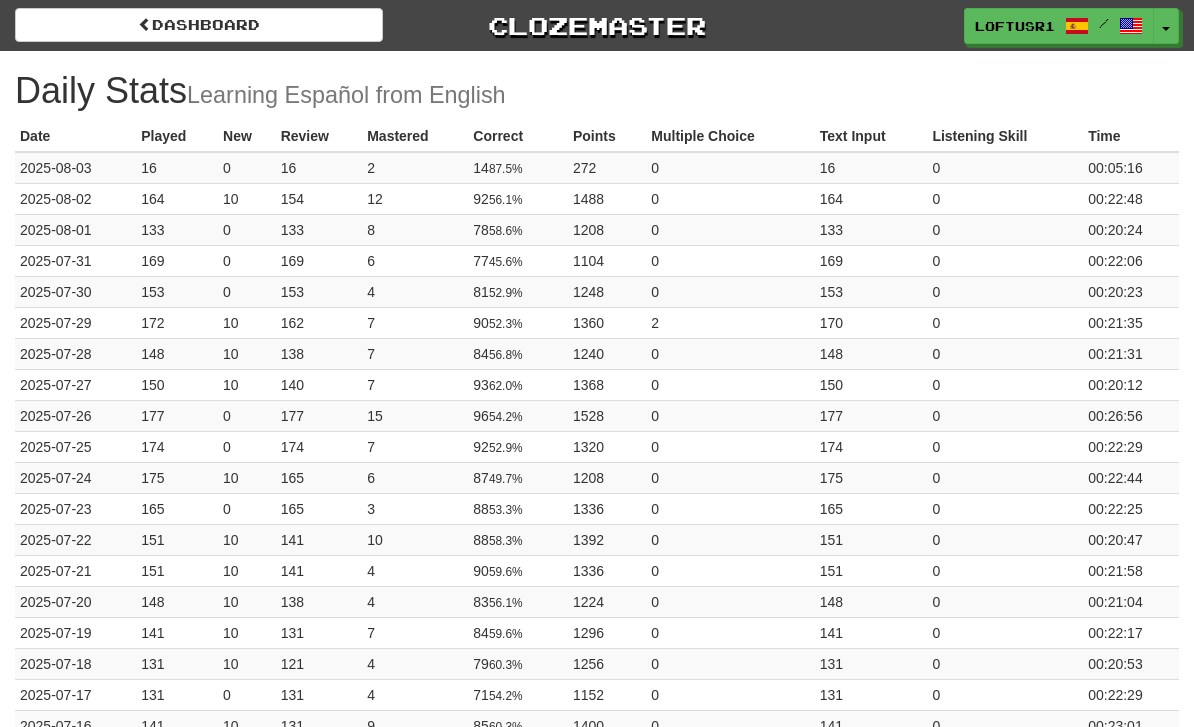 scroll, scrollTop: 0, scrollLeft: 0, axis: both 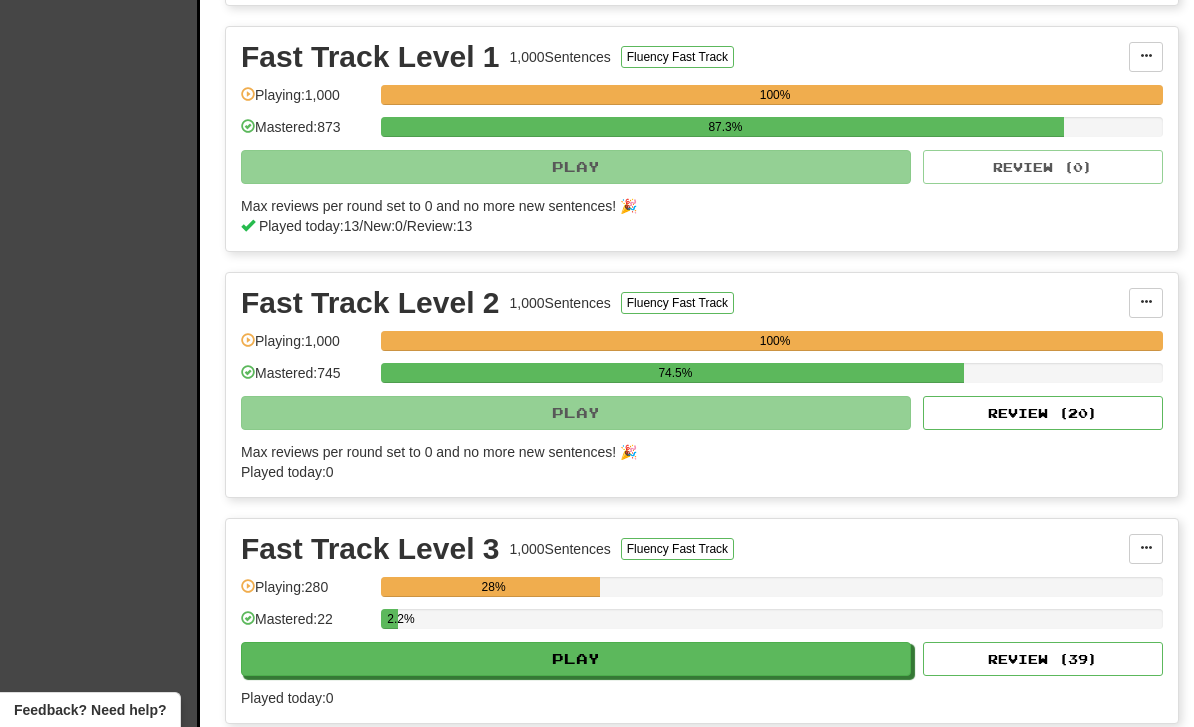 click on "Review ( 20 )" at bounding box center (1043, 413) 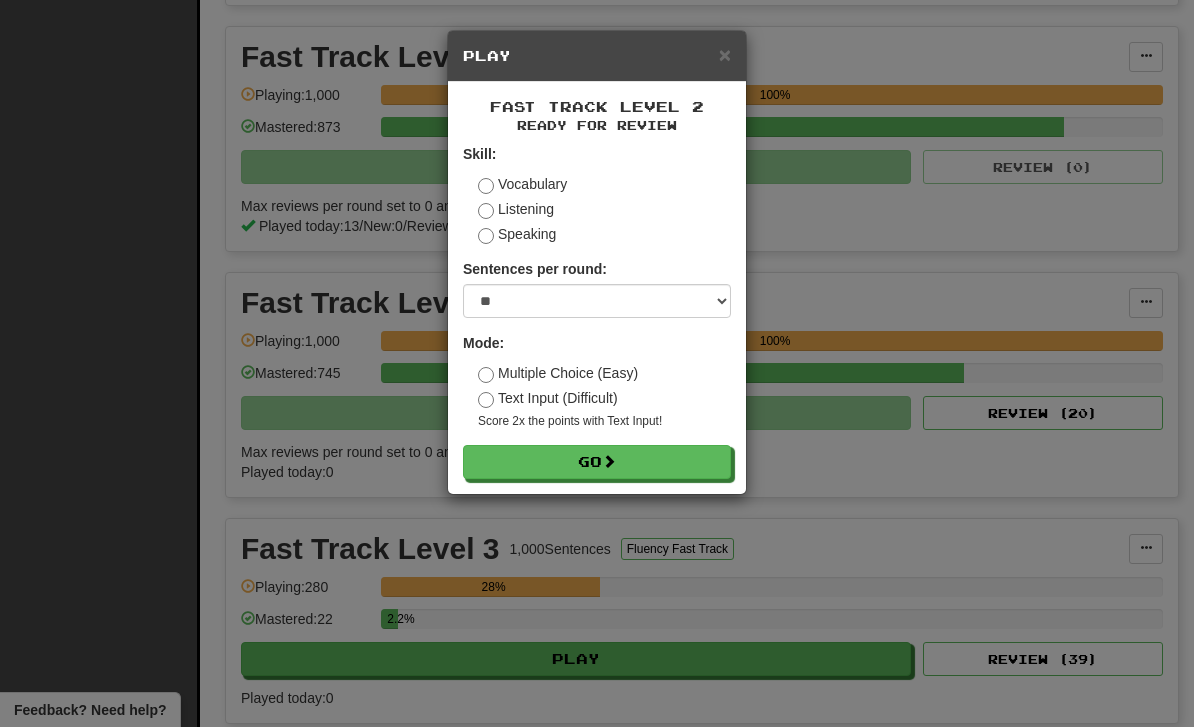 click on "Go" at bounding box center [597, 462] 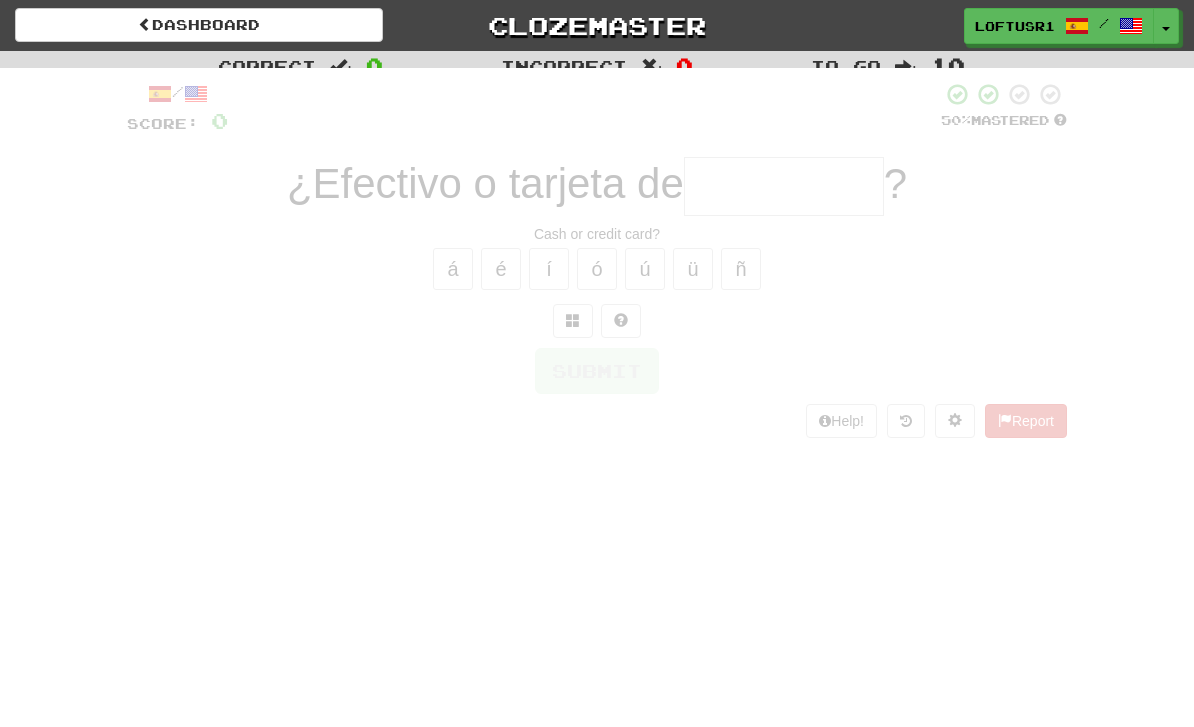 scroll, scrollTop: 0, scrollLeft: 0, axis: both 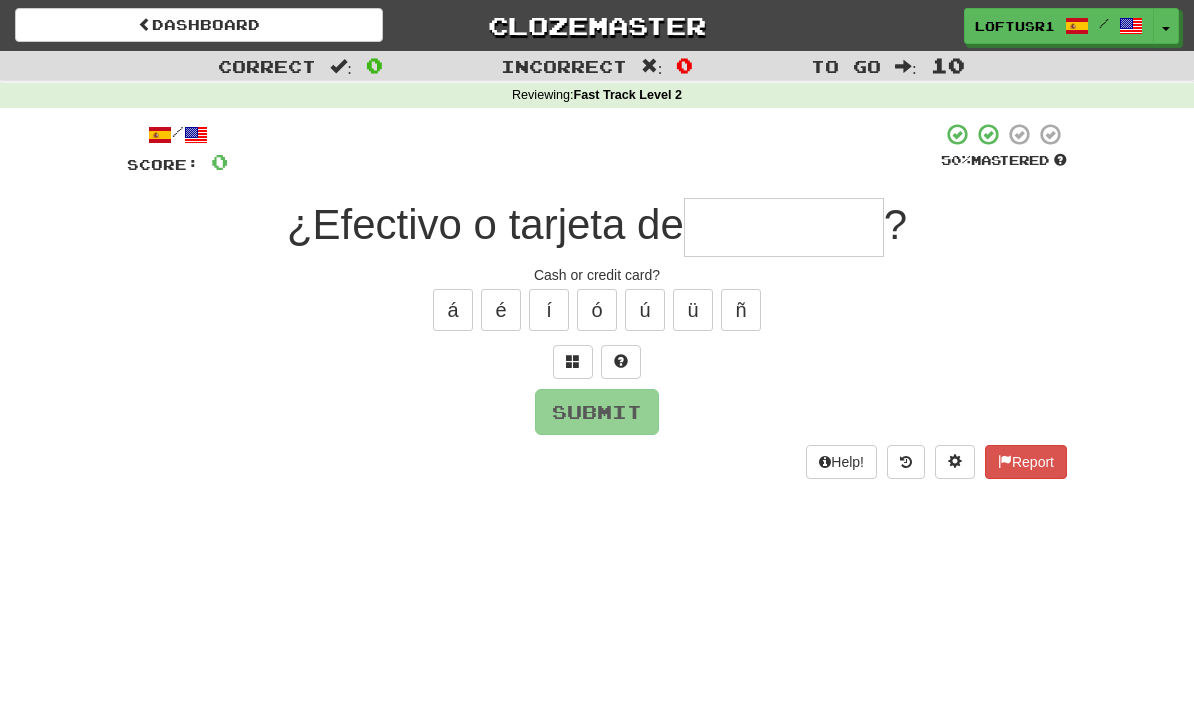 click at bounding box center (784, 227) 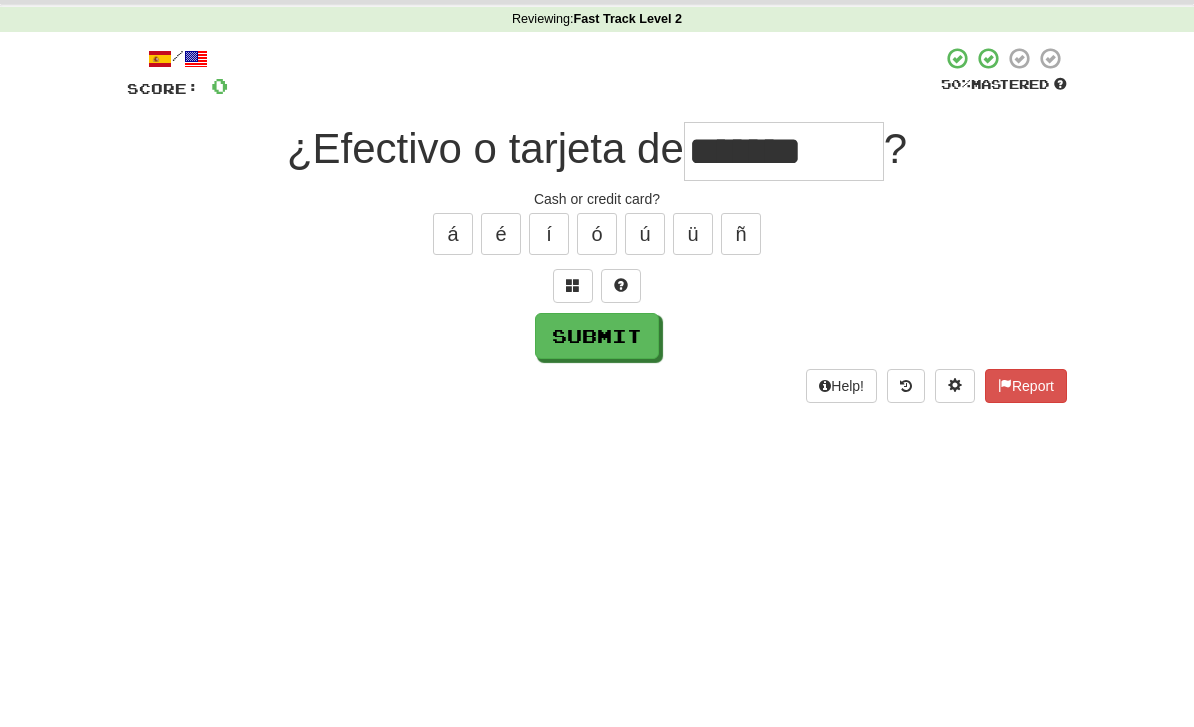 scroll, scrollTop: 76, scrollLeft: 0, axis: vertical 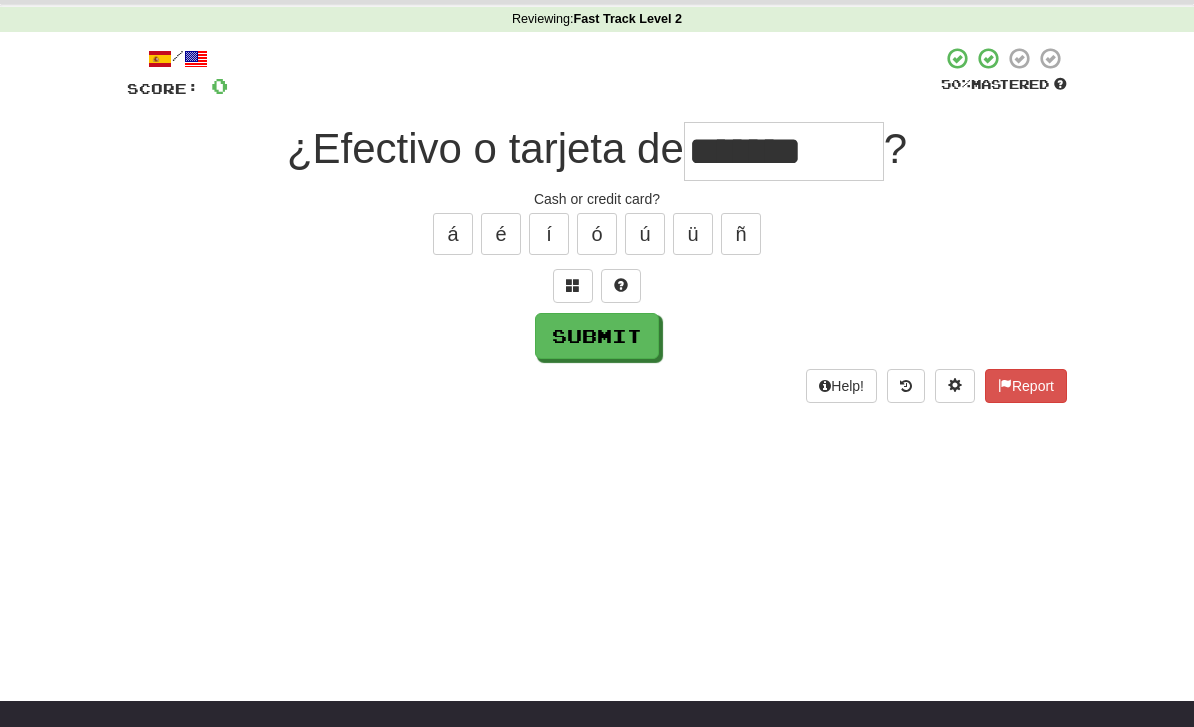 type on "*******" 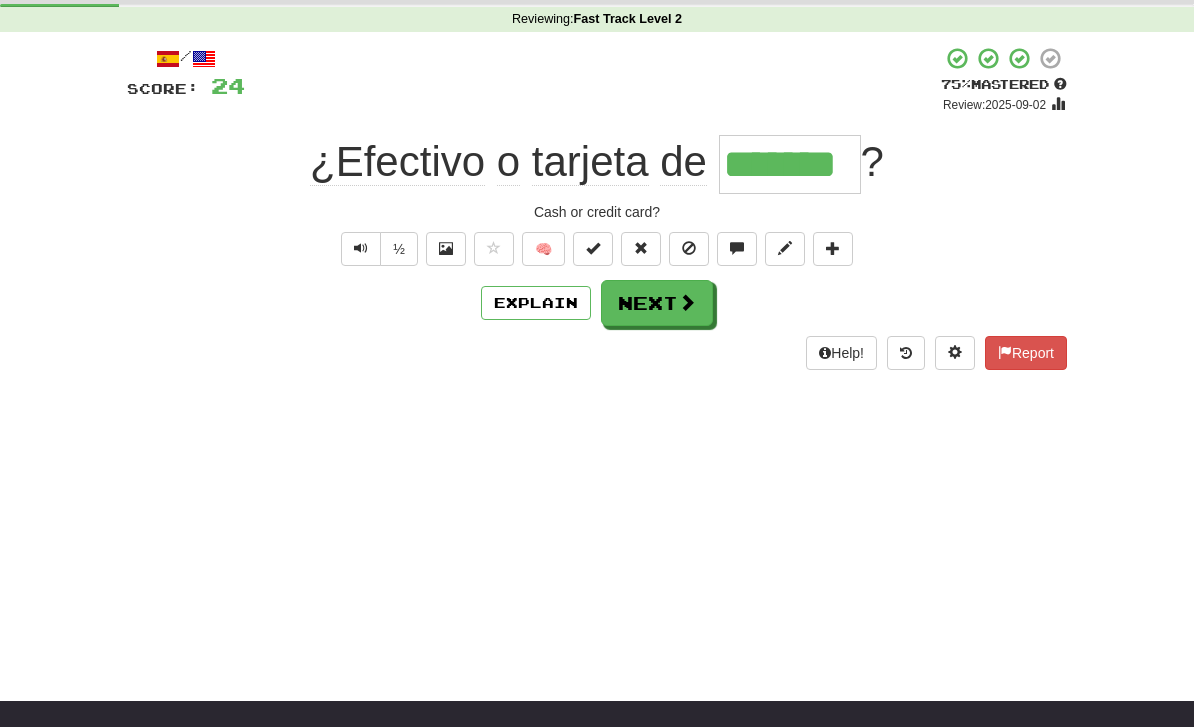 click at bounding box center (687, 302) 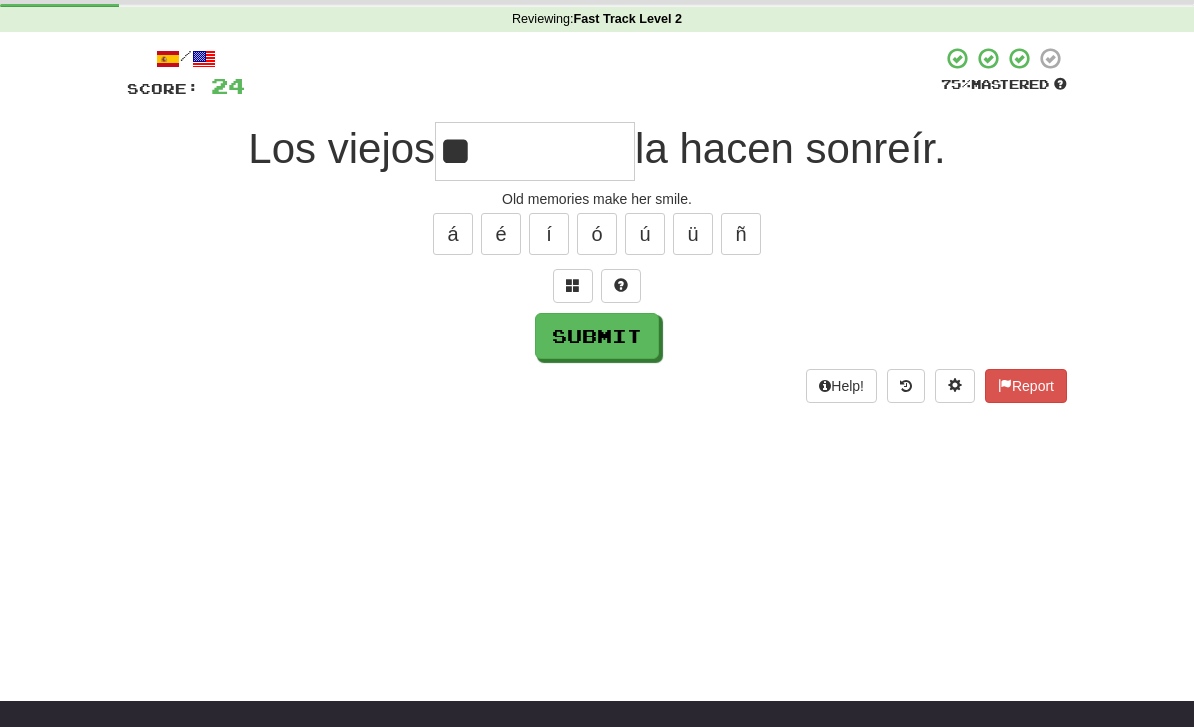 type on "*" 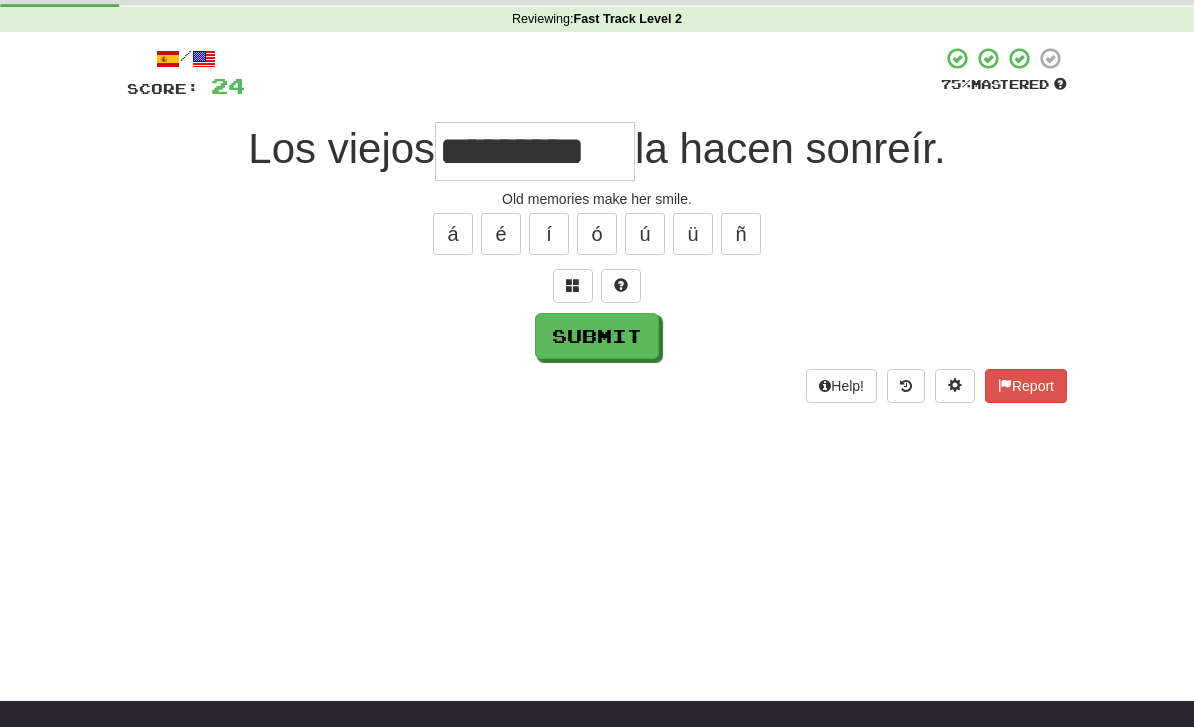 click on "Submit" at bounding box center (597, 336) 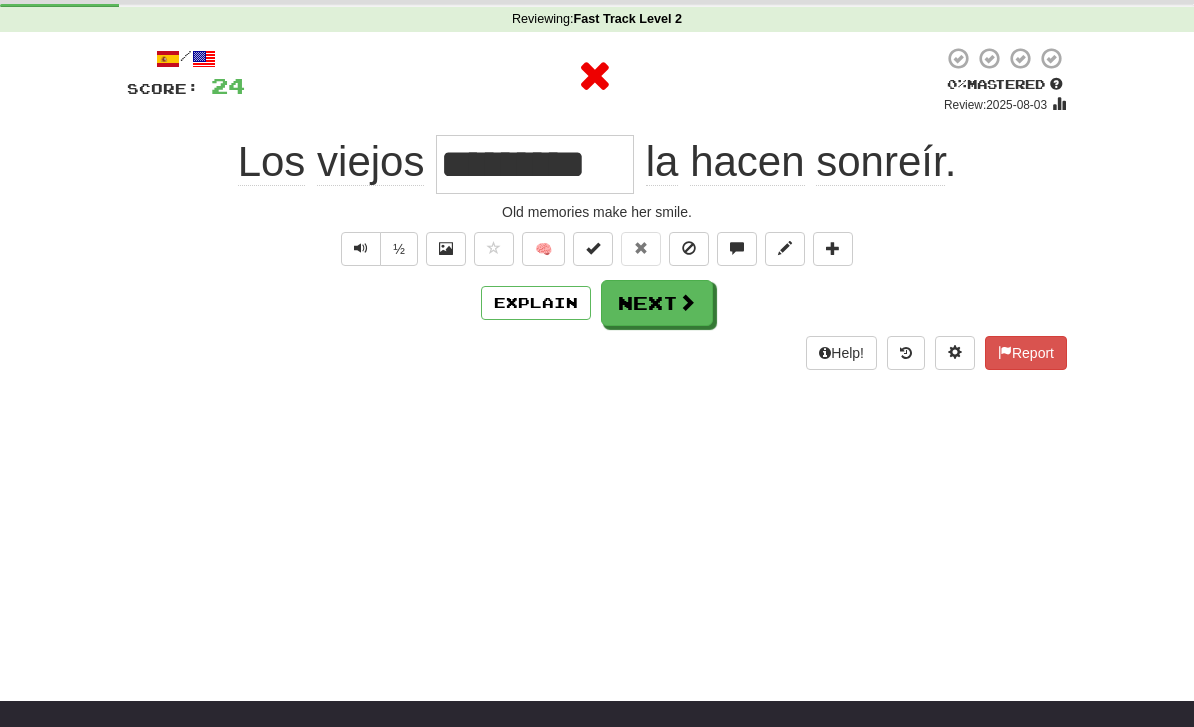 click on "Explain" at bounding box center [536, 303] 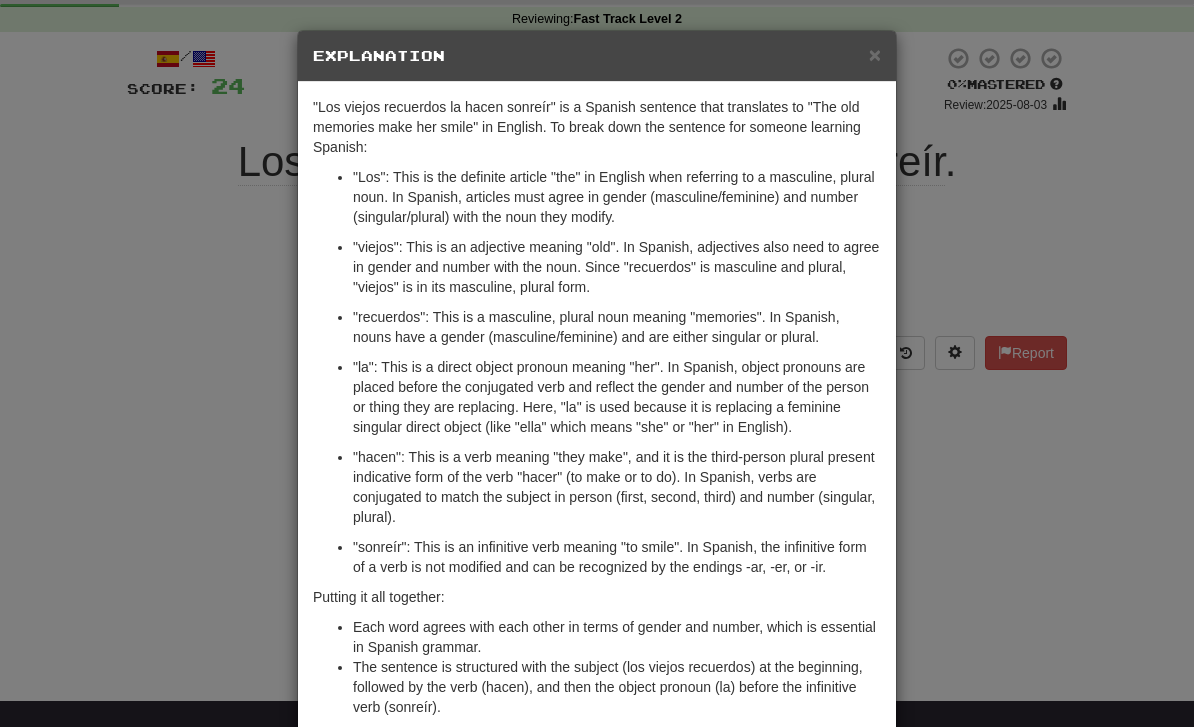 click on "× Explanation "Los viejos recuerdos la hacen sonreír" is a Spanish sentence that translates to "The old memories make her smile" in English. To break down the sentence for someone learning Spanish:
"Los": This is the definite article "the" in English when referring to a masculine, plural noun. In Spanish, articles must agree in gender (masculine/feminine) and number (singular/plural) with the noun they modify.
"viejos": This is an adjective meaning "old". In Spanish, adjectives also need to agree in gender and number with the noun. Since "recuerdos" is masculine and plural, "viejos" is in its masculine, plural form.
"recuerdos": This is a masculine, plural noun meaning "memories". In Spanish, nouns have a gender (masculine/feminine) and are either singular or plural.
"sonreír": This is an infinitive verb meaning "to smile". In Spanish, the infinitive form of a verb is not modified and can be recognized by the endings -ar, -er, or -ir.
Putting it all together:" at bounding box center [597, 363] 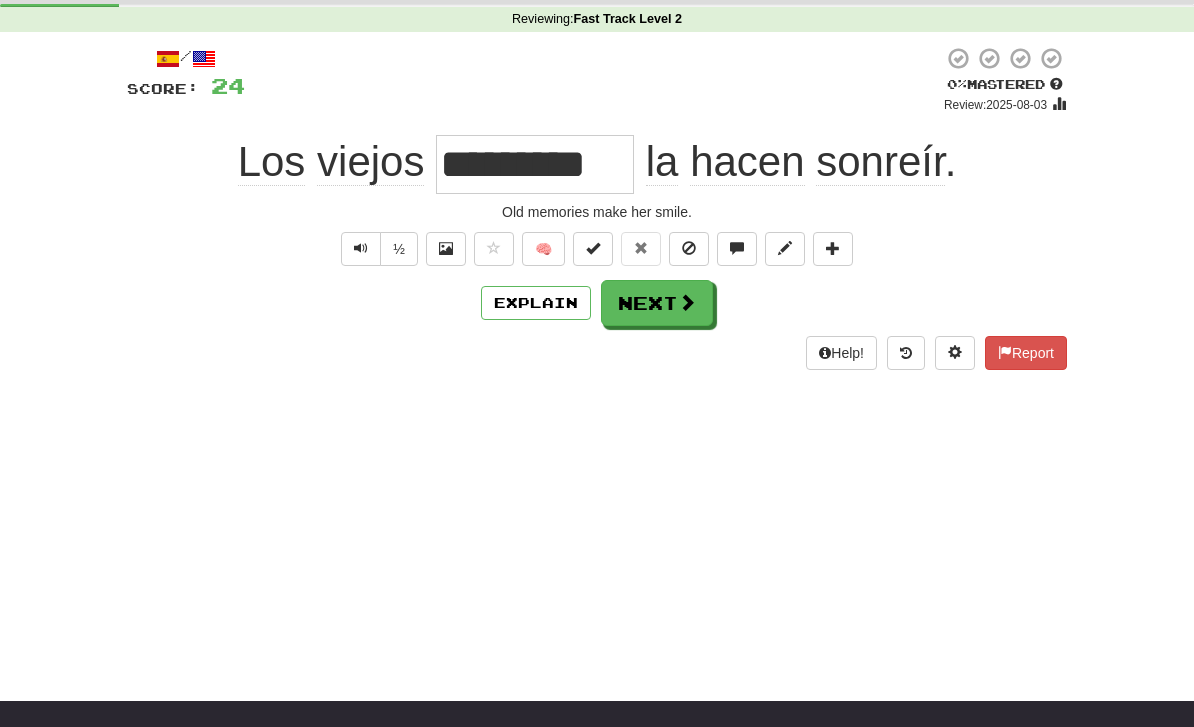 click on "Next" at bounding box center (657, 303) 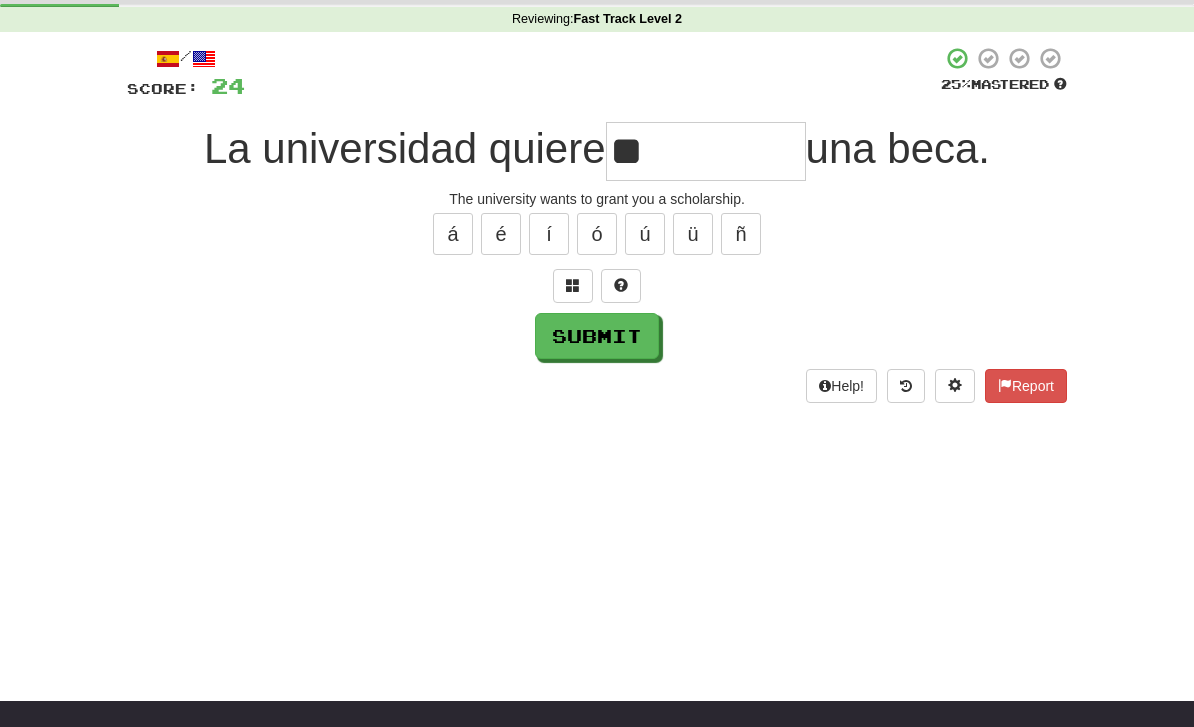 type on "*" 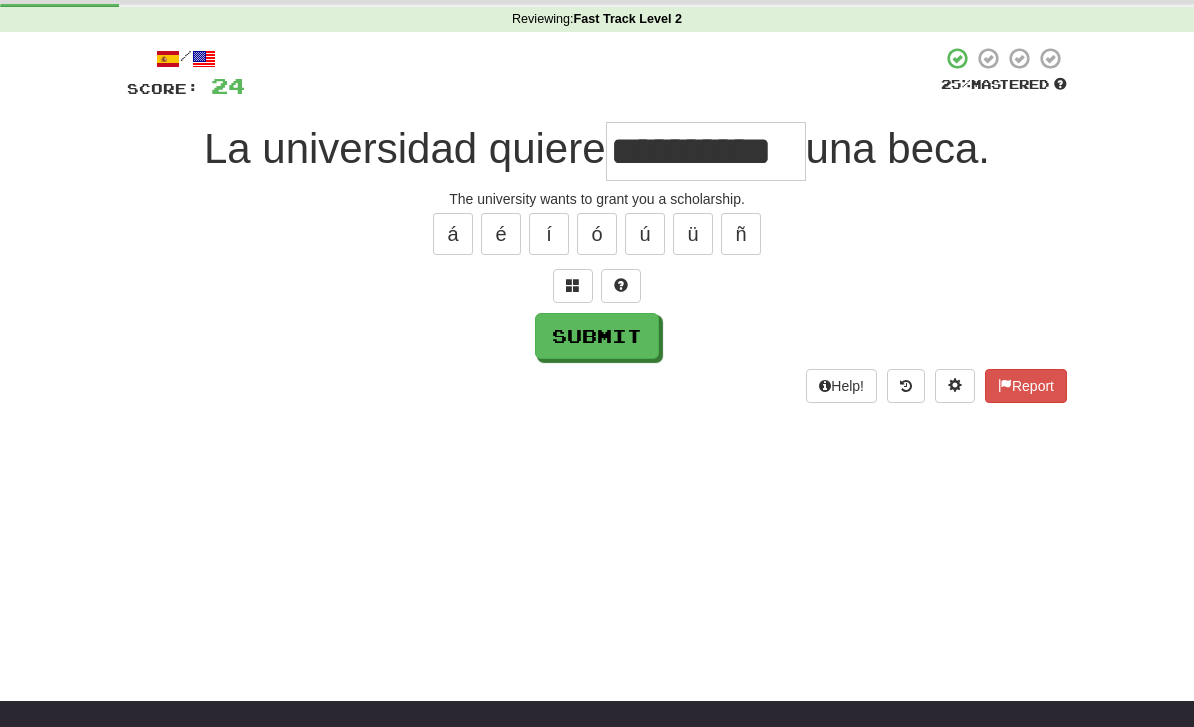 type on "**********" 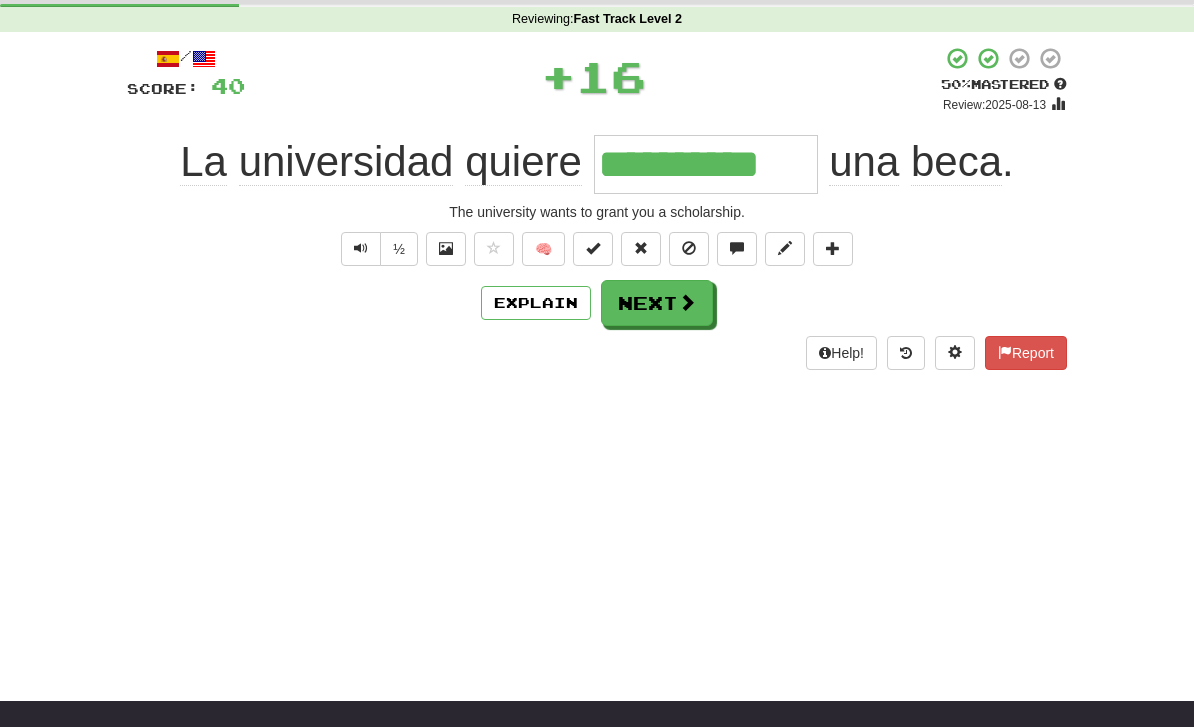scroll, scrollTop: 72, scrollLeft: 0, axis: vertical 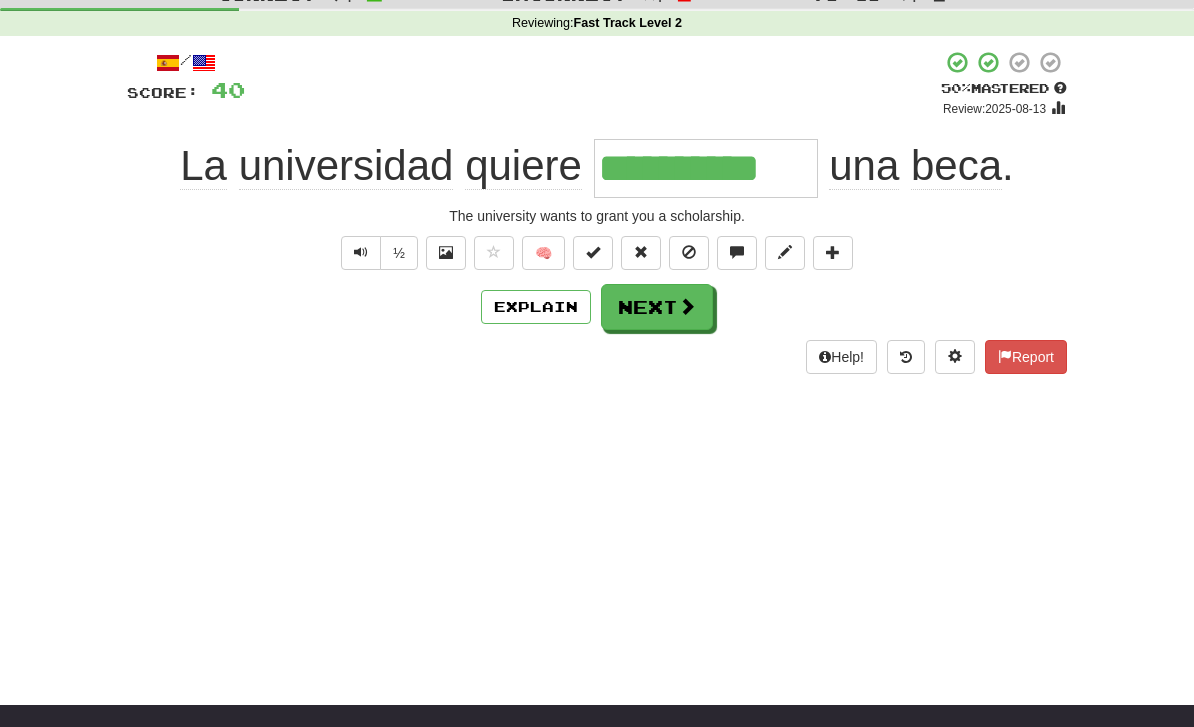 click on "Next" at bounding box center (657, 307) 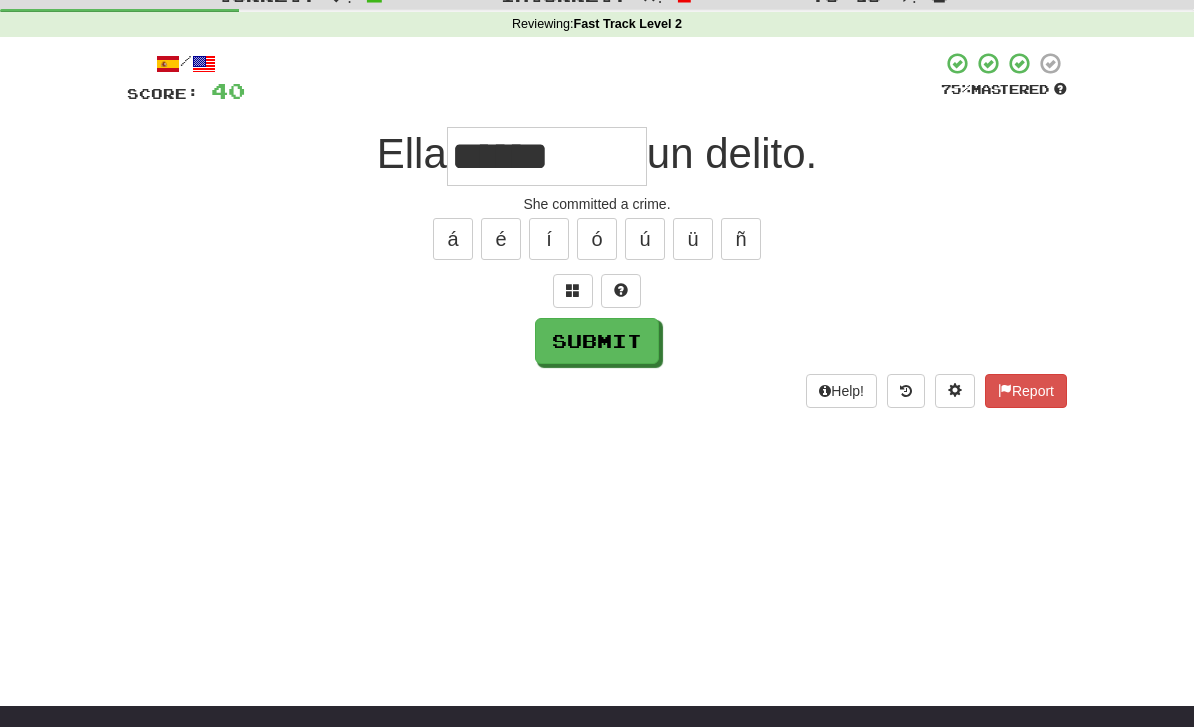 scroll, scrollTop: 72, scrollLeft: 0, axis: vertical 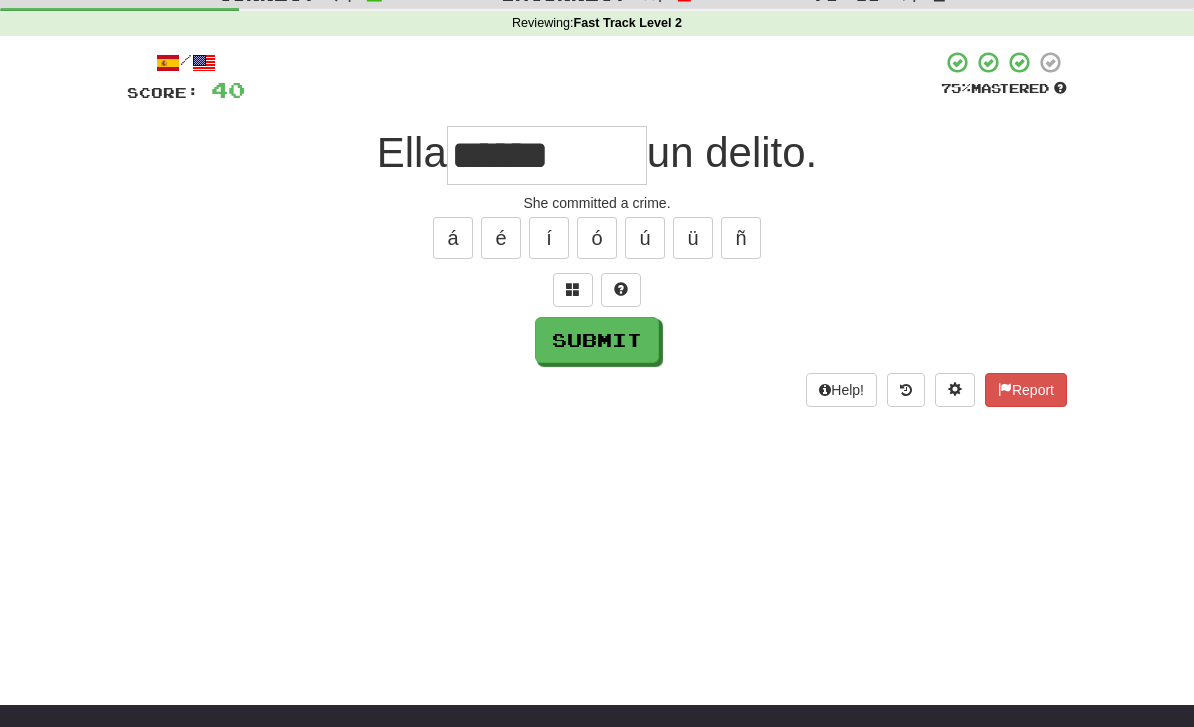 click on "Submit" at bounding box center [597, 340] 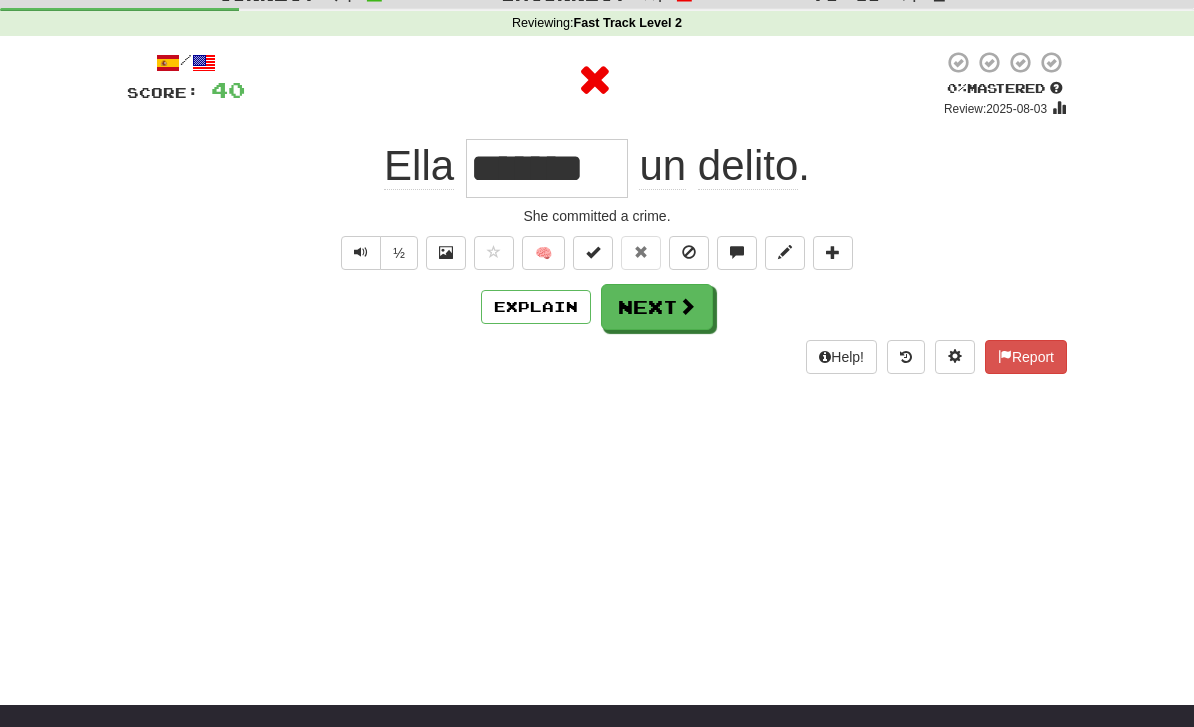 click on "Explain" at bounding box center [536, 307] 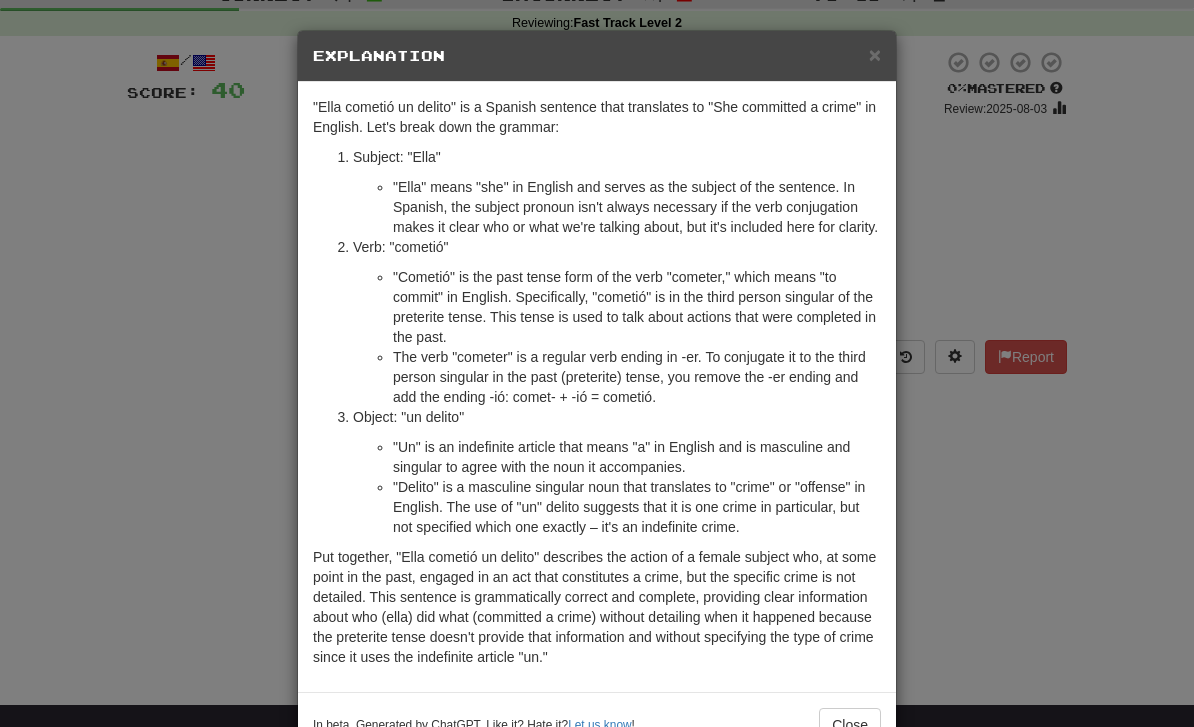 click on "× Explanation "Ella cometió un delito" is a Spanish sentence that translates to "She committed a crime" in English. Let's break down the grammar:
Subject: "Ella"
"Ella" means "she" in English and serves as the subject of the sentence. In Spanish, the subject pronoun isn't always necessary if the verb conjugation makes it clear who or what we're talking about, but it's included here for clarity.
Verb: "cometió"
"Cometió" is the past tense form of the verb "cometer," which means "to commit" in English. Specifically, "cometió" is in the third person singular of the preterite tense. This tense is used to talk about actions that were completed in the past.
The verb "cometer" is a regular verb ending in -er. To conjugate it to the third person singular in the past (preterite) tense, you remove the -er ending and add the ending -ió: comet- + -ió = cometió.
Object: "un delito"
In beta. Generated by ChatGPT. Like it? Hate it?  Let us know ! Close" at bounding box center (597, 363) 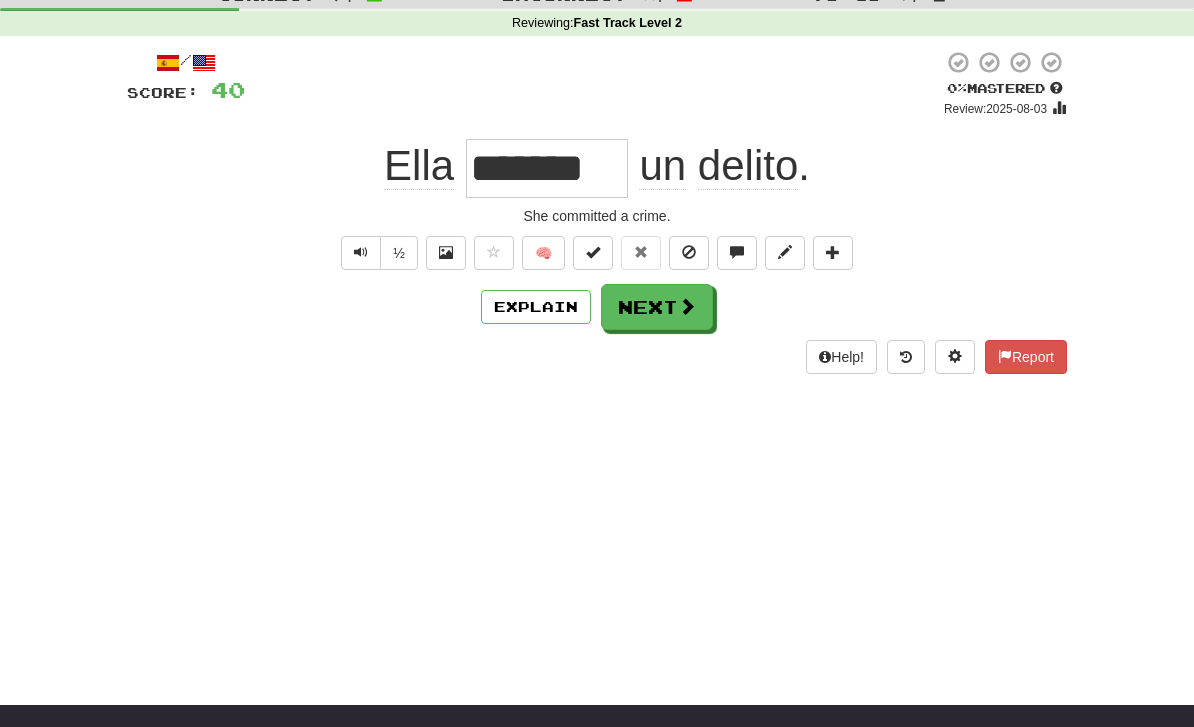 click on "Next" at bounding box center (657, 307) 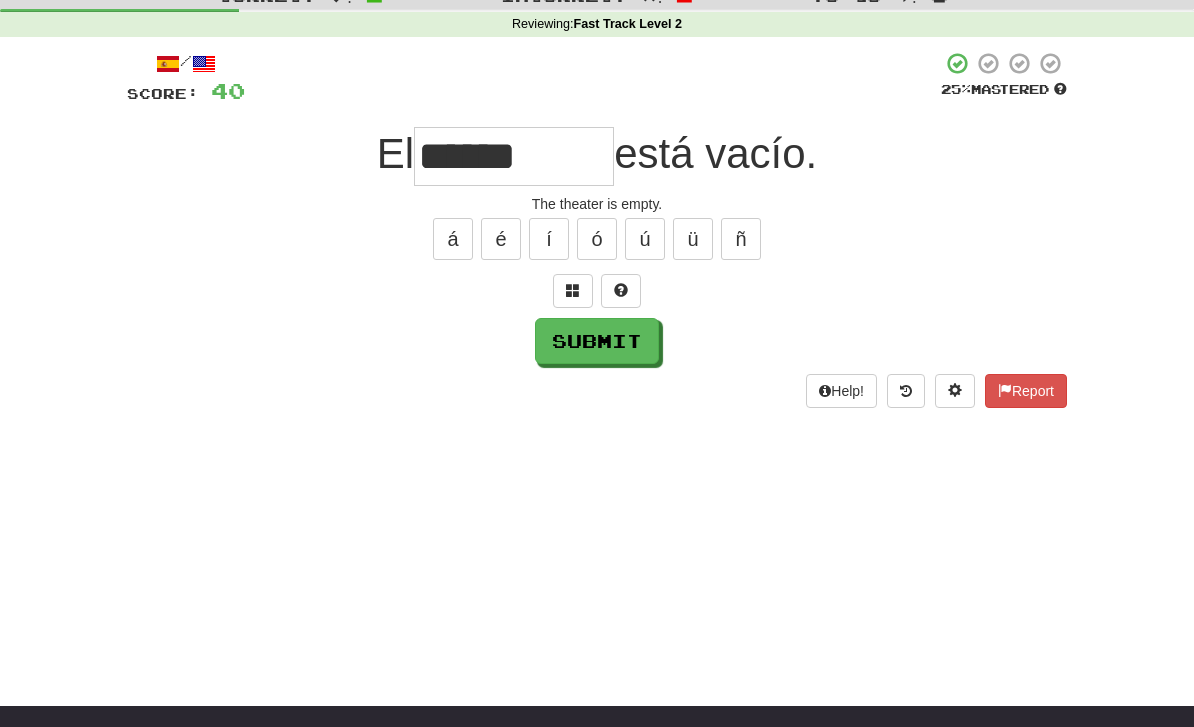 scroll, scrollTop: 72, scrollLeft: 0, axis: vertical 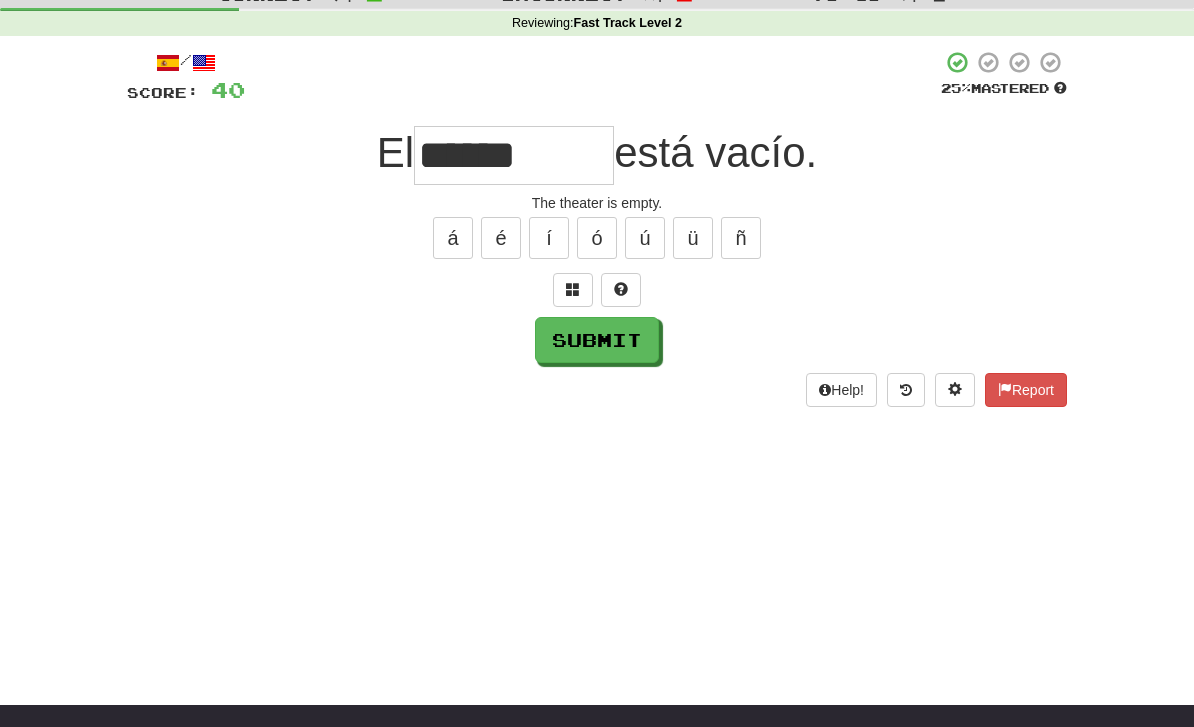 type on "******" 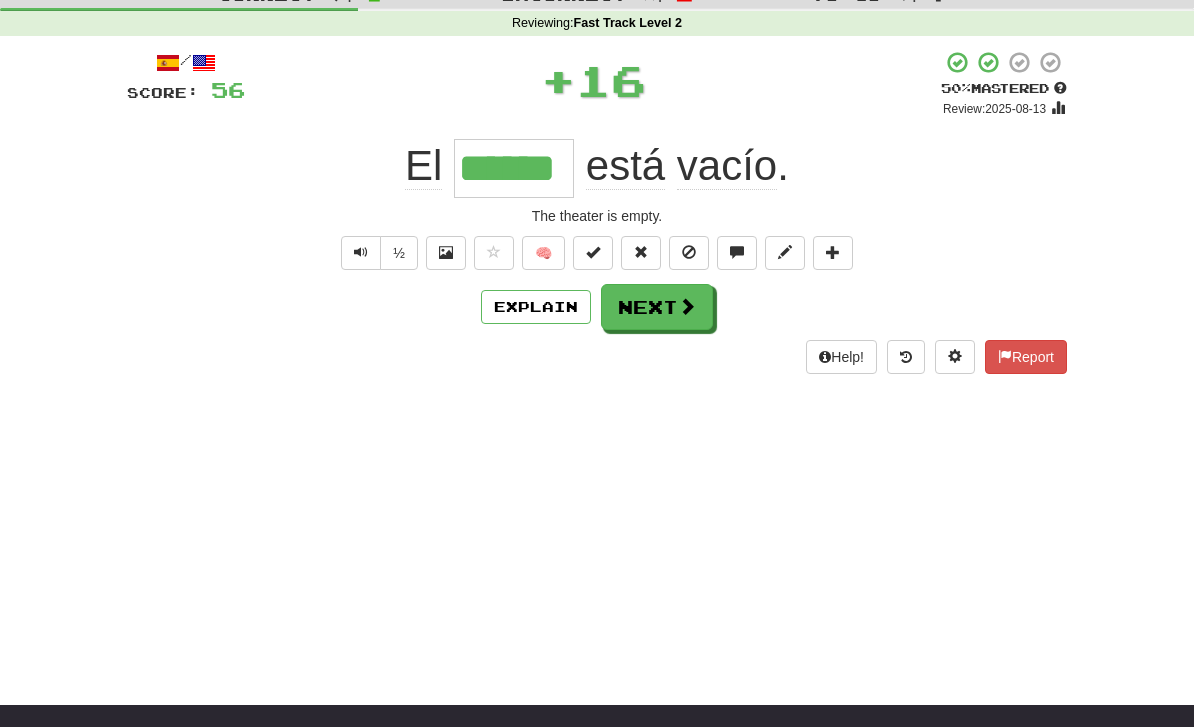 click at bounding box center [687, 306] 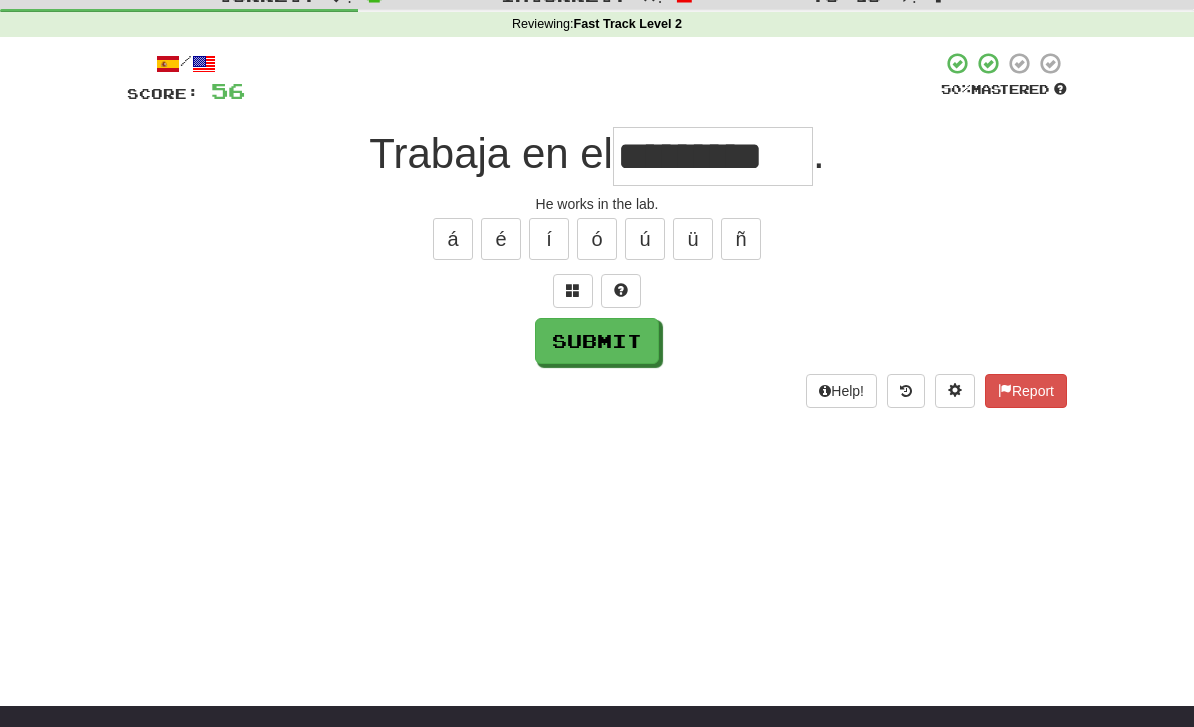 scroll, scrollTop: 72, scrollLeft: 0, axis: vertical 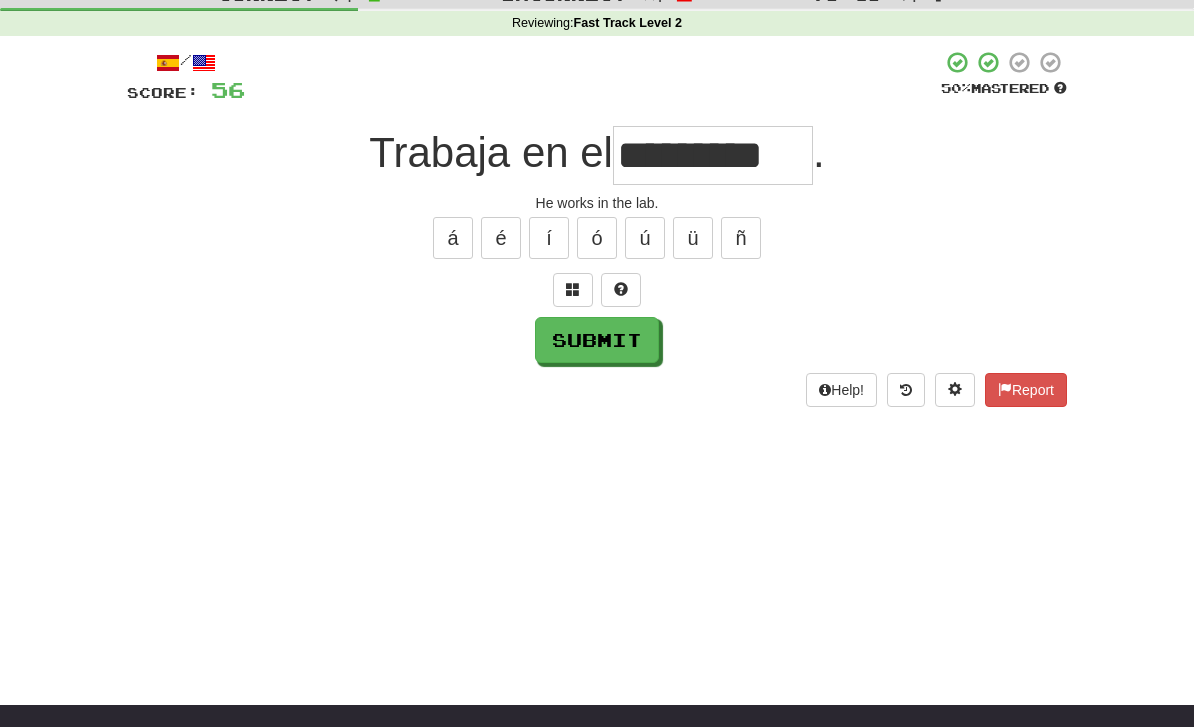 click on "Help!  Report" at bounding box center [597, 390] 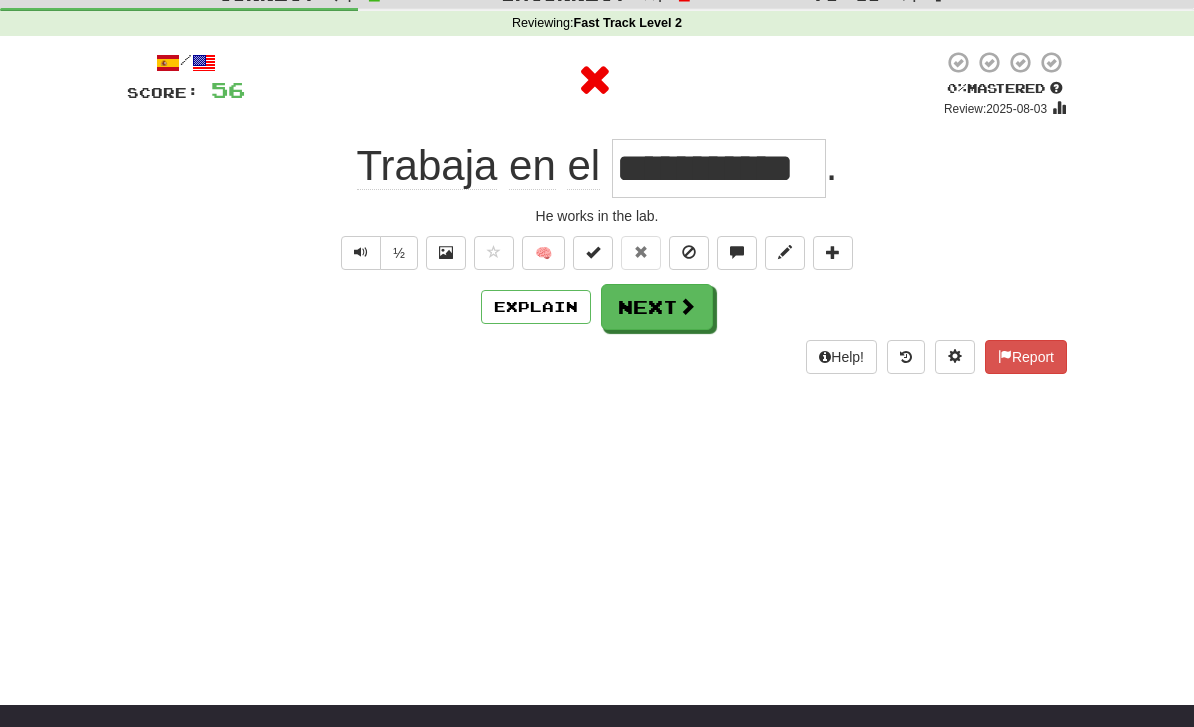click on "Next" at bounding box center (657, 307) 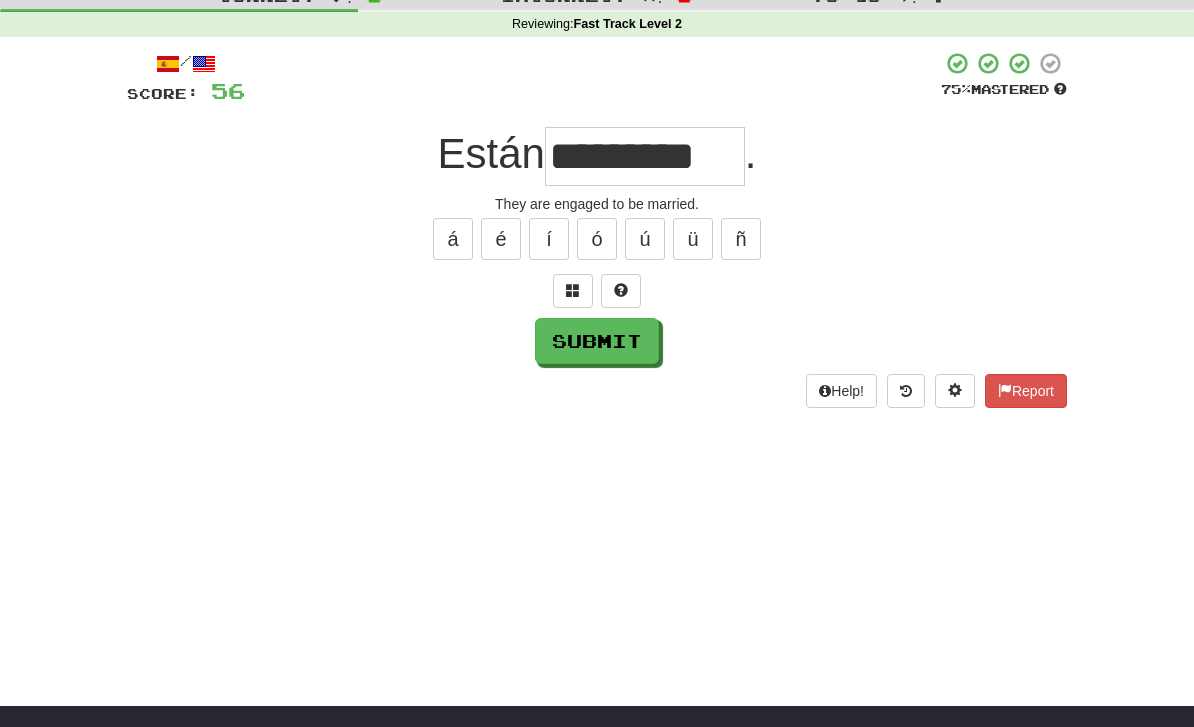 scroll, scrollTop: 72, scrollLeft: 0, axis: vertical 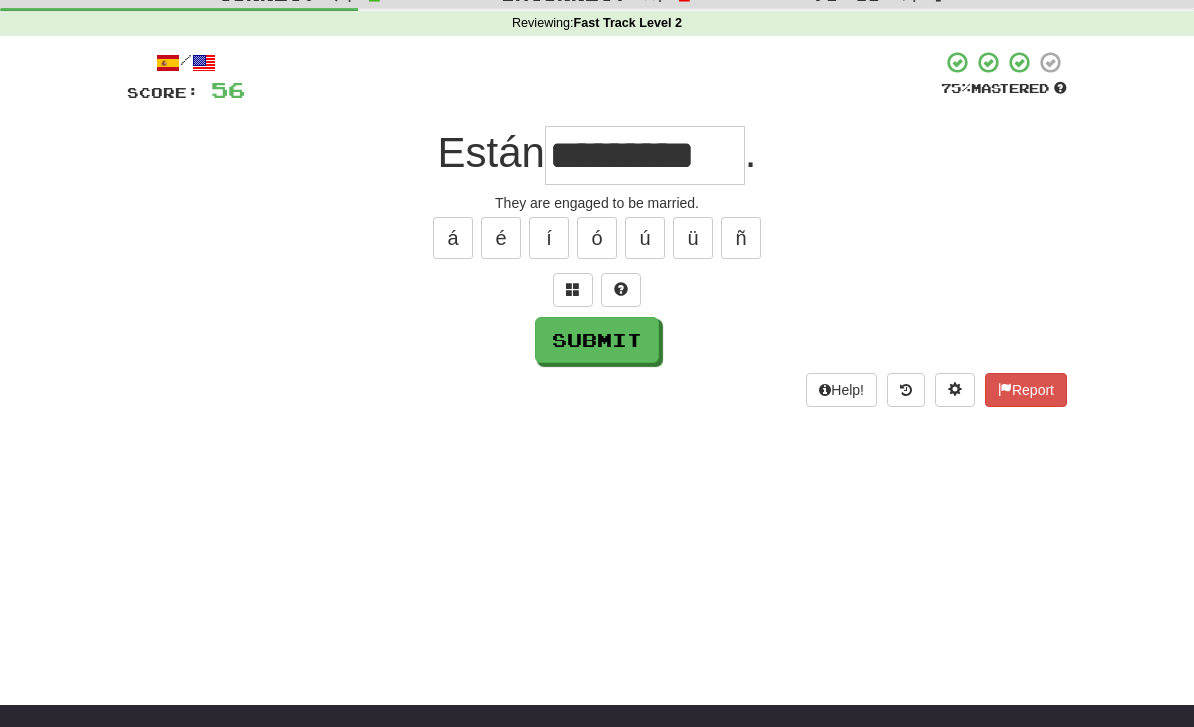 click on "Submit" at bounding box center [597, 340] 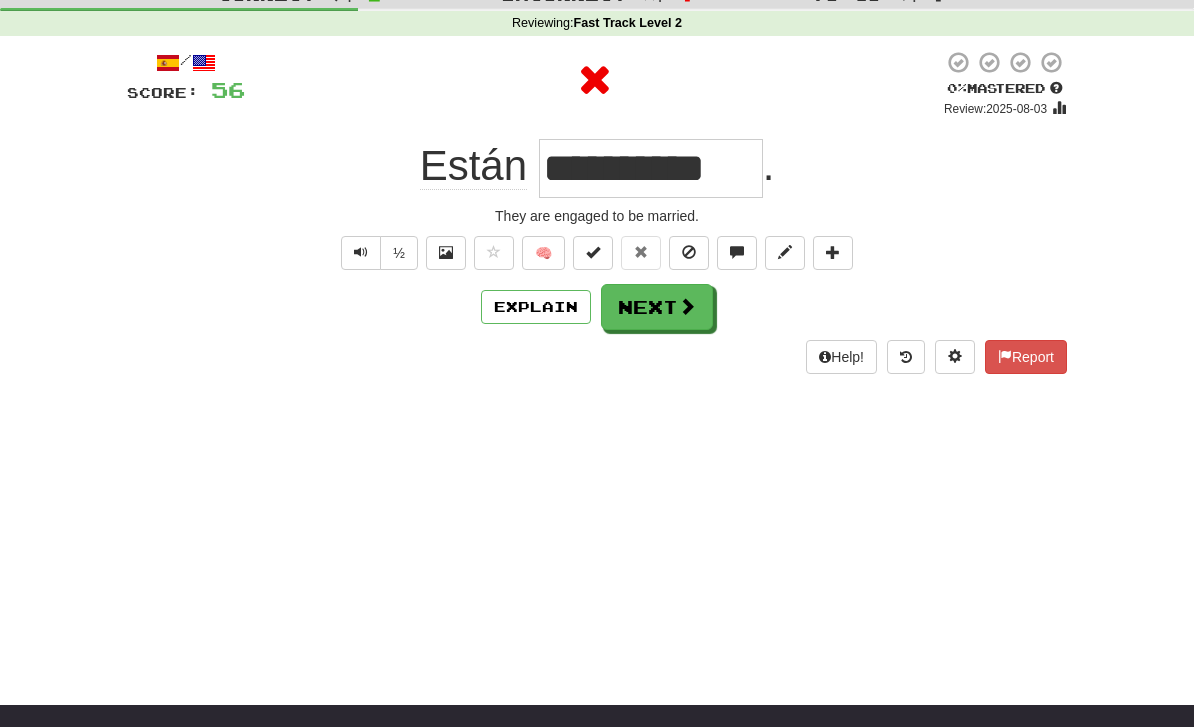 click on "Next" at bounding box center (657, 307) 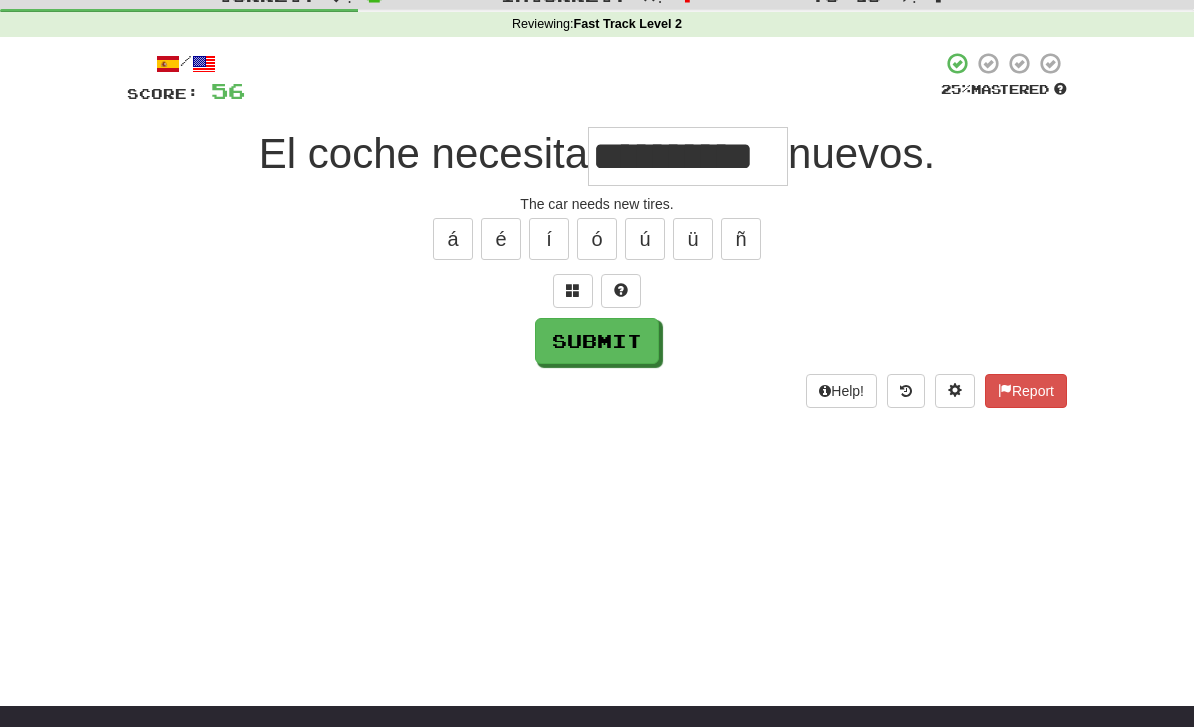 scroll, scrollTop: 72, scrollLeft: 0, axis: vertical 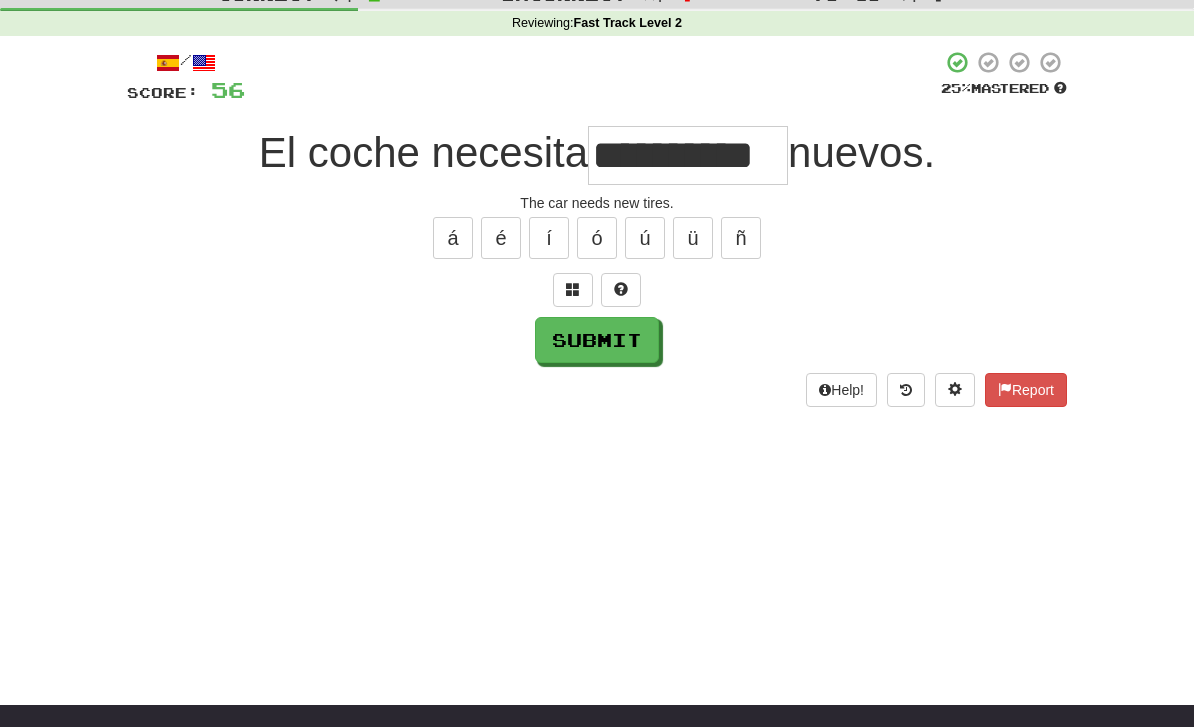type on "**********" 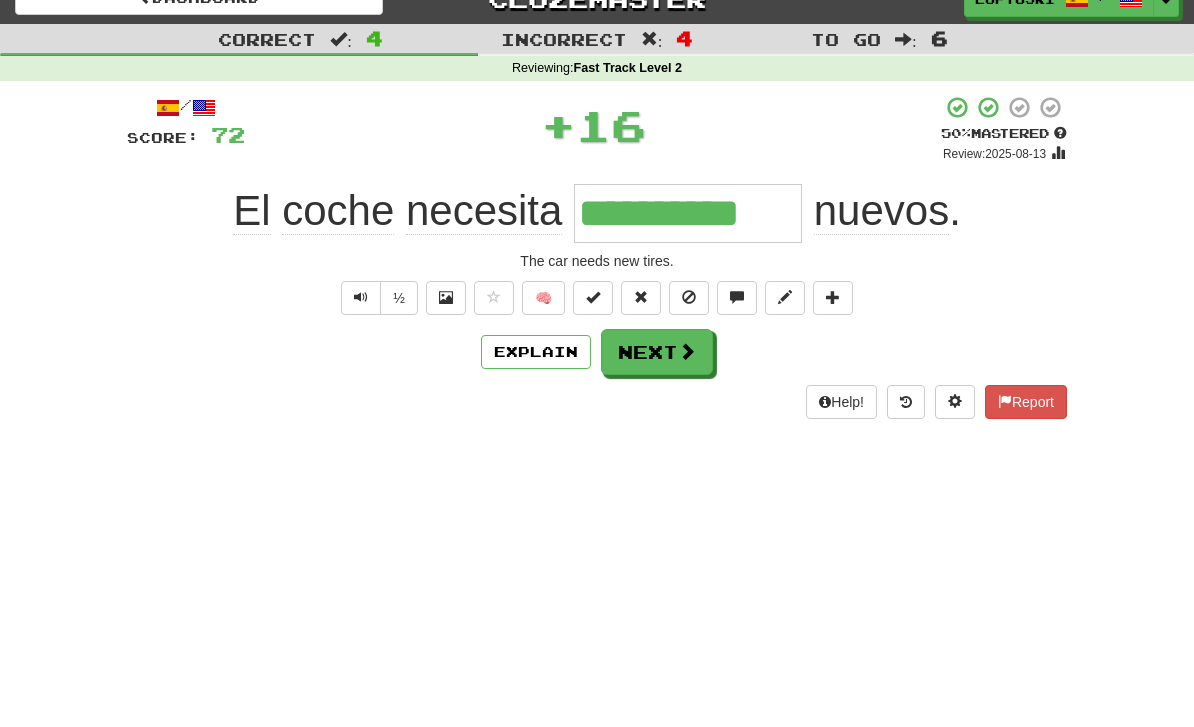 click at bounding box center (687, 351) 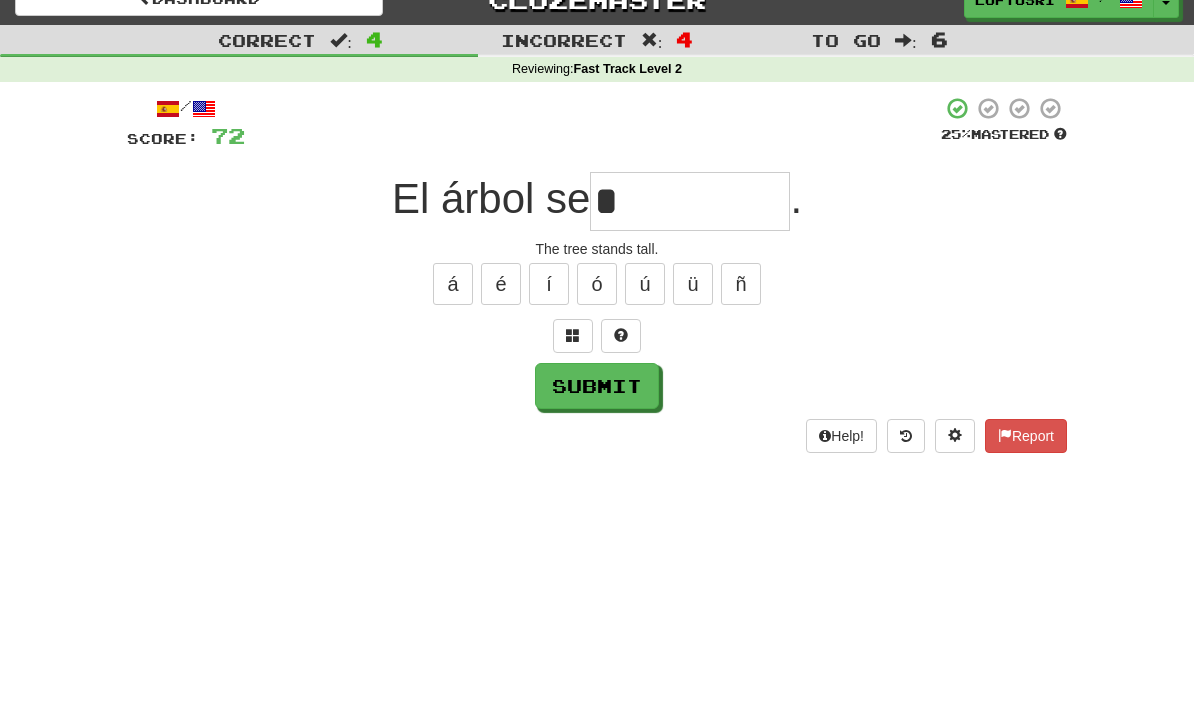 scroll, scrollTop: 27, scrollLeft: 0, axis: vertical 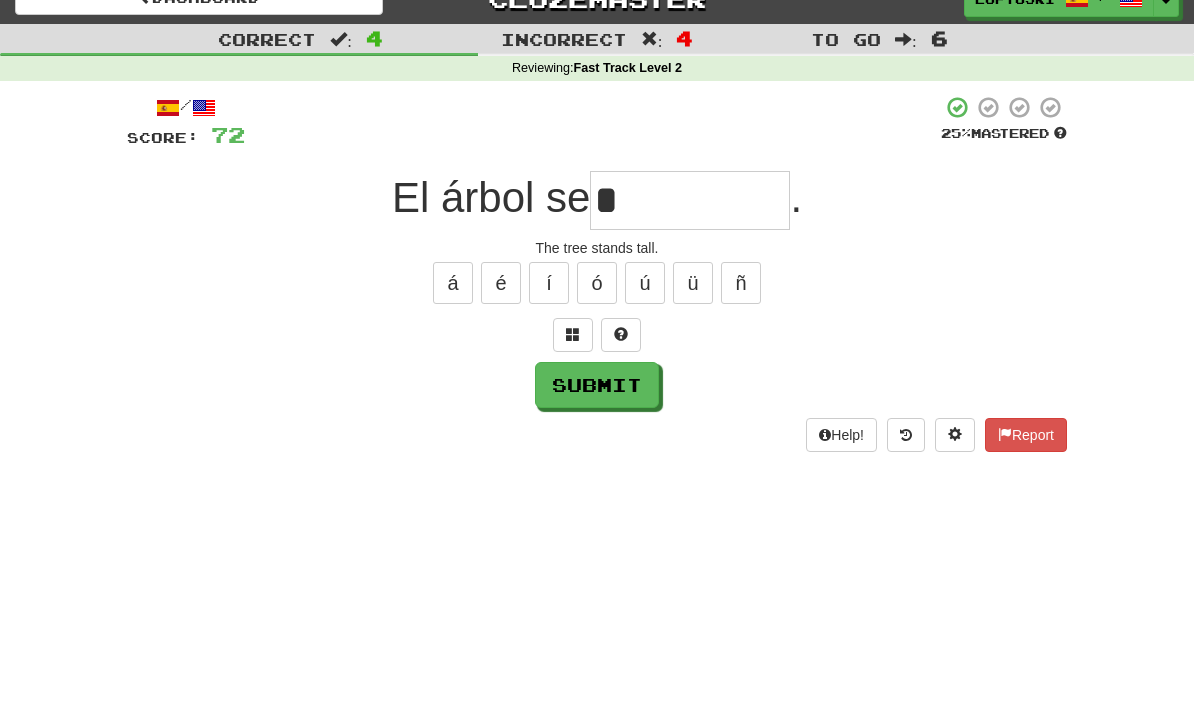 click on "Submit" at bounding box center (597, 385) 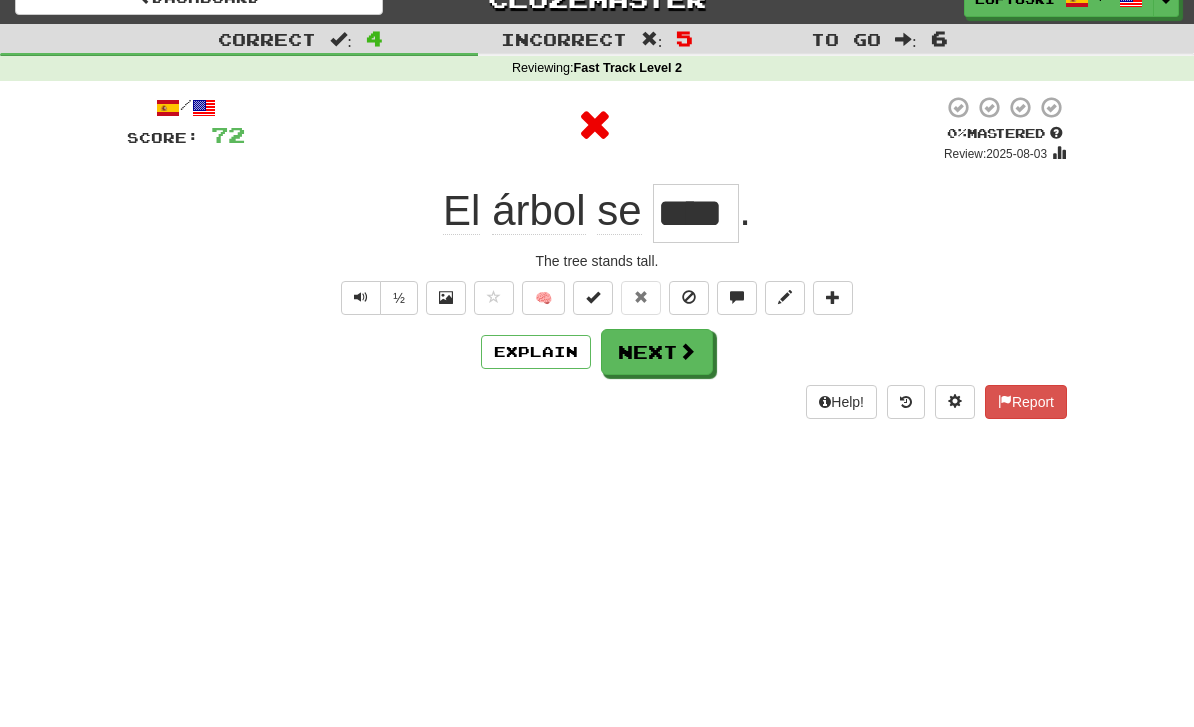 scroll, scrollTop: 0, scrollLeft: 0, axis: both 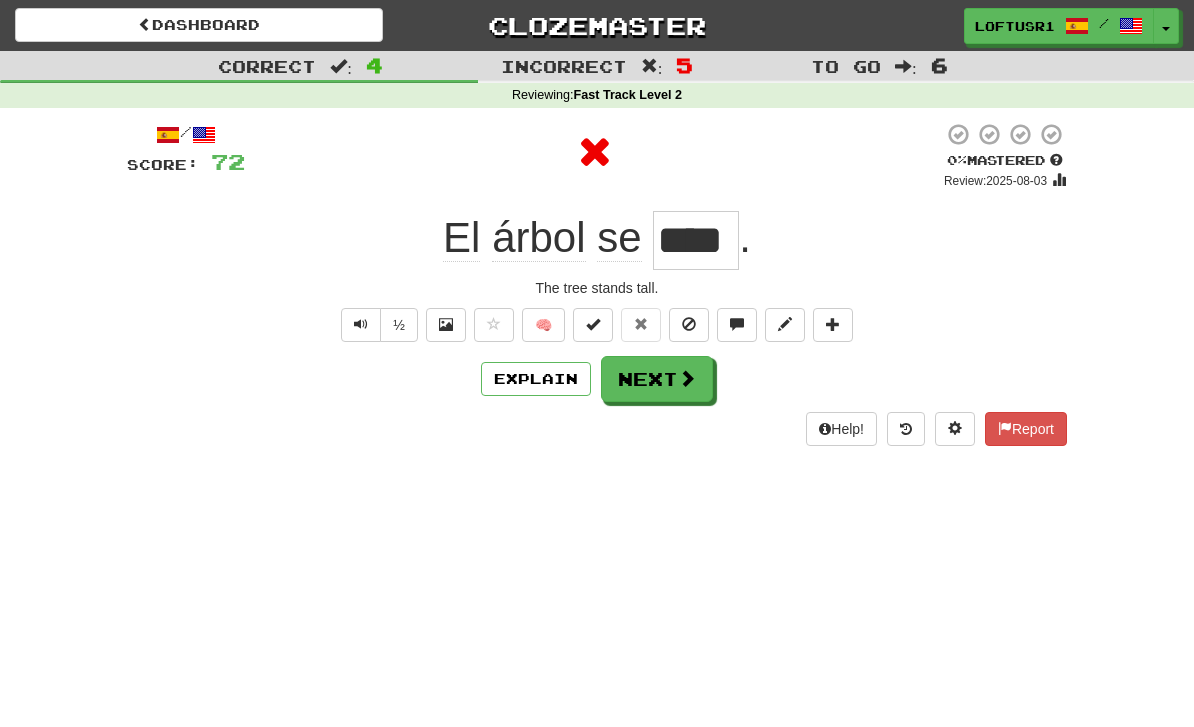 click on "Explain" at bounding box center (536, 379) 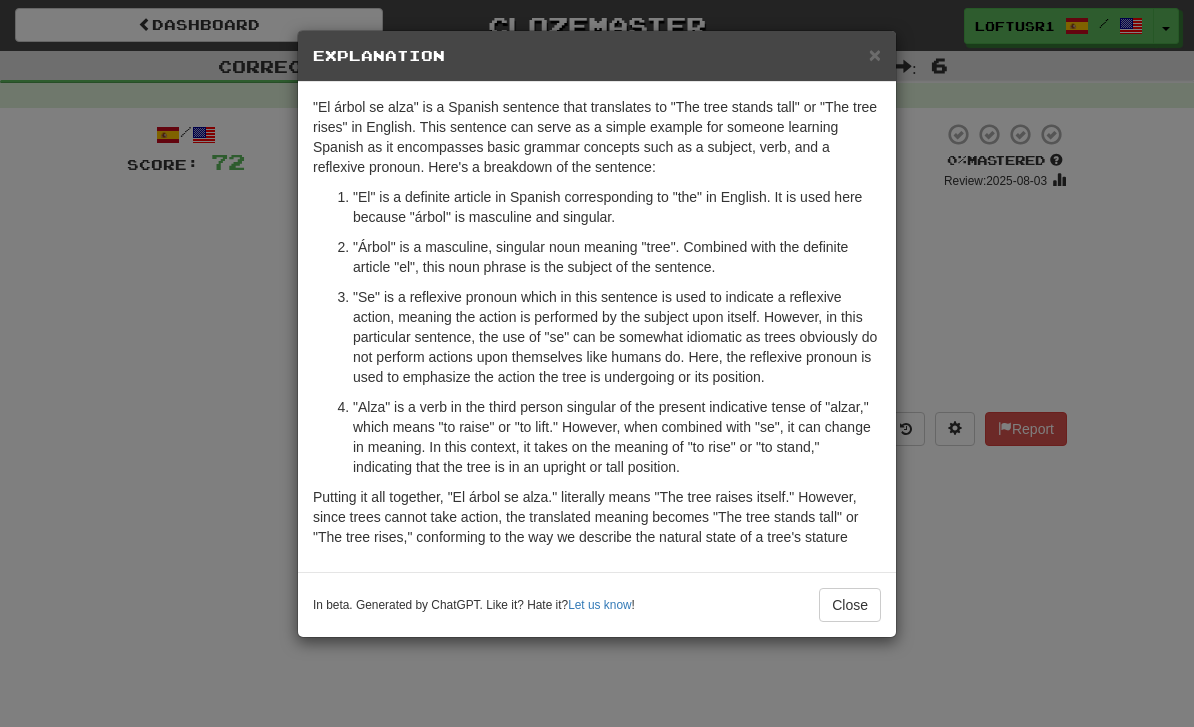 click on "Close" at bounding box center [850, 605] 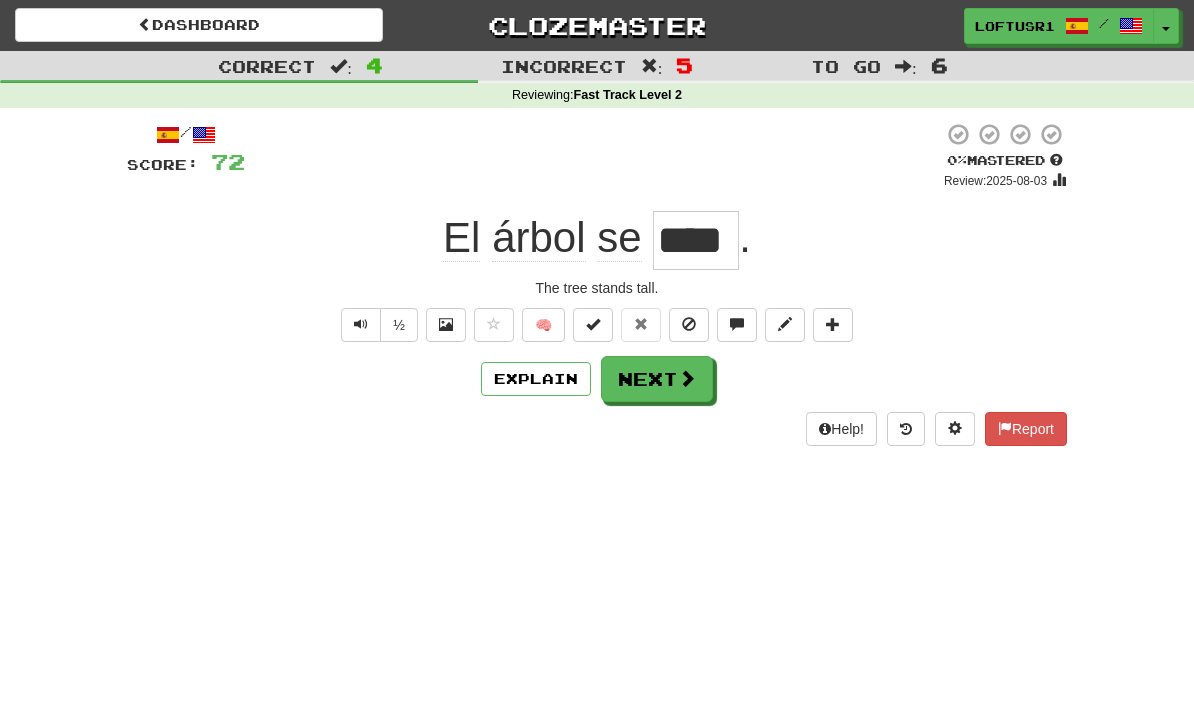 click on "Explain" at bounding box center (536, 379) 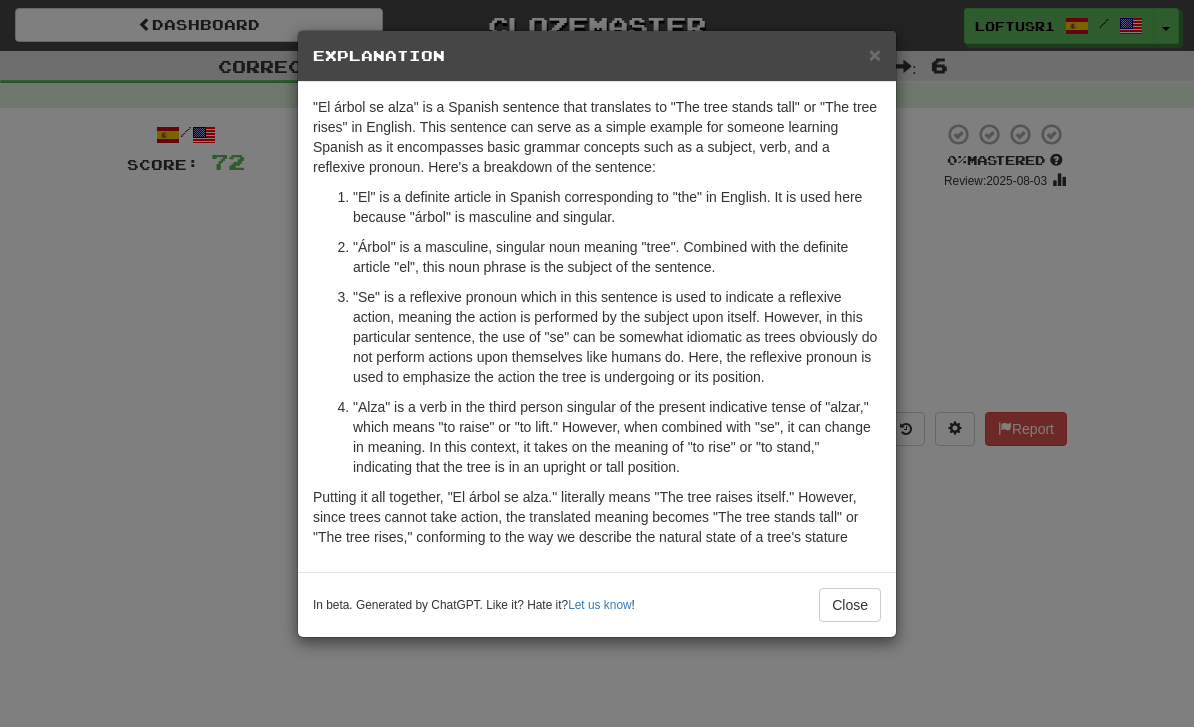 click on "Close" at bounding box center (850, 605) 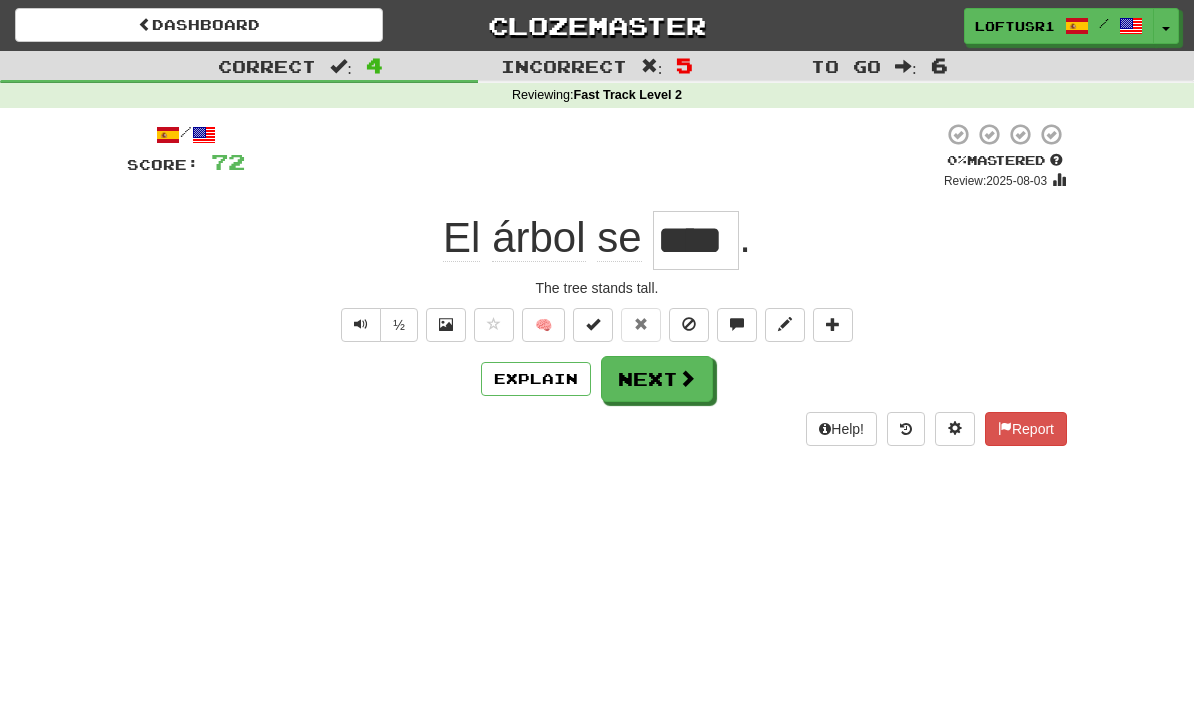 click on "Next" at bounding box center (657, 379) 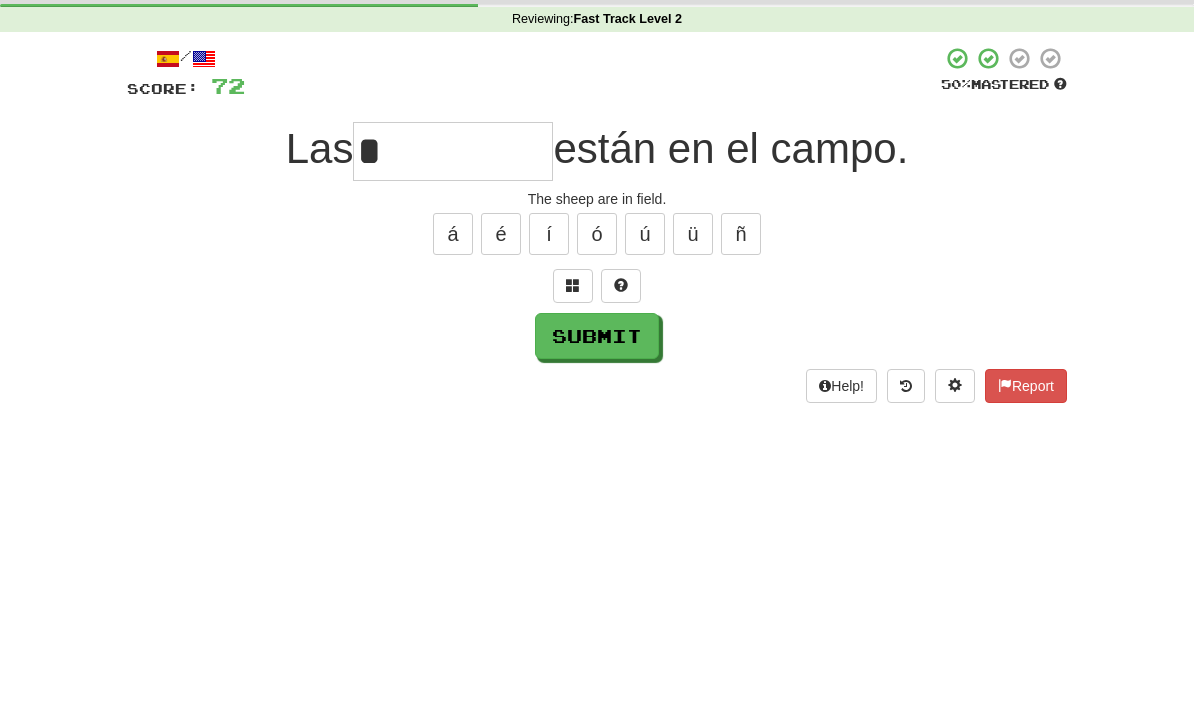 scroll, scrollTop: 76, scrollLeft: 0, axis: vertical 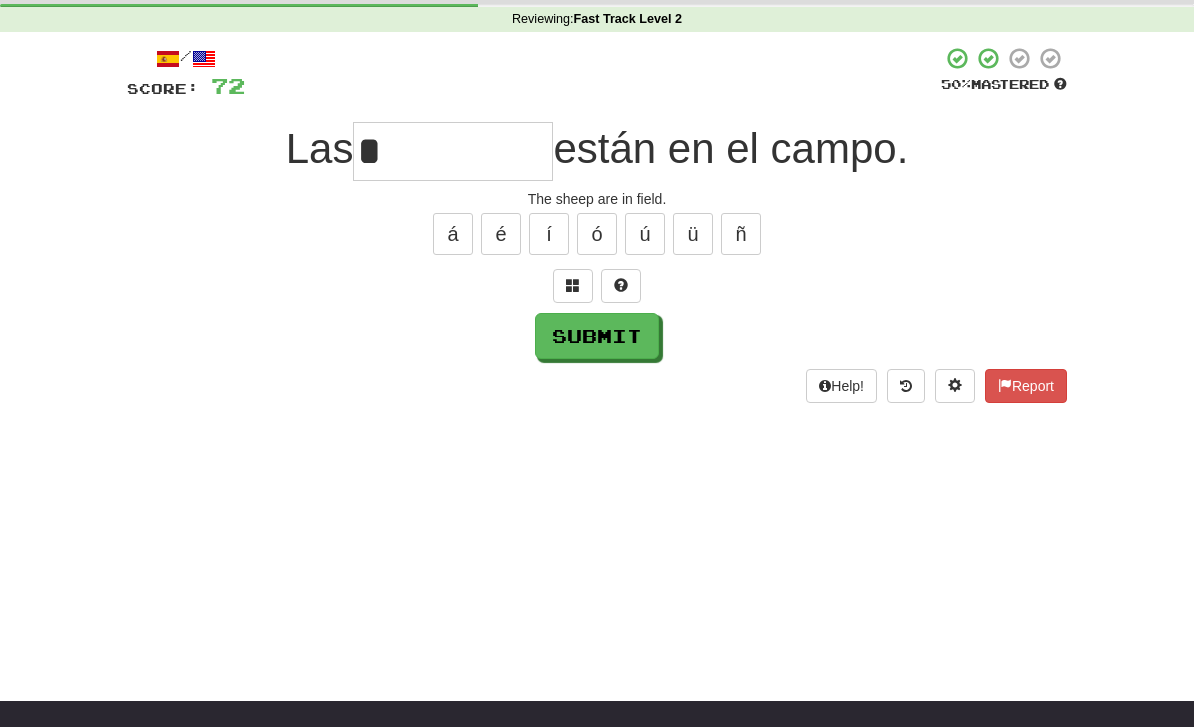 click on "Help!  Report" at bounding box center [597, 386] 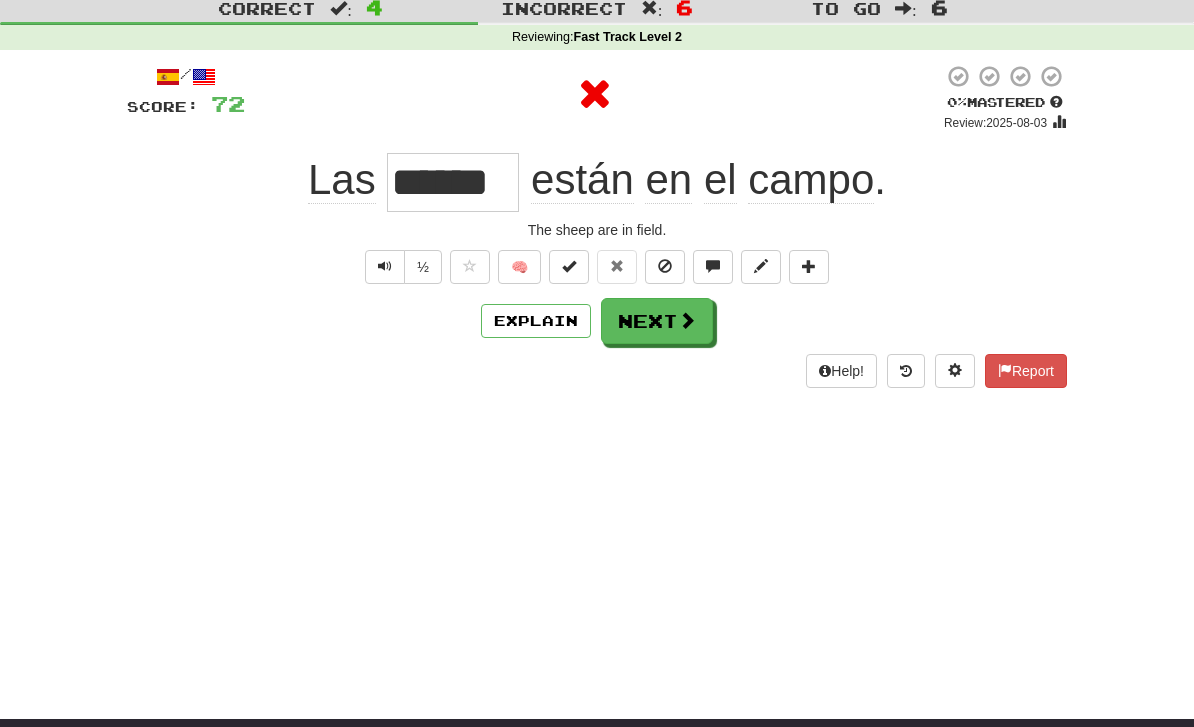 scroll, scrollTop: 0, scrollLeft: 0, axis: both 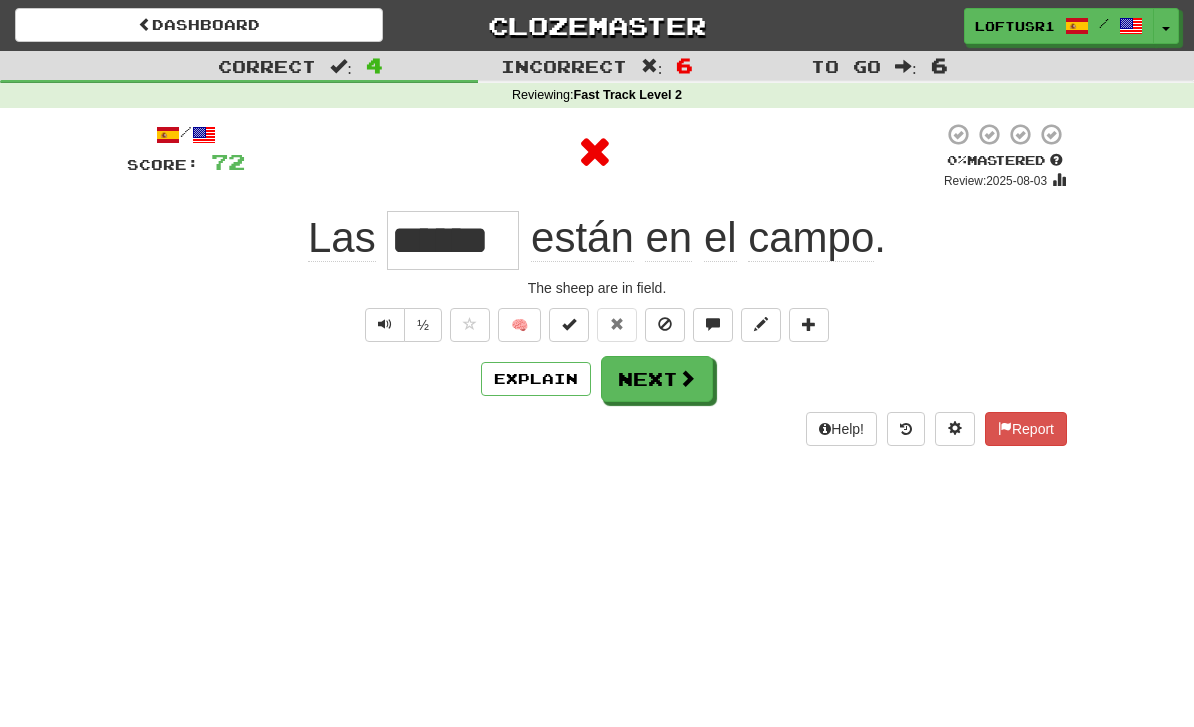 click on "Next" at bounding box center (657, 379) 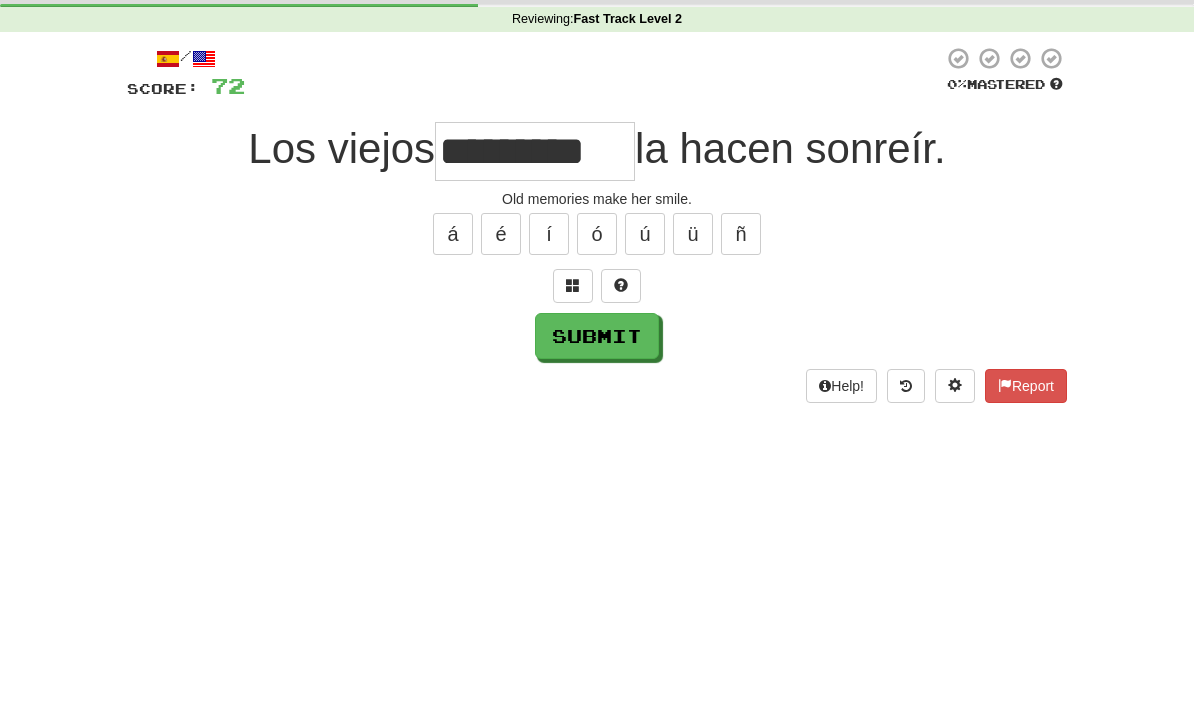scroll, scrollTop: 76, scrollLeft: 0, axis: vertical 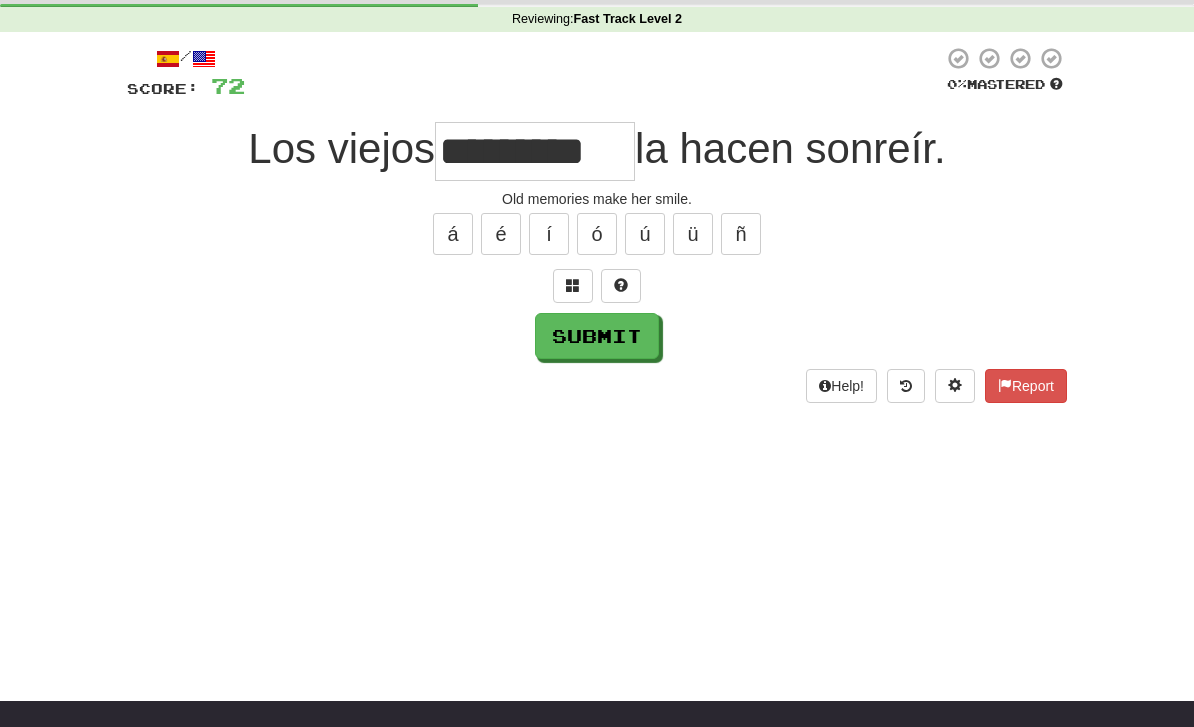 type on "*********" 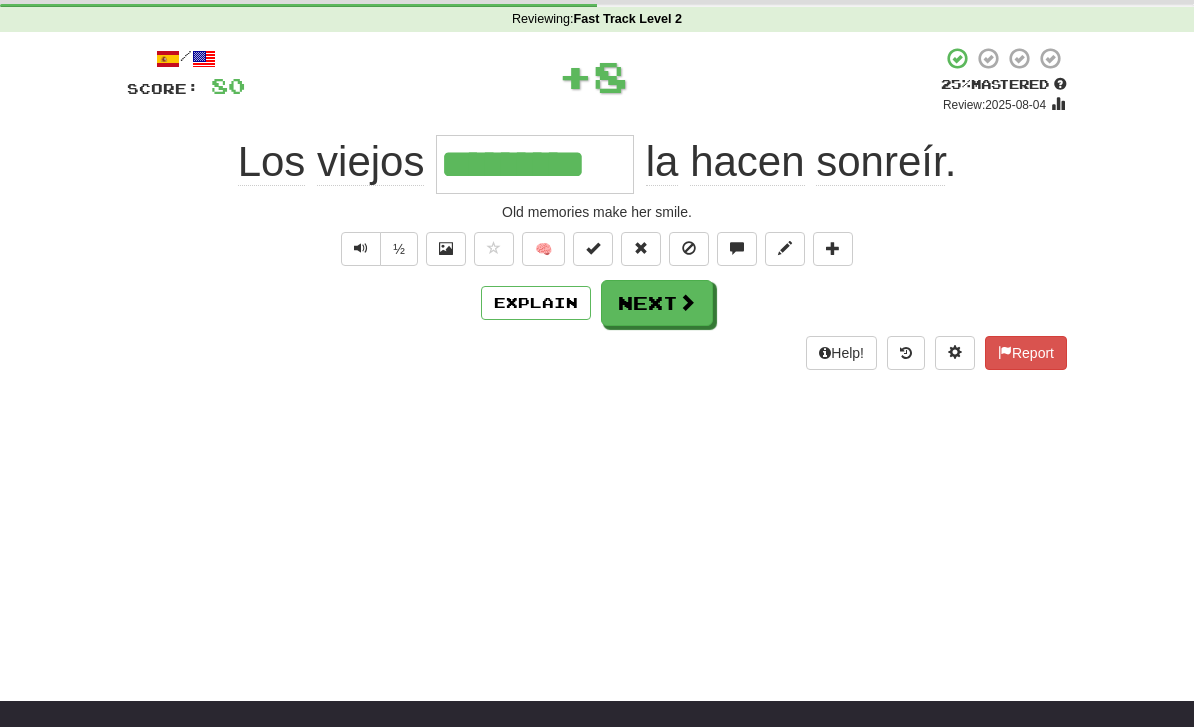 click on "Explain" at bounding box center [536, 303] 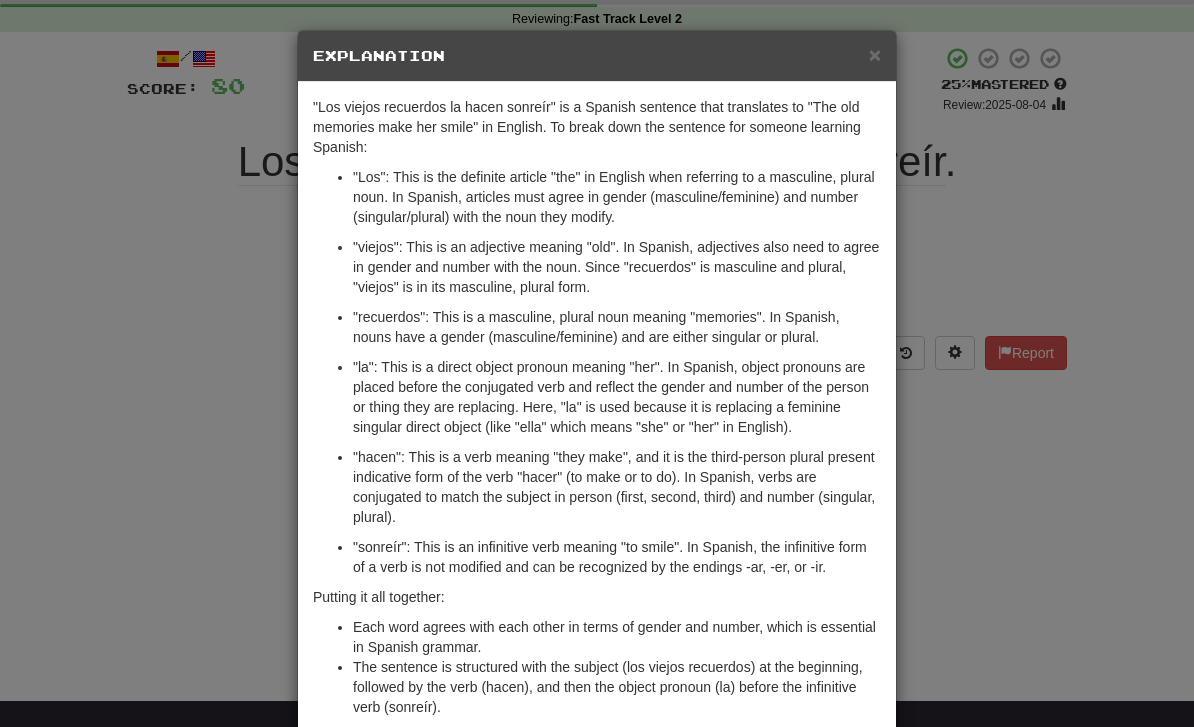 click on "× Explanation "Los viejos recuerdos la hacen sonreír" is a Spanish sentence that translates to "The old memories make her smile" in English. To break down the sentence for someone learning Spanish:
"Los": This is the definite article "the" in English when referring to a masculine, plural noun. In Spanish, articles must agree in gender (masculine/feminine) and number (singular/plural) with the noun they modify.
"viejos": This is an adjective meaning "old". In Spanish, adjectives also need to agree in gender and number with the noun. Since "recuerdos" is masculine and plural, "viejos" is in its masculine, plural form.
"recuerdos": This is a masculine, plural noun meaning "memories". In Spanish, nouns have a gender (masculine/feminine) and are either singular or plural.
"sonreír": This is an infinitive verb meaning "to smile". In Spanish, the infinitive form of a verb is not modified and can be recognized by the endings -ar, -er, or -ir.
Putting it all together:" at bounding box center [597, 363] 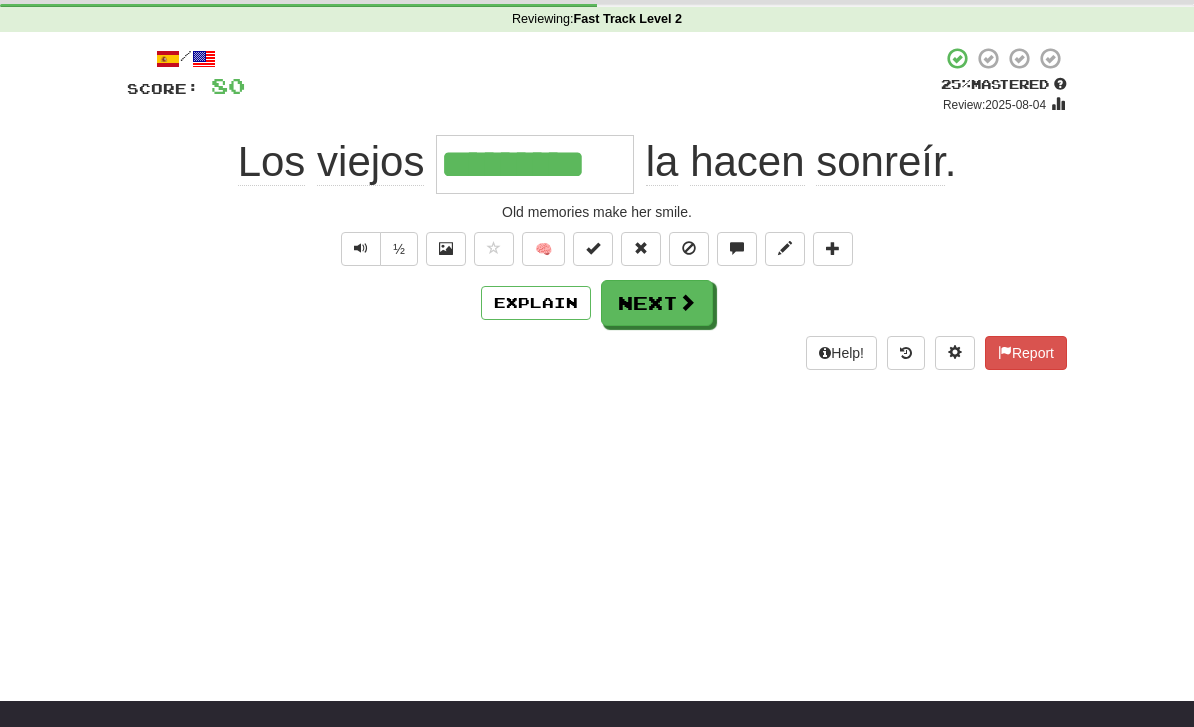 click on "Next" at bounding box center (657, 303) 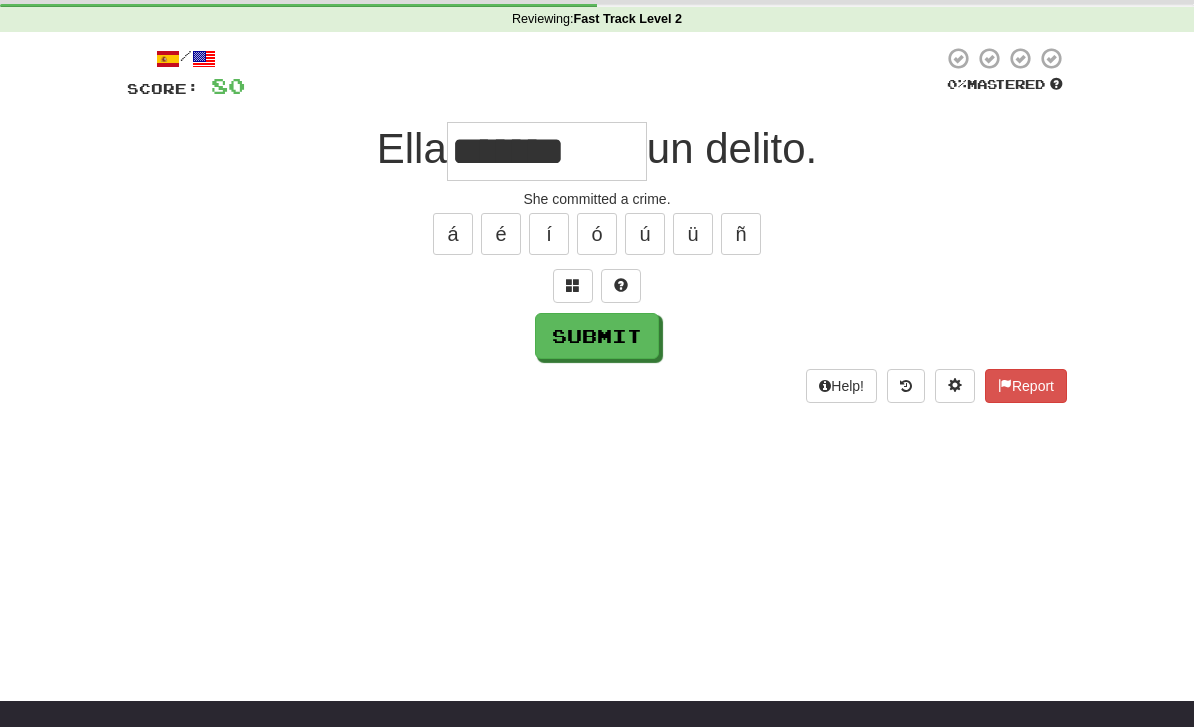 type on "*******" 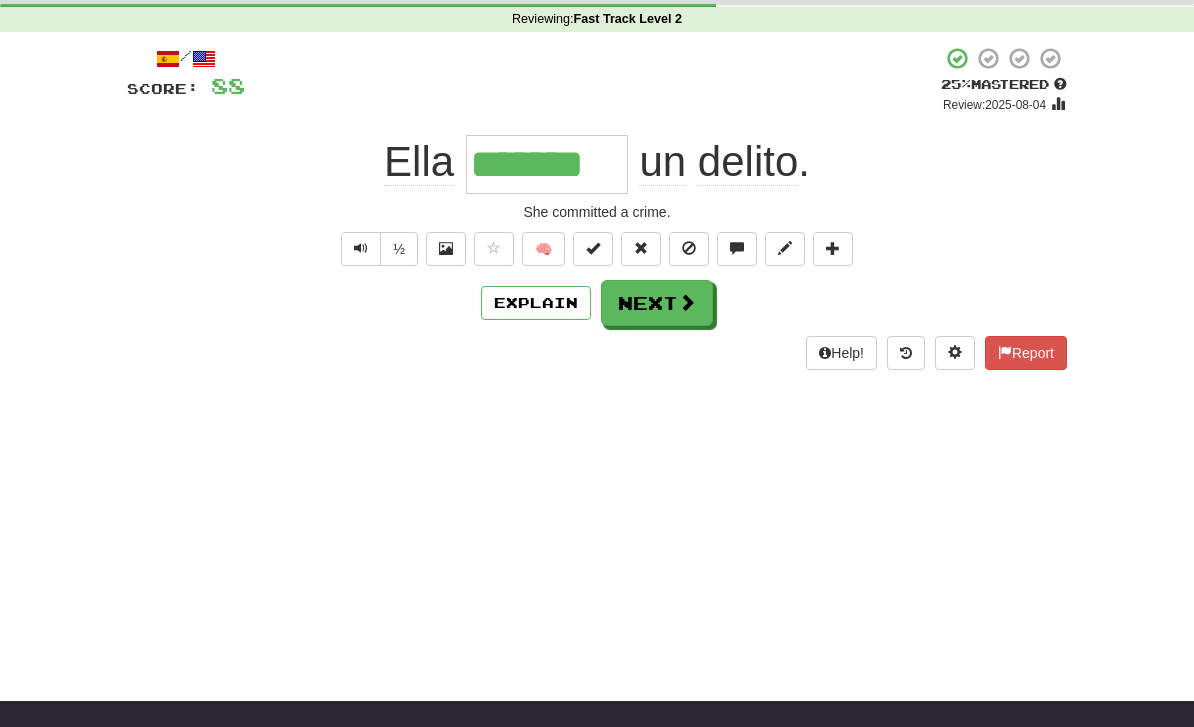 click on "Next" at bounding box center [657, 303] 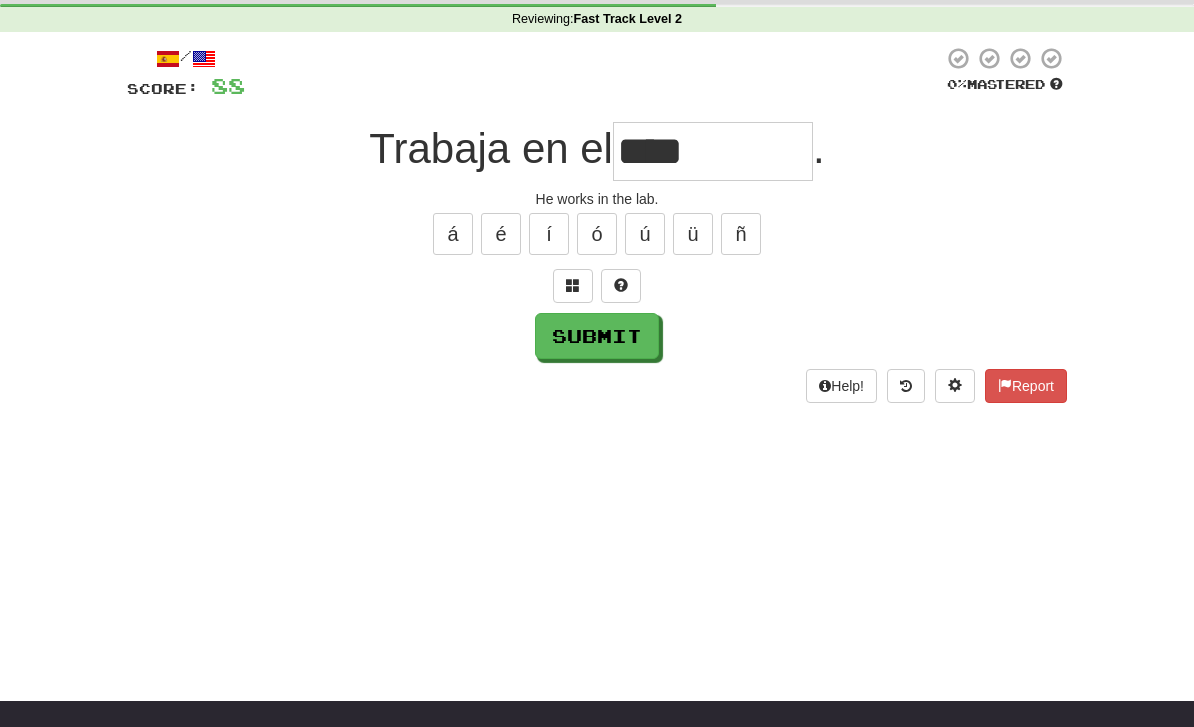 click on "Help!  Report" at bounding box center (597, 386) 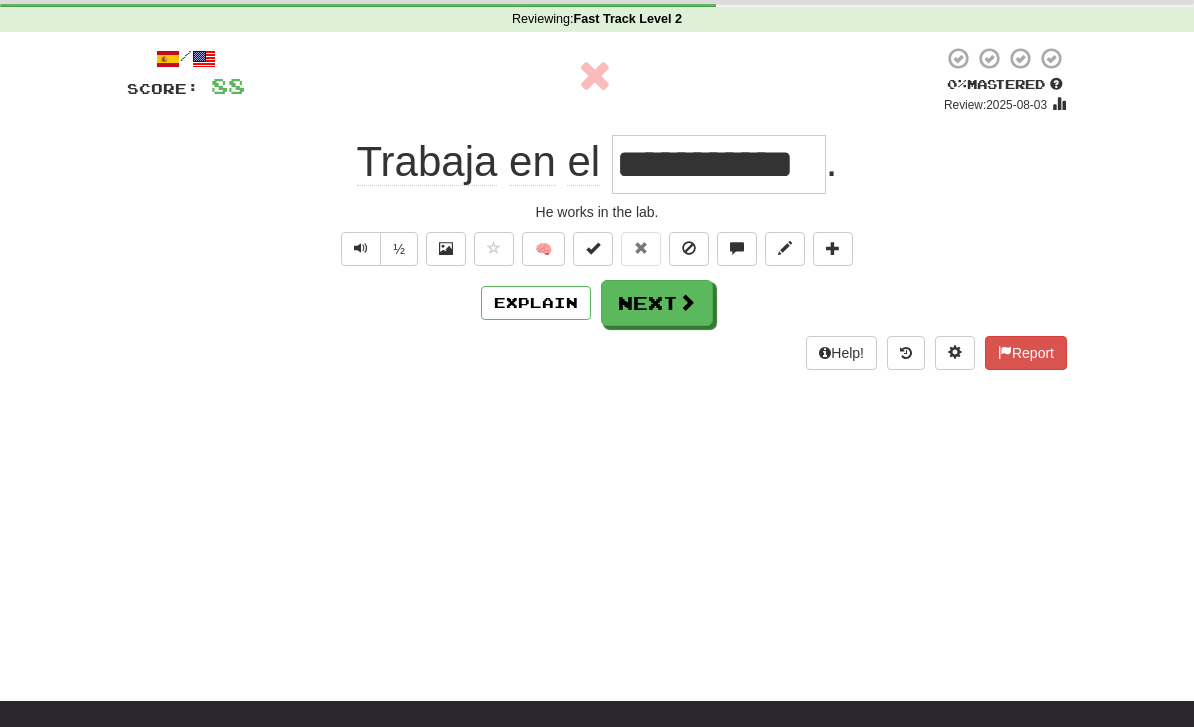 click on "Next" at bounding box center (657, 303) 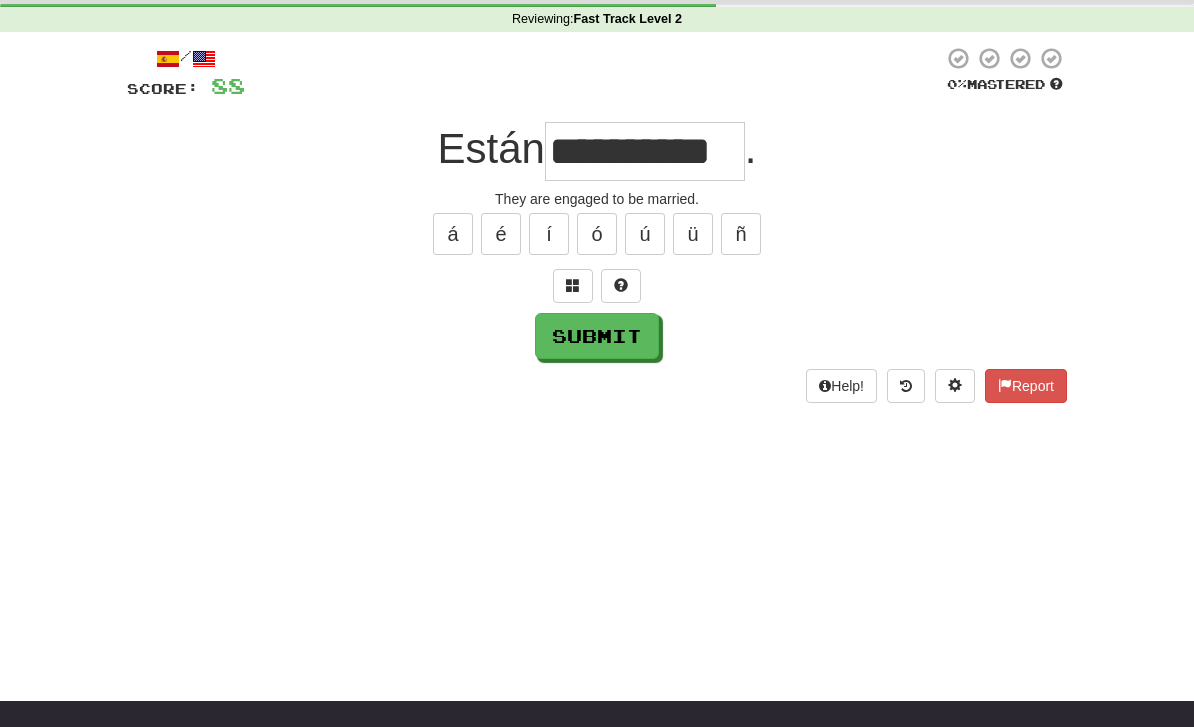 type on "**********" 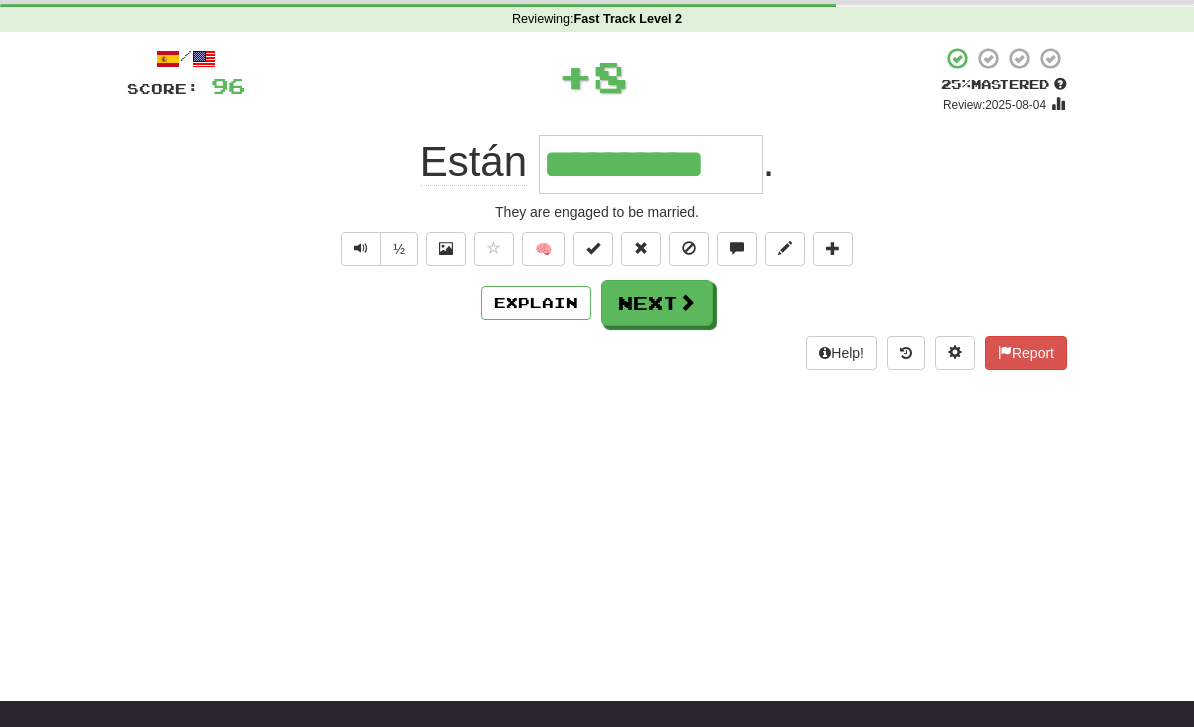 click on "Explain" at bounding box center (536, 303) 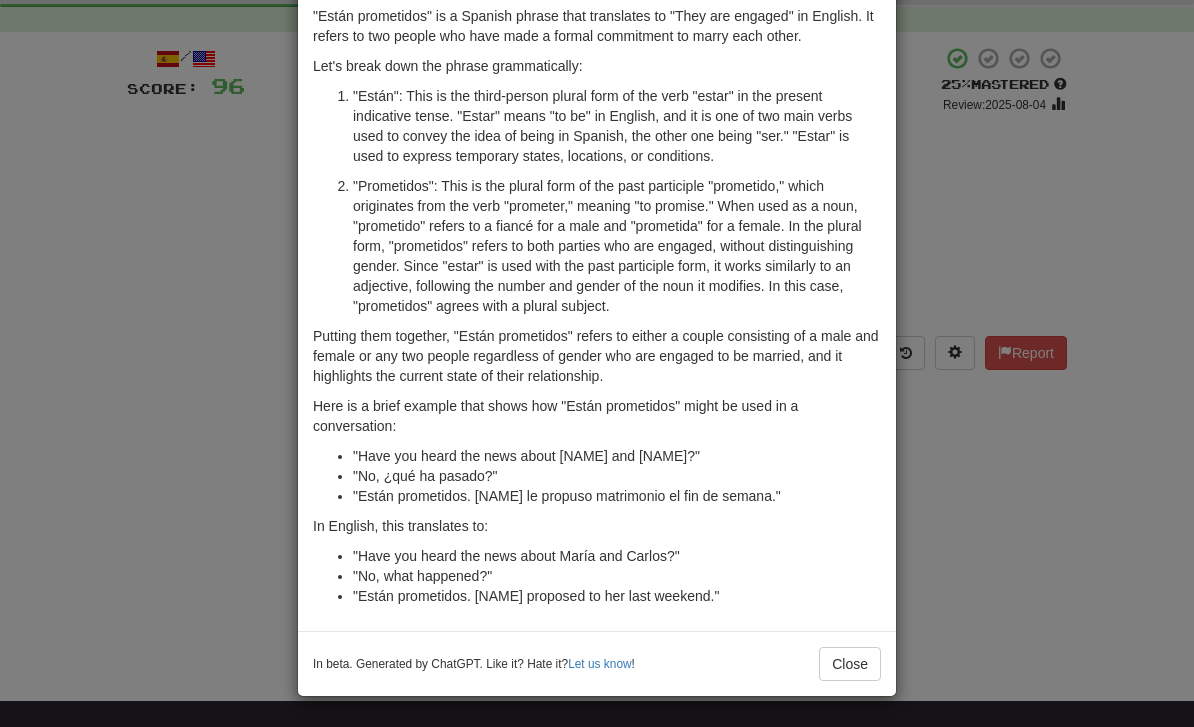 scroll, scrollTop: 91, scrollLeft: 0, axis: vertical 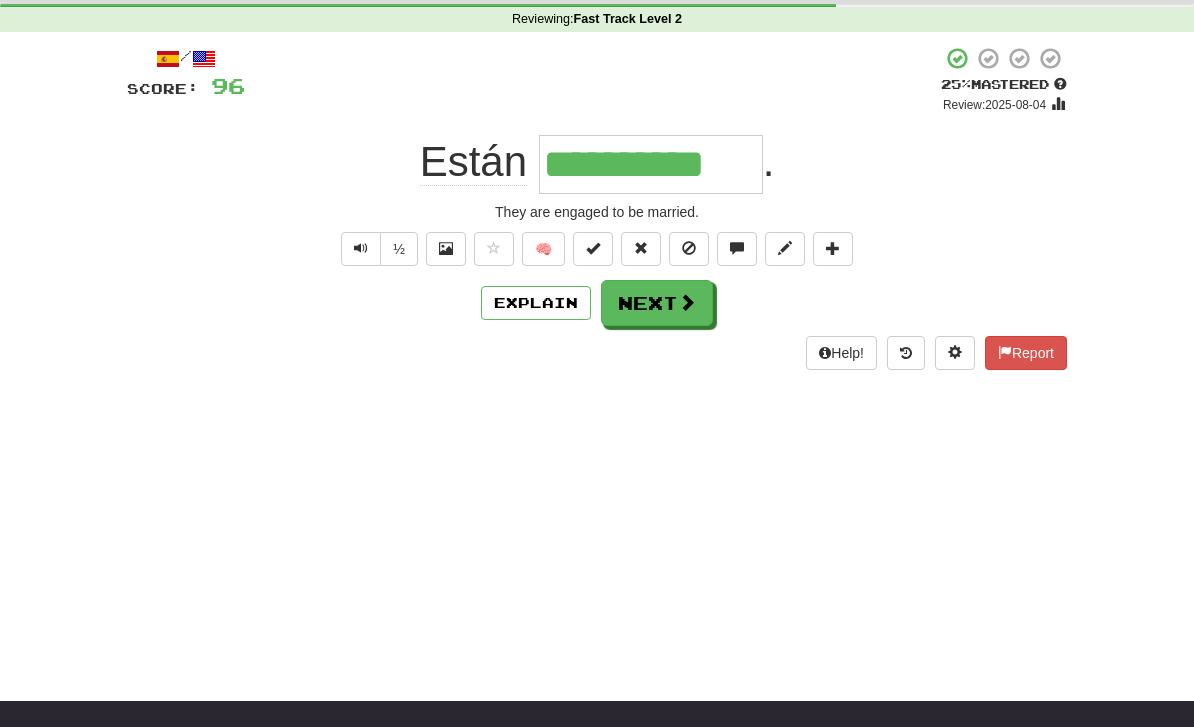 click at bounding box center (687, 302) 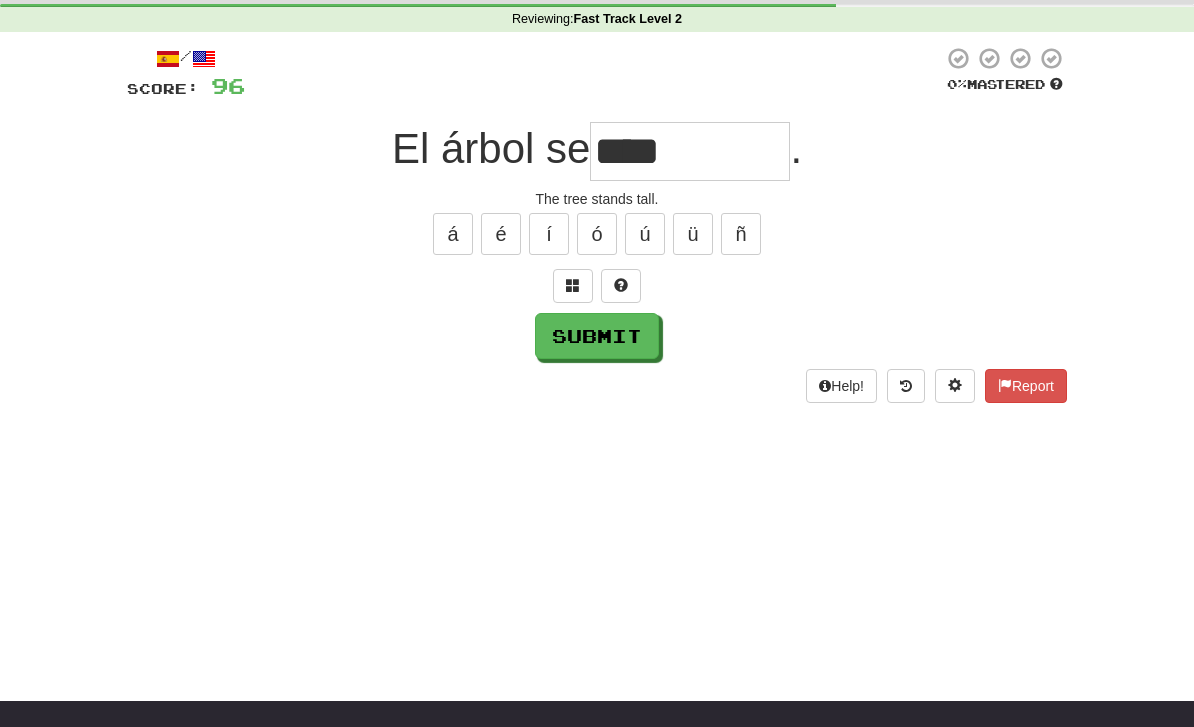 click on "Submit" at bounding box center [597, 336] 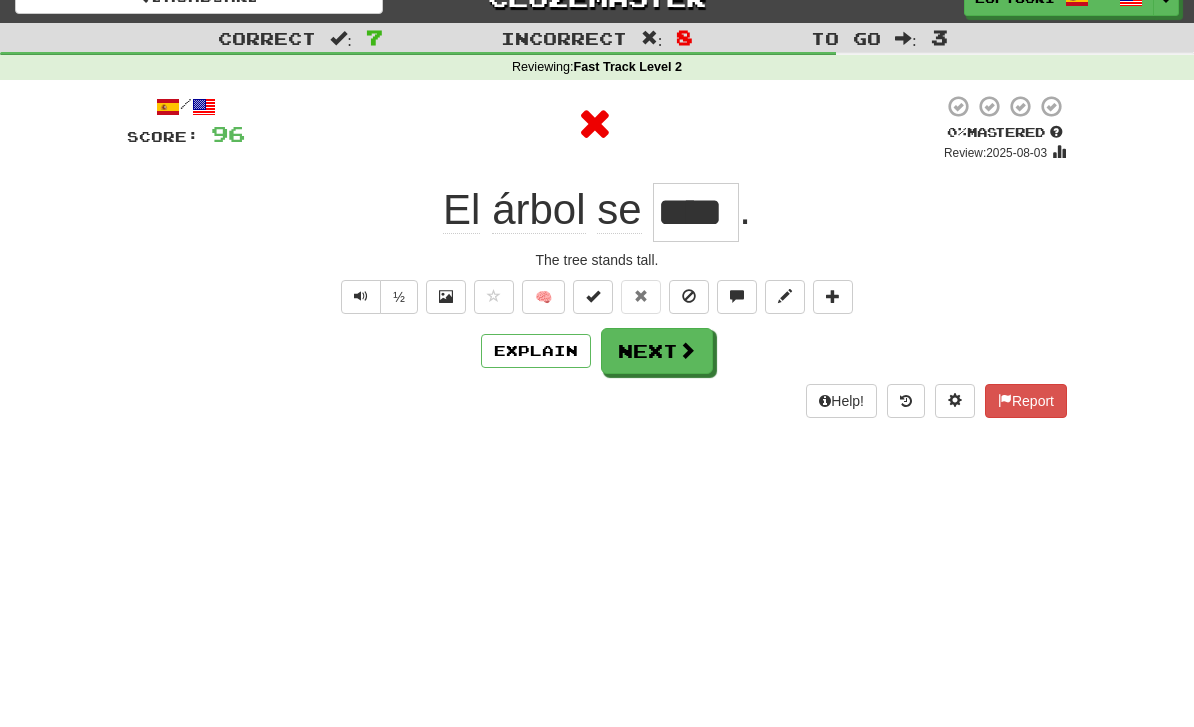 scroll, scrollTop: 0, scrollLeft: 0, axis: both 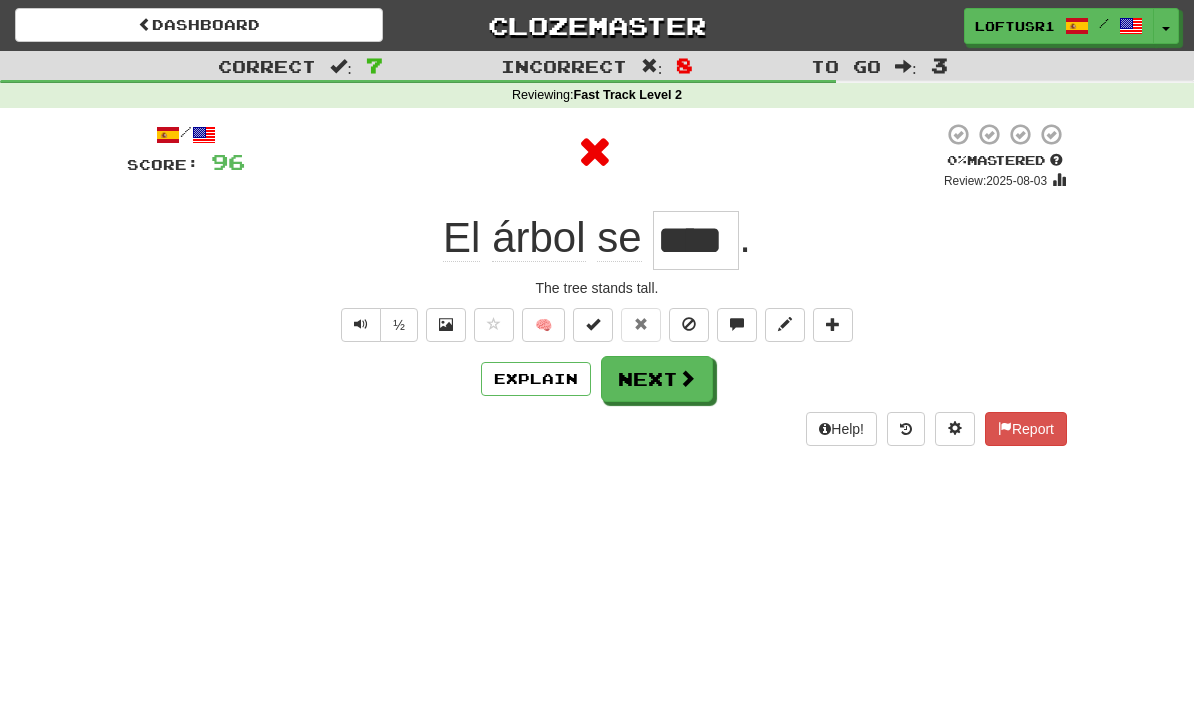 click on "Next" at bounding box center [657, 379] 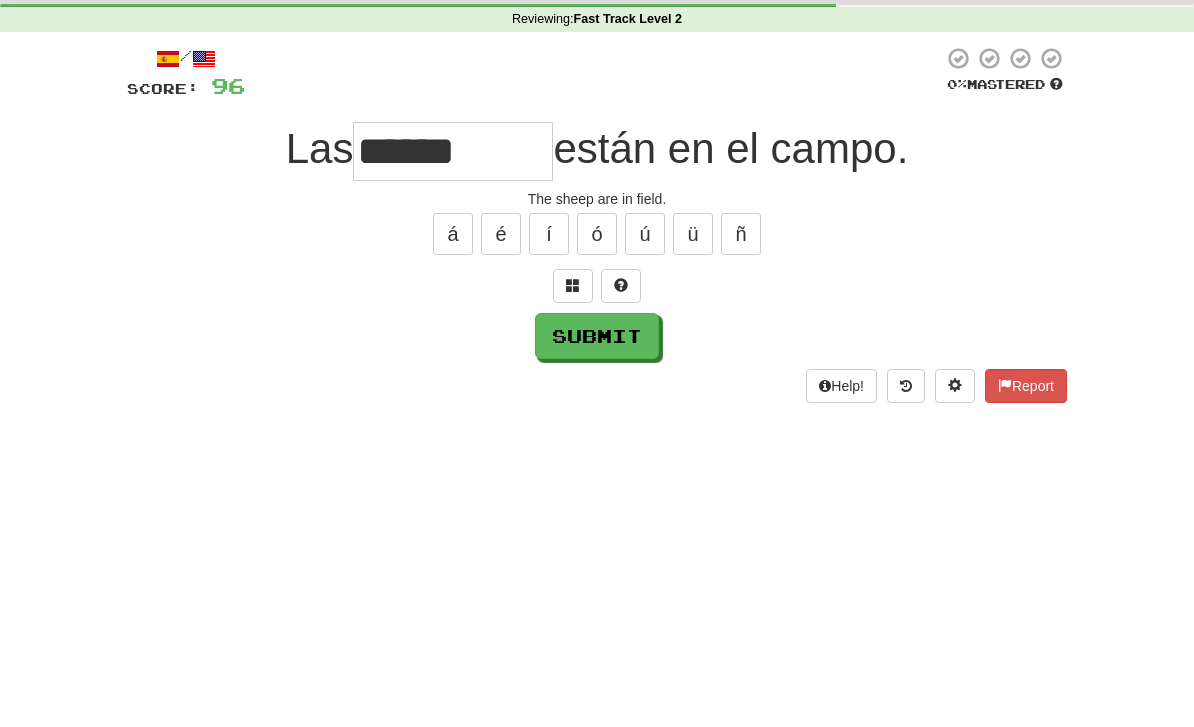 scroll, scrollTop: 76, scrollLeft: 0, axis: vertical 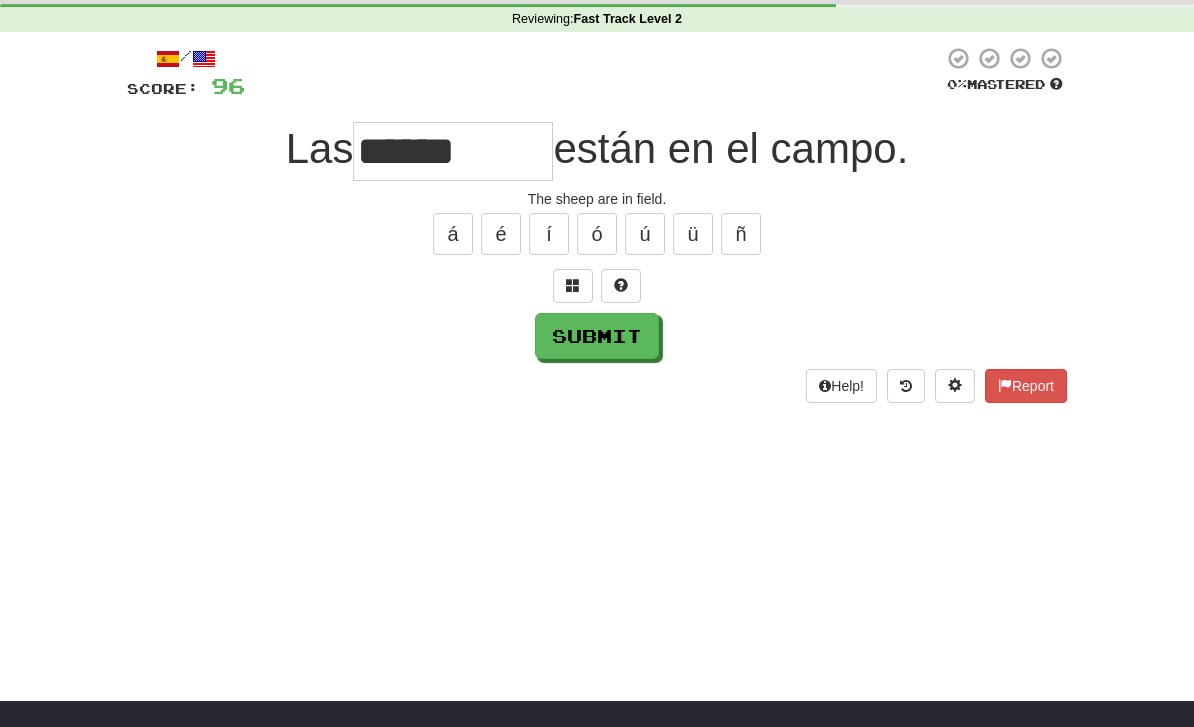 type on "******" 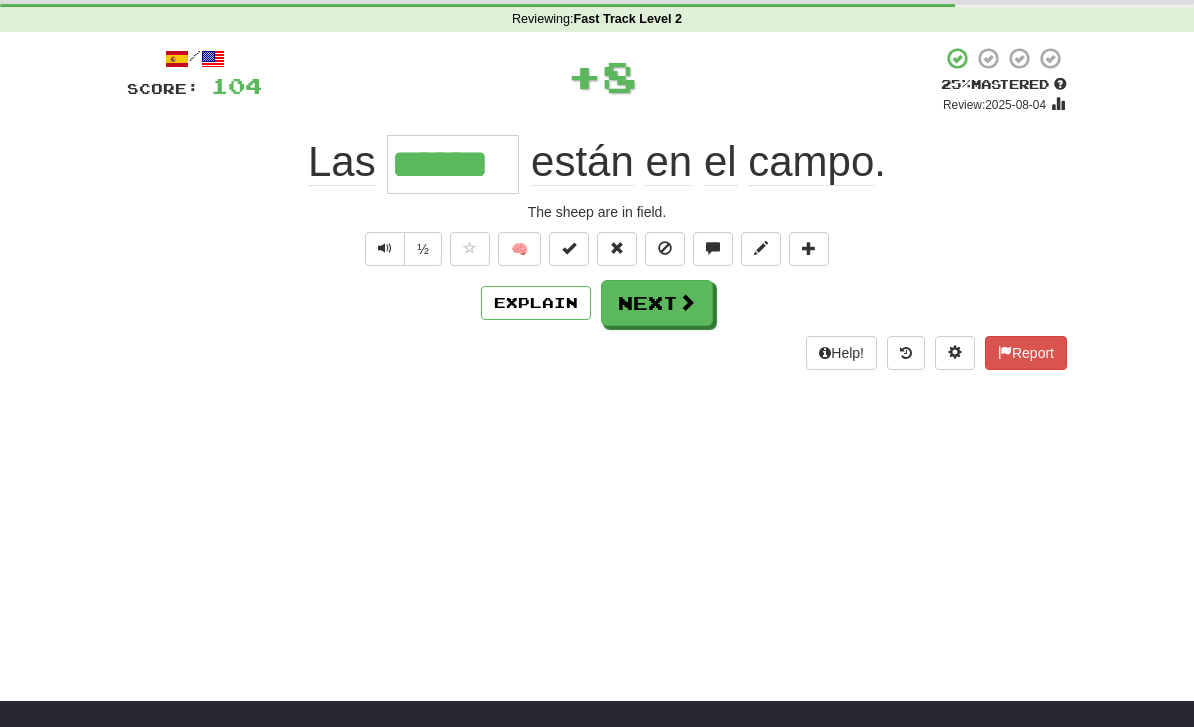 click on "Explain" at bounding box center [536, 303] 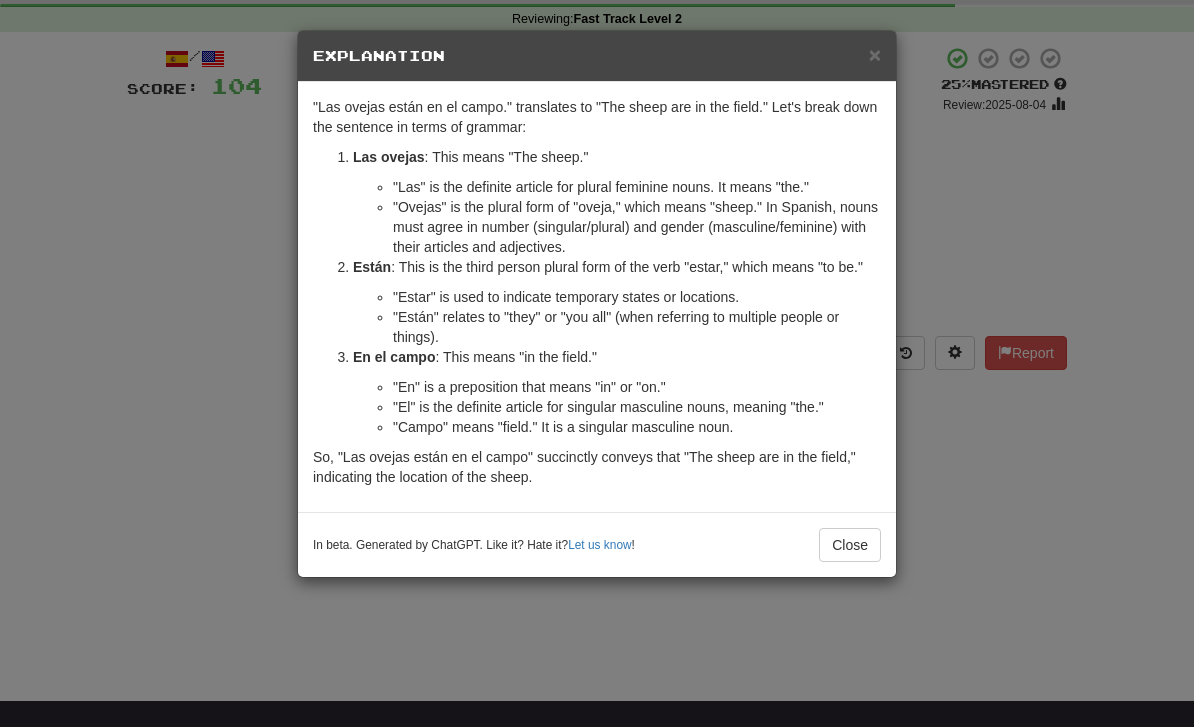 click on "Close" at bounding box center (850, 545) 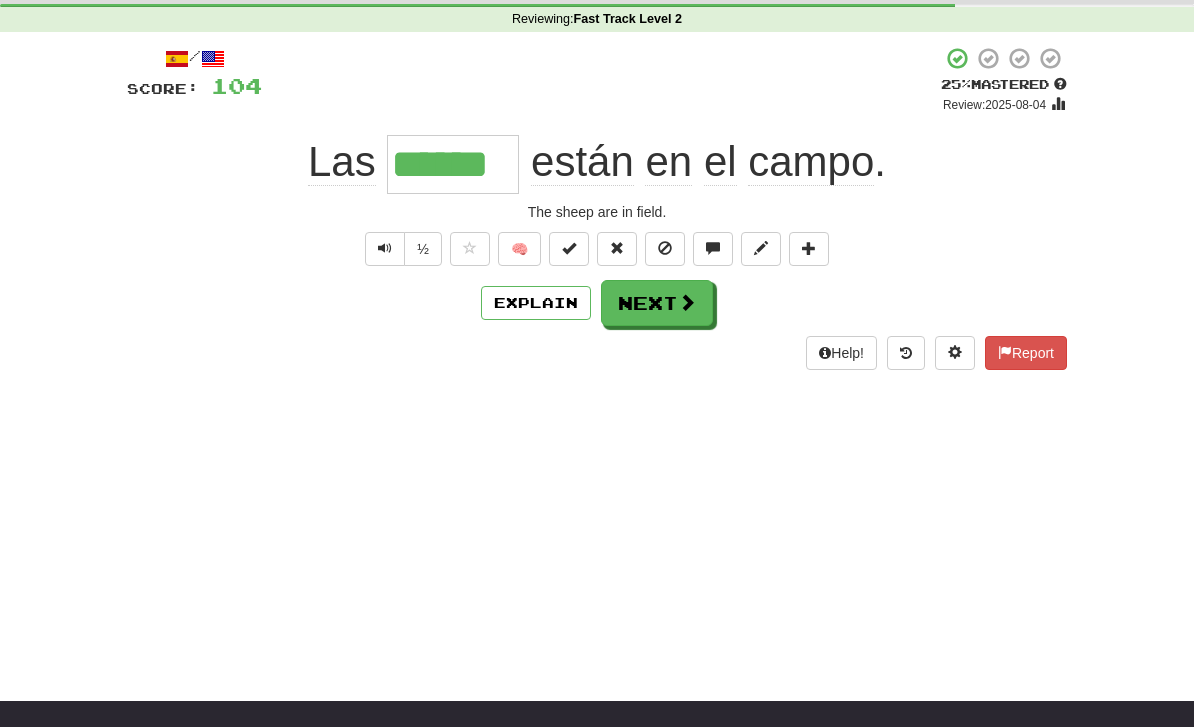 click on "Next" at bounding box center (657, 303) 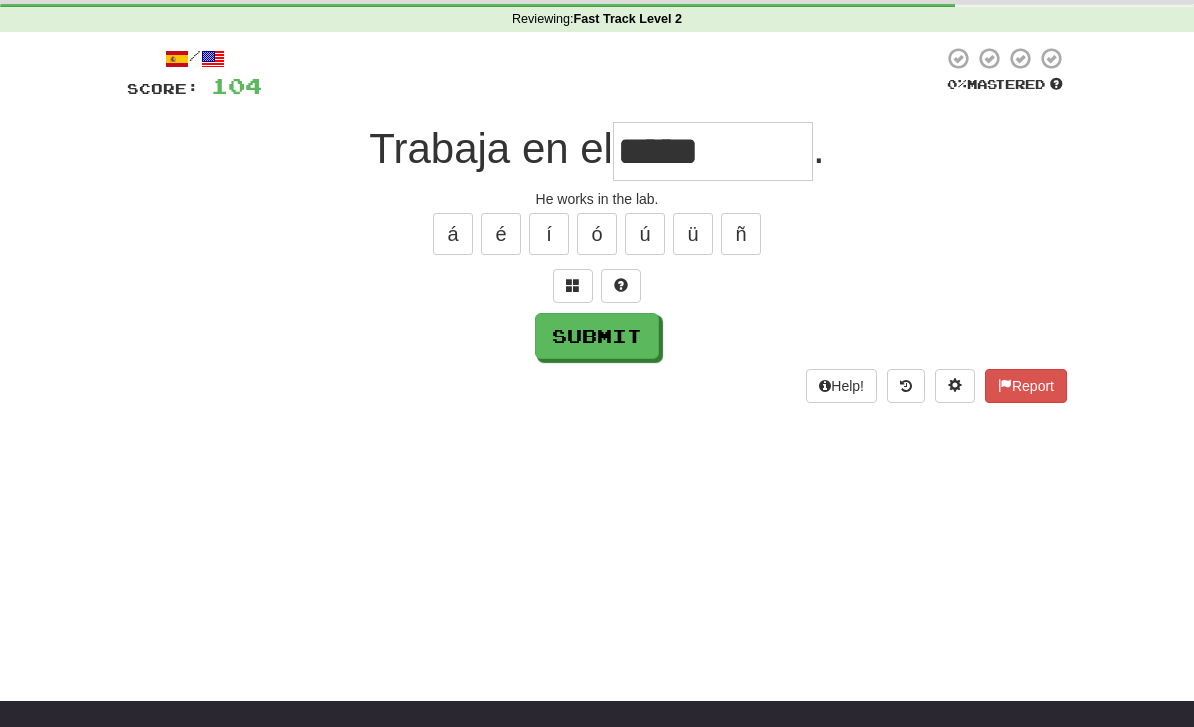 click on "Help!  Report" at bounding box center [597, 386] 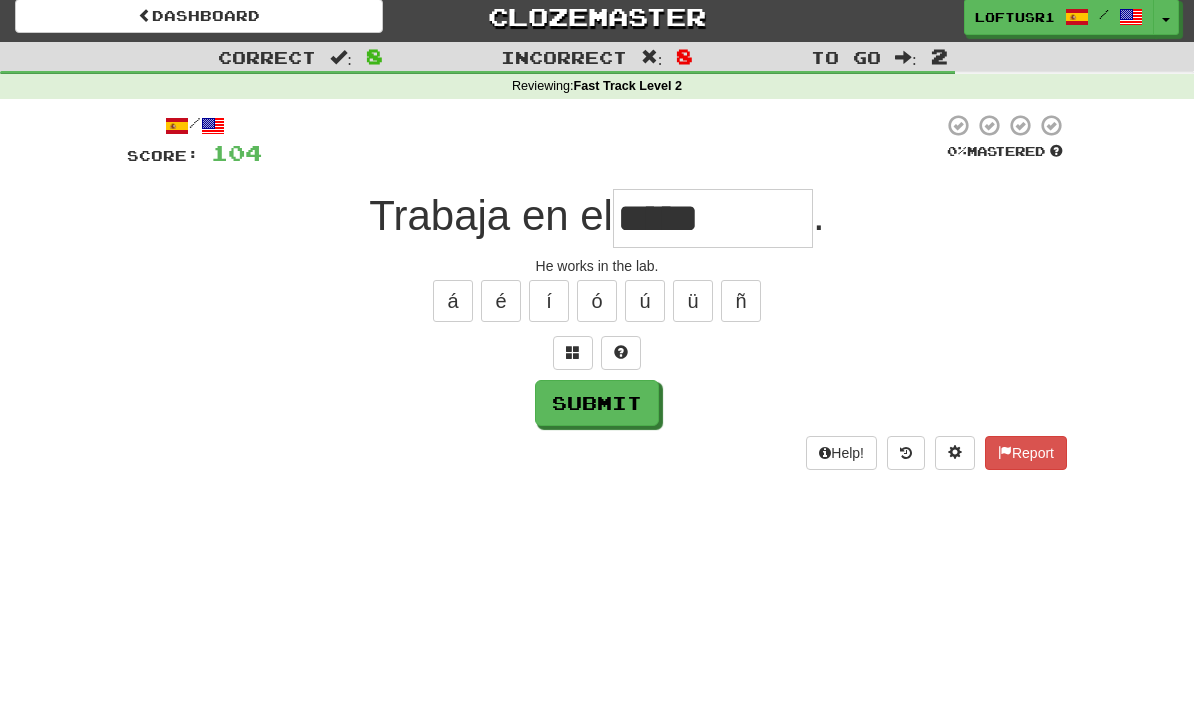 scroll, scrollTop: 0, scrollLeft: 0, axis: both 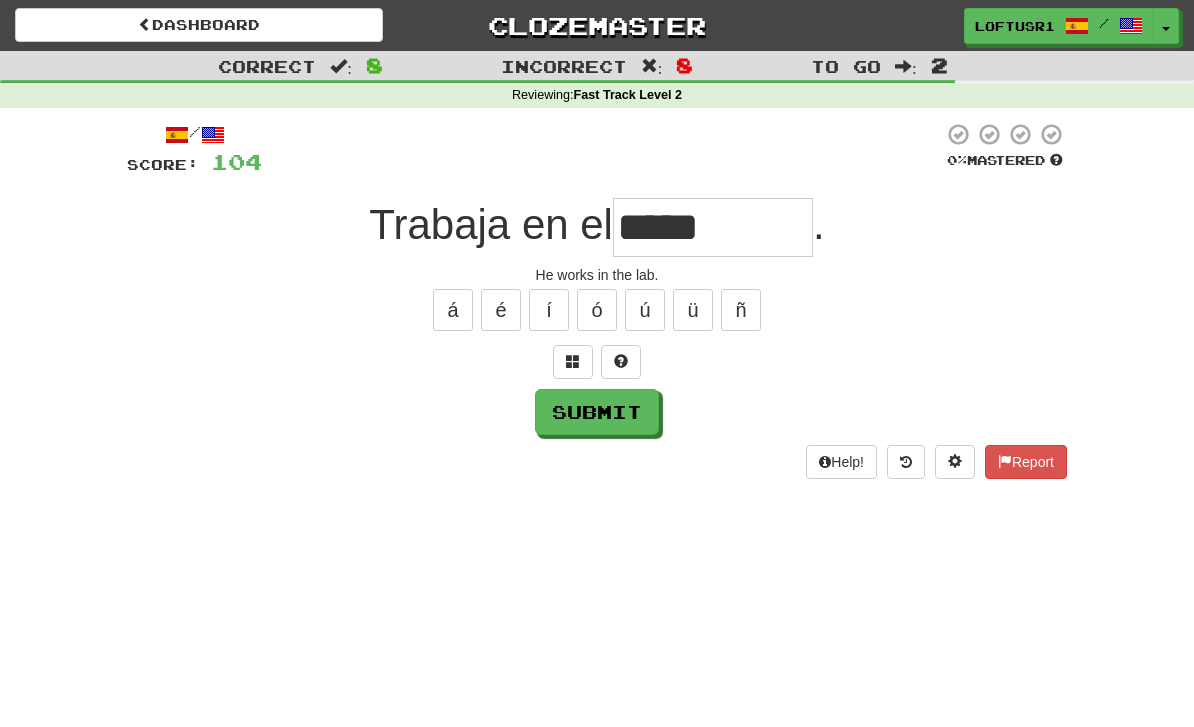click on "Submit" at bounding box center [597, 412] 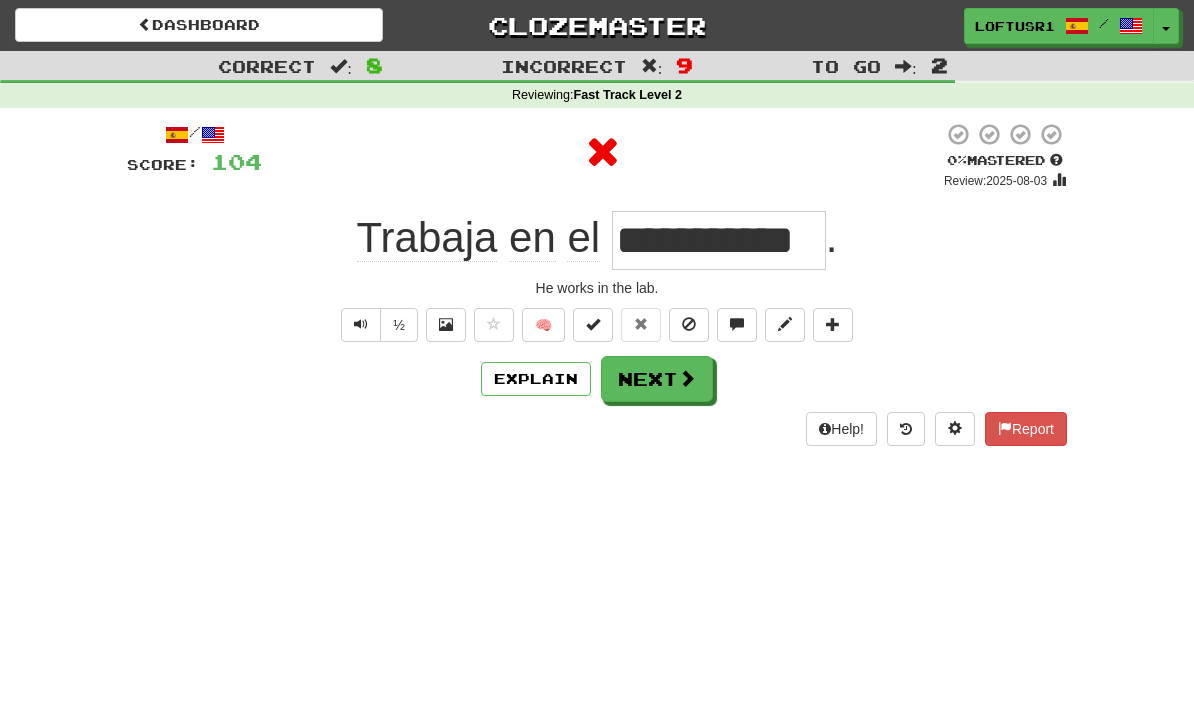 click on "Next" at bounding box center (657, 379) 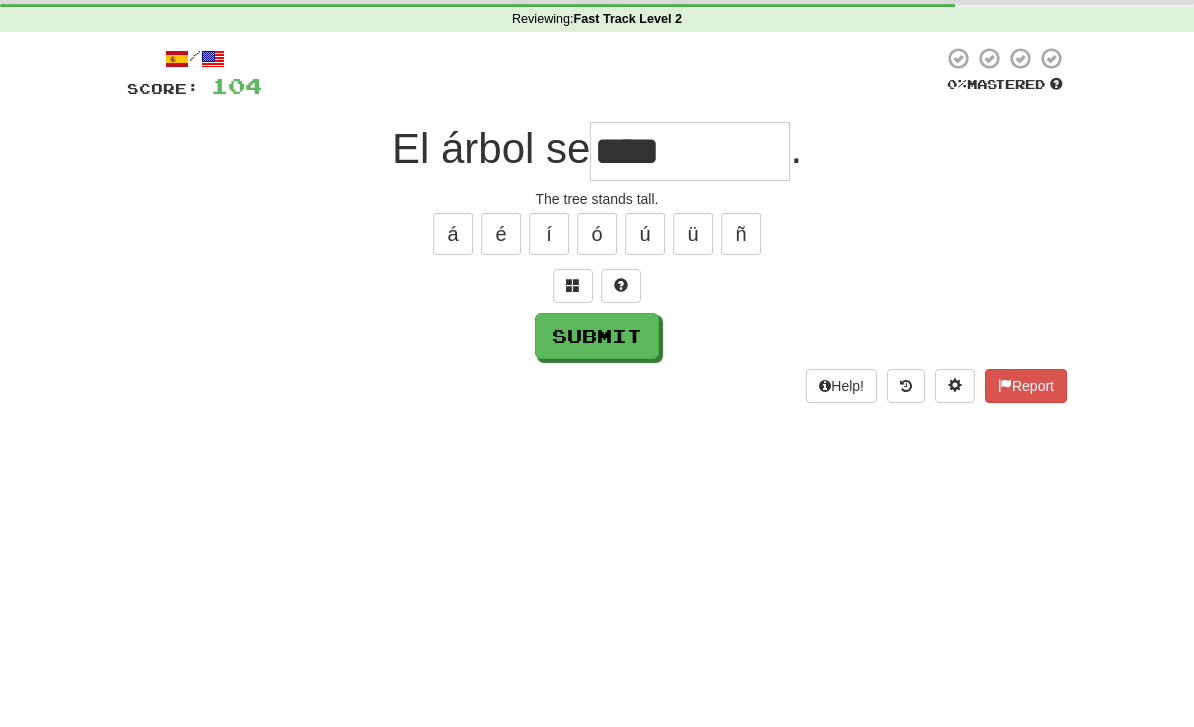scroll, scrollTop: 76, scrollLeft: 0, axis: vertical 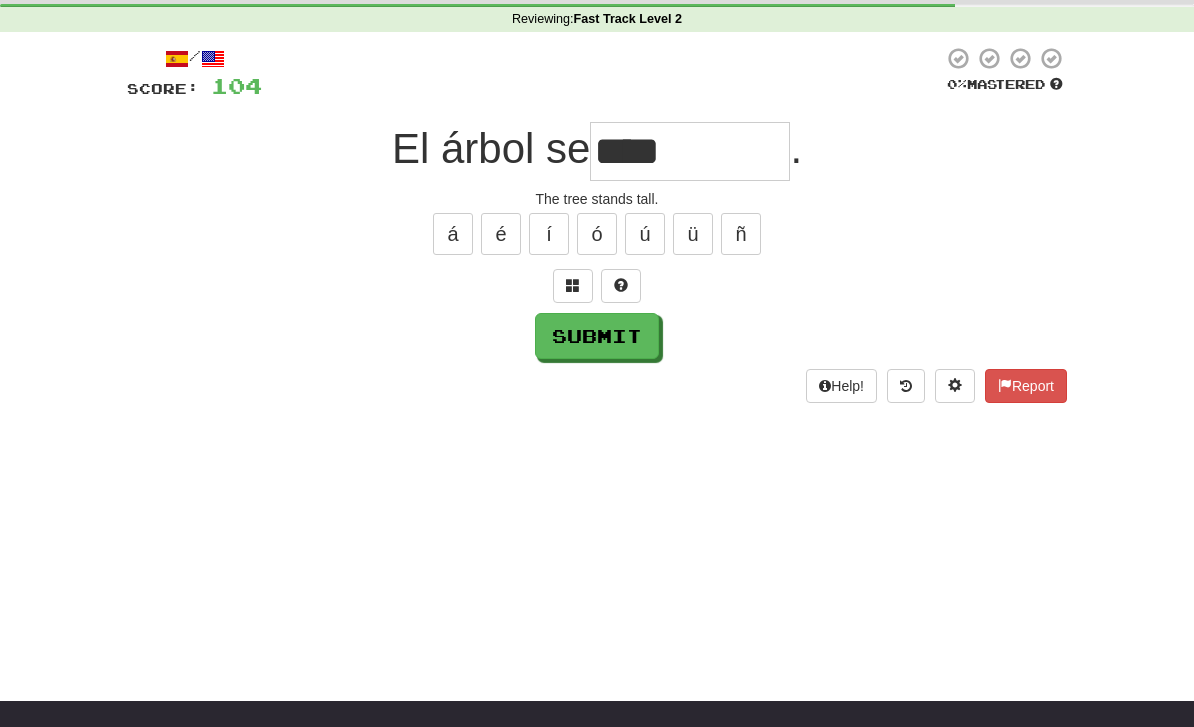 type on "****" 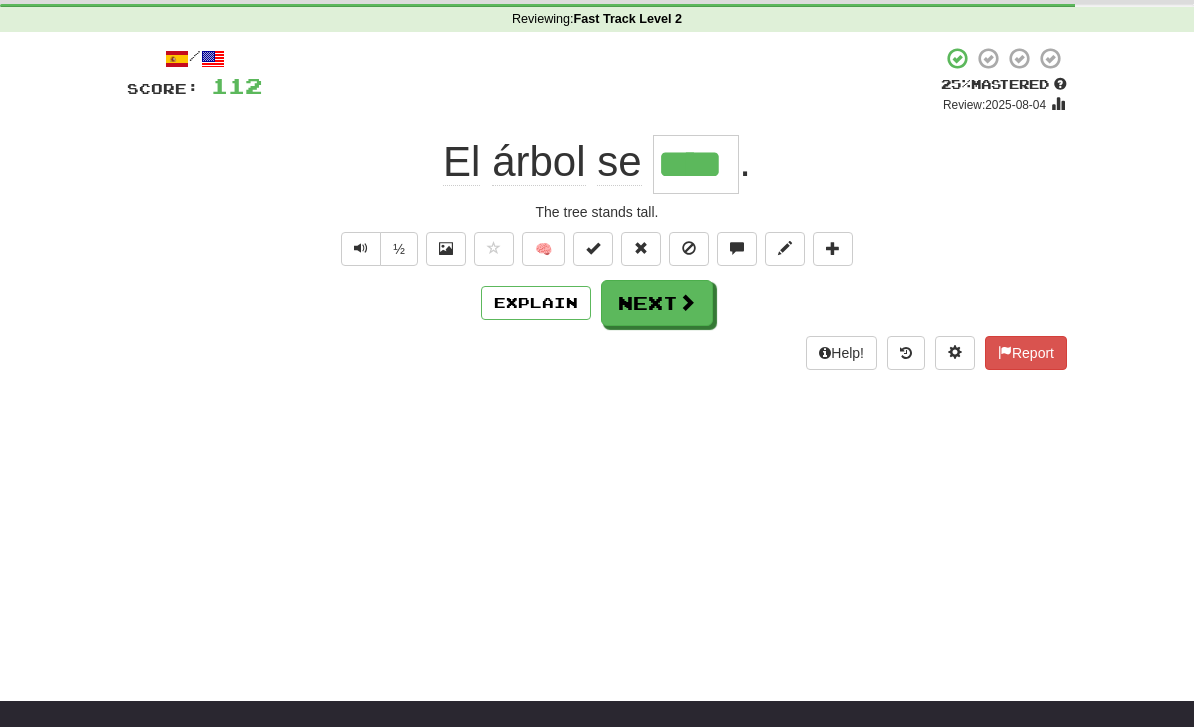 click at bounding box center [687, 302] 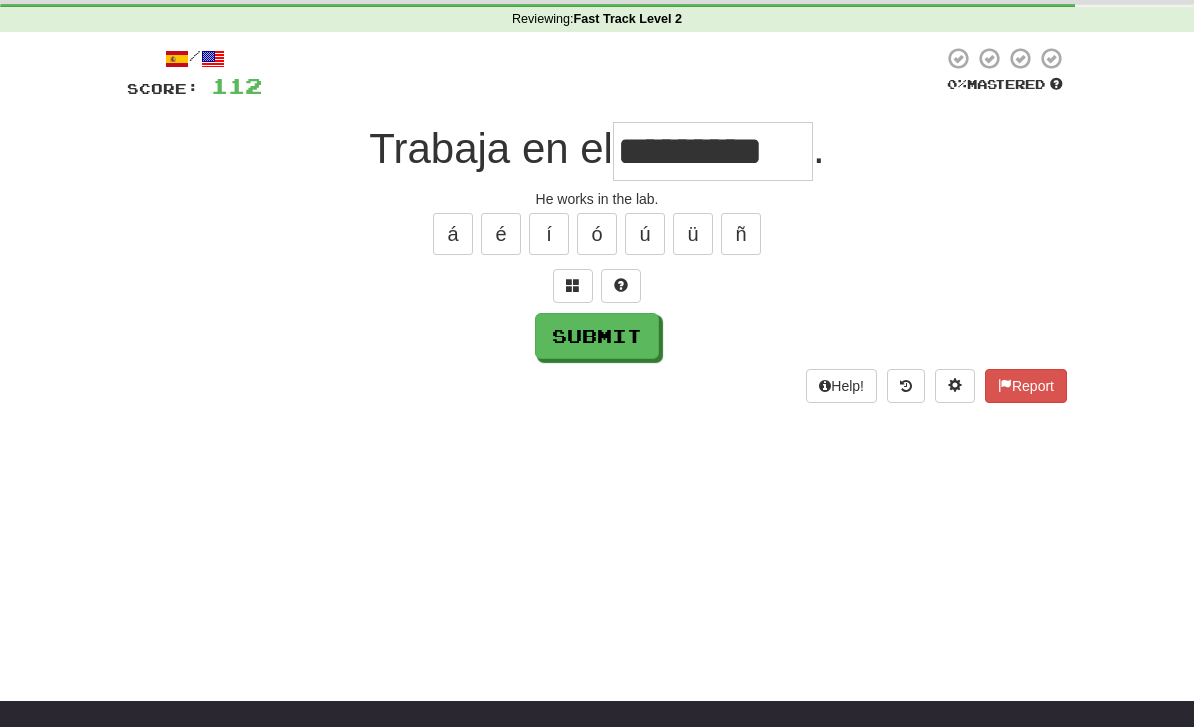 click on "Submit" at bounding box center [597, 336] 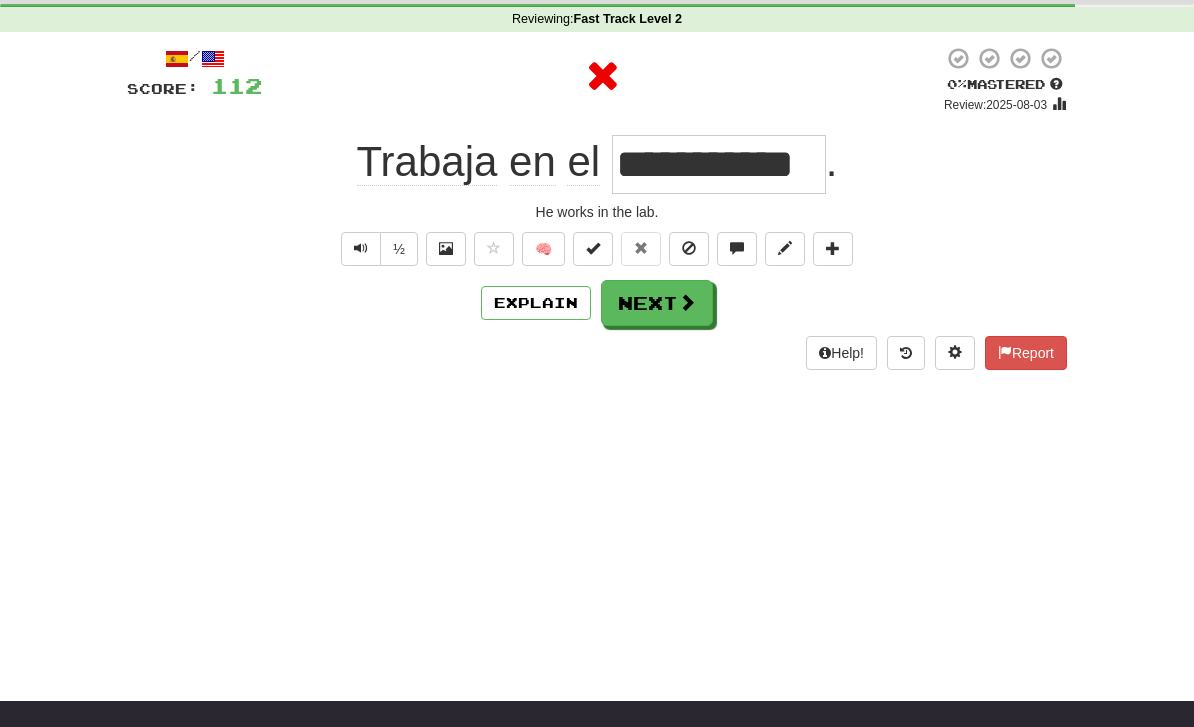 click on "Next" at bounding box center (657, 303) 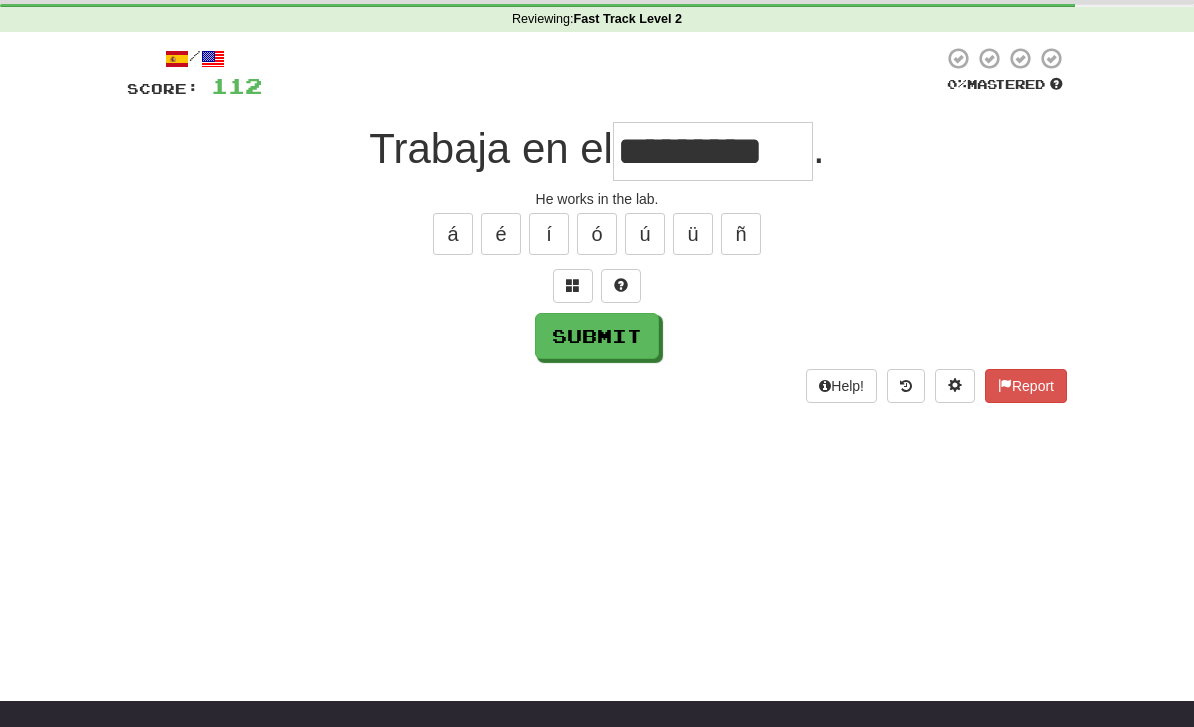 click on "Submit" at bounding box center (597, 336) 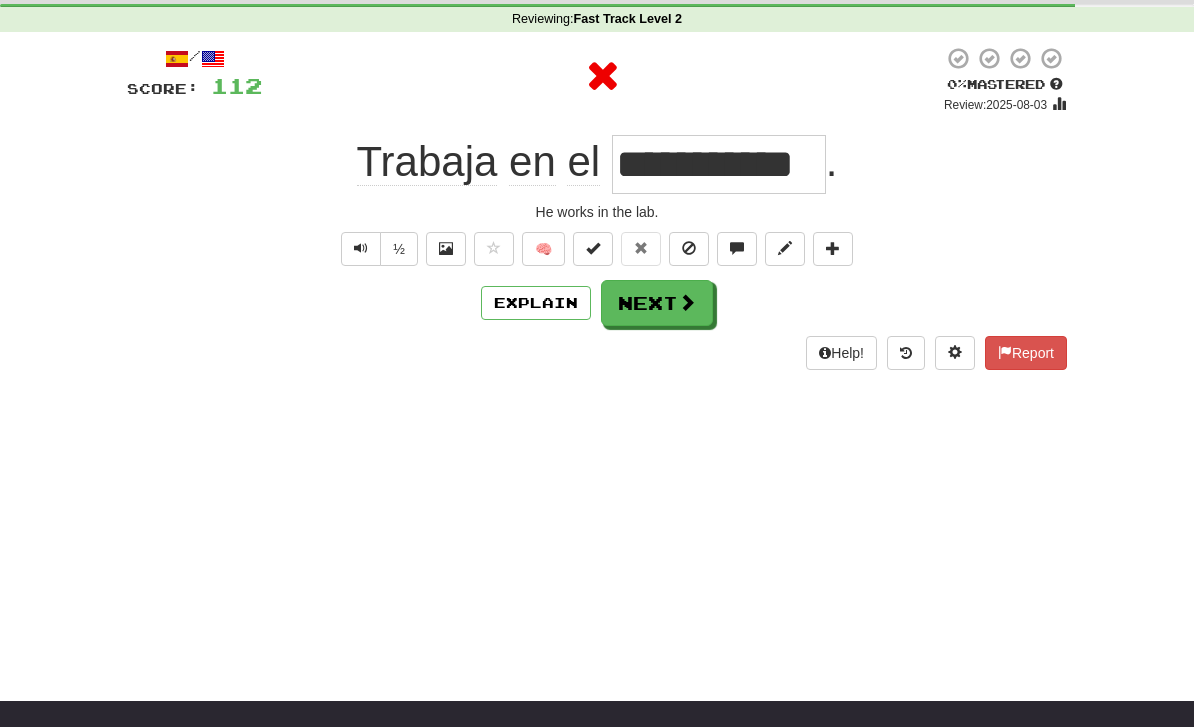 click on "Next" at bounding box center [657, 303] 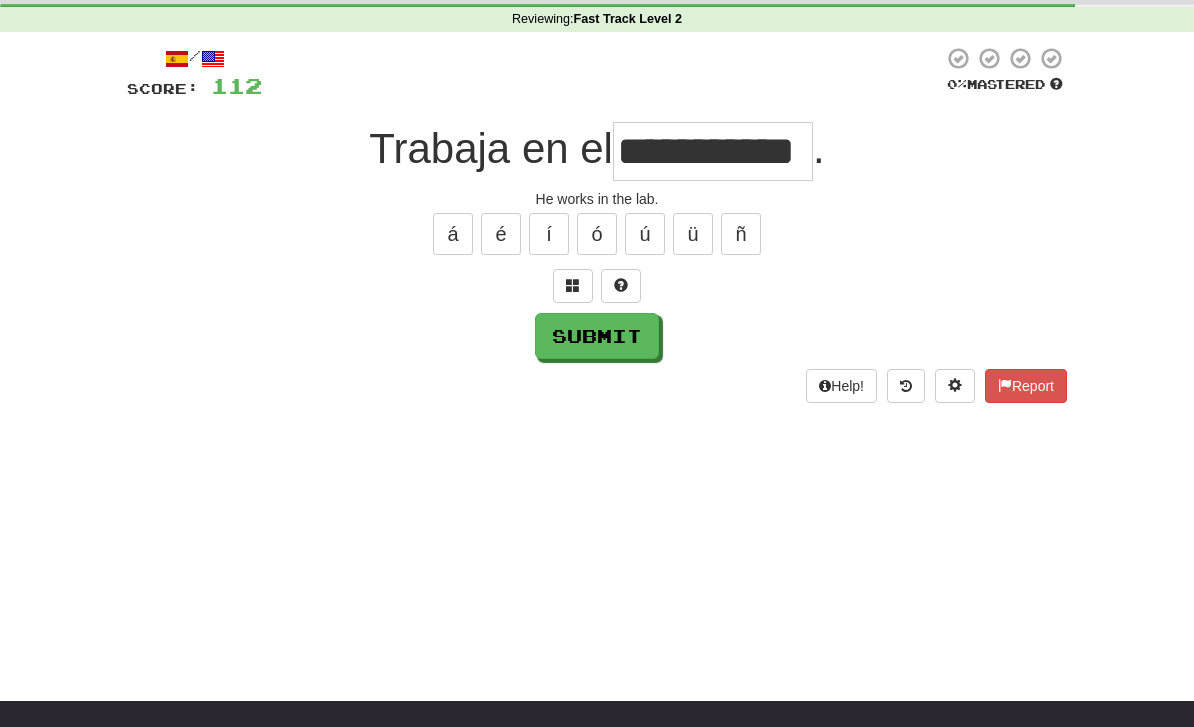 type on "**********" 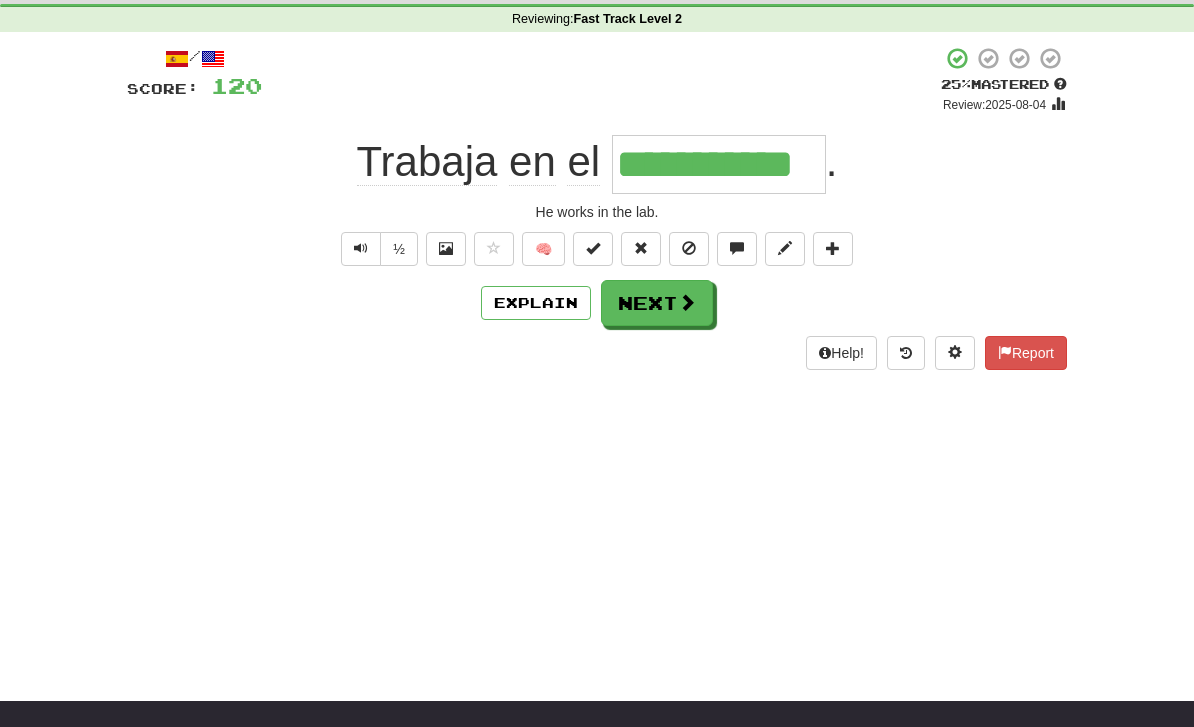 click on "Next" at bounding box center (657, 303) 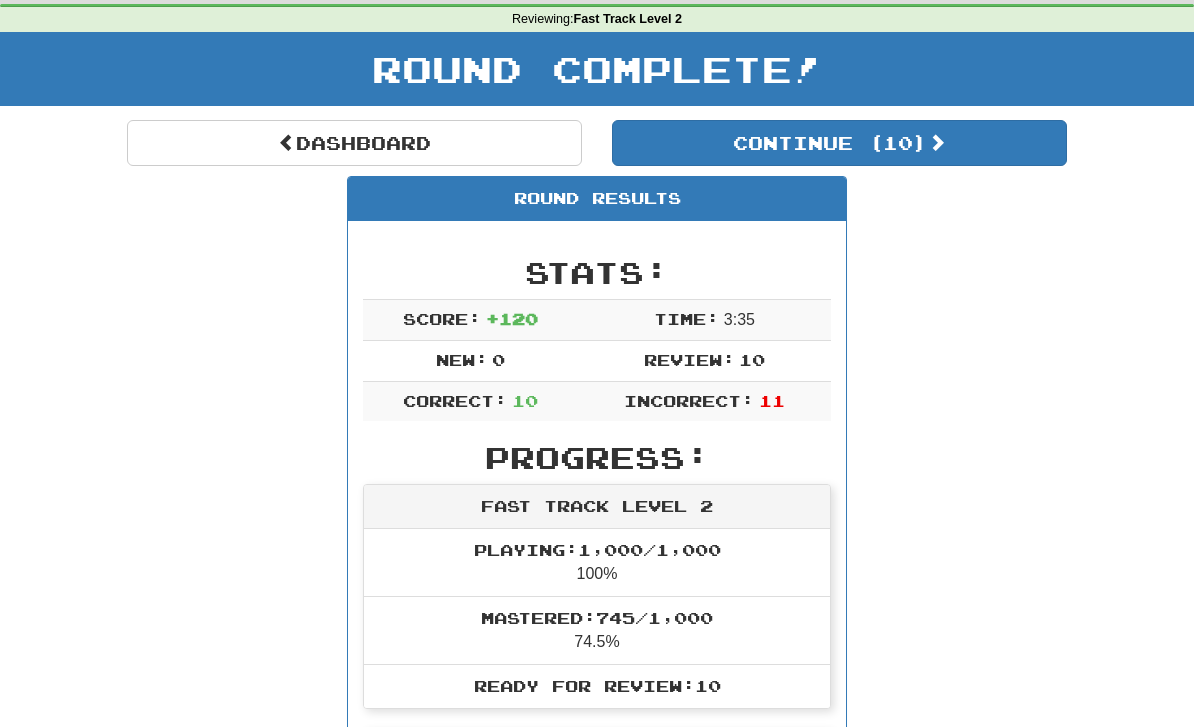 click on "Dashboard" at bounding box center (354, 143) 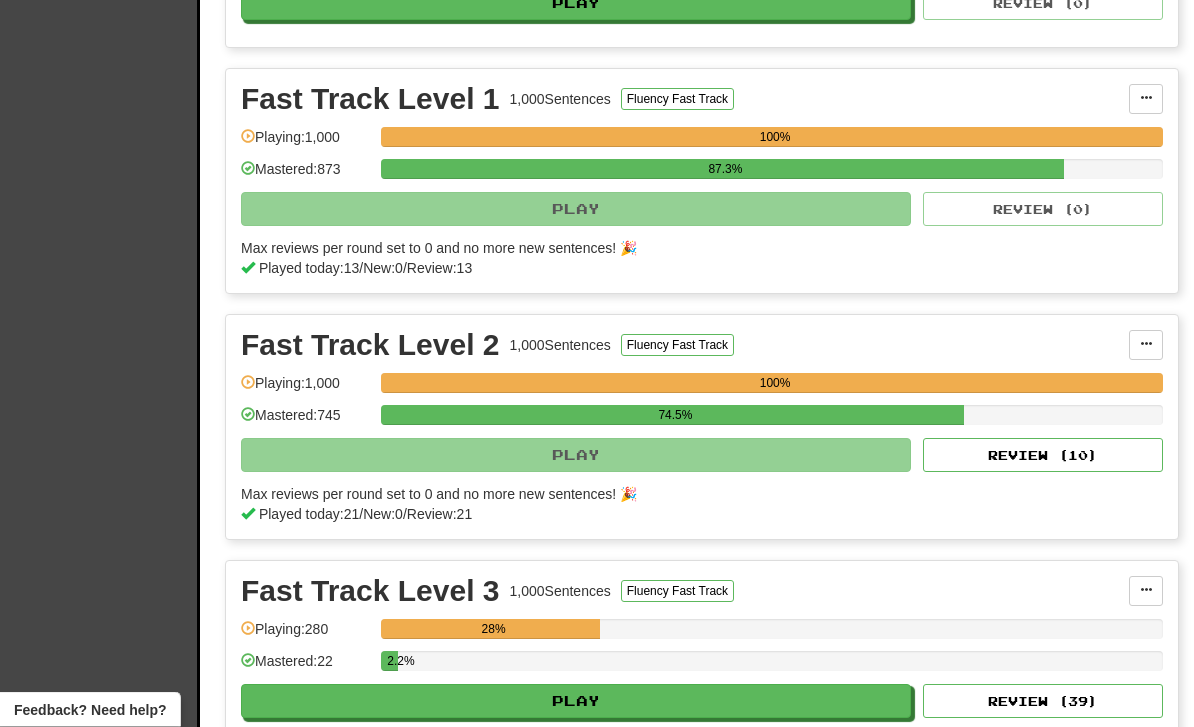 scroll, scrollTop: 860, scrollLeft: 0, axis: vertical 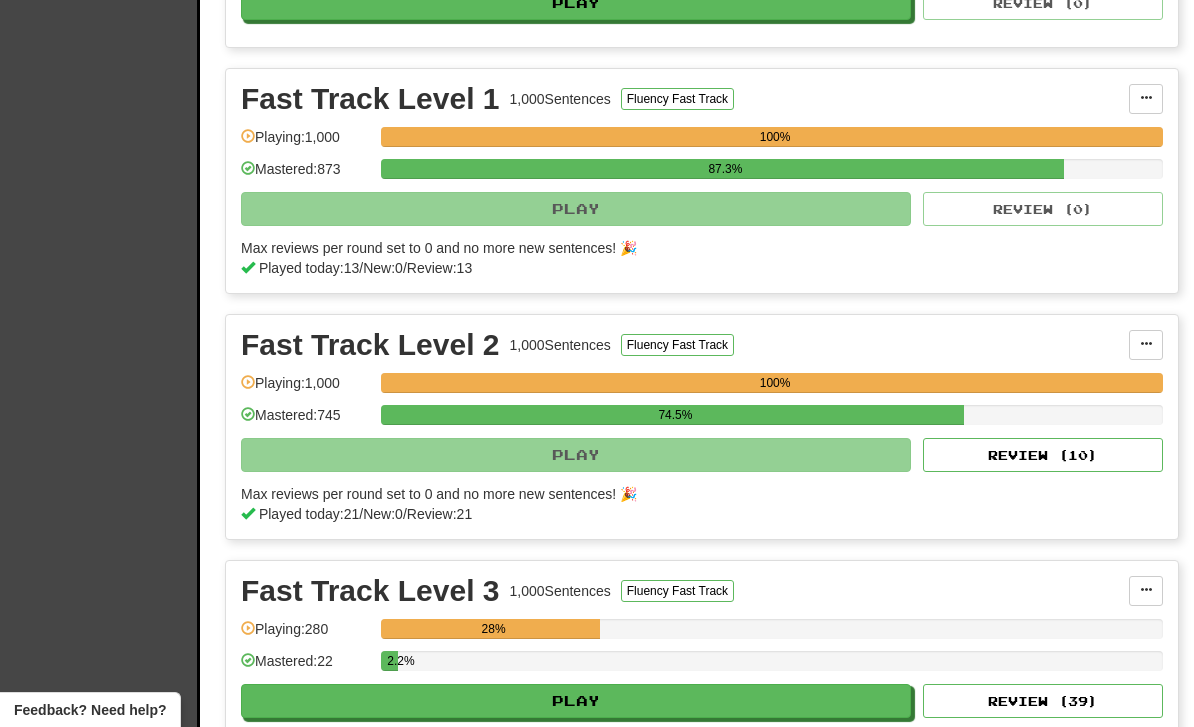 click on "Review ( 10 )" at bounding box center (1043, 455) 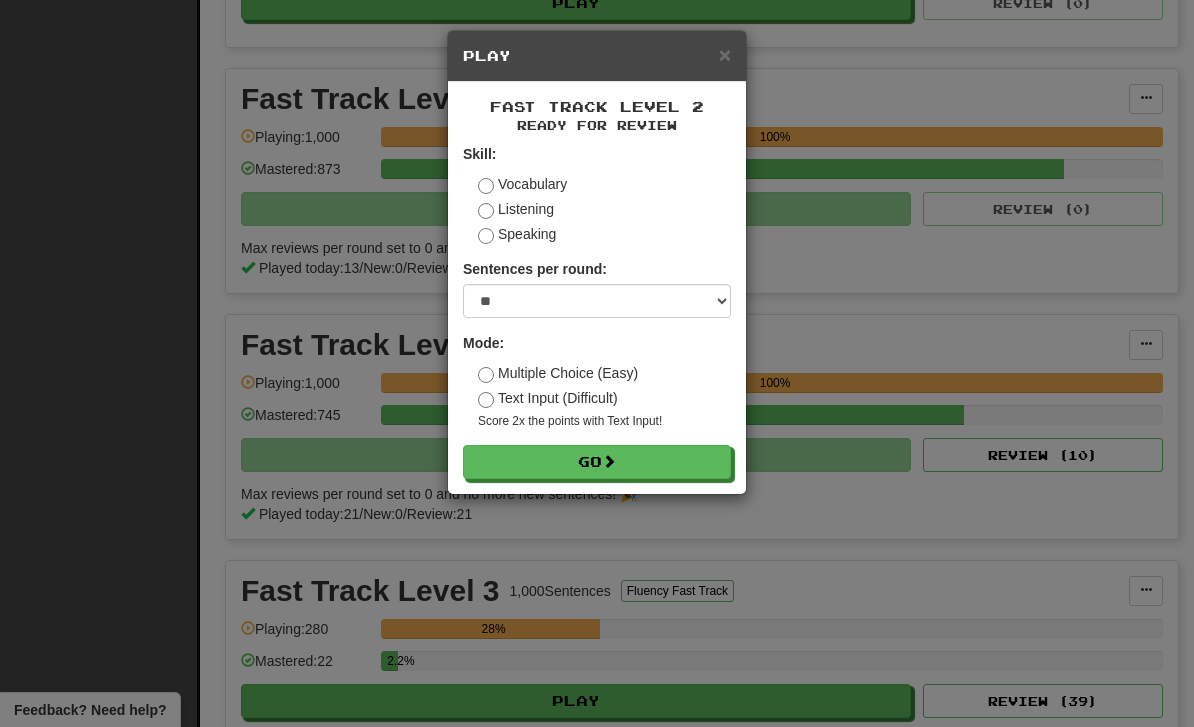 click on "× Play Fast Track Level 2 Ready for Review Skill: Vocabulary Listening Speaking Sentences per round: * ** ** ** ** ** *** ******** Mode: Multiple Choice (Easy) Text Input (Difficult) Score 2x the points with Text Input ! Go" at bounding box center (597, 262) 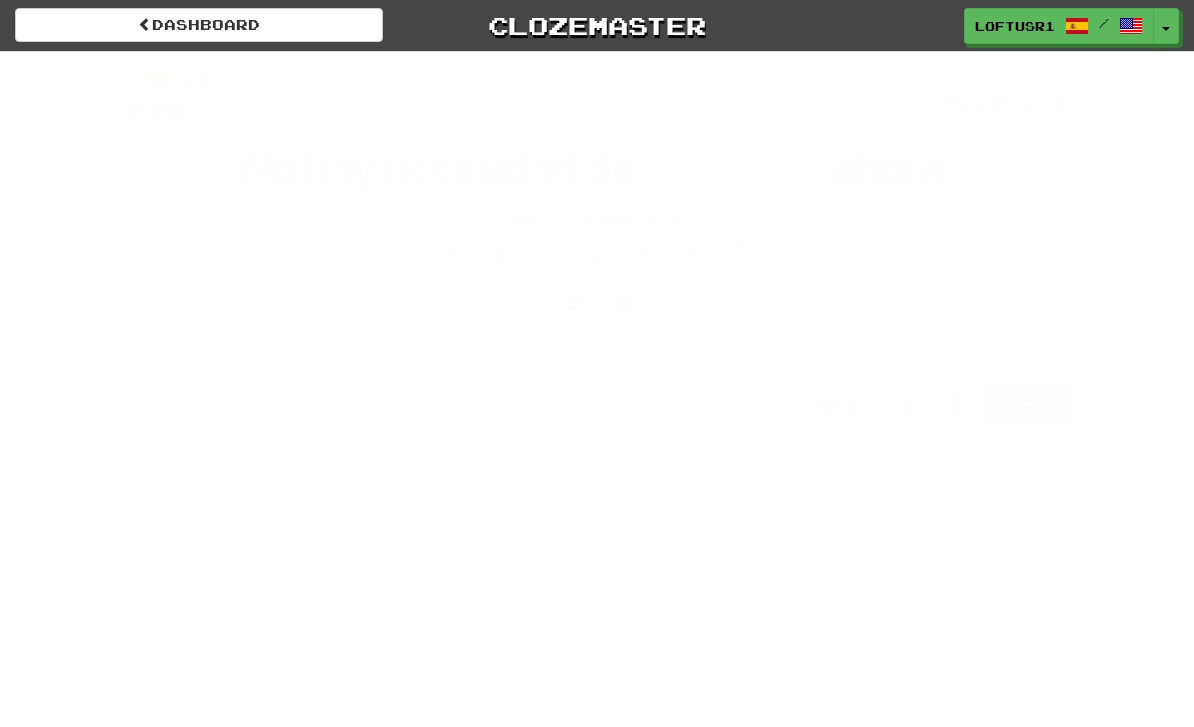 scroll, scrollTop: 0, scrollLeft: 0, axis: both 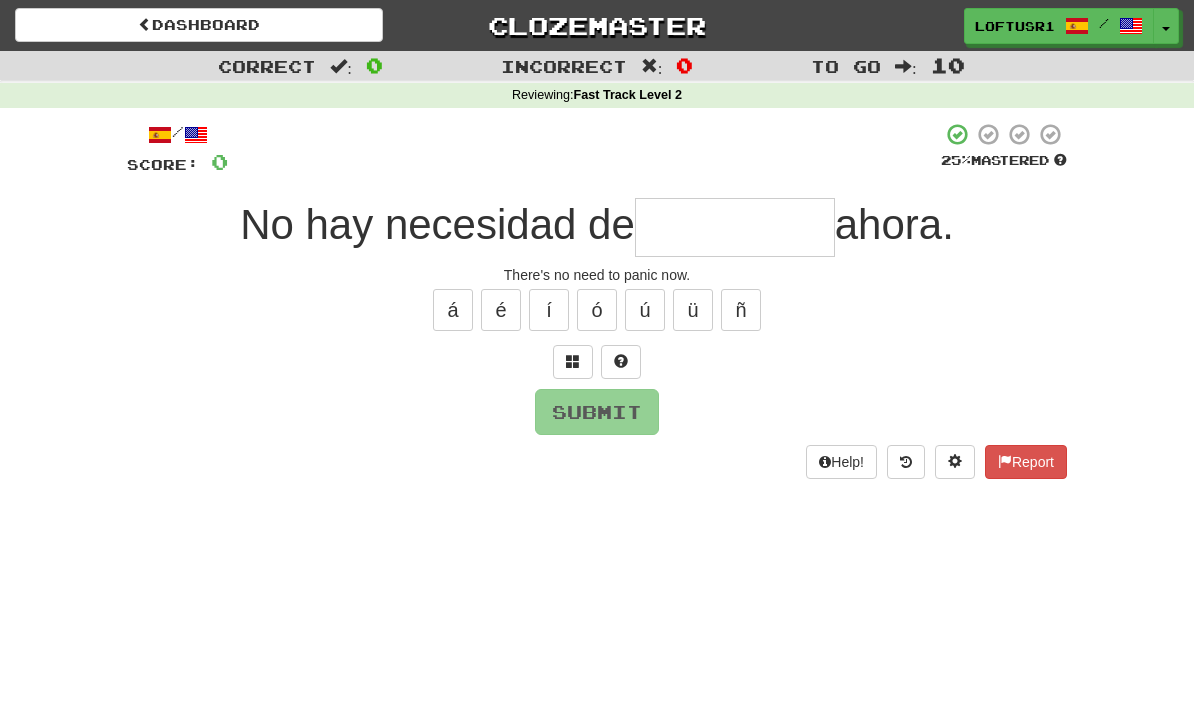 click at bounding box center [735, 227] 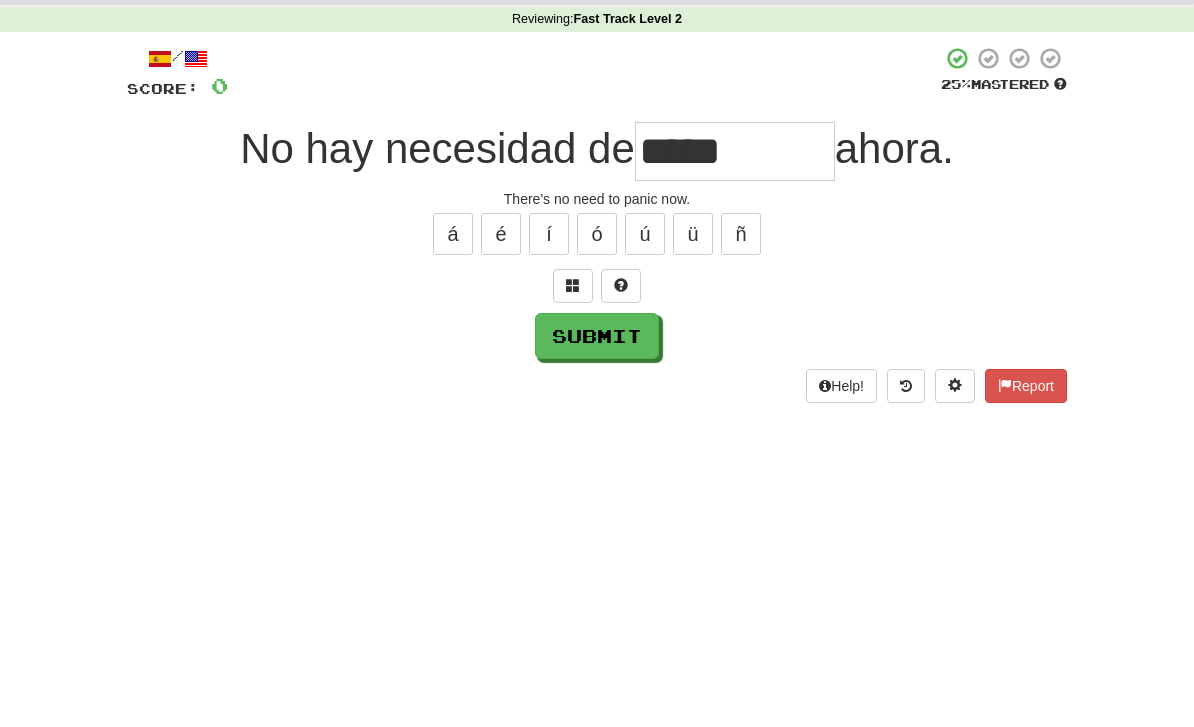 scroll, scrollTop: 76, scrollLeft: 0, axis: vertical 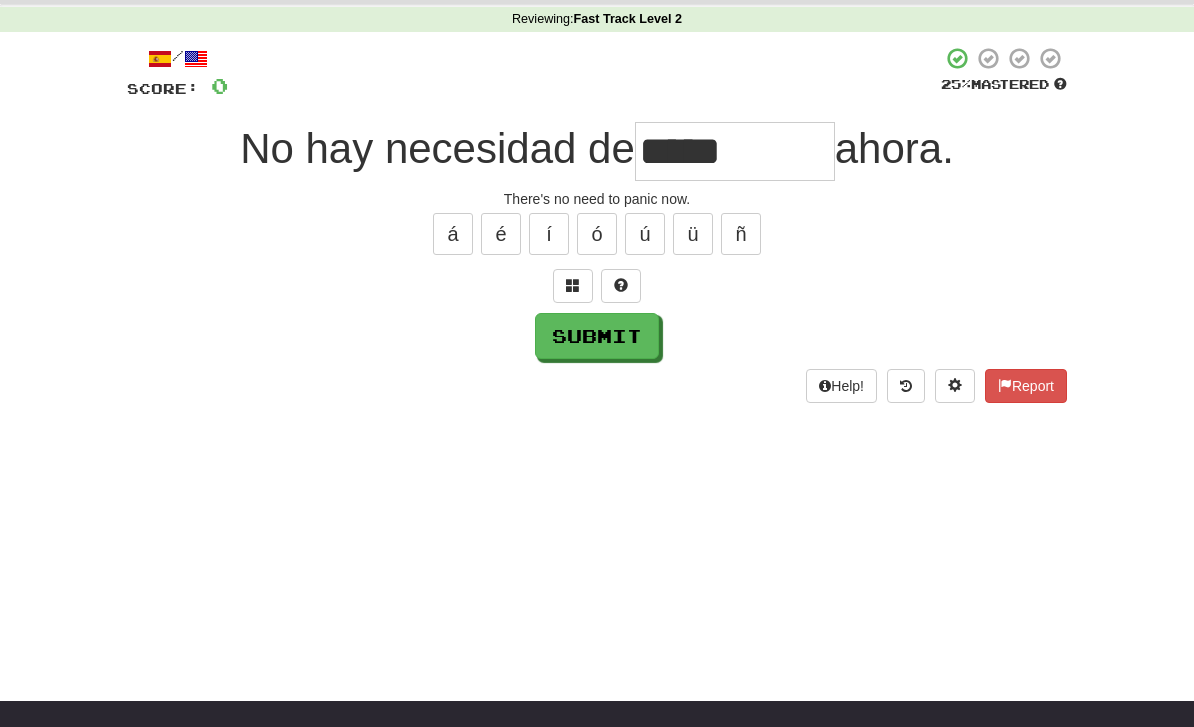click on "*****" at bounding box center [735, 151] 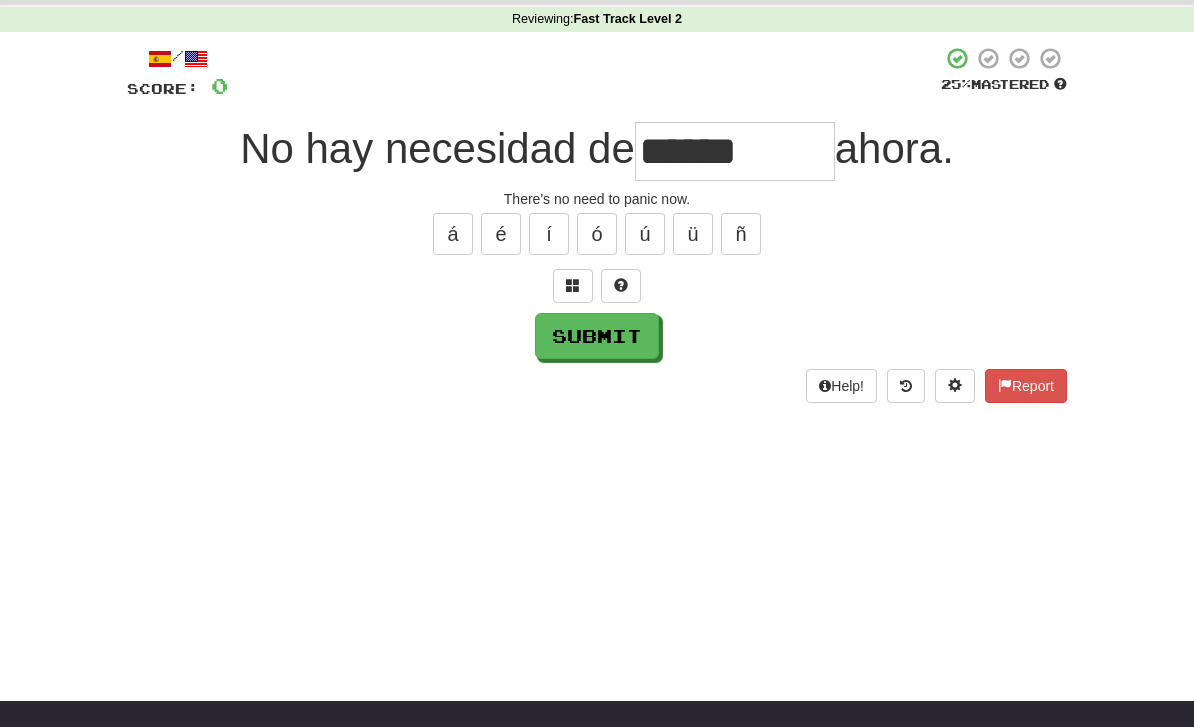 click at bounding box center [621, 286] 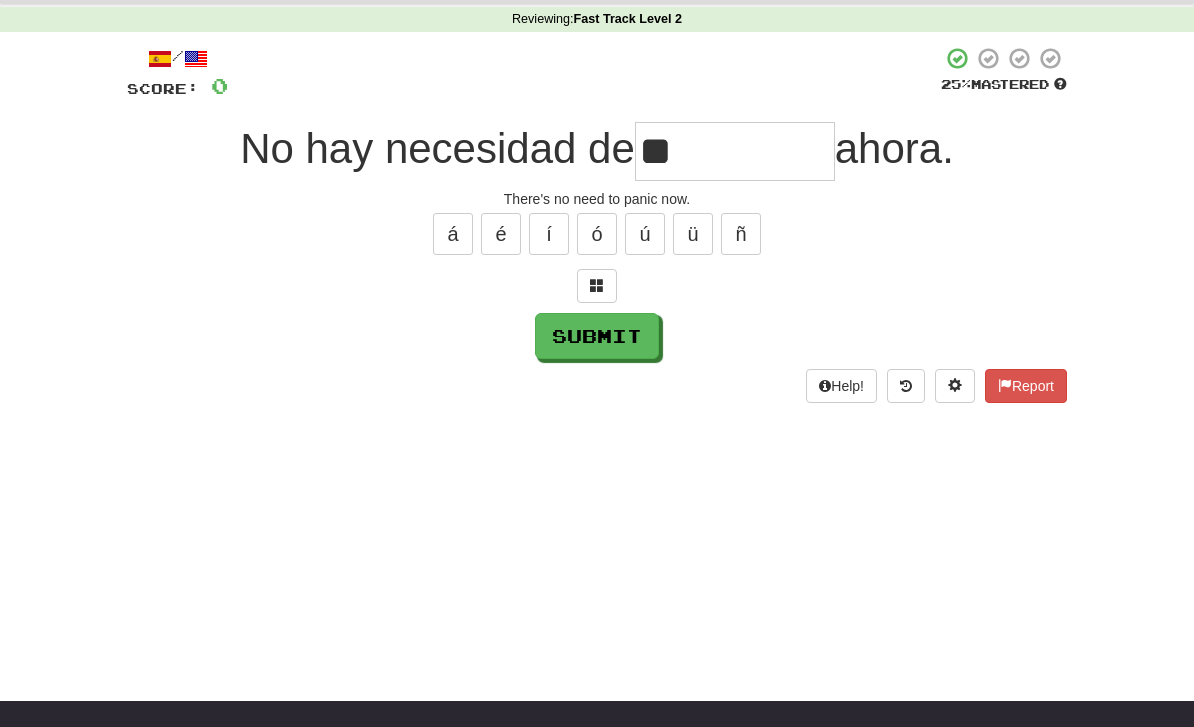 type on "*" 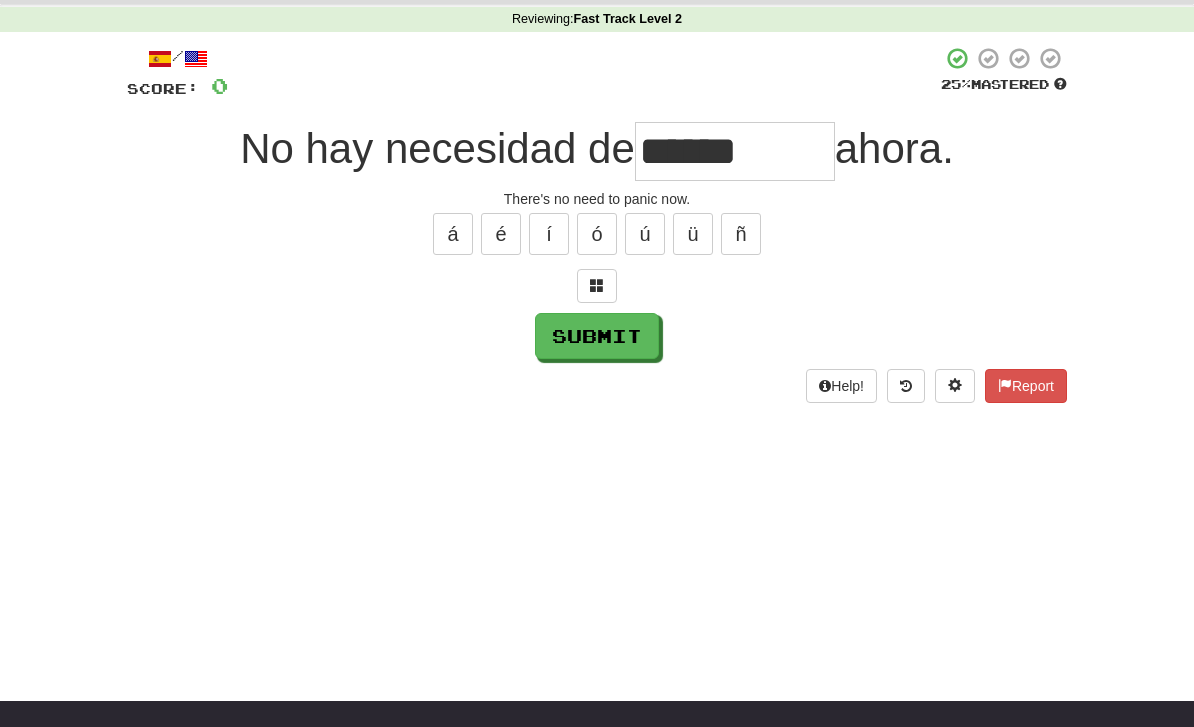 click on "Submit" at bounding box center [597, 336] 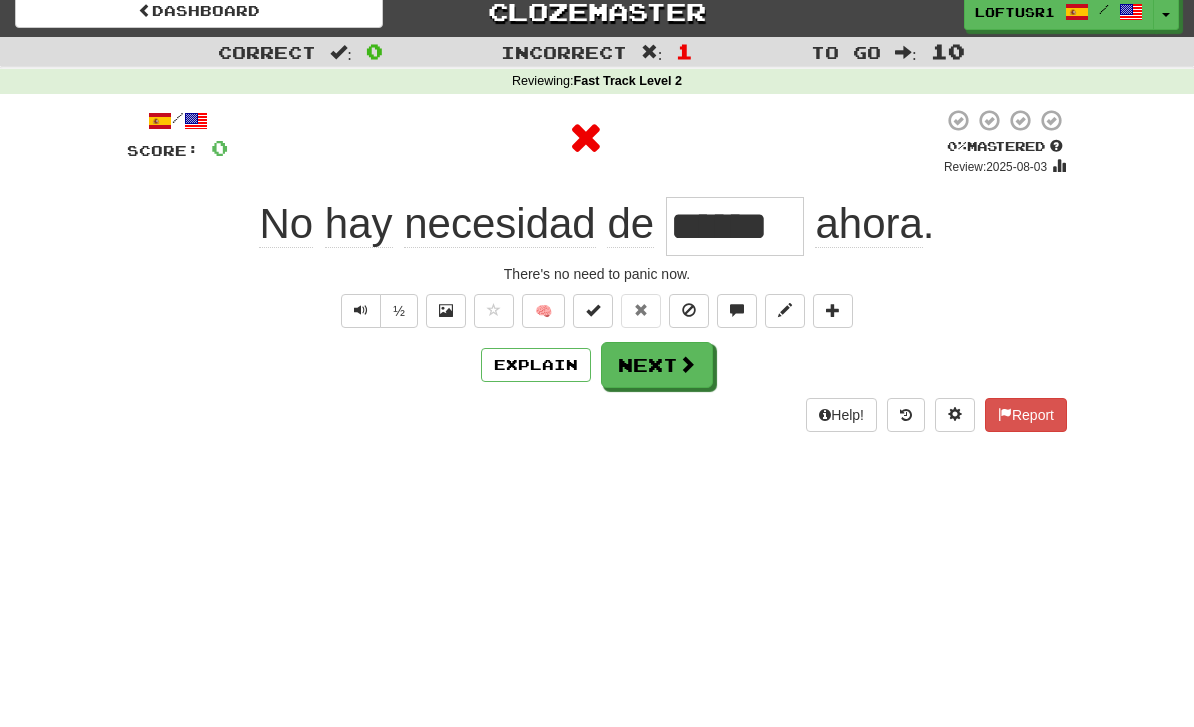 scroll, scrollTop: 0, scrollLeft: 0, axis: both 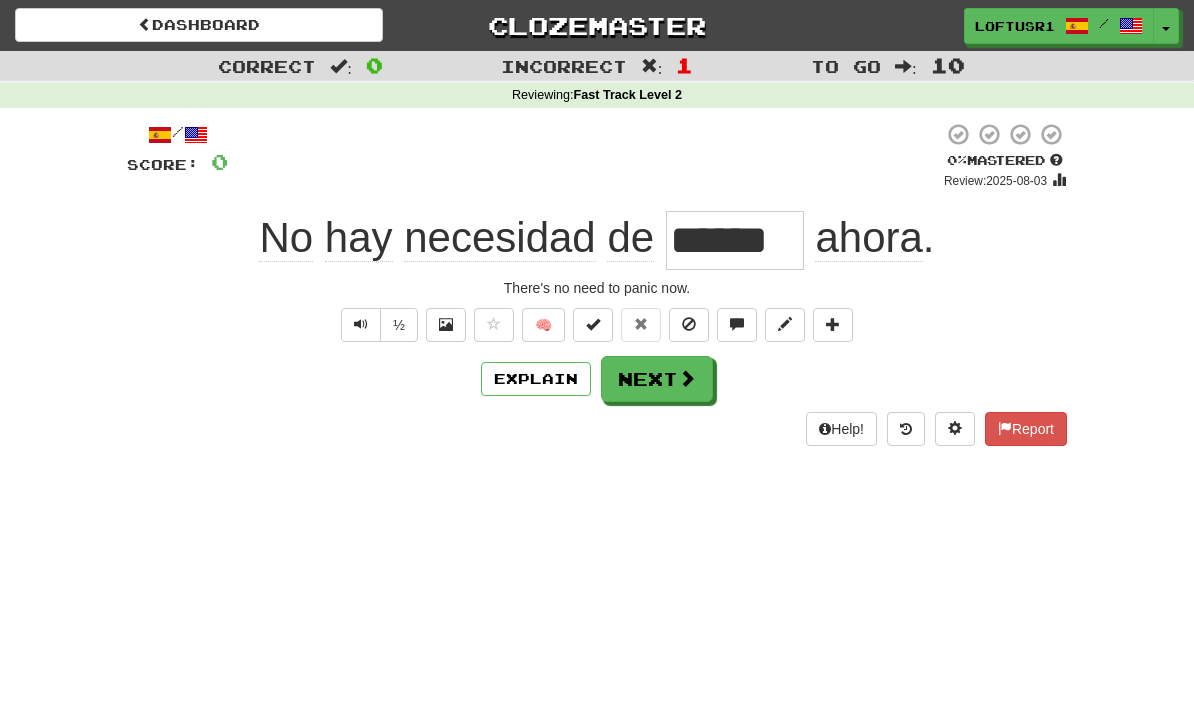 click on "Next" at bounding box center (657, 379) 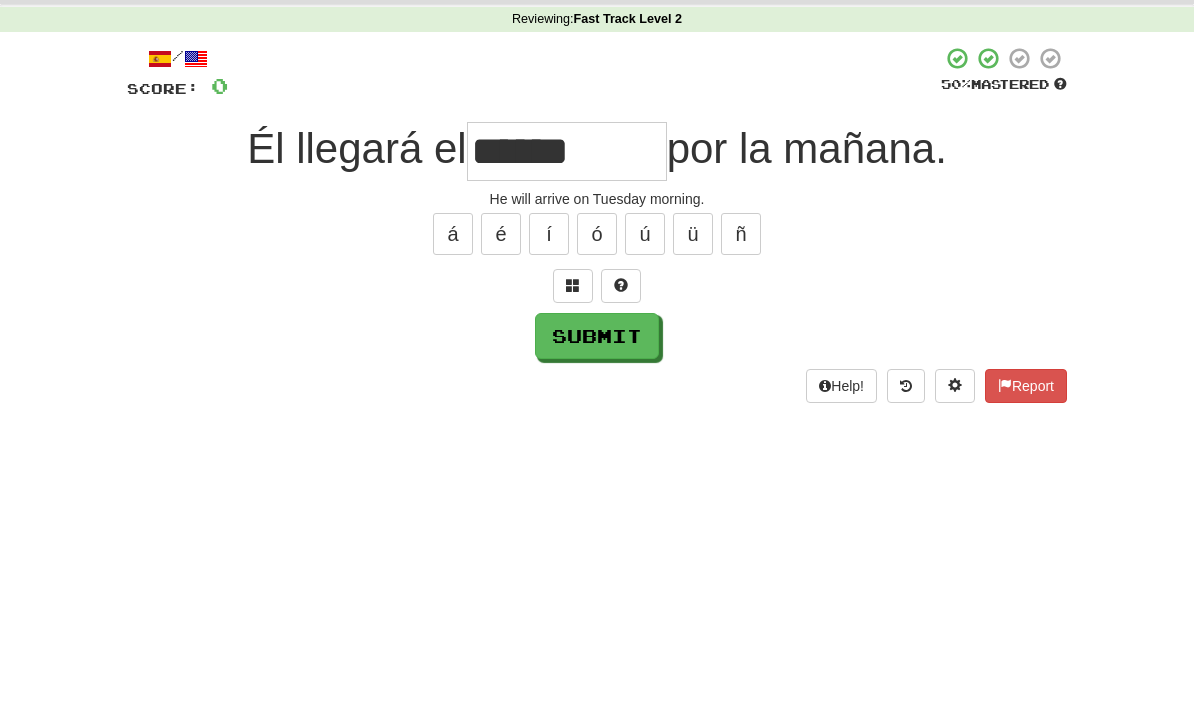 scroll, scrollTop: 76, scrollLeft: 0, axis: vertical 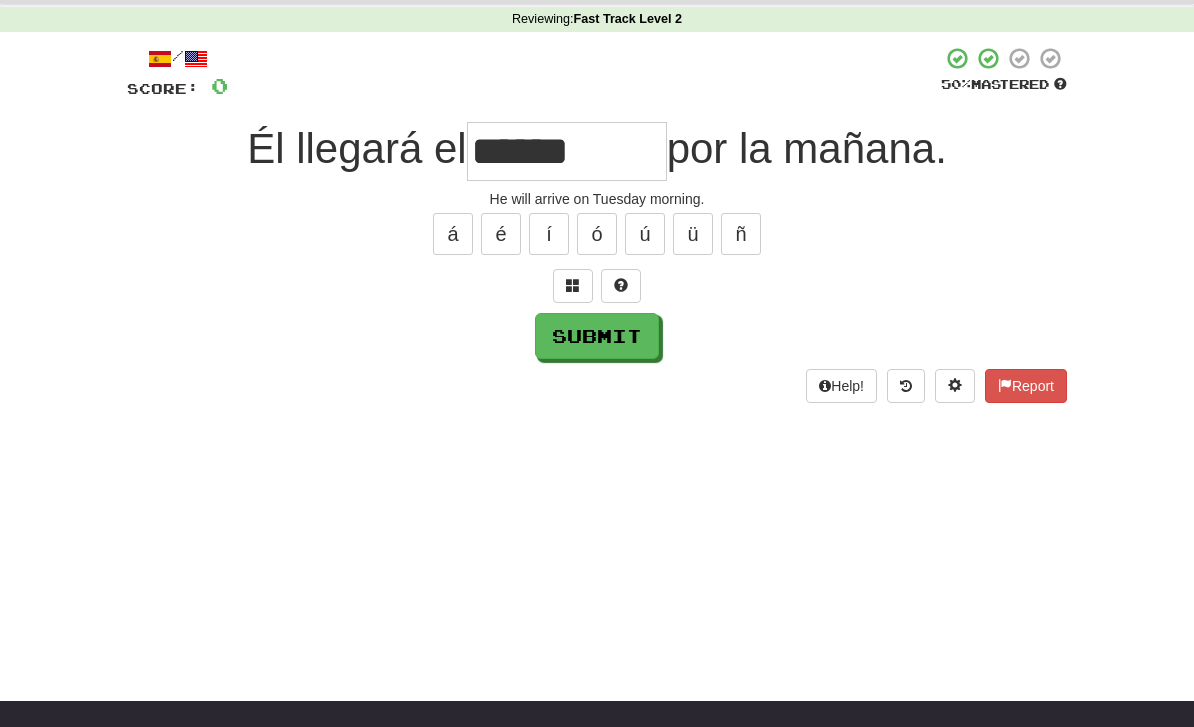 type on "******" 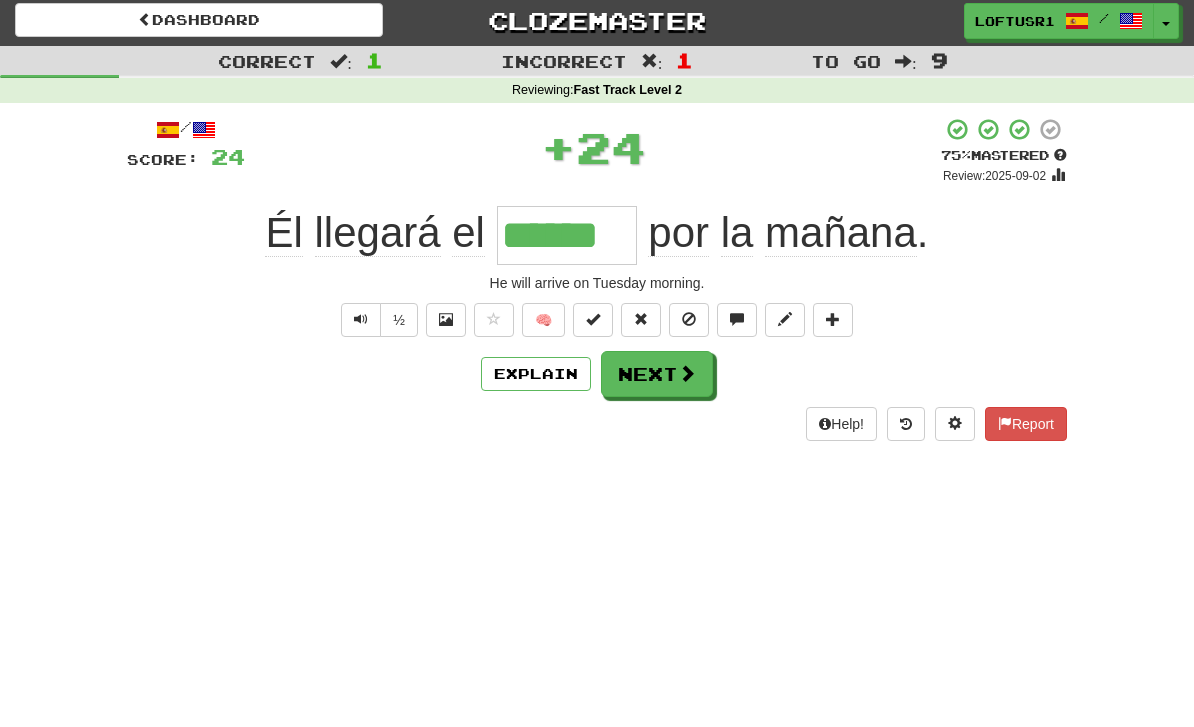 scroll, scrollTop: 0, scrollLeft: 0, axis: both 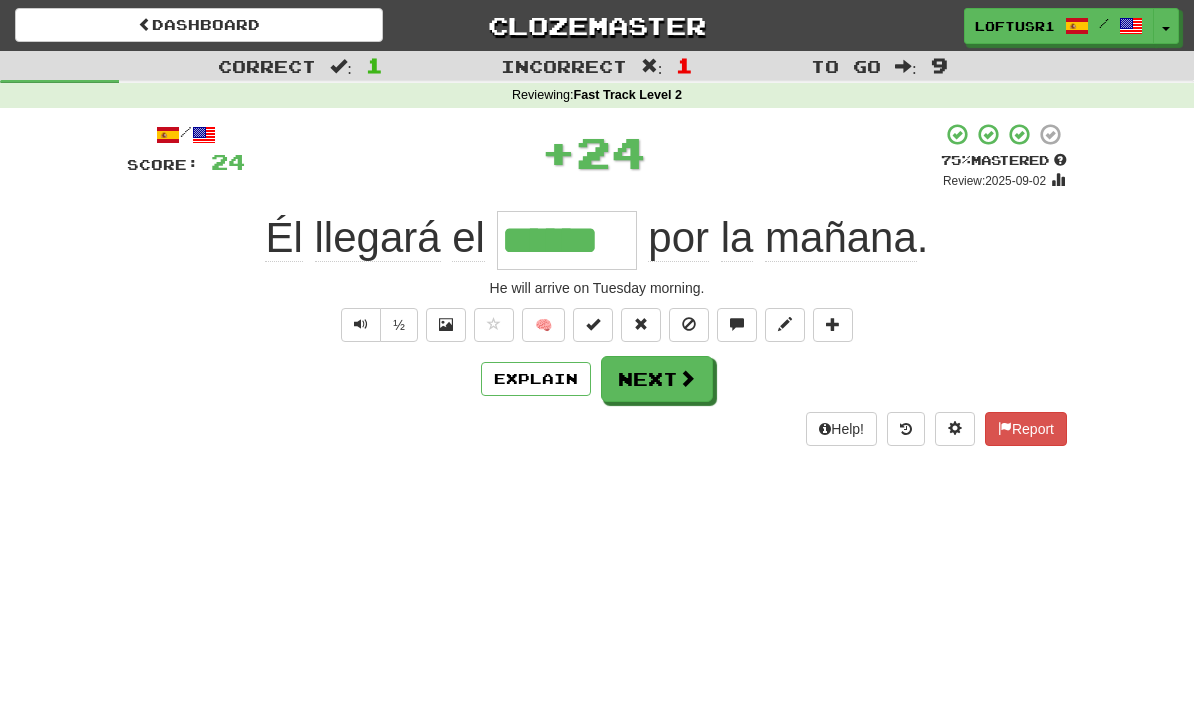 click on "Next" at bounding box center [657, 379] 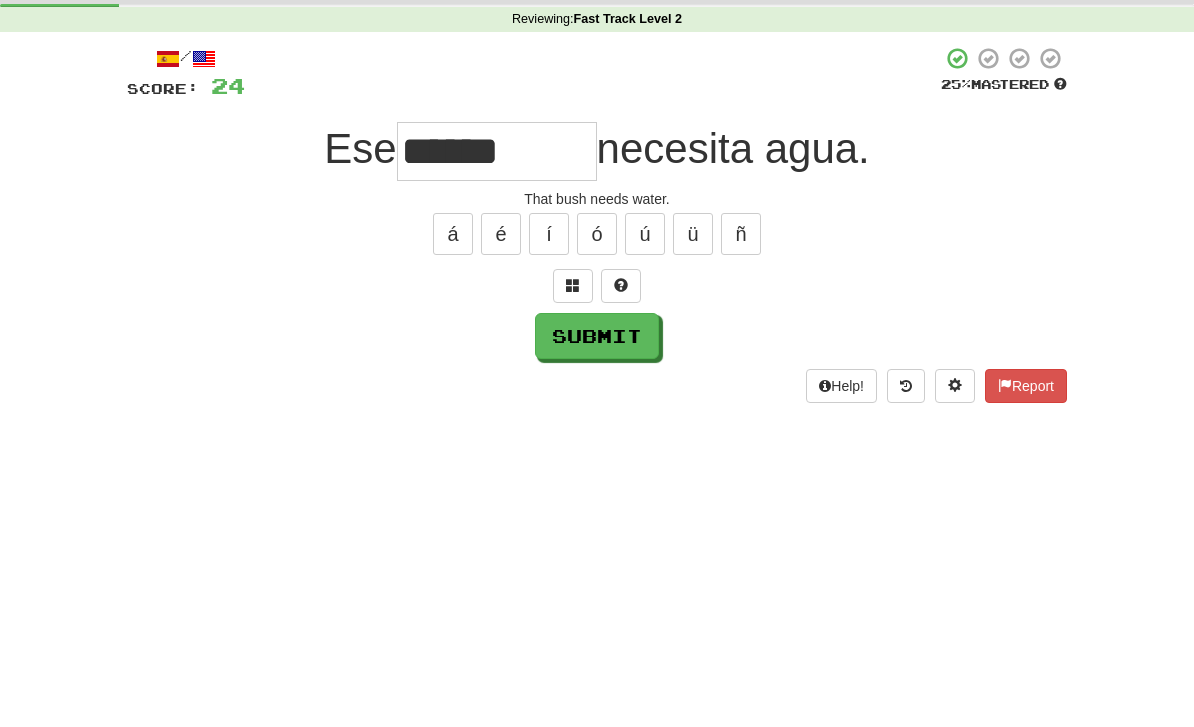 scroll, scrollTop: 76, scrollLeft: 0, axis: vertical 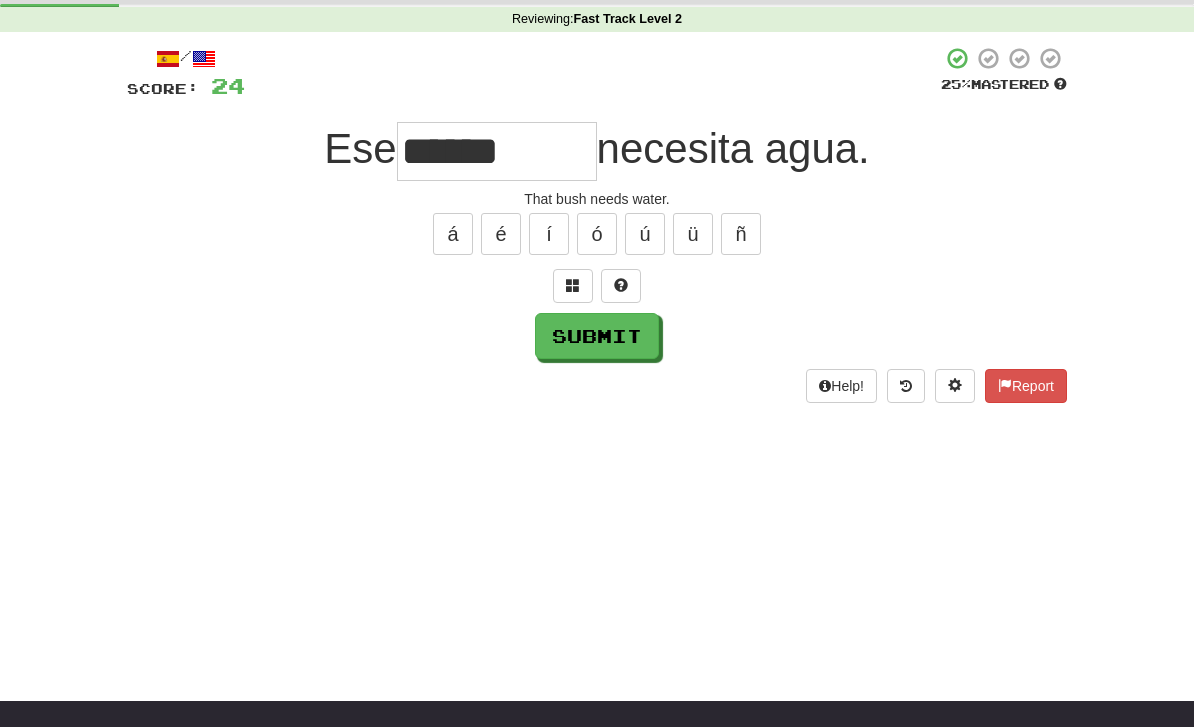 click on "Submit" at bounding box center [597, 336] 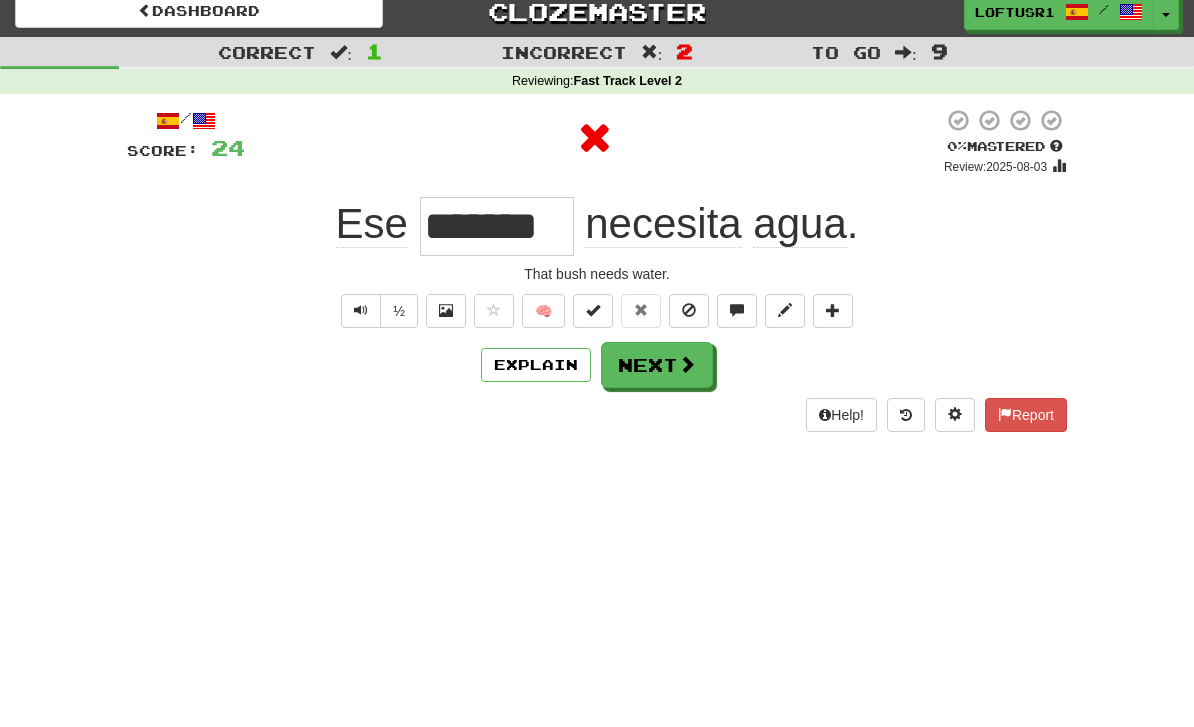 scroll, scrollTop: 0, scrollLeft: 0, axis: both 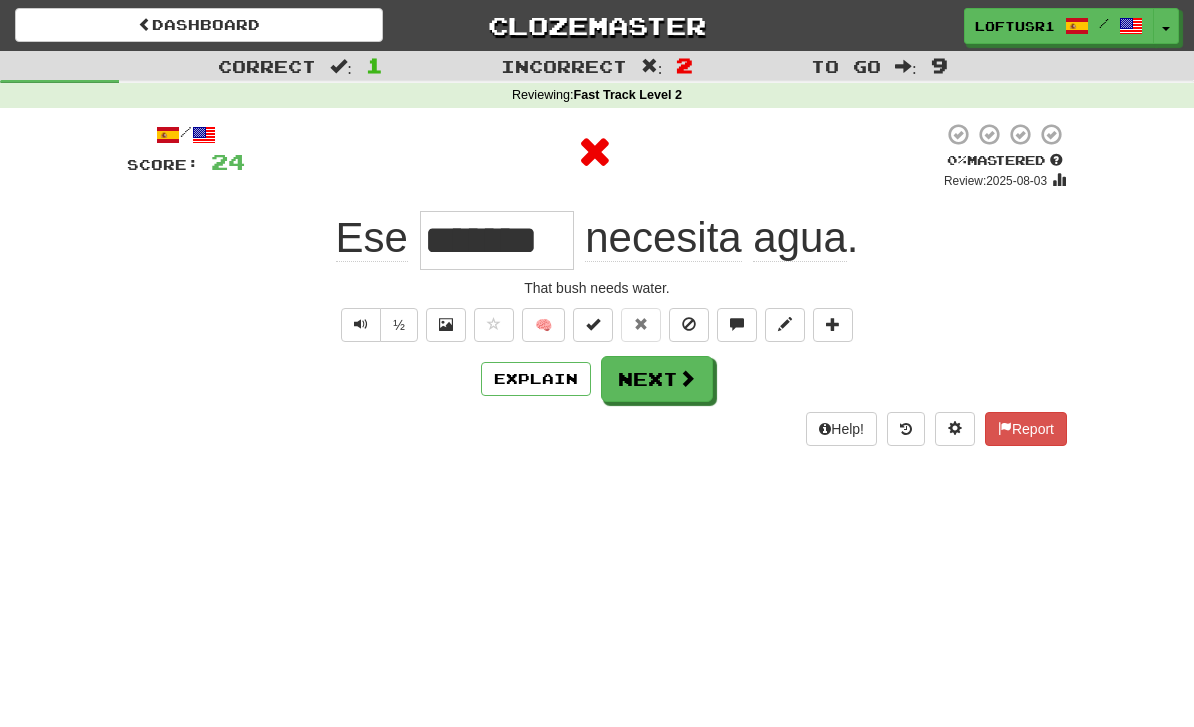 click on "Next" at bounding box center [657, 379] 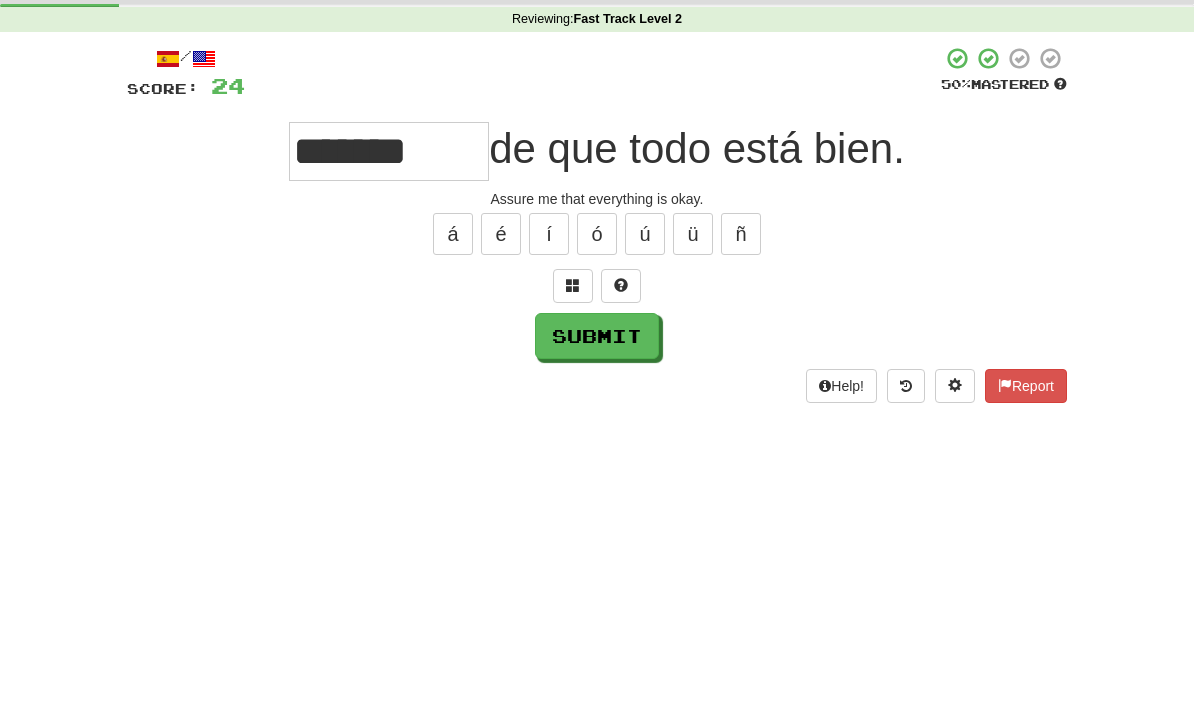 scroll, scrollTop: 76, scrollLeft: 0, axis: vertical 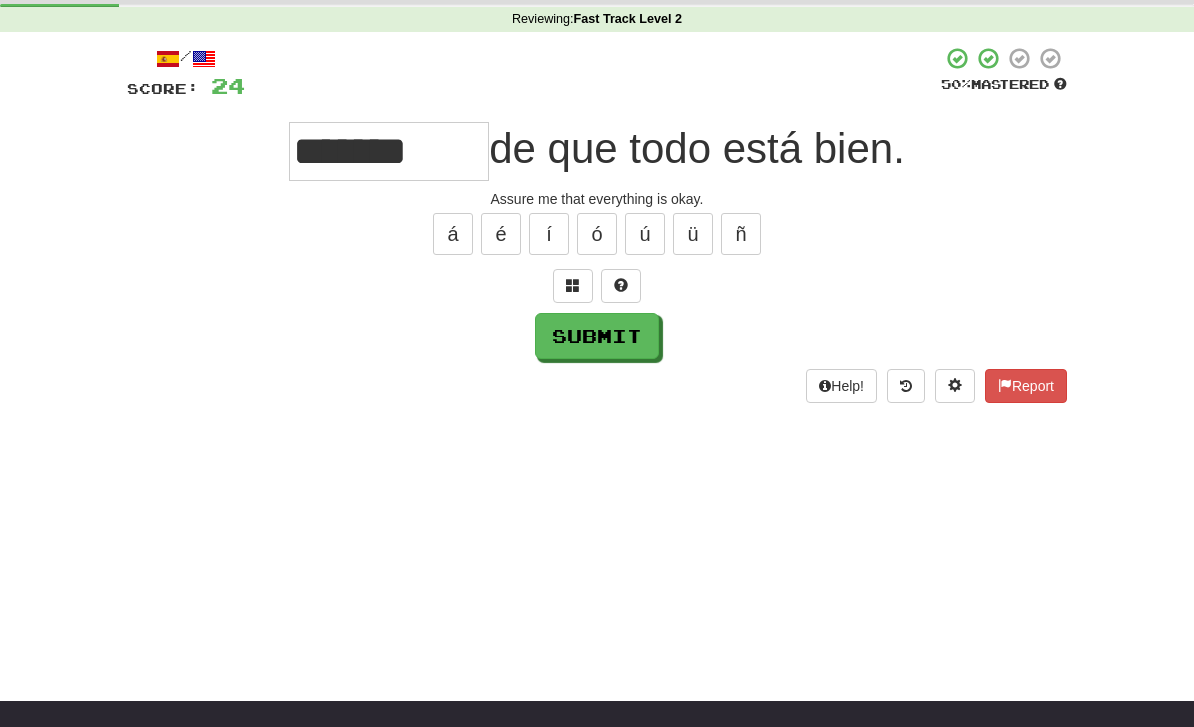 click on "Submit" at bounding box center [597, 336] 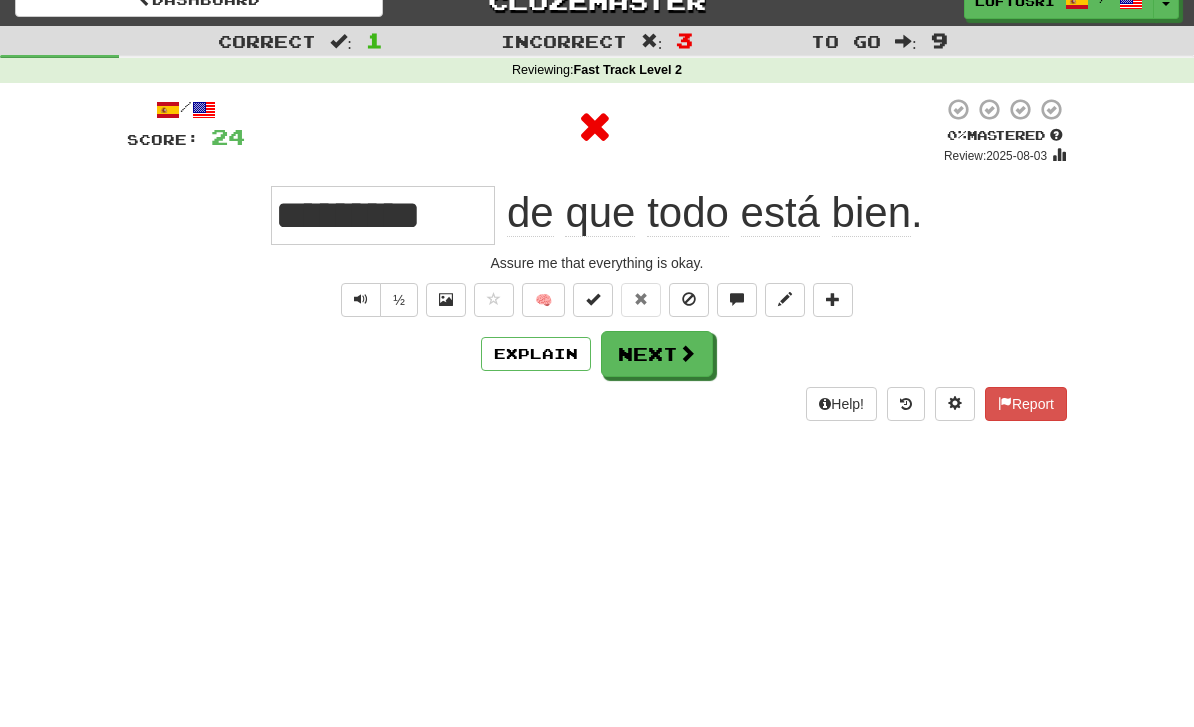 scroll, scrollTop: 0, scrollLeft: 0, axis: both 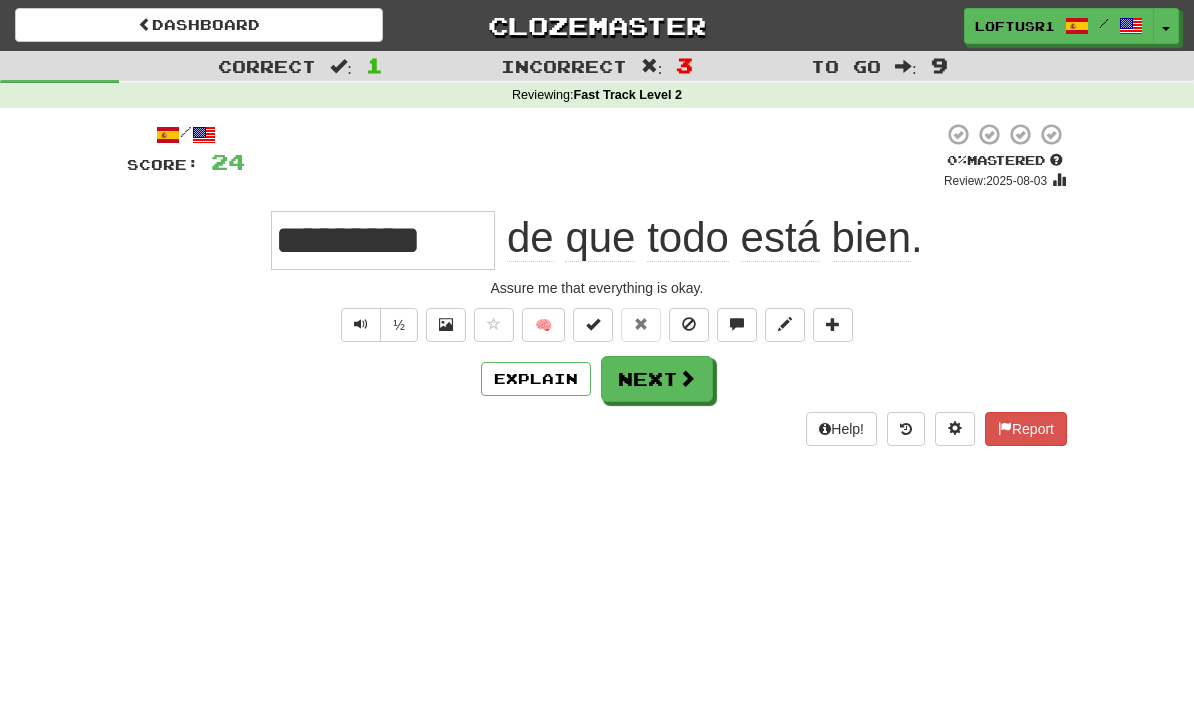 click on "Explain" at bounding box center (536, 379) 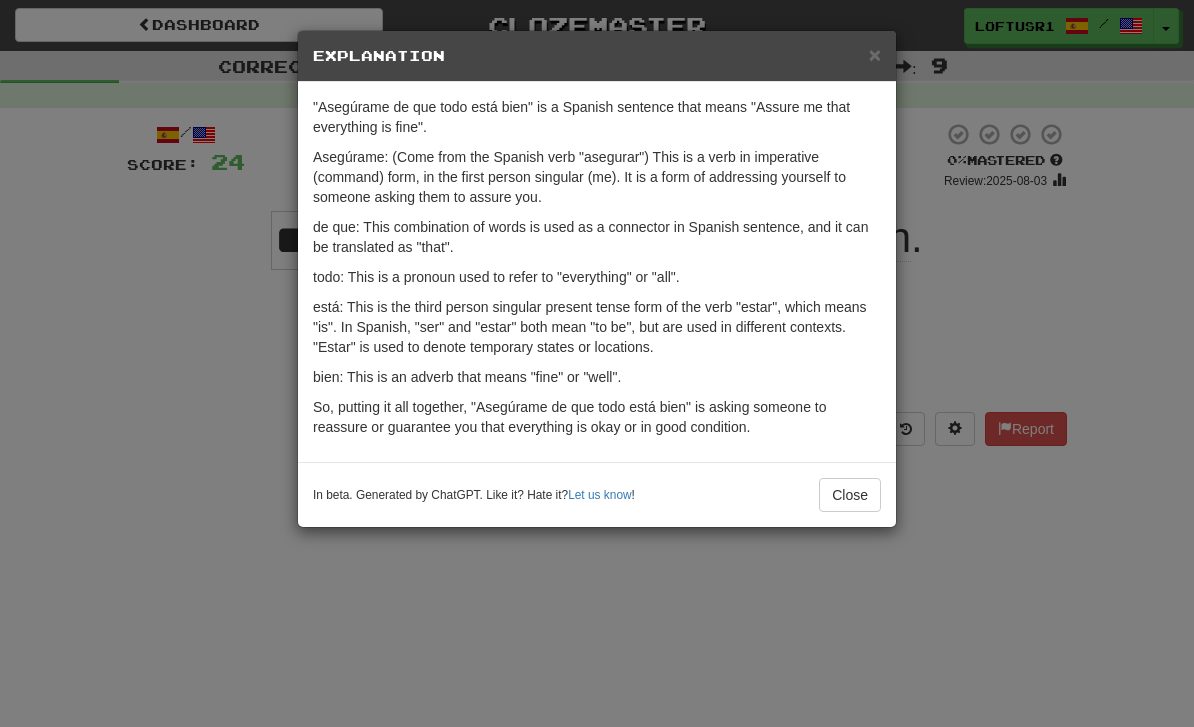 click on "Close" at bounding box center (850, 495) 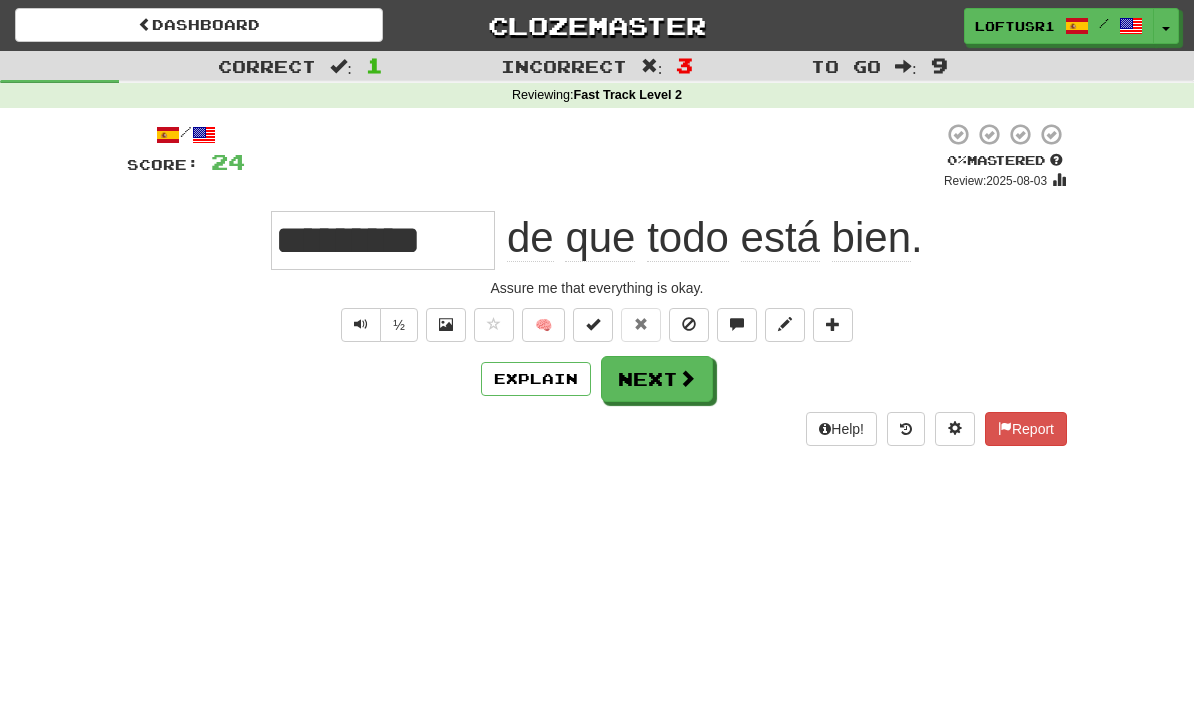 click on "Next" at bounding box center (657, 379) 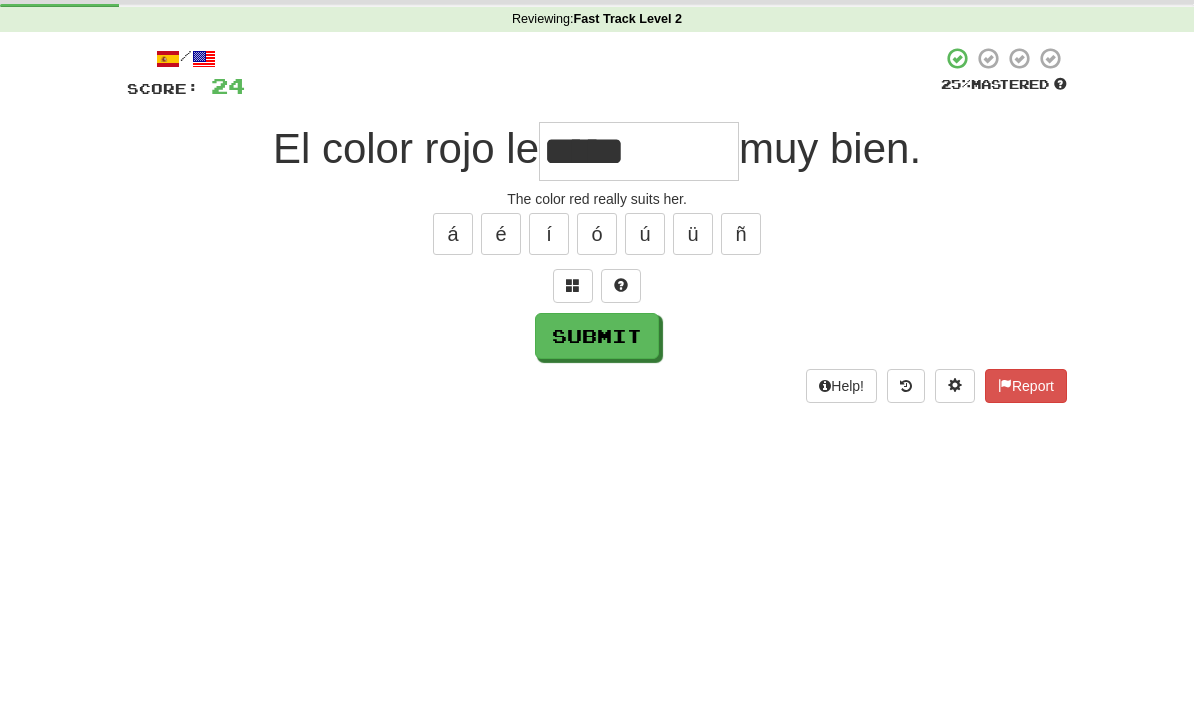 scroll, scrollTop: 76, scrollLeft: 0, axis: vertical 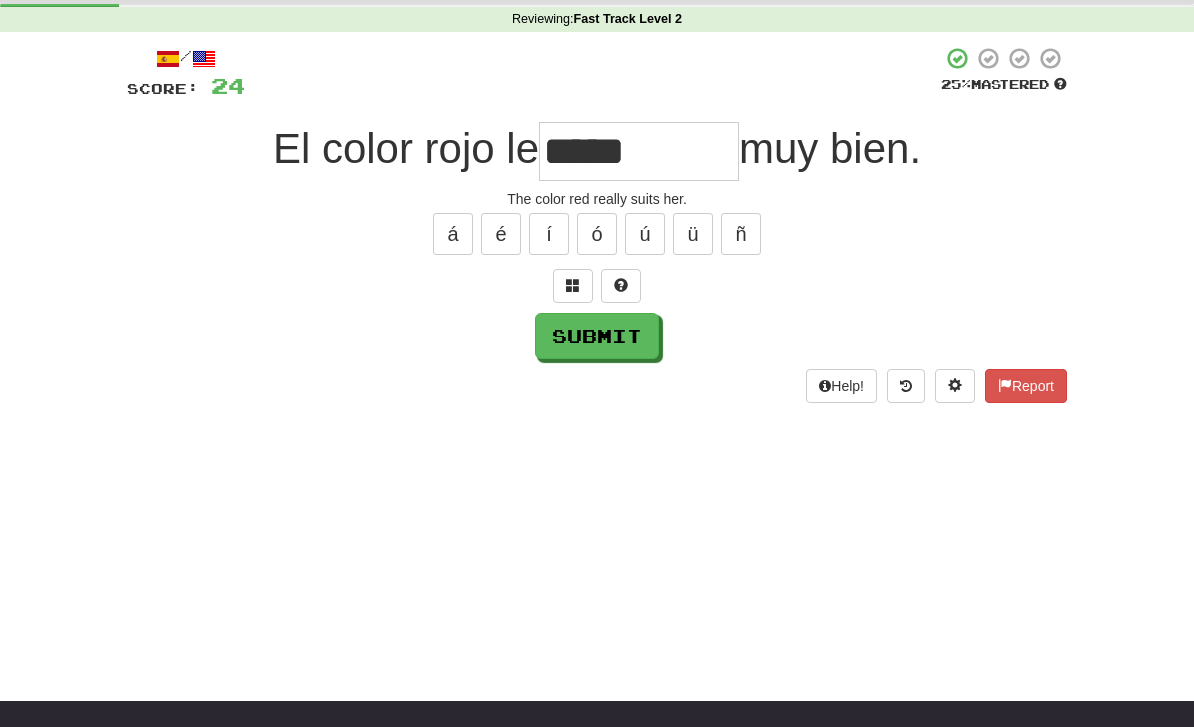 type on "*****" 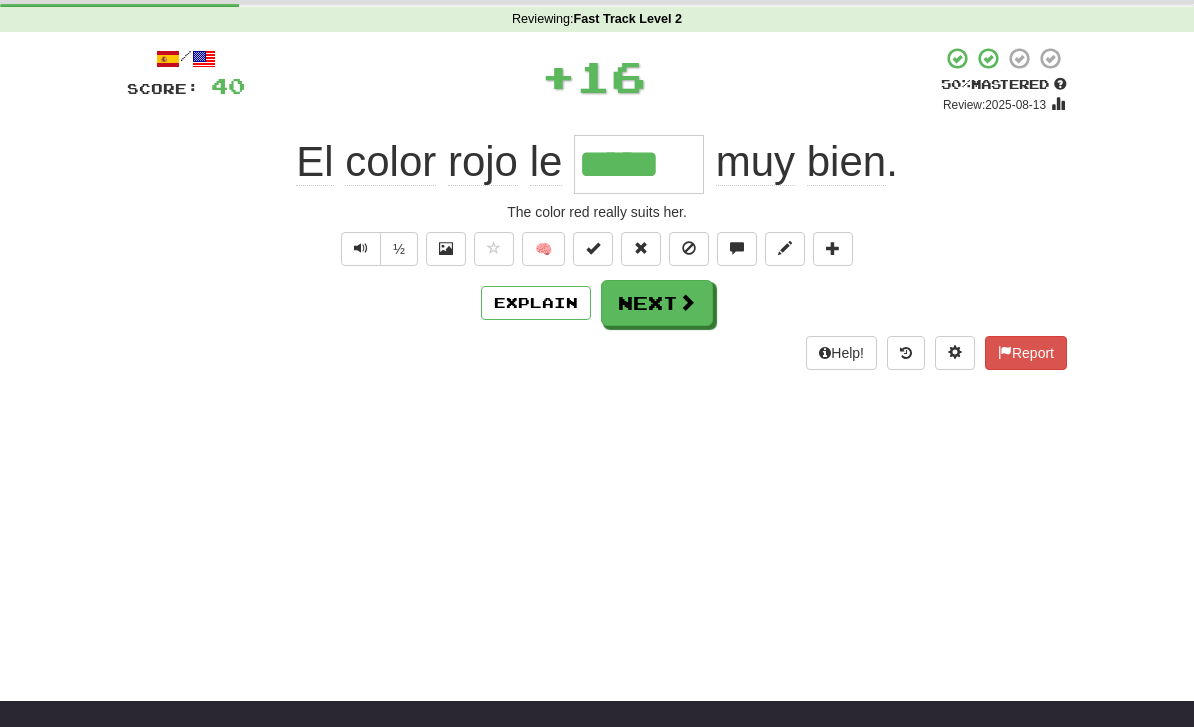 scroll, scrollTop: 0, scrollLeft: 0, axis: both 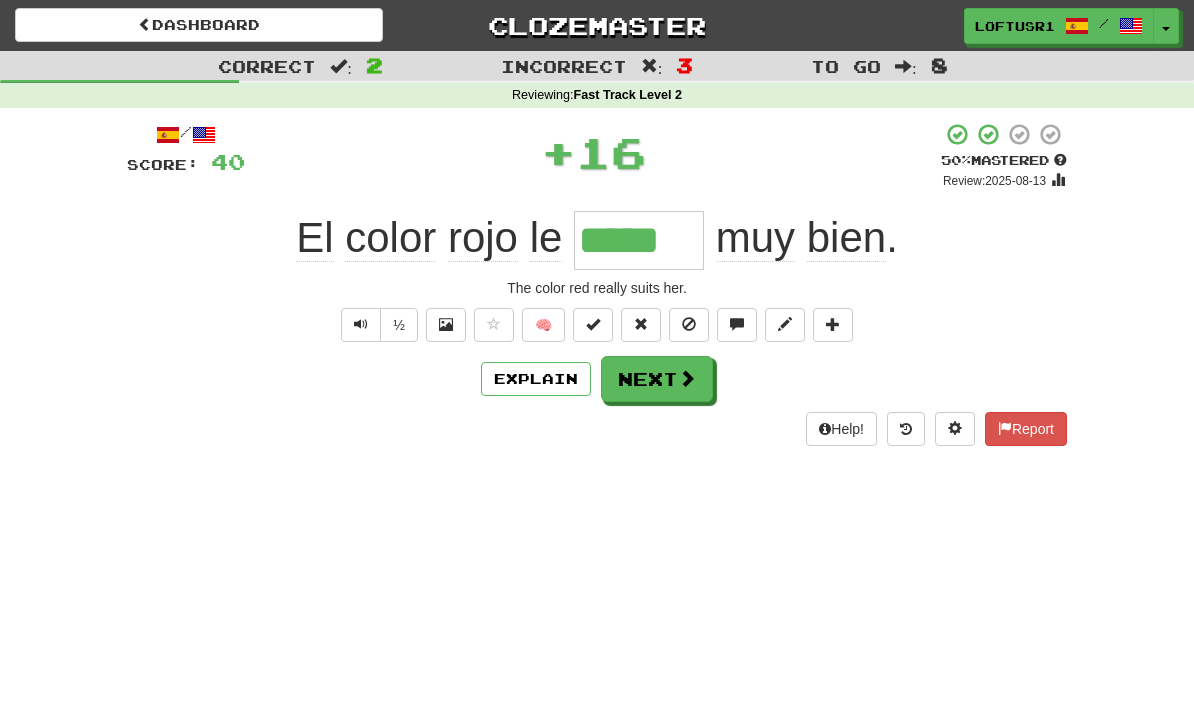 click on "Explain" at bounding box center [536, 379] 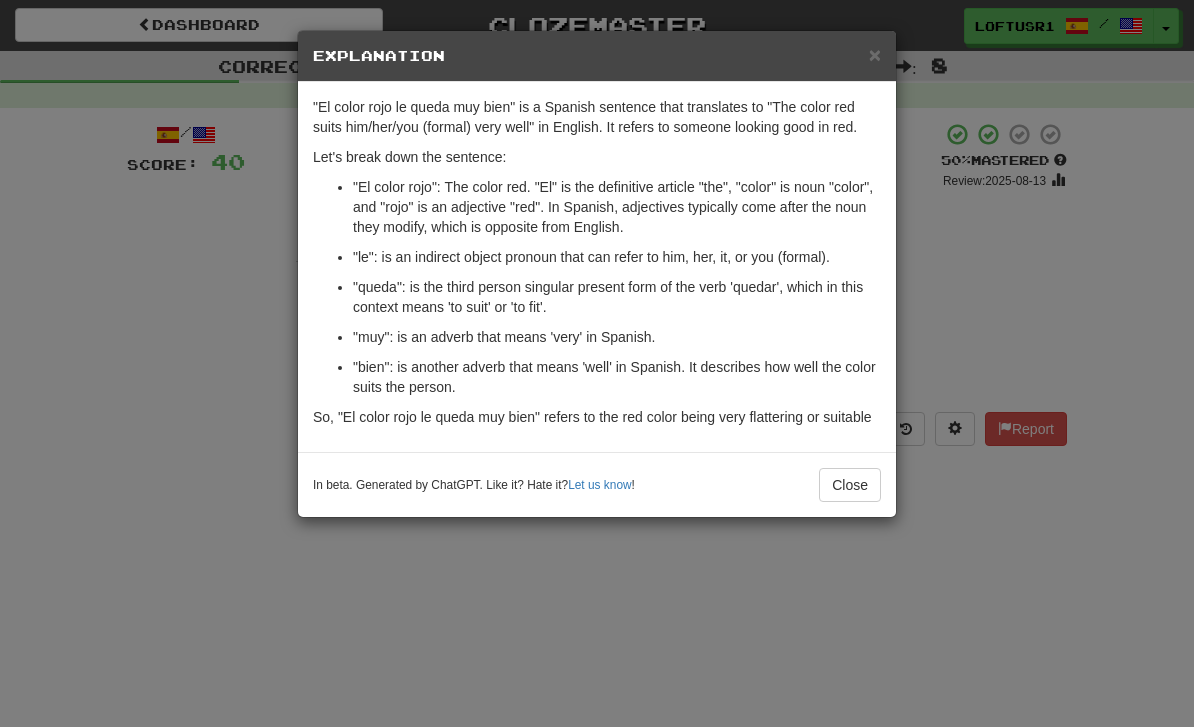 click on "Close" at bounding box center [850, 485] 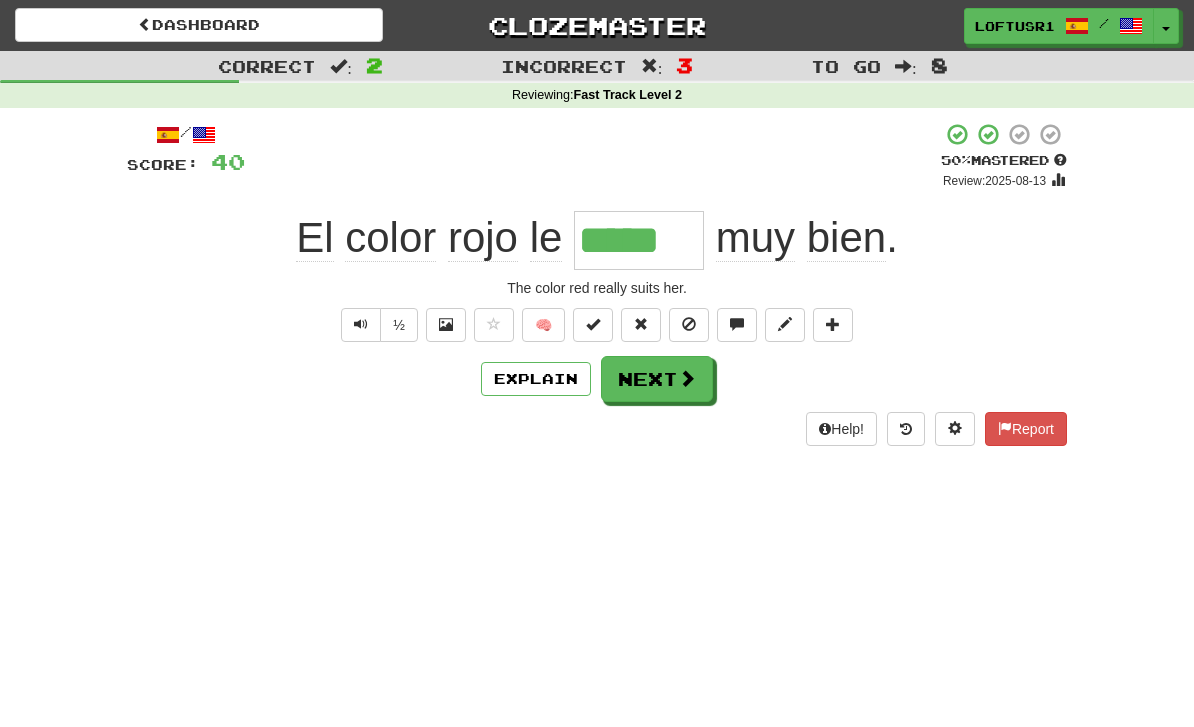 click on "Next" at bounding box center [657, 379] 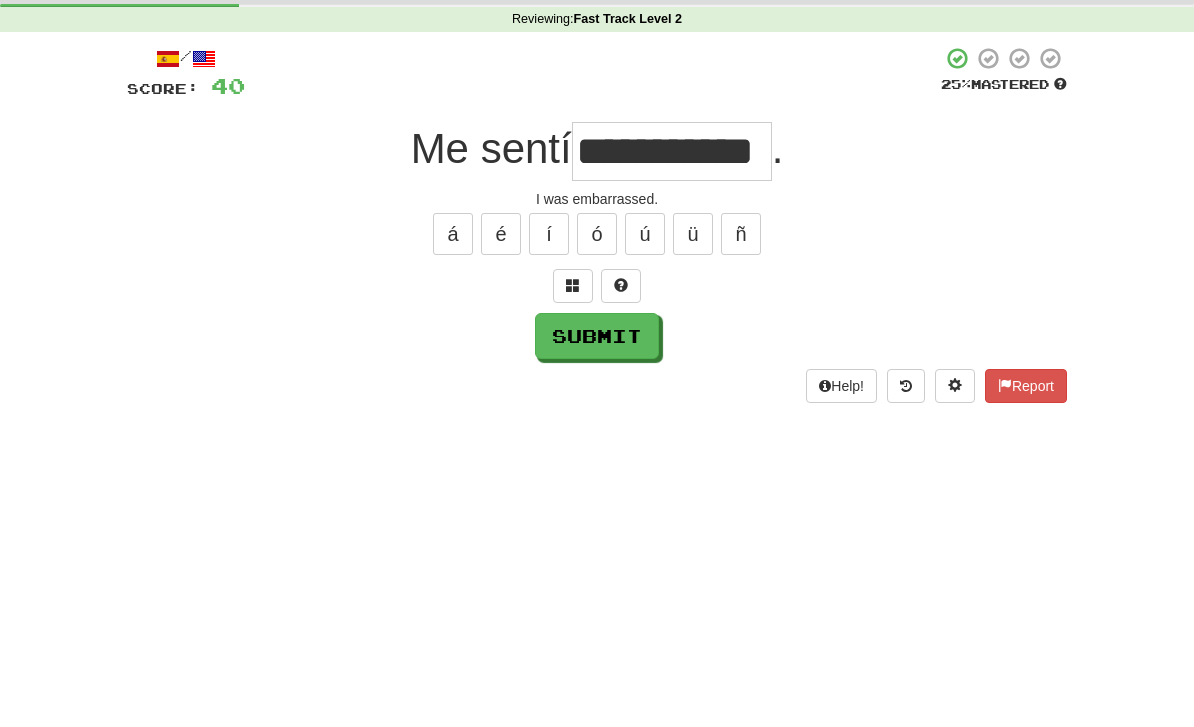 scroll, scrollTop: 76, scrollLeft: 0, axis: vertical 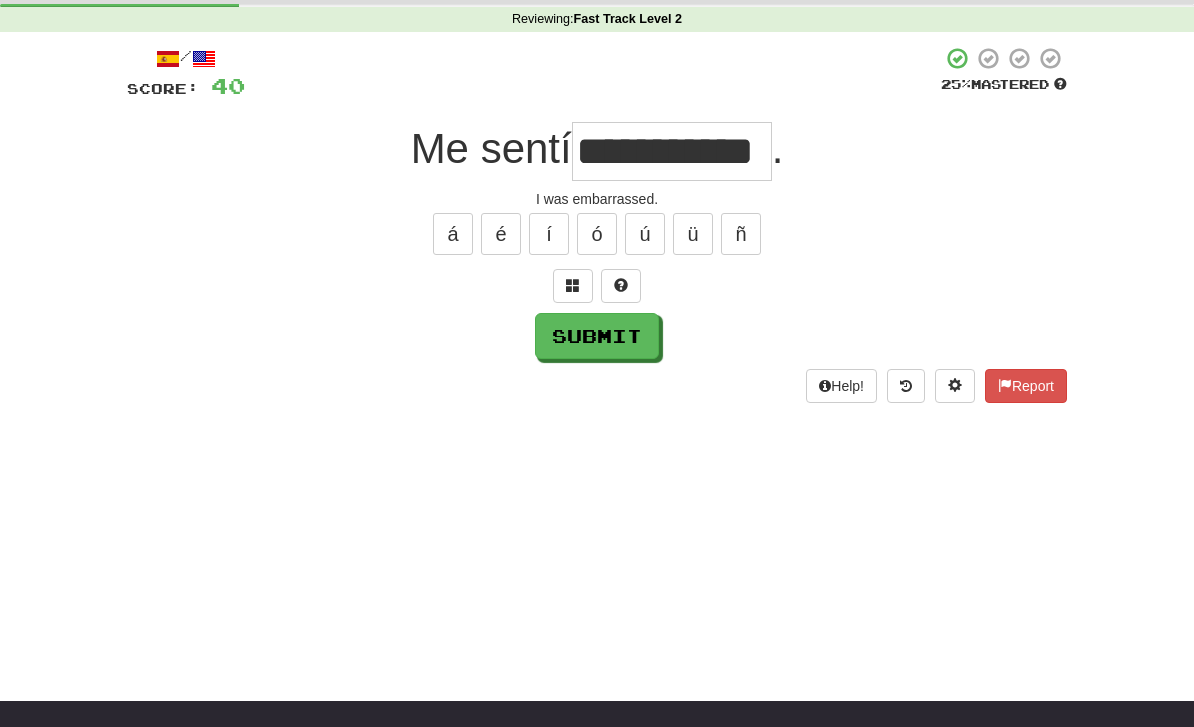 type on "**********" 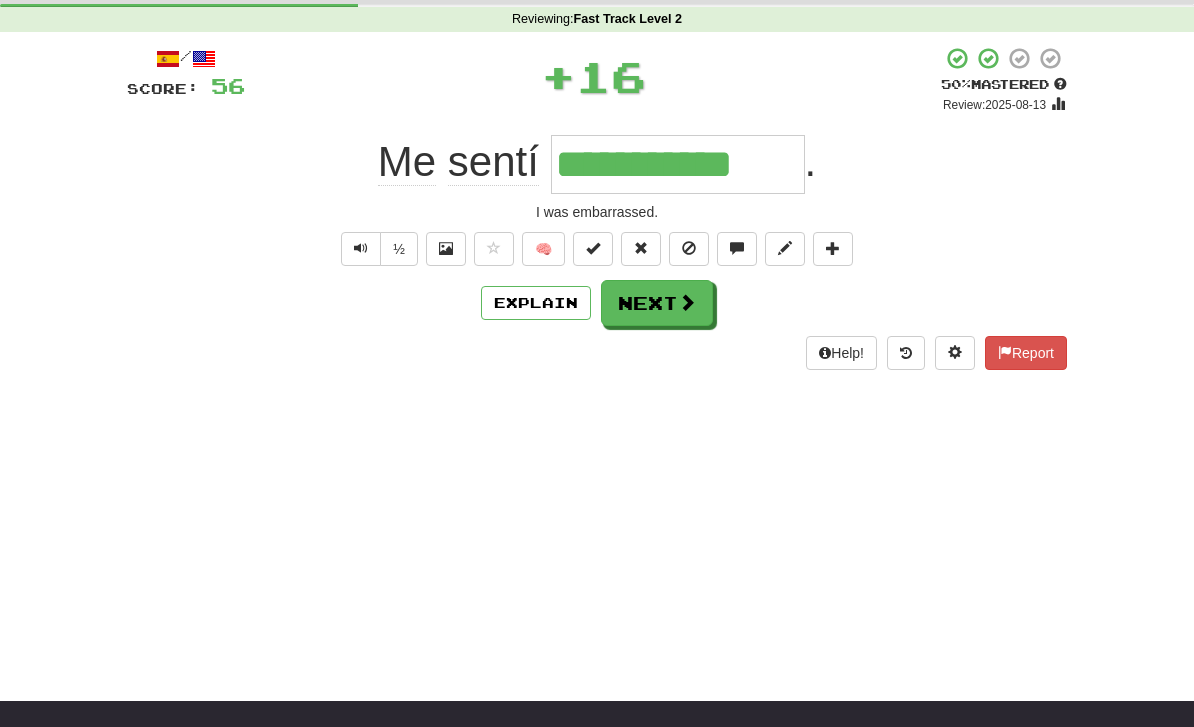 scroll, scrollTop: 0, scrollLeft: 0, axis: both 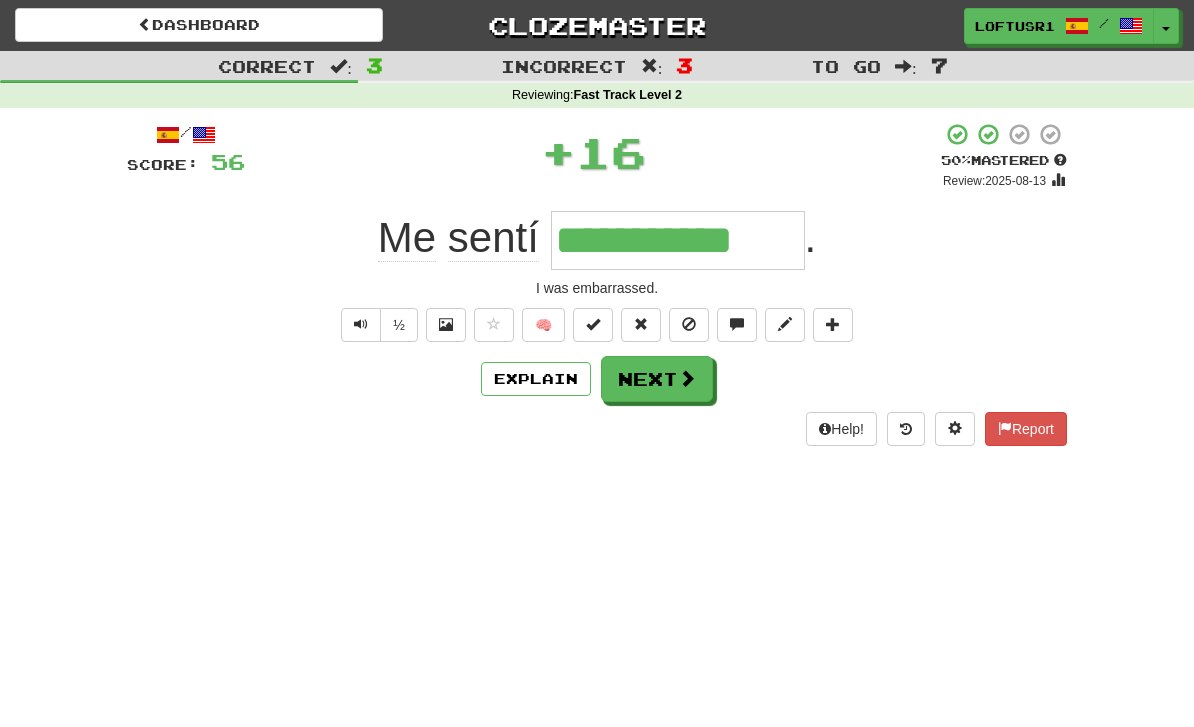 click on "Next" at bounding box center [657, 379] 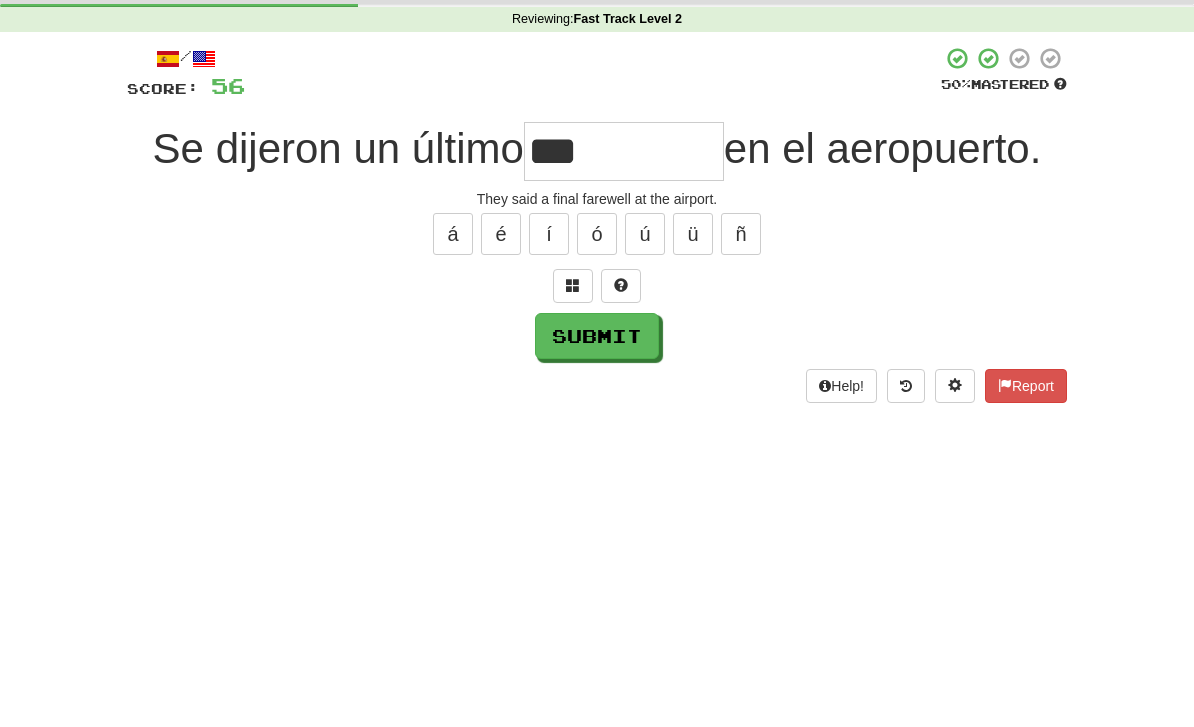 scroll, scrollTop: 76, scrollLeft: 0, axis: vertical 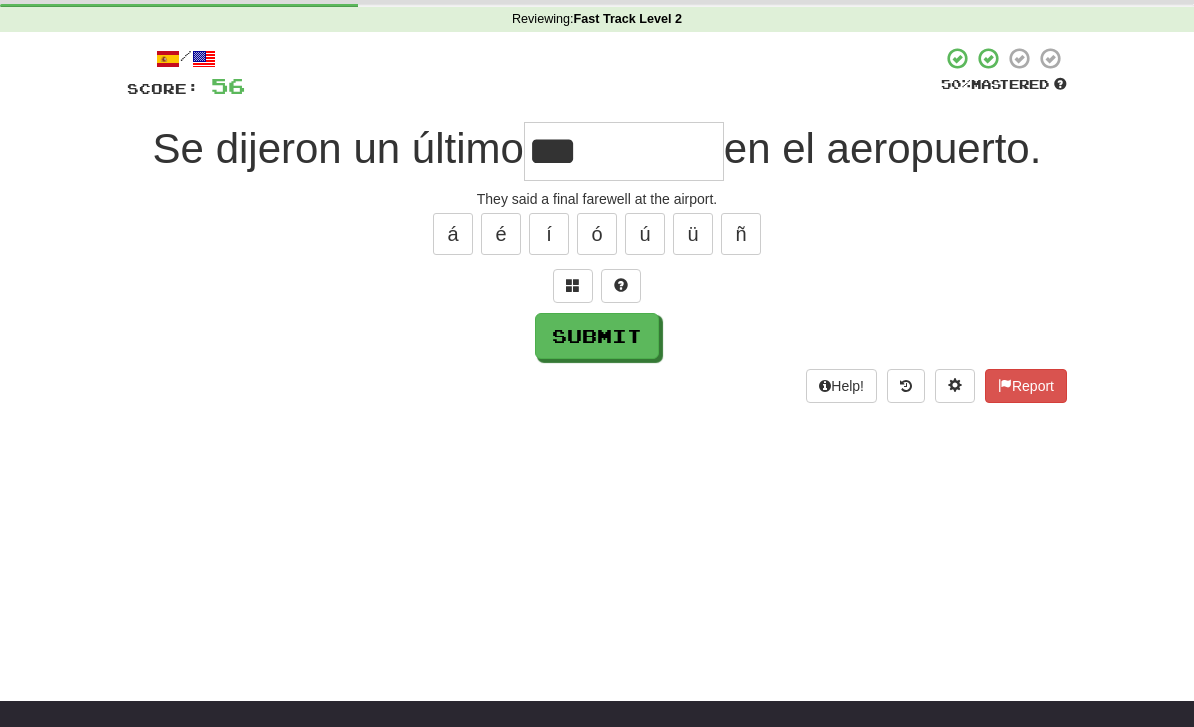 click on "Submit" at bounding box center [597, 336] 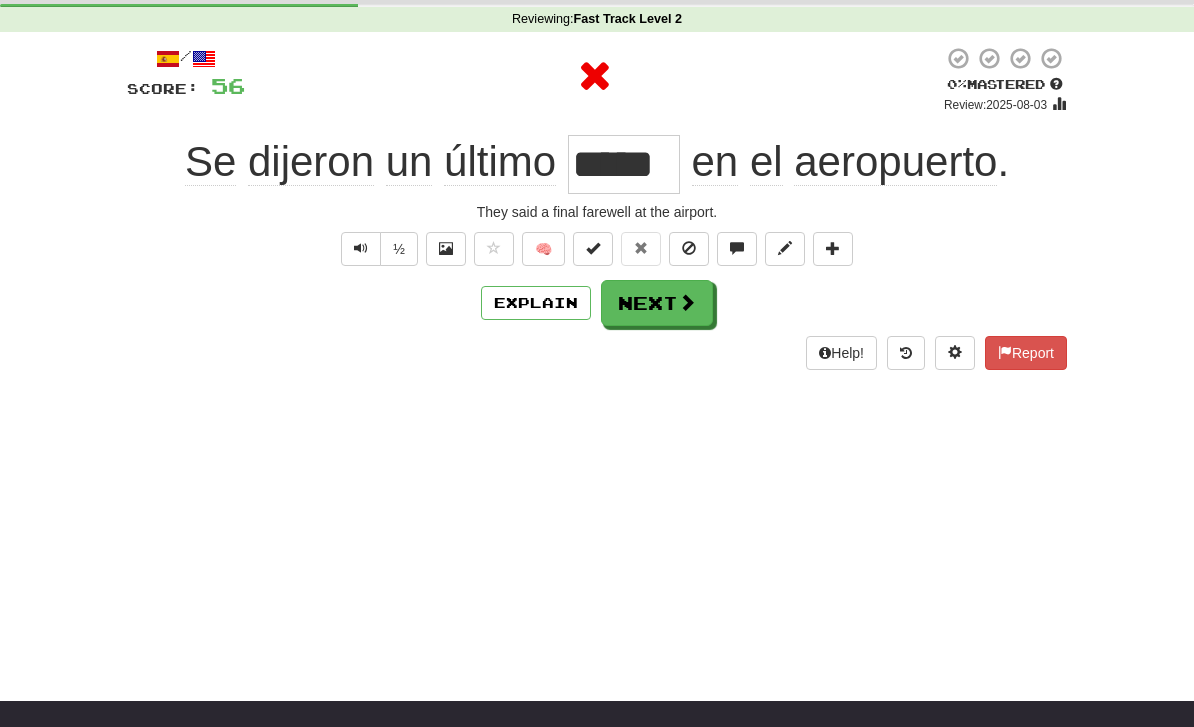 click on "Next" at bounding box center [657, 303] 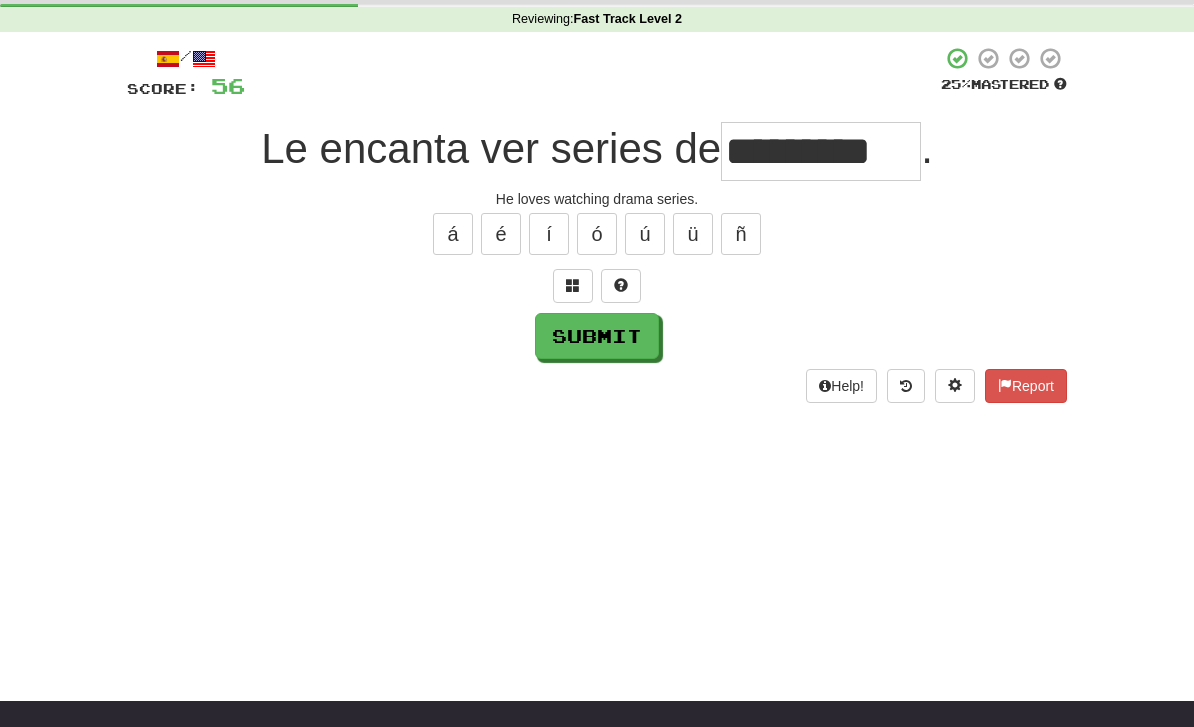 click on "Submit" at bounding box center [597, 336] 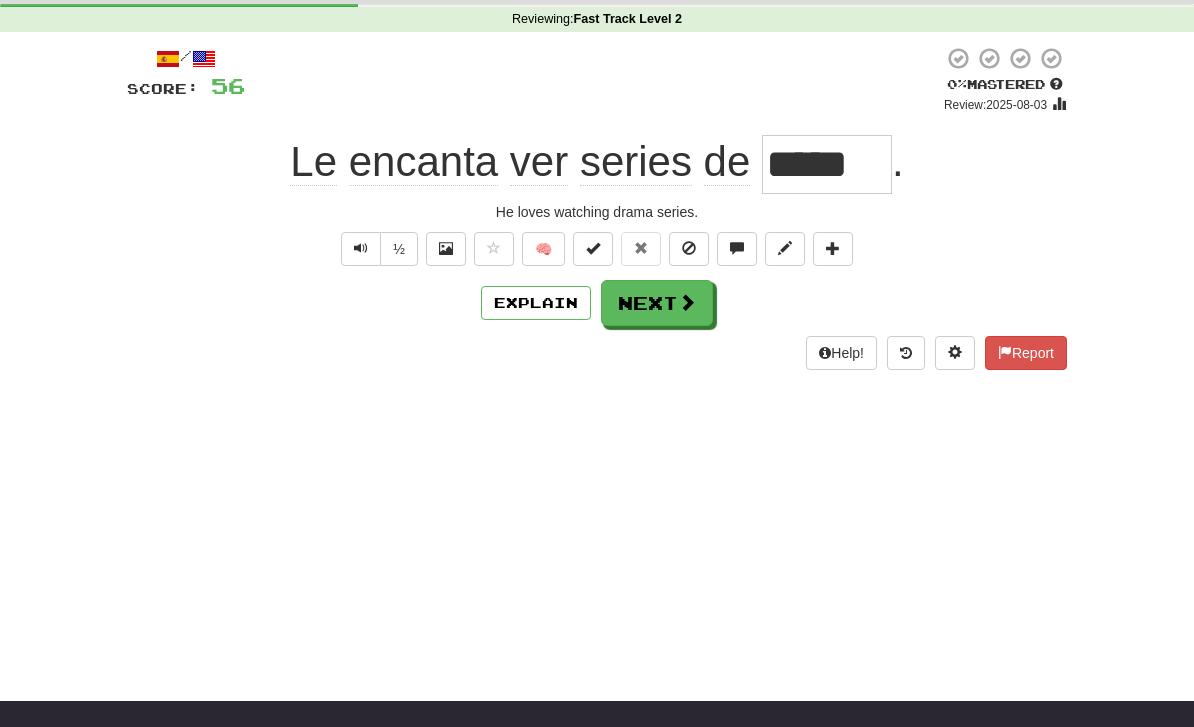 click on "Next" at bounding box center (657, 303) 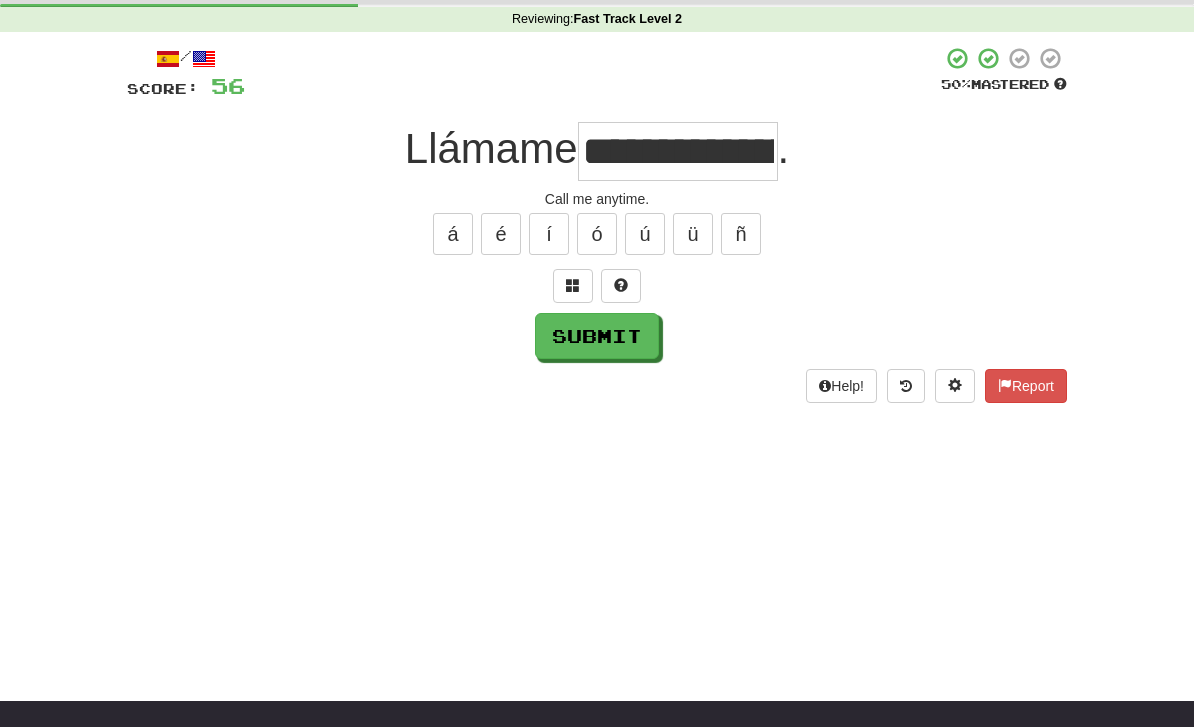 click on "Submit" at bounding box center (597, 336) 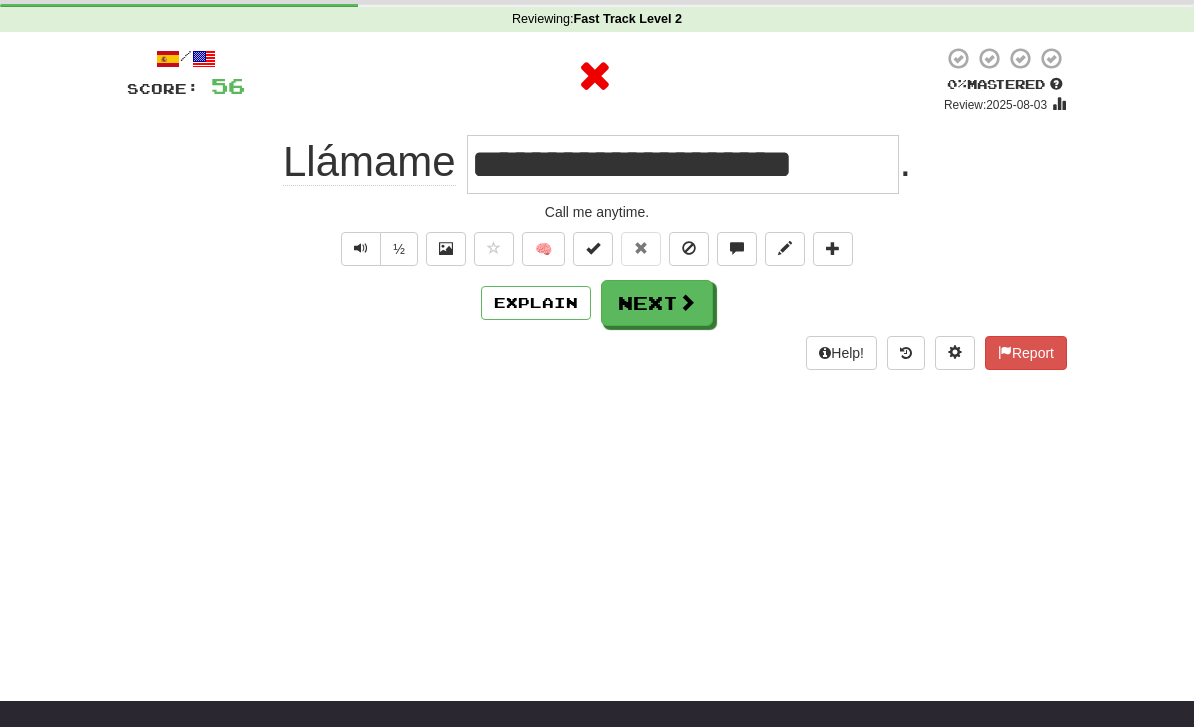 click on "Next" at bounding box center (657, 303) 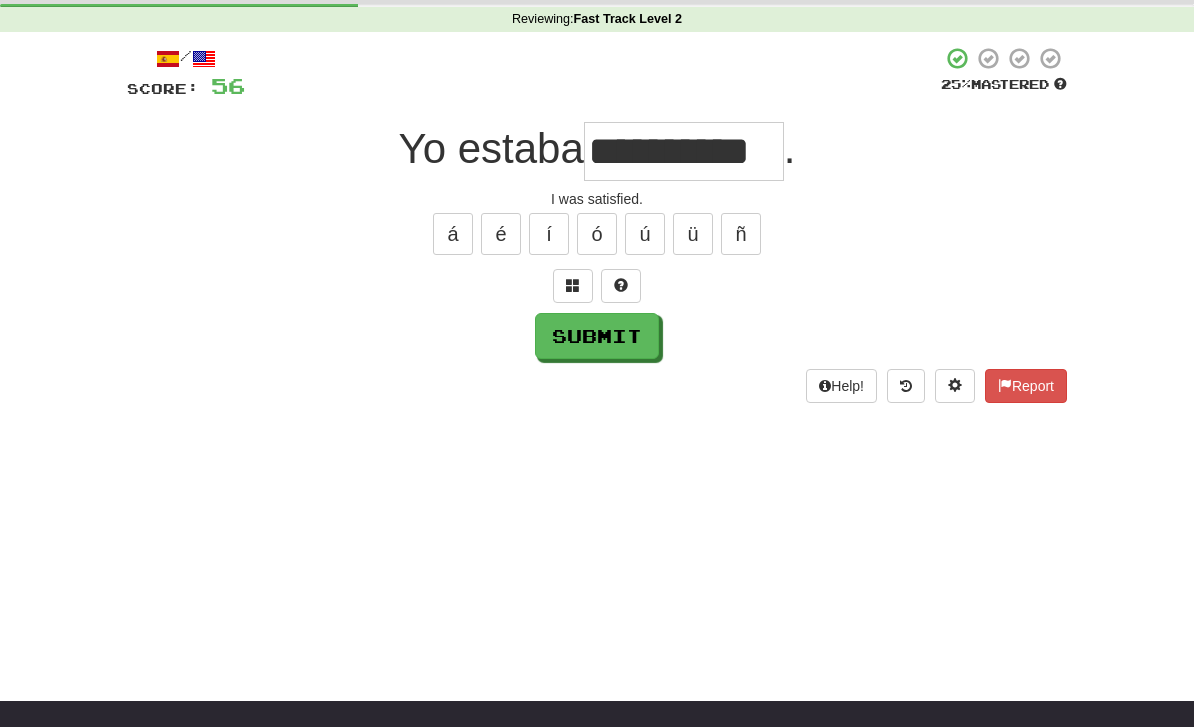type on "**********" 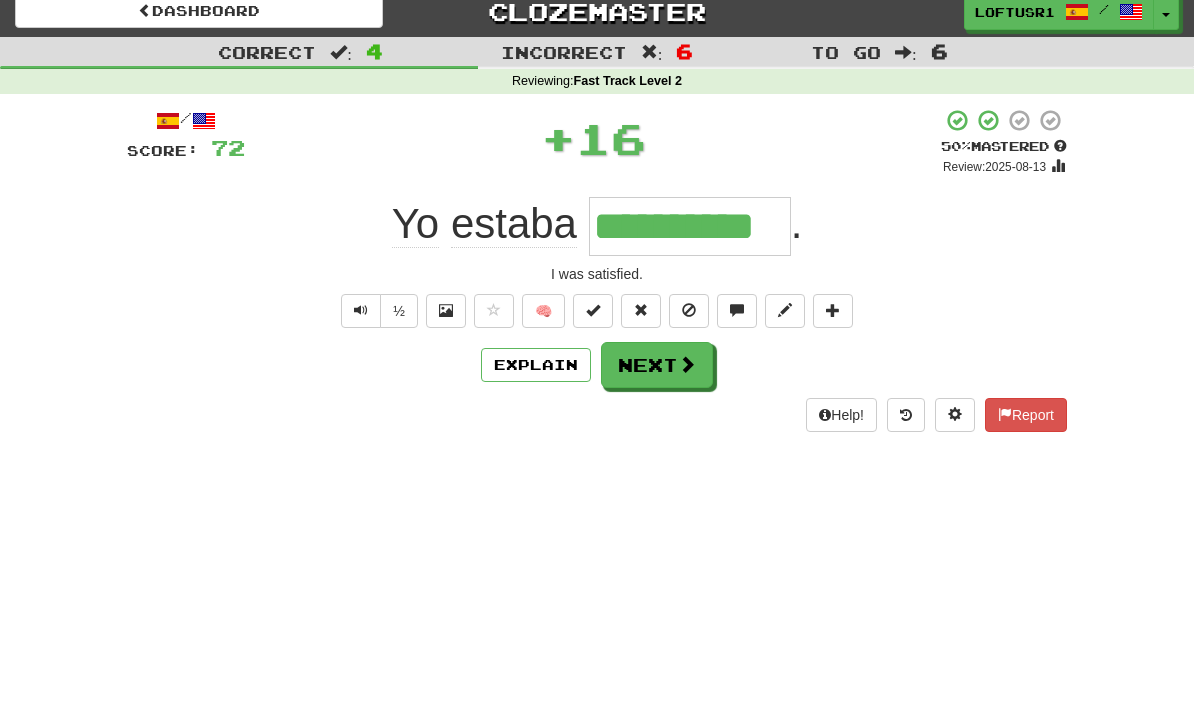 scroll, scrollTop: 11, scrollLeft: 0, axis: vertical 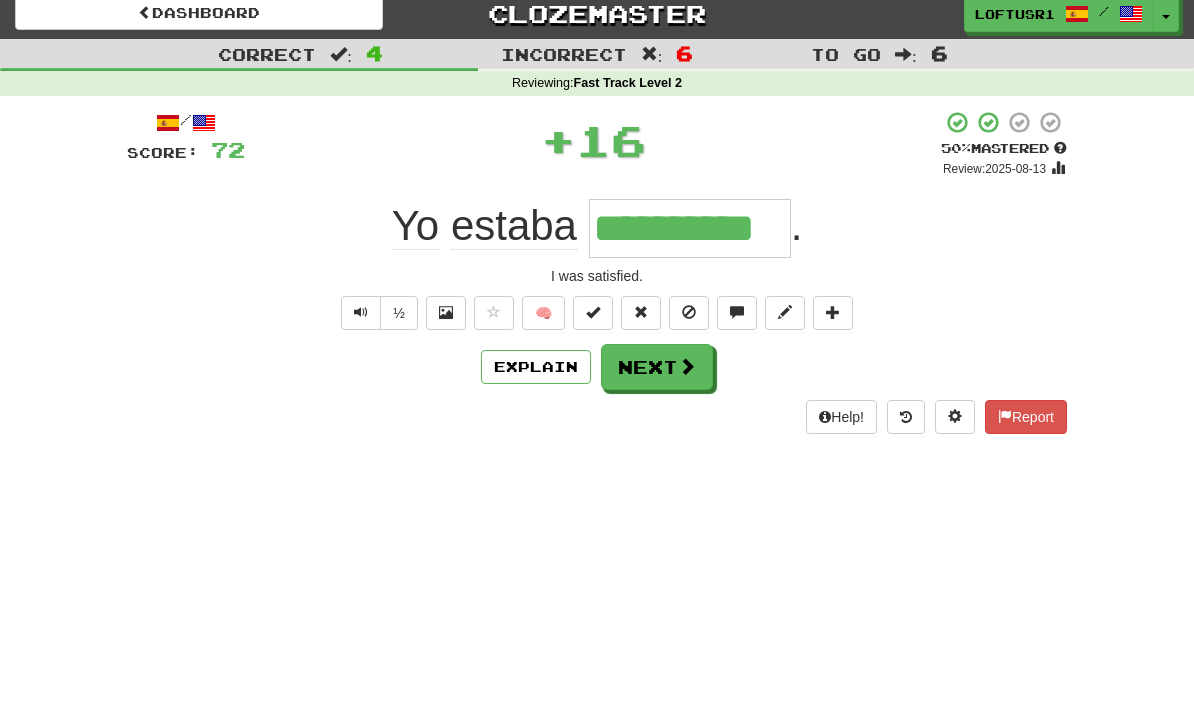 click on "Next" at bounding box center [657, 368] 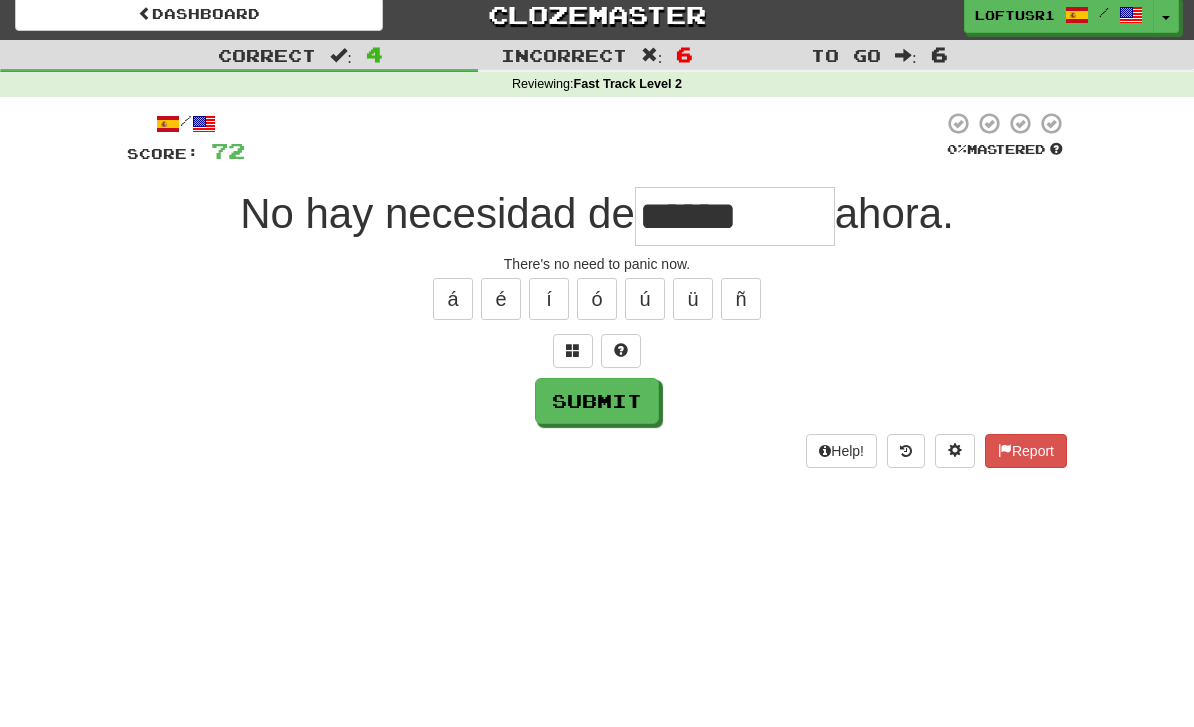 scroll, scrollTop: 12, scrollLeft: 0, axis: vertical 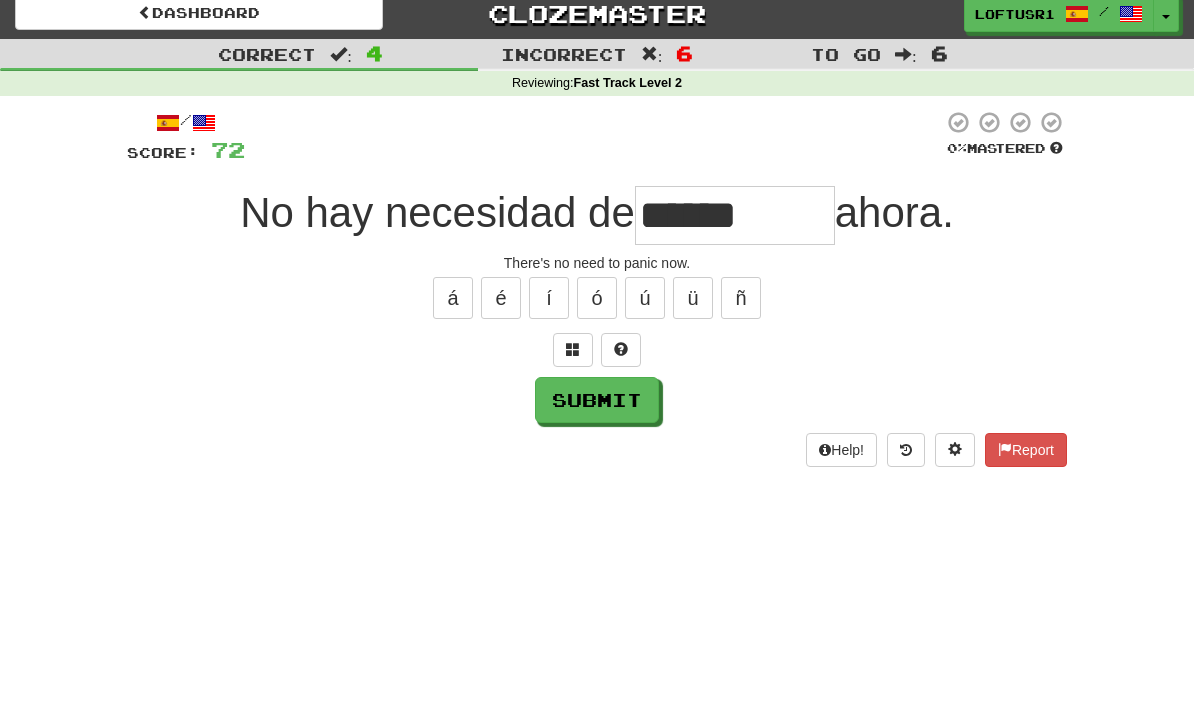 type on "******" 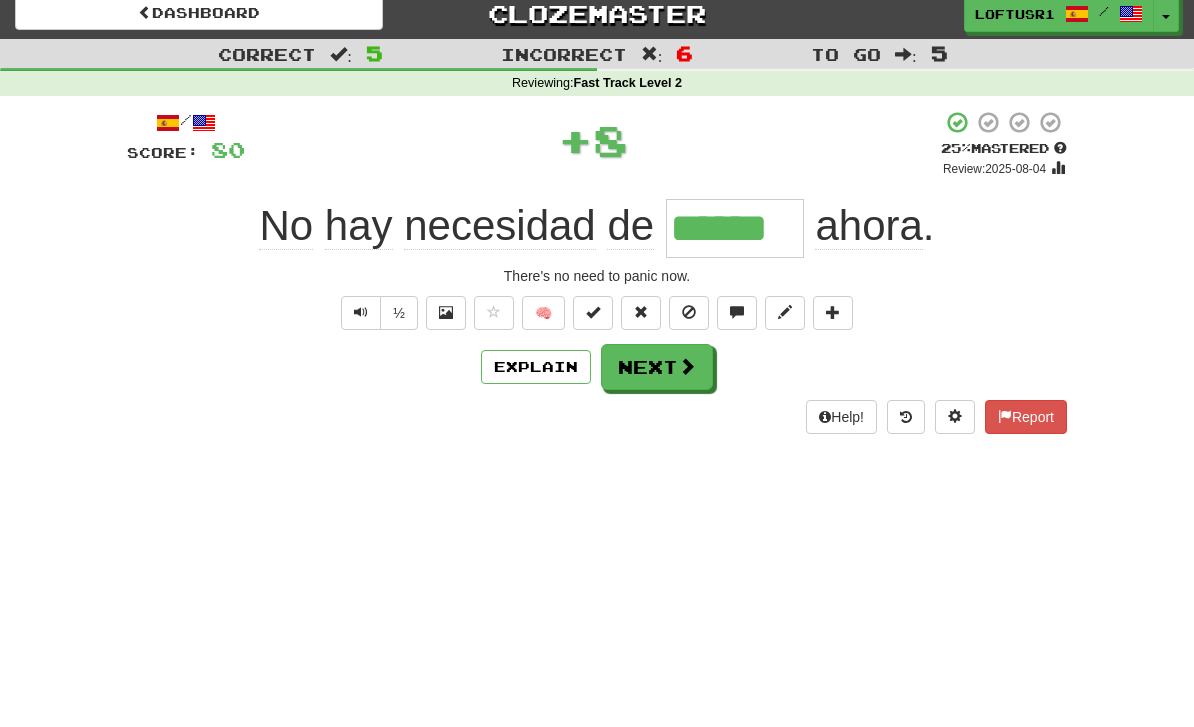 scroll, scrollTop: 0, scrollLeft: 0, axis: both 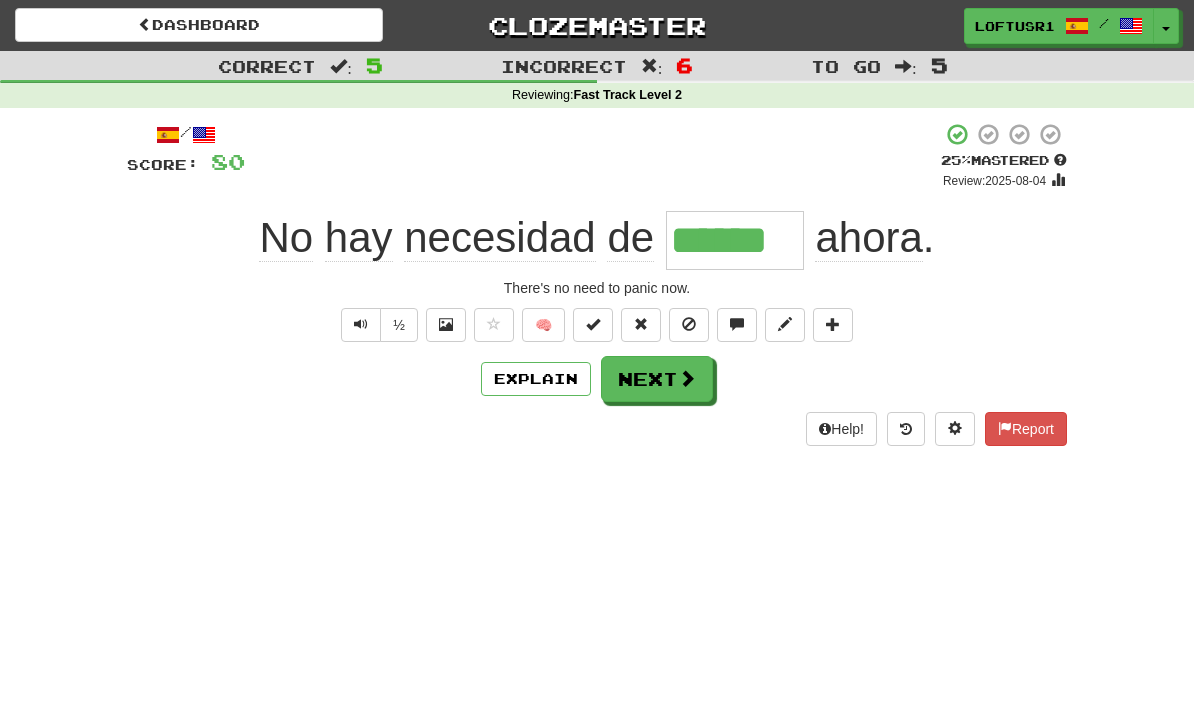 click on "Next" at bounding box center (657, 379) 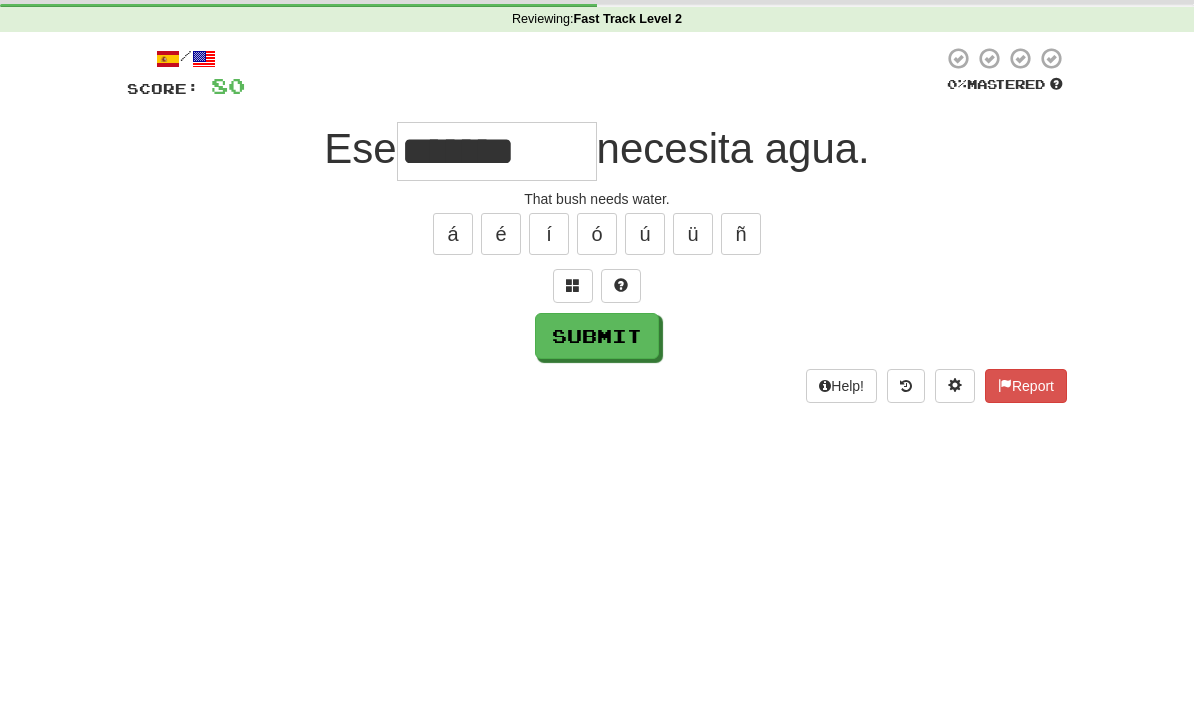 scroll, scrollTop: 76, scrollLeft: 0, axis: vertical 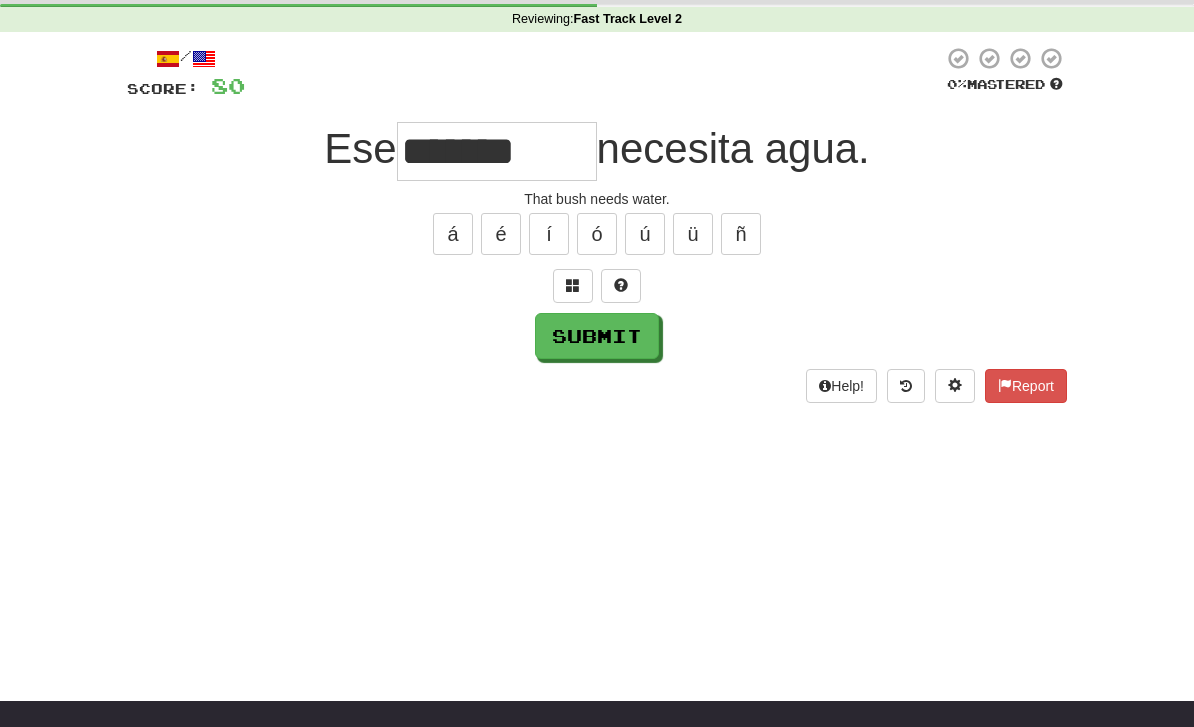 type on "*******" 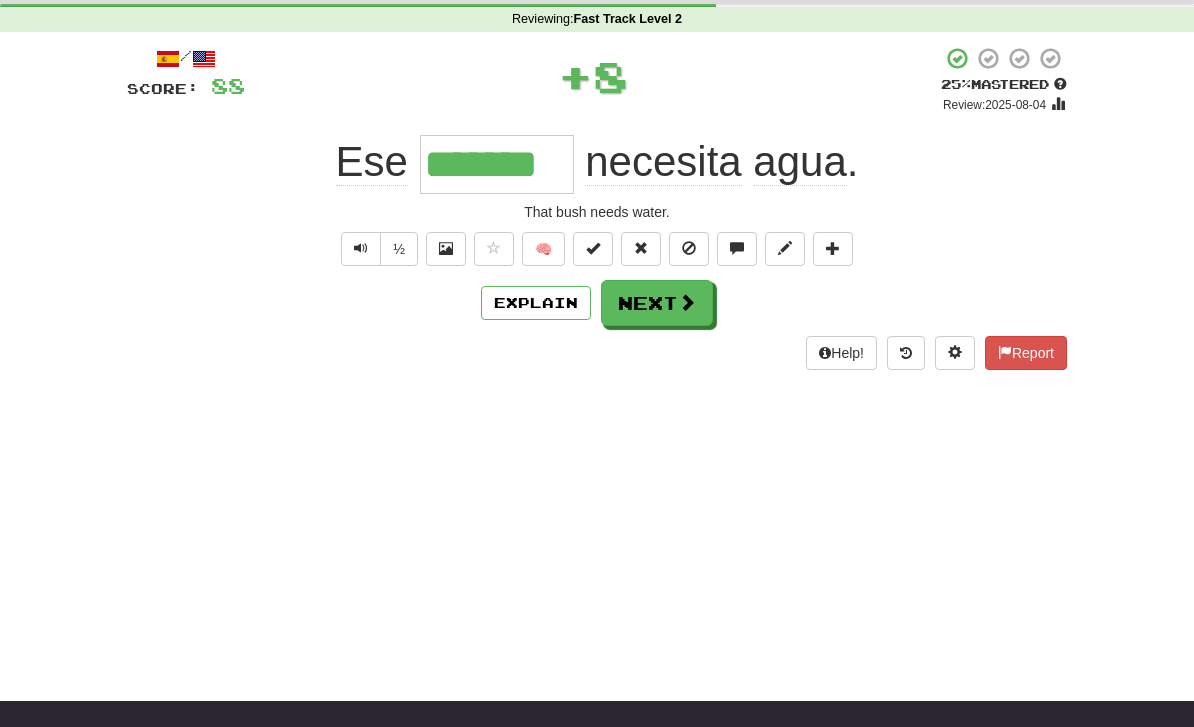 scroll, scrollTop: 0, scrollLeft: 0, axis: both 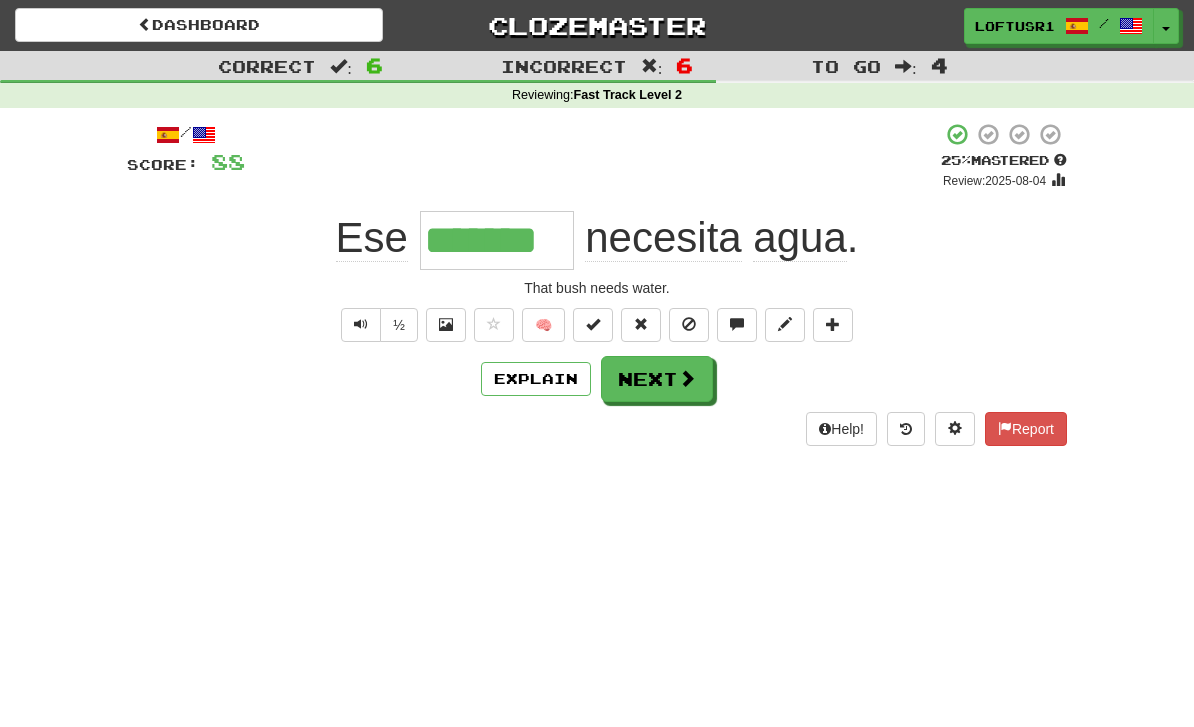 click on "Next" at bounding box center (657, 379) 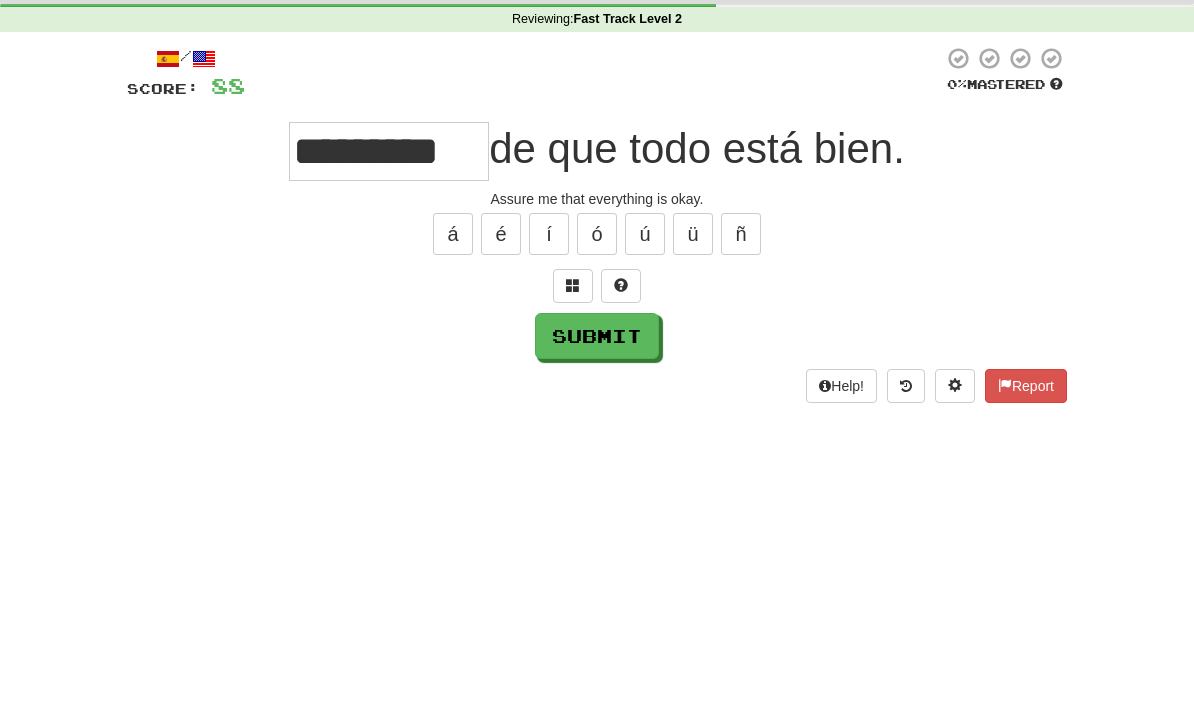 scroll, scrollTop: 76, scrollLeft: 0, axis: vertical 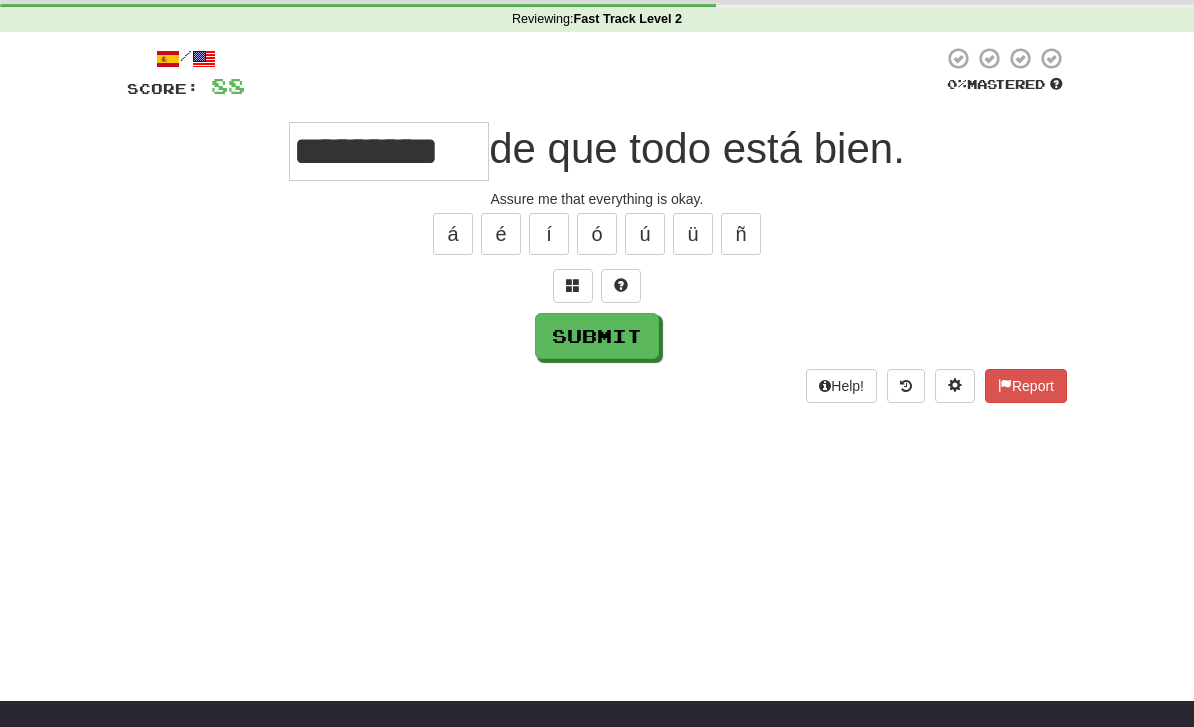 click on "Submit" at bounding box center (597, 336) 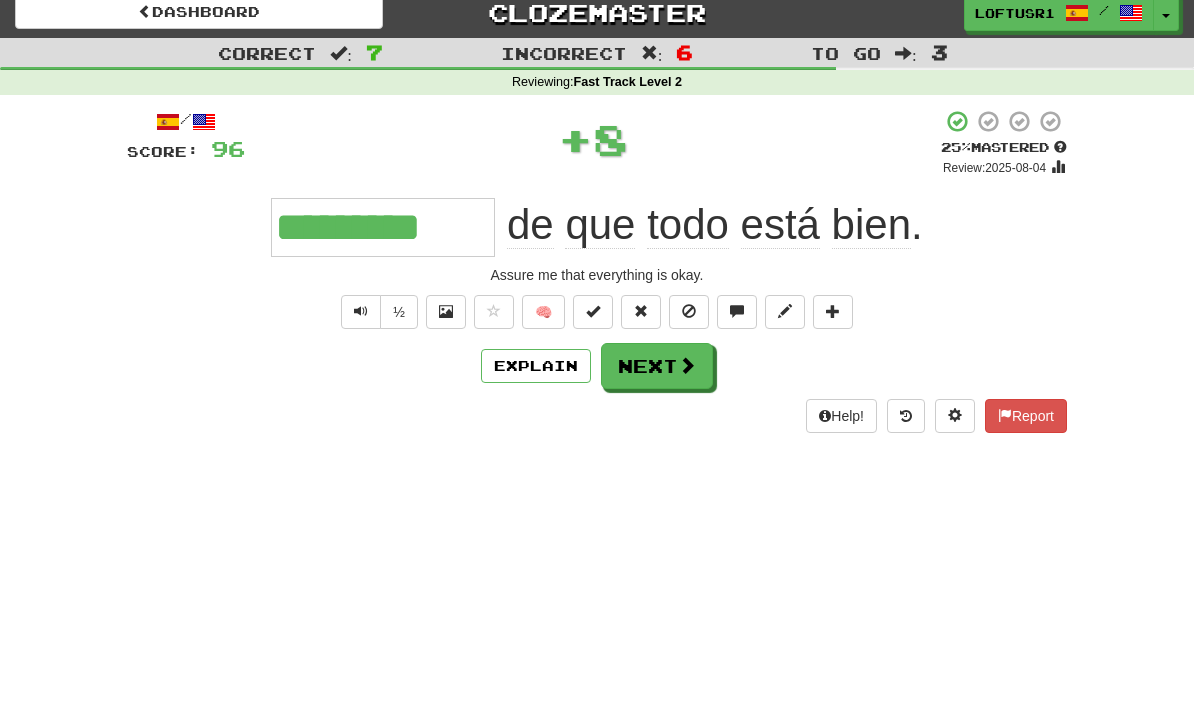 scroll, scrollTop: 0, scrollLeft: 0, axis: both 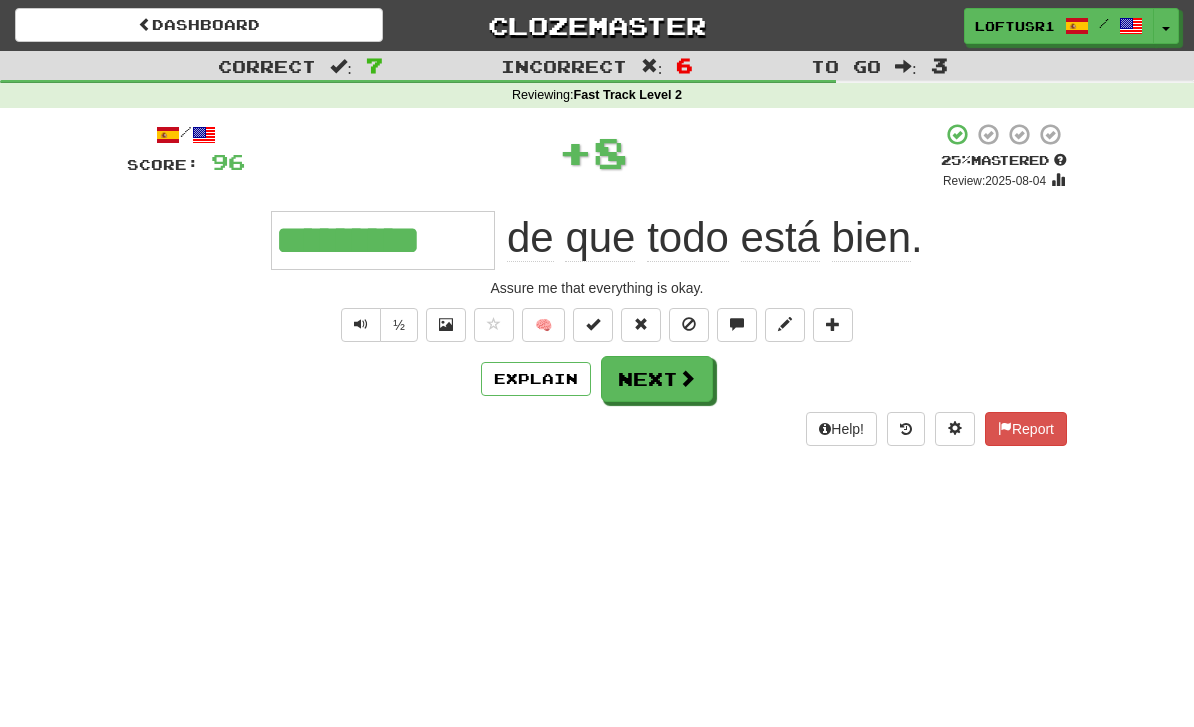 click at bounding box center (687, 378) 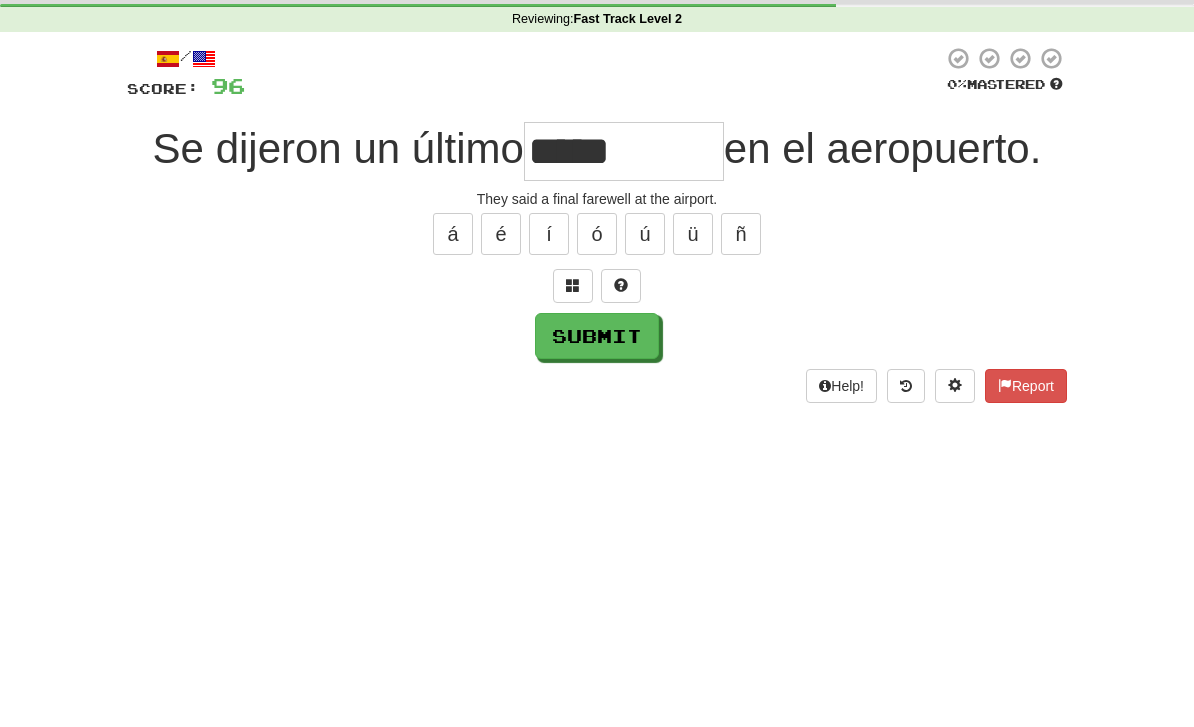 scroll, scrollTop: 76, scrollLeft: 0, axis: vertical 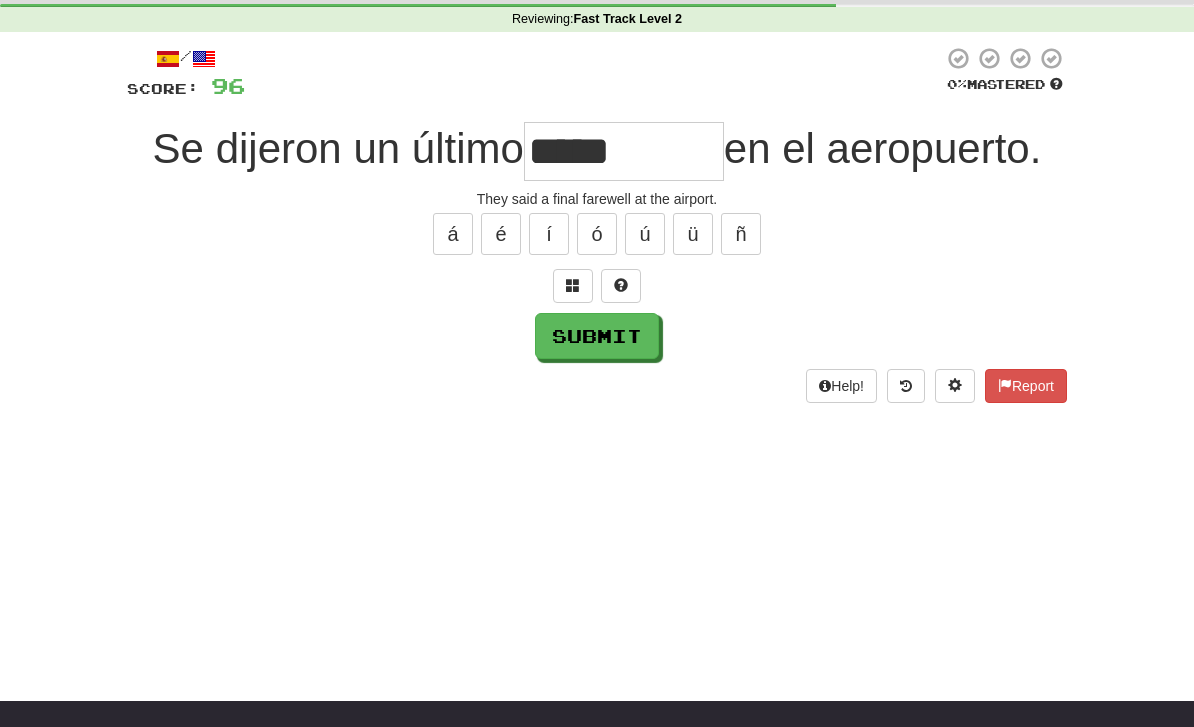 type on "*****" 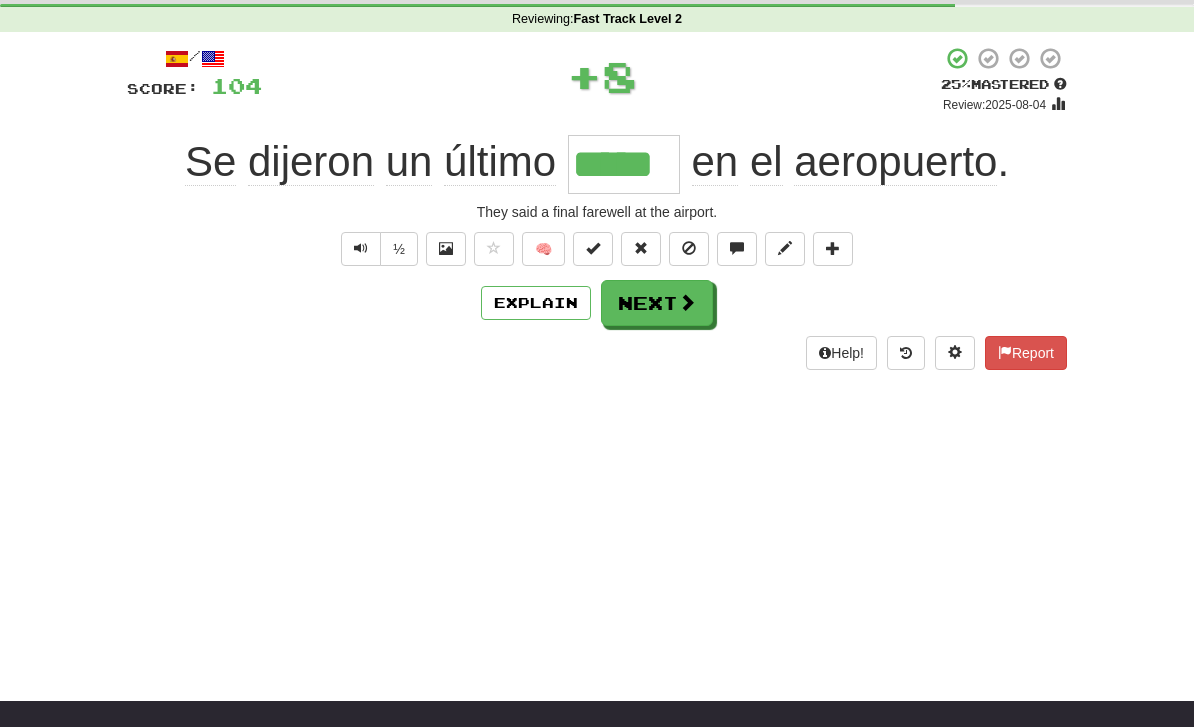 scroll, scrollTop: 0, scrollLeft: 0, axis: both 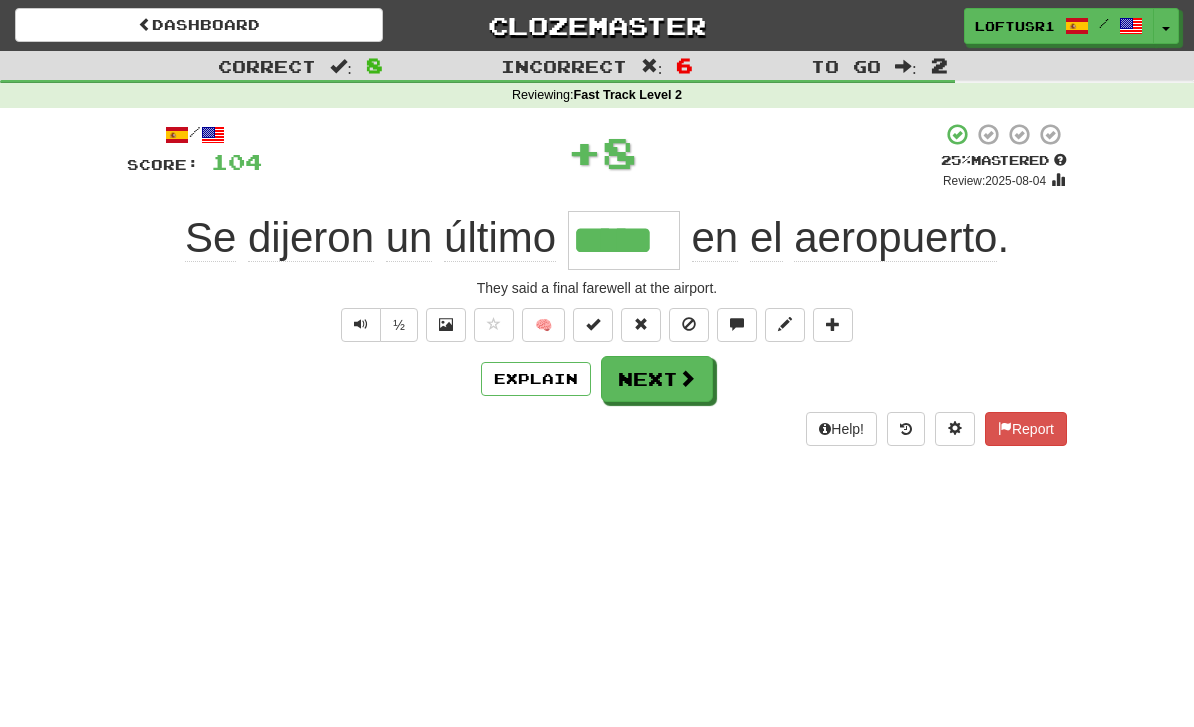 click on "Next" at bounding box center [657, 379] 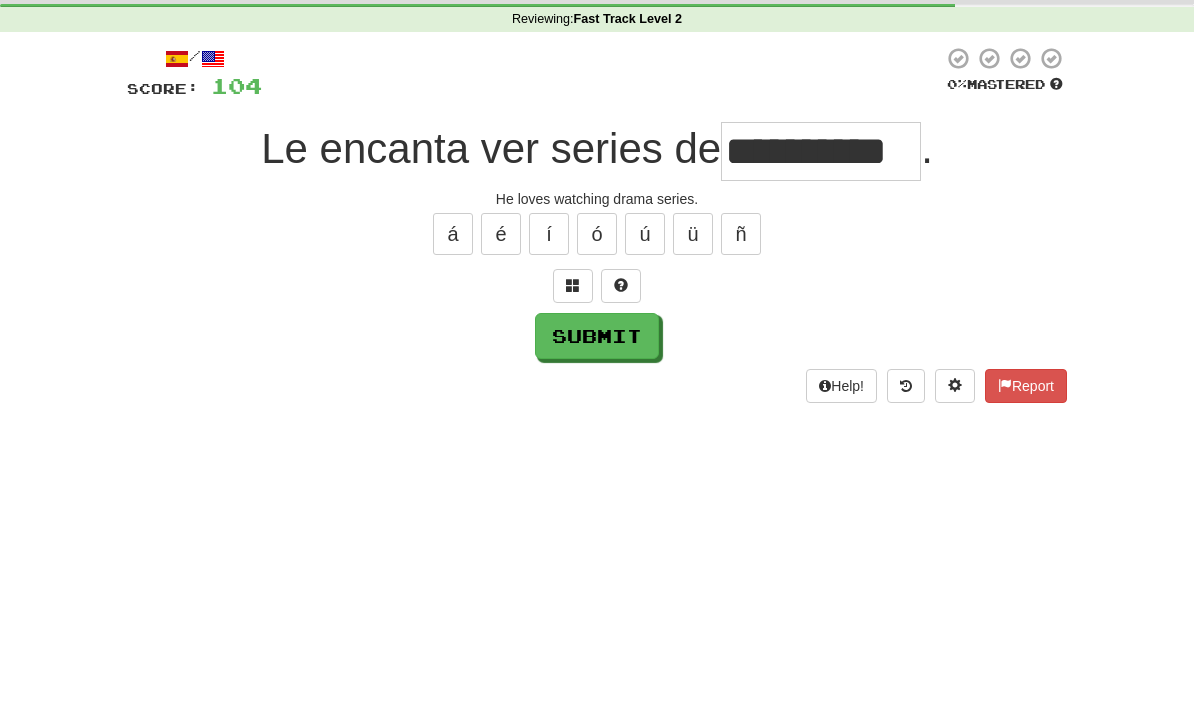 scroll, scrollTop: 76, scrollLeft: 0, axis: vertical 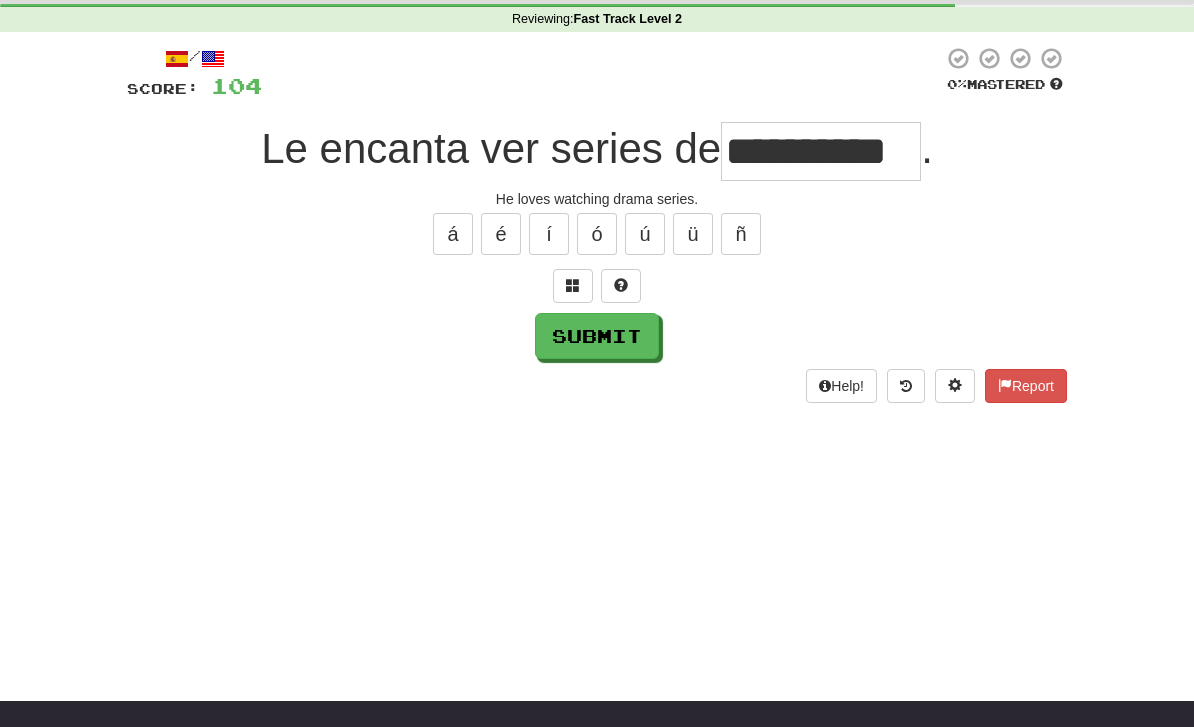 click on "Submit" at bounding box center (597, 336) 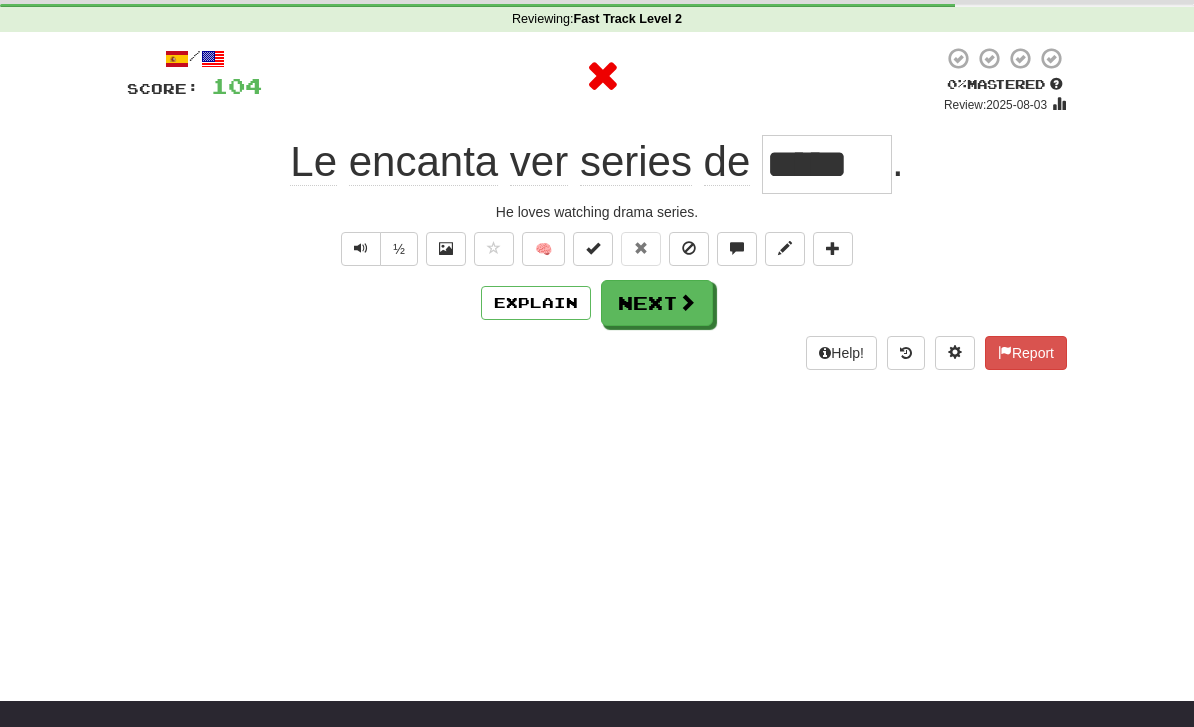 click on "Next" at bounding box center [657, 303] 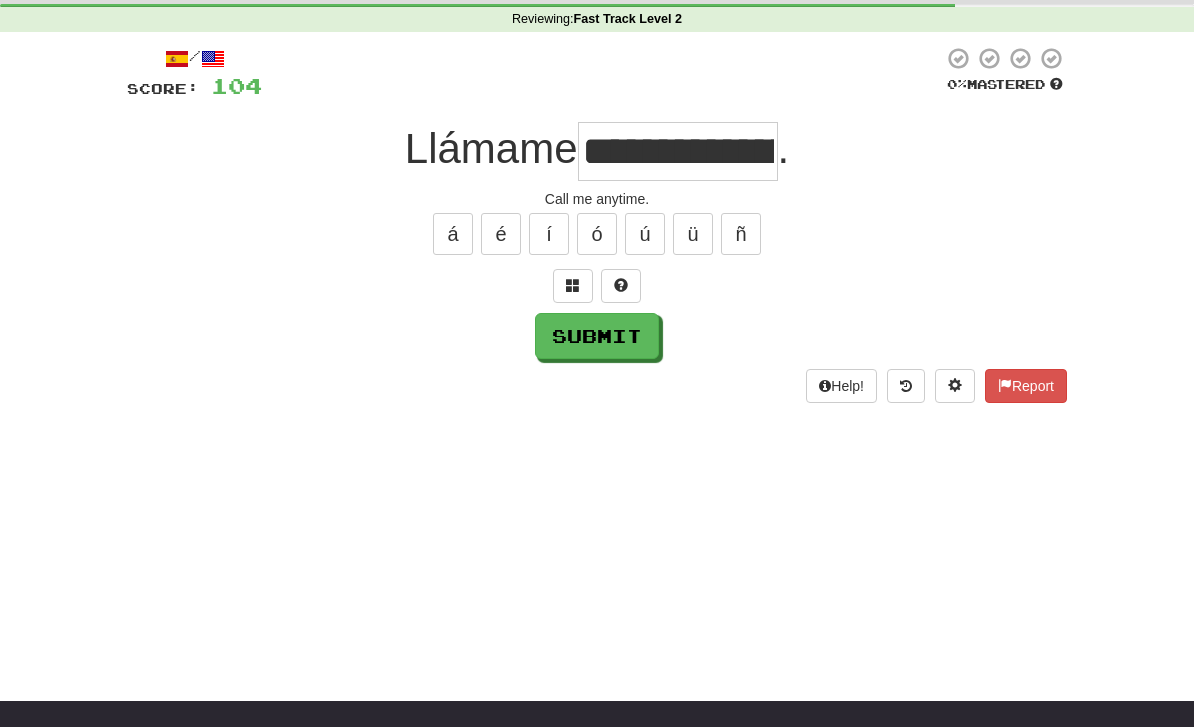click on "Submit" at bounding box center (597, 336) 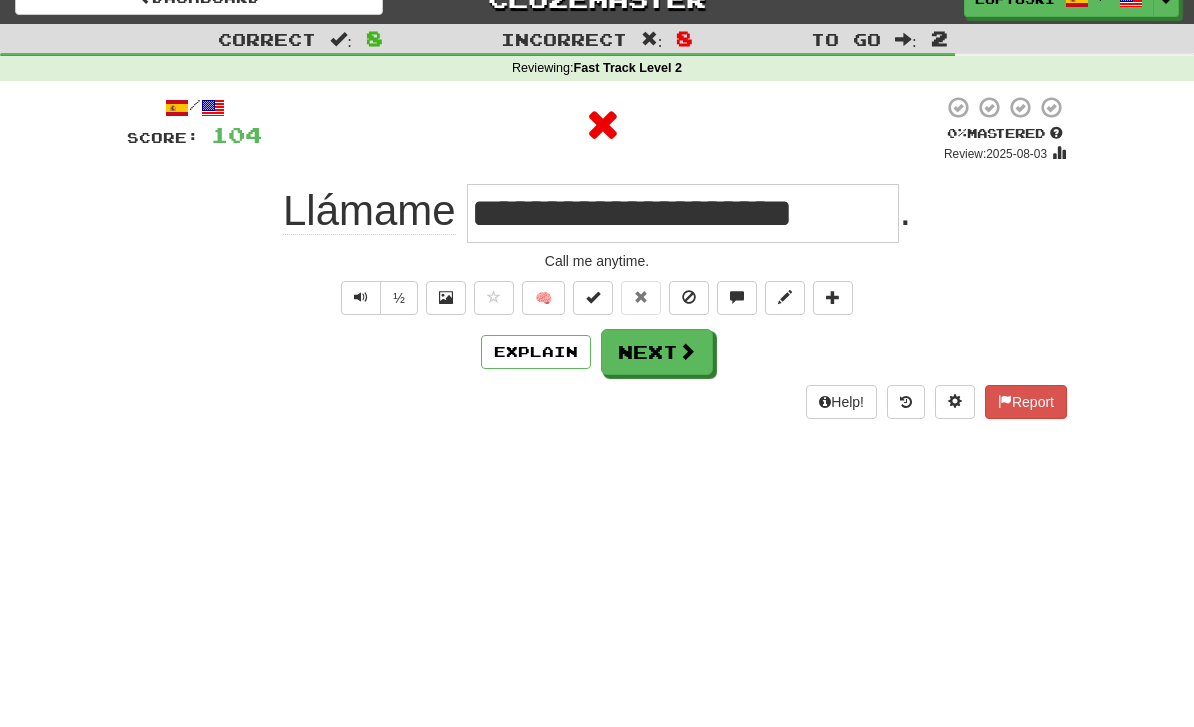 scroll, scrollTop: 0, scrollLeft: 0, axis: both 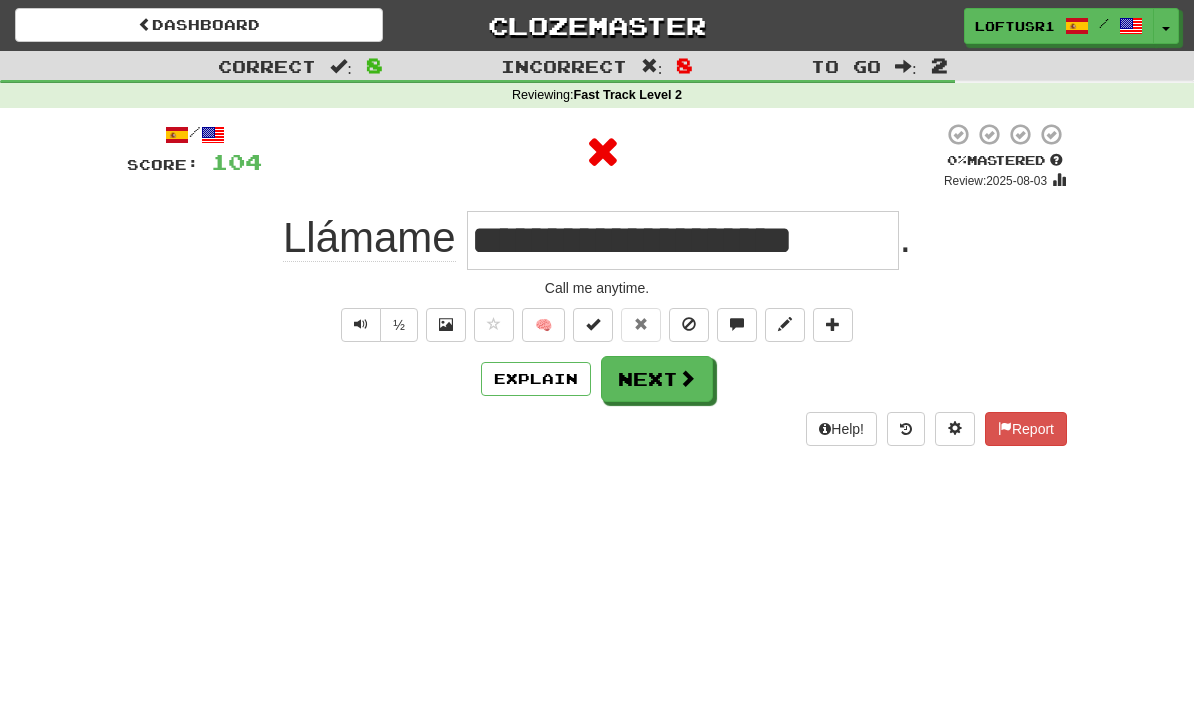 click on "Next" at bounding box center (657, 379) 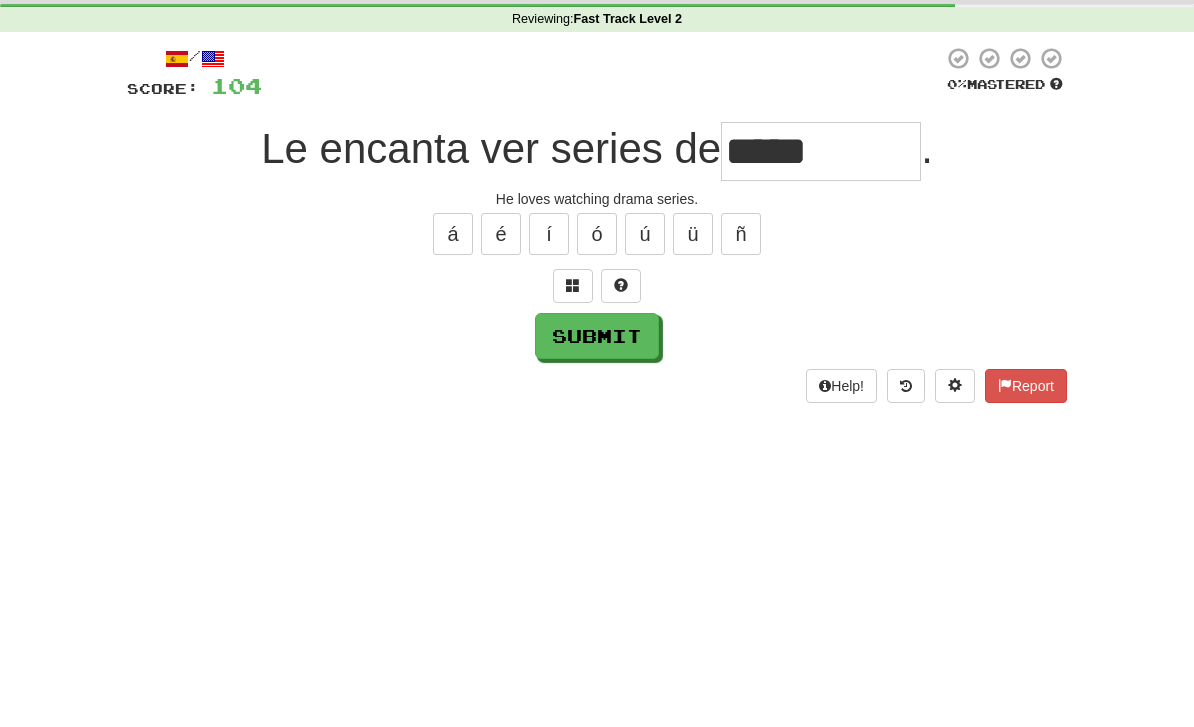 scroll, scrollTop: 76, scrollLeft: 0, axis: vertical 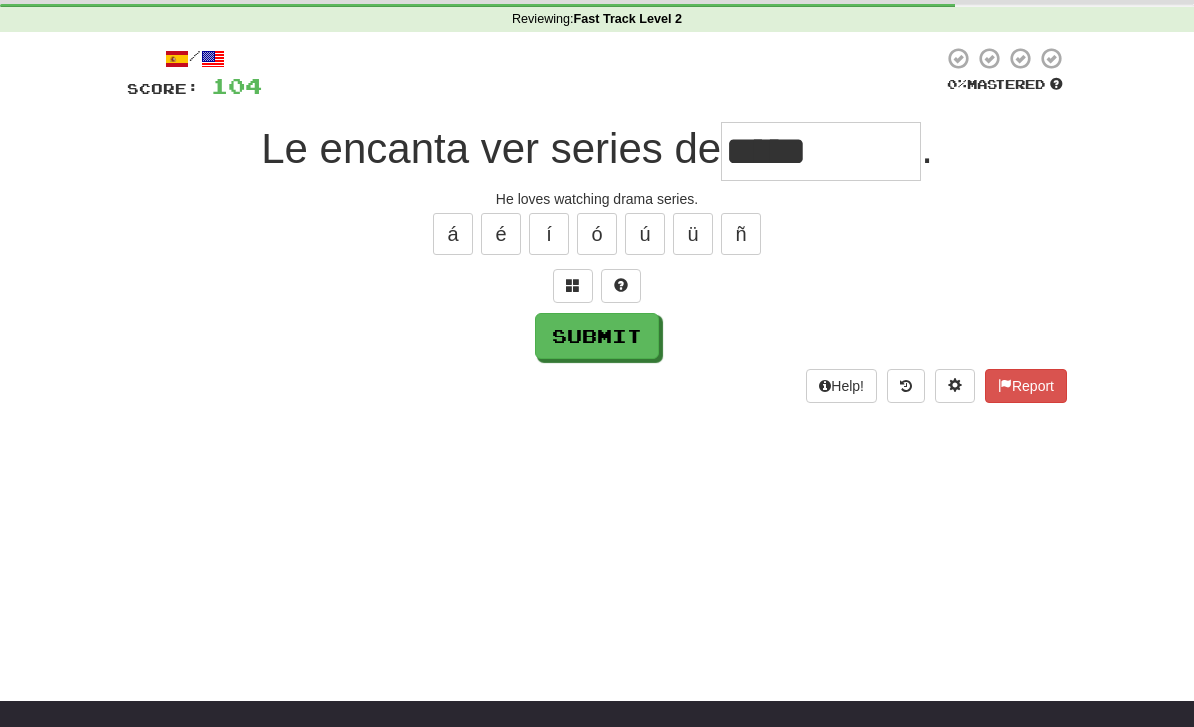 type on "*****" 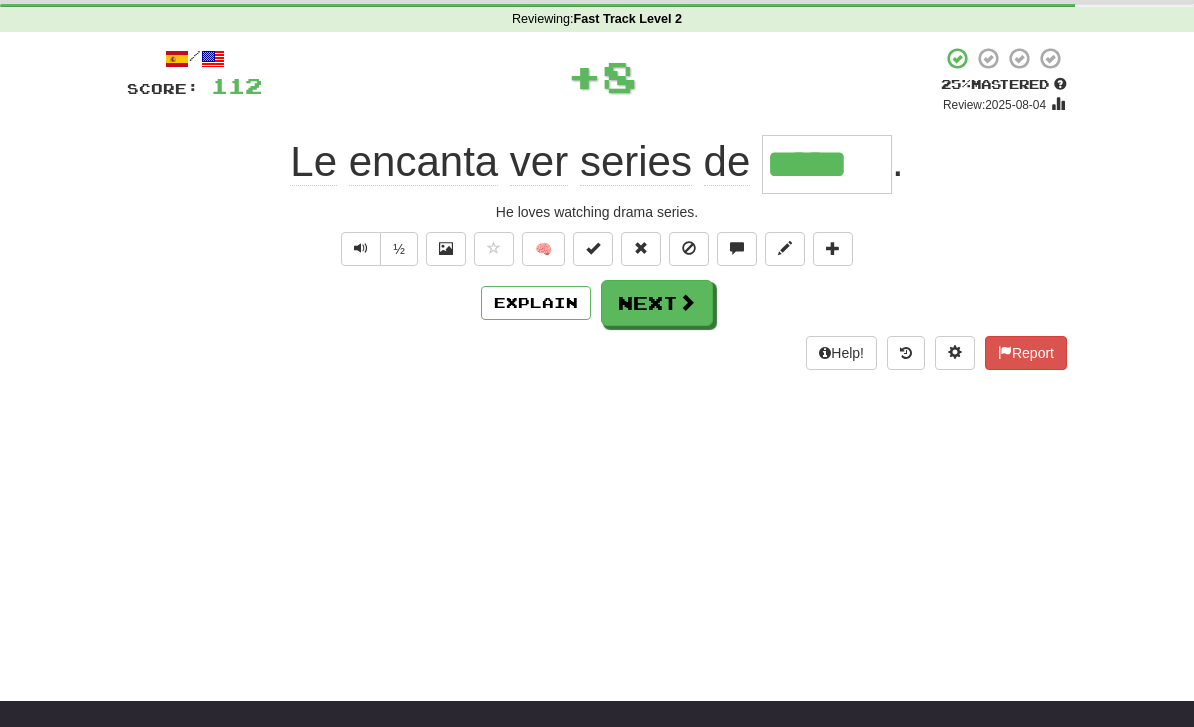 scroll, scrollTop: 0, scrollLeft: 0, axis: both 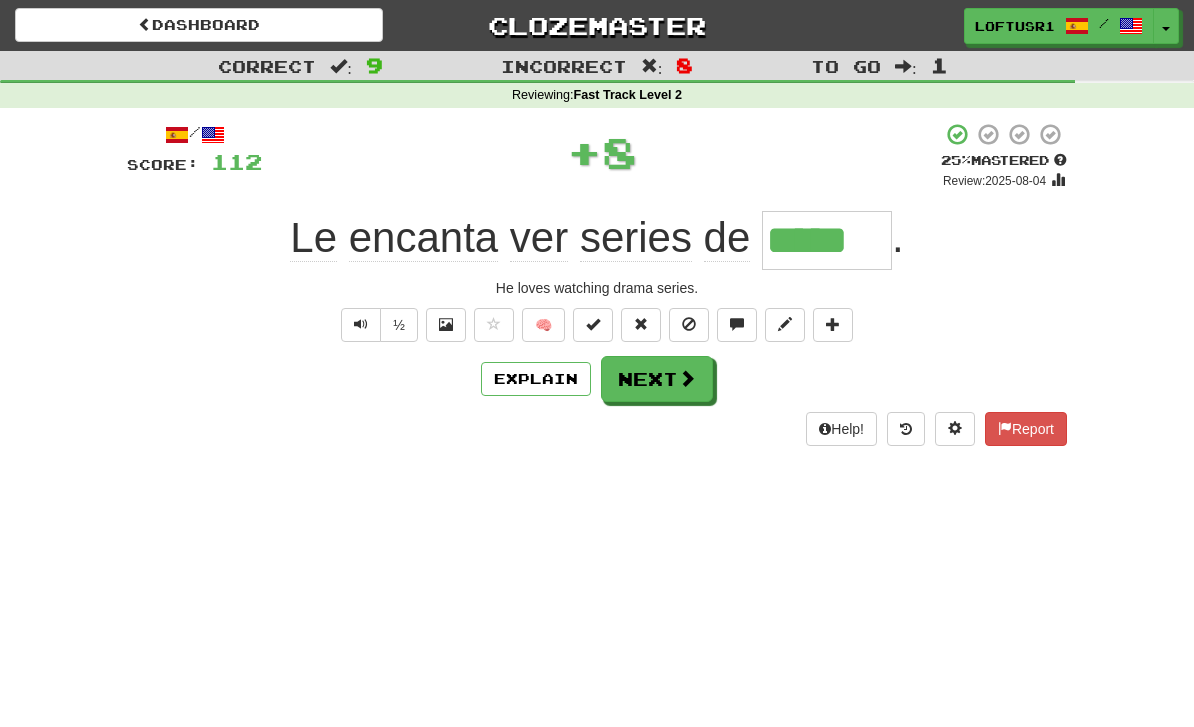 click on "Next" at bounding box center (657, 379) 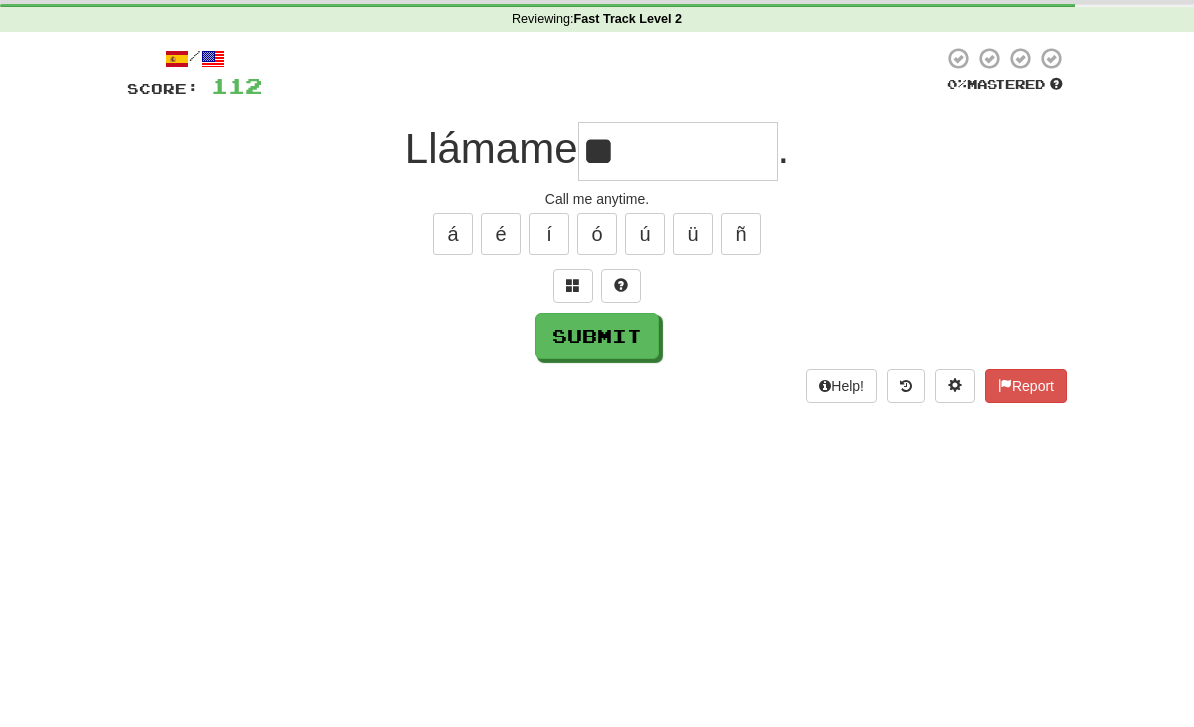 type on "*" 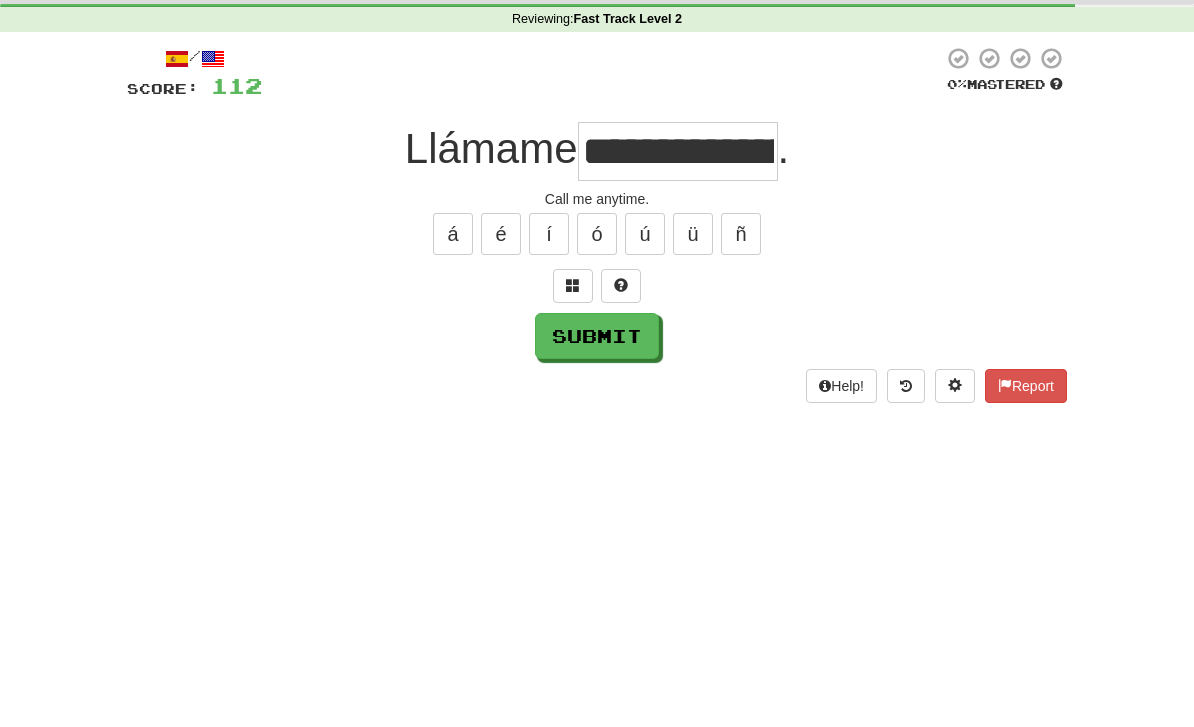 scroll, scrollTop: 76, scrollLeft: 0, axis: vertical 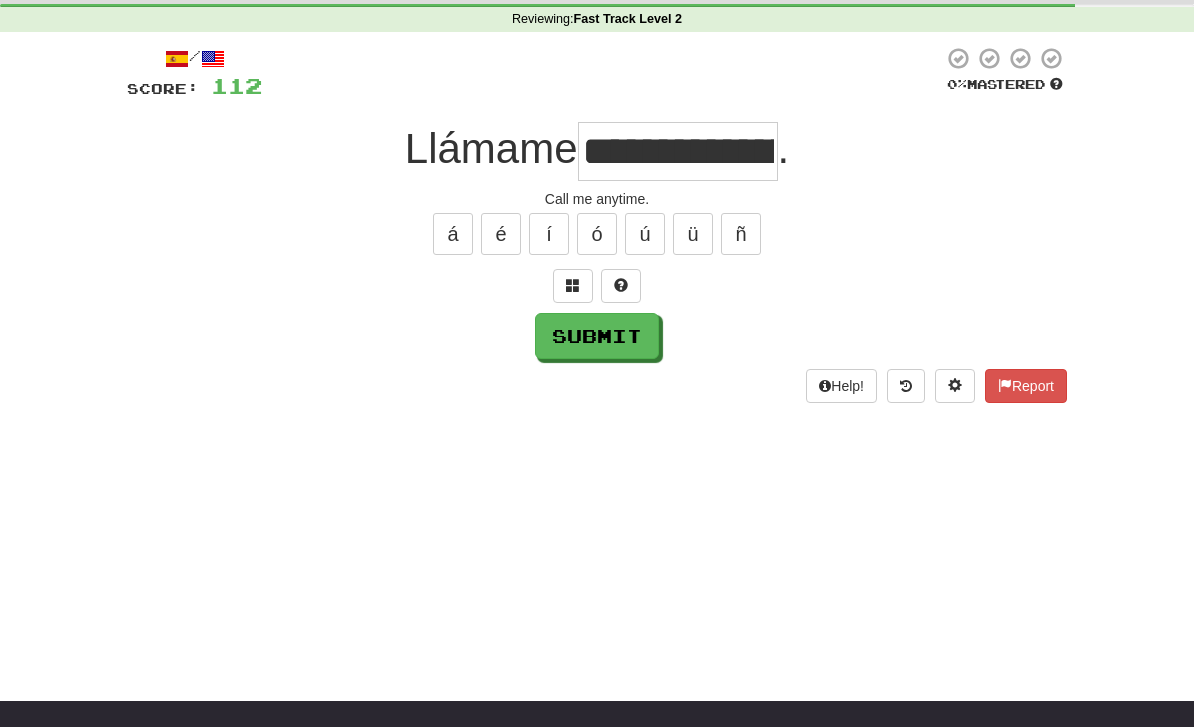 type on "**********" 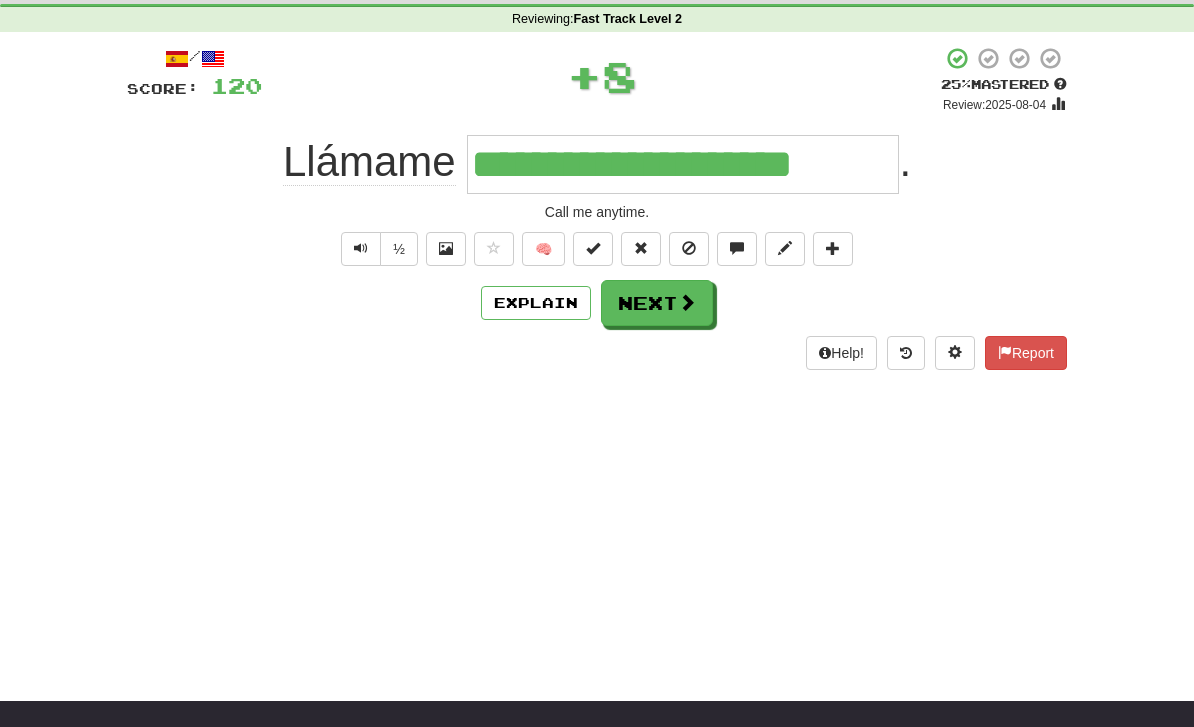 scroll, scrollTop: 0, scrollLeft: 0, axis: both 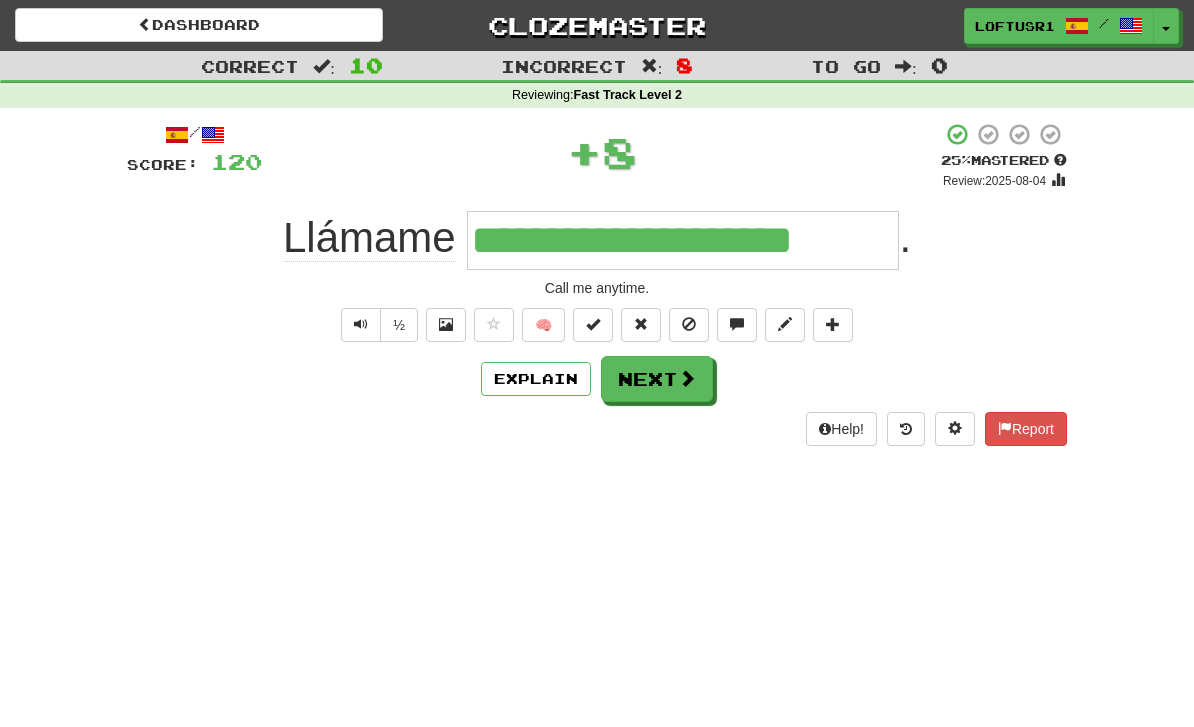 click on "Next" at bounding box center (657, 379) 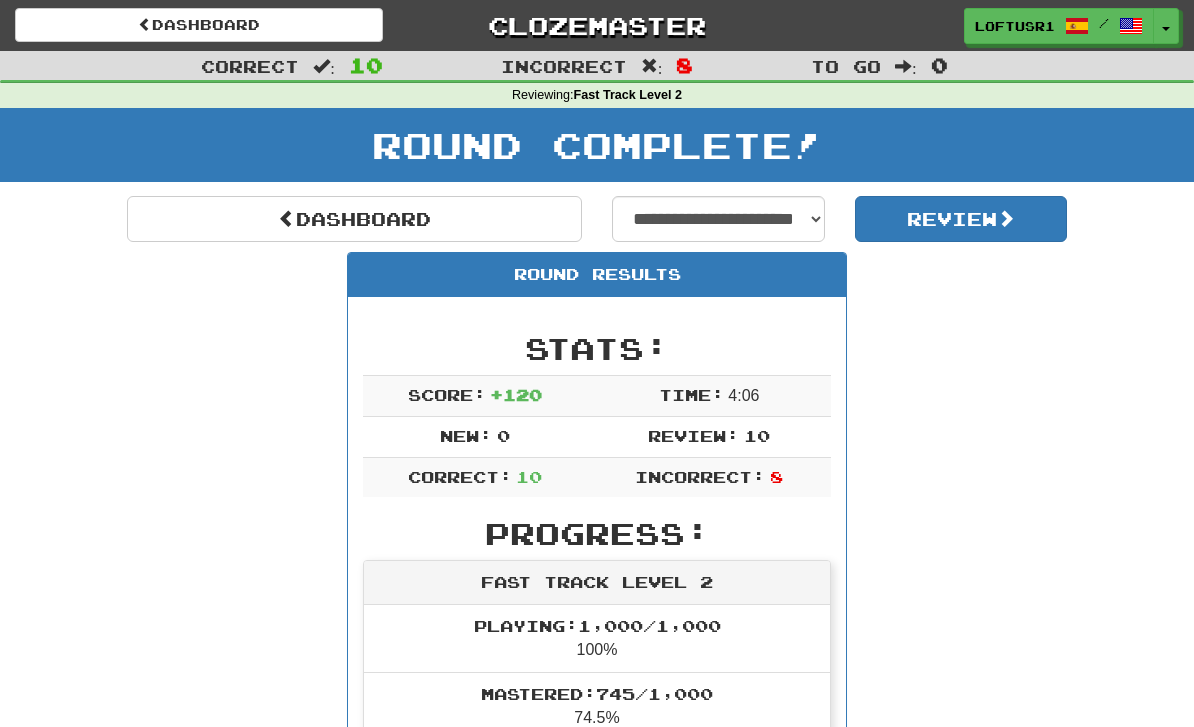click on "Dashboard" at bounding box center (354, 219) 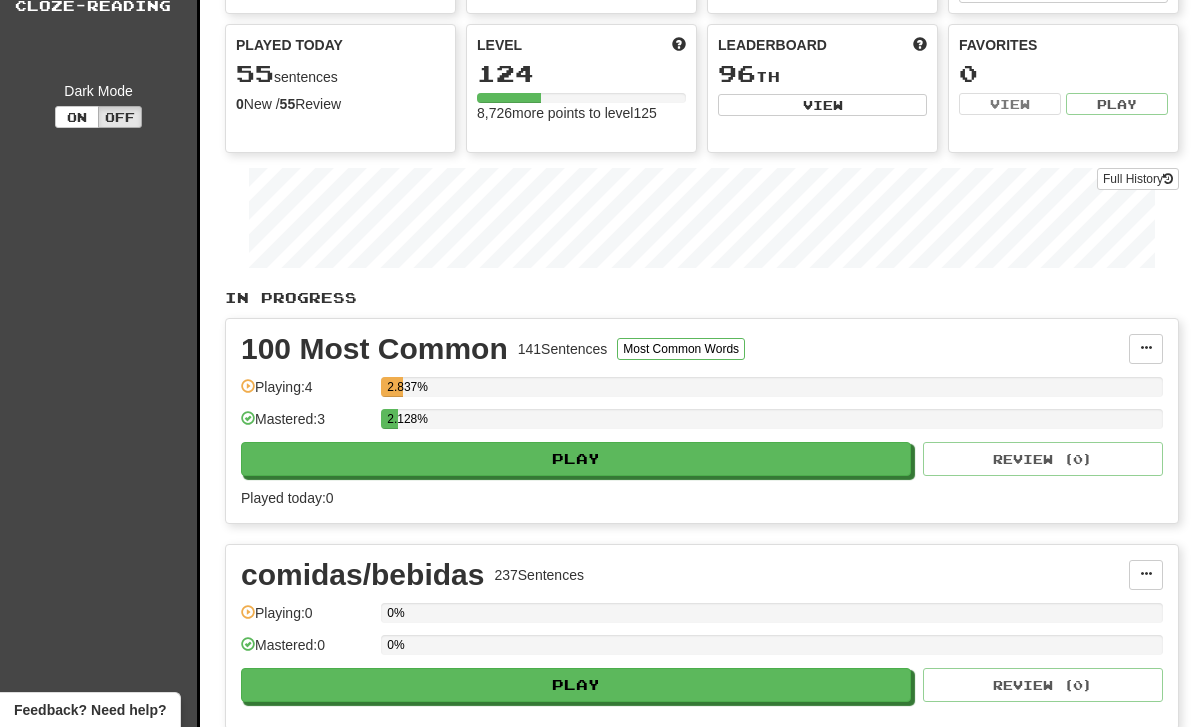 scroll, scrollTop: 0, scrollLeft: 0, axis: both 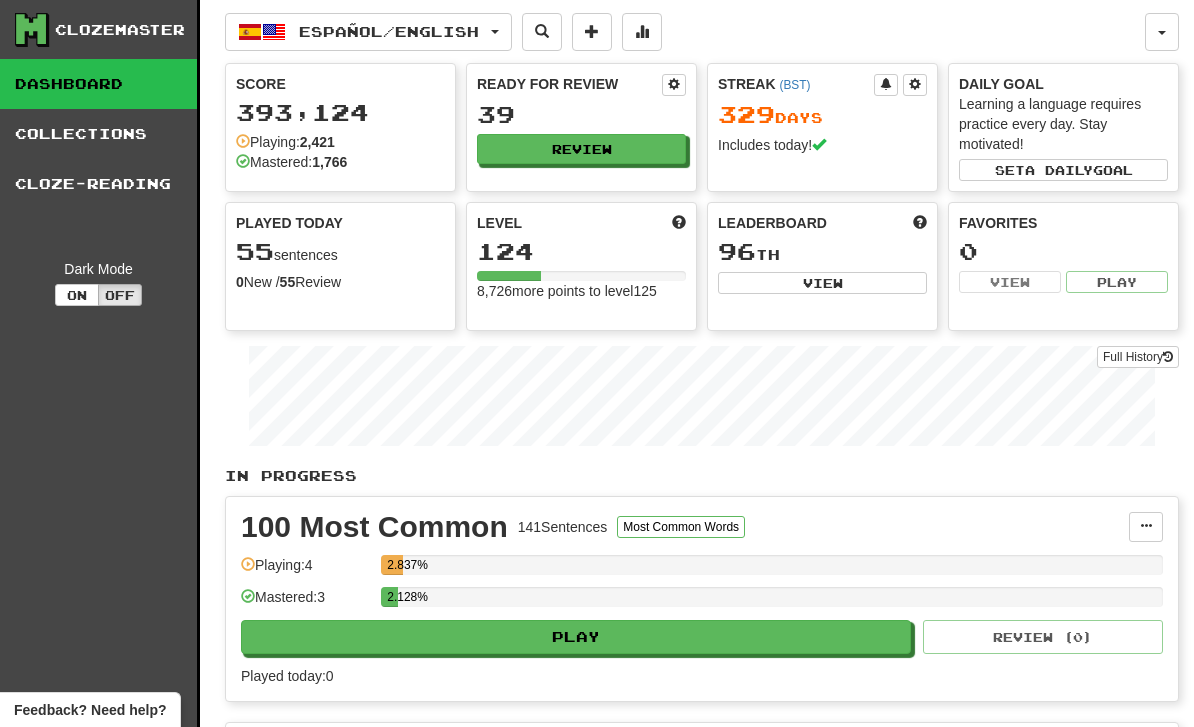 click on "Full History" at bounding box center (1138, 357) 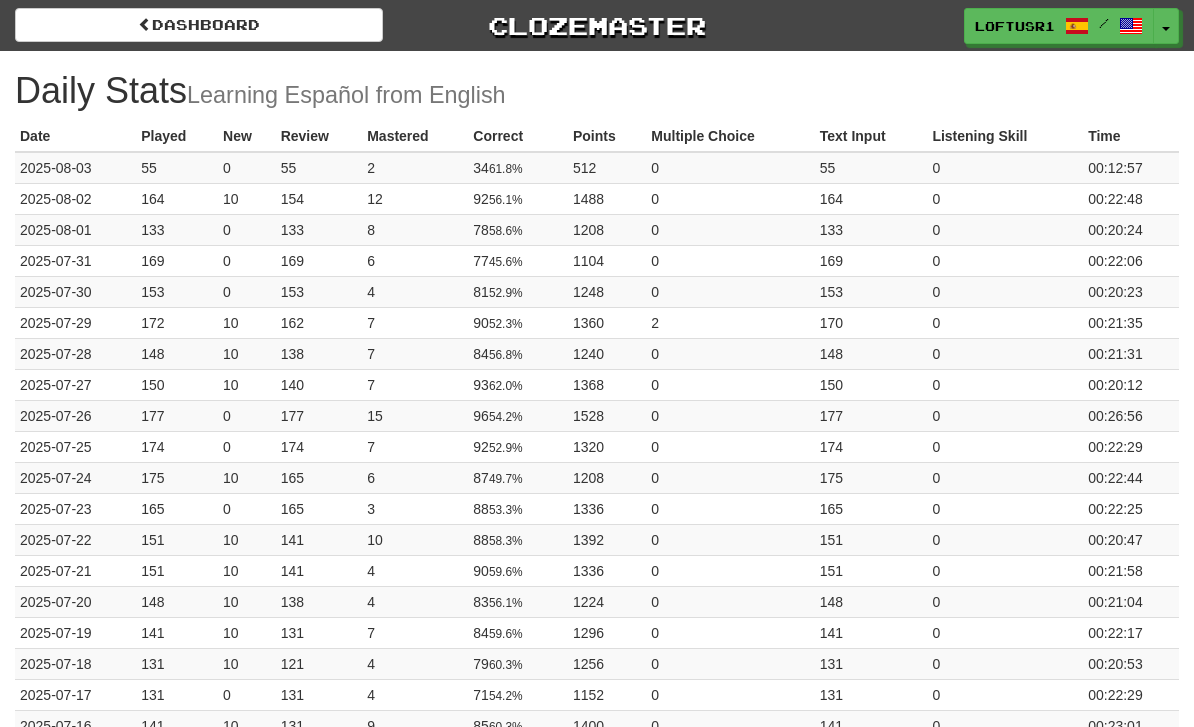 scroll, scrollTop: 0, scrollLeft: 0, axis: both 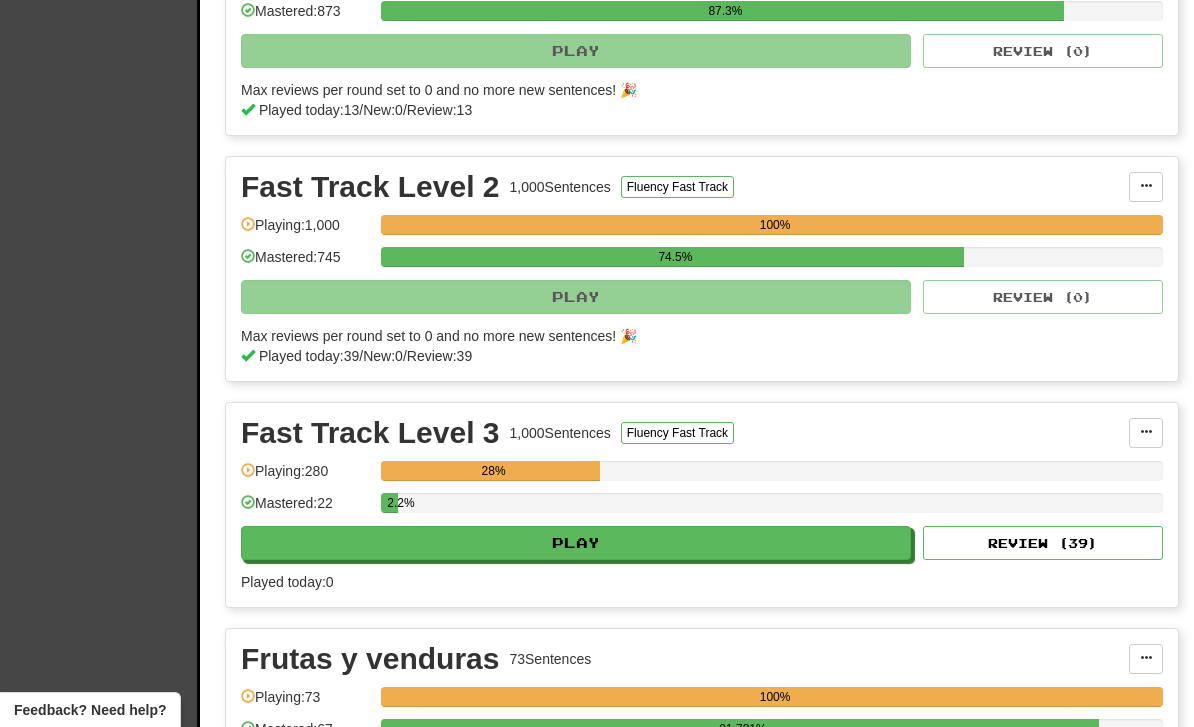 click on "Review ( 39 )" at bounding box center (1043, 543) 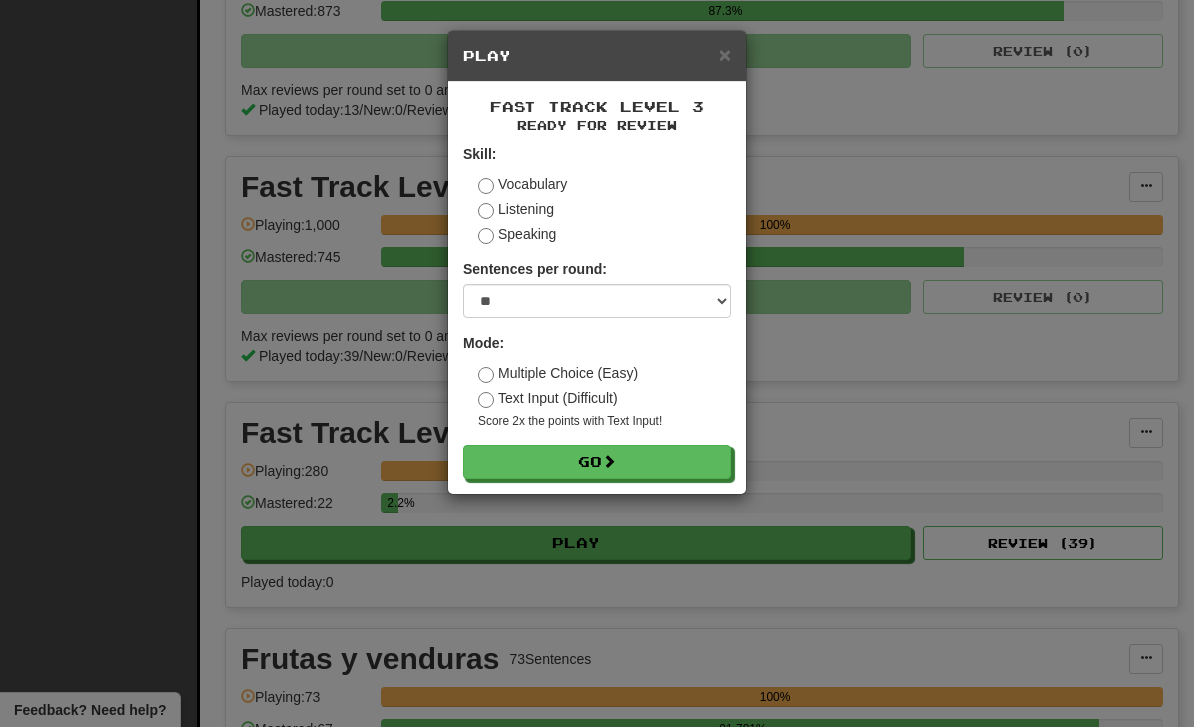 click on "Go" at bounding box center [597, 462] 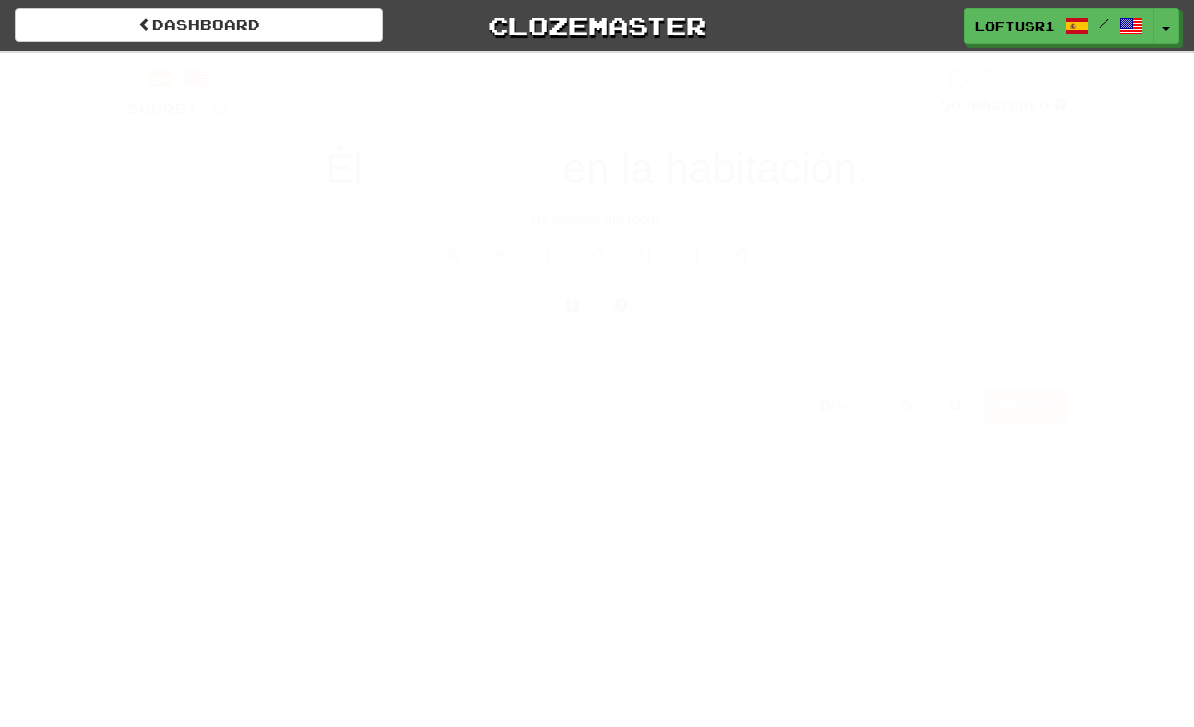 scroll, scrollTop: 0, scrollLeft: 0, axis: both 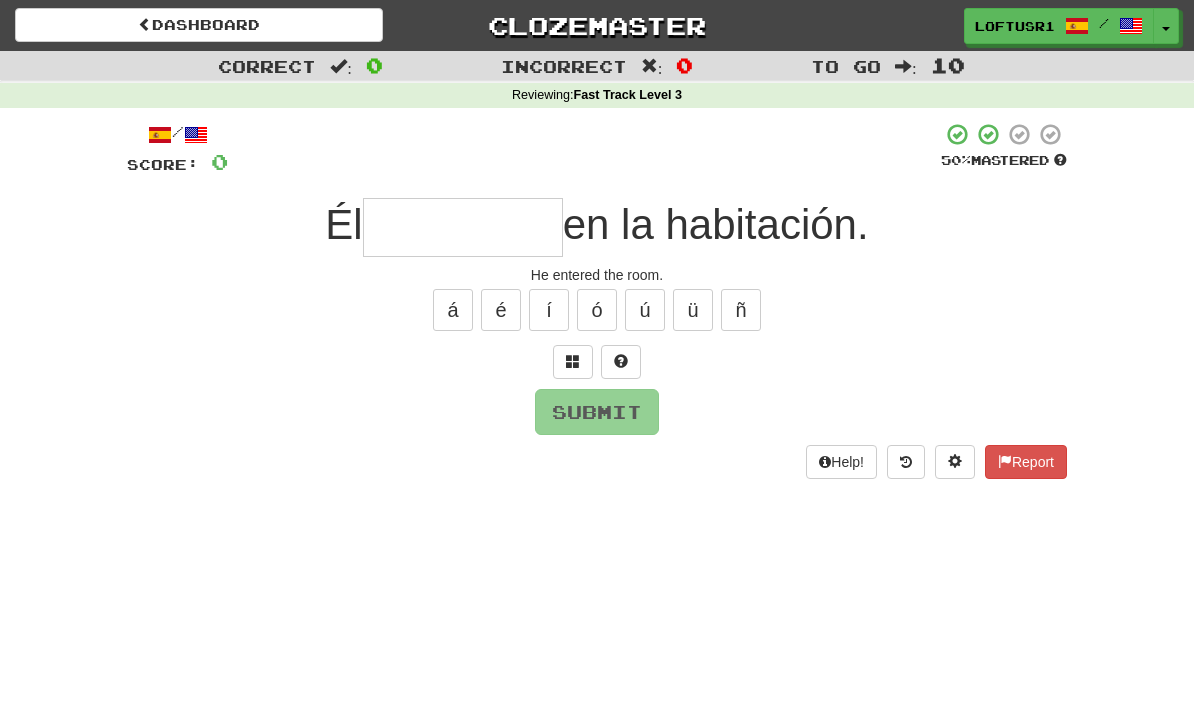 click at bounding box center [463, 227] 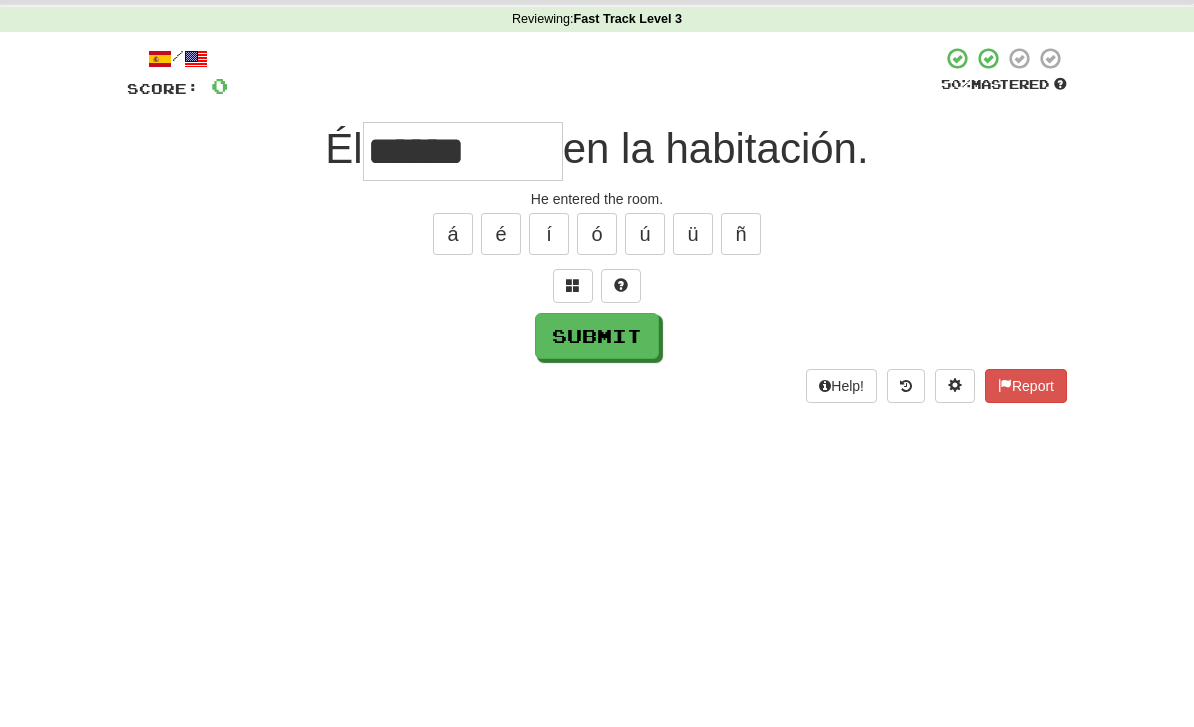 scroll, scrollTop: 76, scrollLeft: 0, axis: vertical 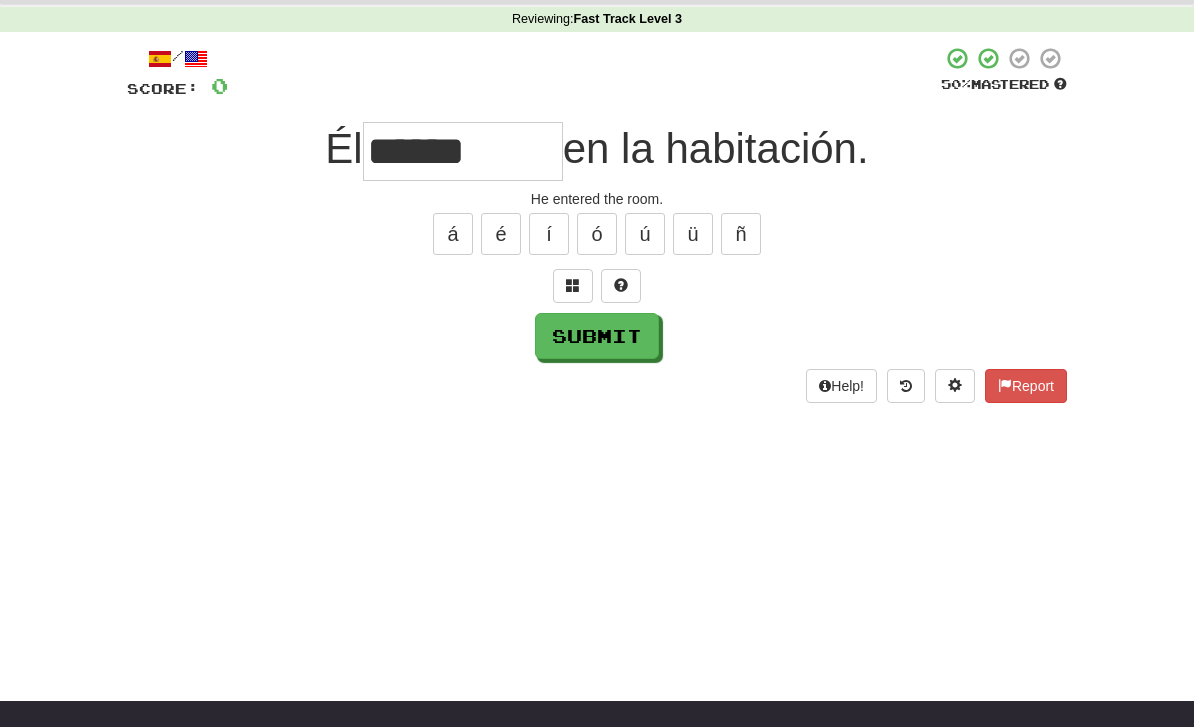 click on "Submit" at bounding box center (597, 336) 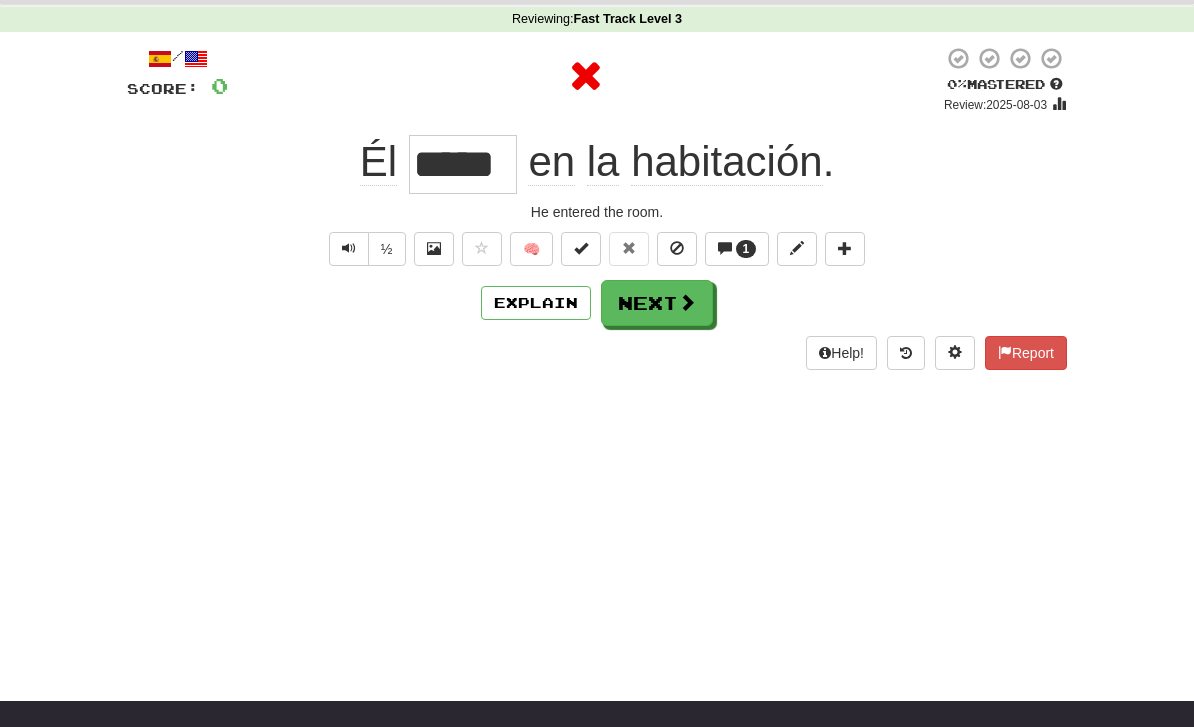 scroll, scrollTop: 0, scrollLeft: 0, axis: both 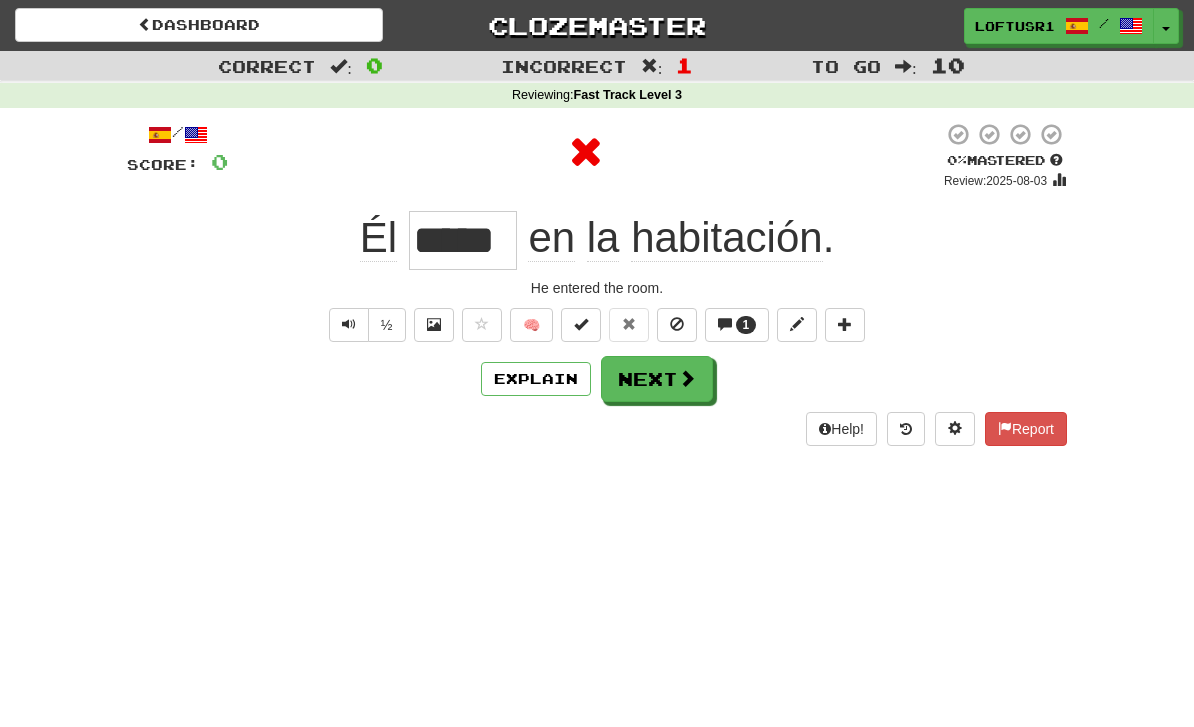 click on "Explain" at bounding box center (536, 379) 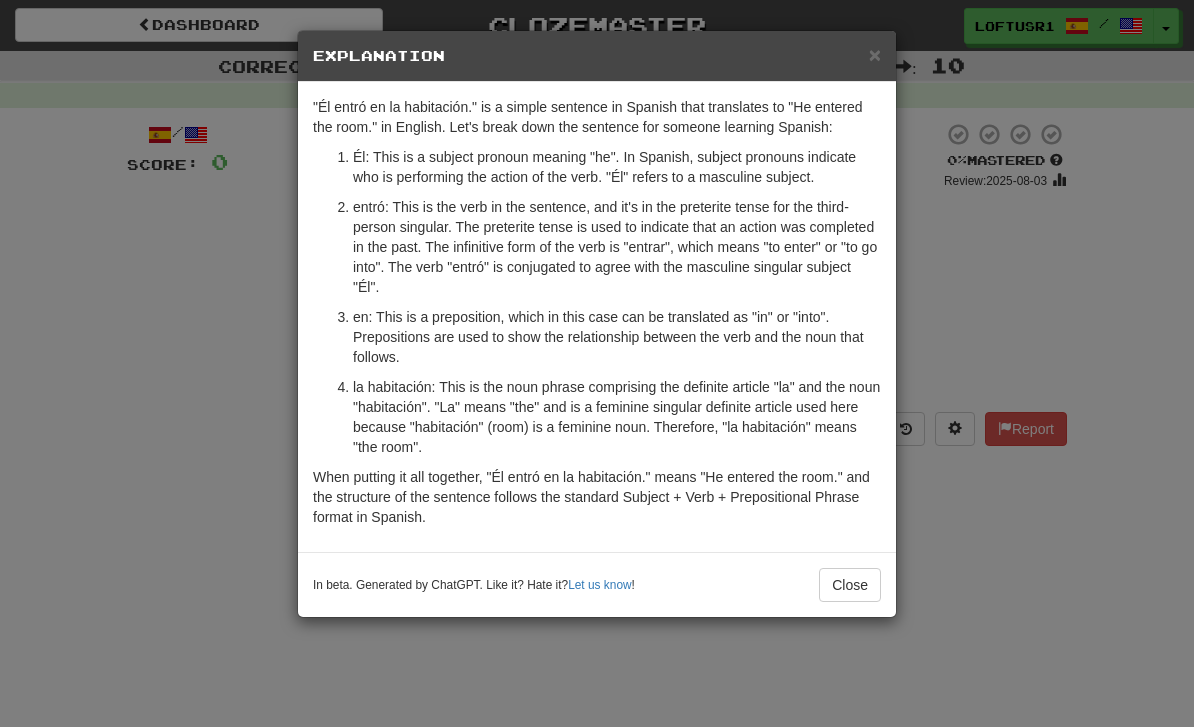 click on "× Explanation "Él entró en la habitación." is a simple sentence in Spanish that translates to "He entered the room." in English. Let's break down the sentence for someone learning Spanish:
Él: This is a subject pronoun meaning "he". In Spanish, subject pronouns indicate who is performing the action of the verb. "Él" refers to a masculine subject.
entró: This is the verb in the sentence, and it's in the preterite tense for the third-person singular. The preterite tense is used to indicate that an action was completed in the past. The infinitive form of the verb is "entrar", which means "to enter" or "to go into". The verb "entró" is conjugated to agree with the masculine singular subject "Él".
en: This is a preposition, which in this case can be translated as "in" or "into". Prepositions are used to show the relationship between the verb and the noun that follows.
In beta. Generated by ChatGPT. Like it? Hate it?  Let us know ! Close" at bounding box center [597, 363] 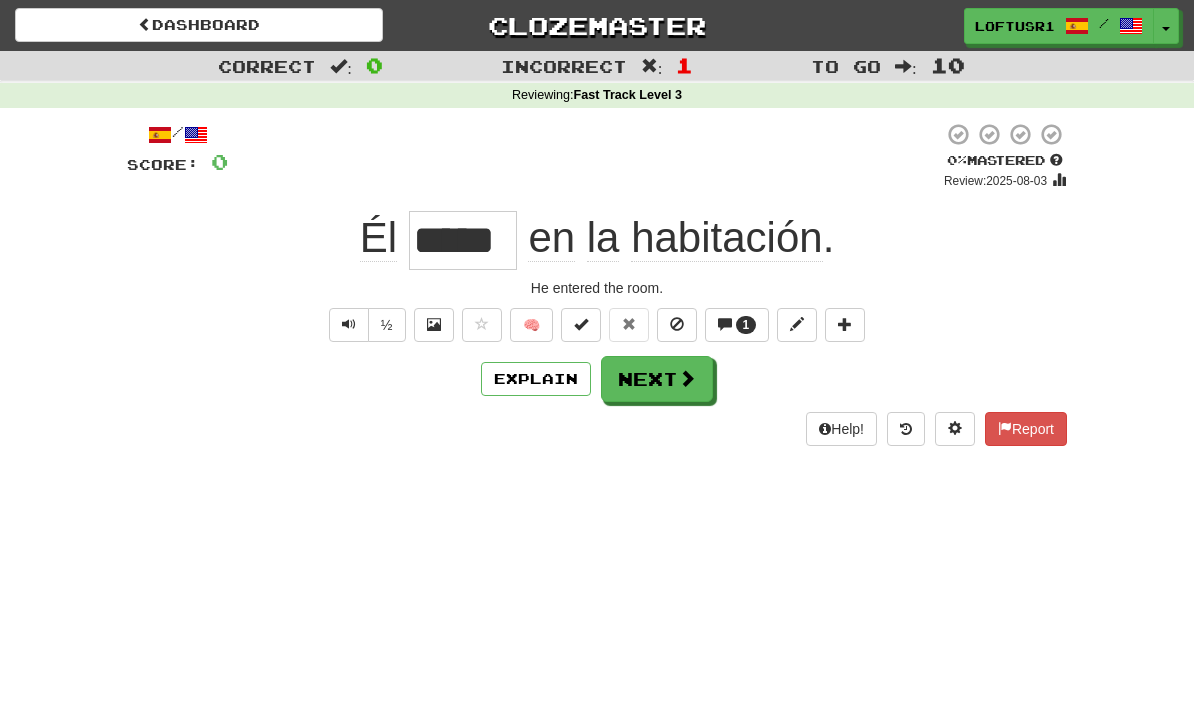 click at bounding box center [687, 378] 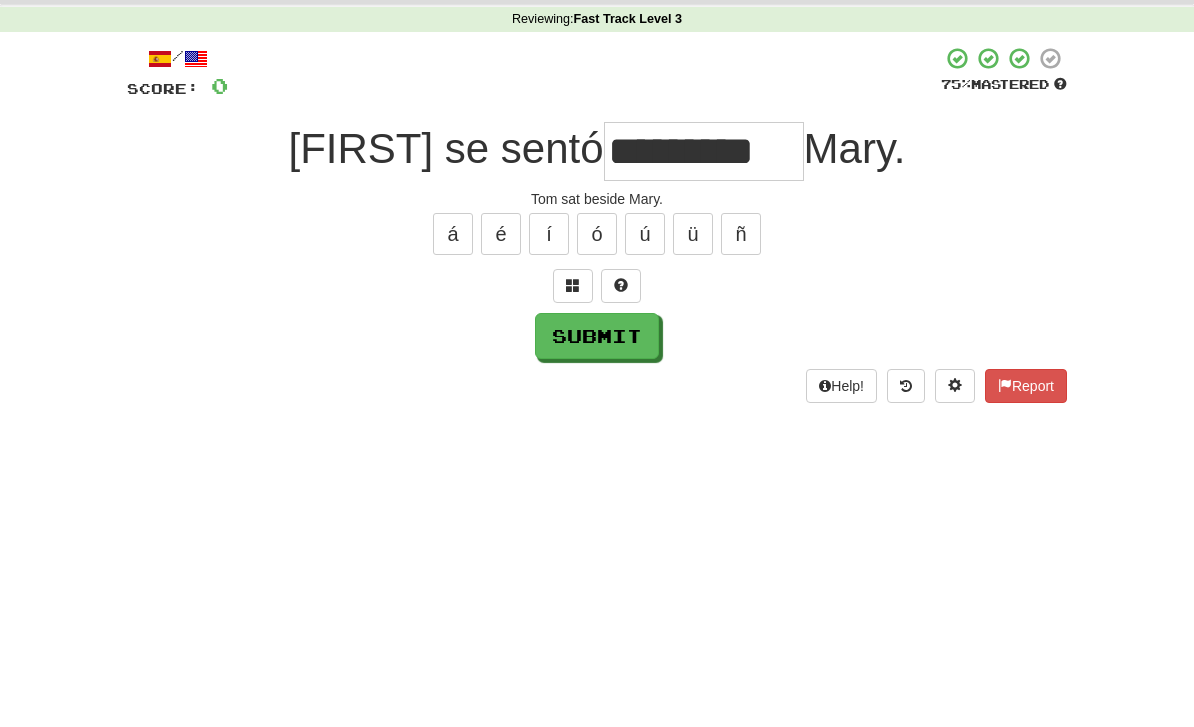 scroll, scrollTop: 76, scrollLeft: 0, axis: vertical 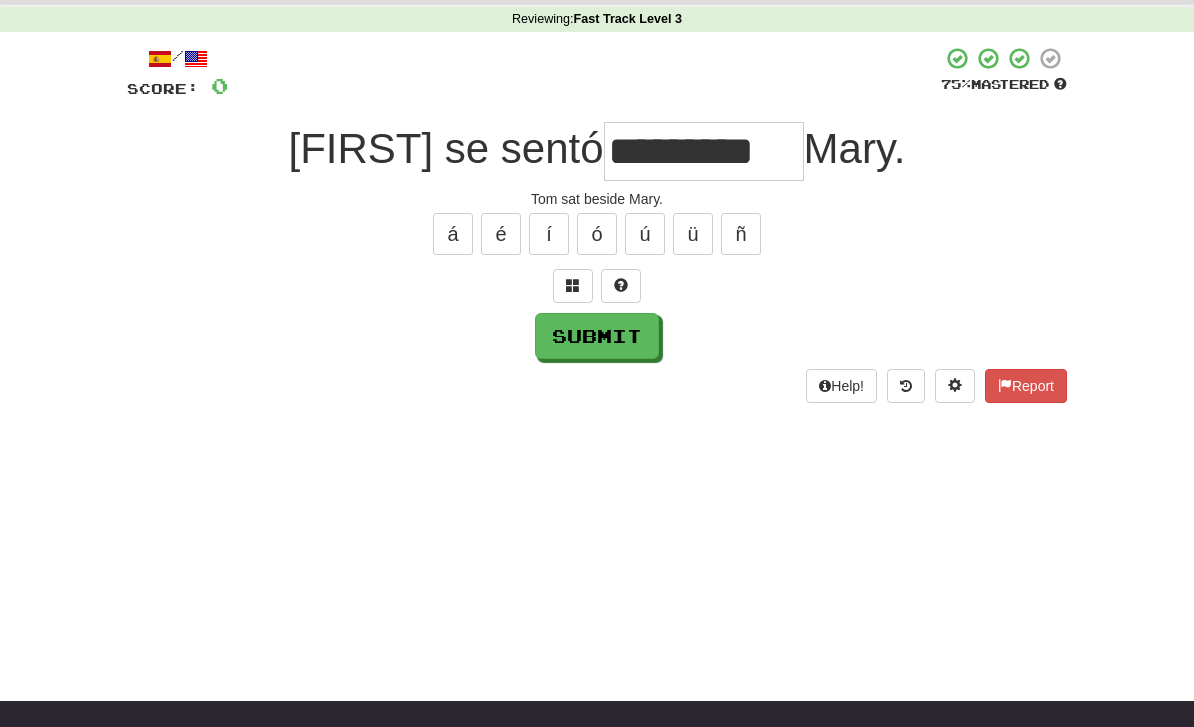 click on "Submit" at bounding box center (597, 336) 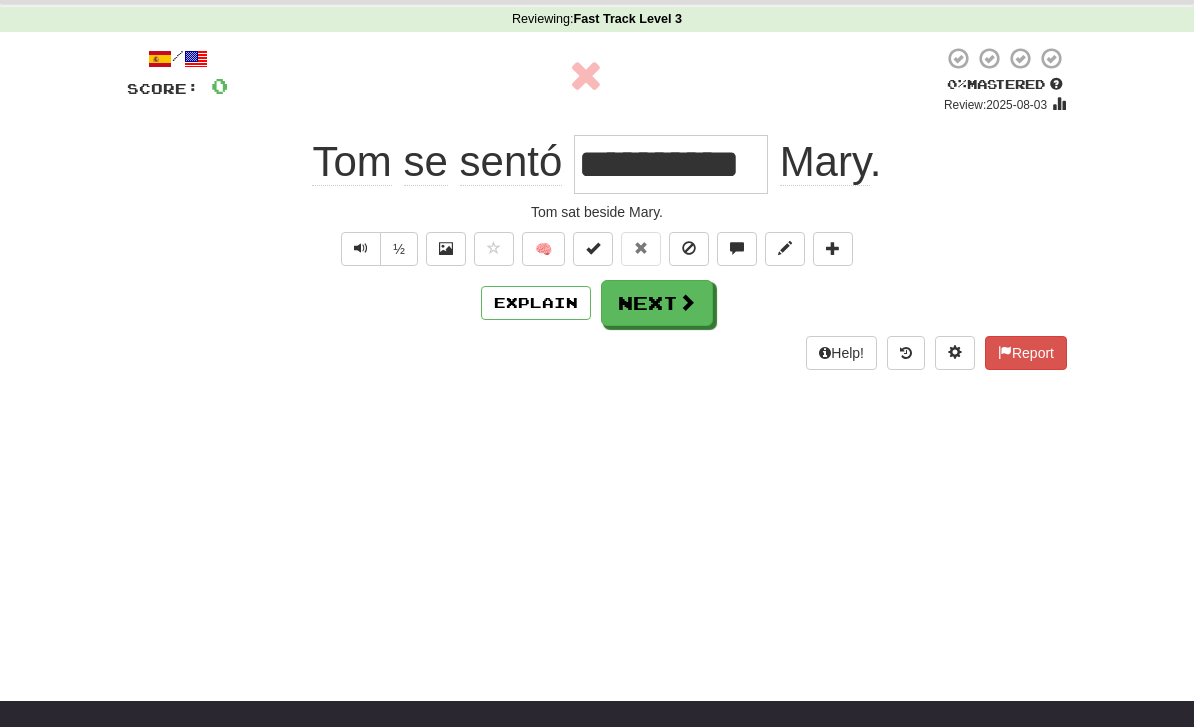 click on "Next" at bounding box center (657, 303) 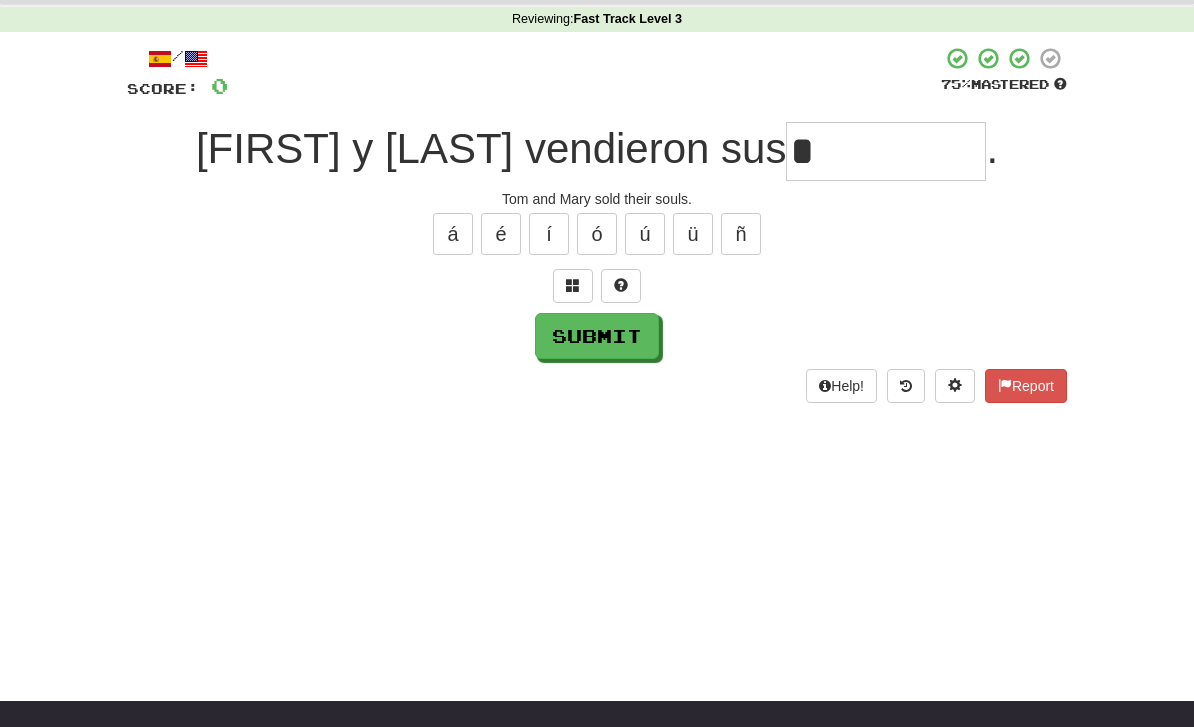 click on "Submit" at bounding box center [597, 336] 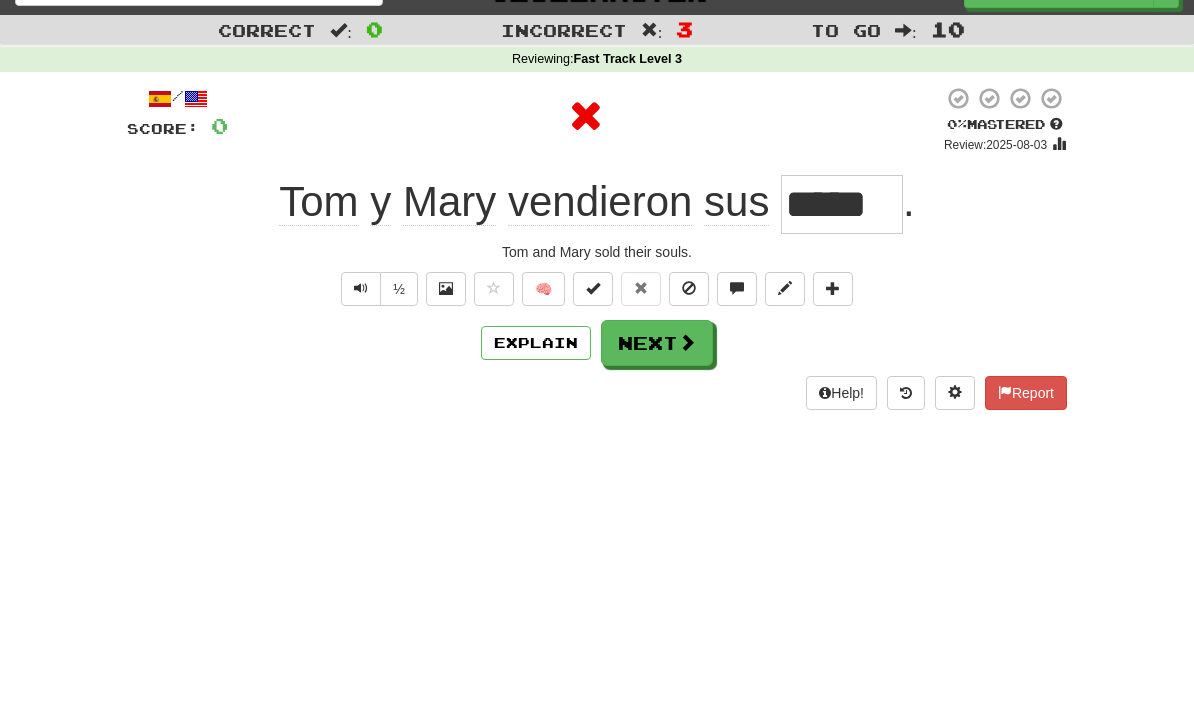 scroll, scrollTop: 0, scrollLeft: 0, axis: both 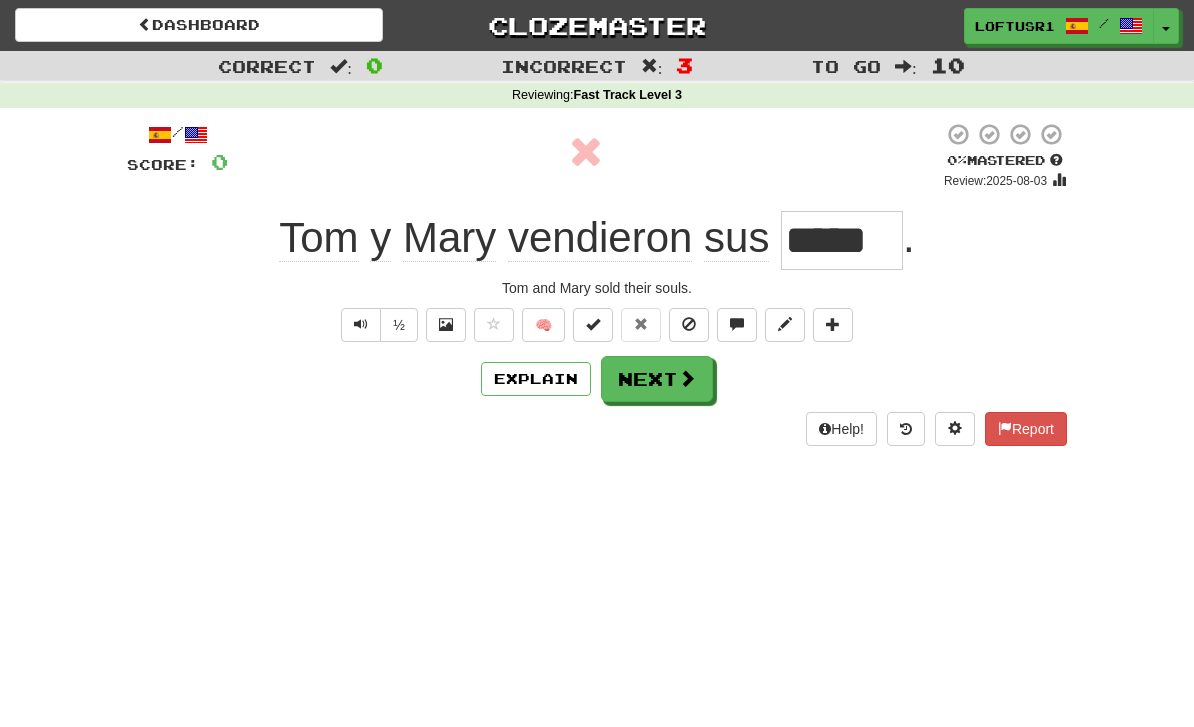 click on "Next" at bounding box center [657, 379] 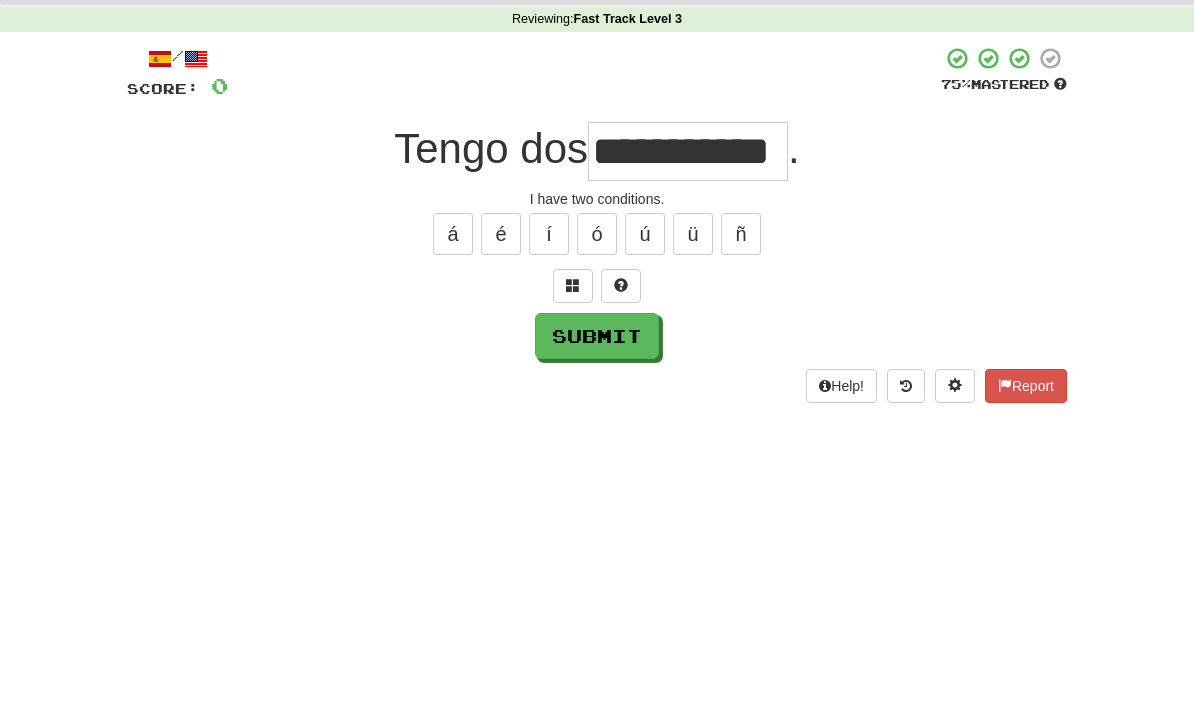 scroll, scrollTop: 76, scrollLeft: 0, axis: vertical 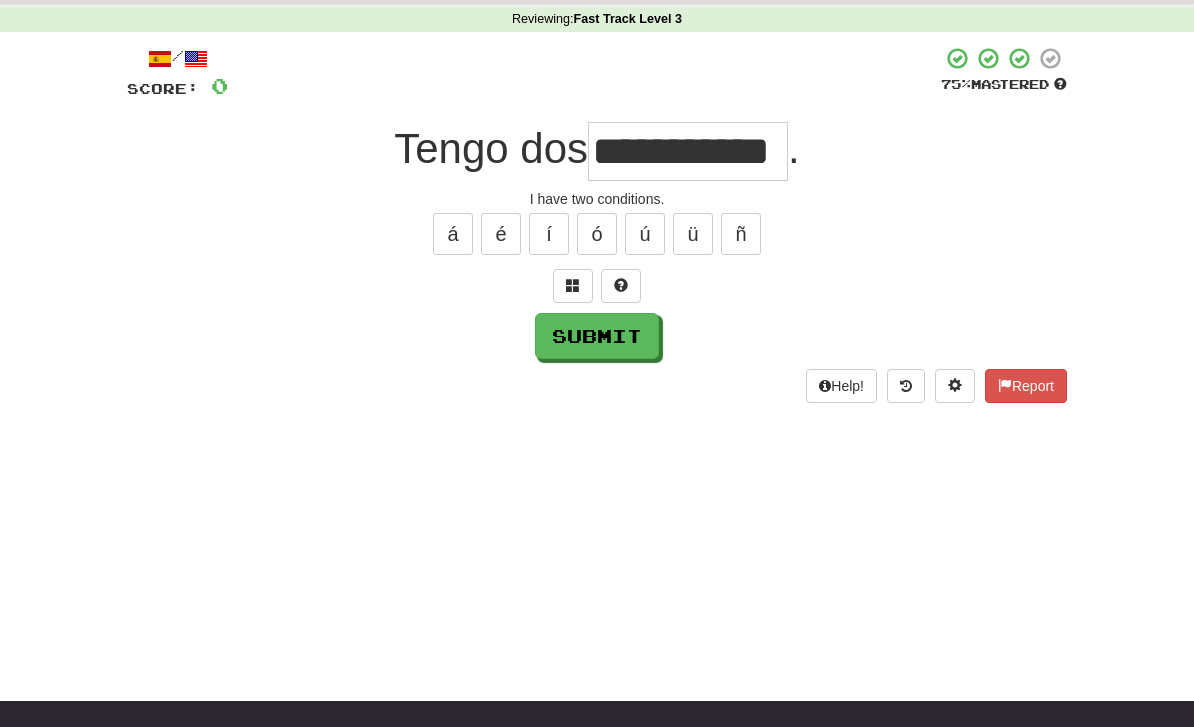 type on "**********" 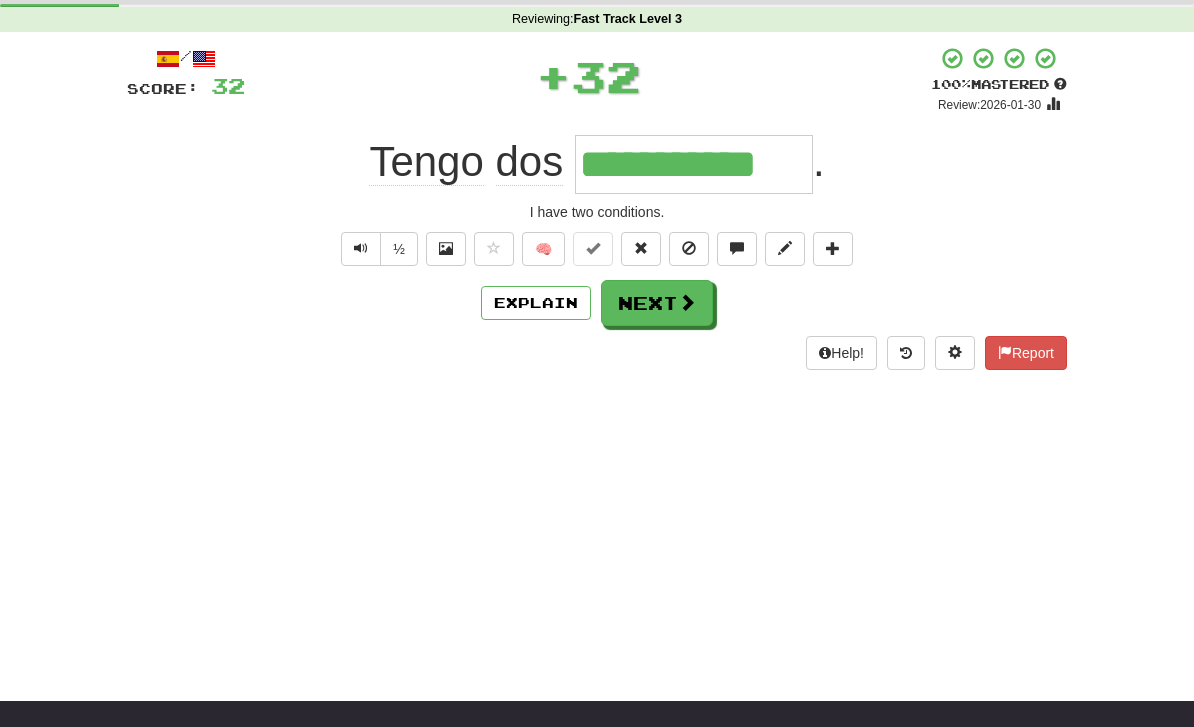 scroll, scrollTop: 0, scrollLeft: 0, axis: both 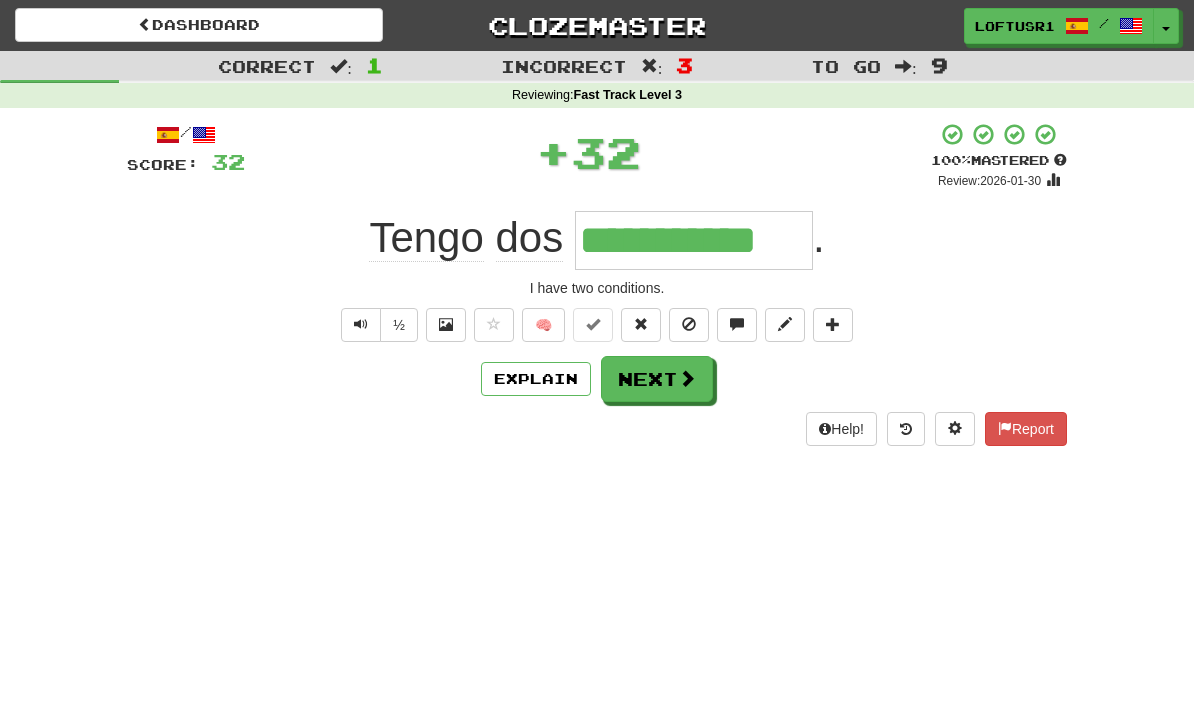 click on "Next" at bounding box center [657, 379] 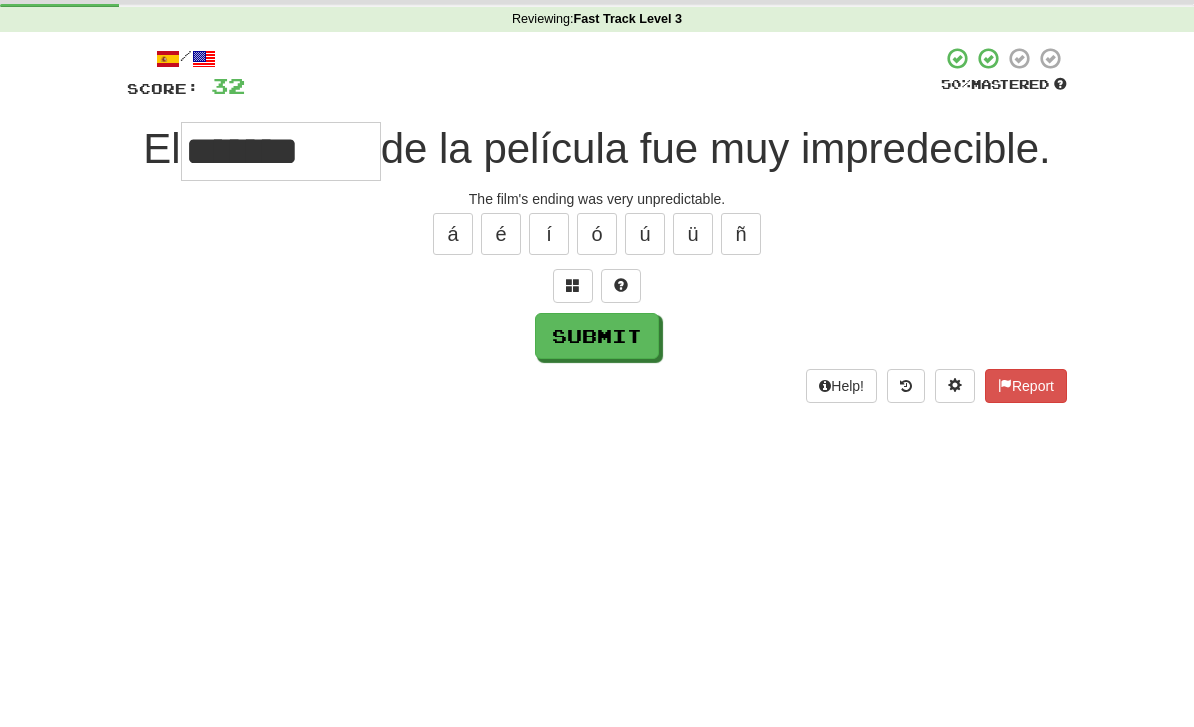 scroll, scrollTop: 76, scrollLeft: 0, axis: vertical 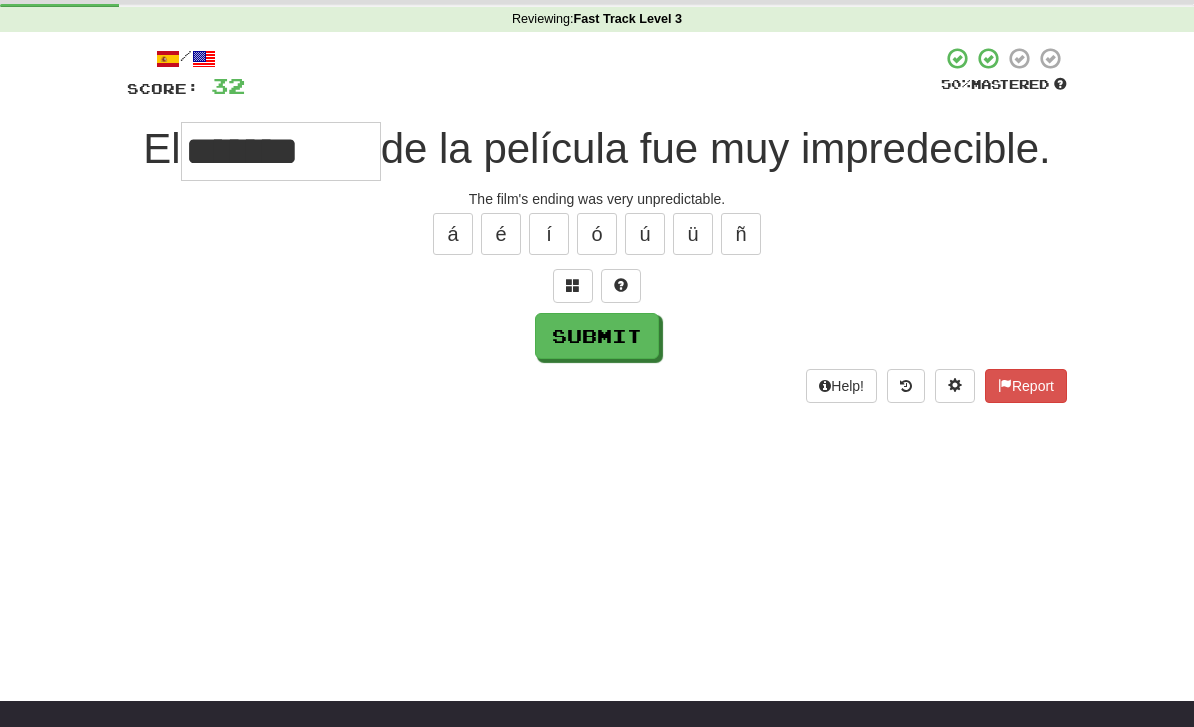 click on "Submit" at bounding box center (597, 336) 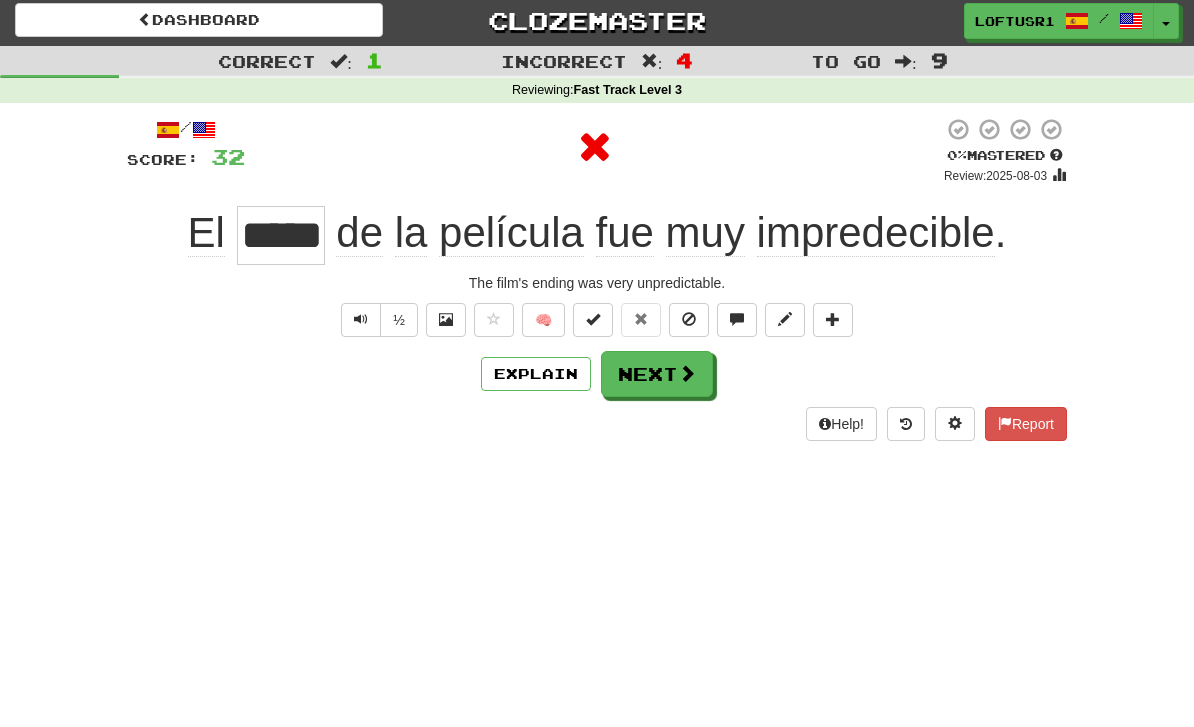 scroll, scrollTop: 0, scrollLeft: 0, axis: both 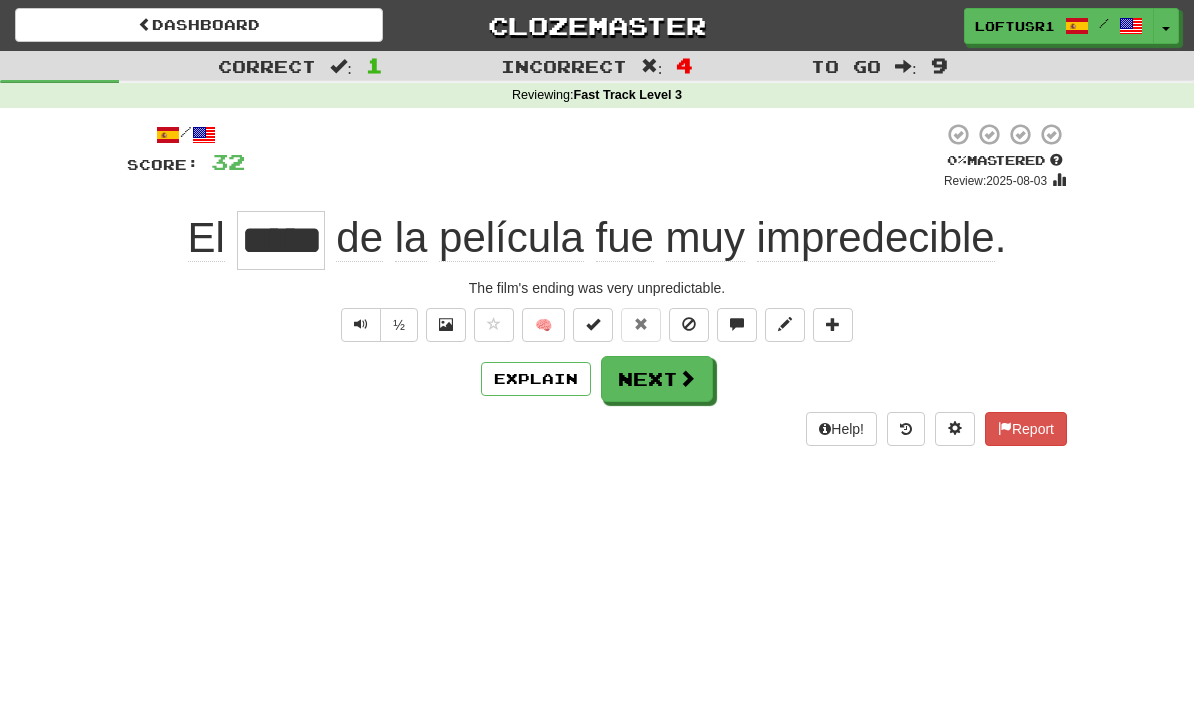 click on "Next" at bounding box center [657, 379] 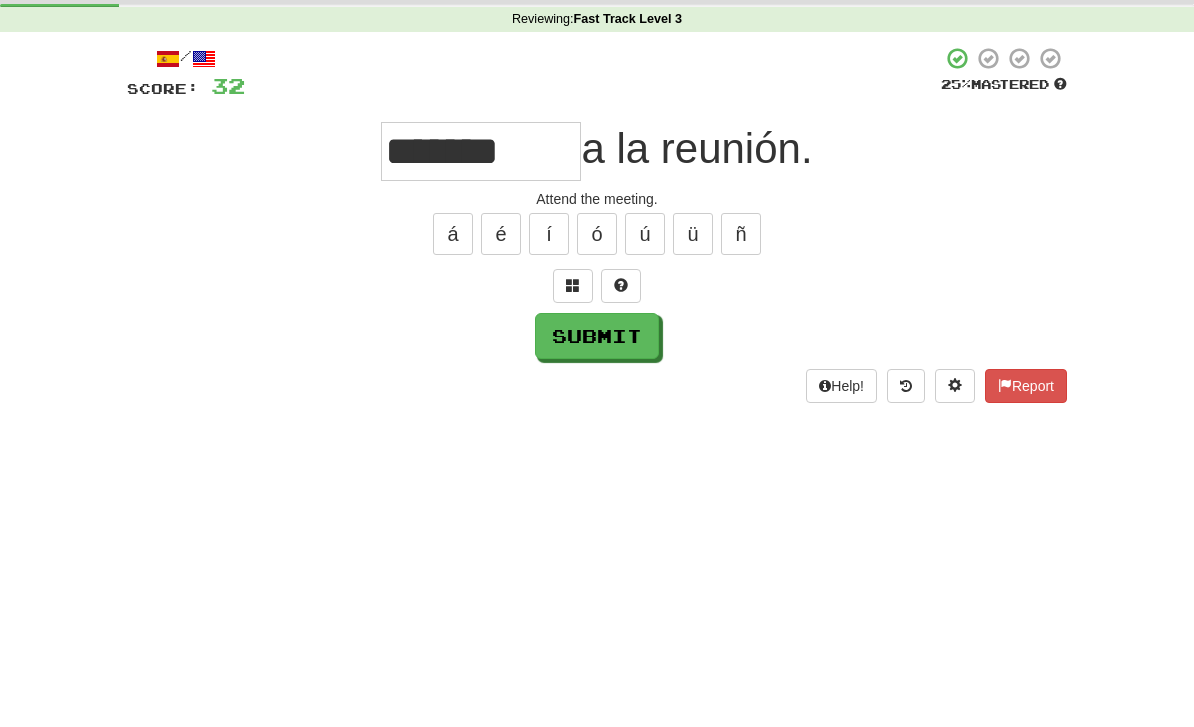 scroll, scrollTop: 76, scrollLeft: 0, axis: vertical 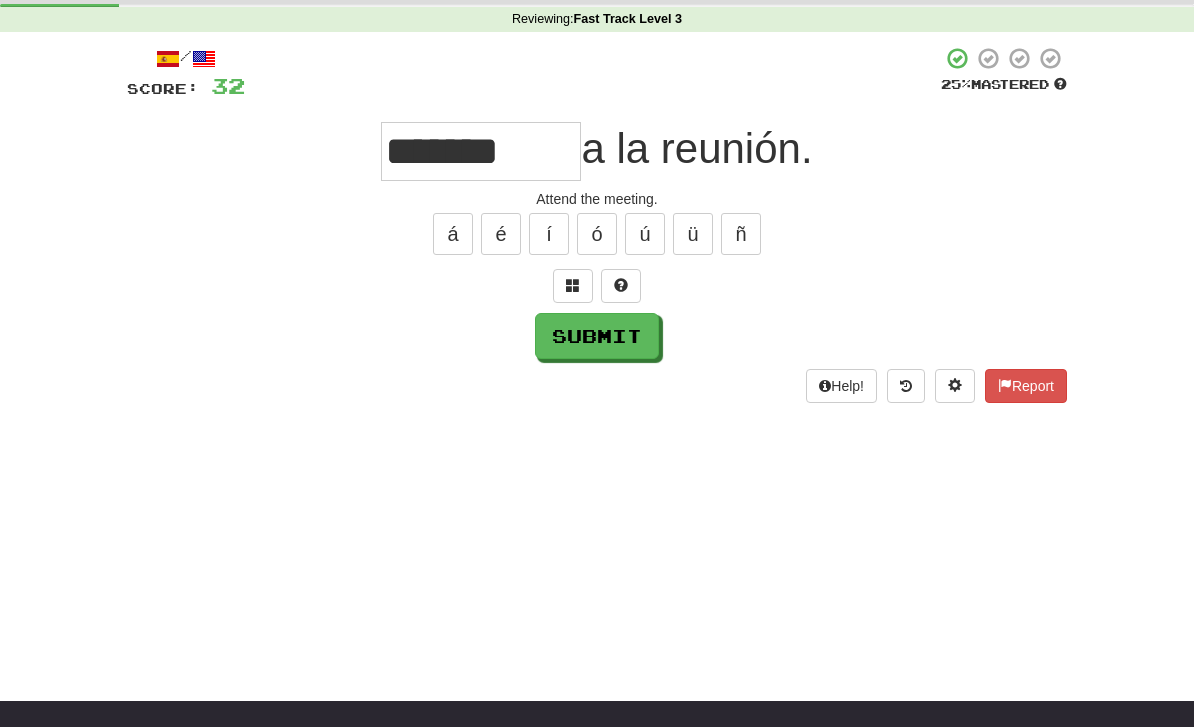 click on "Submit" at bounding box center [597, 336] 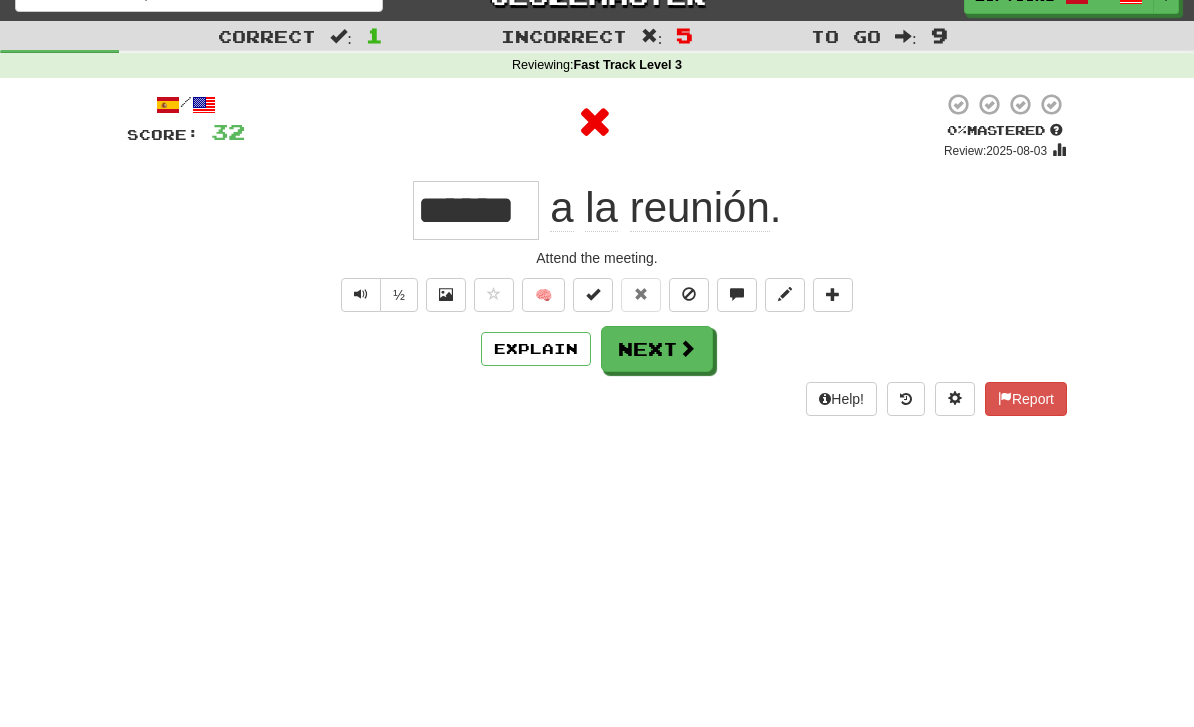 scroll, scrollTop: 0, scrollLeft: 0, axis: both 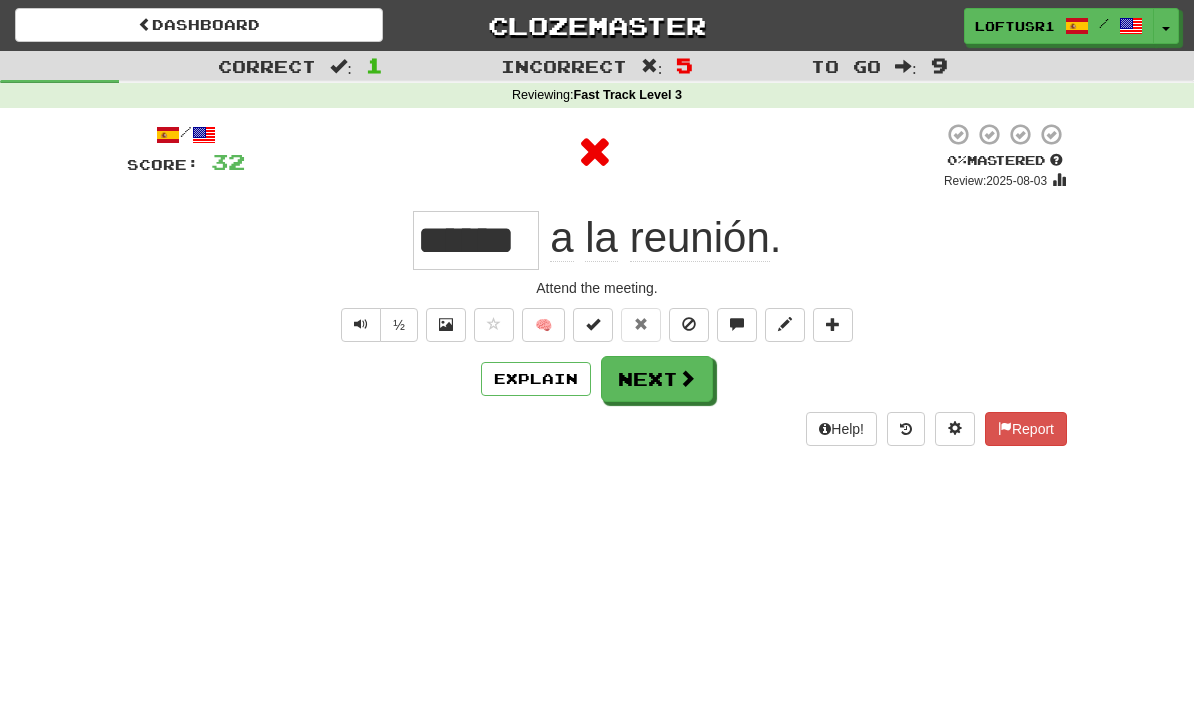 click on "Next" at bounding box center [657, 379] 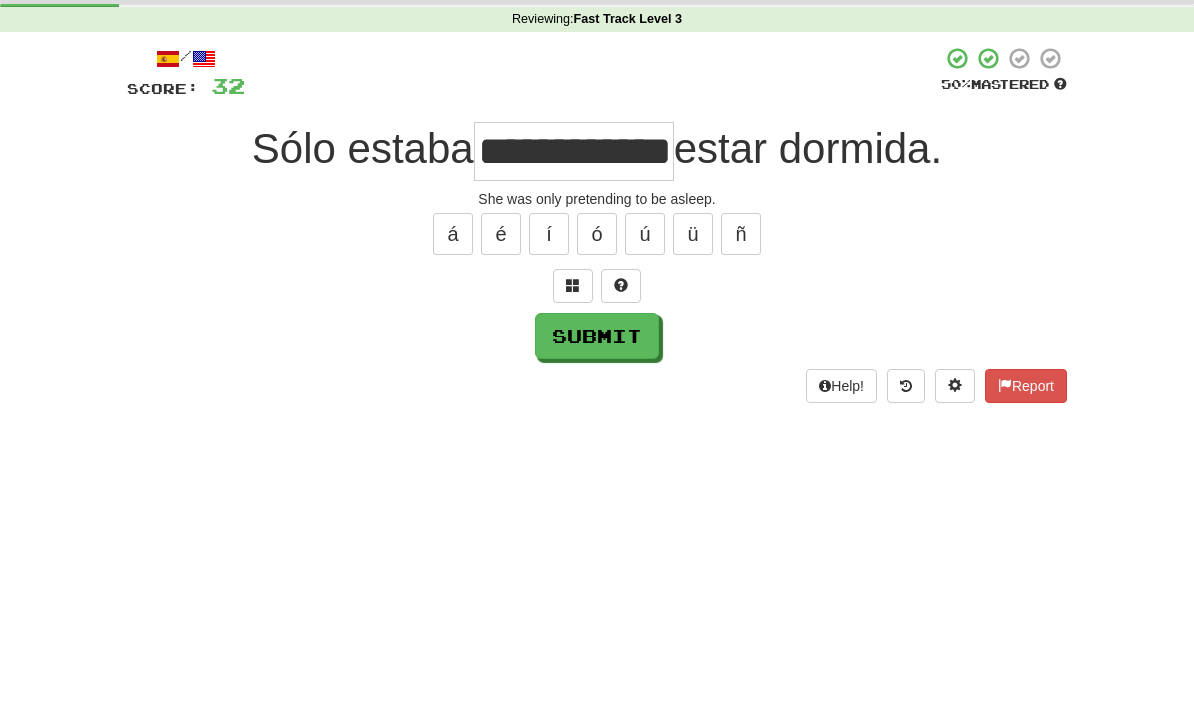 scroll, scrollTop: 76, scrollLeft: 0, axis: vertical 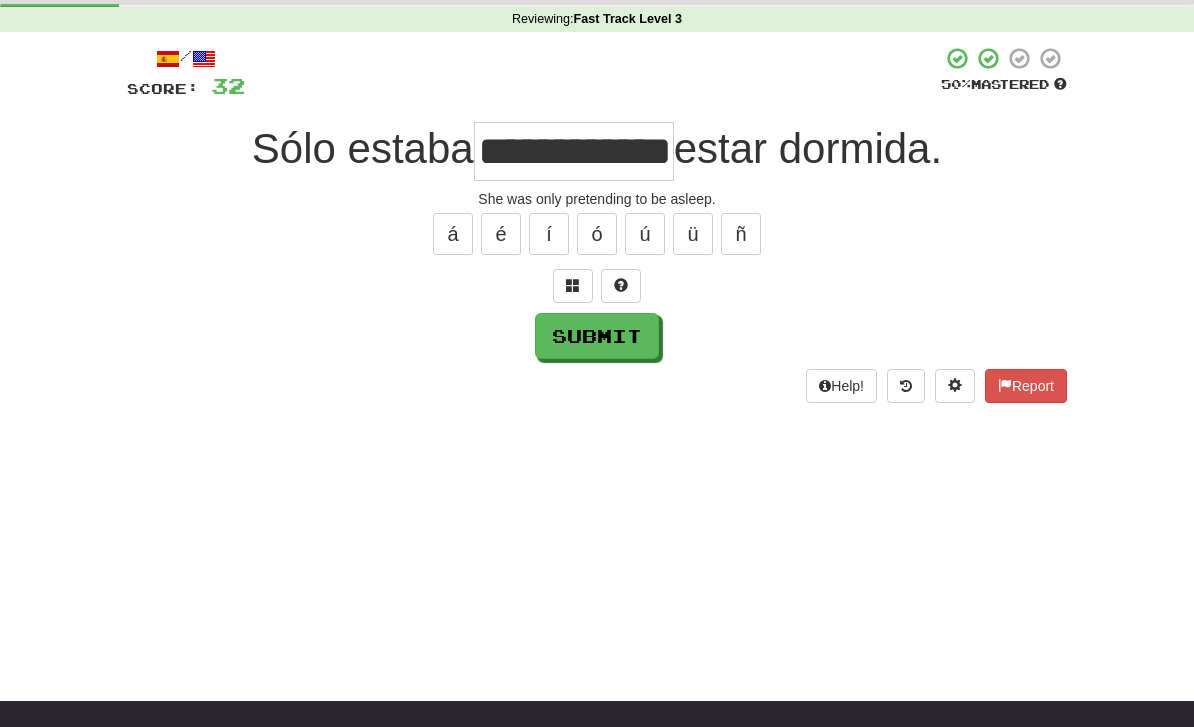 click on "Submit" at bounding box center (597, 336) 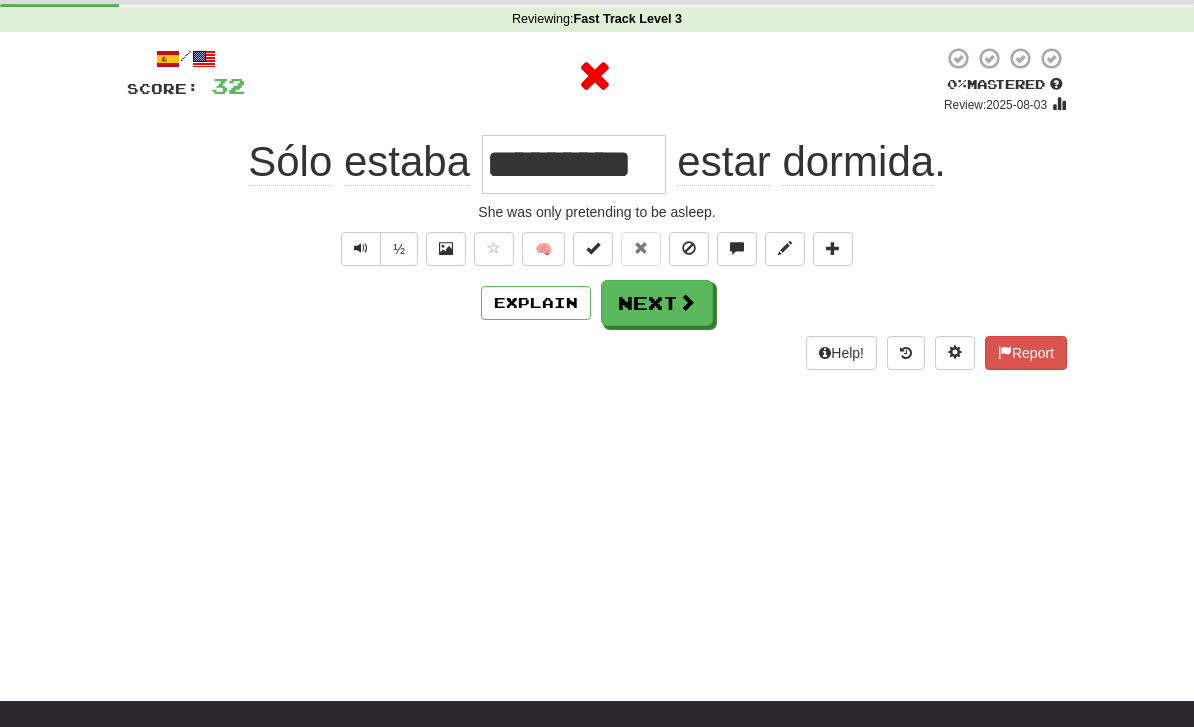scroll, scrollTop: 0, scrollLeft: 0, axis: both 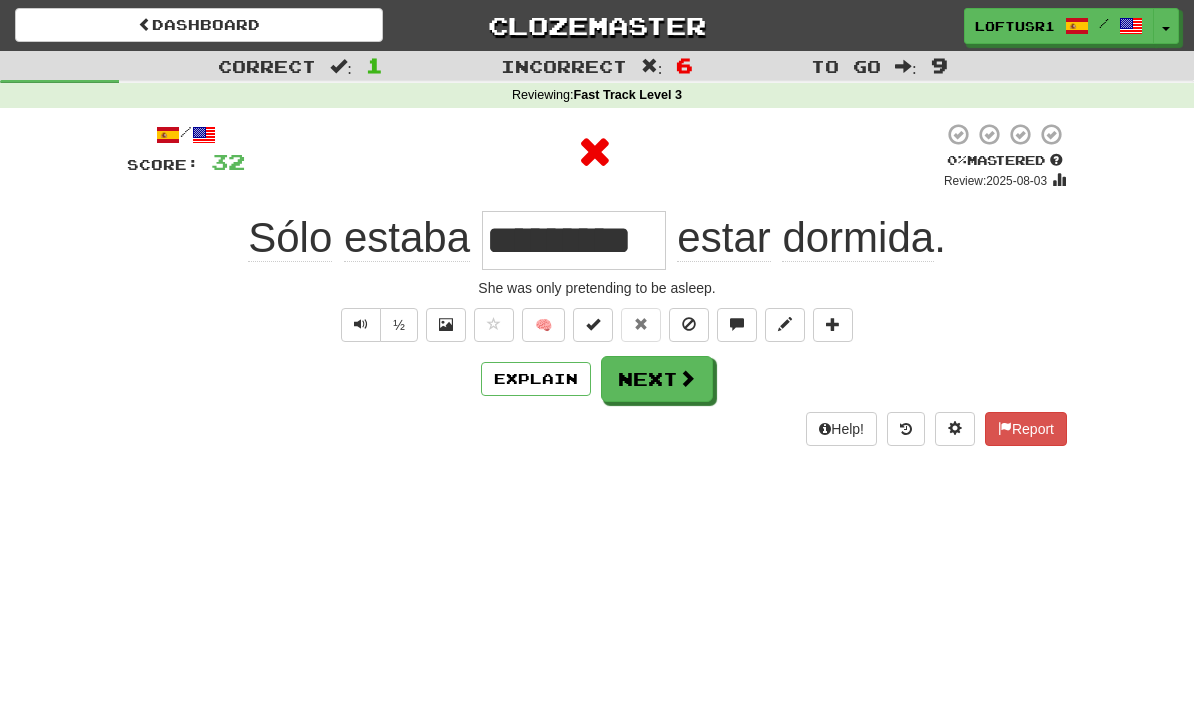 click on "Explain" at bounding box center [536, 379] 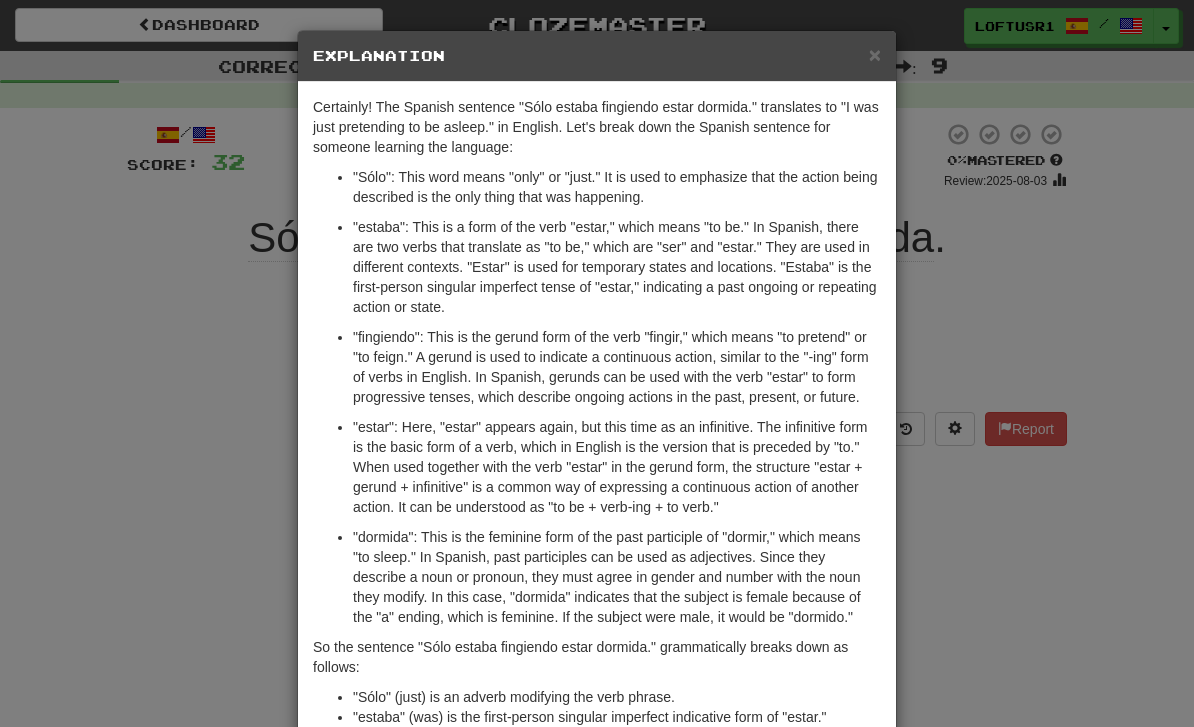 click on "× Explanation Certainly! The Spanish sentence "Sólo estaba fingiendo estar dormida." translates to "I was just pretending to be asleep." in English. Let's break down the Spanish sentence for someone learning the language:
"Sólo": This word means "only" or "just." It is used to emphasize that the action being described is the only thing that was happening.
"estaba": This is a form of the verb "estar," which means "to be." In Spanish, there are two verbs that translate as "to be," which are "ser" and "estar." They are used in different contexts. "Estar" is used for temporary states and locations. "Estaba" is the first-person singular imperfect tense of "estar," indicating a past ongoing or repeating action or state.
So the sentence "Sólo estaba fingiendo estar dormida." grammatically breaks down as follows:
"Sólo" (just) is an adverb modifying the verb phrase.
"estaba" (was) is the first-person singular imperfect indicative form of "estar."
Let us know !" at bounding box center (597, 363) 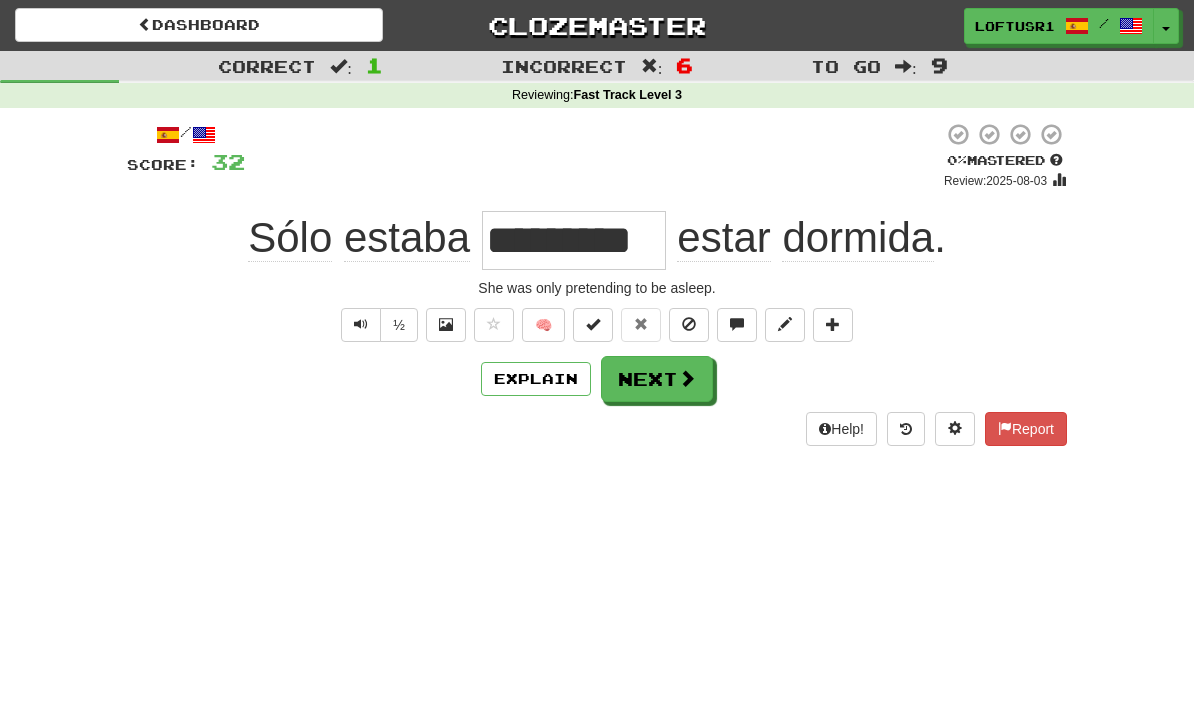 click on "Next" at bounding box center [657, 379] 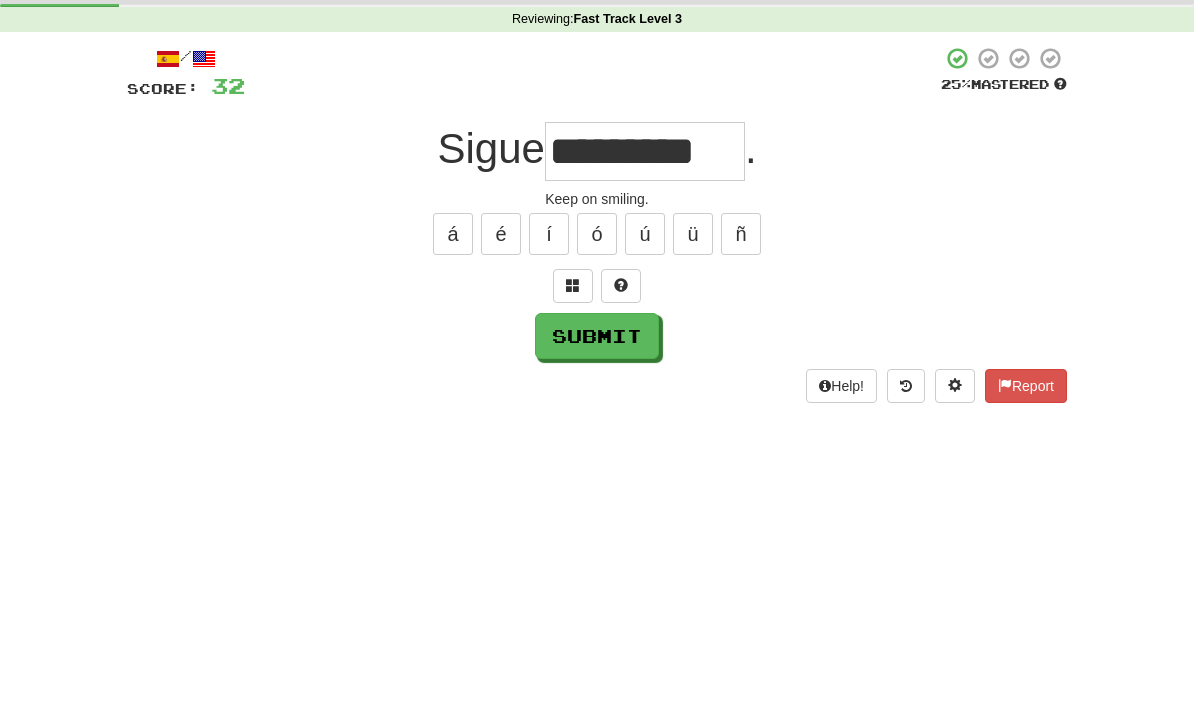 scroll, scrollTop: 76, scrollLeft: 0, axis: vertical 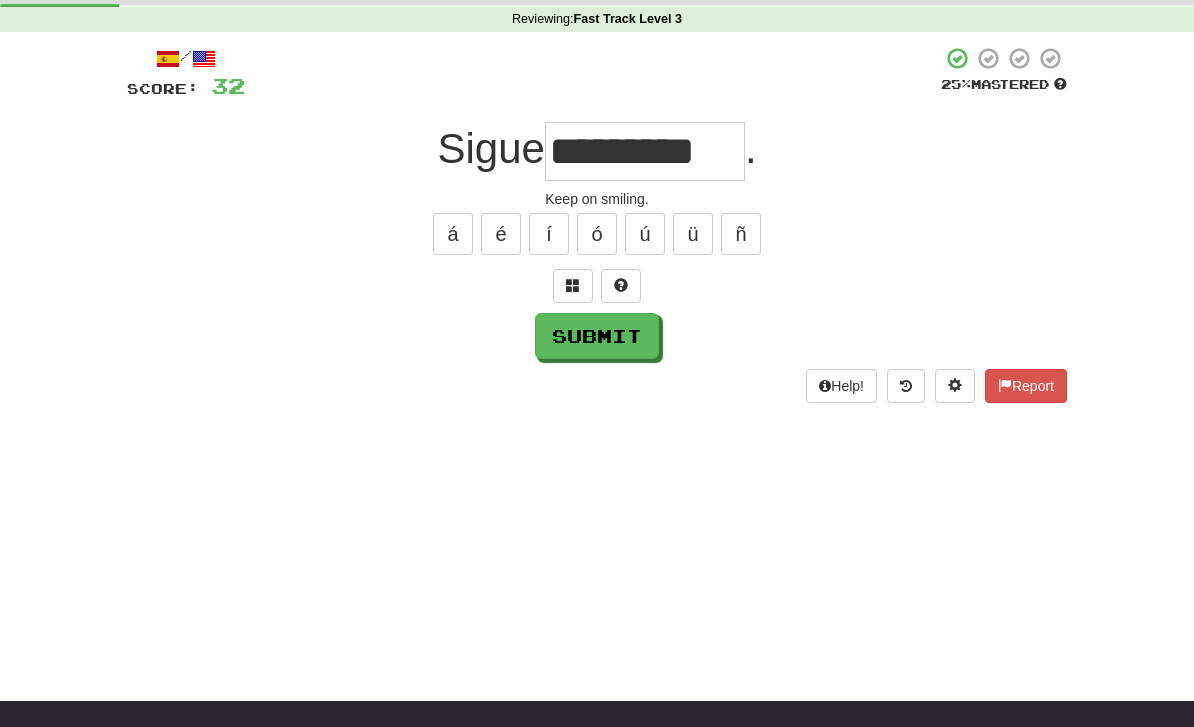 type on "*********" 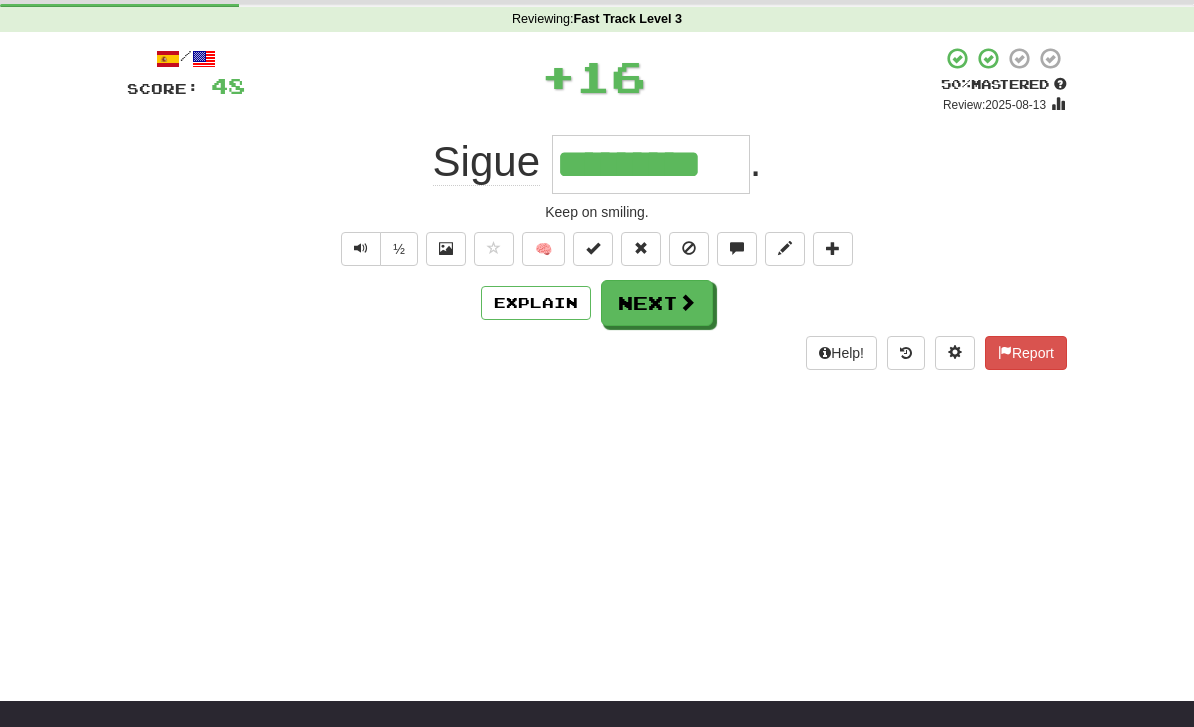 scroll, scrollTop: 0, scrollLeft: 0, axis: both 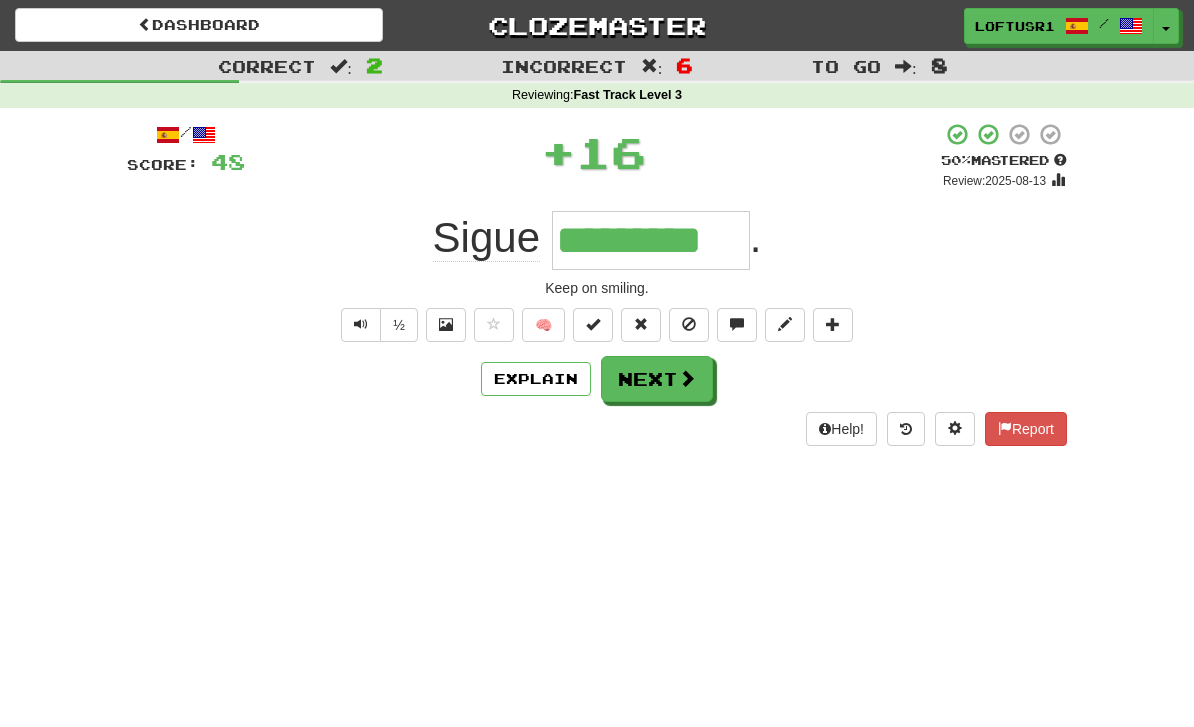 click on "Next" at bounding box center [657, 379] 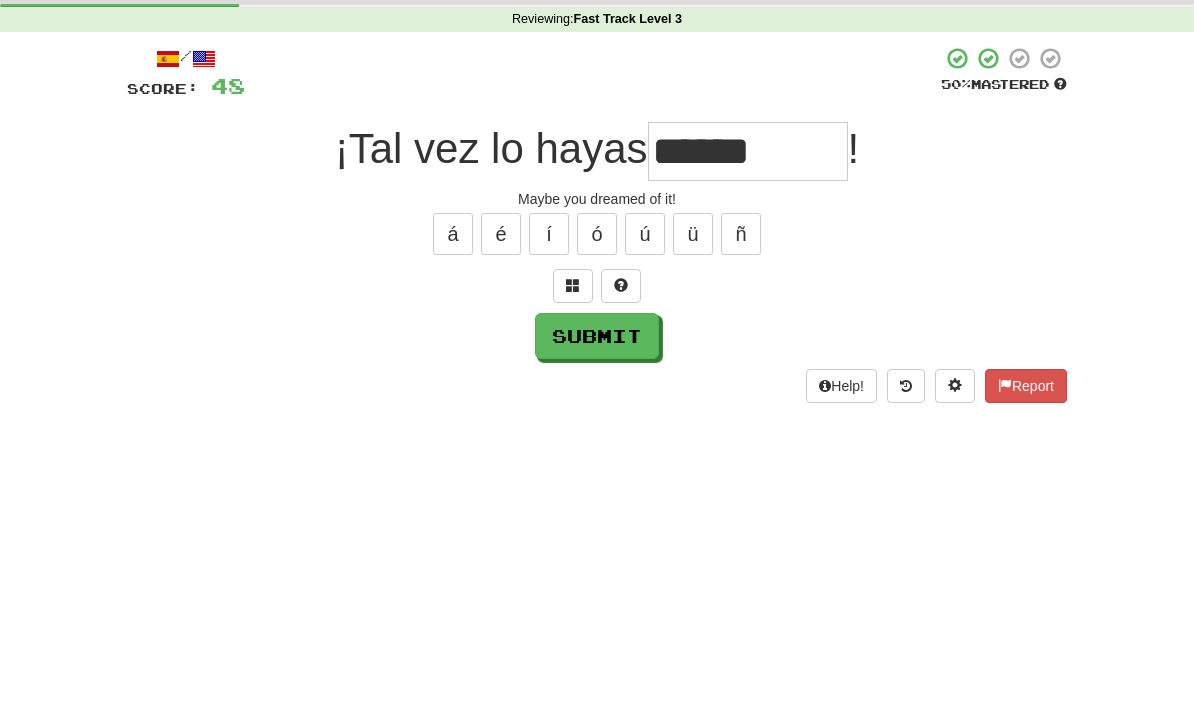 scroll, scrollTop: 76, scrollLeft: 0, axis: vertical 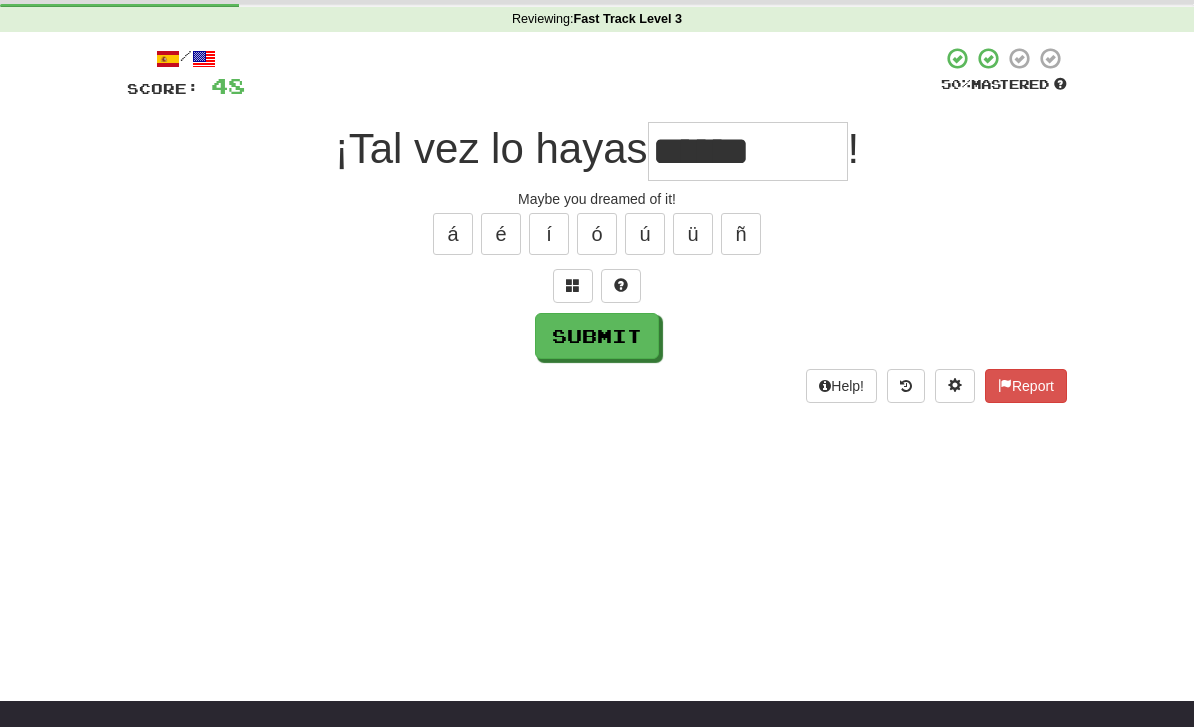 type on "******" 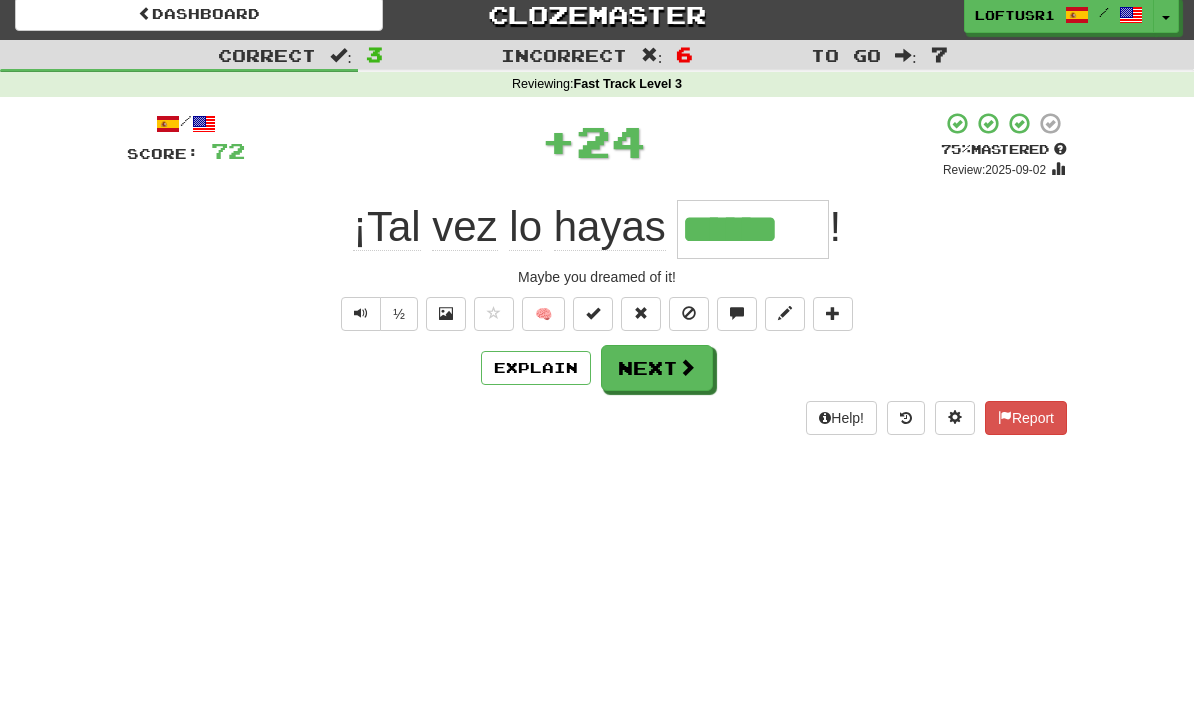 scroll, scrollTop: 0, scrollLeft: 0, axis: both 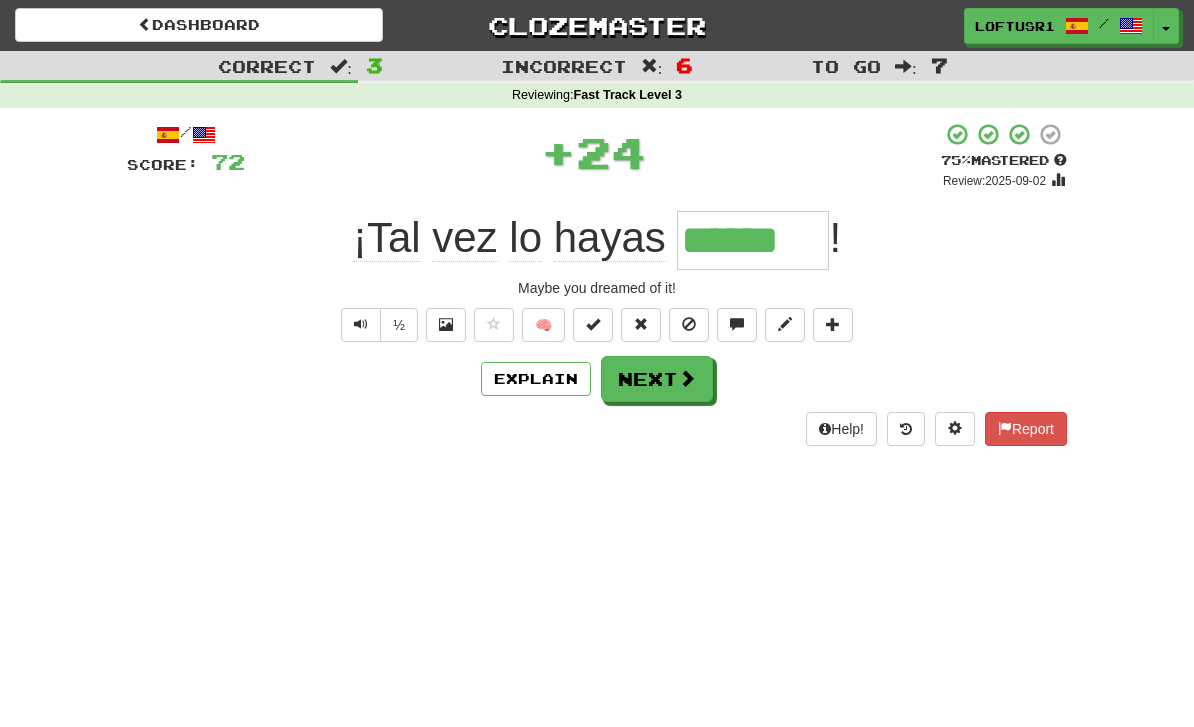 click on "Next" at bounding box center [657, 379] 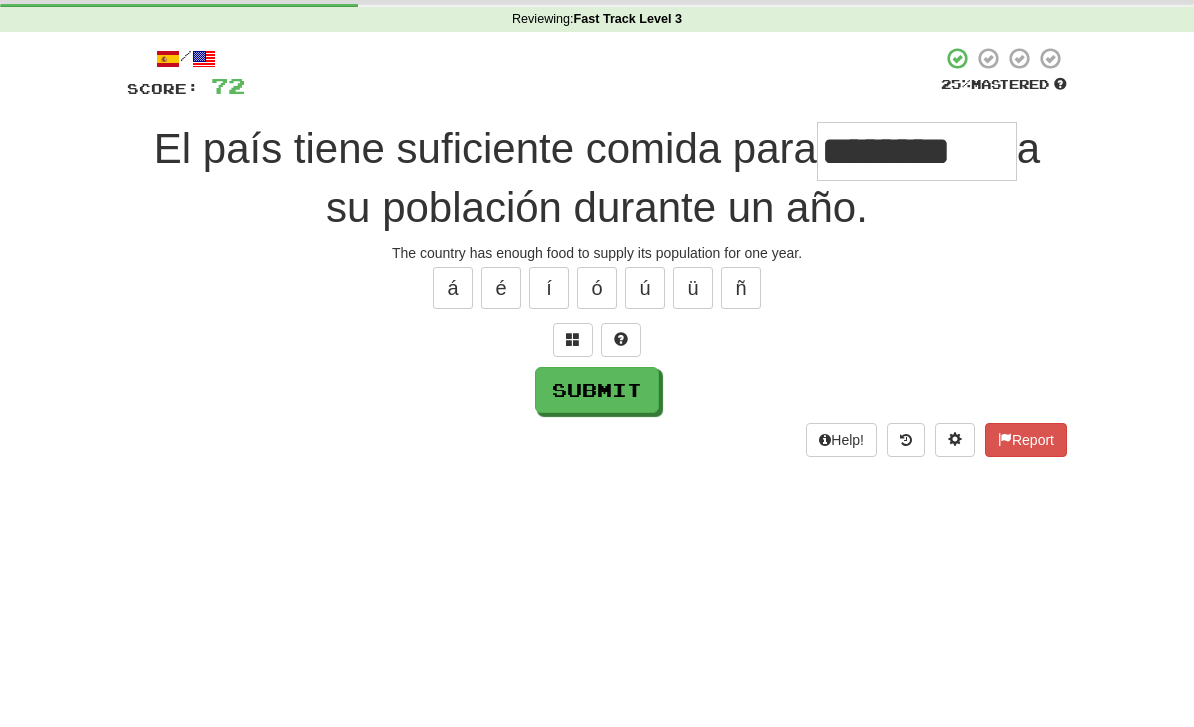 scroll, scrollTop: 76, scrollLeft: 0, axis: vertical 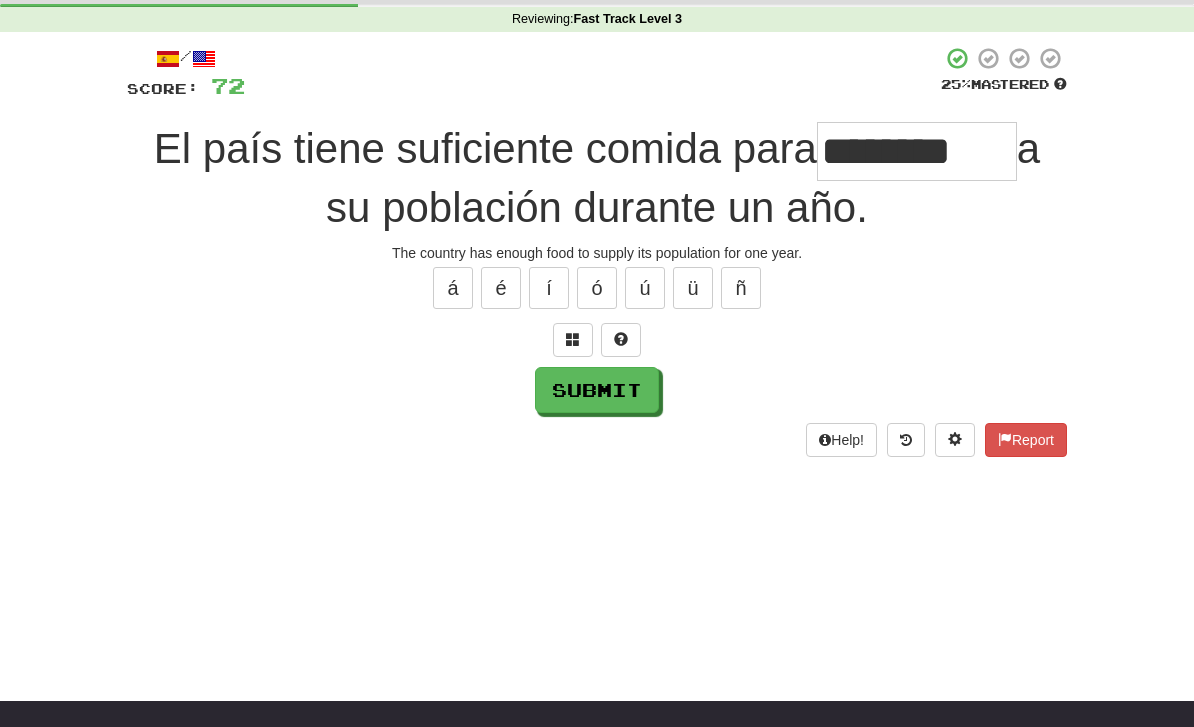 click on "Submit" at bounding box center [597, 390] 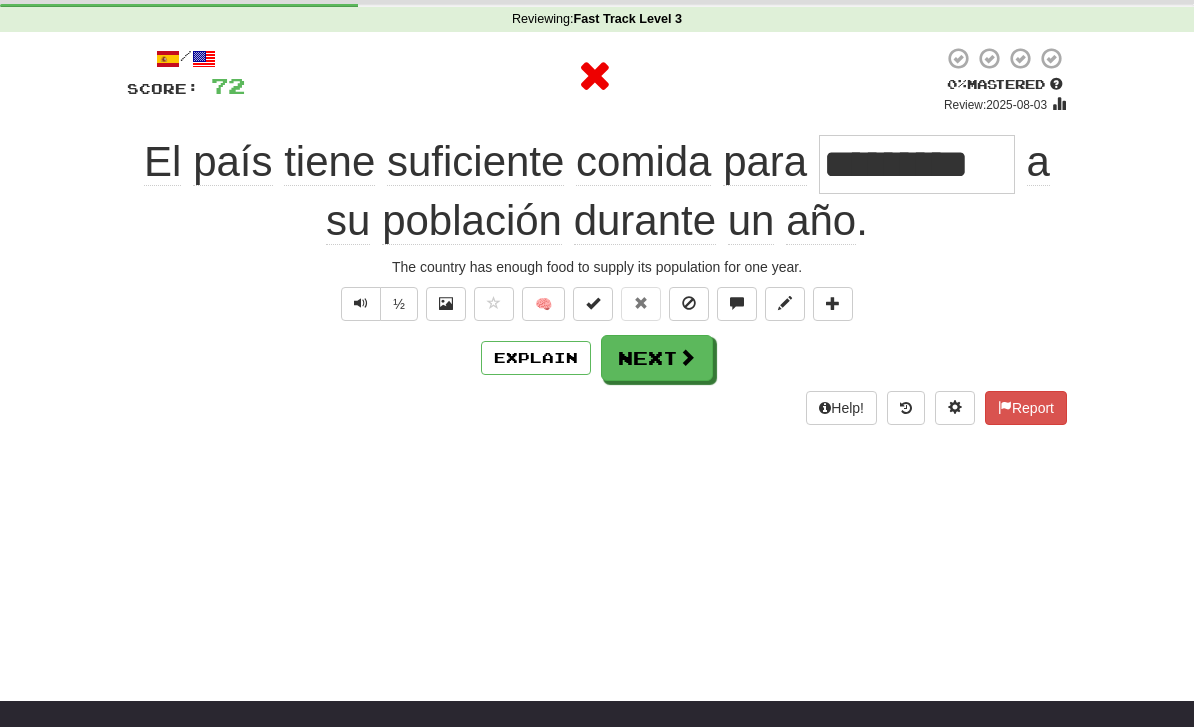 scroll, scrollTop: 0, scrollLeft: 0, axis: both 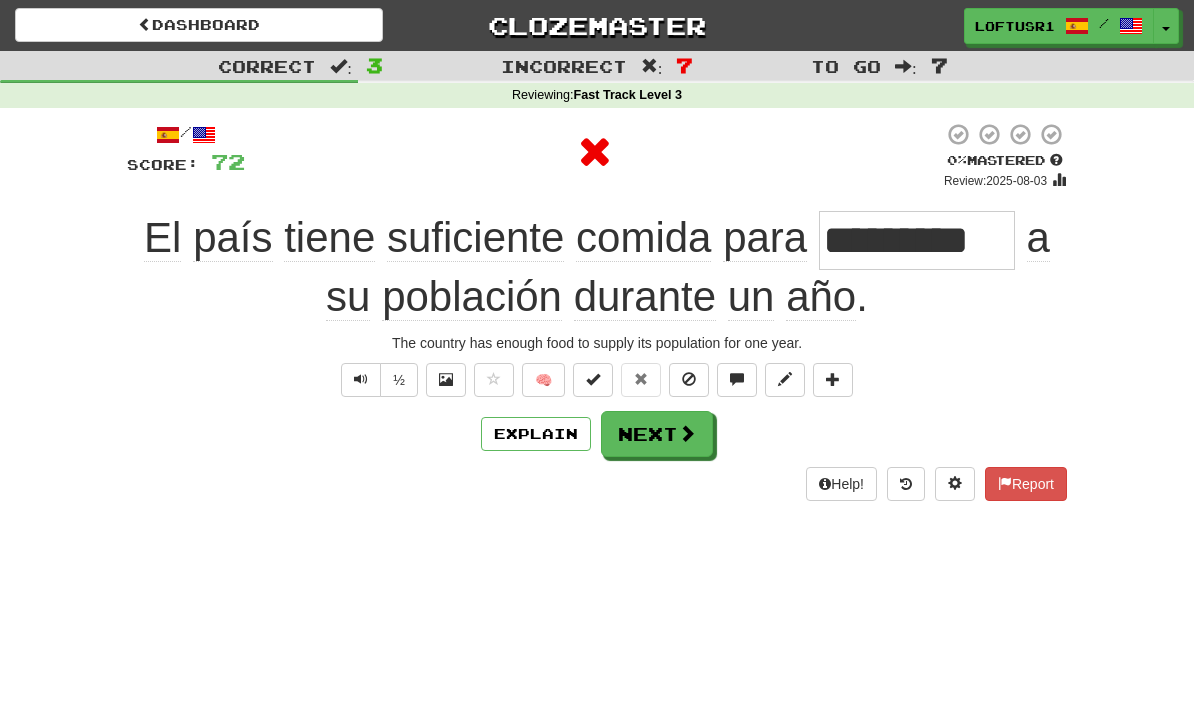 click on "Explain" at bounding box center [536, 434] 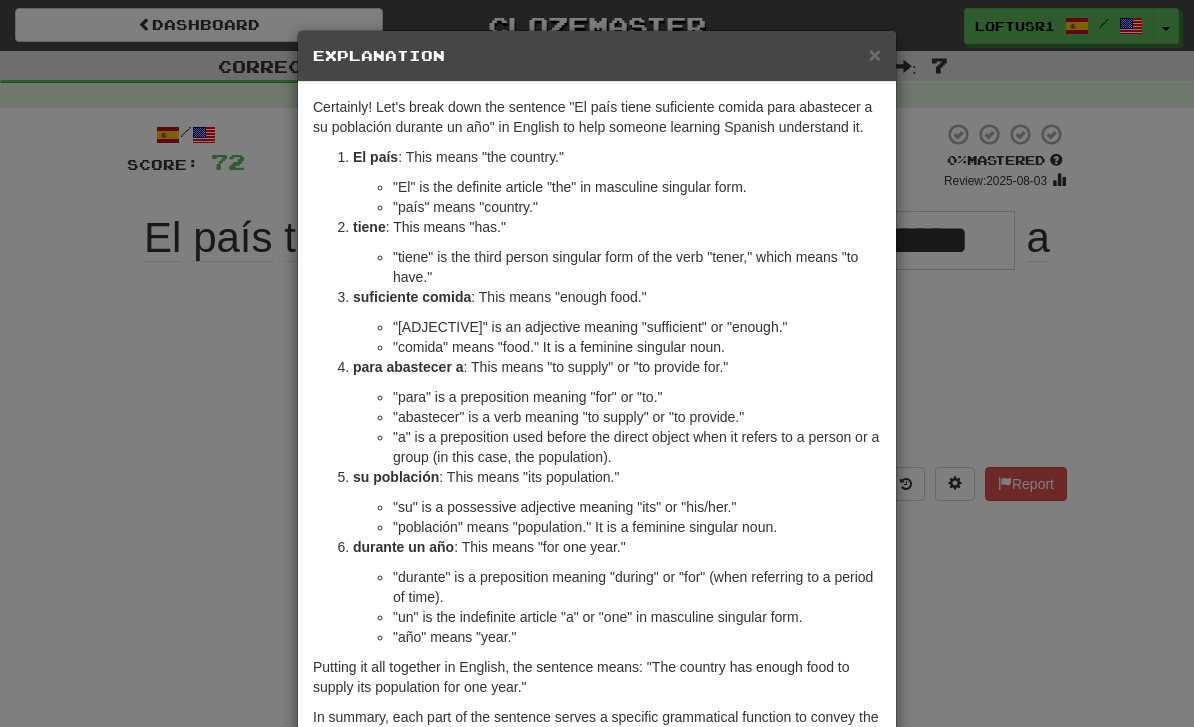 click on "× Explanation Certainly! Let's break down the sentence "El país tiene suficiente comida para abastecer a su población durante un año" in English to help someone learning Spanish understand it.
El país : This means "the country."
"El" is the definite article "the" in masculine singular form.
"país" means "country."
tiene : This means "has."
"tiene" is the third person singular form of the verb "tener," which means "to have."
suficiente comida : This means "enough food."
"suficiente" is an adjective meaning "sufficient" or "enough."
"comida" means "food." It is a feminine singular noun.
para abastecer a : This means "to supply" or "to provide for."
"para" is a preposition meaning "for" or "to."
"abastecer" is a verb meaning "to supply" or "to provide."
"a" is a preposition used before the direct object when it refers to a person or a group (in this case, the population).
su población : This means "its population."
durante un año" at bounding box center [597, 363] 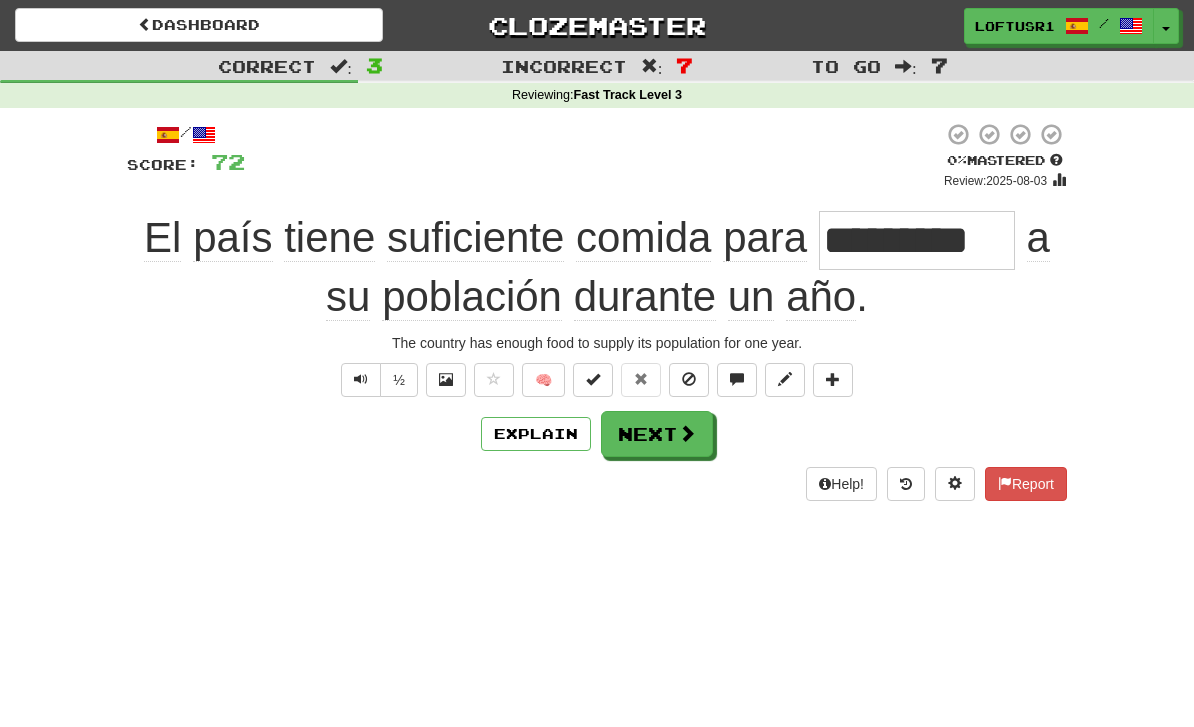 click on "Explain" at bounding box center [536, 434] 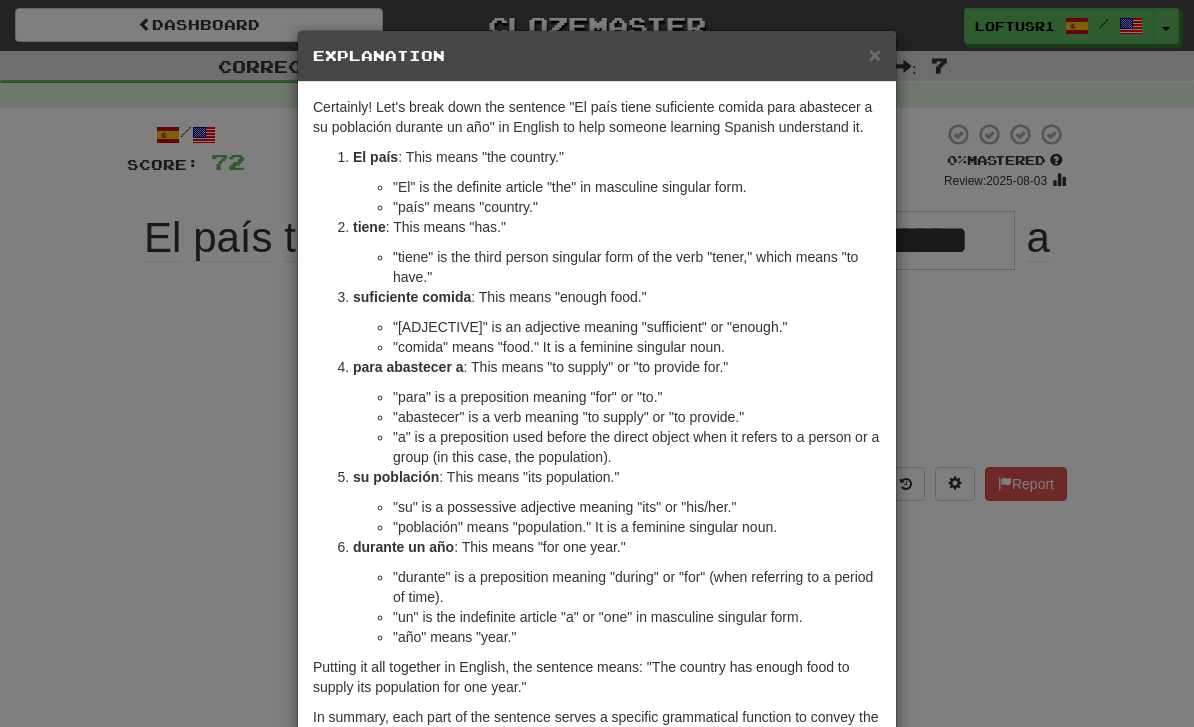 click on "× Explanation Certainly! Let's break down the sentence "El país tiene suficiente comida para abastecer a su población durante un año" in English to help someone learning Spanish understand it.
El país : This means "the country."
"El" is the definite article "the" in masculine singular form.
"país" means "country."
tiene : This means "has."
"tiene" is the third person singular form of the verb "tener," which means "to have."
suficiente comida : This means "enough food."
"suficiente" is an adjective meaning "sufficient" or "enough."
"comida" means "food." It is a feminine singular noun.
para abastecer a : This means "to supply" or "to provide for."
"para" is a preposition meaning "for" or "to."
"abastecer" is a verb meaning "to supply" or "to provide."
"a" is a preposition used before the direct object when it refers to a person or a group (in this case, the population).
su población : This means "its population."
durante un año" at bounding box center [597, 363] 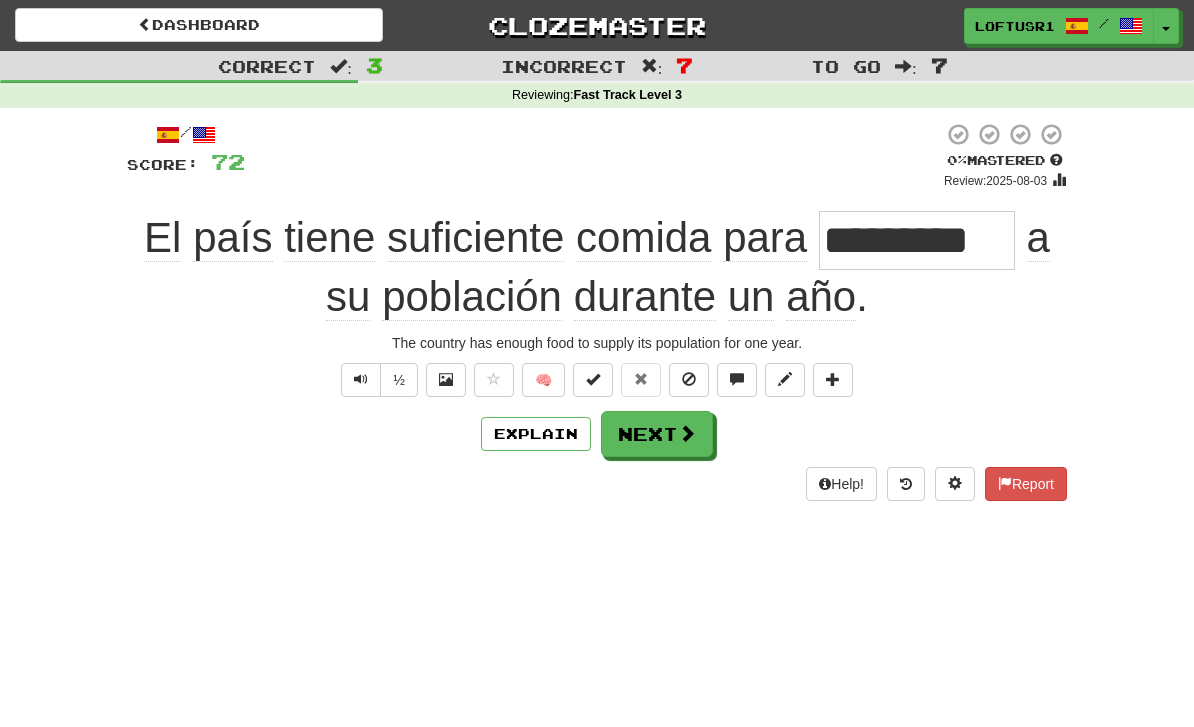 click on "Next" at bounding box center [657, 434] 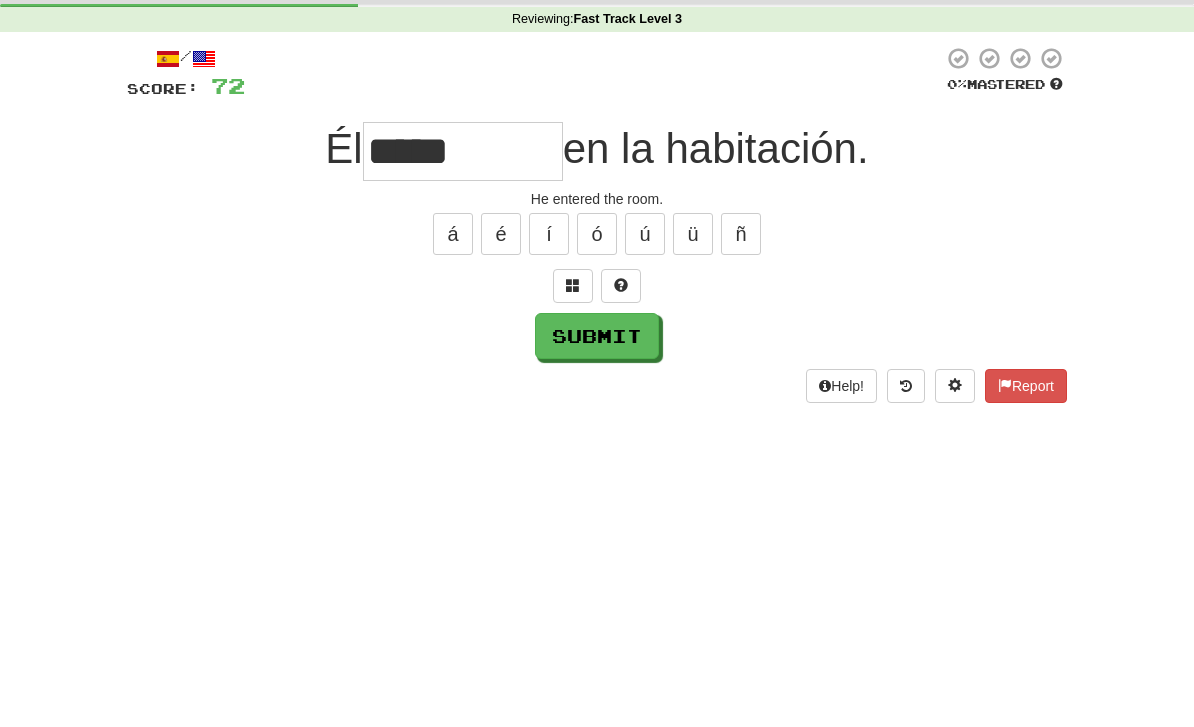 scroll, scrollTop: 76, scrollLeft: 0, axis: vertical 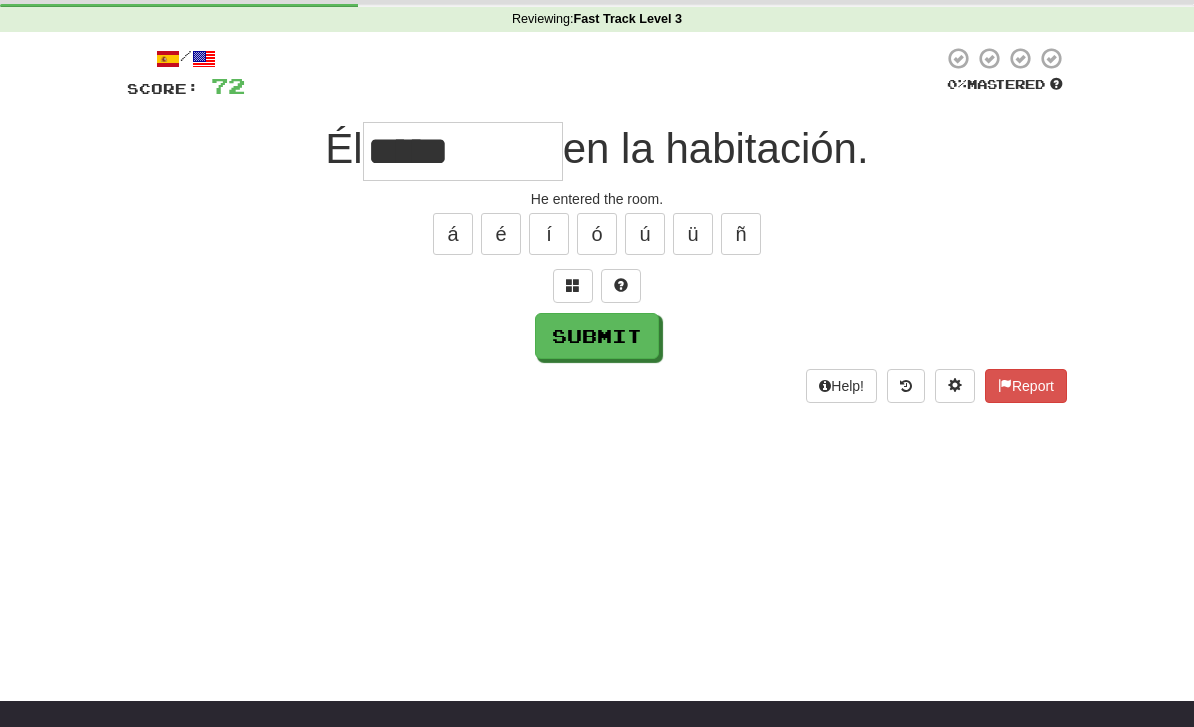 type on "*****" 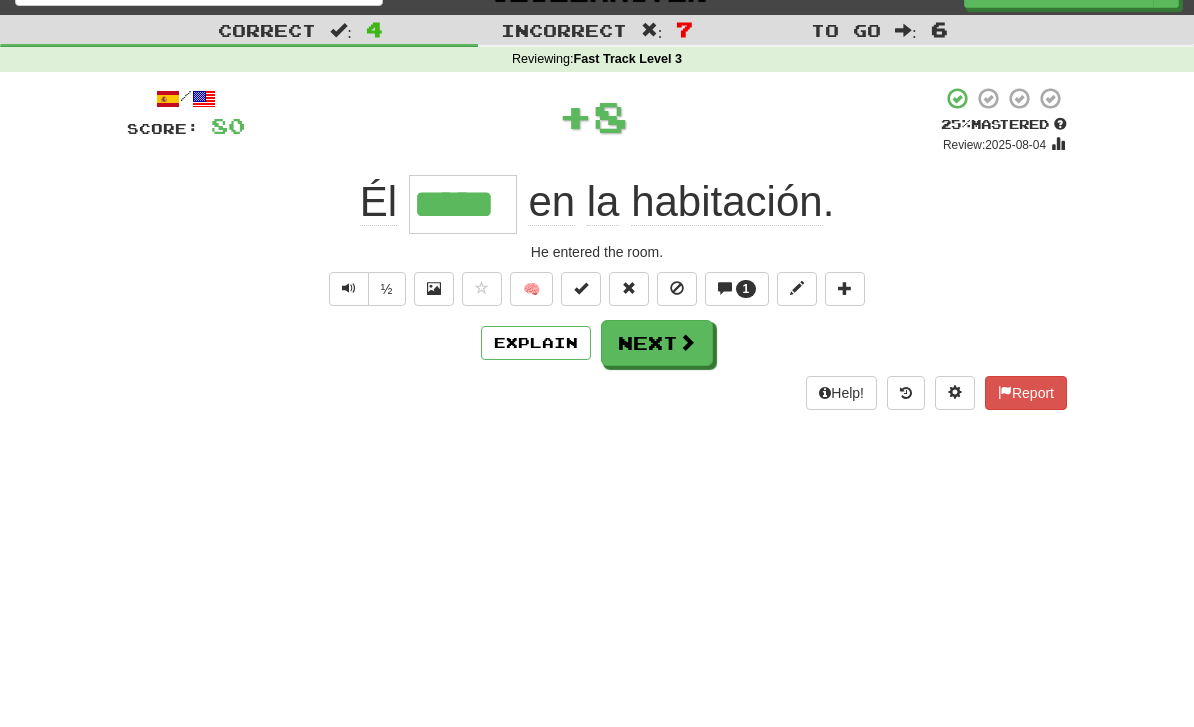 scroll, scrollTop: 0, scrollLeft: 0, axis: both 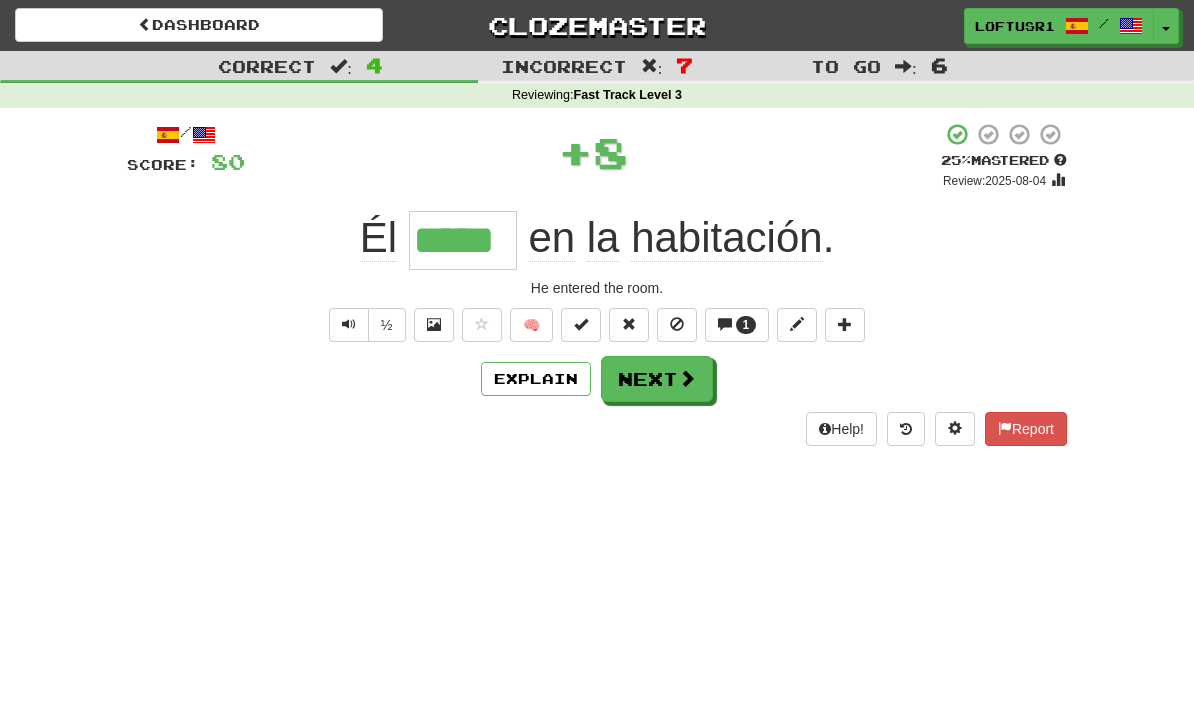 click at bounding box center [687, 378] 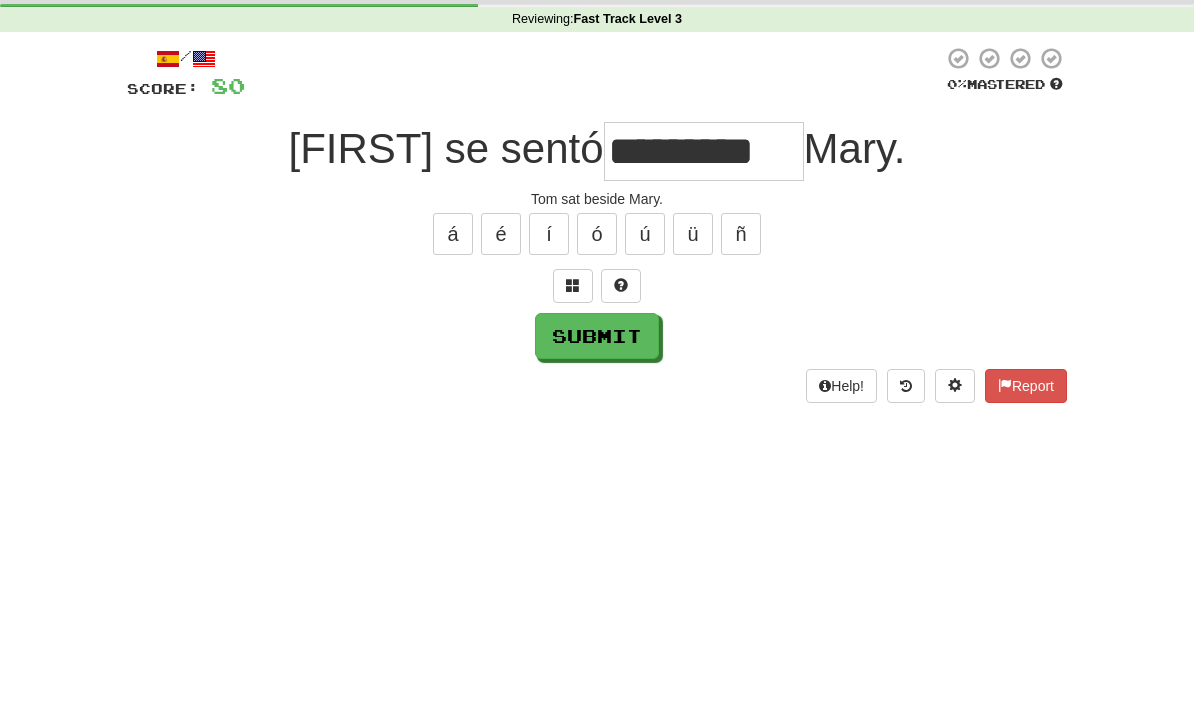 scroll, scrollTop: 76, scrollLeft: 0, axis: vertical 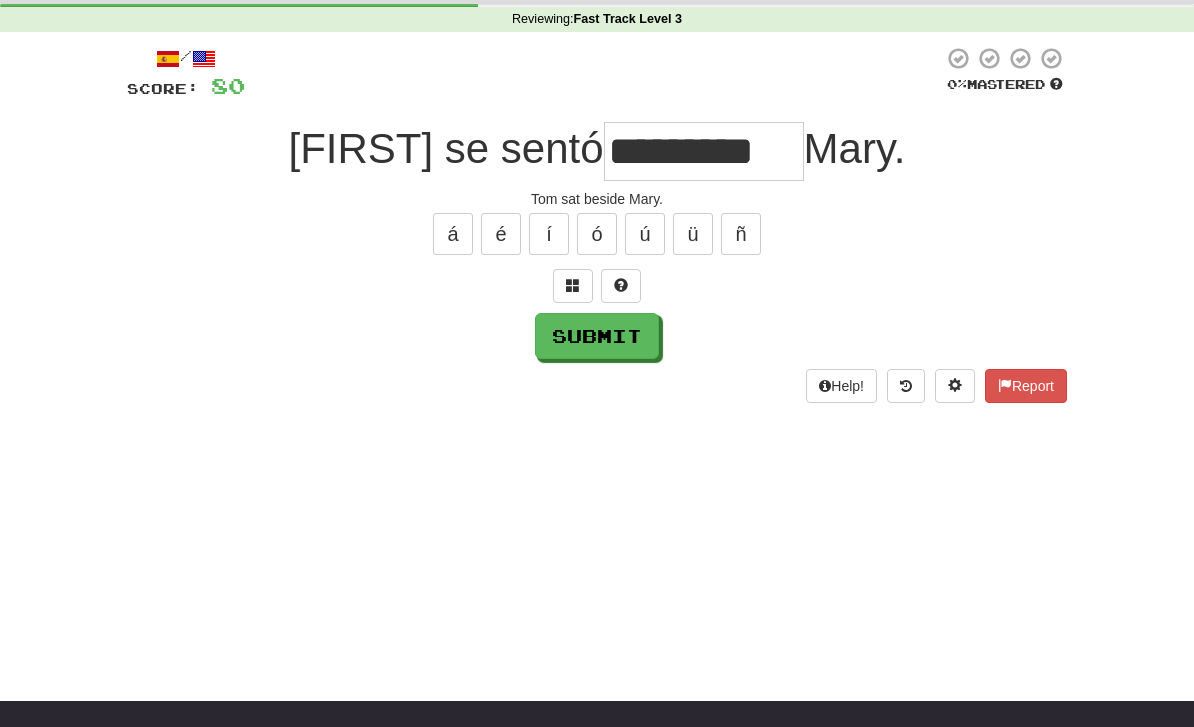click on "Submit" at bounding box center [597, 336] 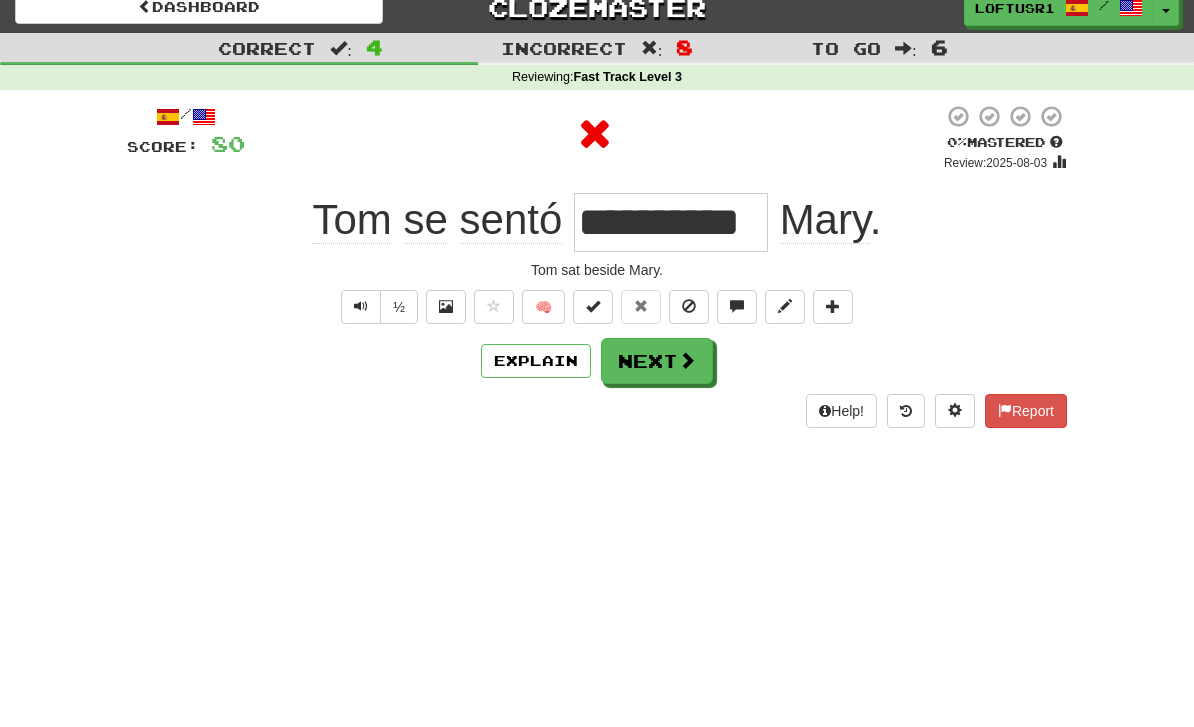 scroll, scrollTop: 0, scrollLeft: 0, axis: both 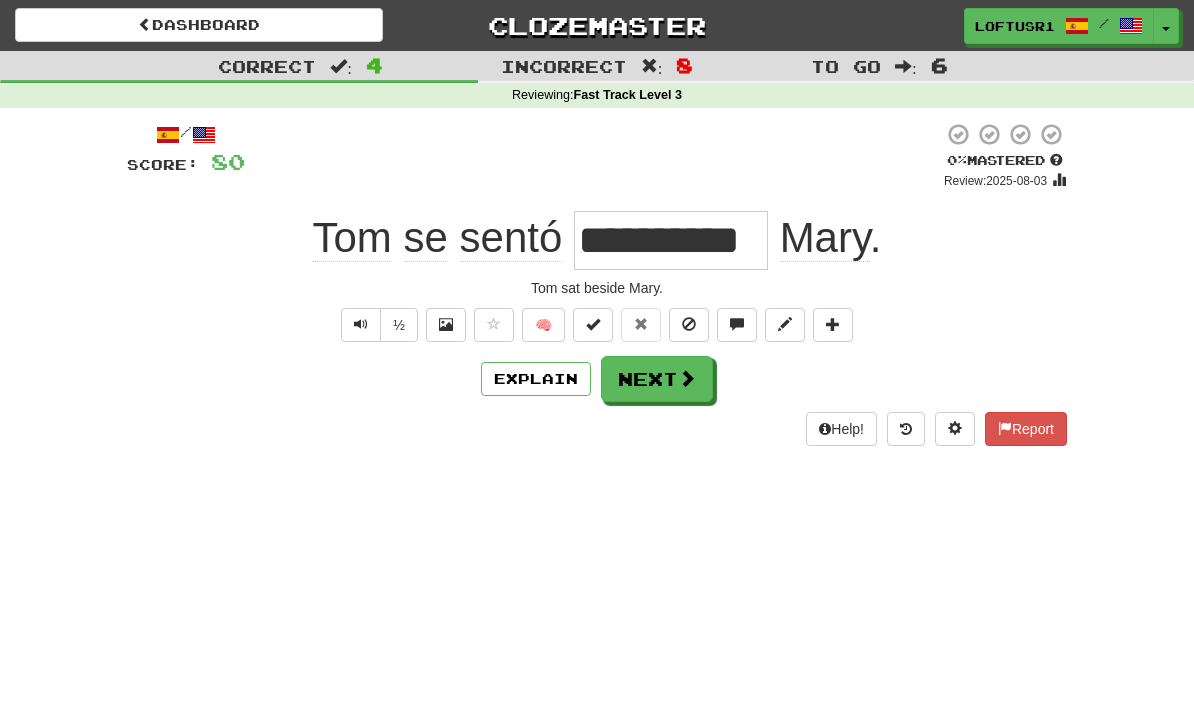 click on "Explain" at bounding box center (536, 379) 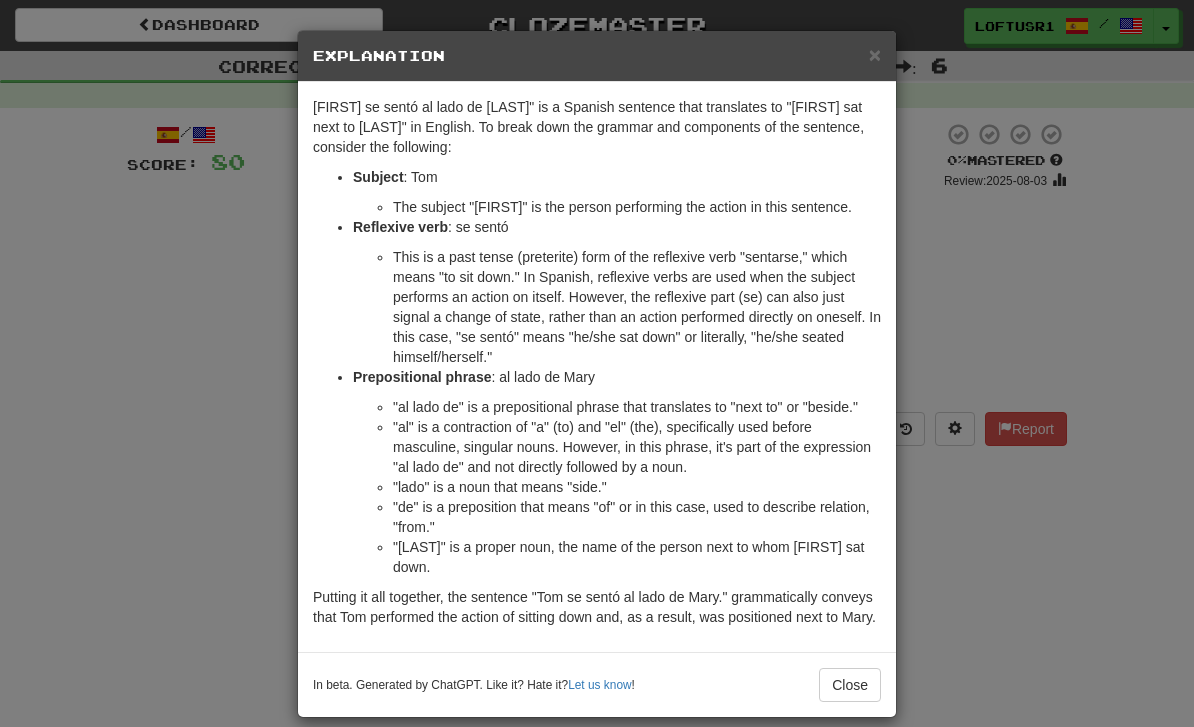 scroll, scrollTop: 0, scrollLeft: 0, axis: both 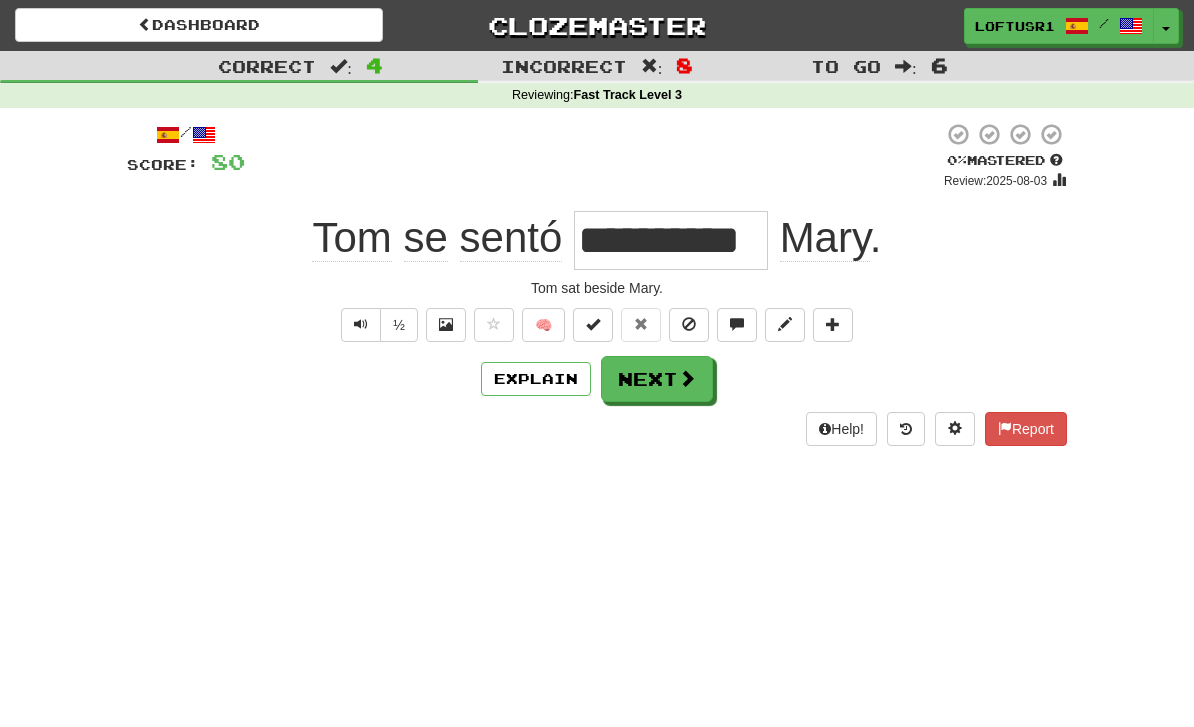 click on "Next" at bounding box center (657, 379) 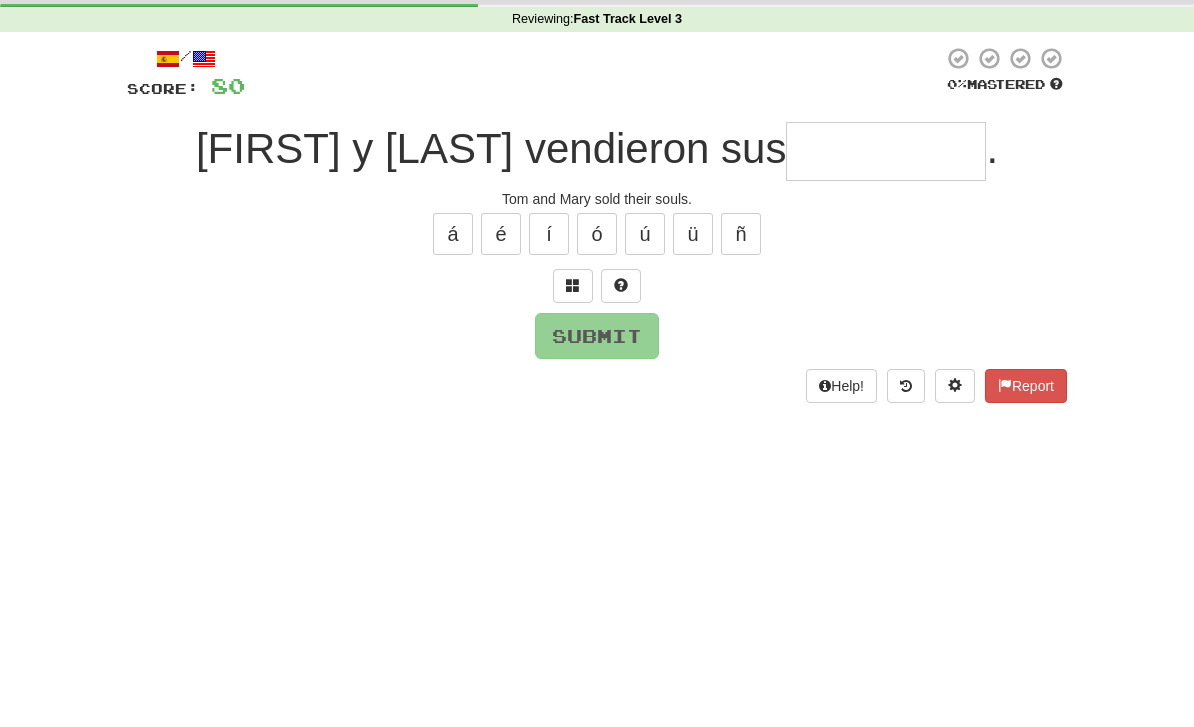 type on "*" 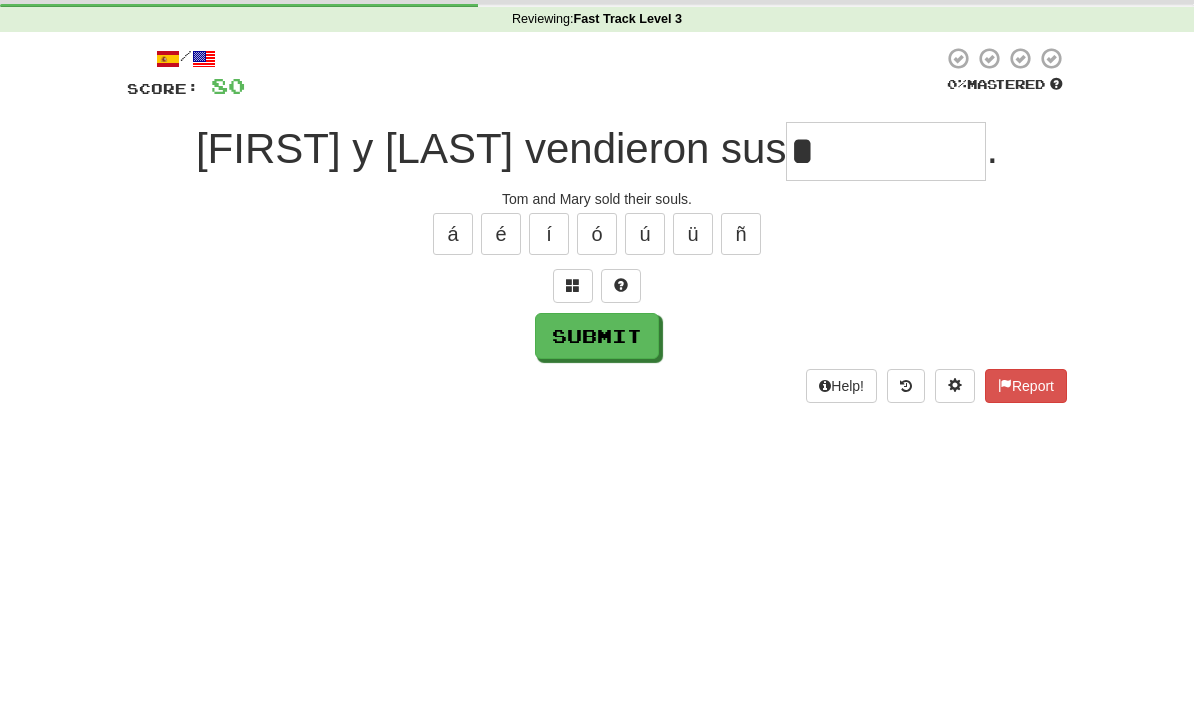 scroll, scrollTop: 76, scrollLeft: 0, axis: vertical 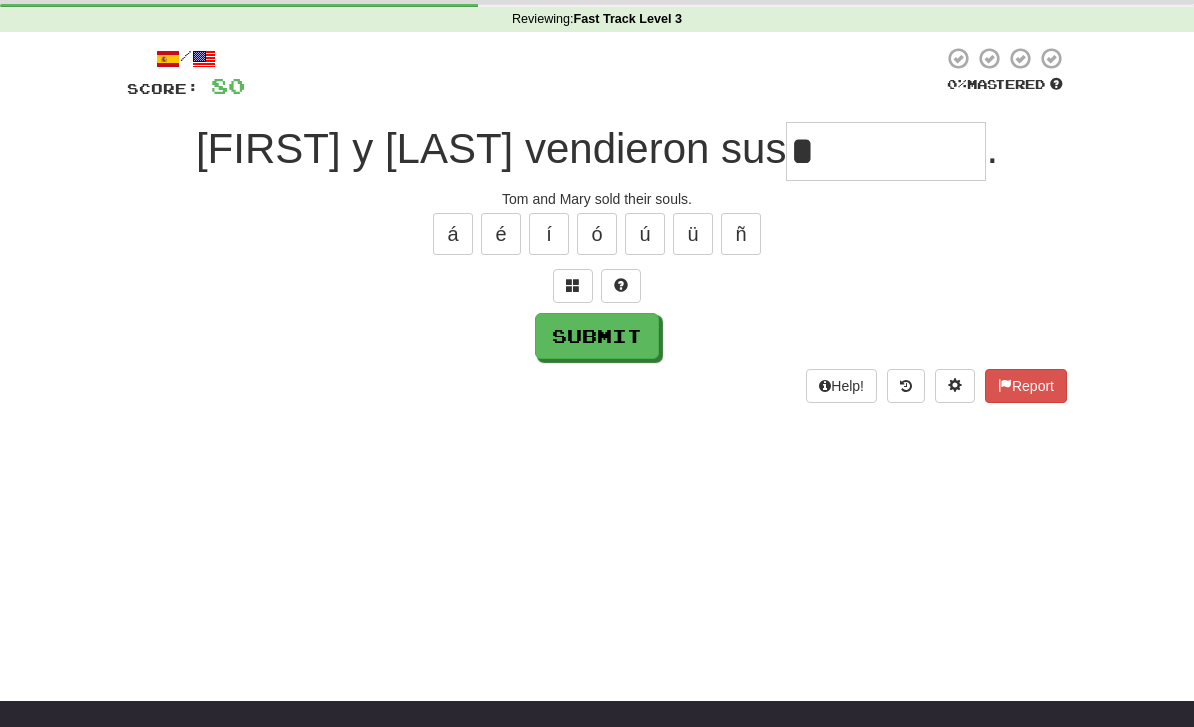 click on "Submit" at bounding box center [597, 336] 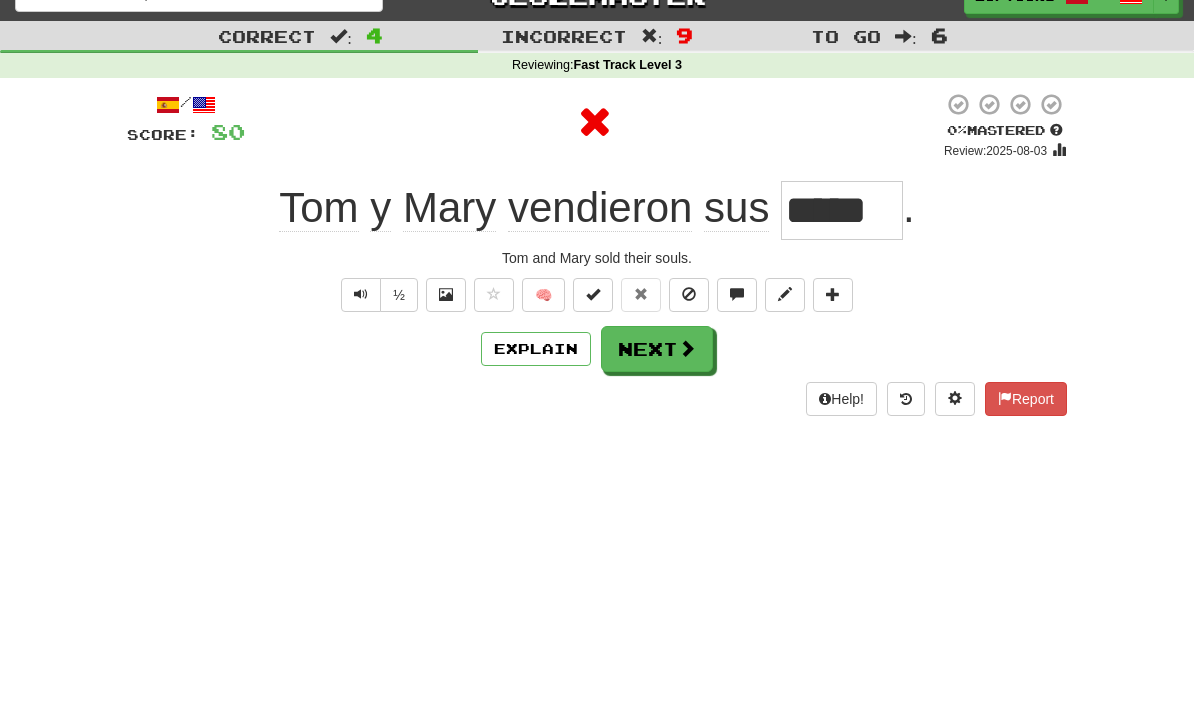 scroll, scrollTop: 0, scrollLeft: 0, axis: both 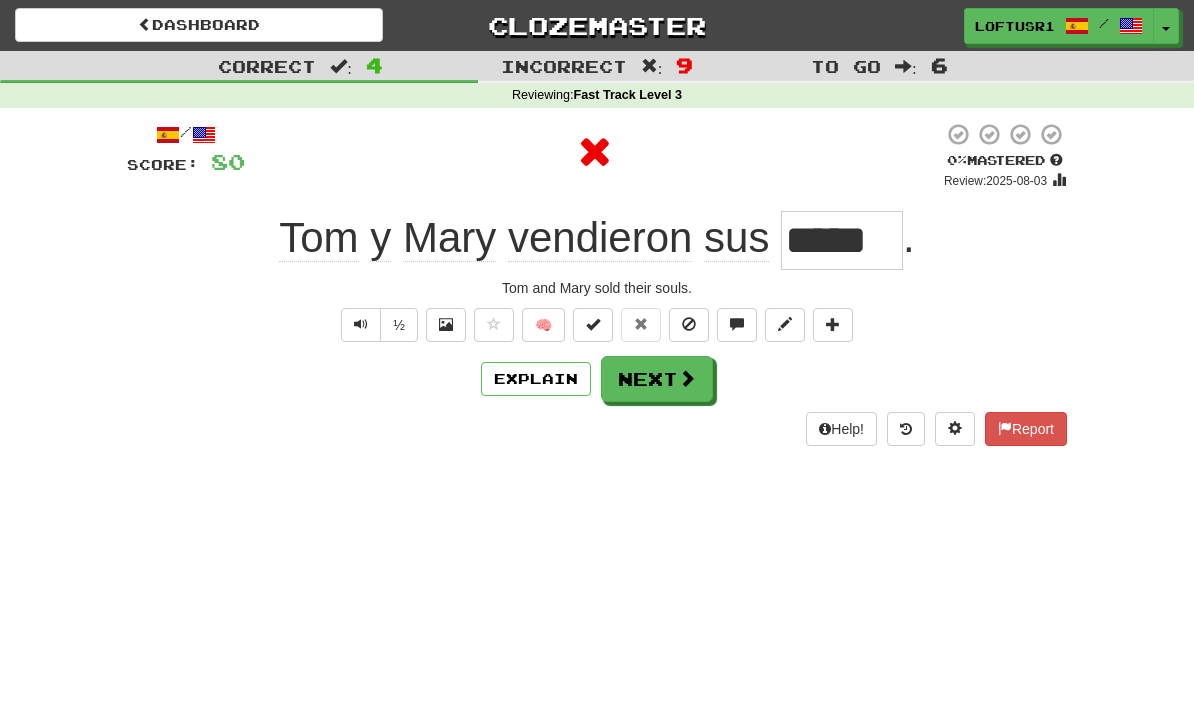 click on "Next" at bounding box center [657, 379] 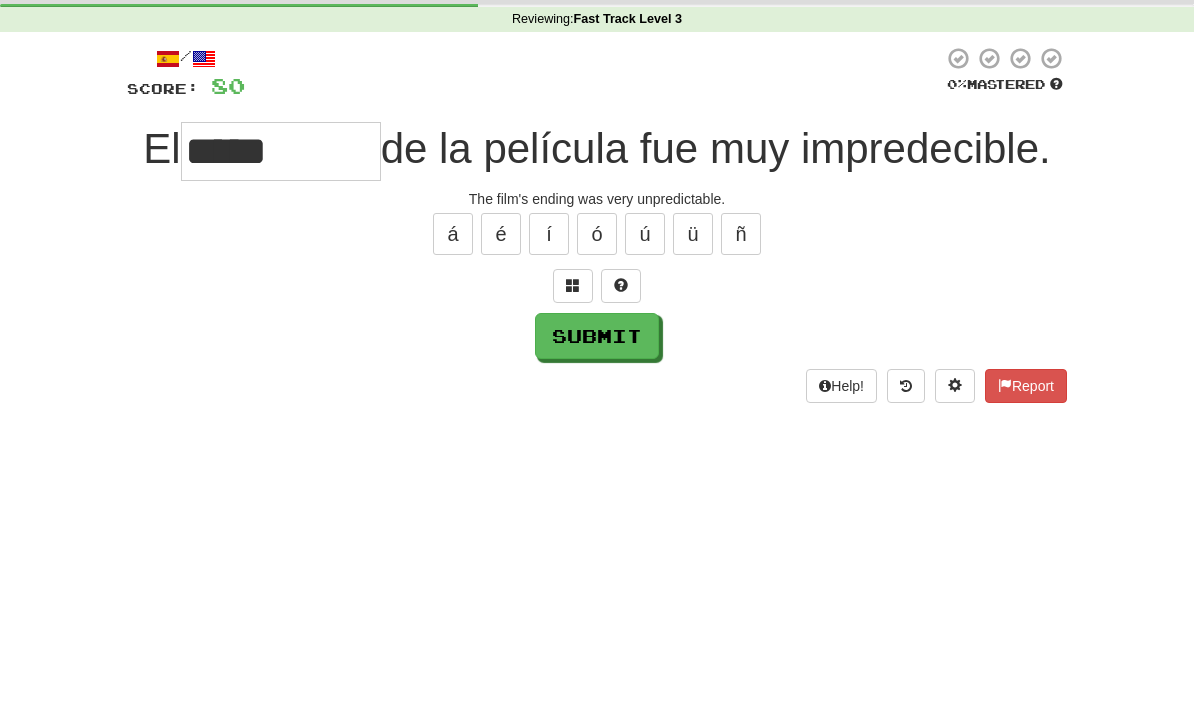 scroll, scrollTop: 76, scrollLeft: 0, axis: vertical 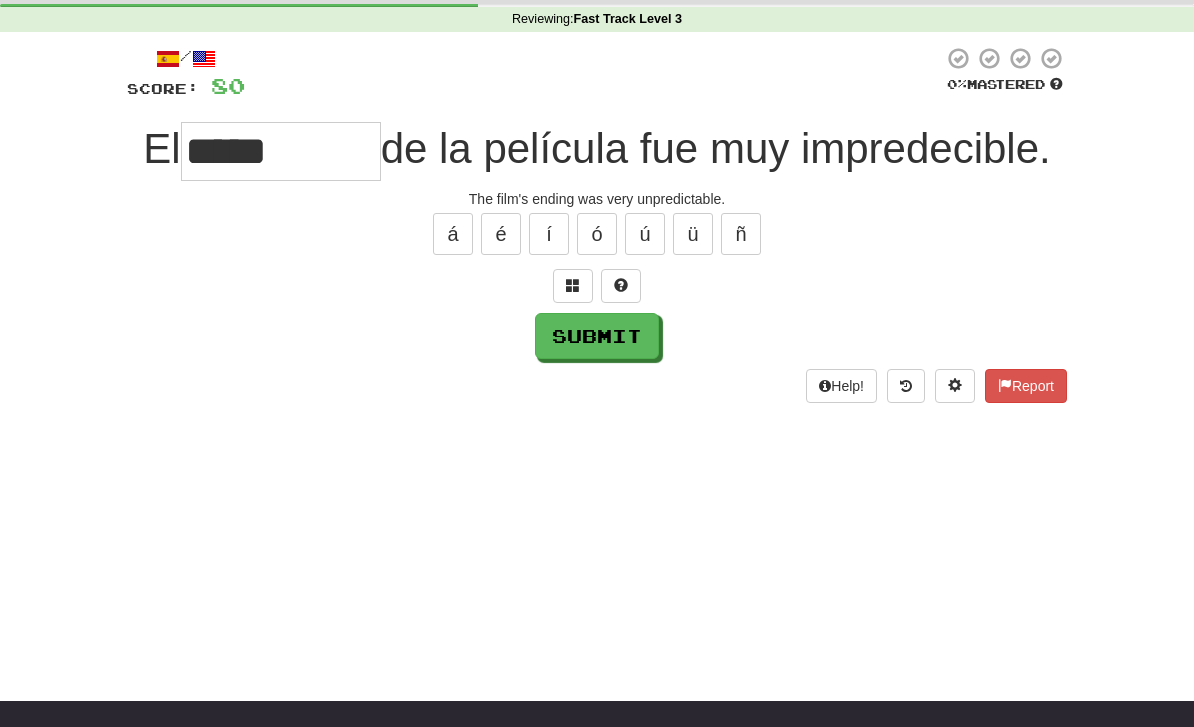 type on "*****" 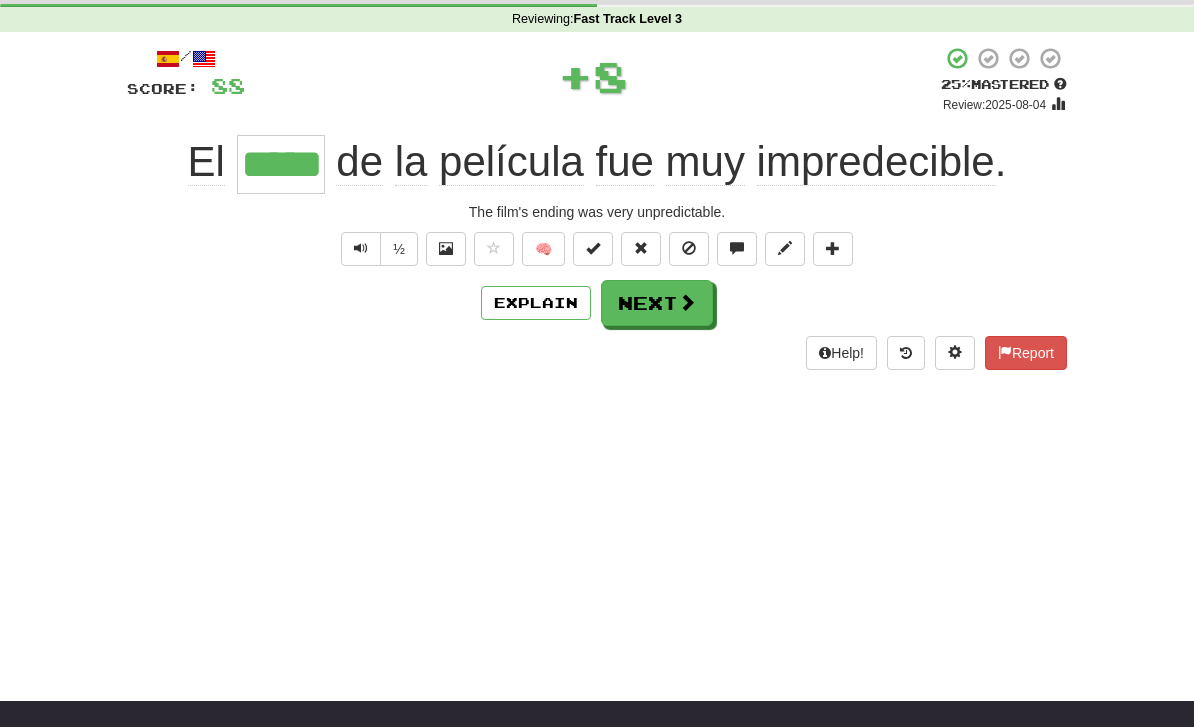 scroll, scrollTop: 0, scrollLeft: 0, axis: both 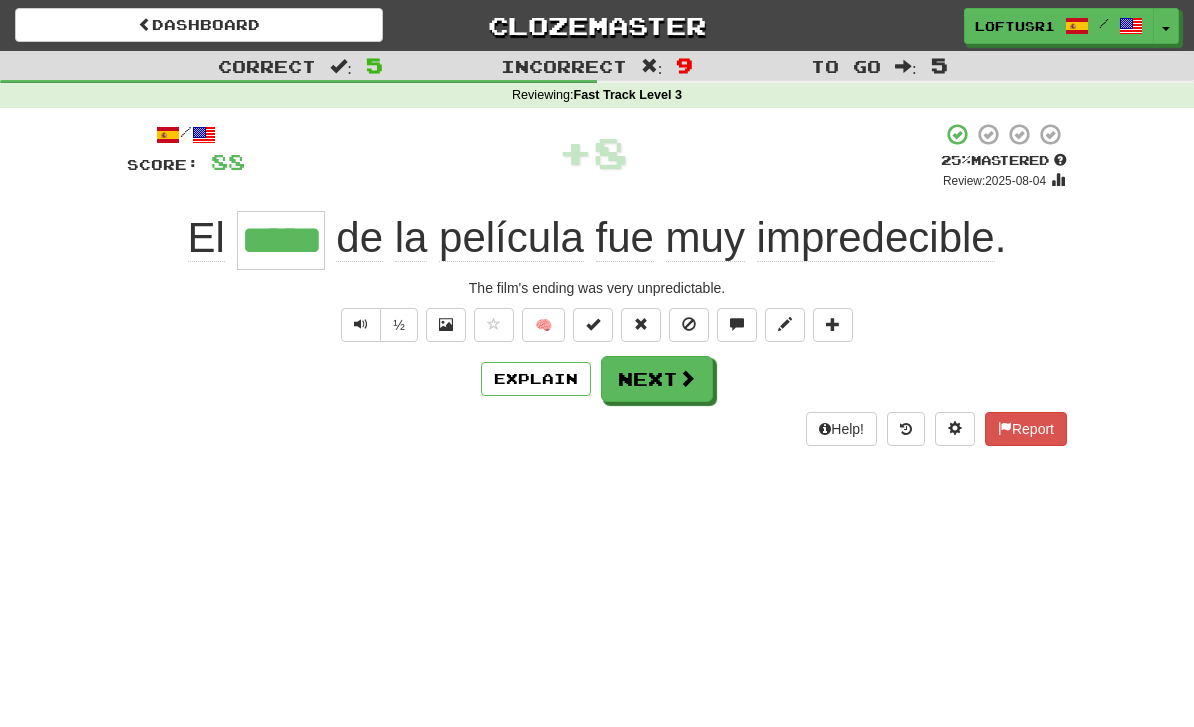 click on "Next" at bounding box center [657, 379] 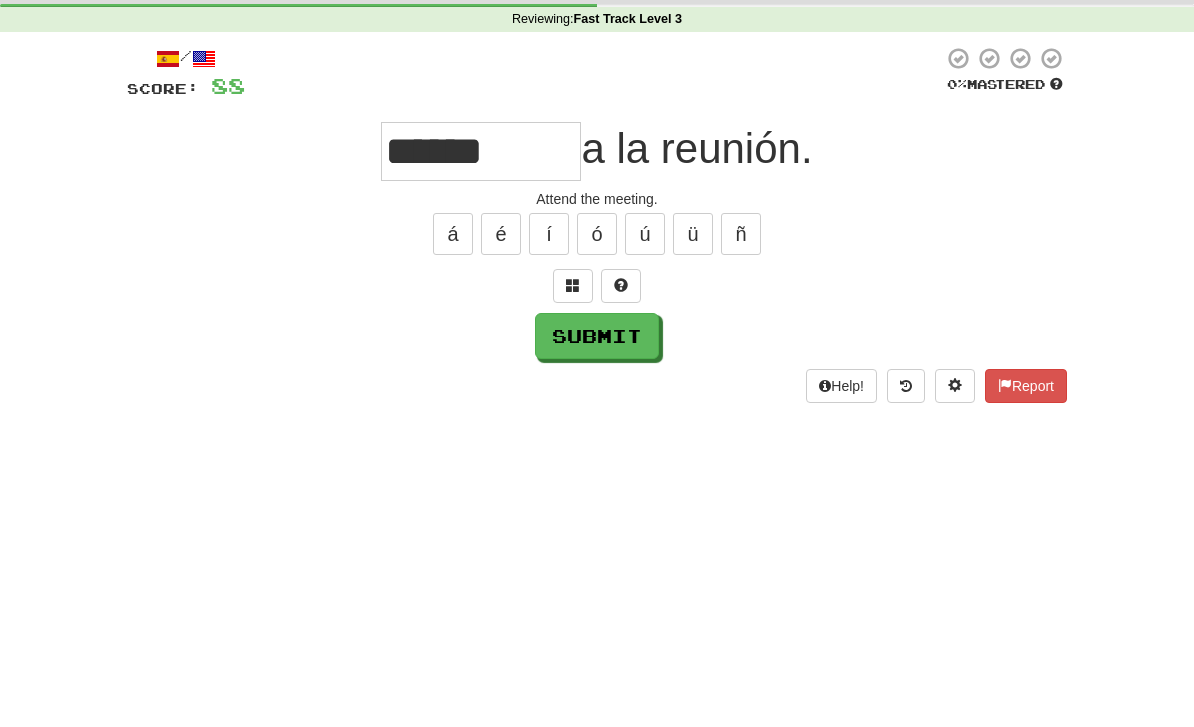 scroll, scrollTop: 76, scrollLeft: 0, axis: vertical 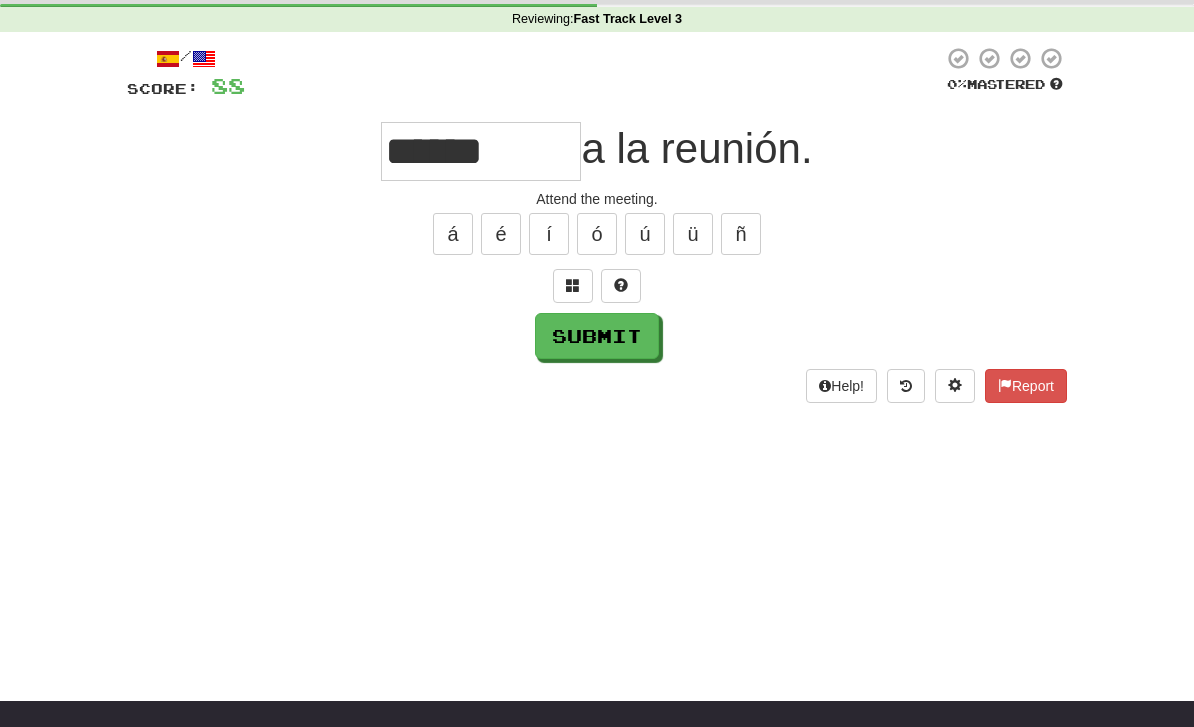 click on "Submit" at bounding box center (597, 336) 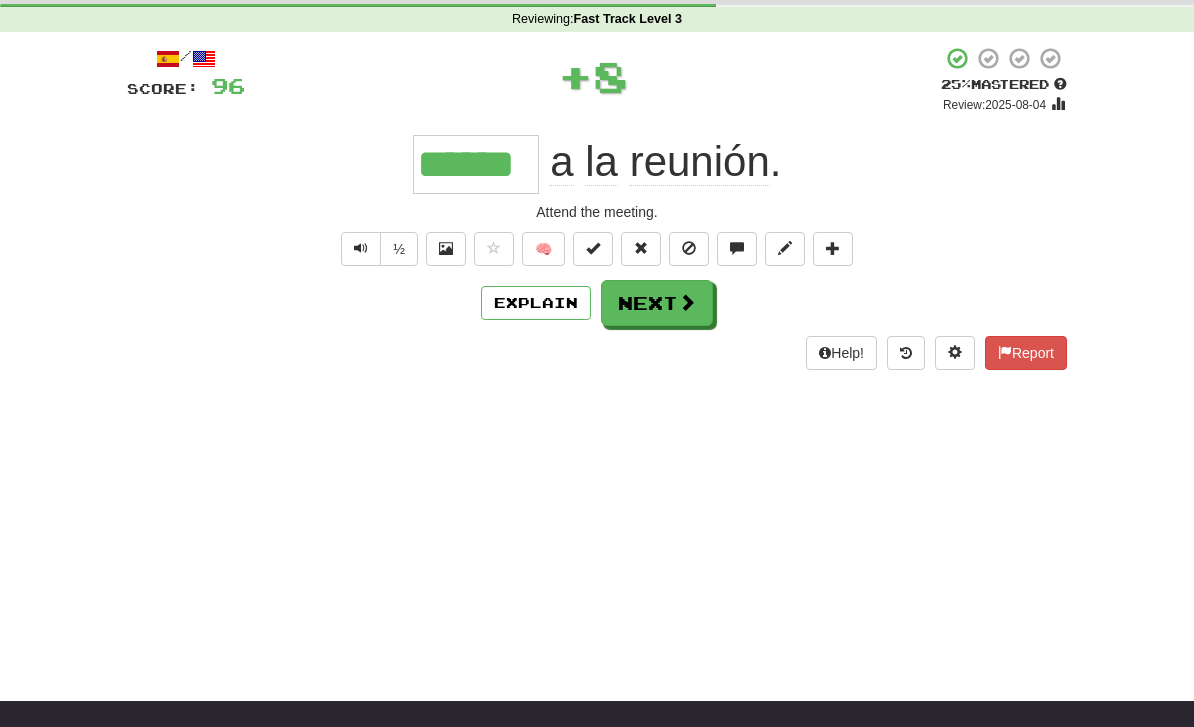 click on "Explain" at bounding box center [536, 303] 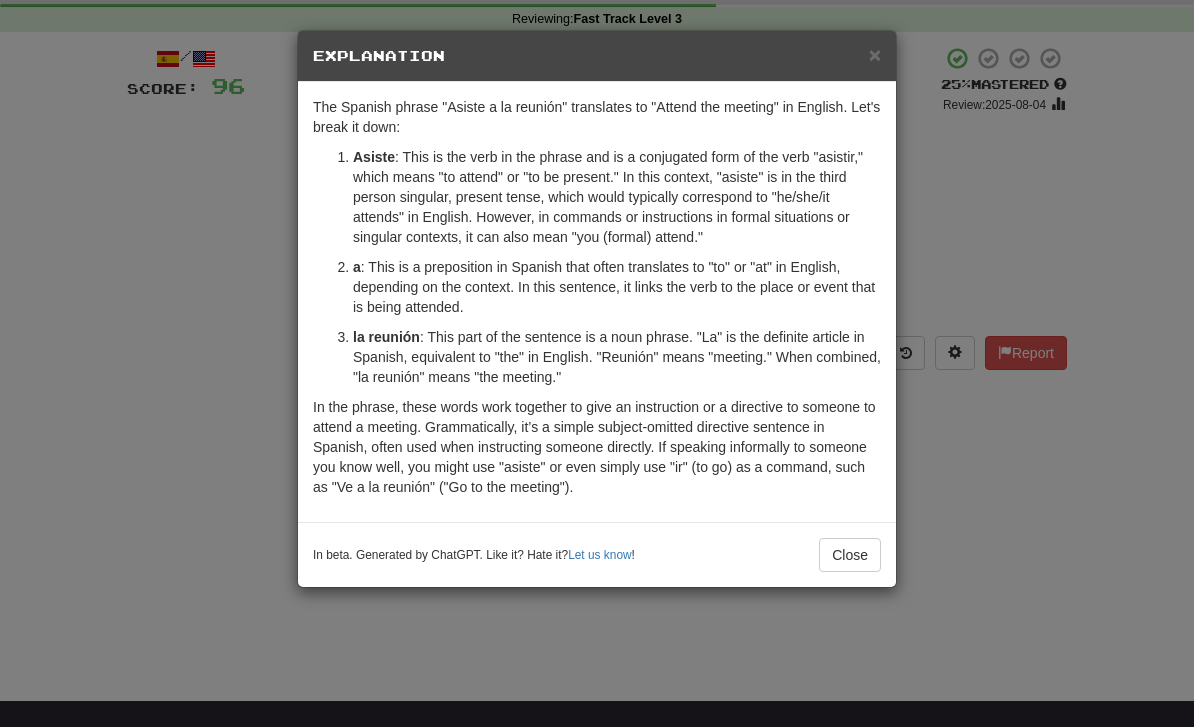 click on "Close" at bounding box center (850, 555) 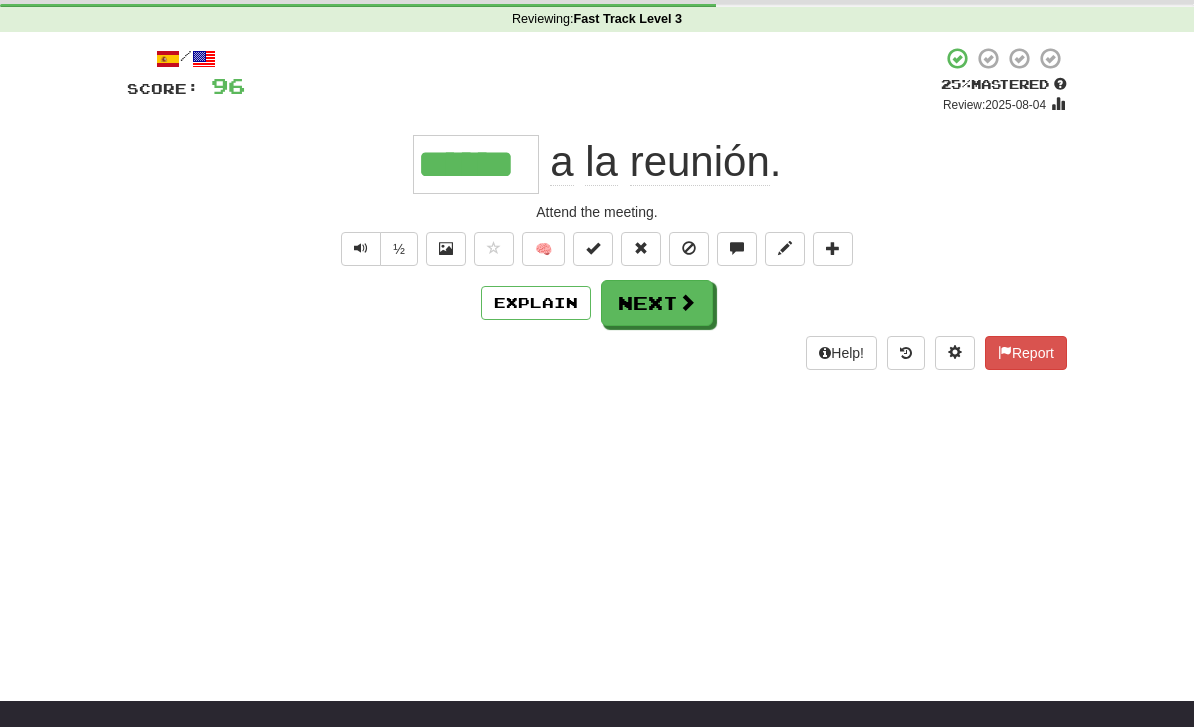 click at bounding box center (687, 302) 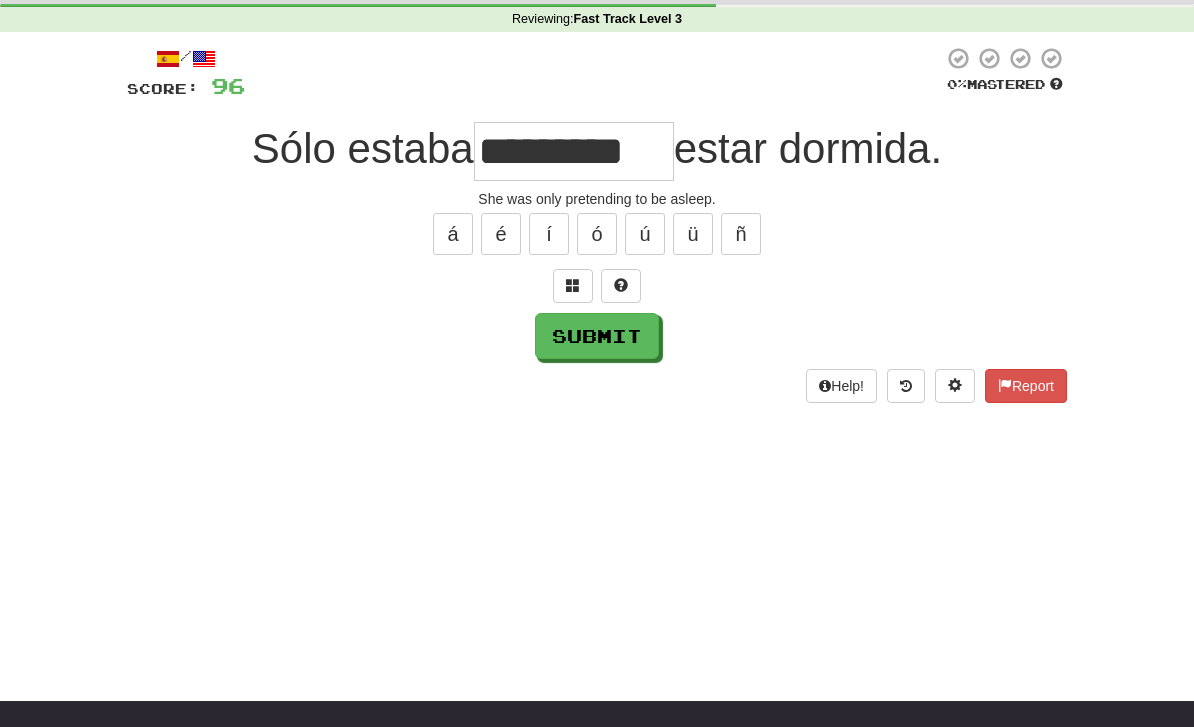 type on "*********" 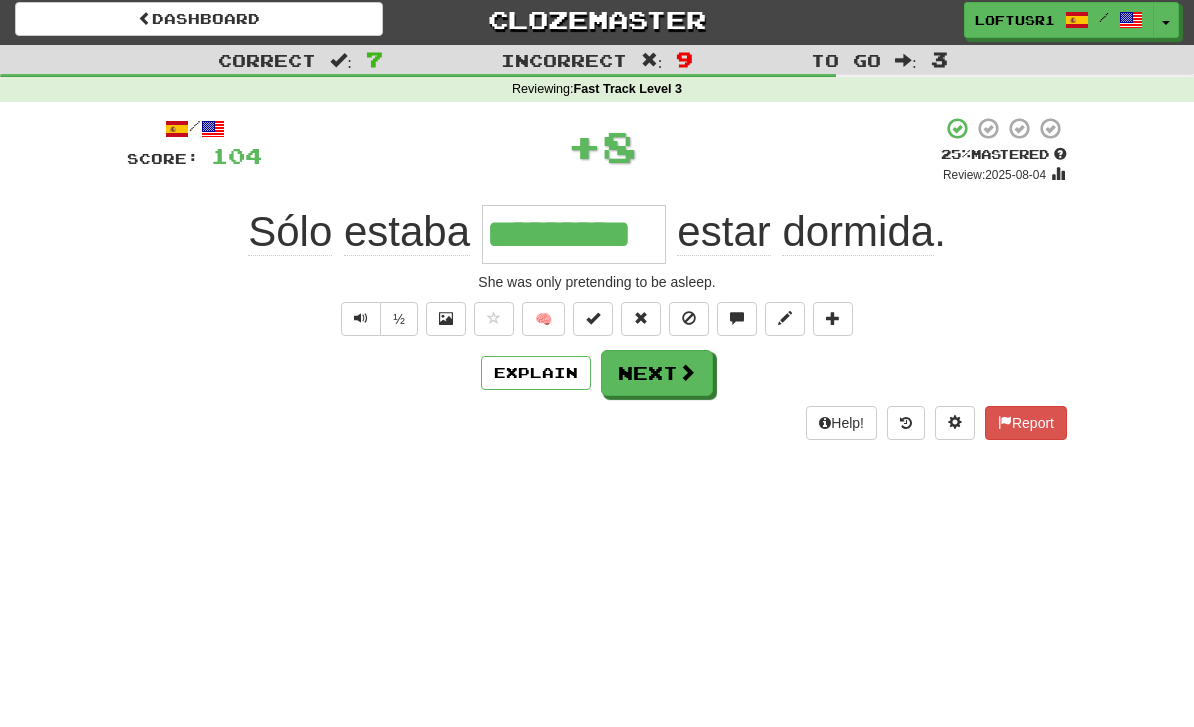 scroll, scrollTop: 0, scrollLeft: 0, axis: both 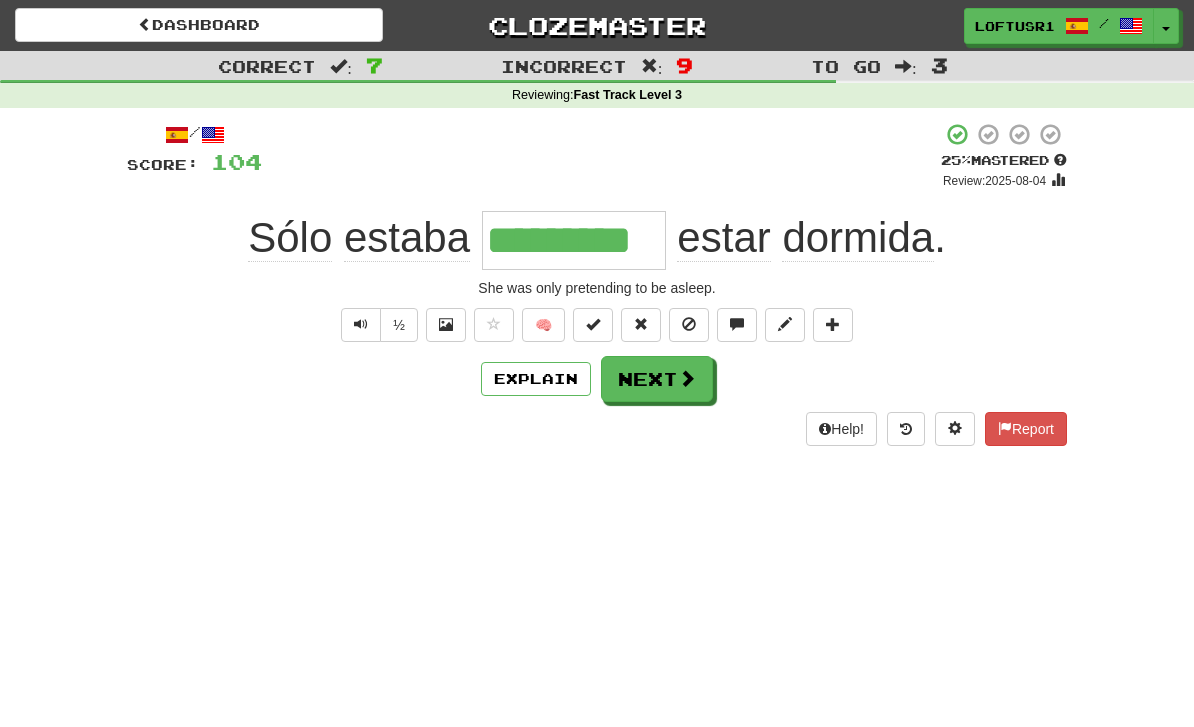 click on "Next" at bounding box center (657, 379) 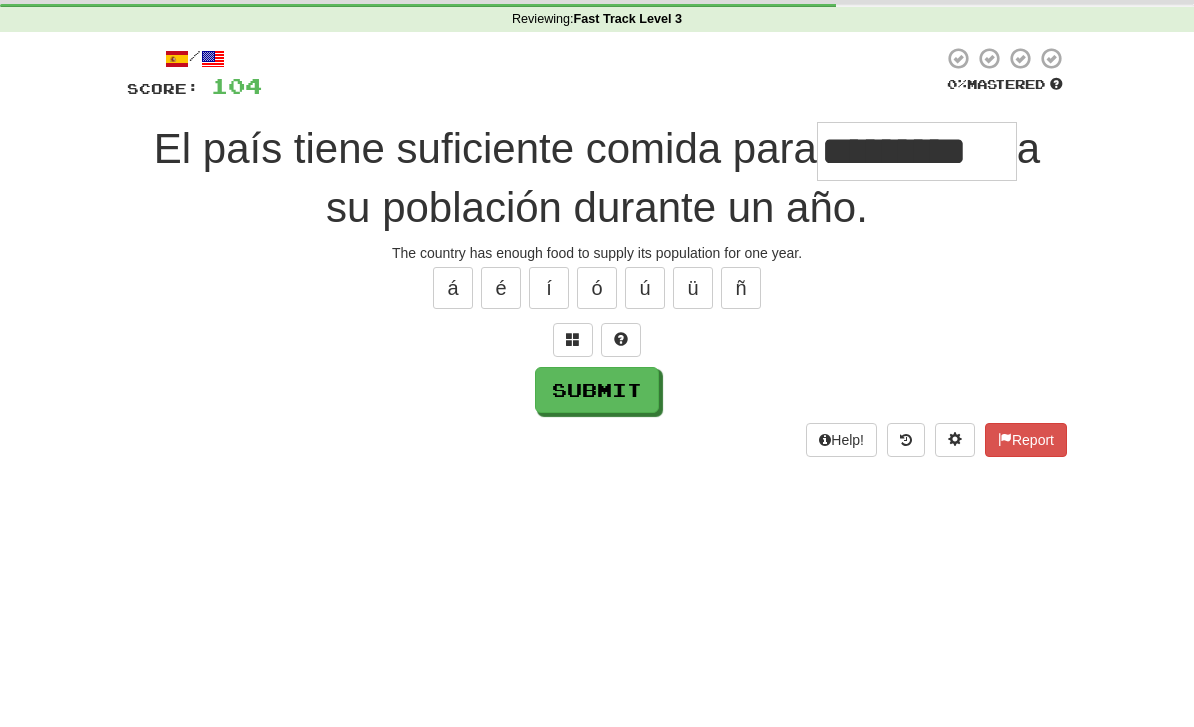 scroll, scrollTop: 76, scrollLeft: 0, axis: vertical 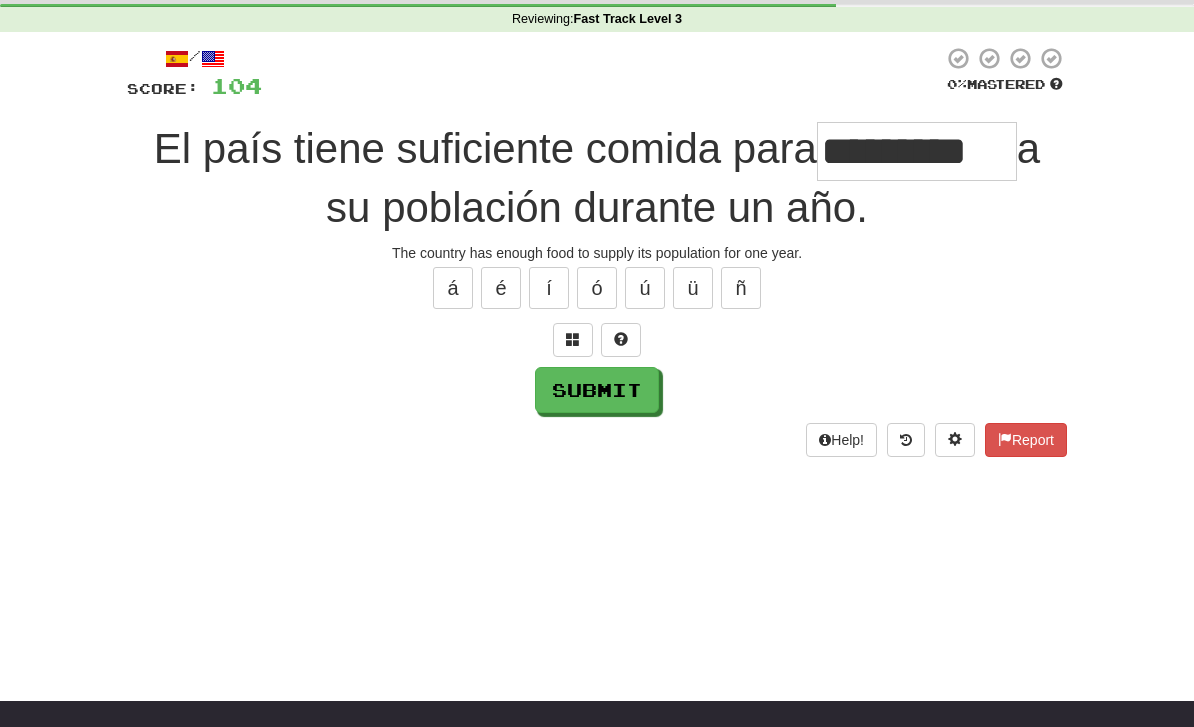 click on "Submit" at bounding box center [597, 390] 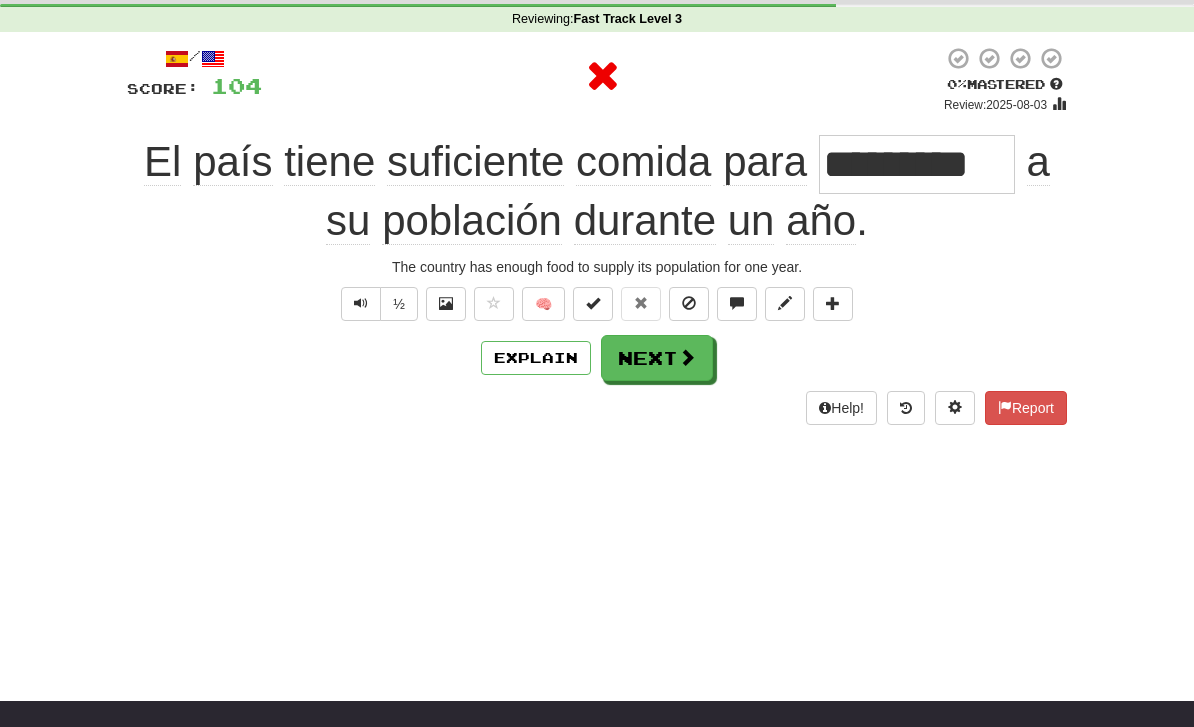 scroll, scrollTop: 0, scrollLeft: 0, axis: both 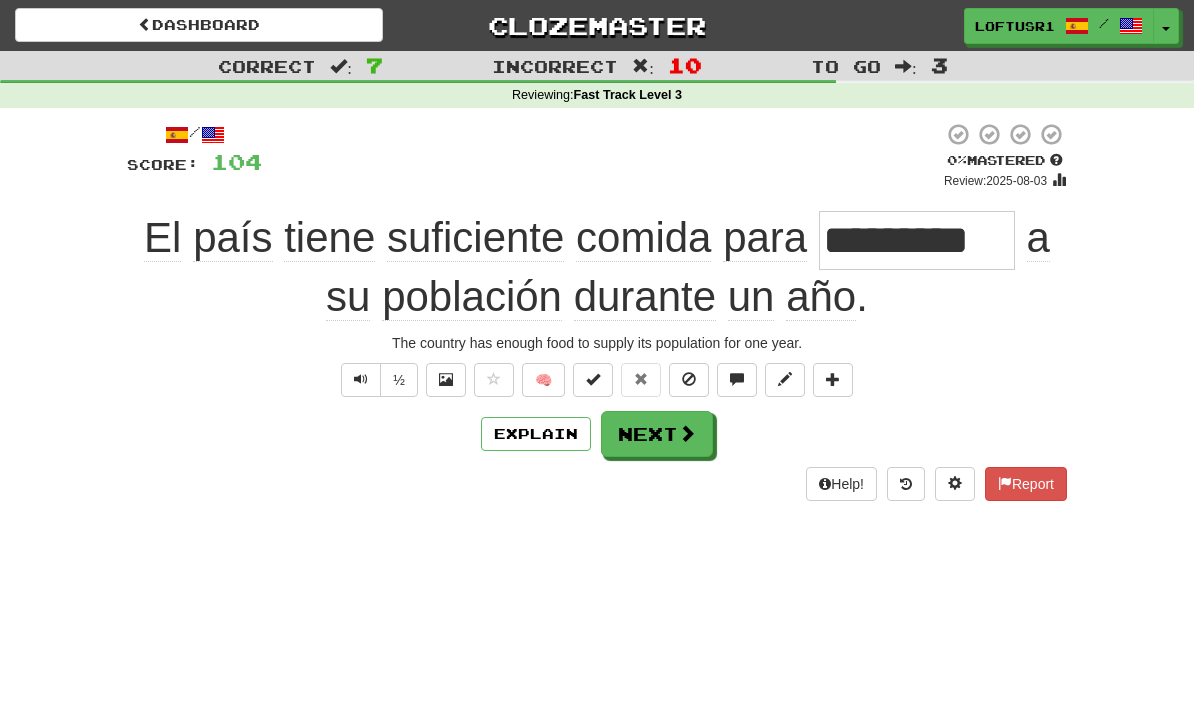 click on "Explain" at bounding box center [536, 434] 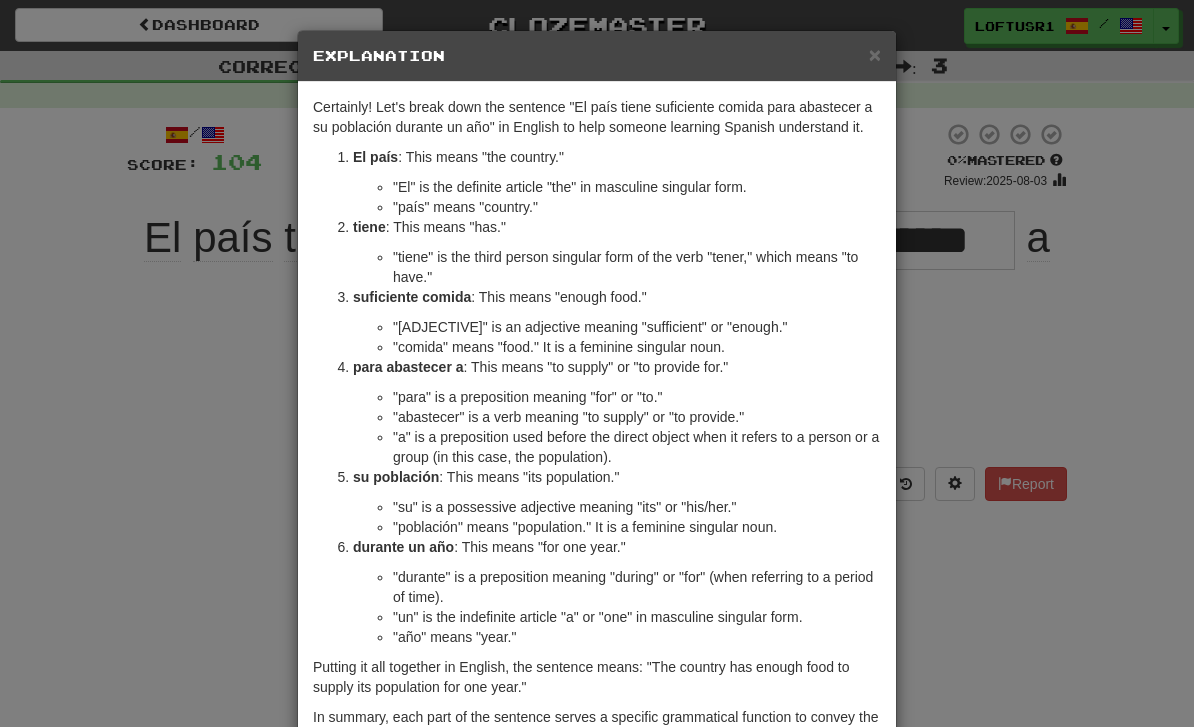 click on "× Explanation Certainly! Let's break down the sentence "El país tiene suficiente comida para abastecer a su población durante un año" in English to help someone learning Spanish understand it.
El país : This means "the country."
"El" is the definite article "the" in masculine singular form.
"país" means "country."
tiene : This means "has."
"tiene" is the third person singular form of the verb "tener," which means "to have."
suficiente comida : This means "enough food."
"suficiente" is an adjective meaning "sufficient" or "enough."
"comida" means "food." It is a feminine singular noun.
para abastecer a : This means "to supply" or "to provide for."
"para" is a preposition meaning "for" or "to."
"abastecer" is a verb meaning "to supply" or "to provide."
"a" is a preposition used before the direct object when it refers to a person or a group (in this case, the population).
su población : This means "its population."
durante un año" at bounding box center (597, 363) 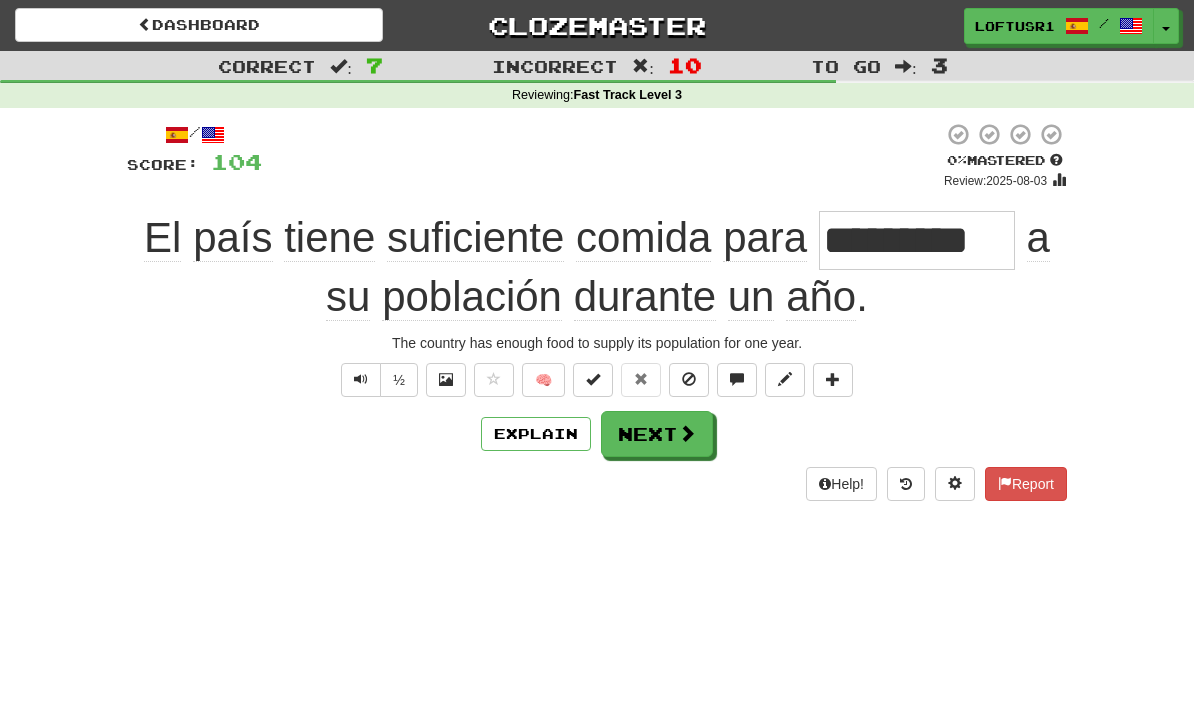 click on "Next" at bounding box center (657, 434) 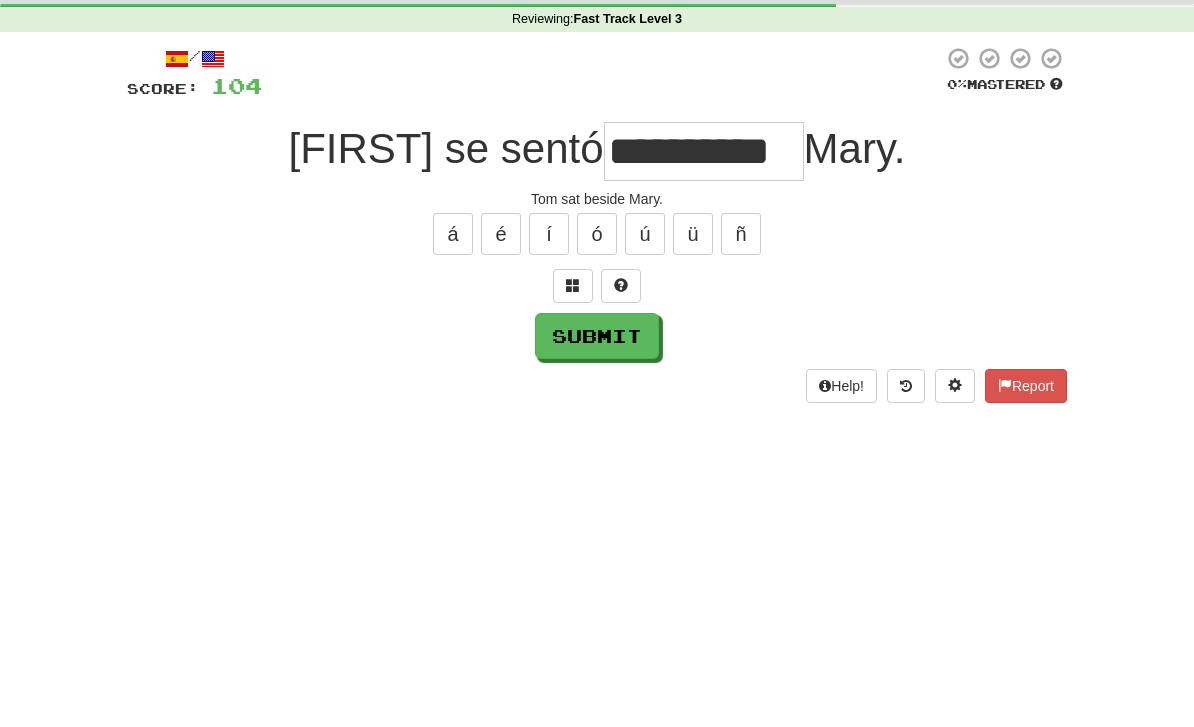 scroll, scrollTop: 76, scrollLeft: 0, axis: vertical 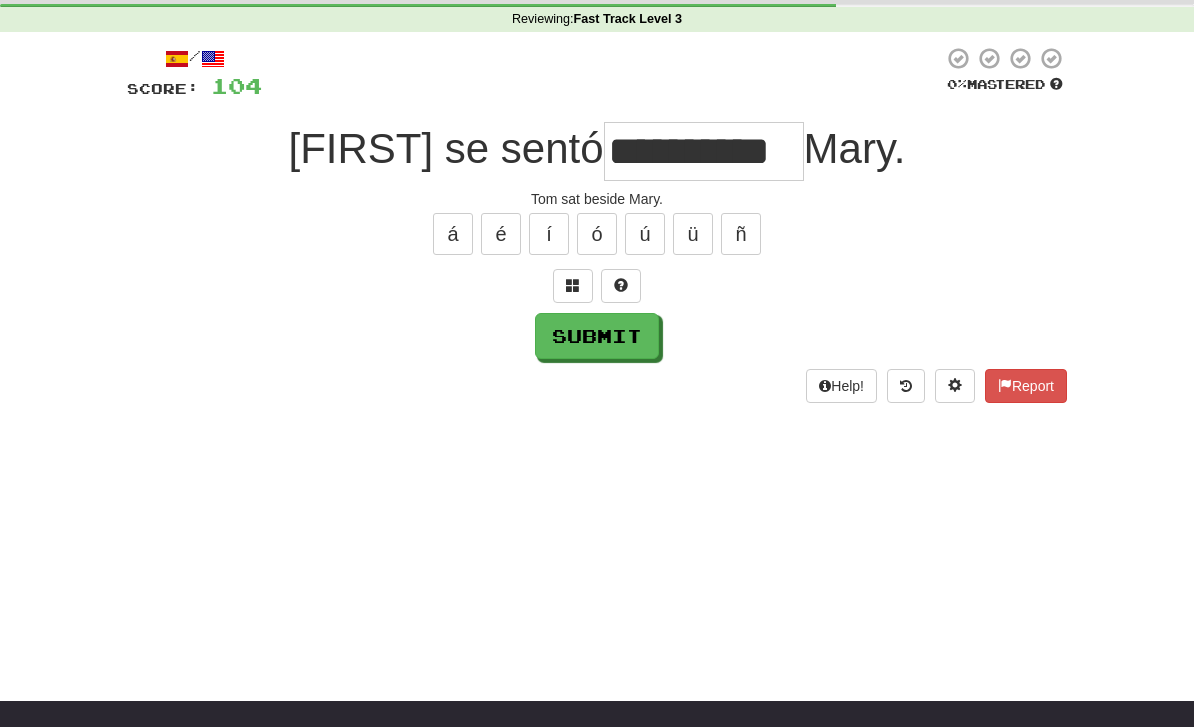 type on "**********" 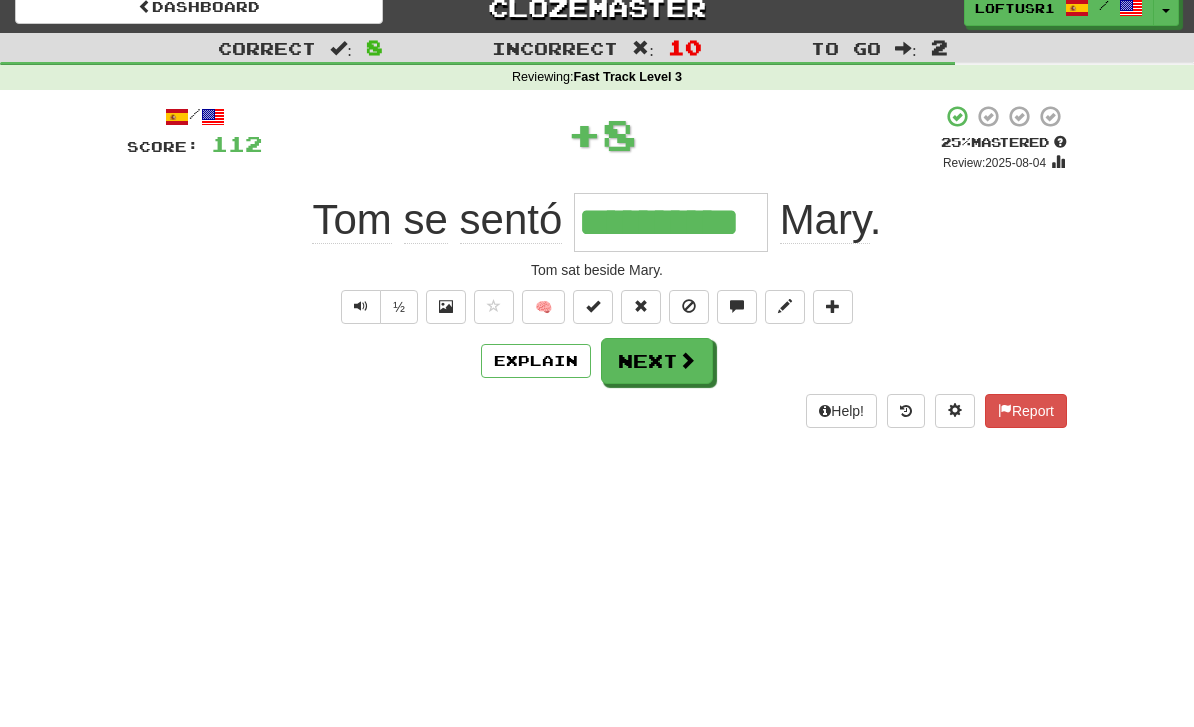 scroll, scrollTop: 0, scrollLeft: 0, axis: both 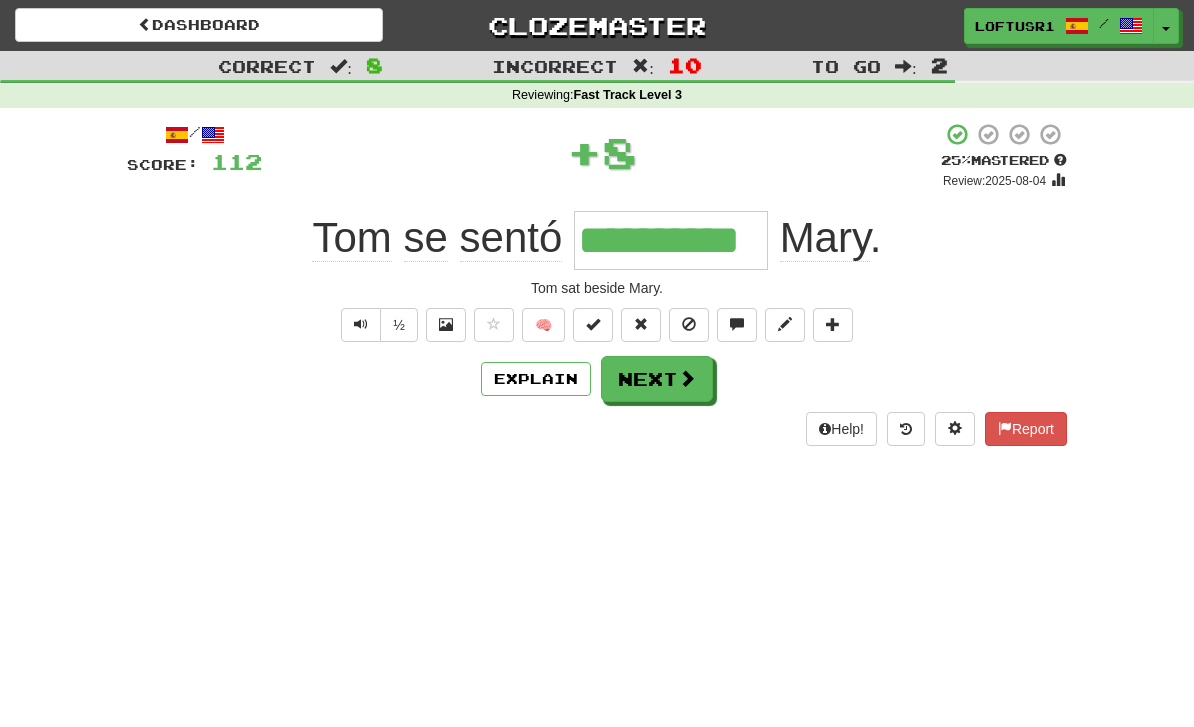 click at bounding box center [687, 378] 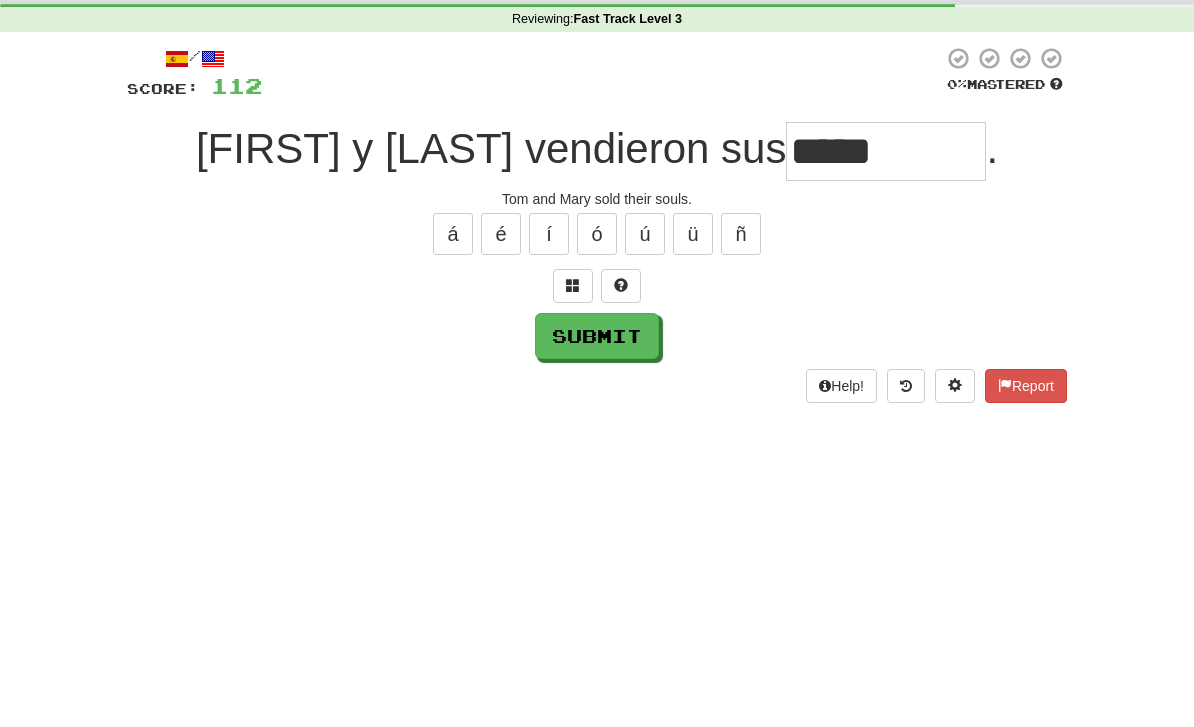 scroll, scrollTop: 76, scrollLeft: 0, axis: vertical 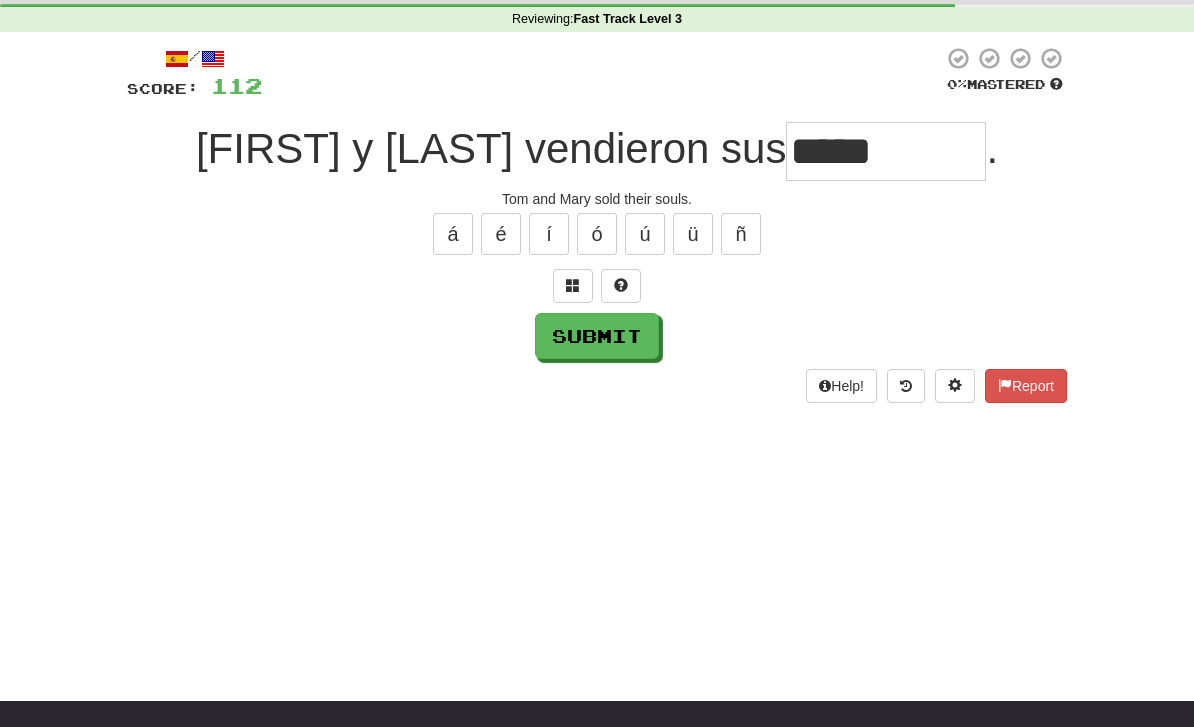 type on "*****" 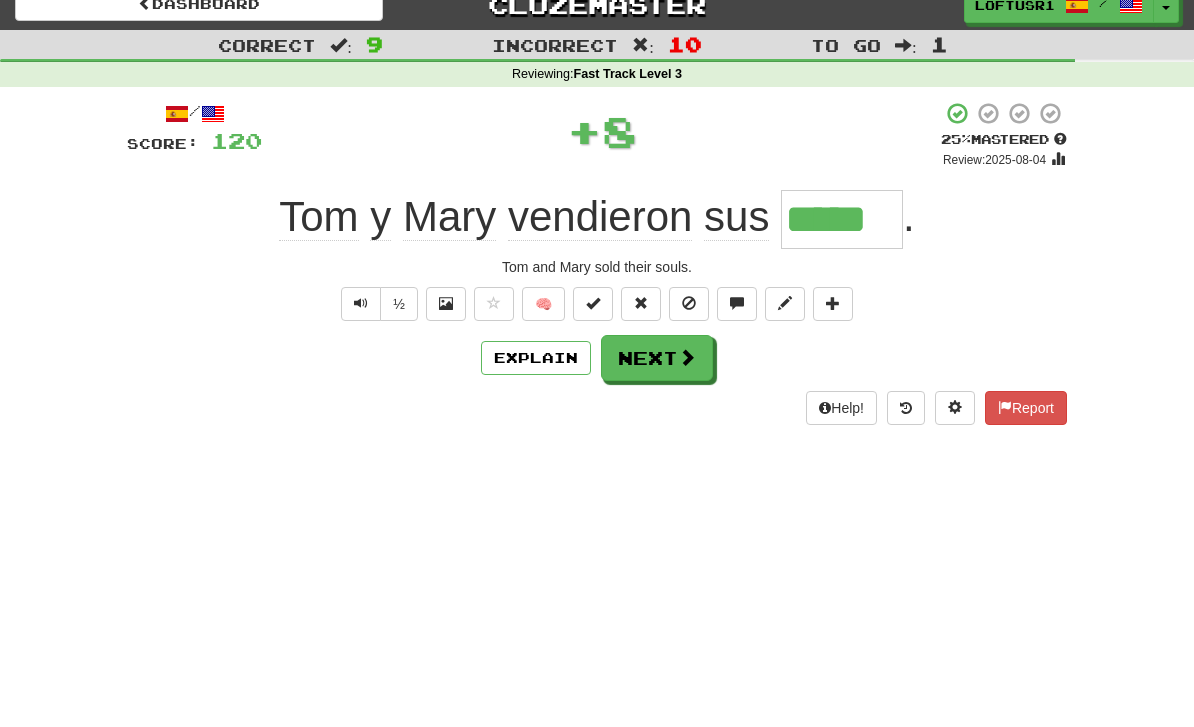 scroll, scrollTop: 0, scrollLeft: 0, axis: both 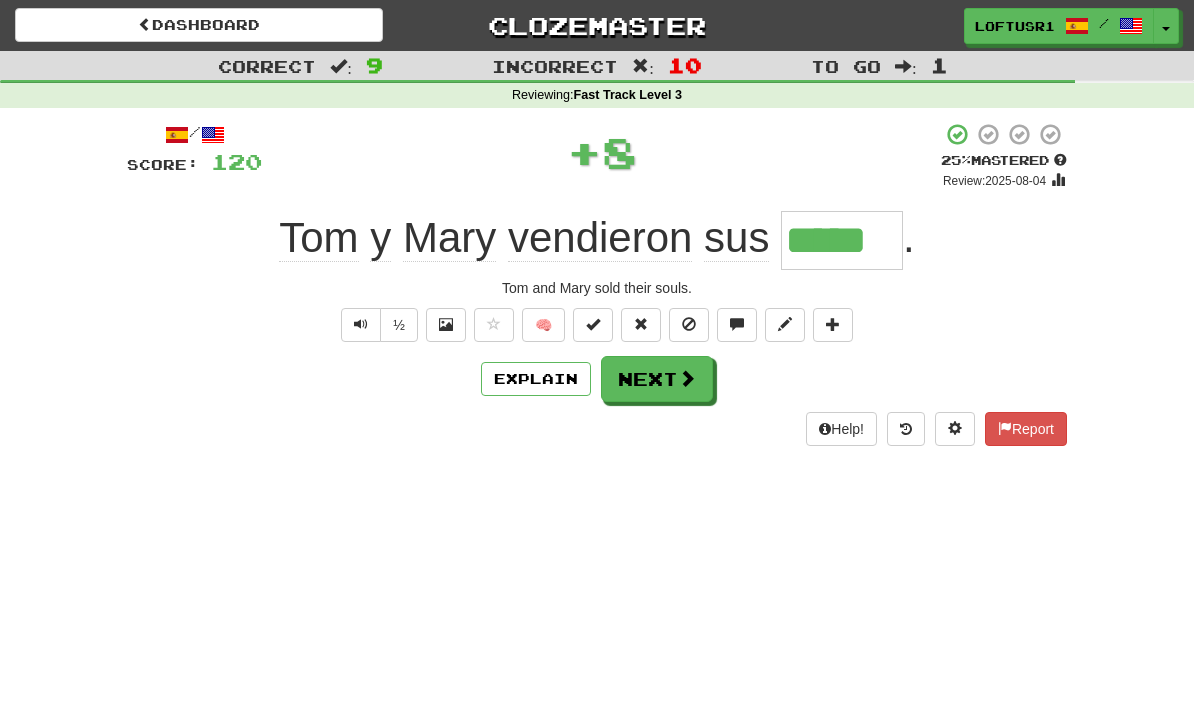 click on "Next" at bounding box center (657, 379) 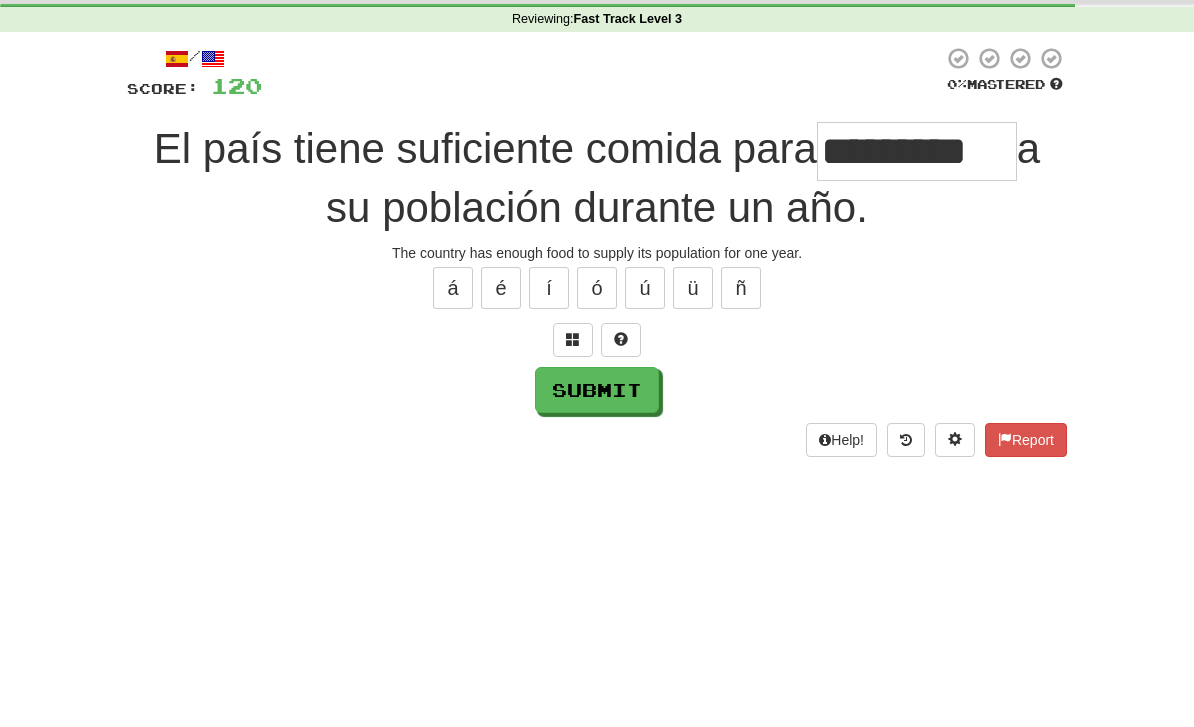 scroll, scrollTop: 76, scrollLeft: 0, axis: vertical 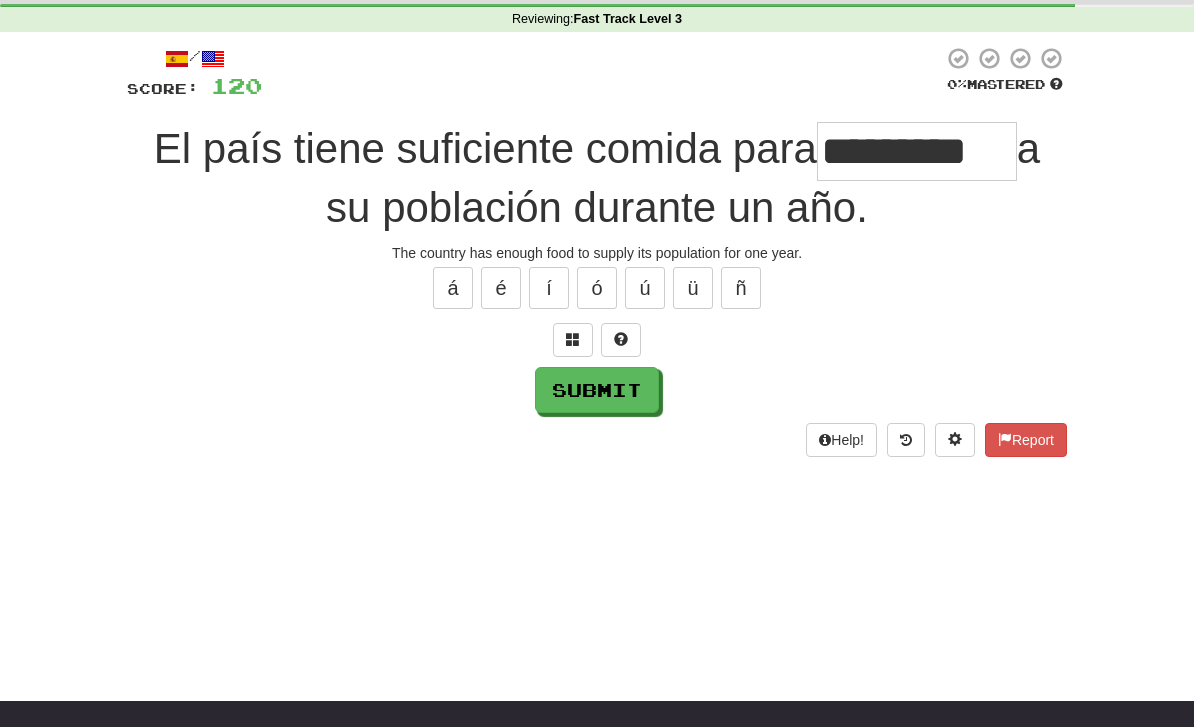 type on "*********" 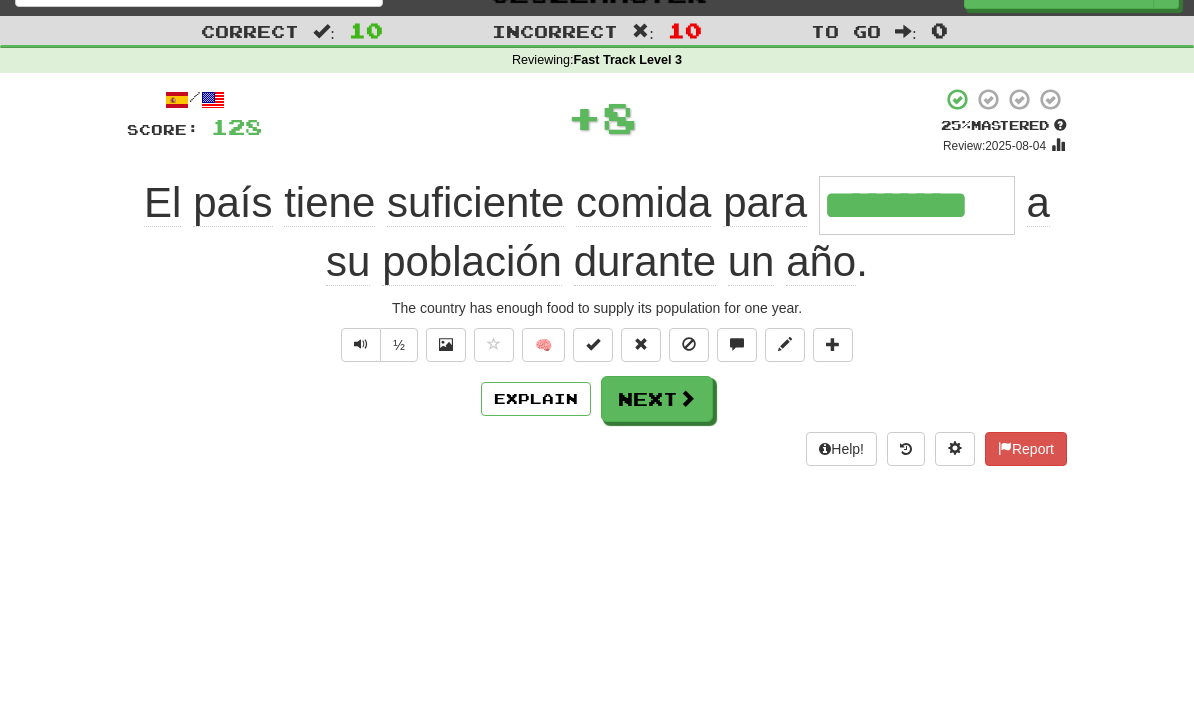 scroll, scrollTop: 0, scrollLeft: 0, axis: both 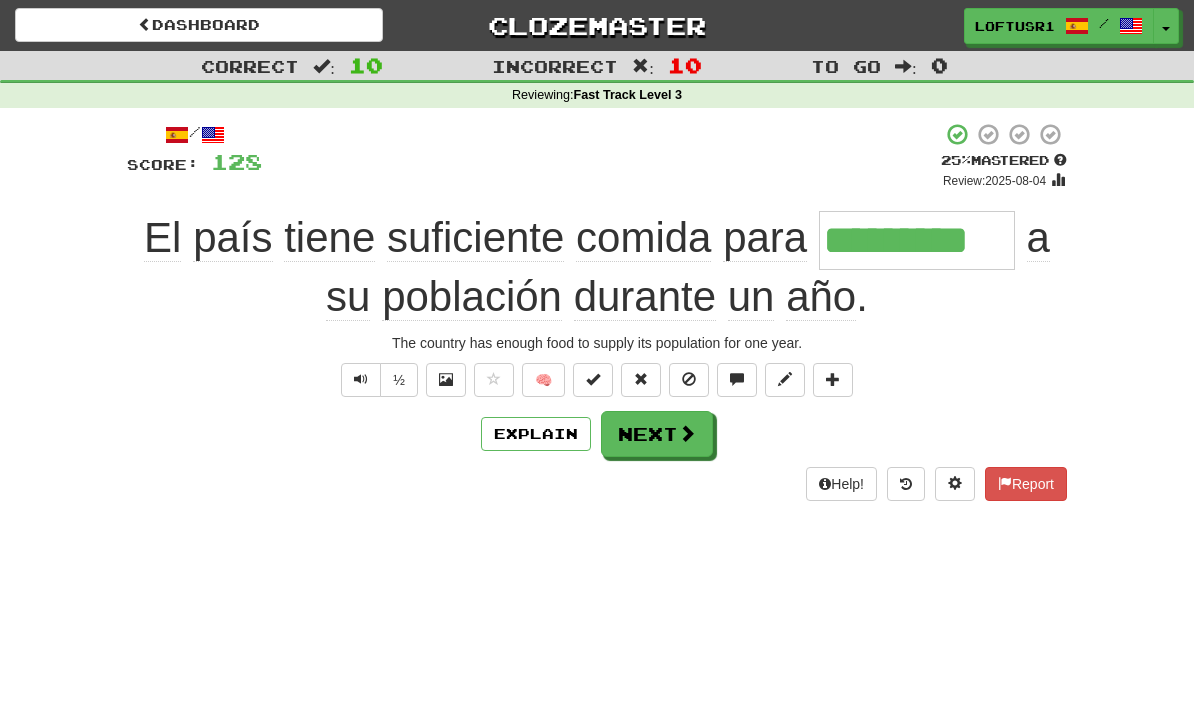 click on "Next" at bounding box center [657, 434] 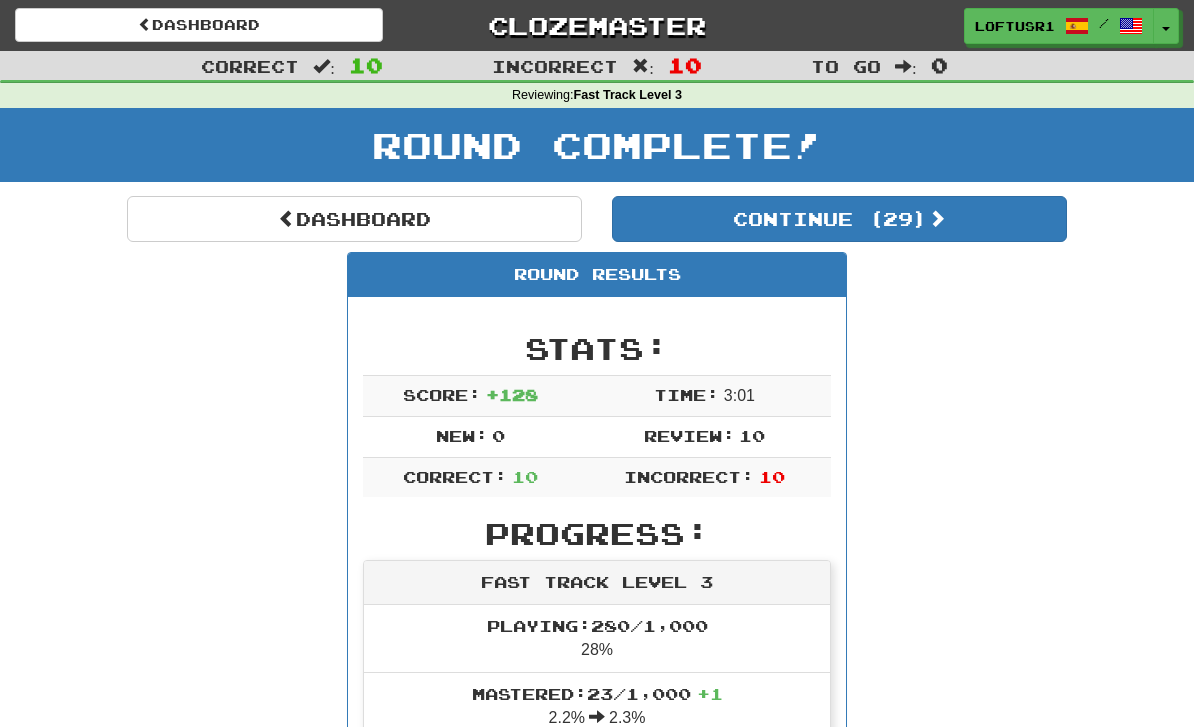click at bounding box center [287, 218] 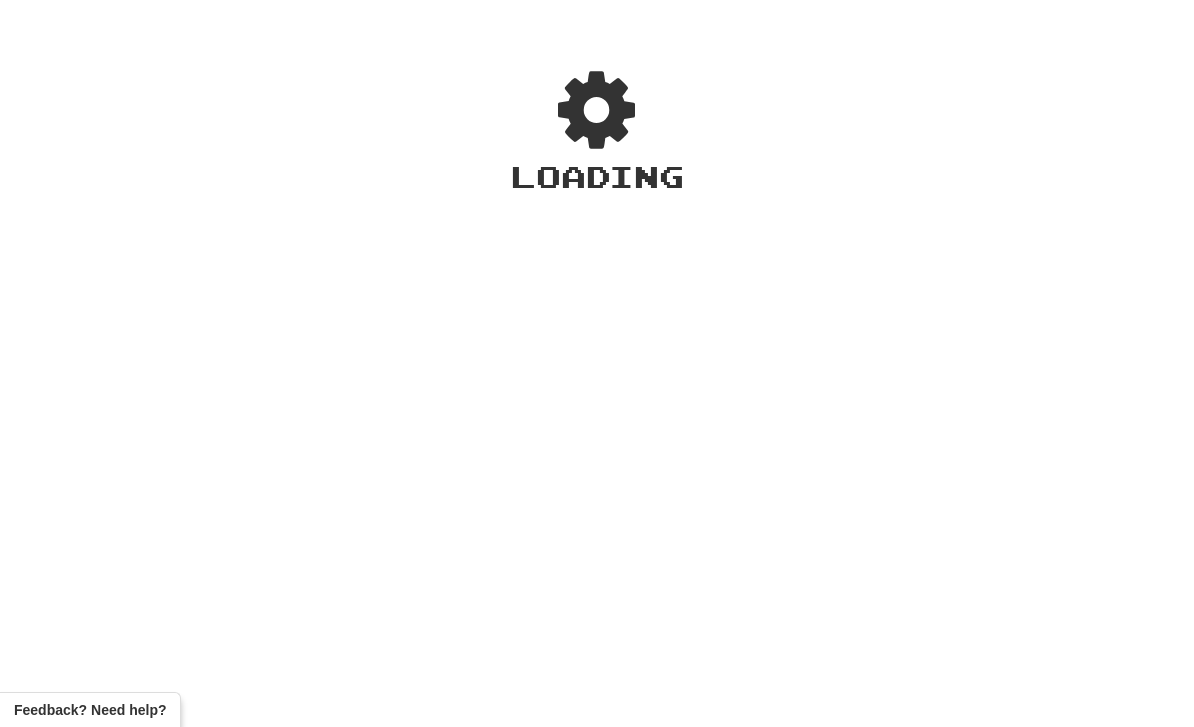 scroll, scrollTop: 0, scrollLeft: 0, axis: both 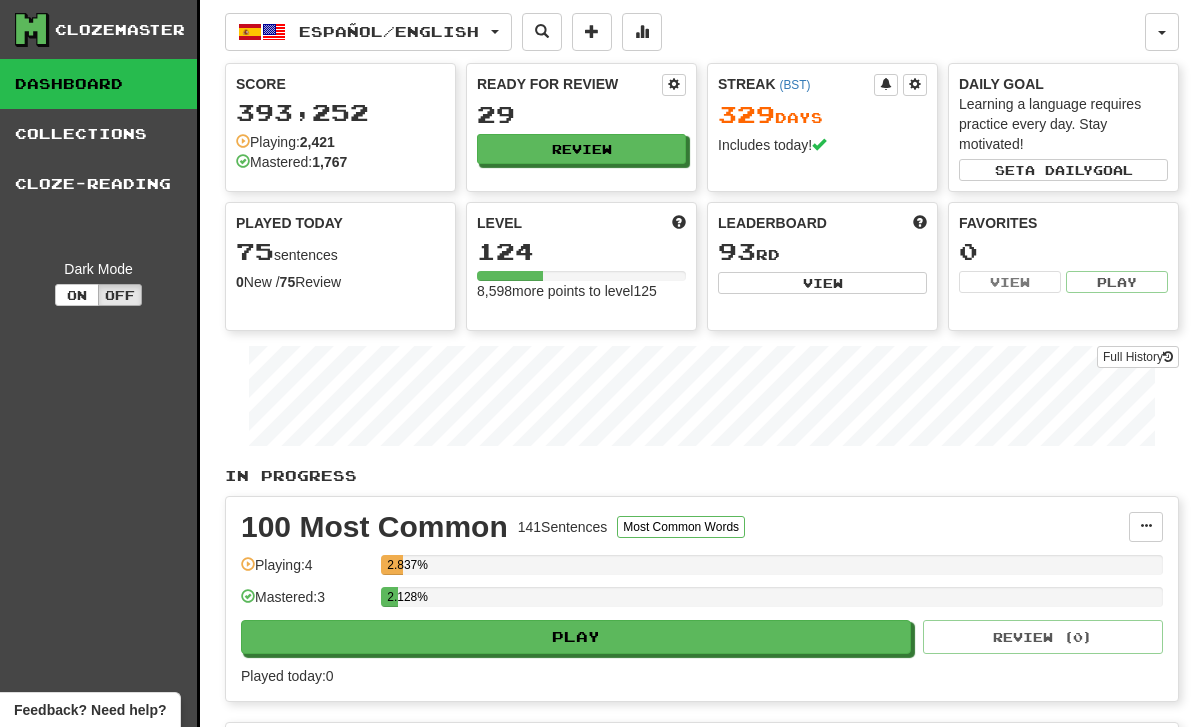 click on "Full History" at bounding box center (1138, 357) 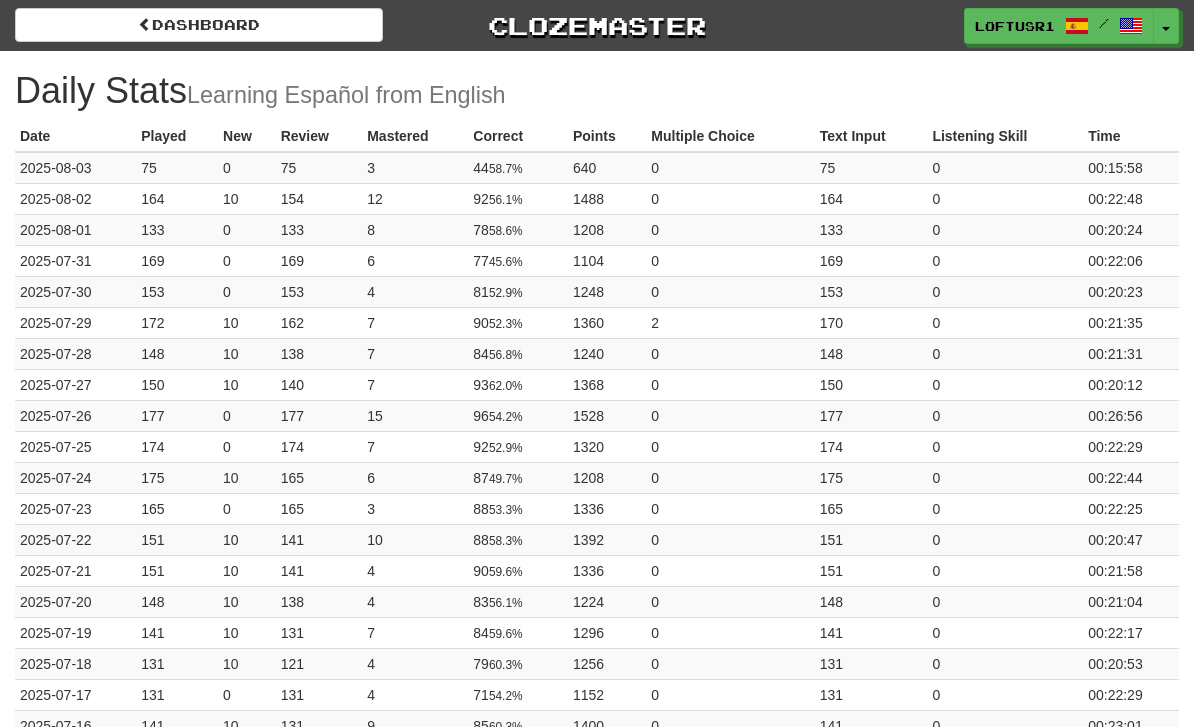 scroll, scrollTop: 0, scrollLeft: 0, axis: both 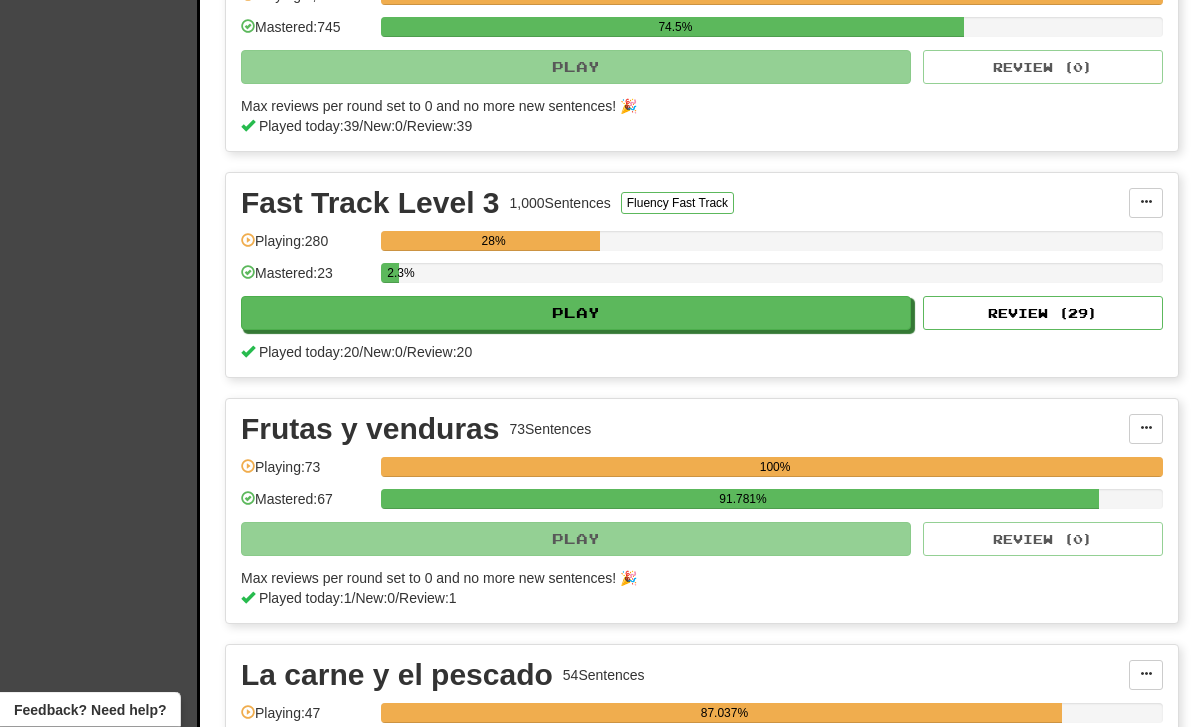 click on "Review ( 29 )" at bounding box center [1043, 314] 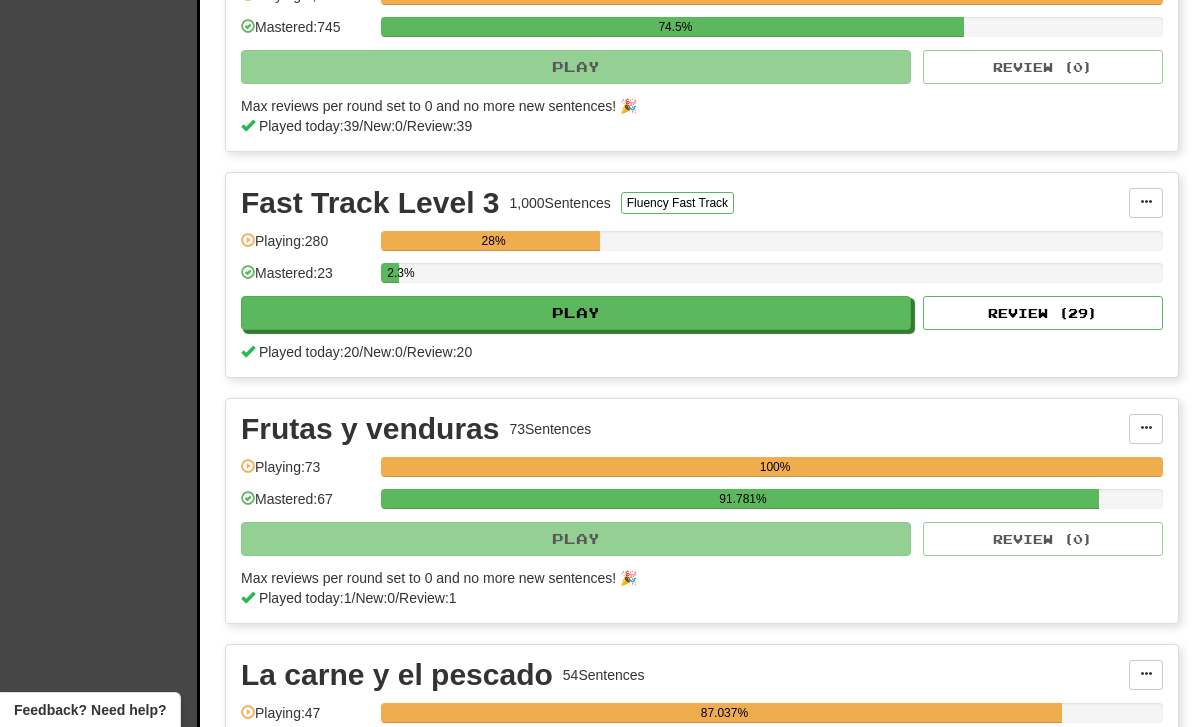 select on "**" 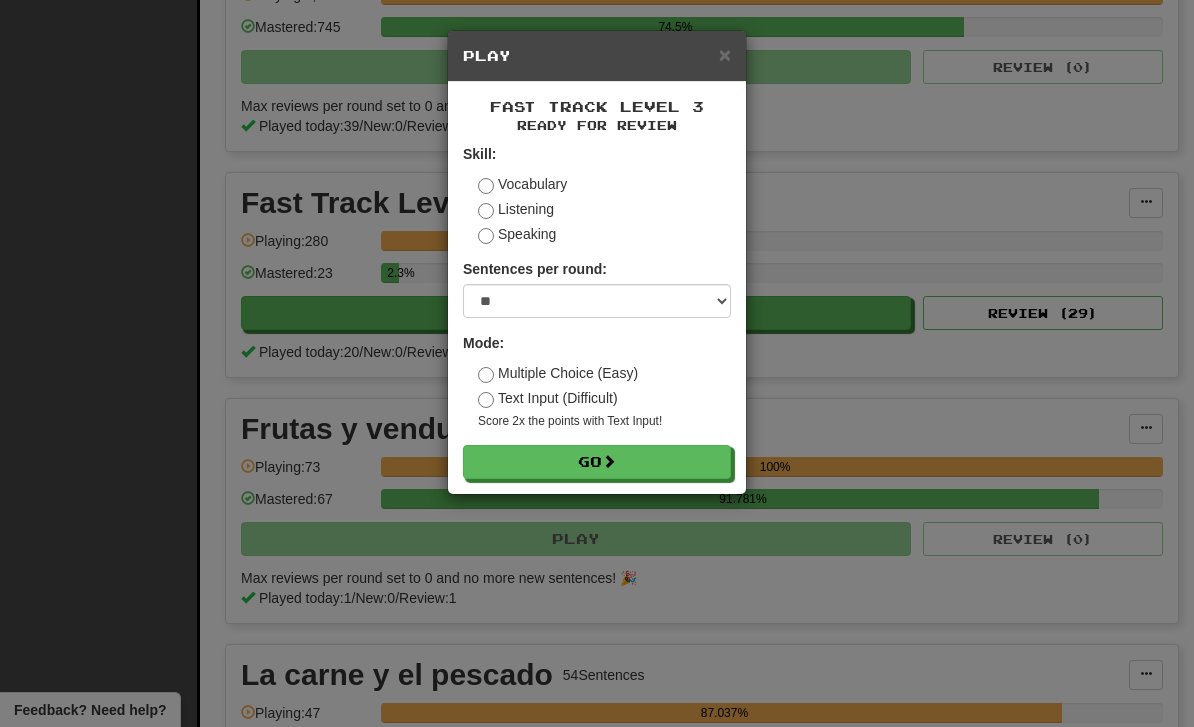 click on "Go" at bounding box center [597, 462] 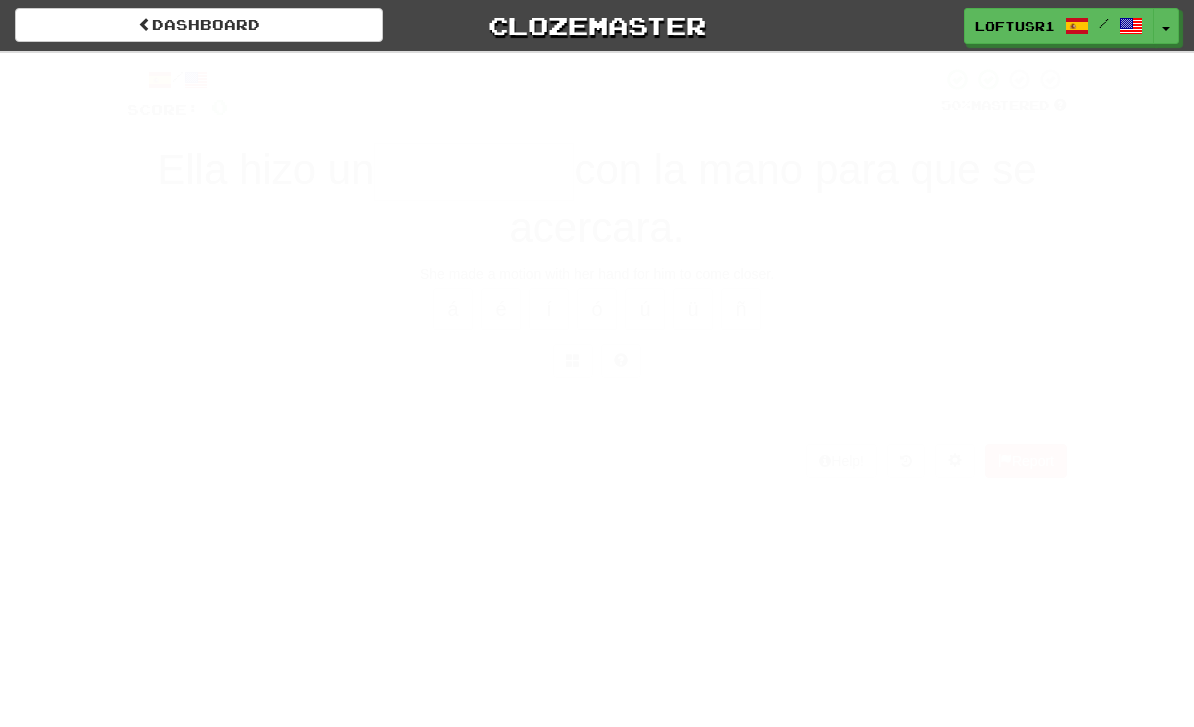 scroll, scrollTop: 0, scrollLeft: 0, axis: both 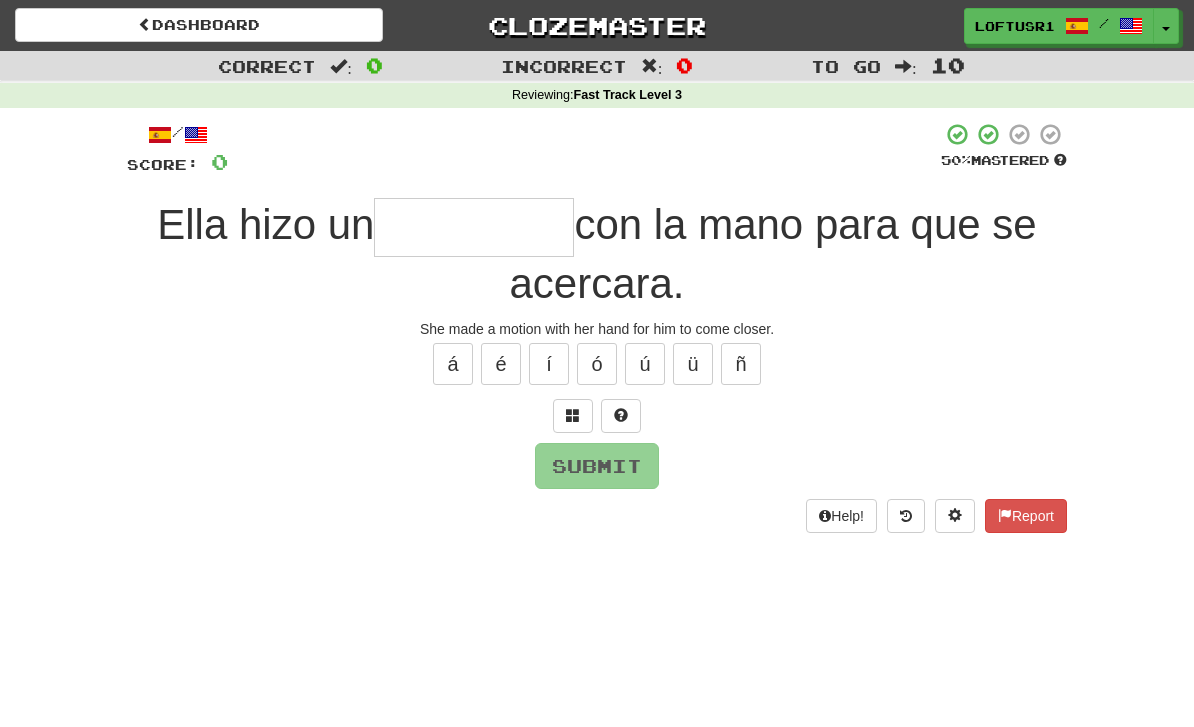 click at bounding box center (474, 227) 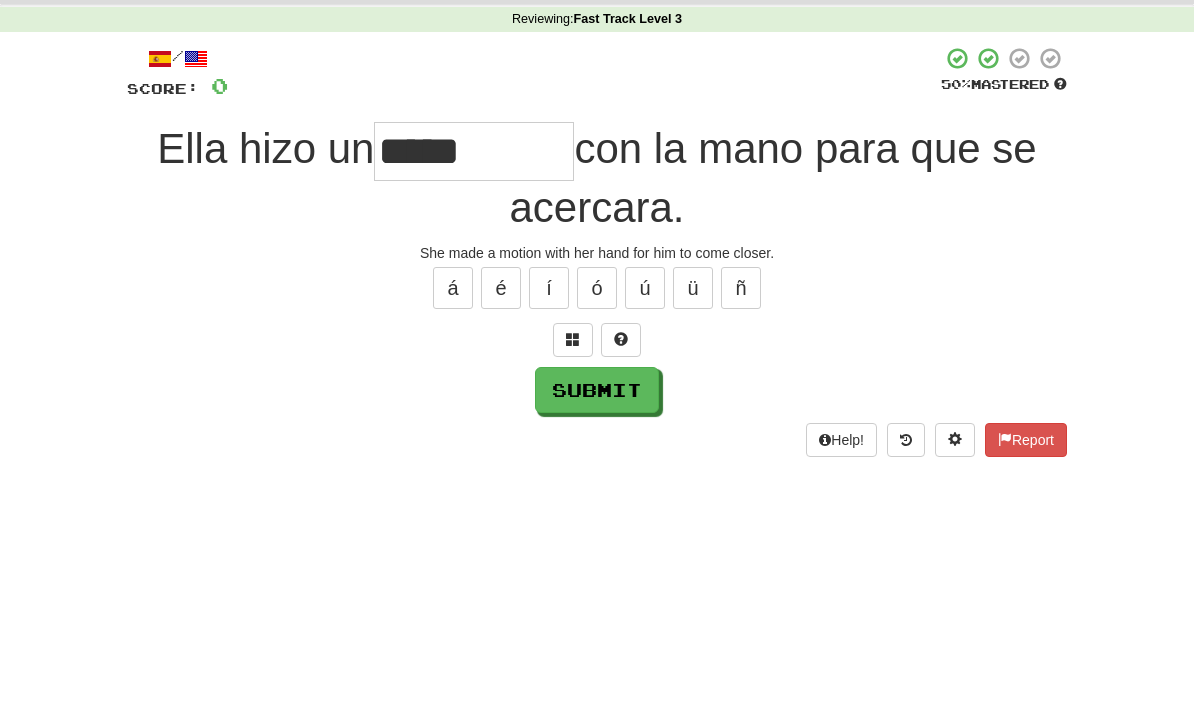 scroll, scrollTop: 76, scrollLeft: 0, axis: vertical 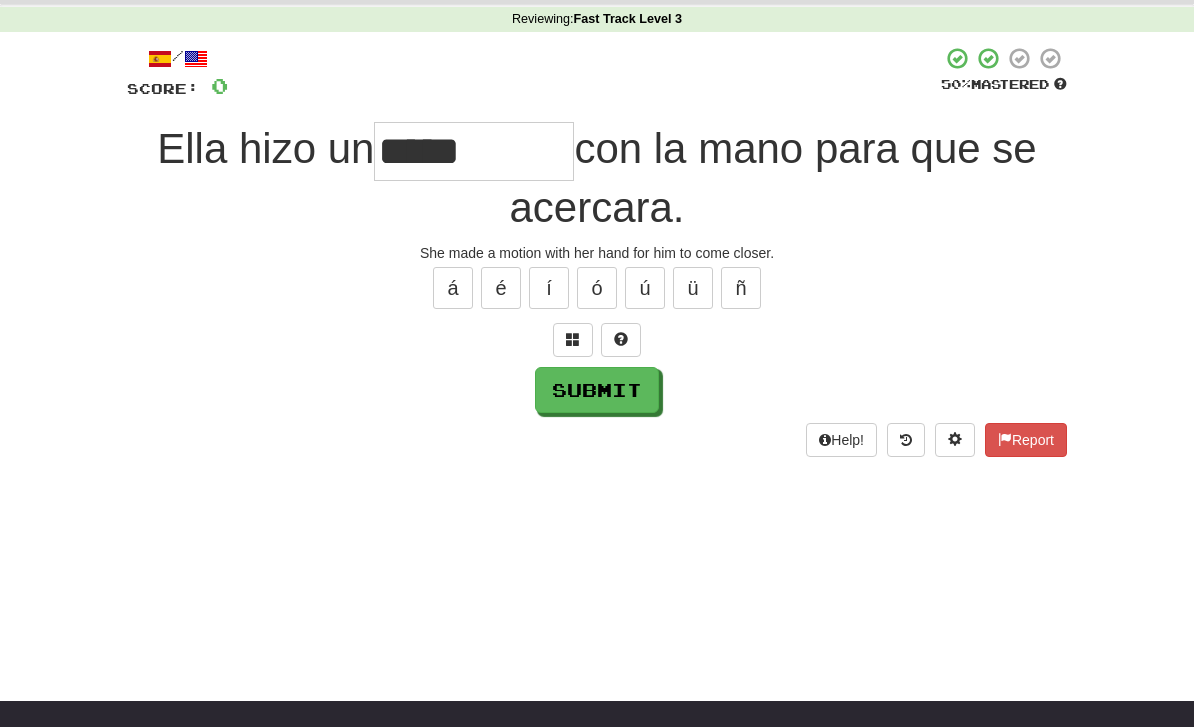 type on "*****" 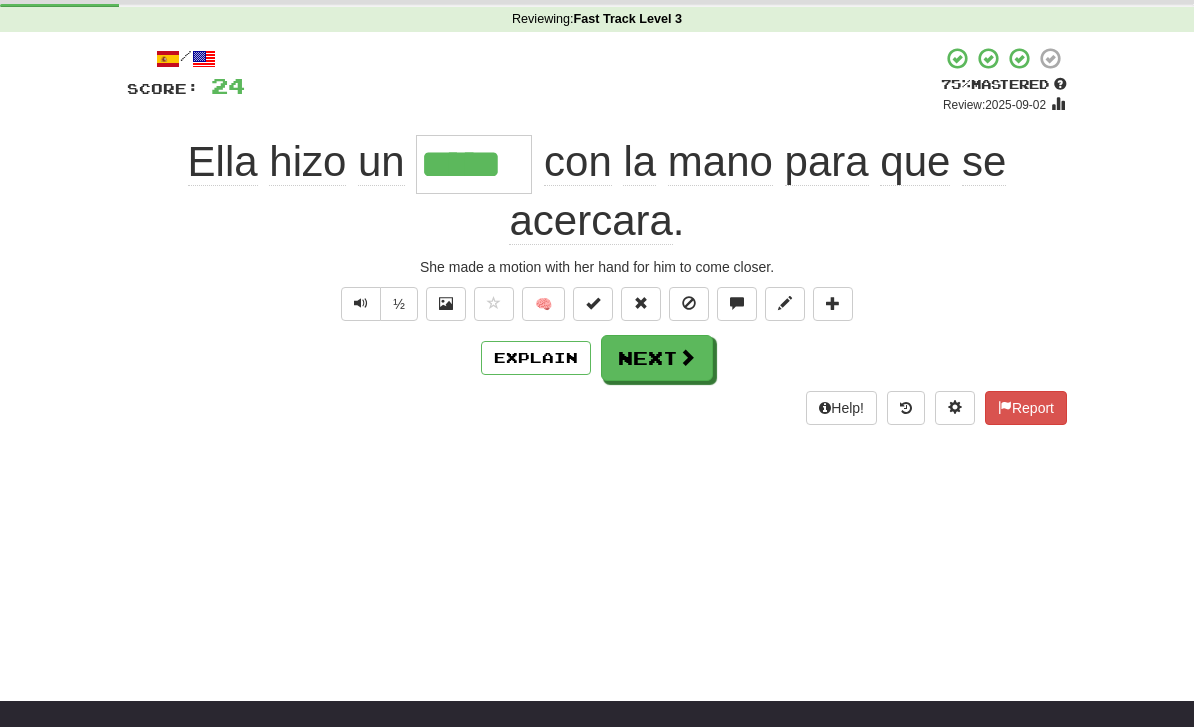 click at bounding box center [361, 303] 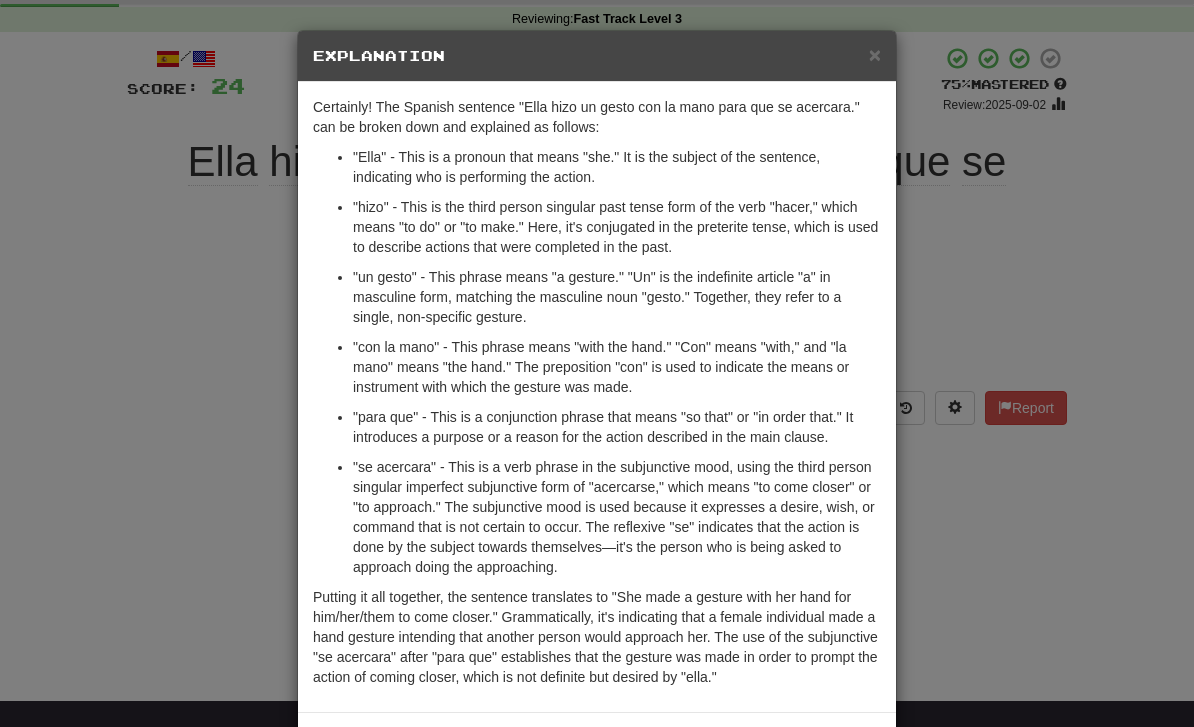 click on "× Explanation Certainly! The Spanish sentence "Ella hizo un gesto con la mano para que se acercara." can be broken down and explained as follows:
"Ella" - This is a pronoun that means "she." It is the subject of the sentence, indicating who is performing the action.
"hizo" - This is the third person singular past tense form of the verb "hacer," which means "to do" or "to make." Here, it's conjugated in the preterite tense, which is used to describe actions that were completed in the past.
"un gesto" - This phrase means "a gesture." "Un" is the indefinite article "a" in masculine form, matching the masculine noun "gesto." Together, they refer to a single, non-specific gesture.
"con la mano" - This phrase means "with the hand." "Con" means "with," and "la mano" means "the hand." The preposition "con" is used to indicate the means or instrument with which the gesture was made.
In beta. Generated by ChatGPT. Like it? Hate it?  Let us know ! Close" at bounding box center (597, 363) 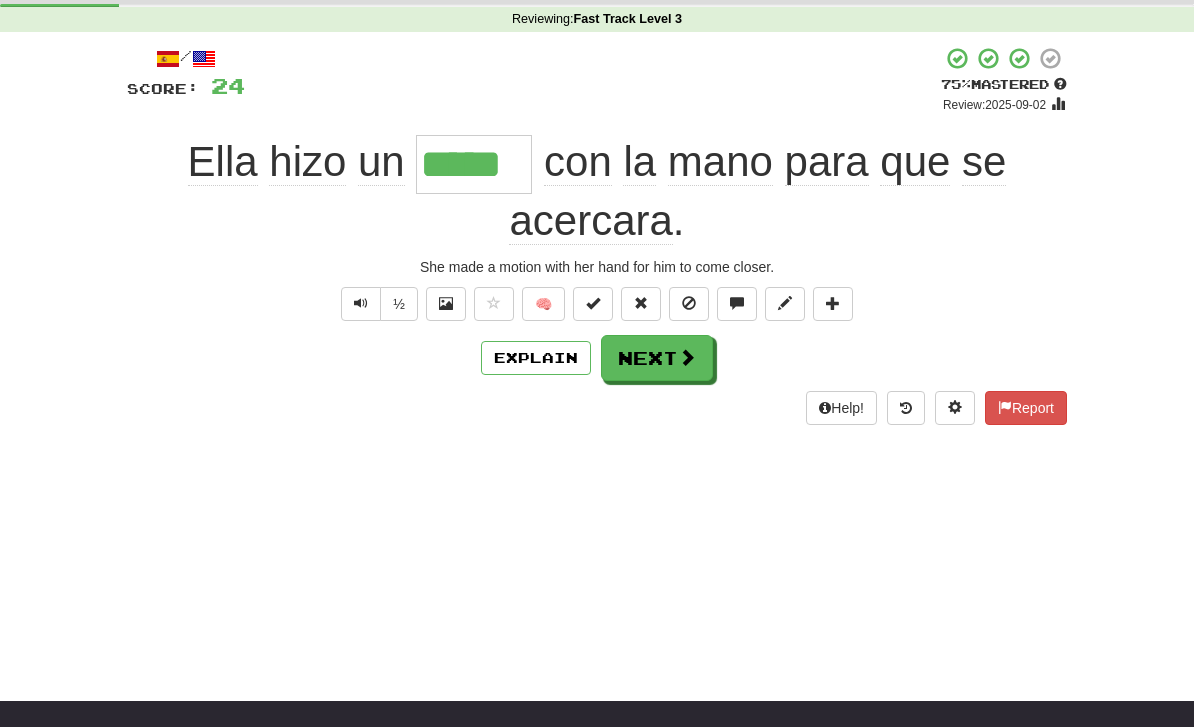click on "Next" at bounding box center (657, 358) 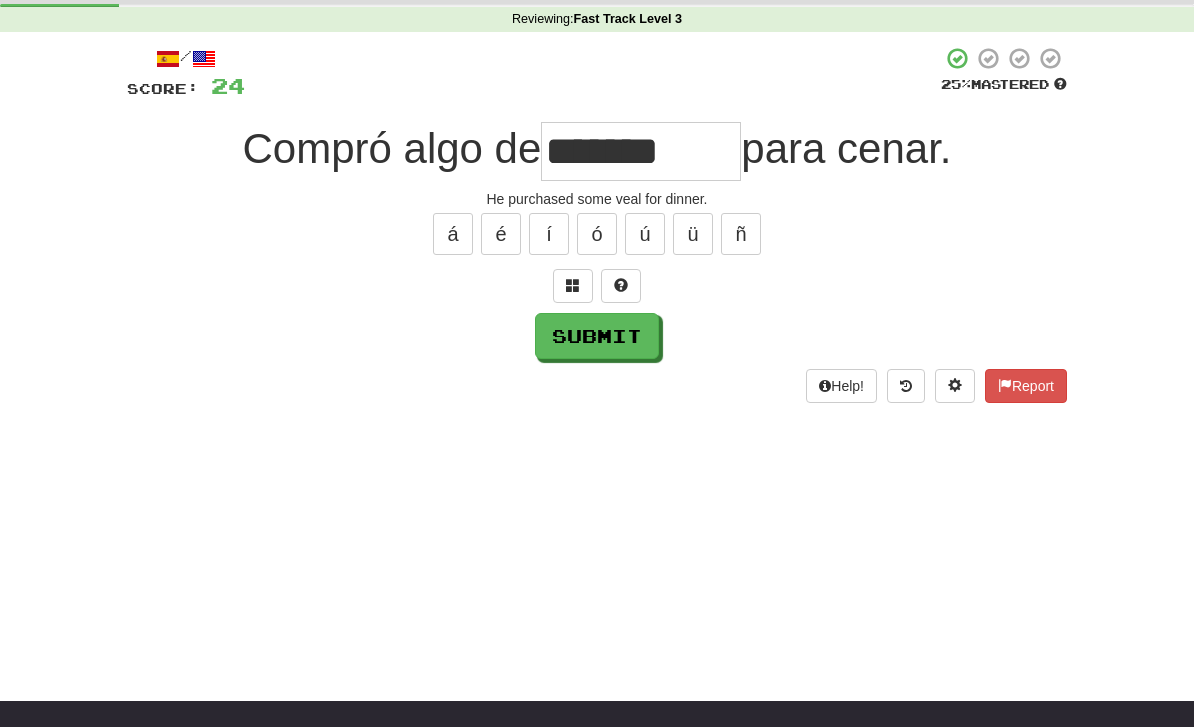 type on "*******" 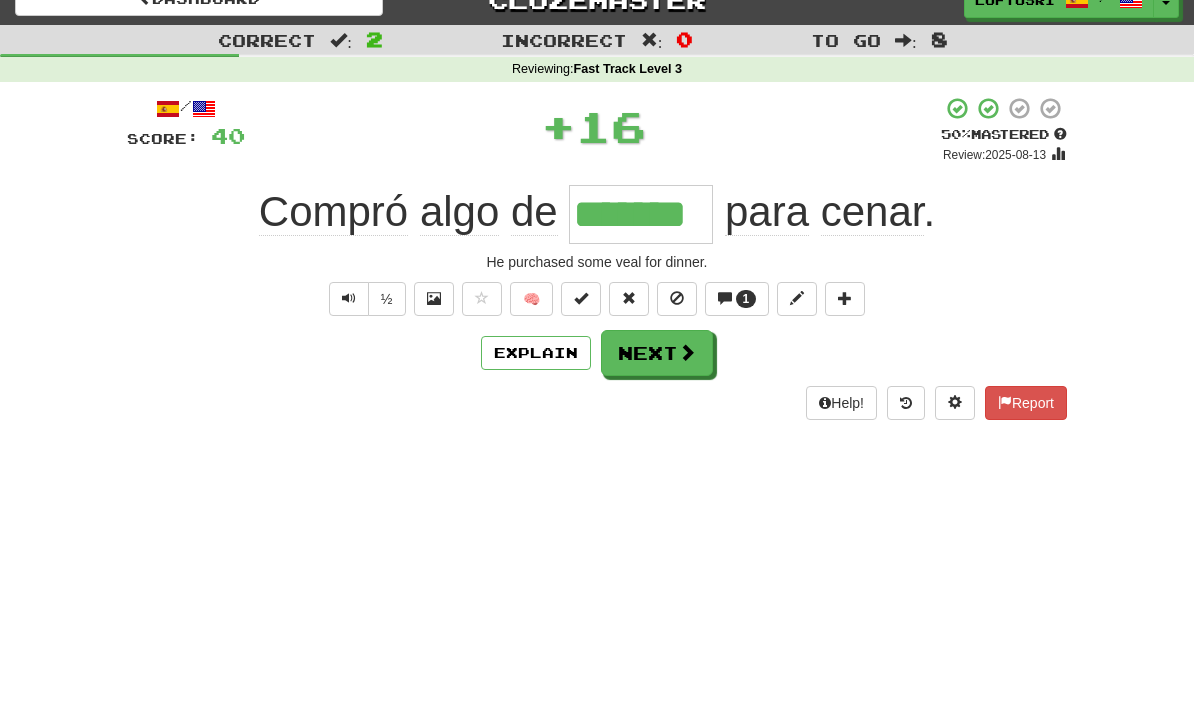 scroll, scrollTop: 0, scrollLeft: 0, axis: both 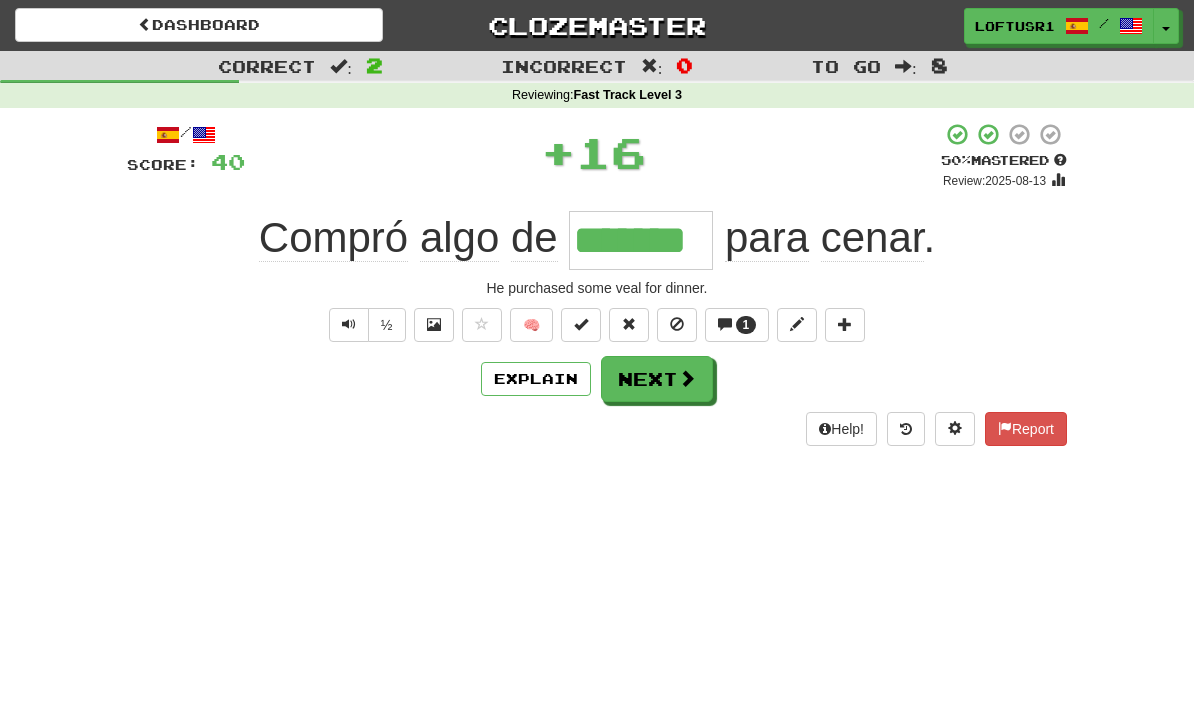 click on "1" at bounding box center (737, 325) 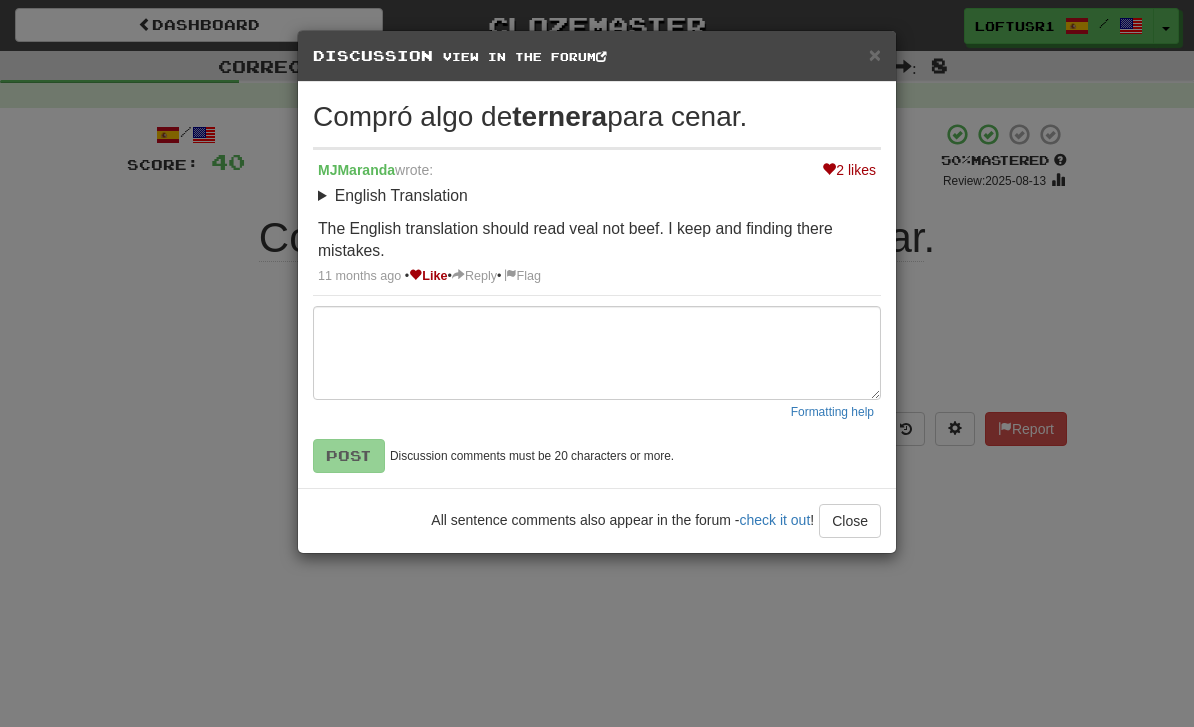 click on "× Discussion View in the forum  Compró algo de  ternera  para cenar.
2
likes
MJMaranda
wrote:
English Translation
He purchased some veal for dinner.
The English translation should read veal not beef. I keep and finding there mistakes.
11 months ago
•
Like
•
Reply
•
Flag
Formatting help Post Discussion comments must be 20 characters or more. All sentence comments also appear in the forum -  check it out ! Close Loading" at bounding box center (597, 363) 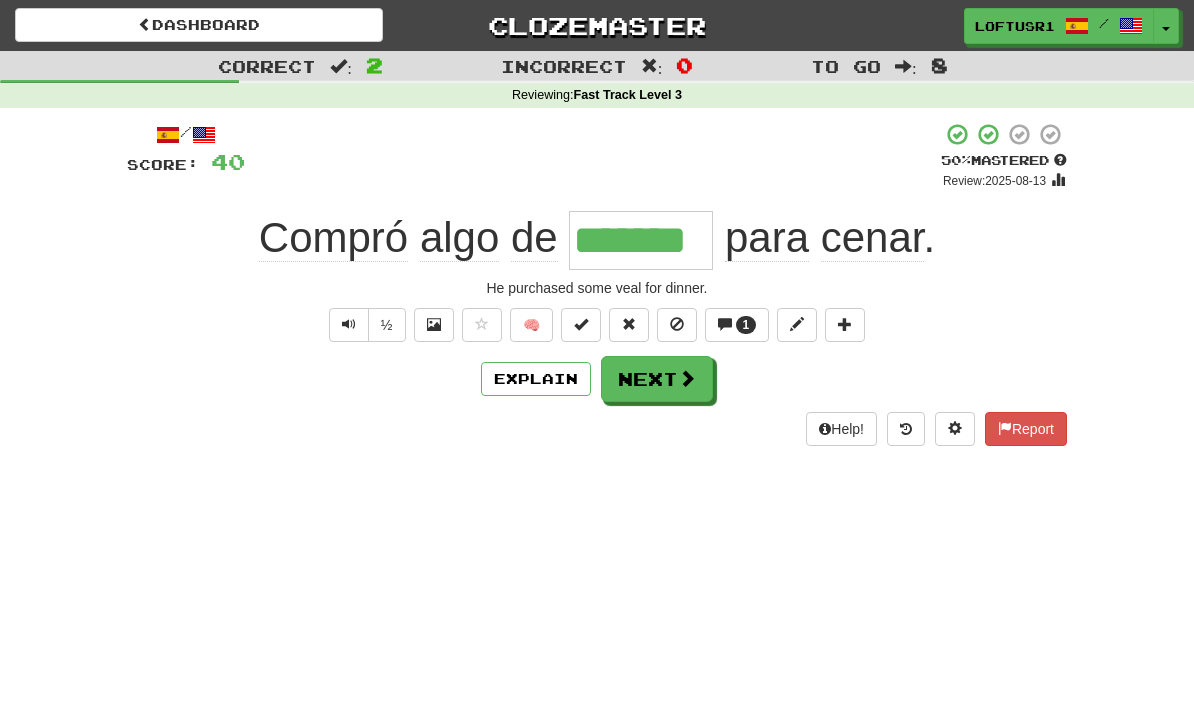 click on "Next" at bounding box center (657, 379) 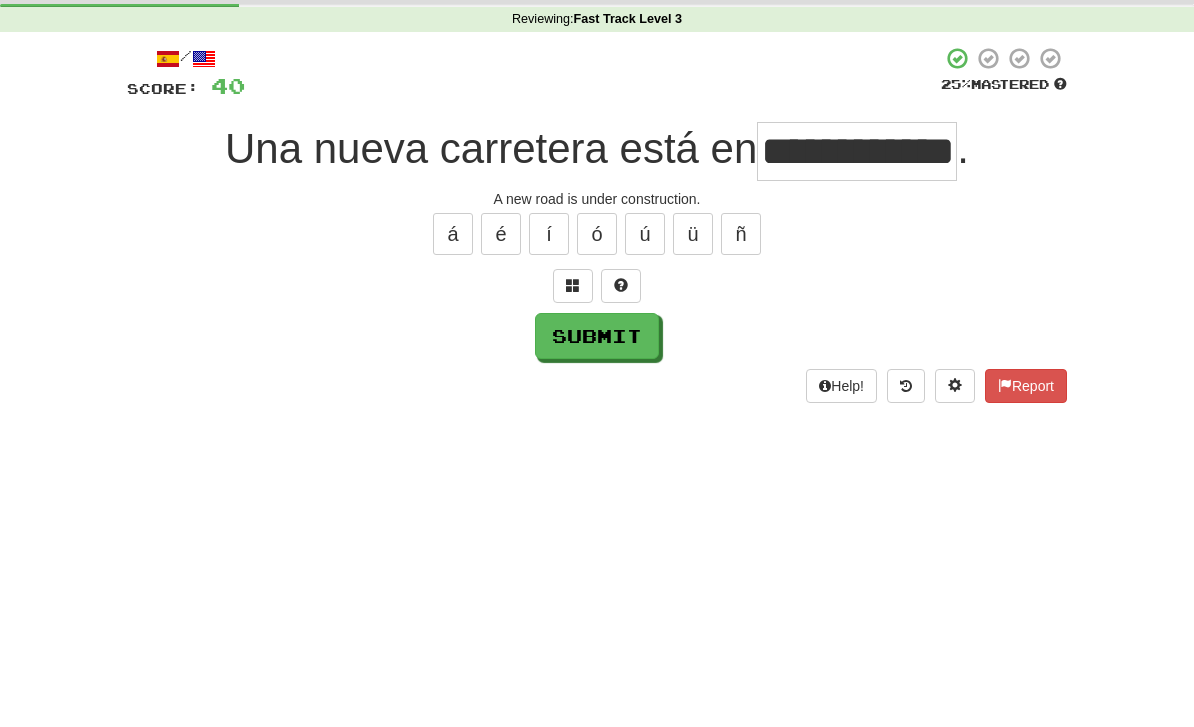 scroll, scrollTop: 76, scrollLeft: 0, axis: vertical 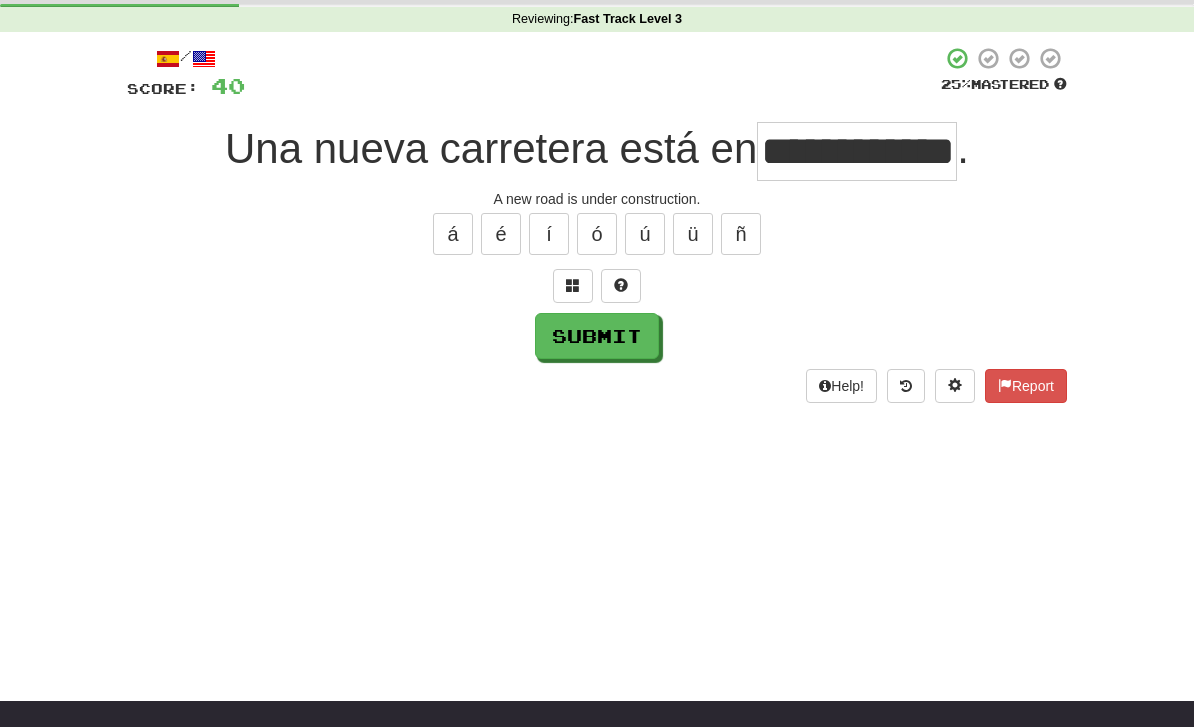 type on "**********" 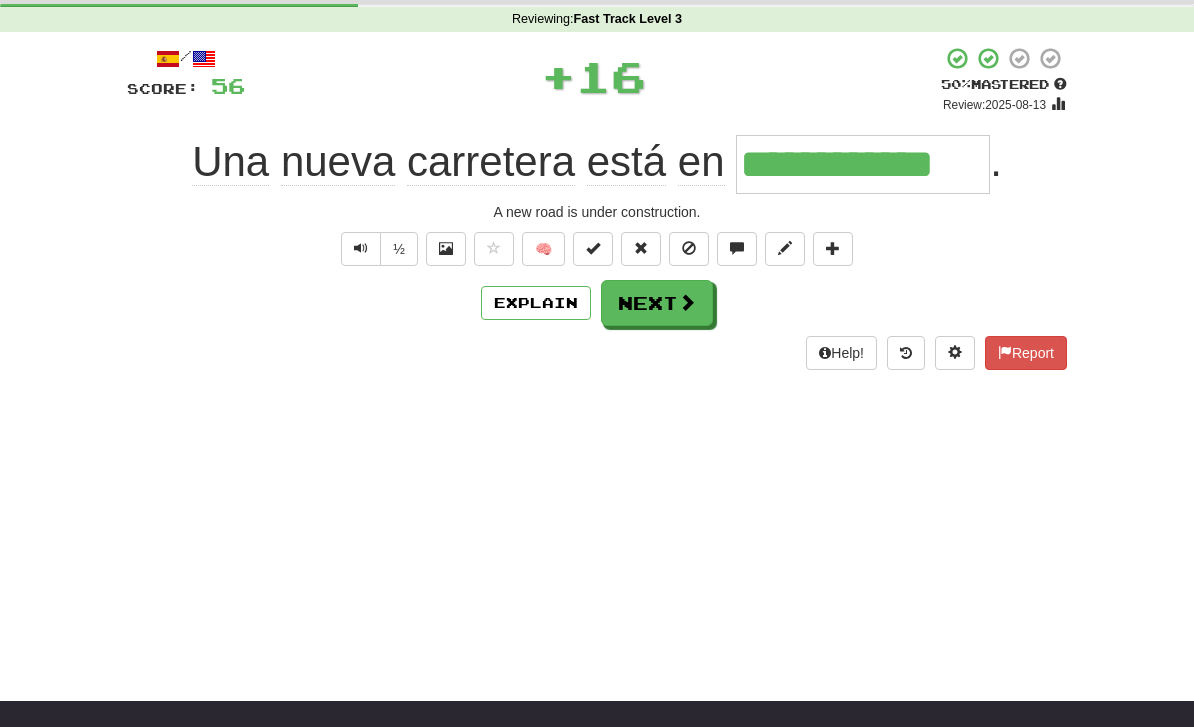 scroll, scrollTop: 0, scrollLeft: 0, axis: both 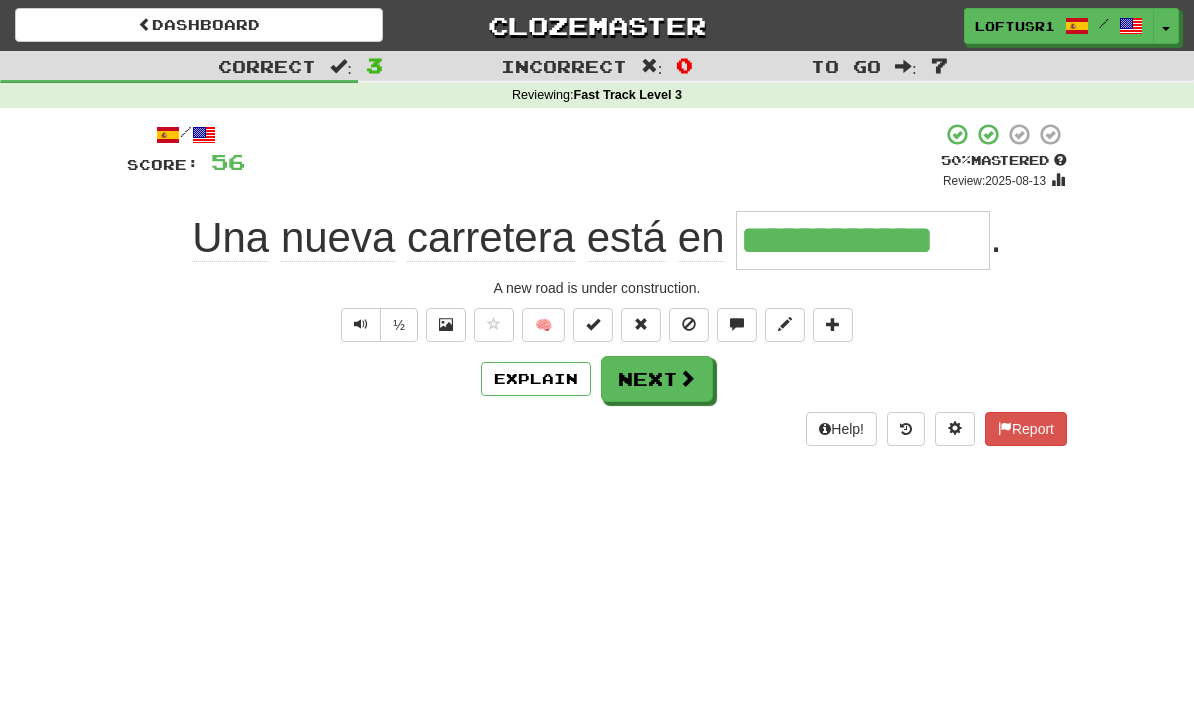 click at bounding box center [687, 378] 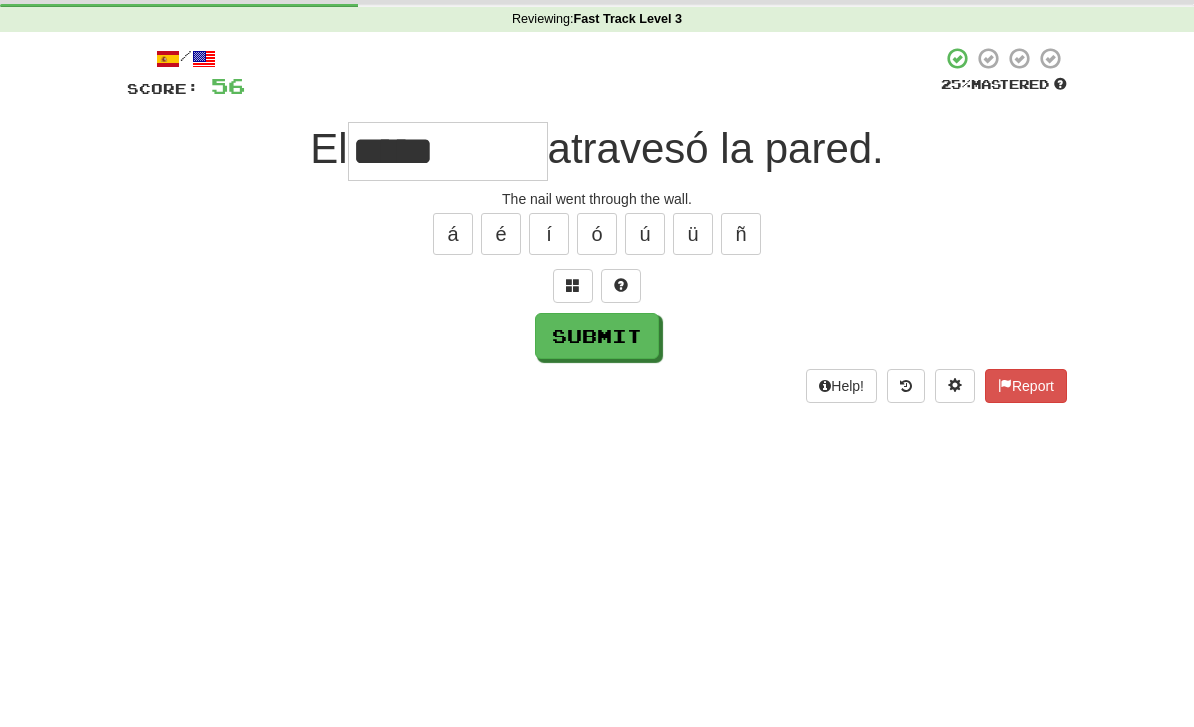 scroll, scrollTop: 76, scrollLeft: 0, axis: vertical 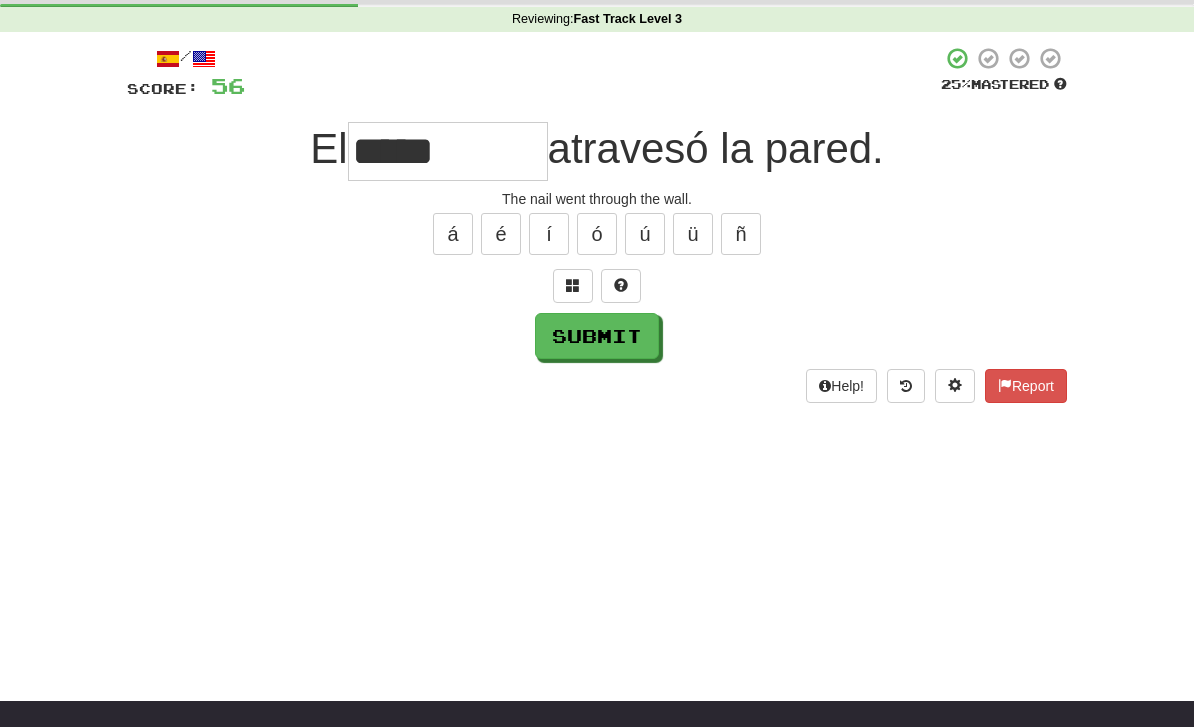 type on "*****" 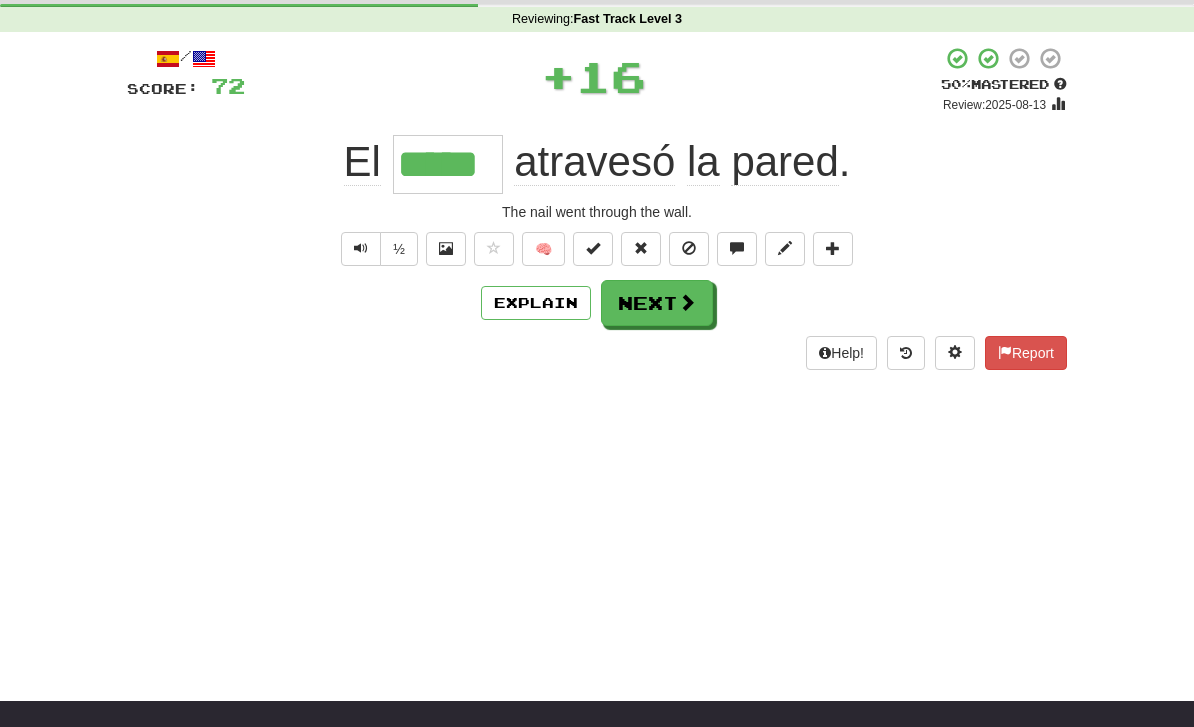 scroll, scrollTop: 0, scrollLeft: 0, axis: both 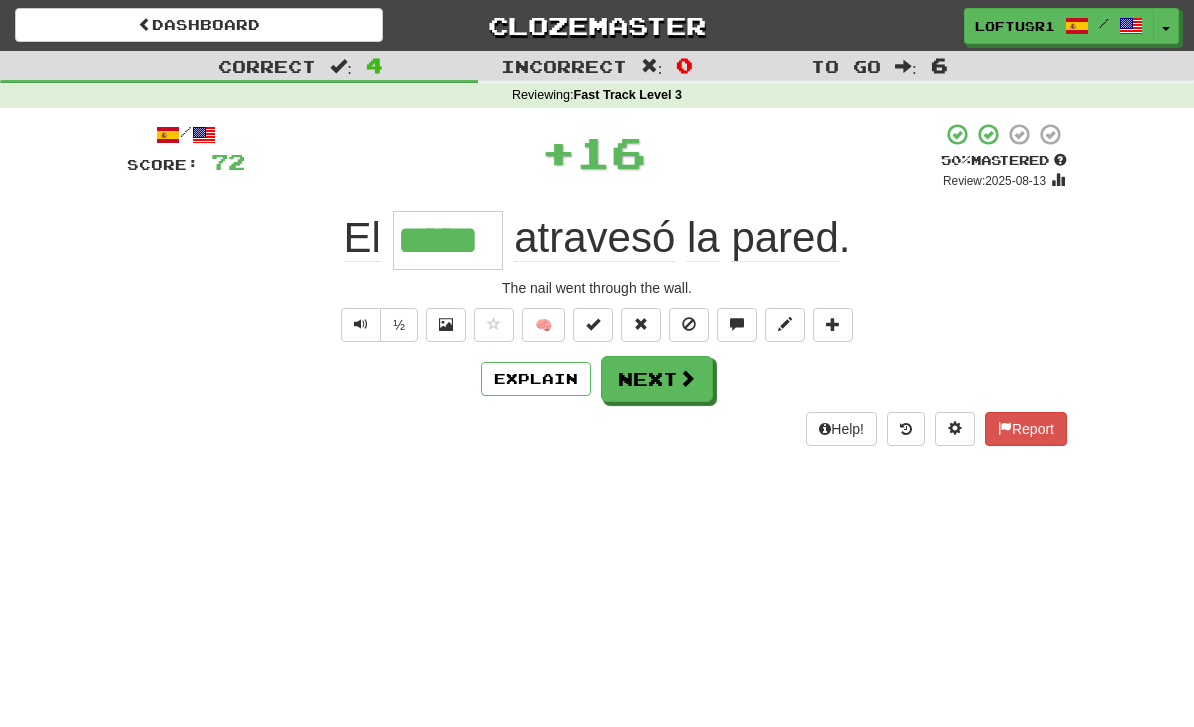 click on "Explain" at bounding box center (536, 379) 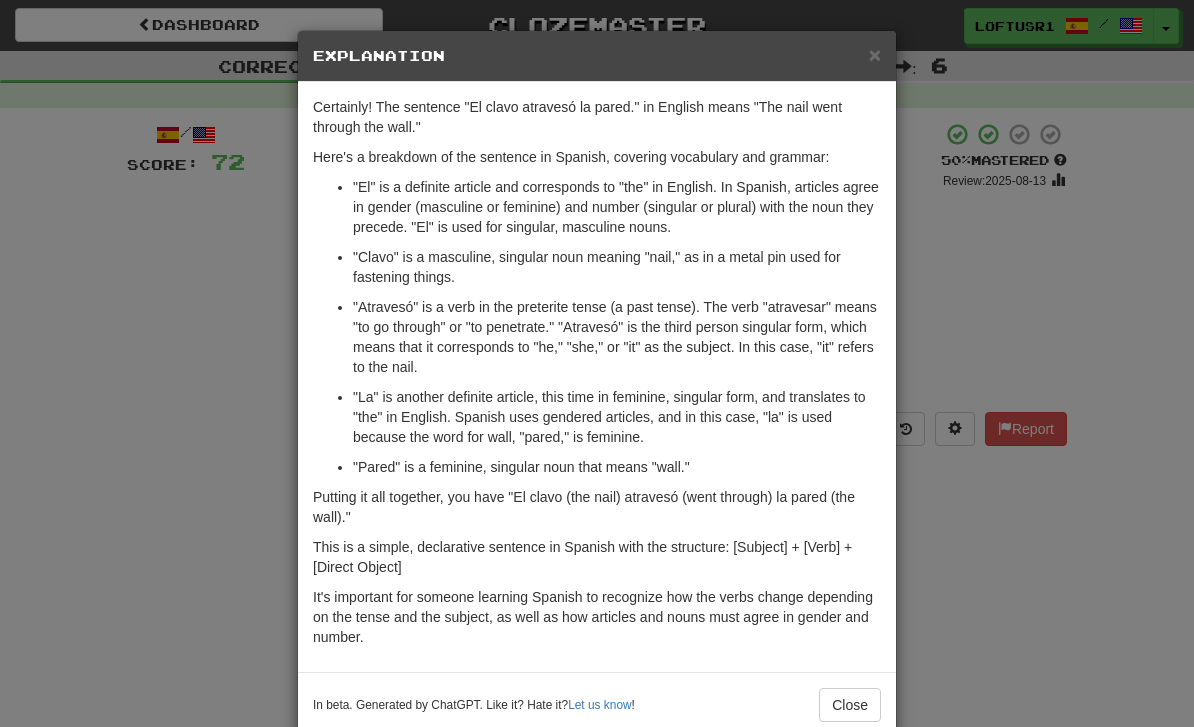 click on "× Explanation Certainly! The sentence "El clavo atravesó la pared." in English means "The nail went through the wall."
Here's a breakdown of the sentence in Spanish, covering vocabulary and grammar:
"El" is a definite article and corresponds to "the" in English. In Spanish, articles agree in gender (masculine or feminine) and number (singular or plural) with the noun they precede. "El" is used for singular, masculine nouns.
"Clavo" is a masculine, singular noun meaning "nail," as in a metal pin used for fastening things.
"Atravesó" is a verb in the preterite tense (a past tense). The verb "atravesar" means "to go through" or "to penetrate." "Atravesó" is the third person singular form, which means that it corresponds to "he," "she," or "it" as the subject. In this case, "it" refers to the nail.
"Pared" is a feminine, singular noun that means "wall."
Putting it all together, you have "El clavo (the nail) atravesó (went through) la pared (the wall)."
Let us know !" at bounding box center [597, 363] 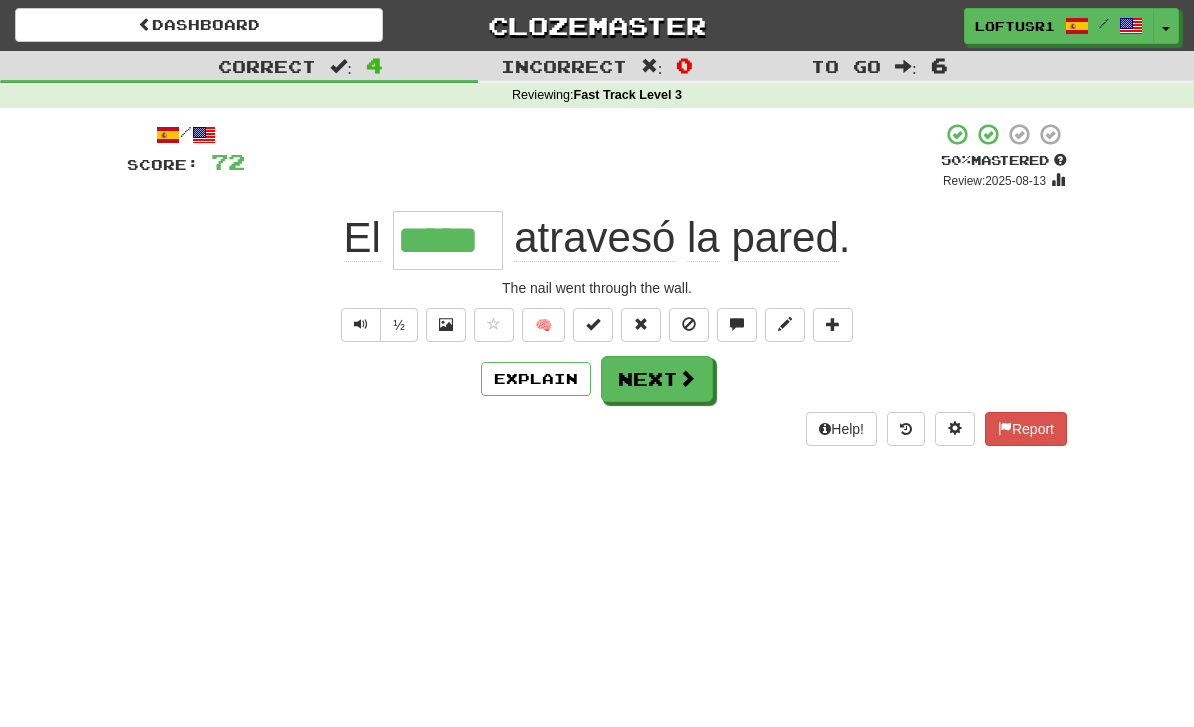 click on "Next" at bounding box center [657, 379] 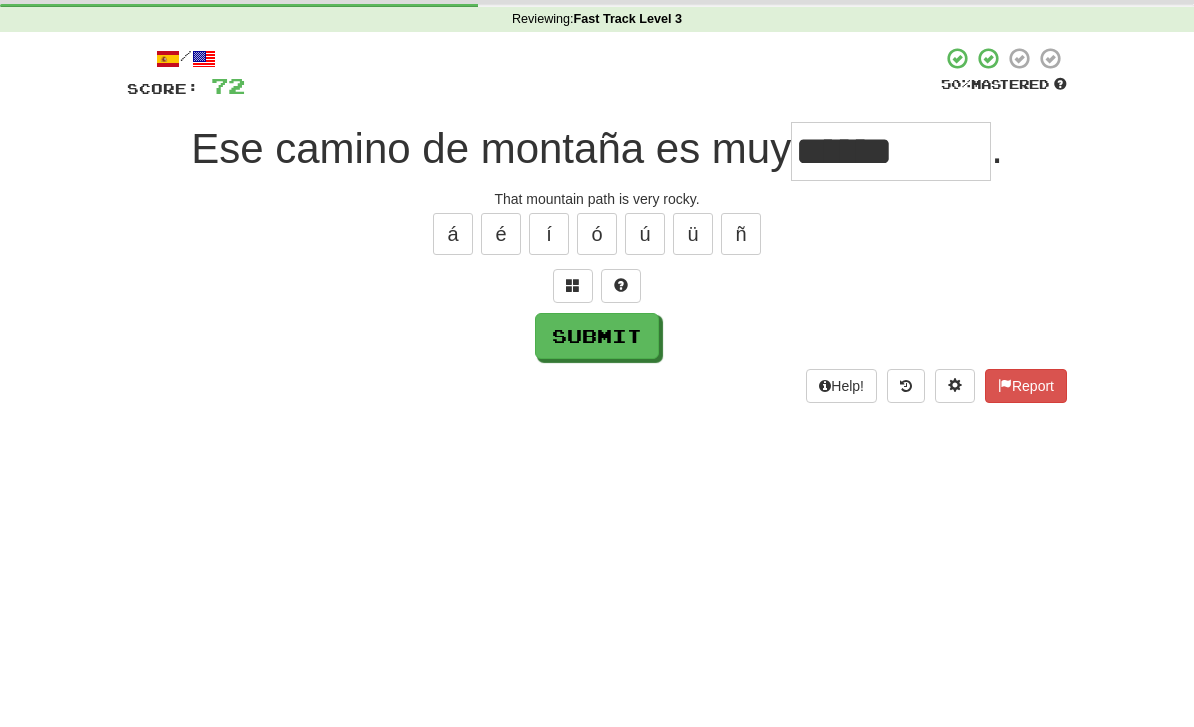 scroll, scrollTop: 76, scrollLeft: 0, axis: vertical 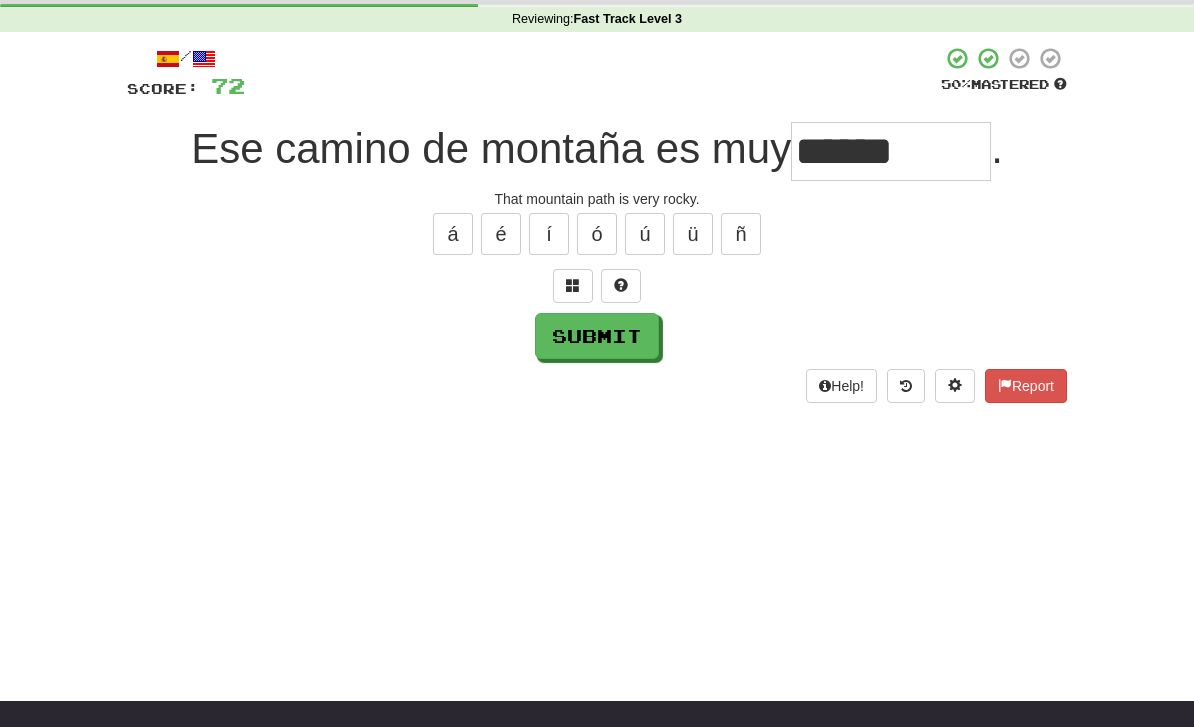 click on "Submit" at bounding box center [597, 336] 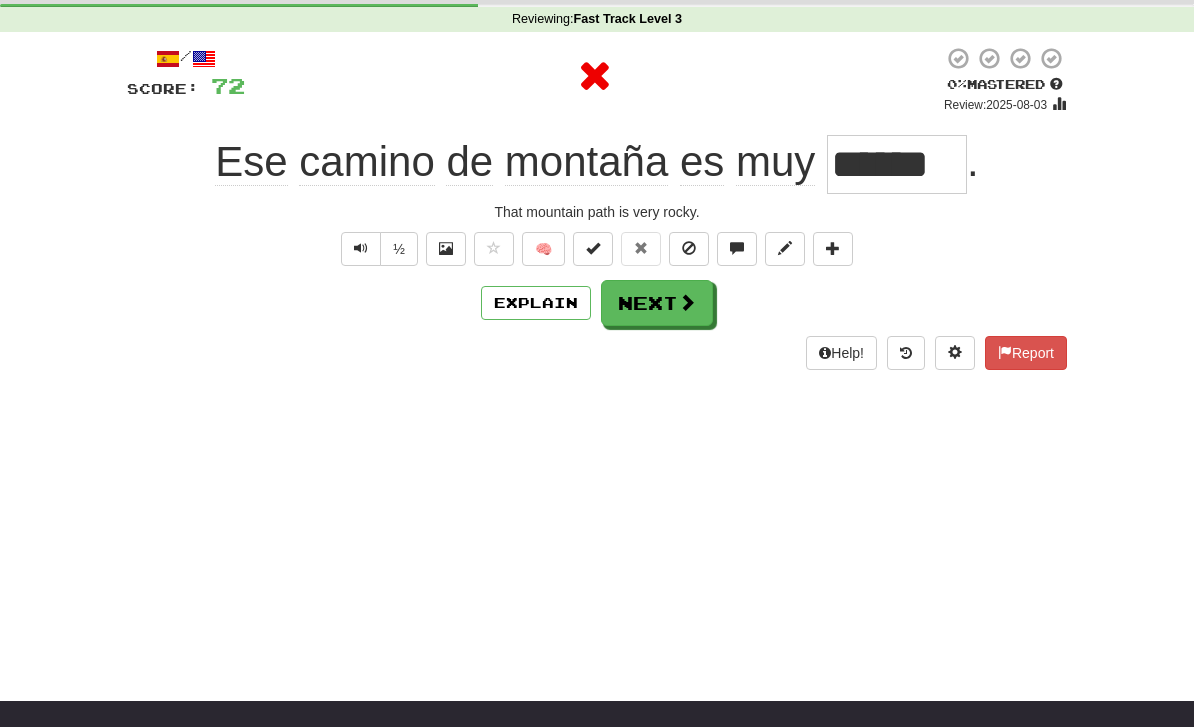 click on "Explain" at bounding box center [536, 303] 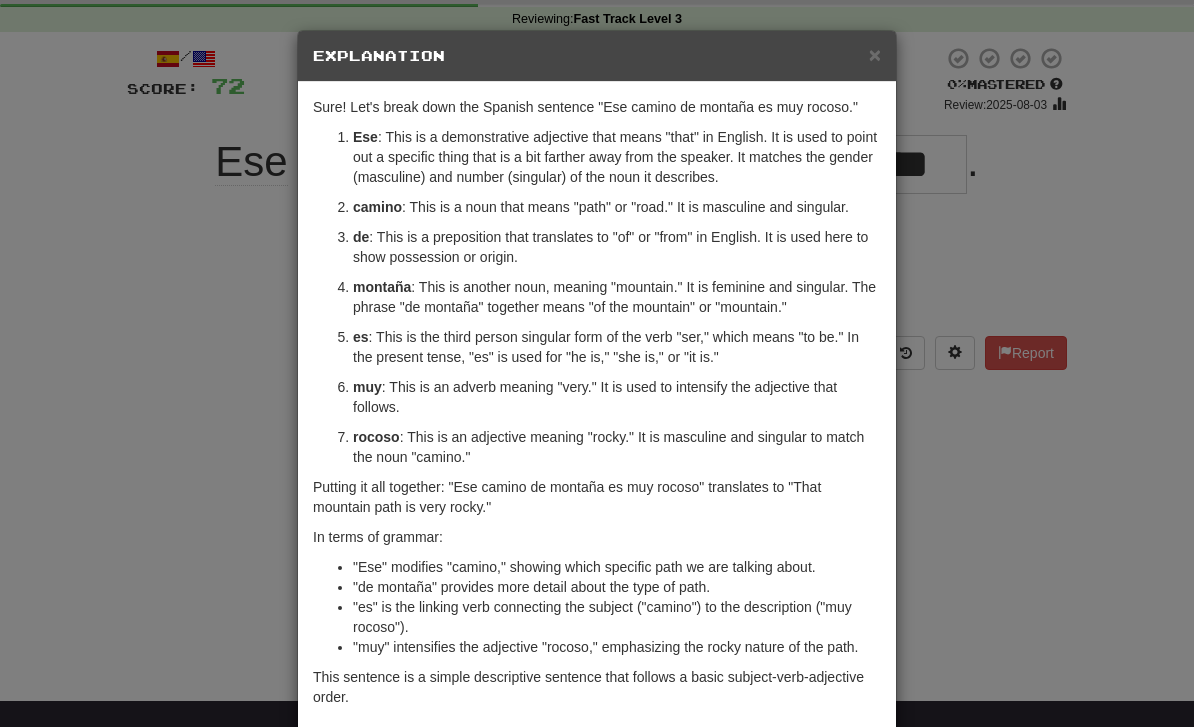 click on "× Explanation Sure! Let's break down the Spanish sentence "Ese camino de montaña es muy rocoso."
Ese : This is a demonstrative adjective that means "that" in English. It is used to point out a specific thing that is a bit farther away from the speaker. It matches the gender (masculine) and number (singular) of the noun it describes.
camino : This is a noun that means "path" or "road." It is masculine and singular.
de : This is a preposition that translates to "of" or "from" in English. It is used here to show possession or origin.
montaña : This is another noun, meaning "mountain." It is feminine and singular. The phrase "de montaña" together means "of the mountain" or "mountain."
es : This is the third person singular form of the verb "ser," which means "to be." In the present tense, "es" is used for "he is," "she is," or "it is."
muy : This is an adverb meaning "very." It is used to intensify the adjective that follows.
rocoso
In terms of grammar:" at bounding box center [597, 363] 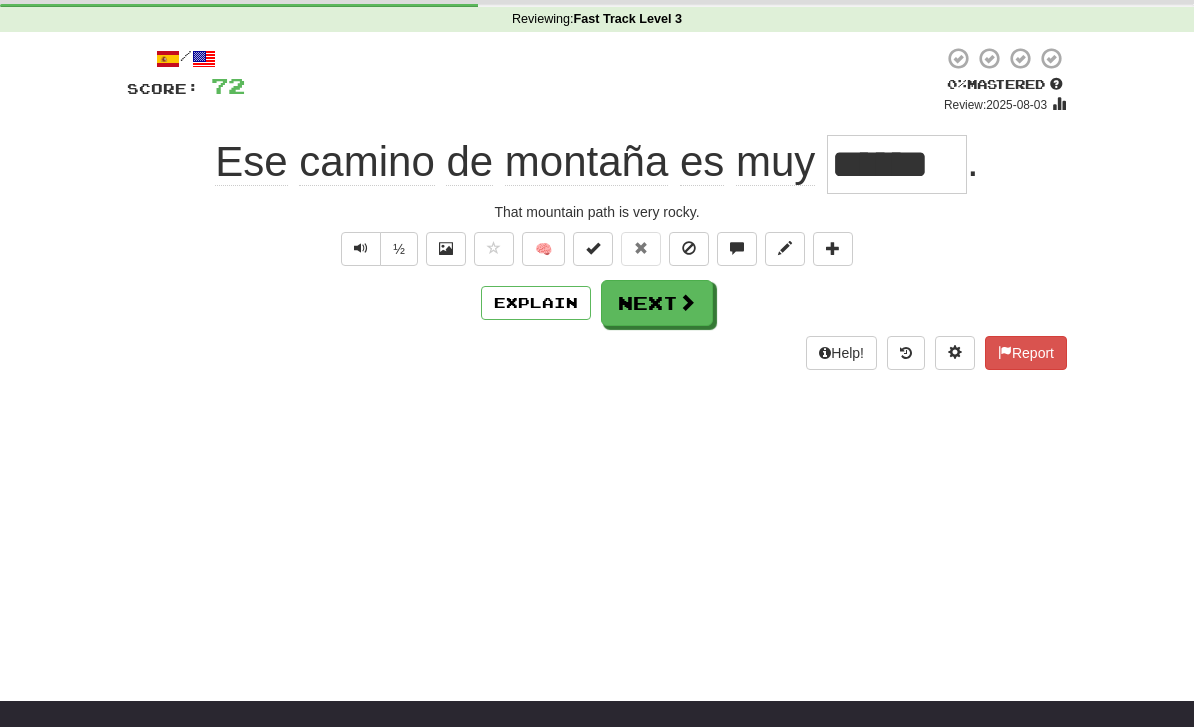 click on "Next" at bounding box center (657, 303) 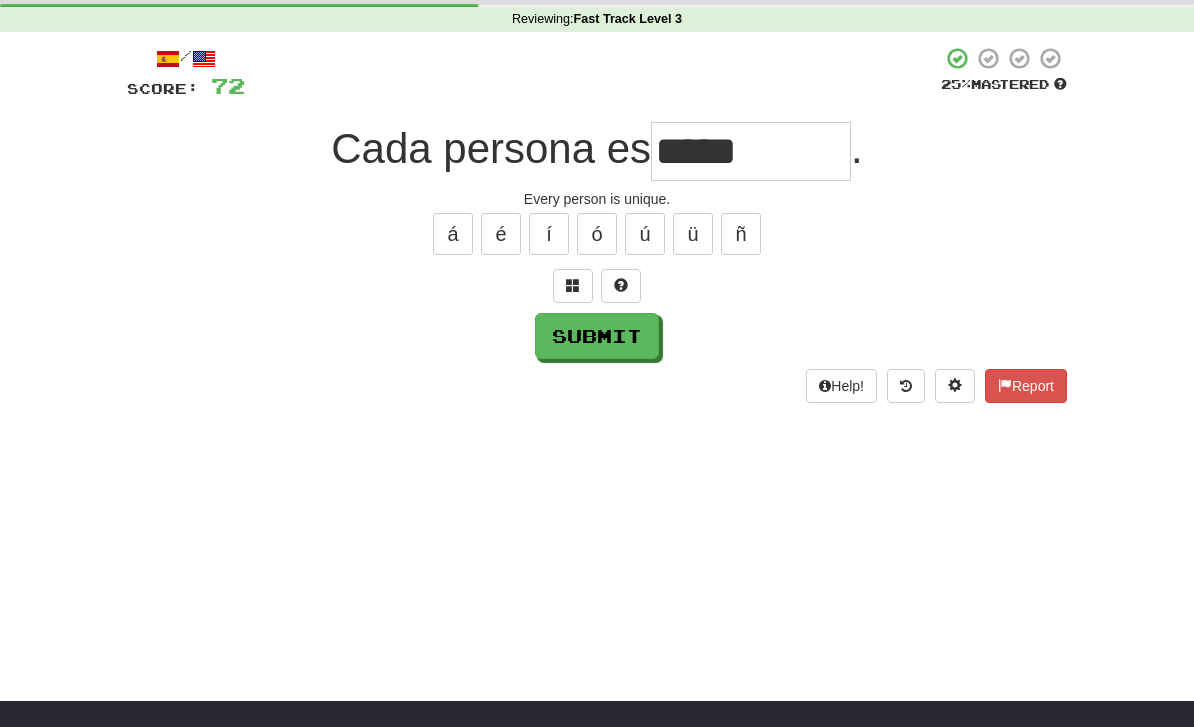 type on "*****" 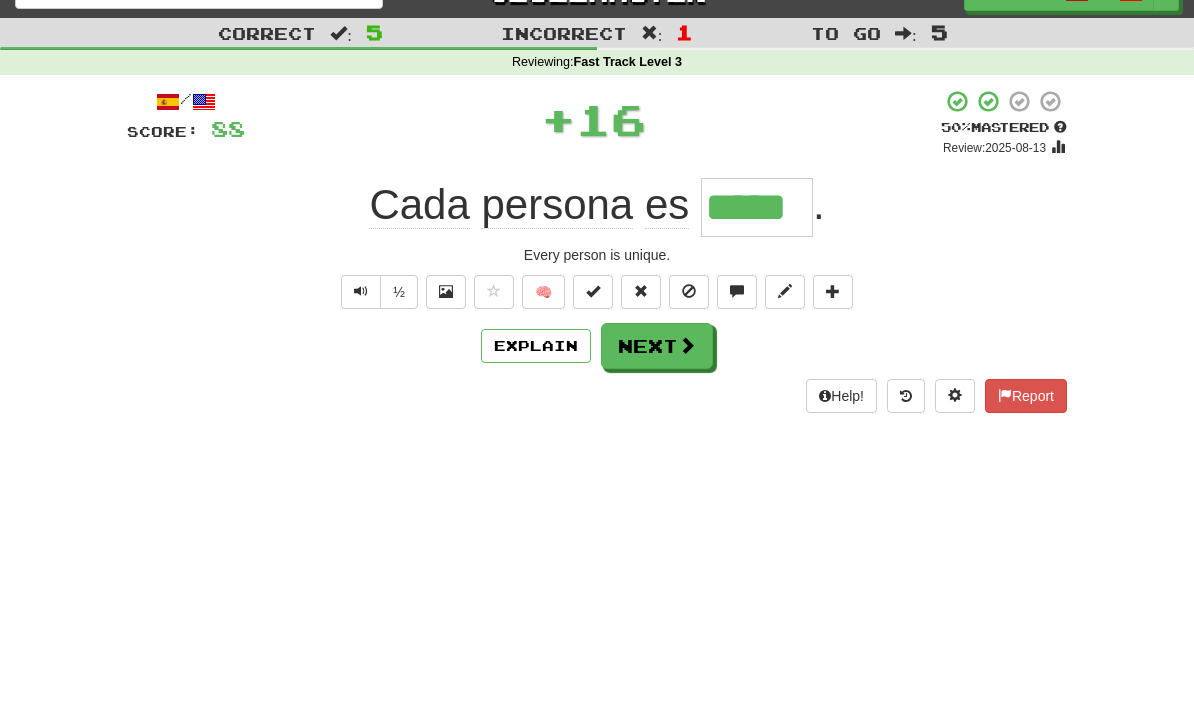 scroll, scrollTop: 0, scrollLeft: 0, axis: both 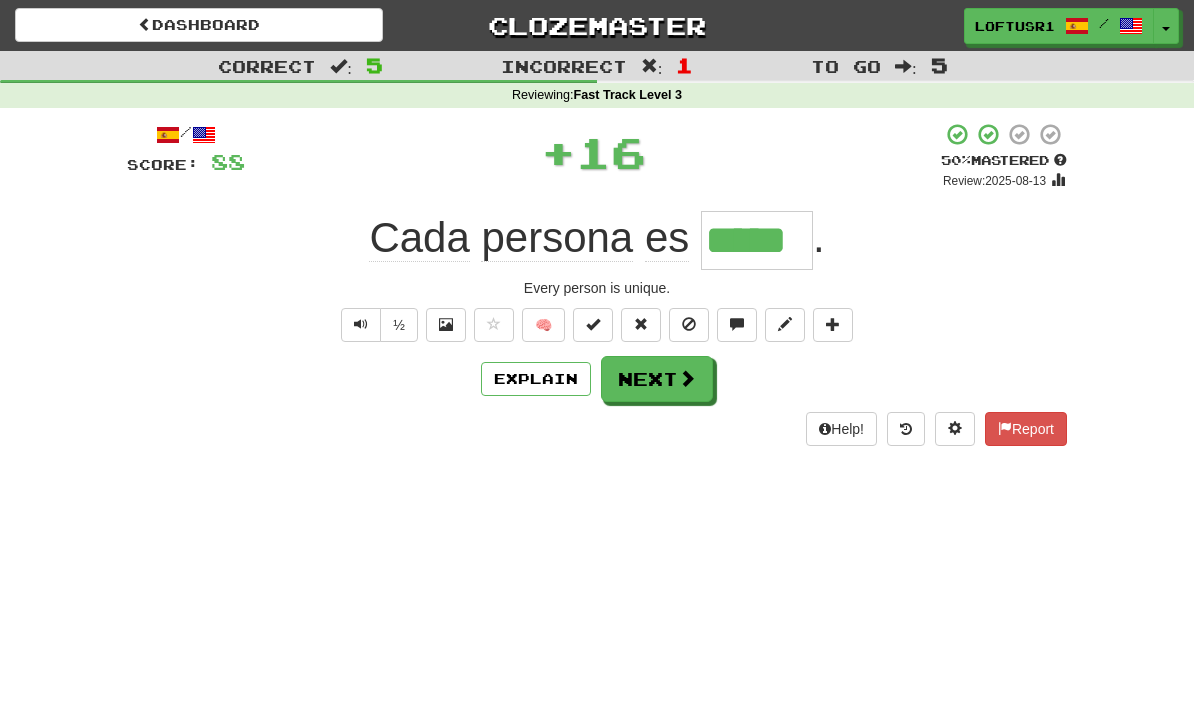 click on "Explain" at bounding box center (536, 379) 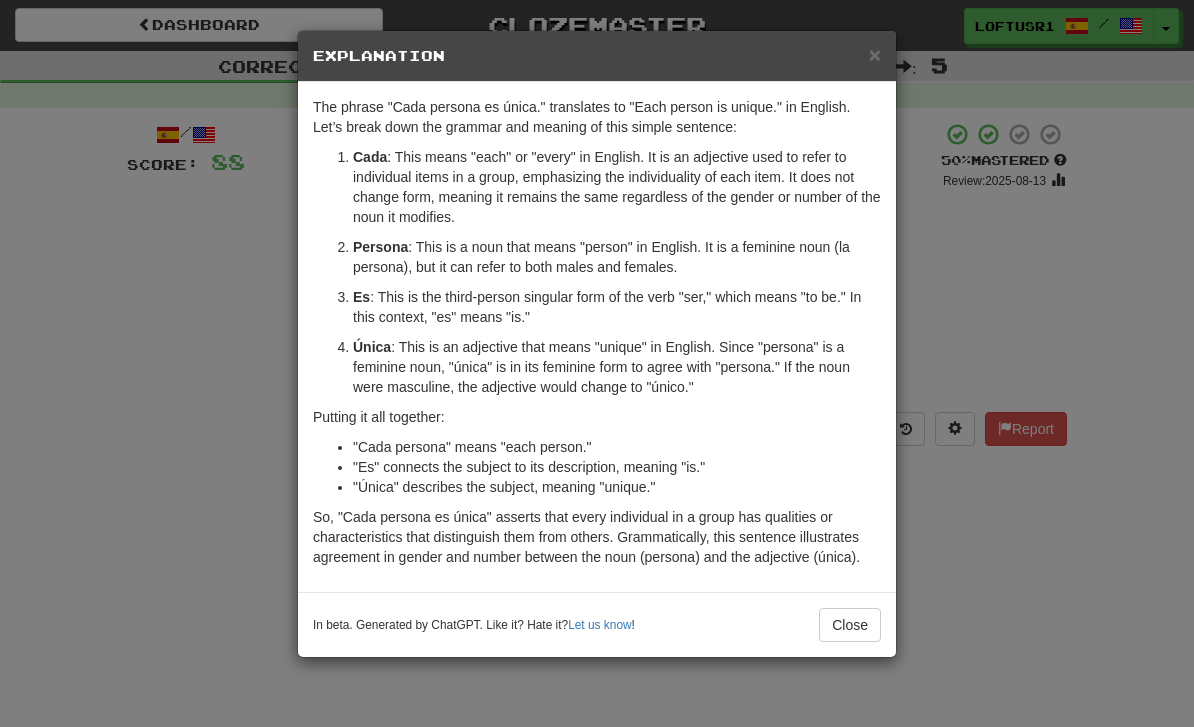 click on "Close" at bounding box center [850, 625] 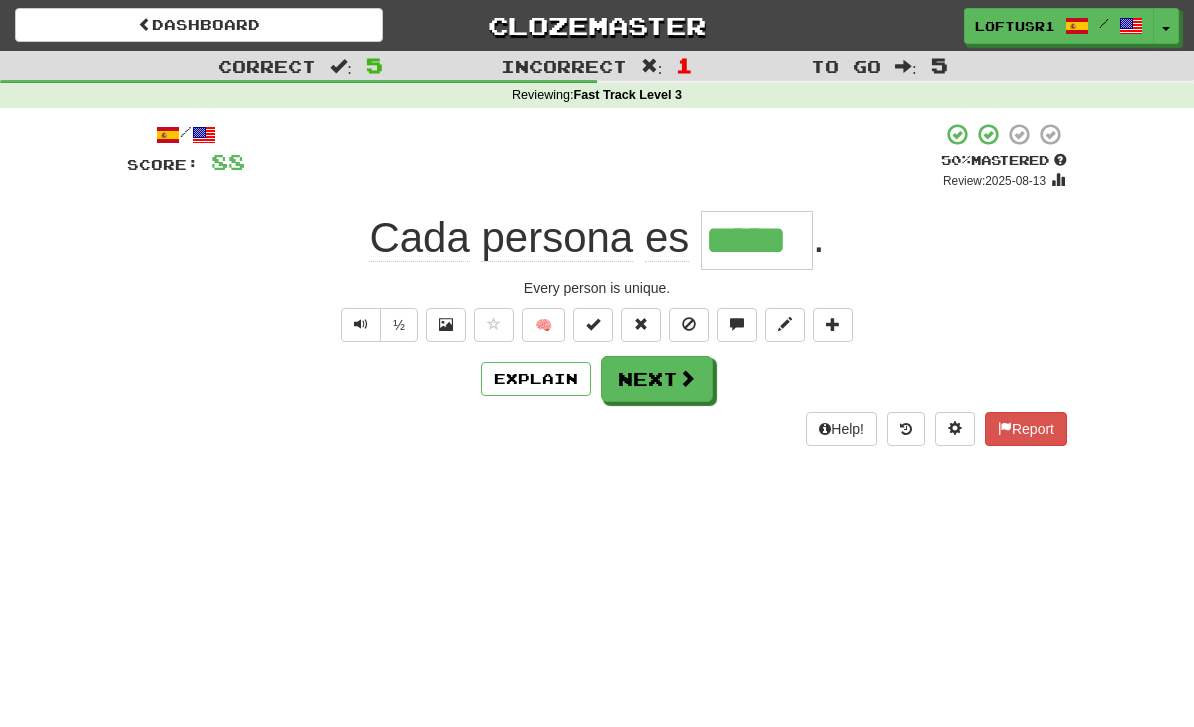 click on "Next" at bounding box center (657, 379) 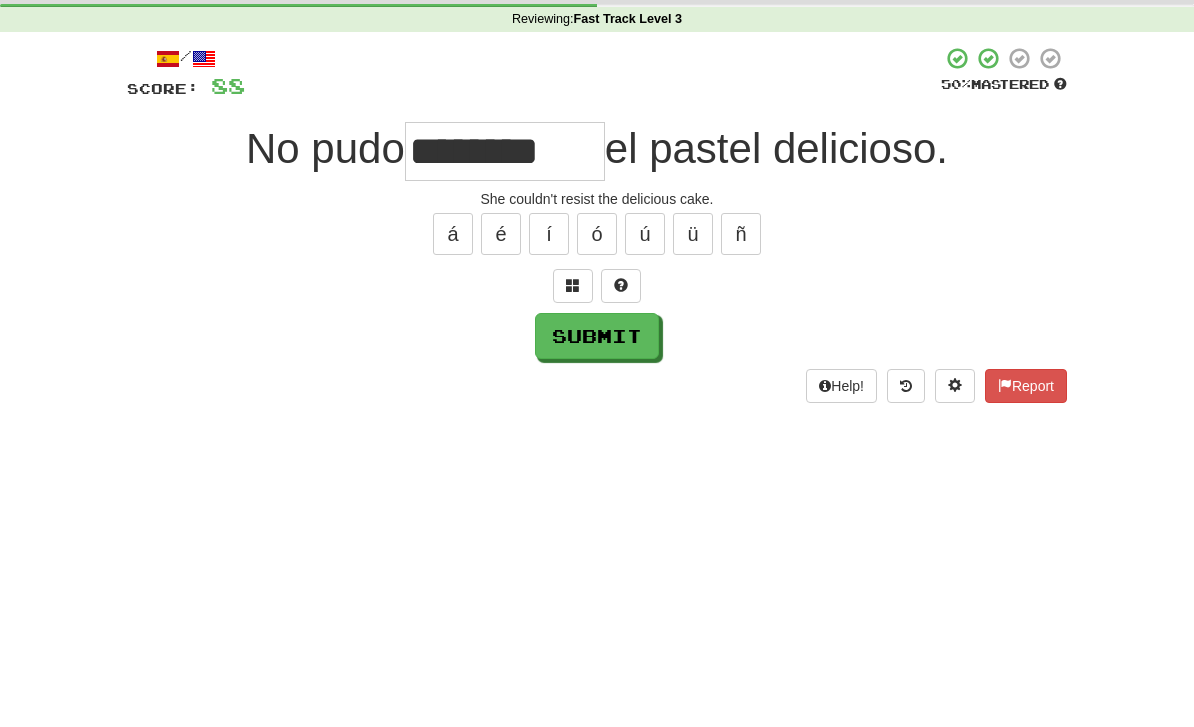 scroll, scrollTop: 76, scrollLeft: 0, axis: vertical 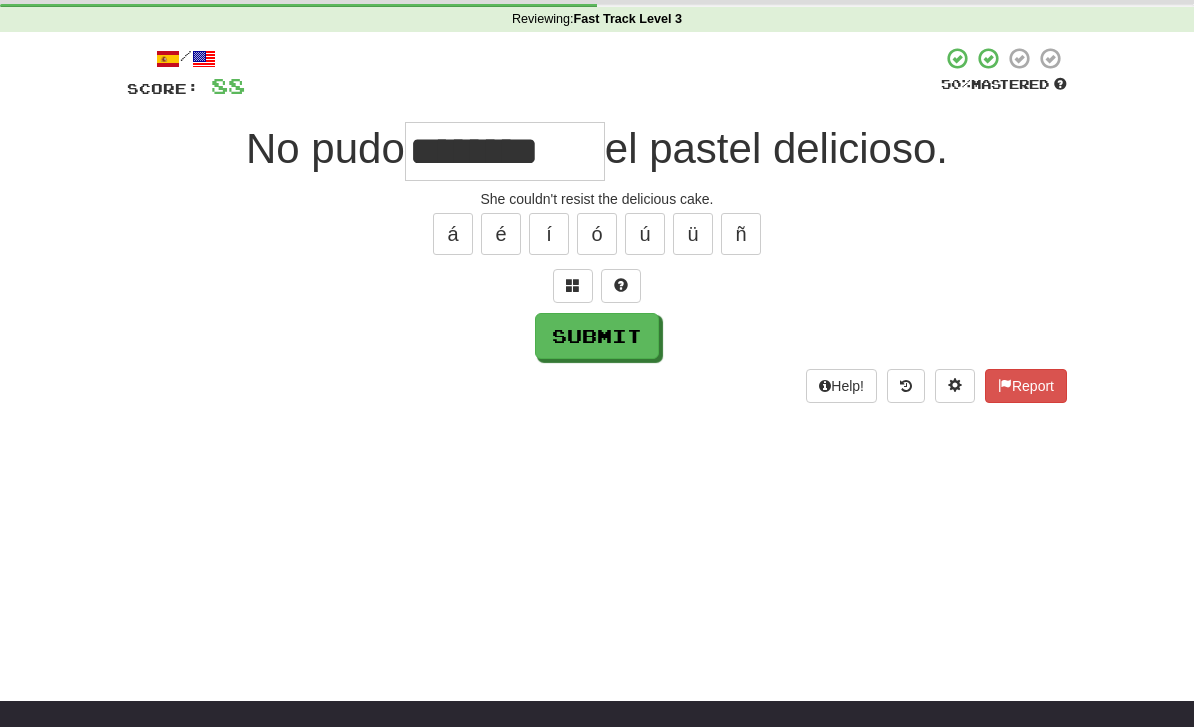 type on "********" 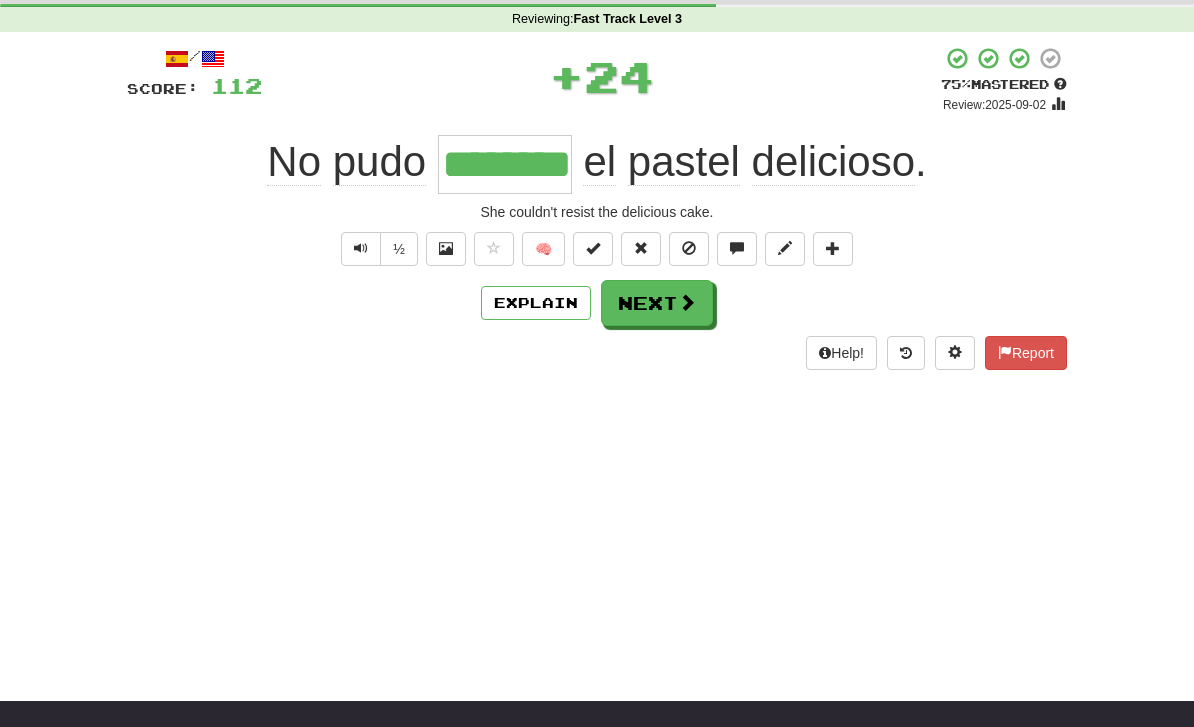 scroll, scrollTop: 0, scrollLeft: 0, axis: both 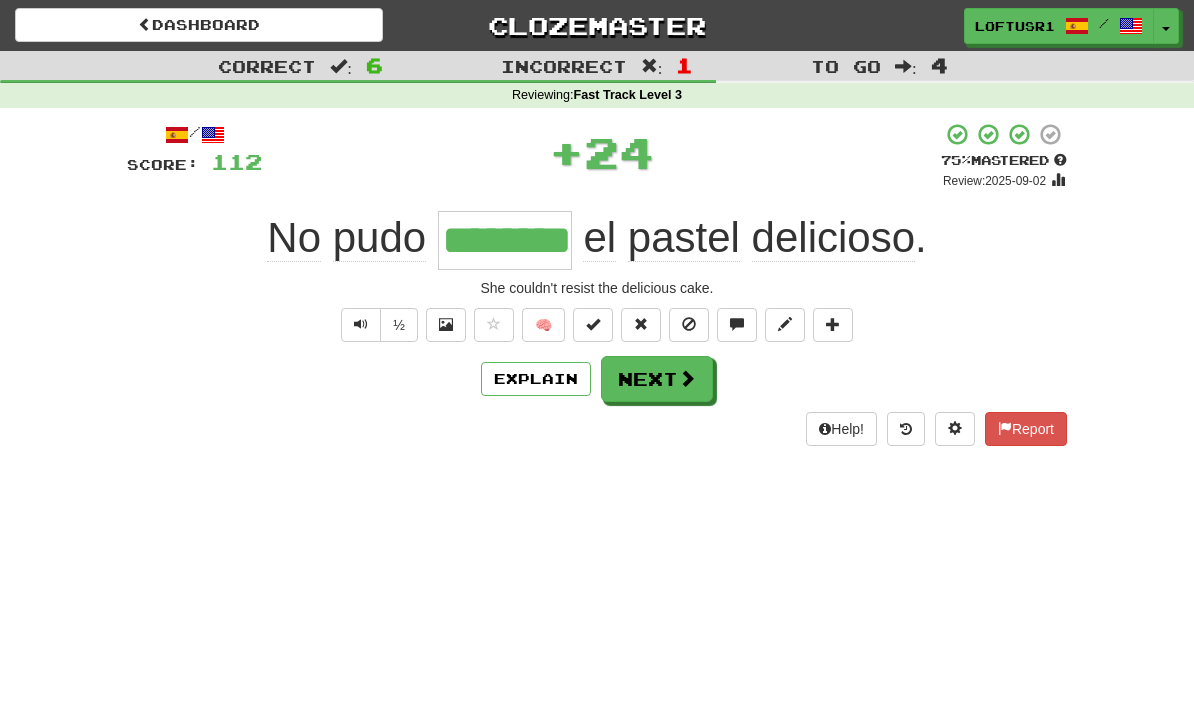 click on "Explain" at bounding box center [536, 379] 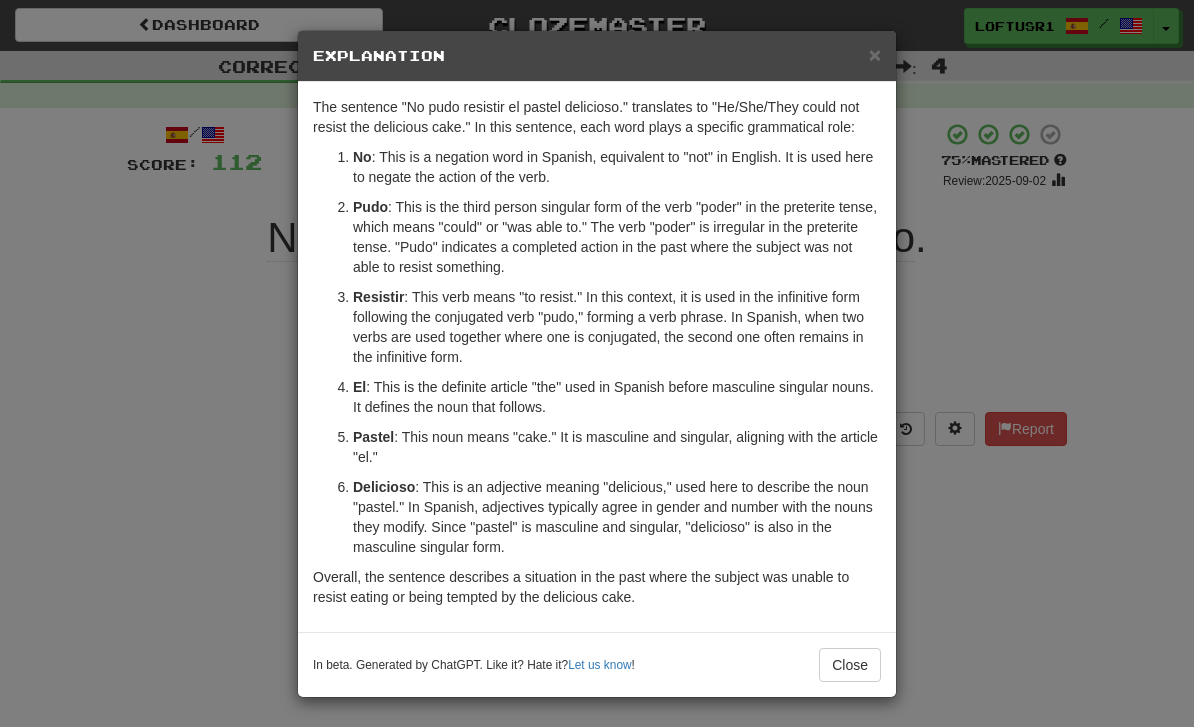 click on "Close" at bounding box center [850, 665] 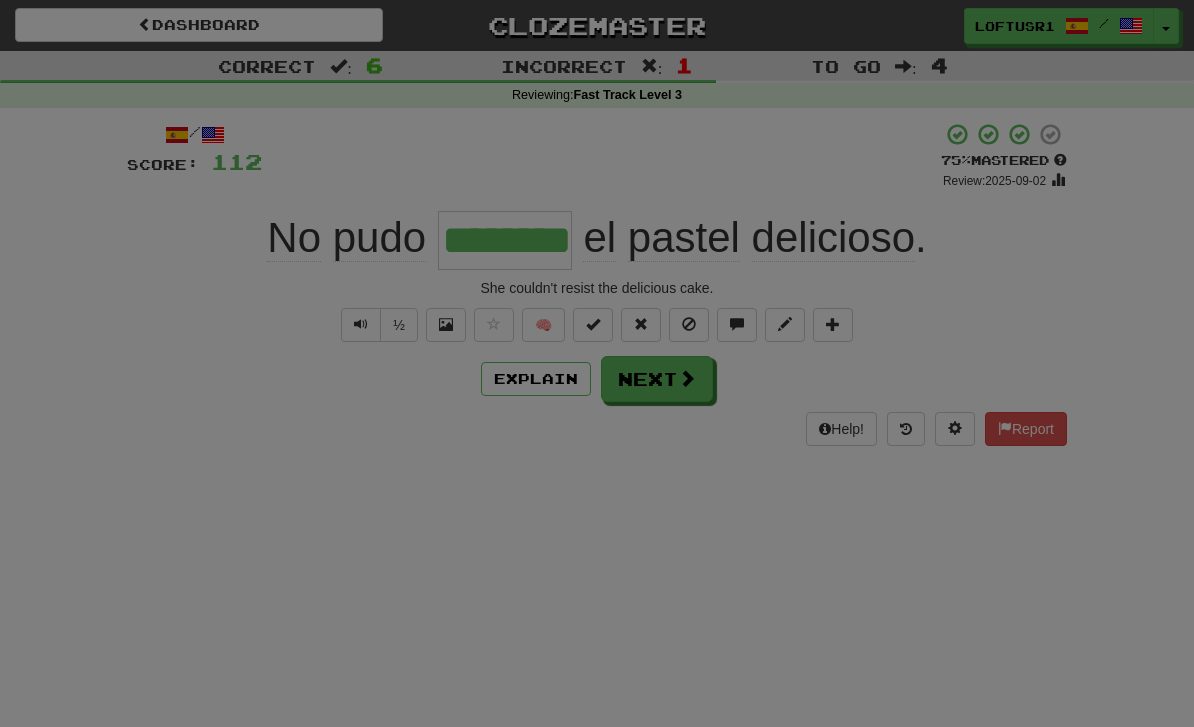 click on "× Explanation The sentence "No pudo resistir el pastel delicioso." translates to "He/She/They could not resist the delicious cake." In this sentence, each word plays a specific grammatical role:
No : This is a negation word in Spanish, equivalent to "not" in English. It is used here to negate the action of the verb.
Pudo : This is the third person singular form of the verb "poder" in the preterite tense, which means "could" or "was able to." The verb "poder" is irregular in the preterite tense. "Pudo" indicates a completed action in the past where the subject was not able to resist something.
Resistir : This verb means "to resist." In this context, it is used in the infinitive form following the conjugated verb "pudo," forming a verb phrase. In Spanish, when two verbs are used together where one is conjugated, the second one often remains in the infinitive form.
El : This is the definite article "the" used in Spanish before masculine singular nouns. It defines the noun that follows." at bounding box center [597, 363] 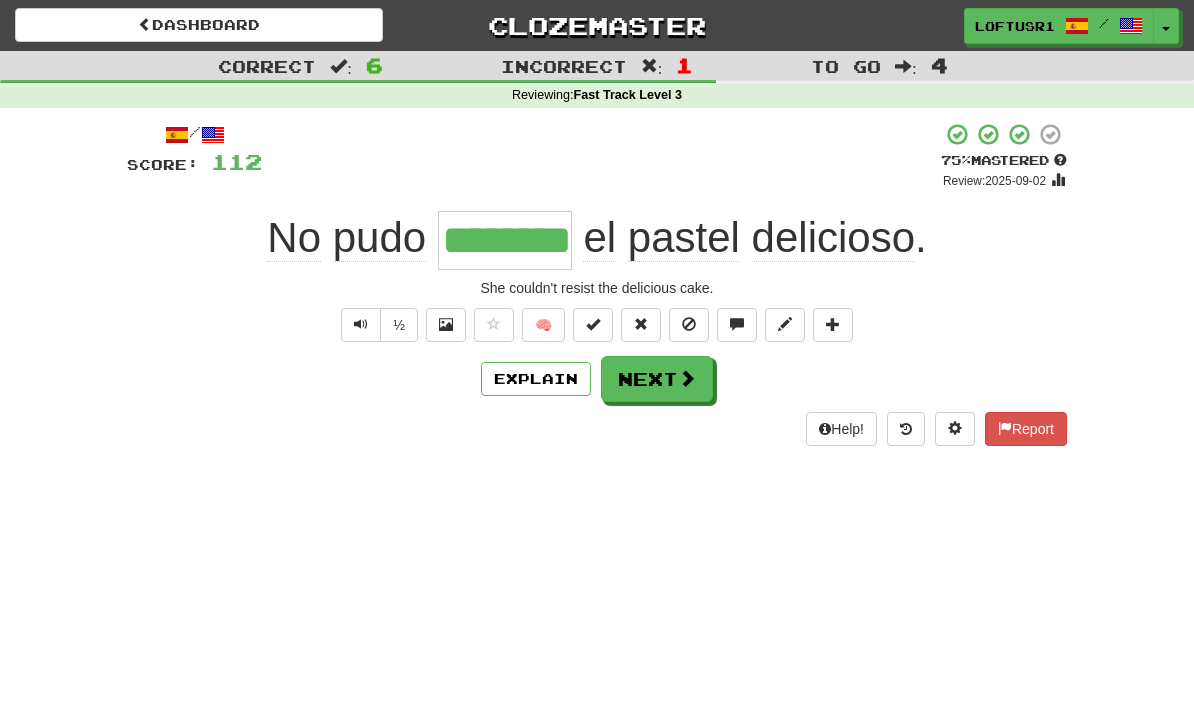 click at bounding box center [687, 378] 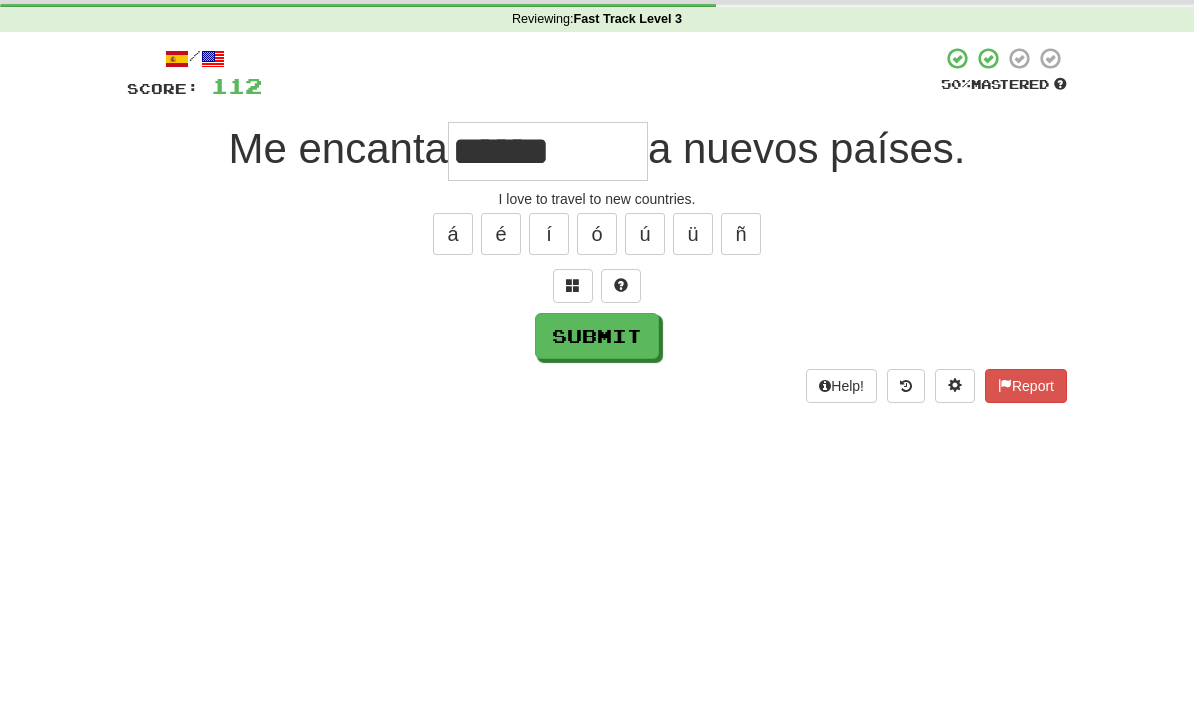 scroll, scrollTop: 76, scrollLeft: 0, axis: vertical 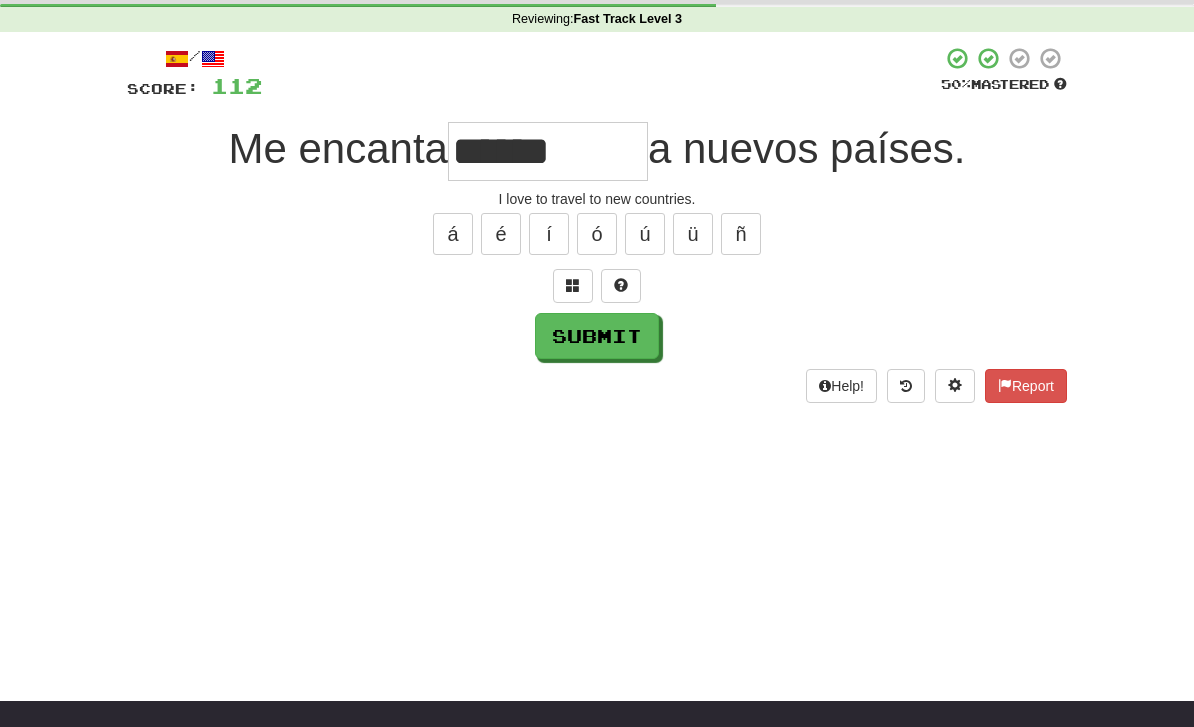 type on "******" 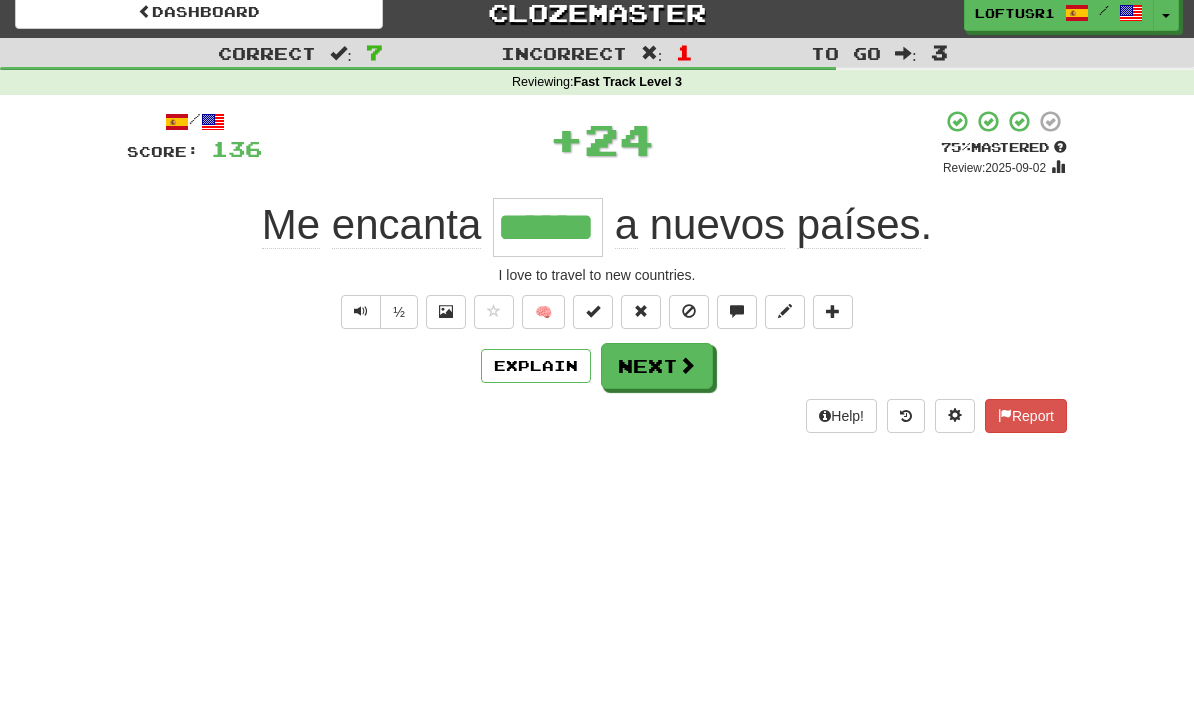 scroll, scrollTop: 0, scrollLeft: 0, axis: both 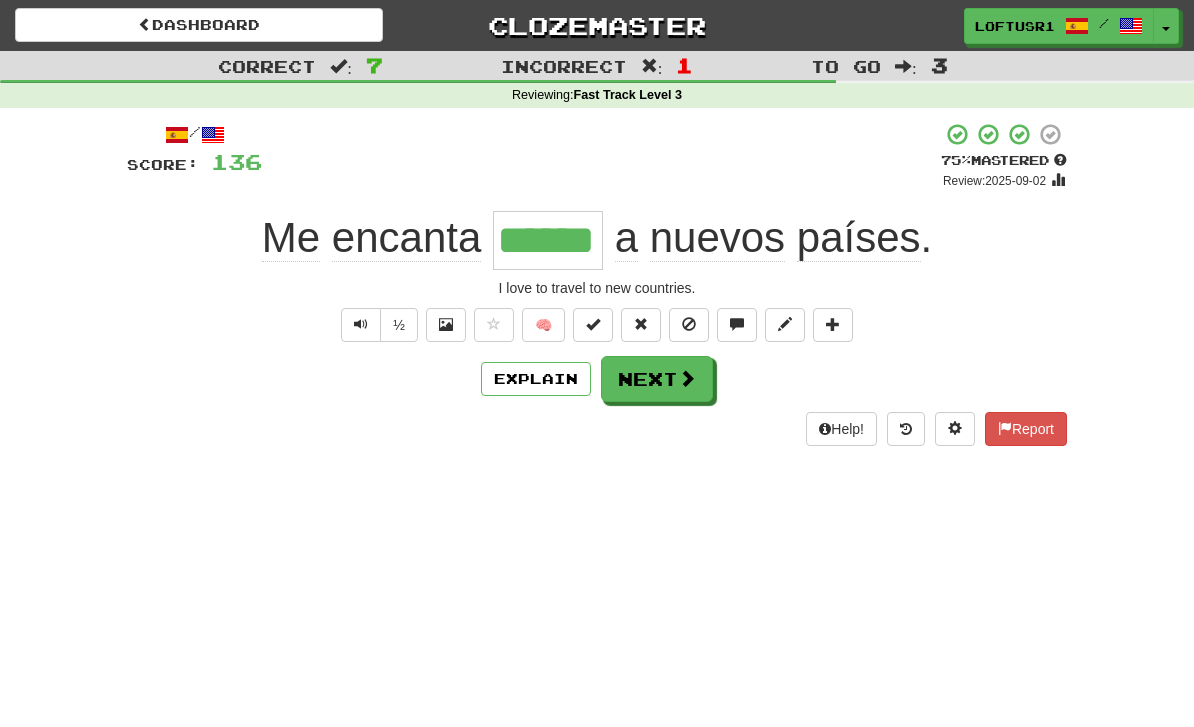 click on "Next" at bounding box center [657, 379] 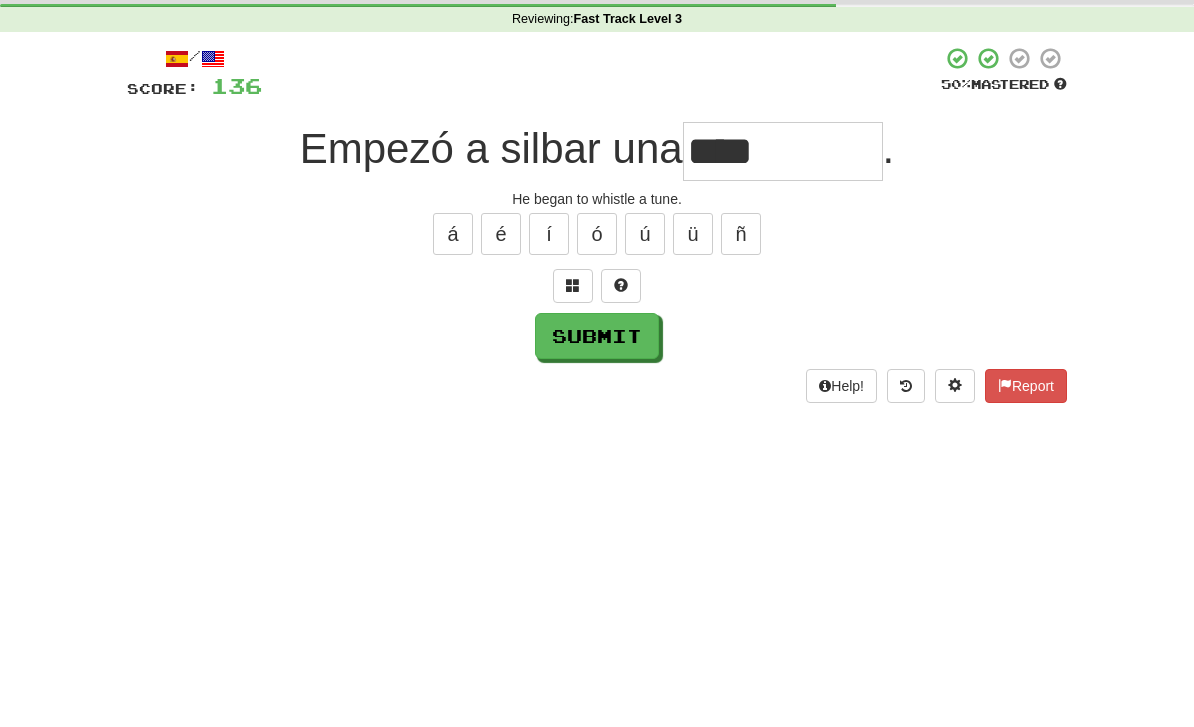 scroll, scrollTop: 76, scrollLeft: 0, axis: vertical 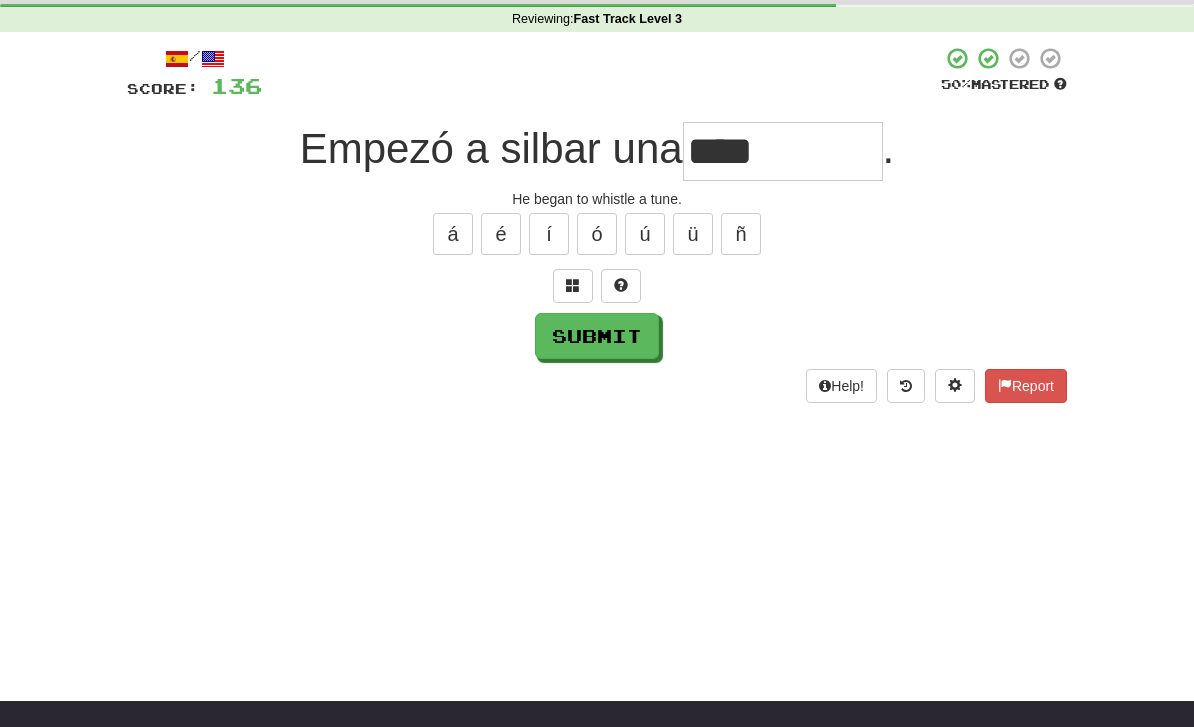 click on "Submit" at bounding box center (597, 336) 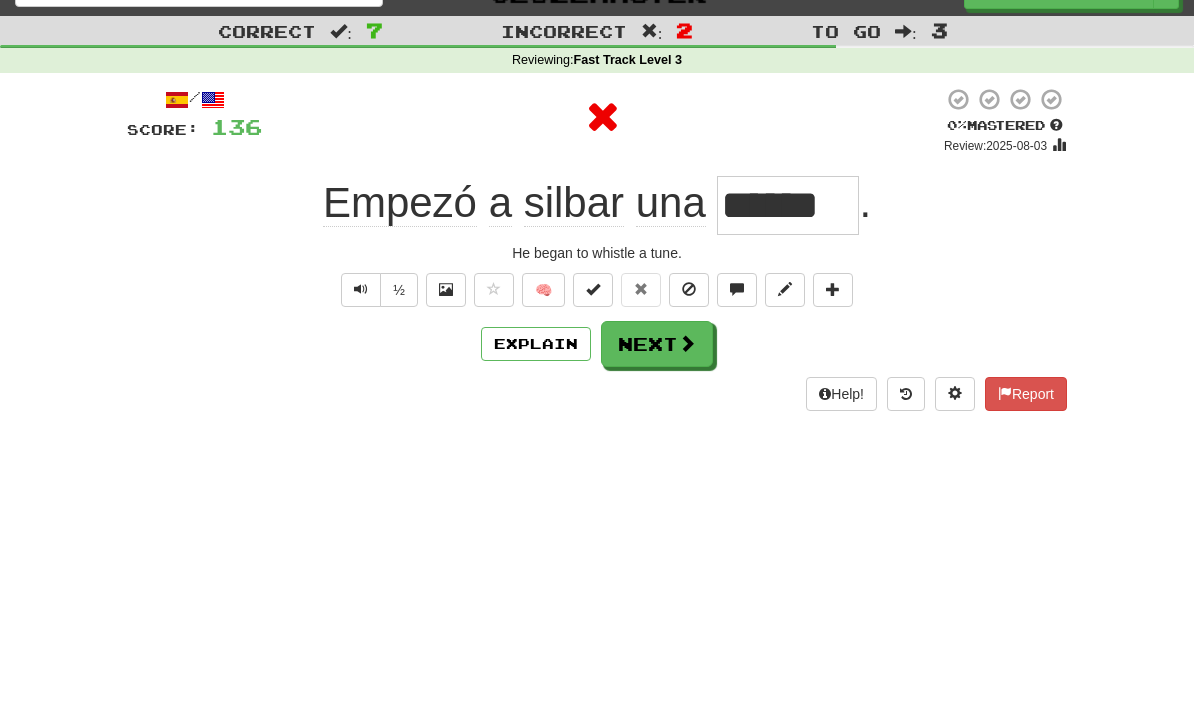 scroll, scrollTop: 0, scrollLeft: 0, axis: both 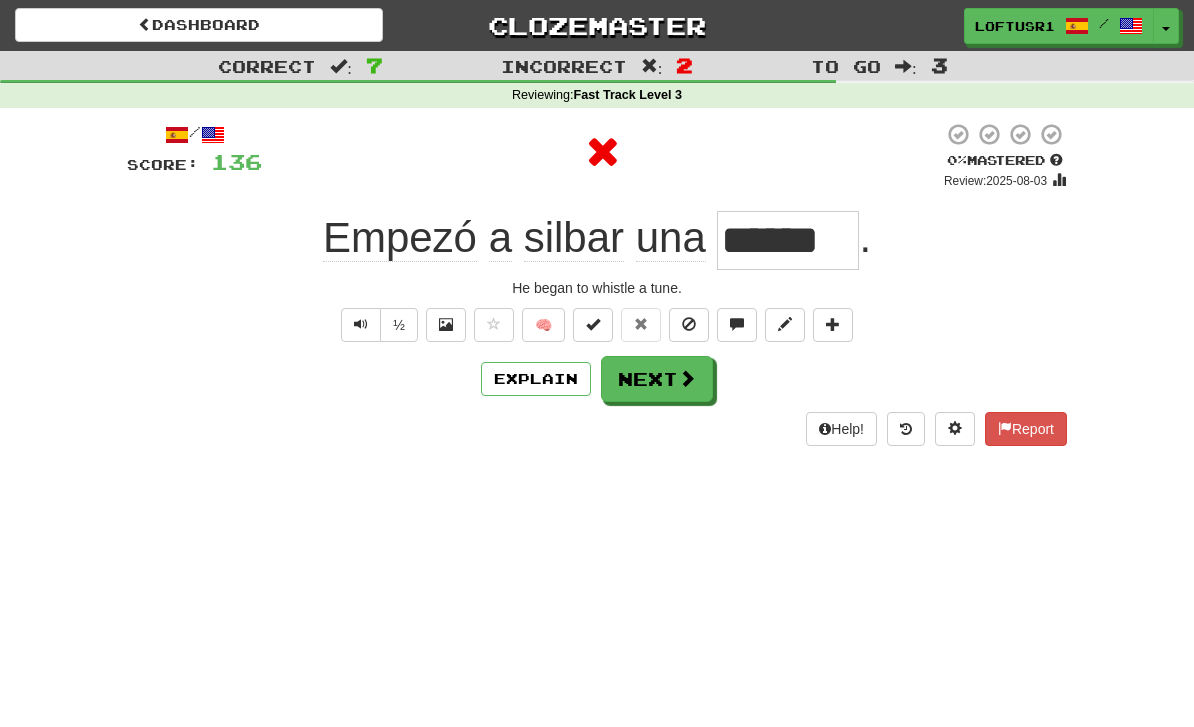 click on "Explain" at bounding box center [536, 379] 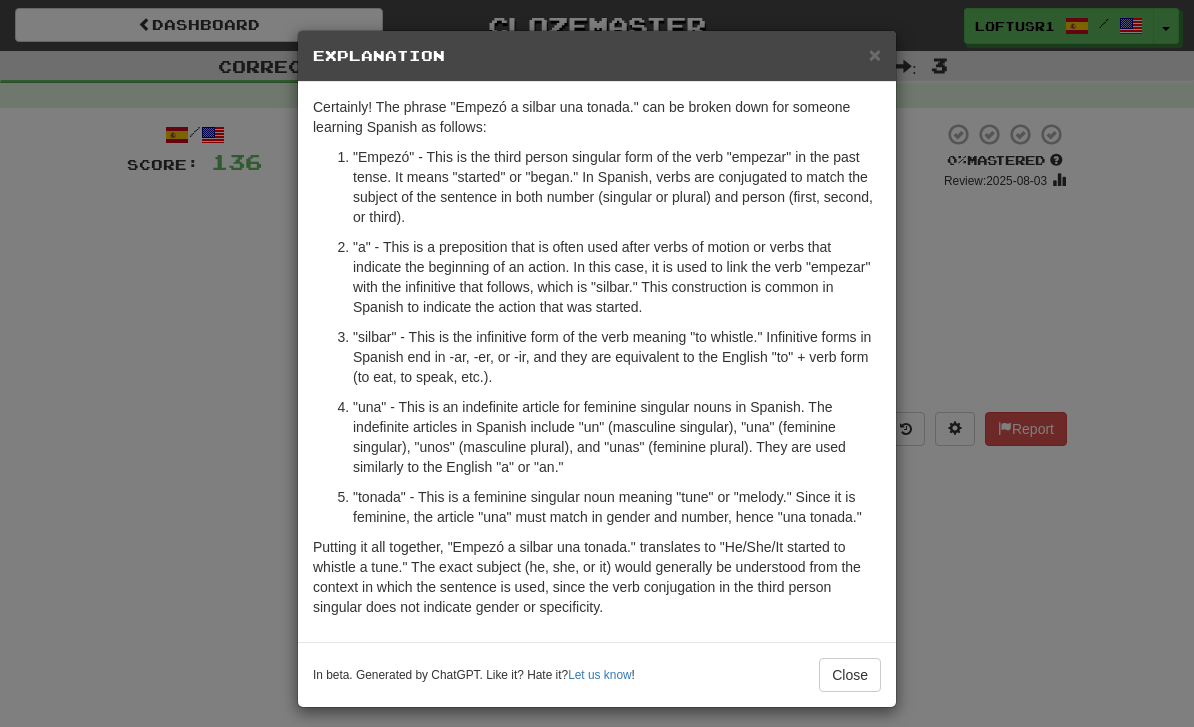 click on "Close" at bounding box center [850, 675] 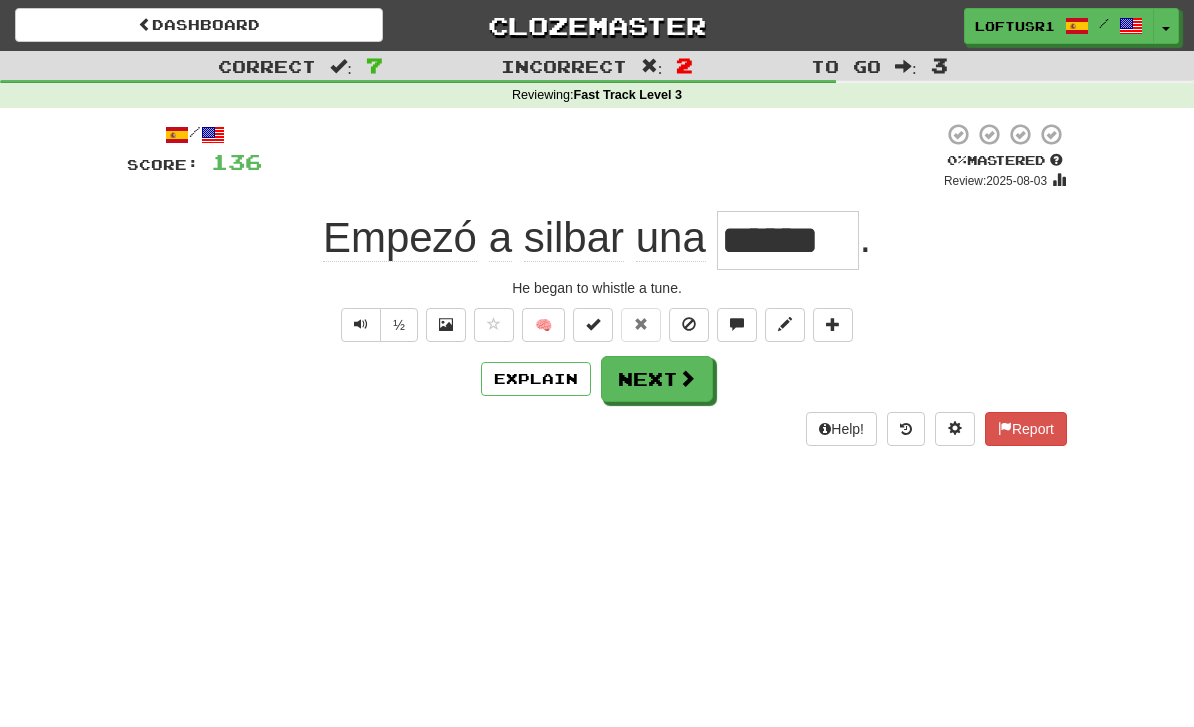 click on "Next" at bounding box center [657, 379] 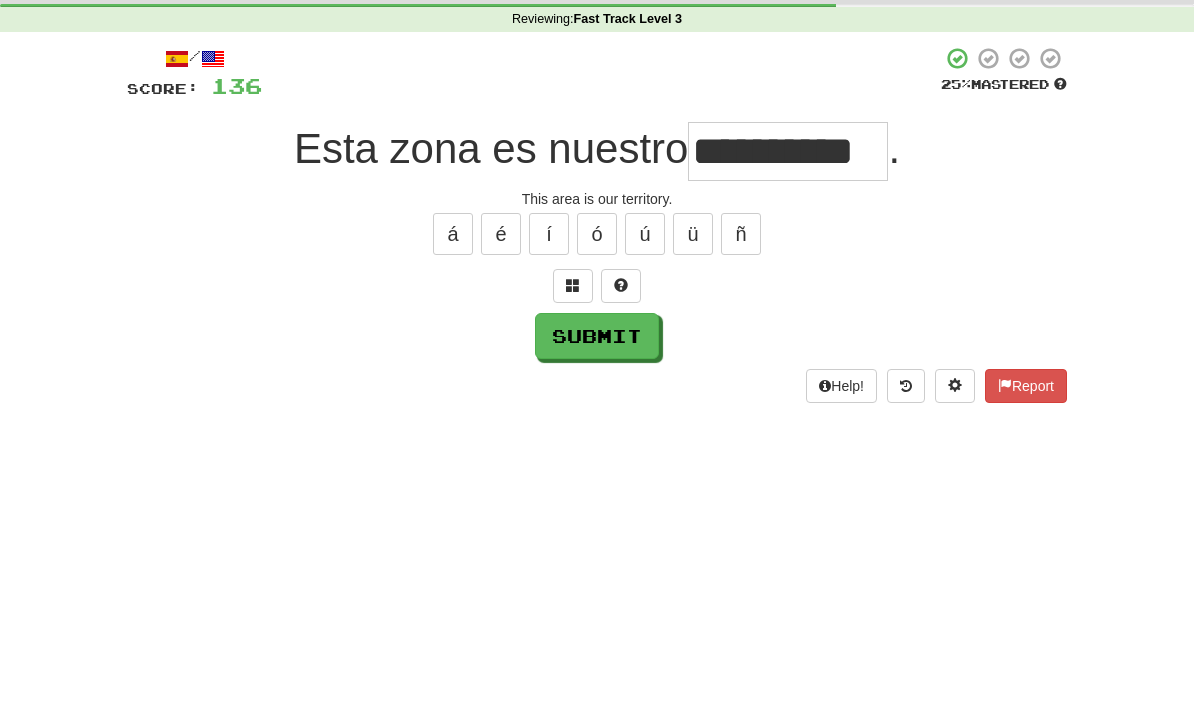 scroll, scrollTop: 76, scrollLeft: 0, axis: vertical 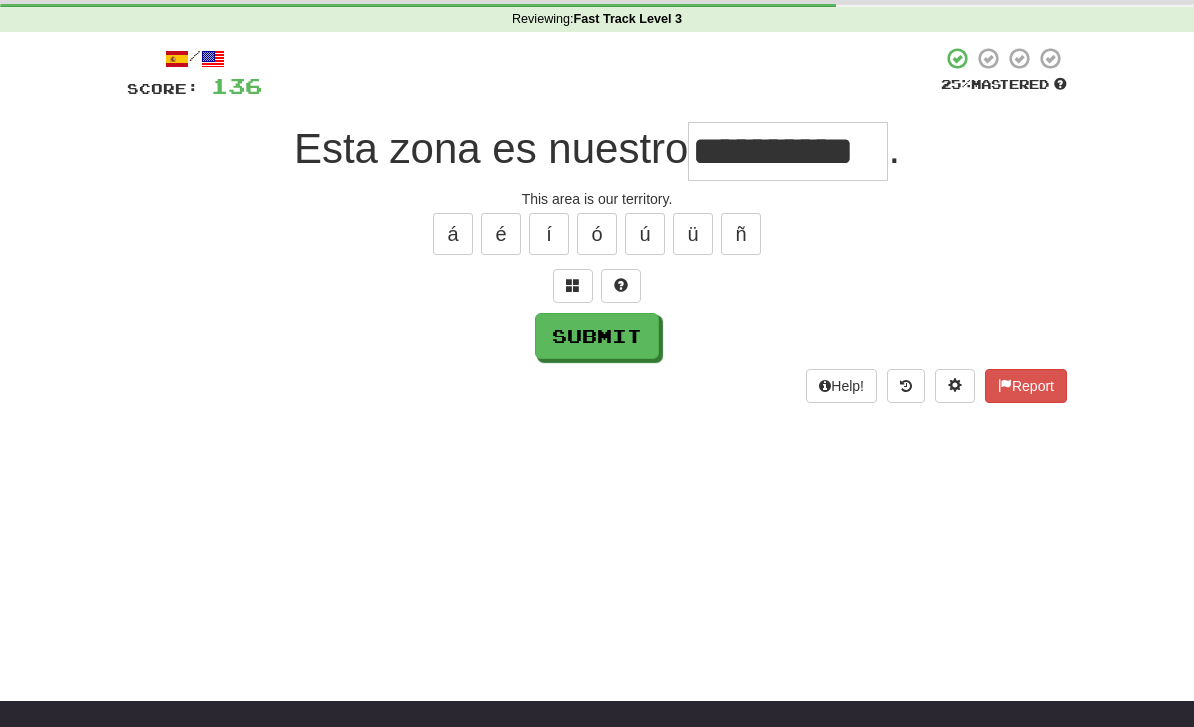 type on "**********" 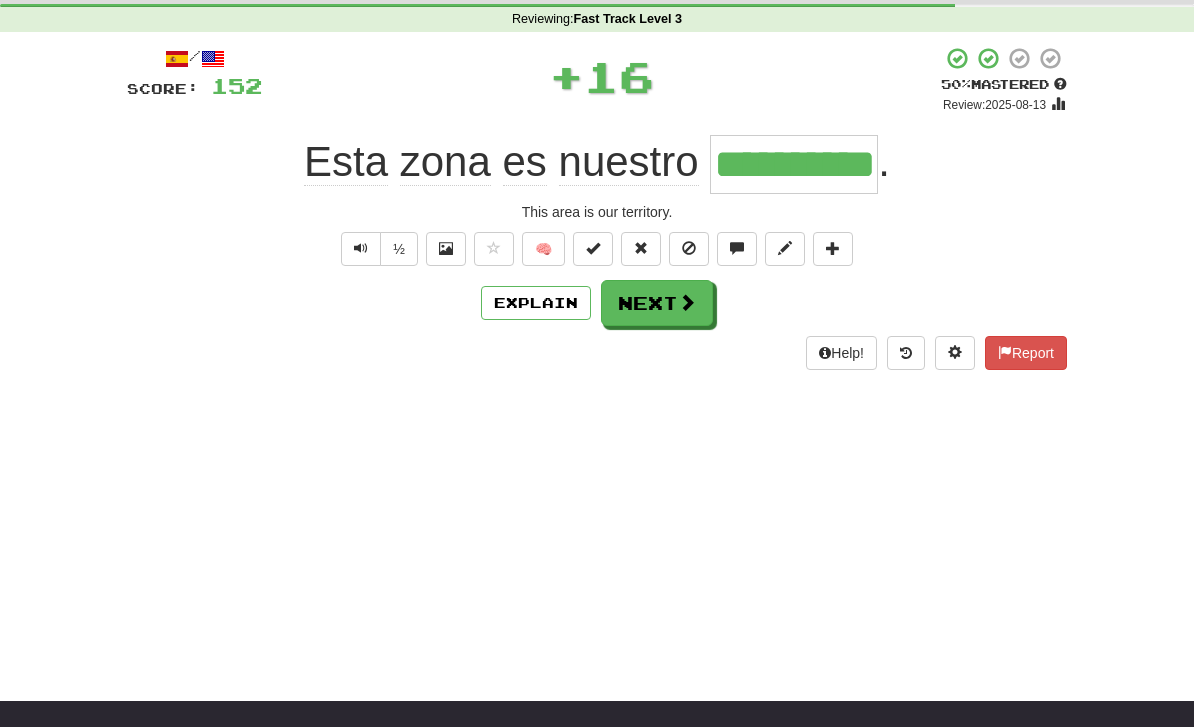 scroll, scrollTop: 0, scrollLeft: 0, axis: both 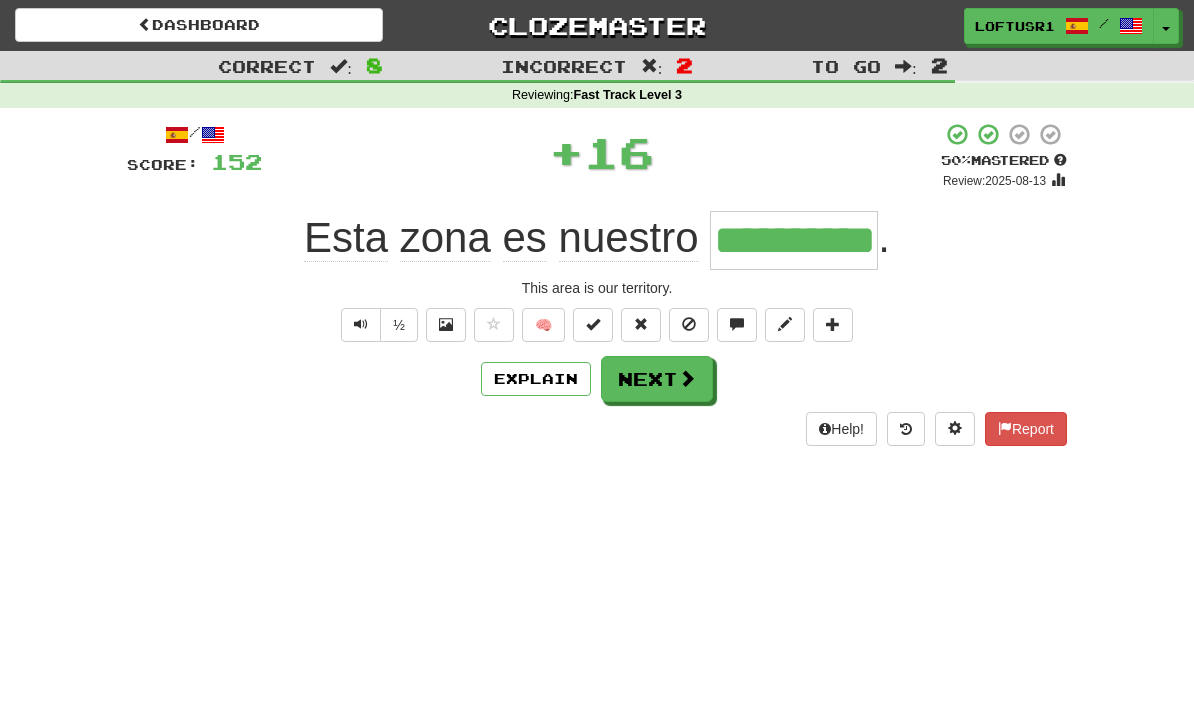 click at bounding box center [687, 378] 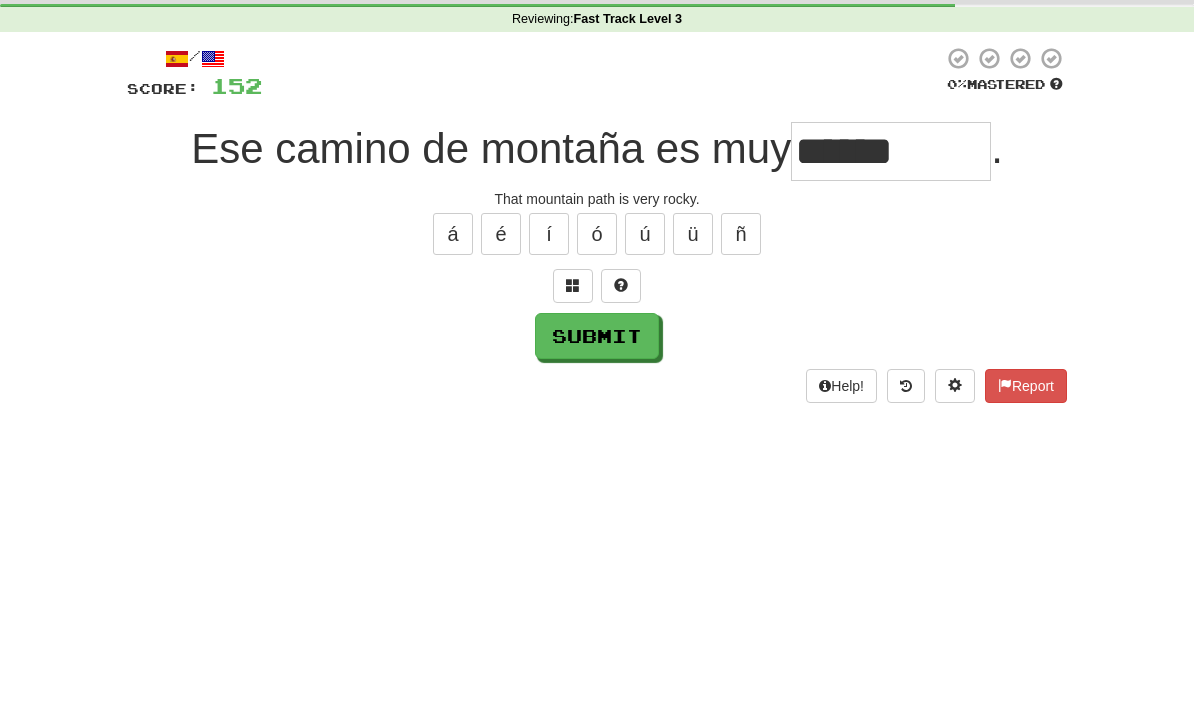 scroll, scrollTop: 76, scrollLeft: 0, axis: vertical 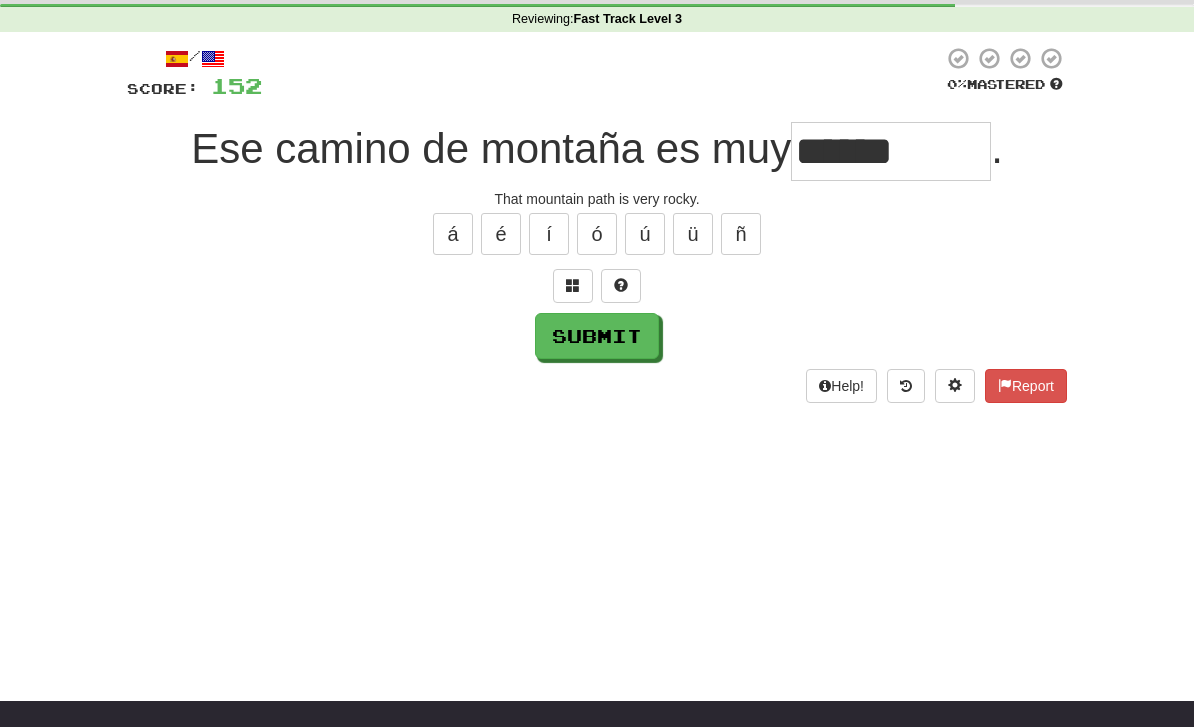 type on "******" 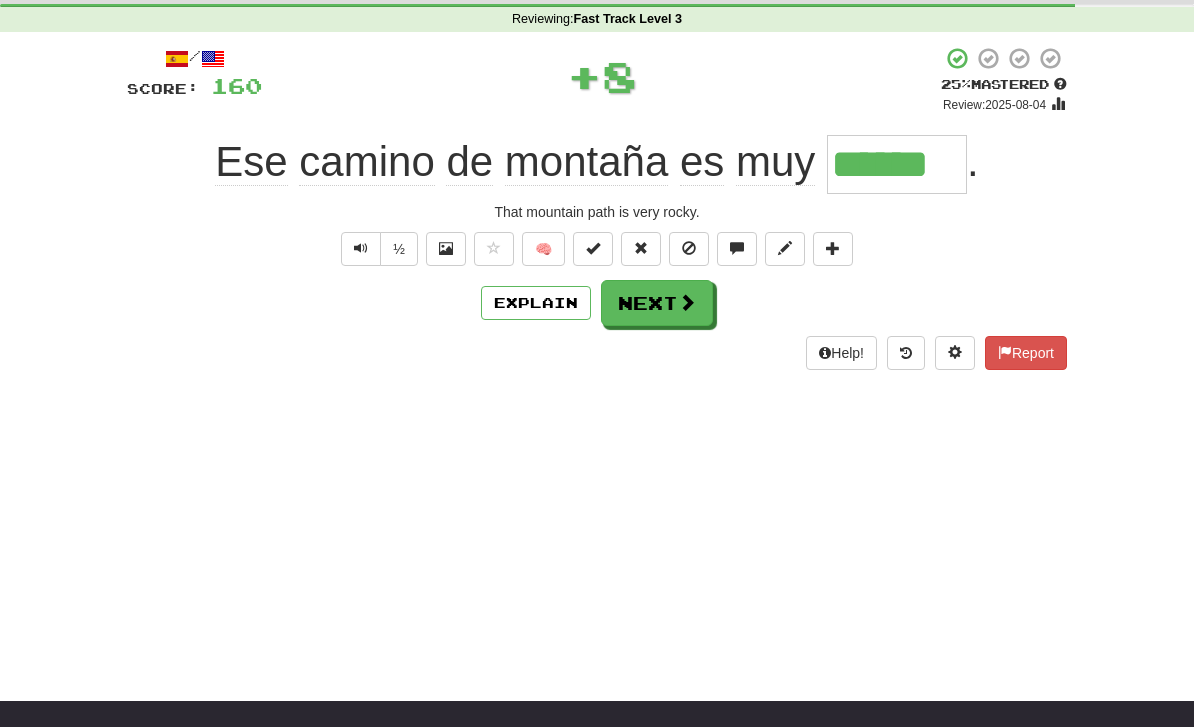 scroll, scrollTop: 0, scrollLeft: 0, axis: both 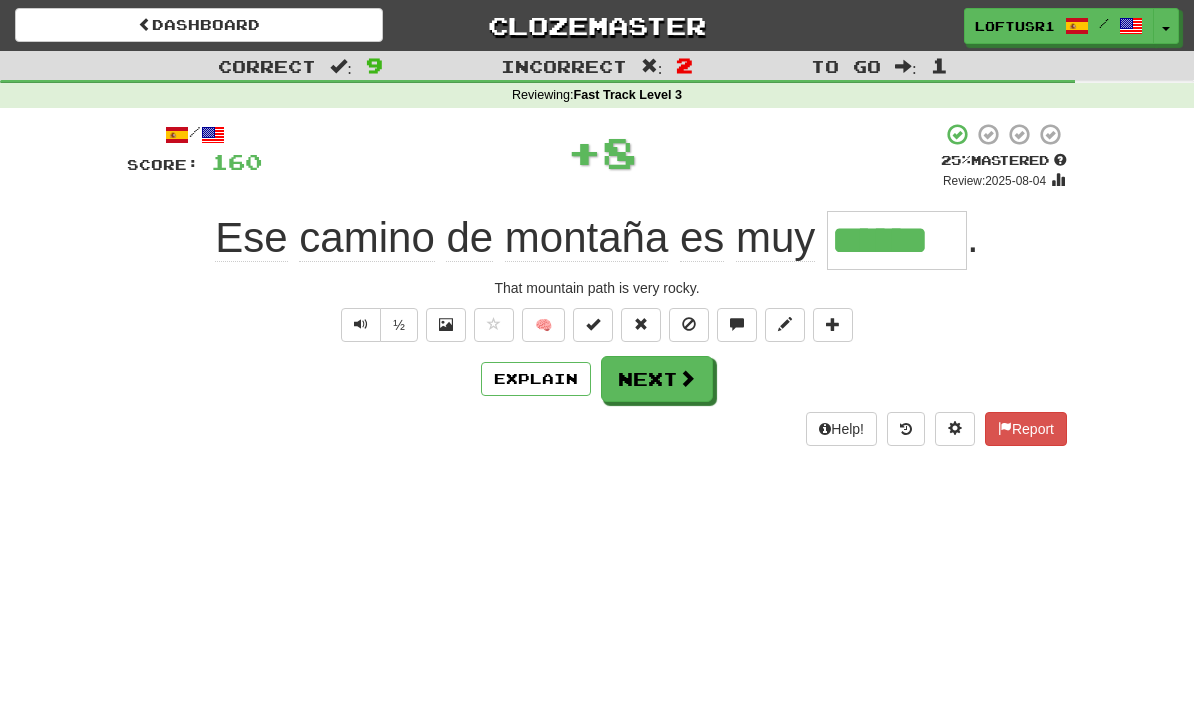 click on "Next" at bounding box center [657, 379] 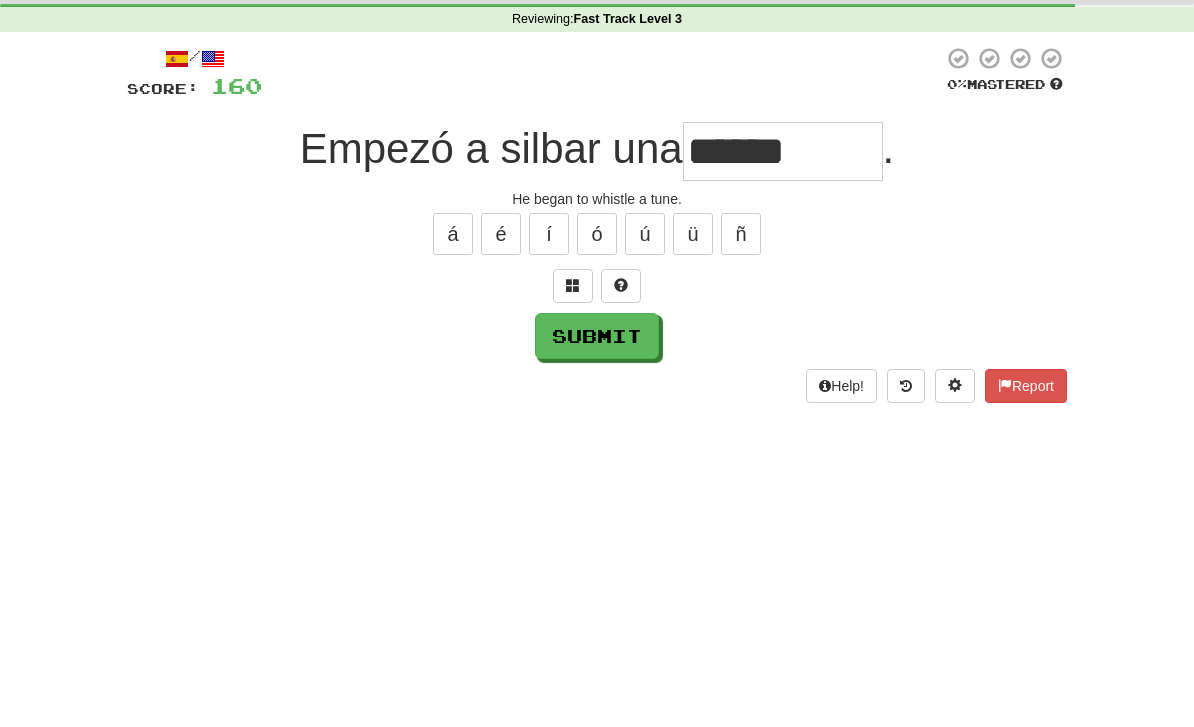 scroll, scrollTop: 76, scrollLeft: 0, axis: vertical 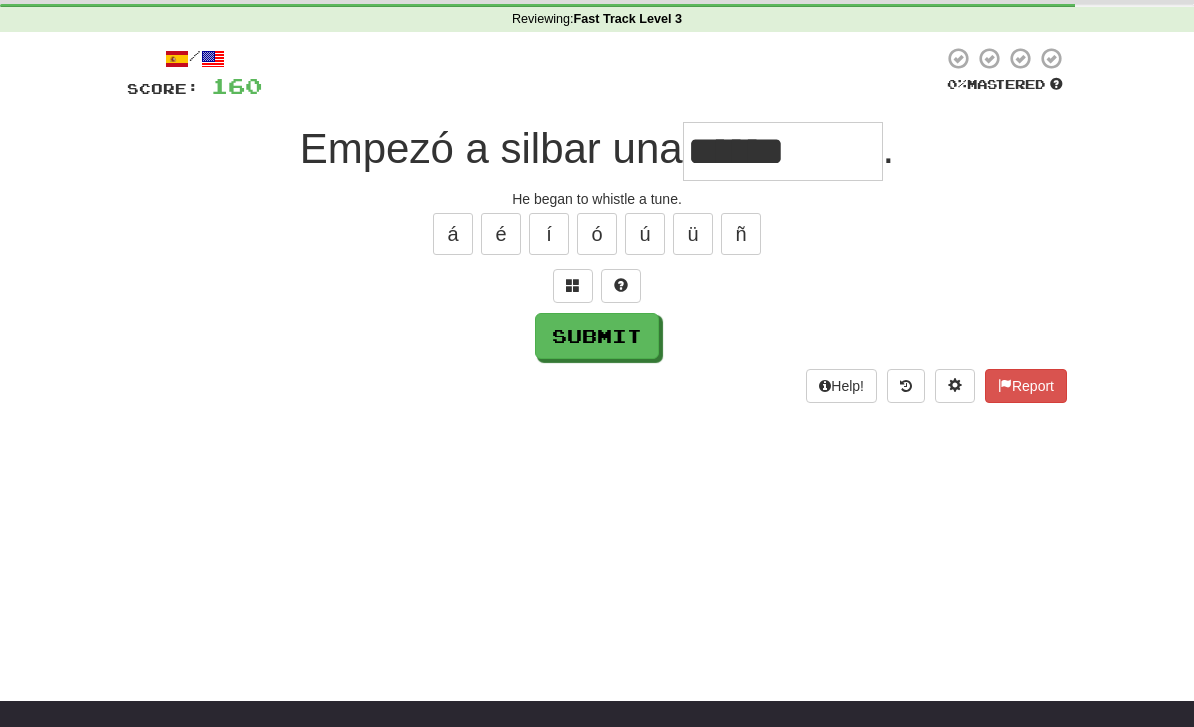 click on "Submit" at bounding box center [597, 336] 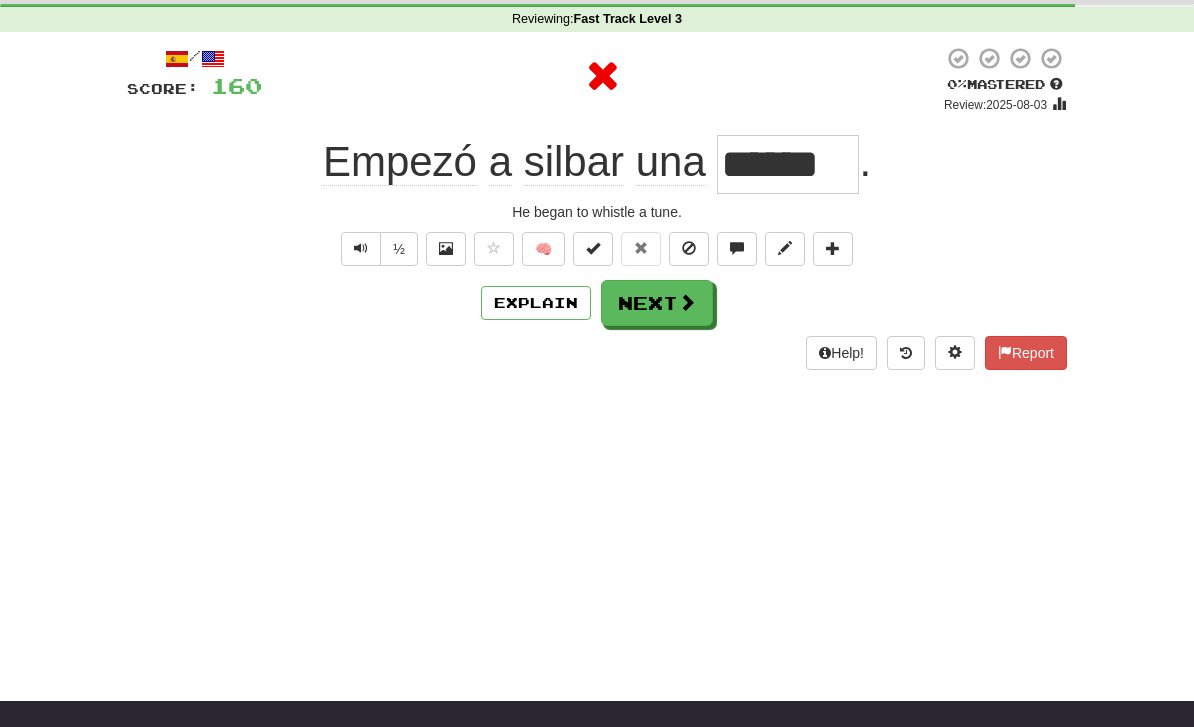 click on "Next" at bounding box center (657, 303) 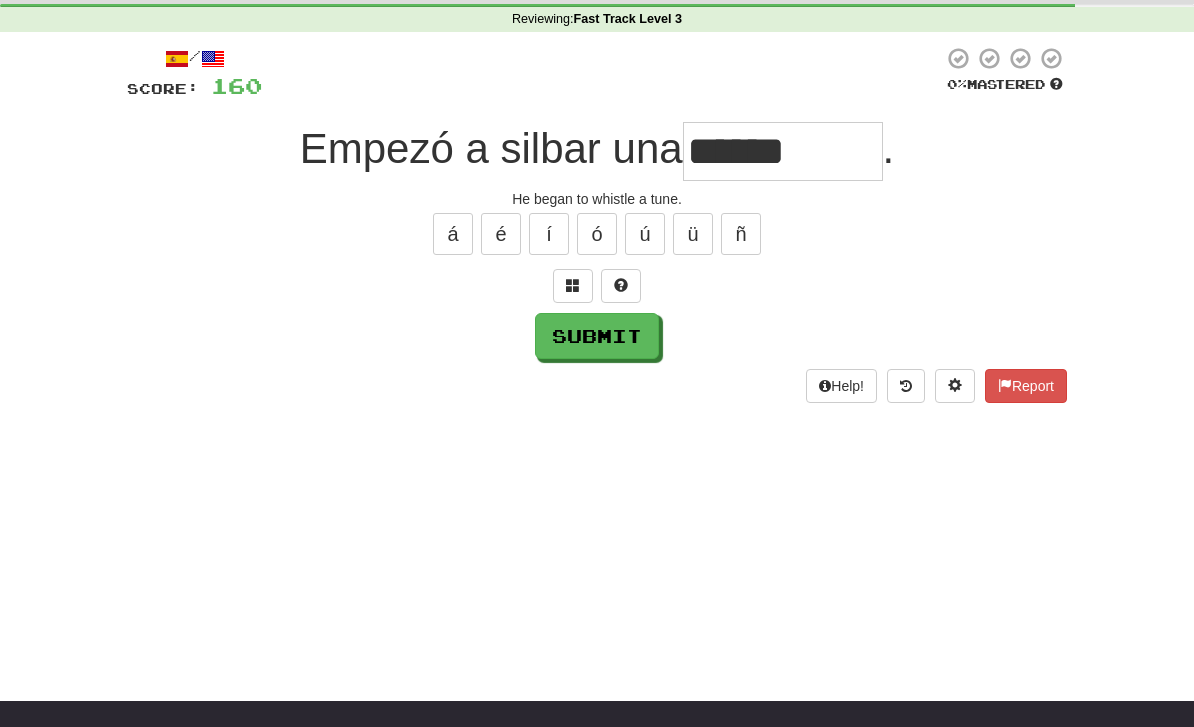 type on "******" 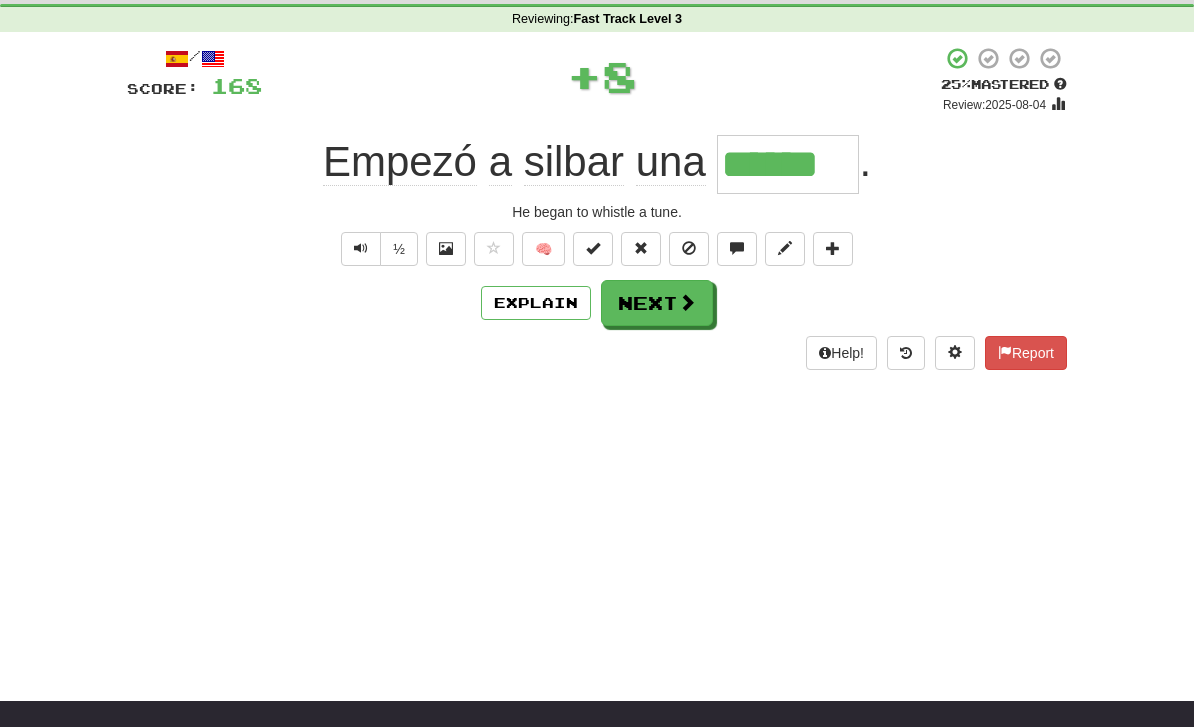 scroll, scrollTop: 0, scrollLeft: 0, axis: both 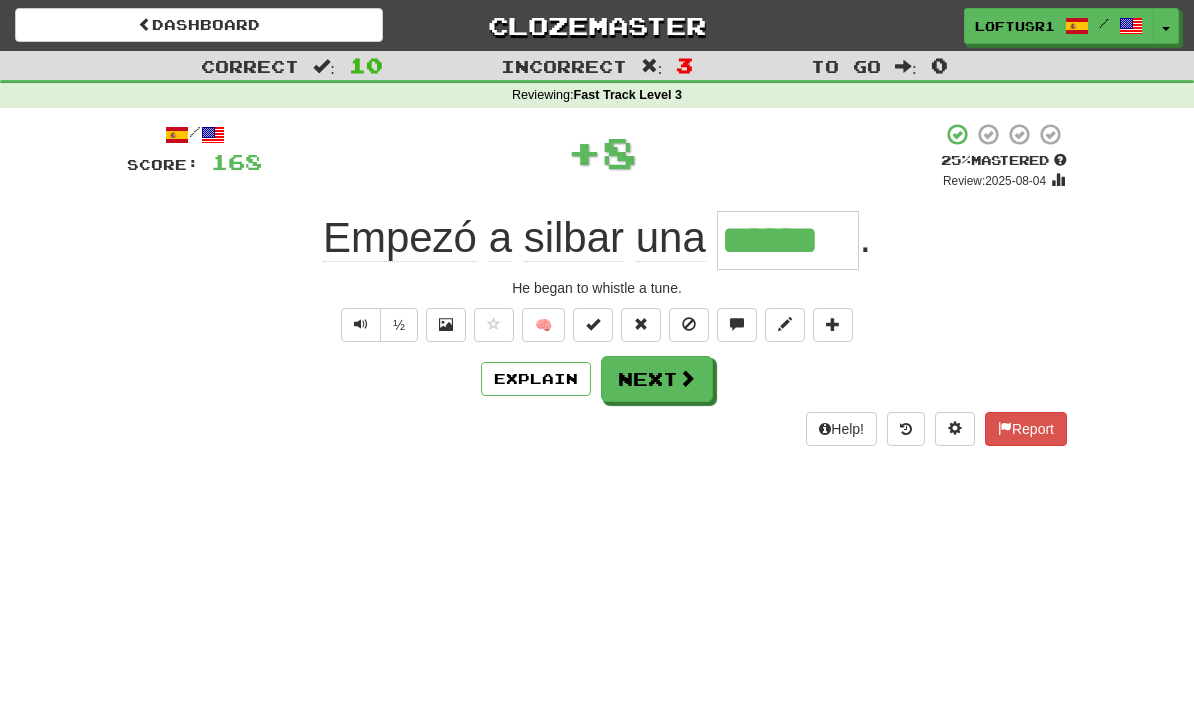 click at bounding box center [687, 378] 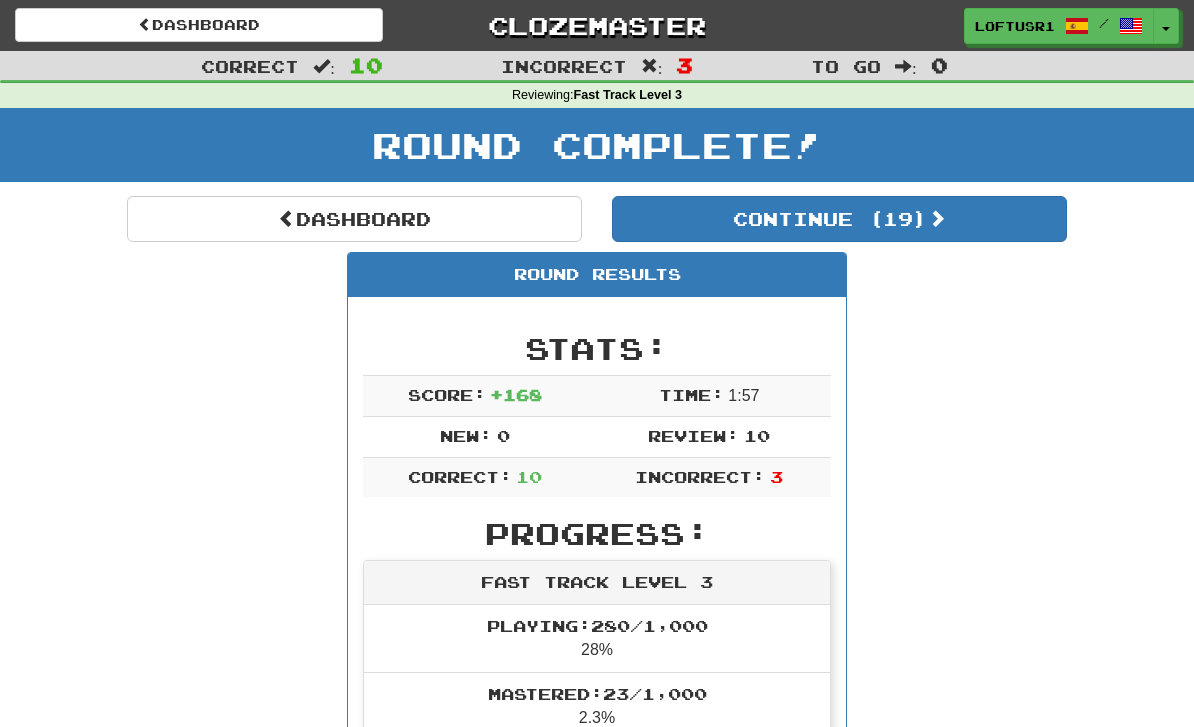 click on "Dashboard" at bounding box center [354, 219] 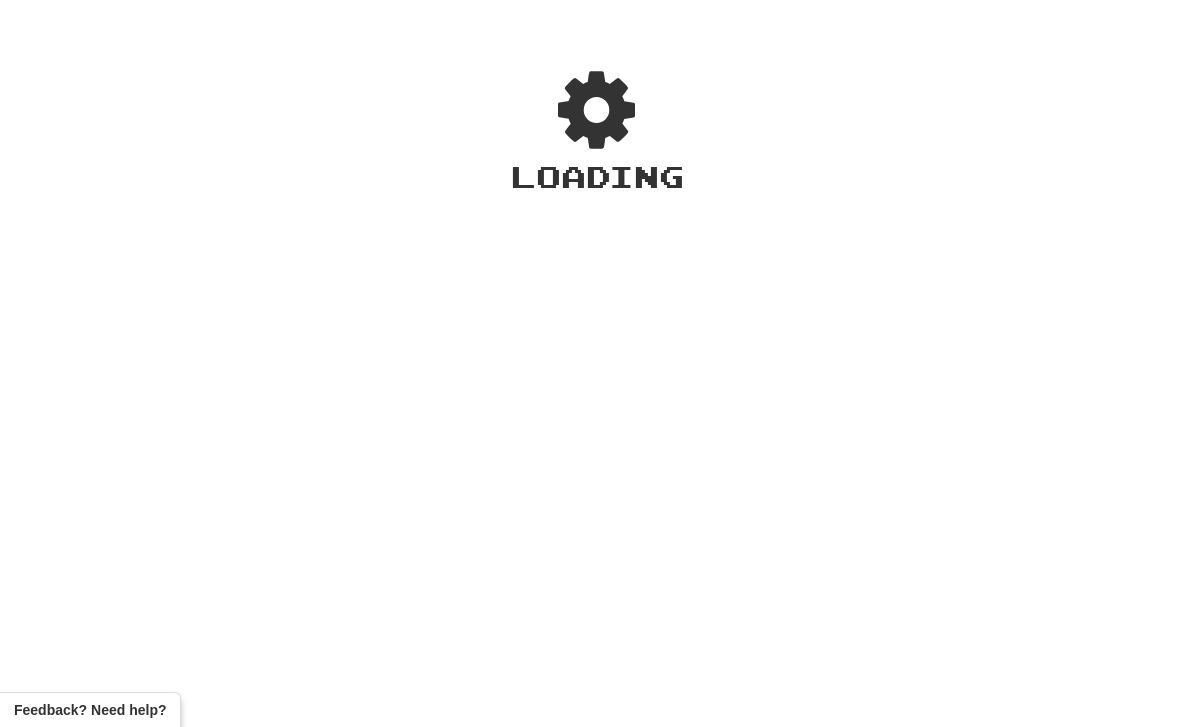scroll, scrollTop: 0, scrollLeft: 0, axis: both 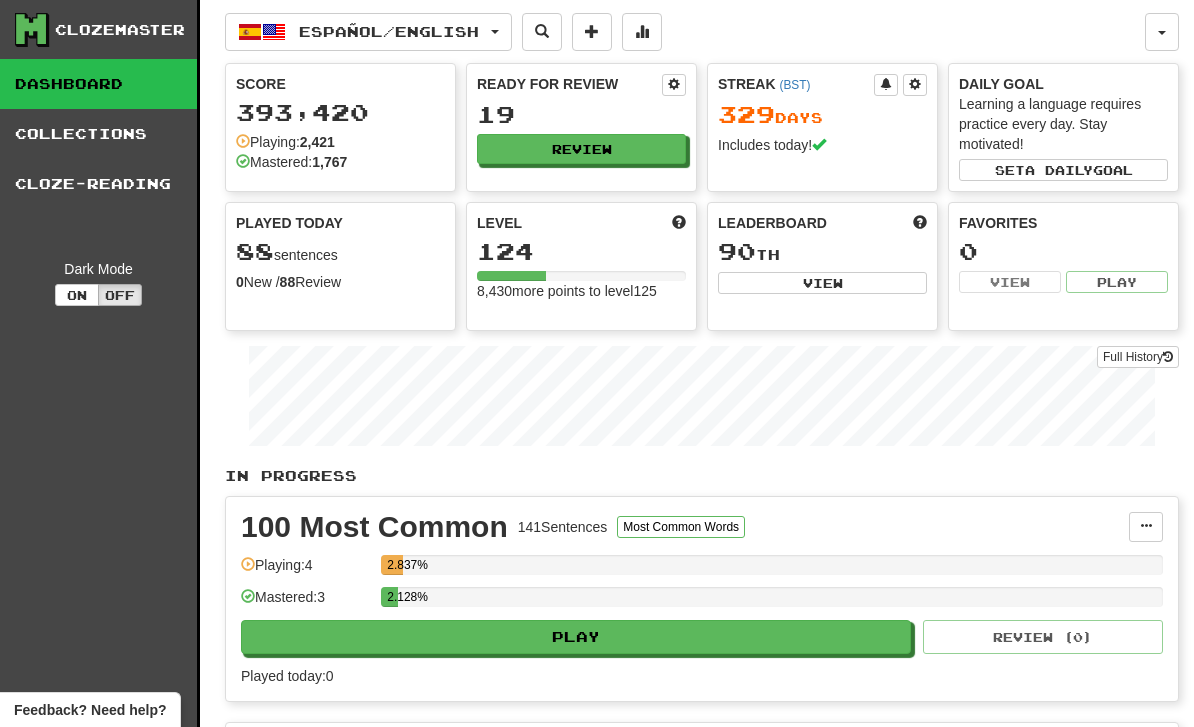 click on "Full History" at bounding box center (1138, 357) 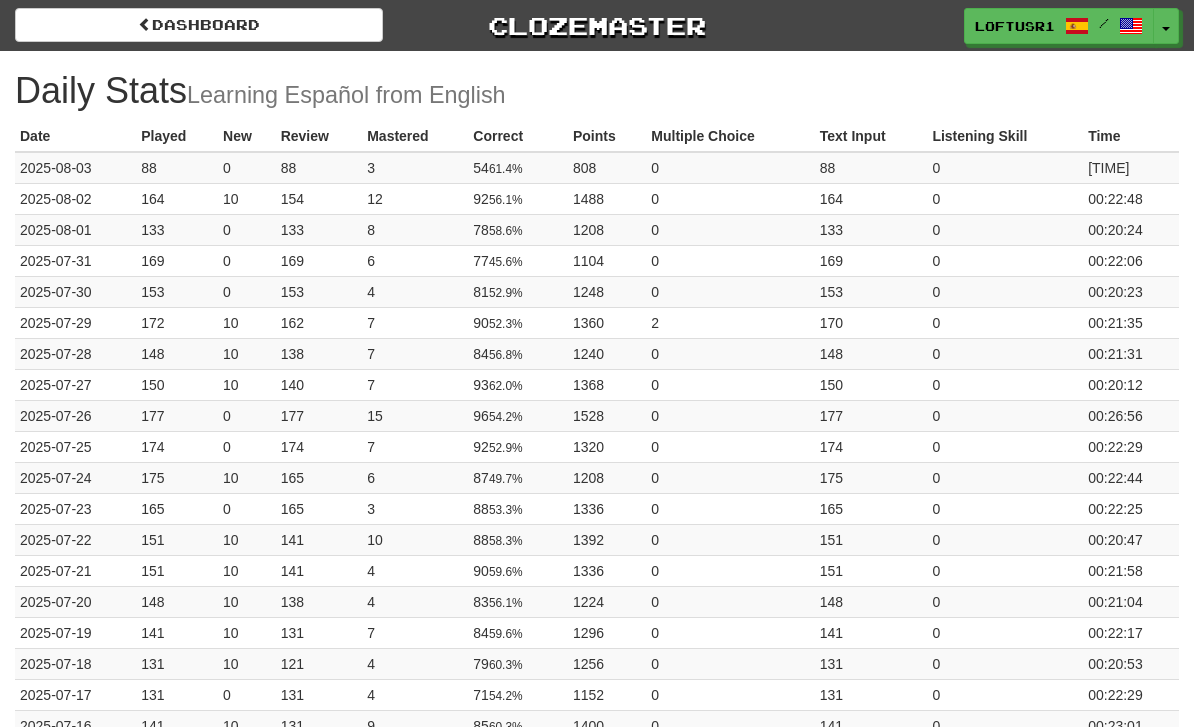 scroll, scrollTop: 0, scrollLeft: 0, axis: both 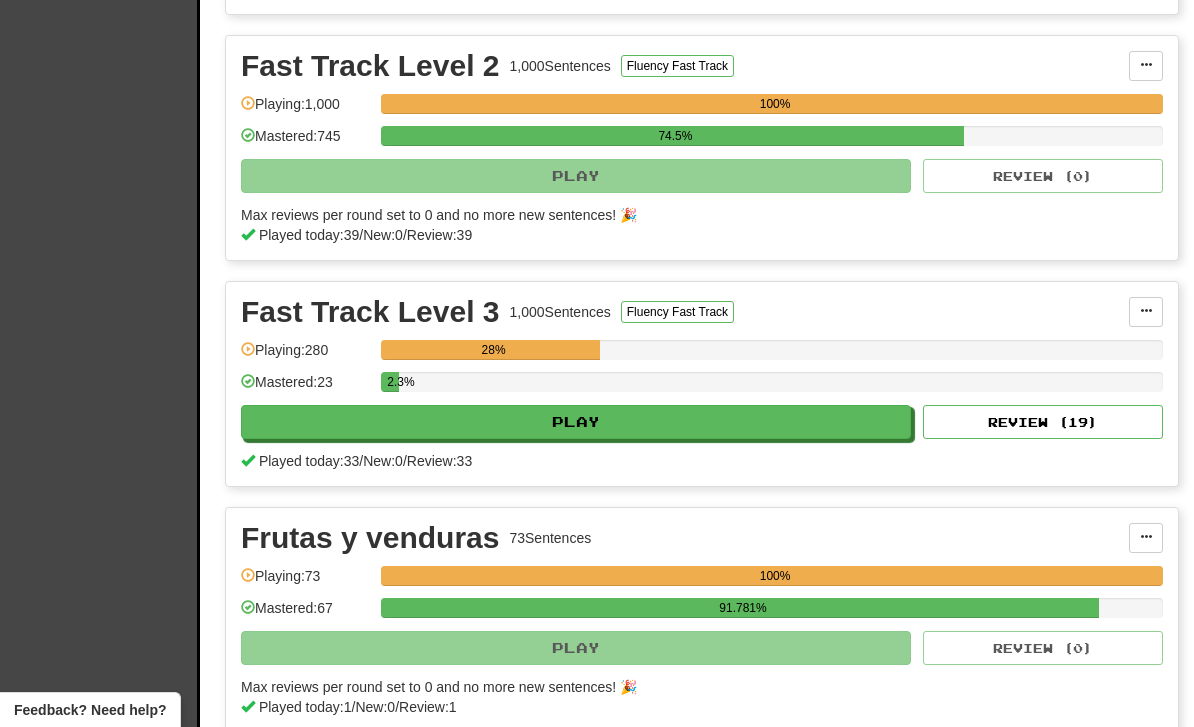click on "Review ( 19 )" at bounding box center (1043, 422) 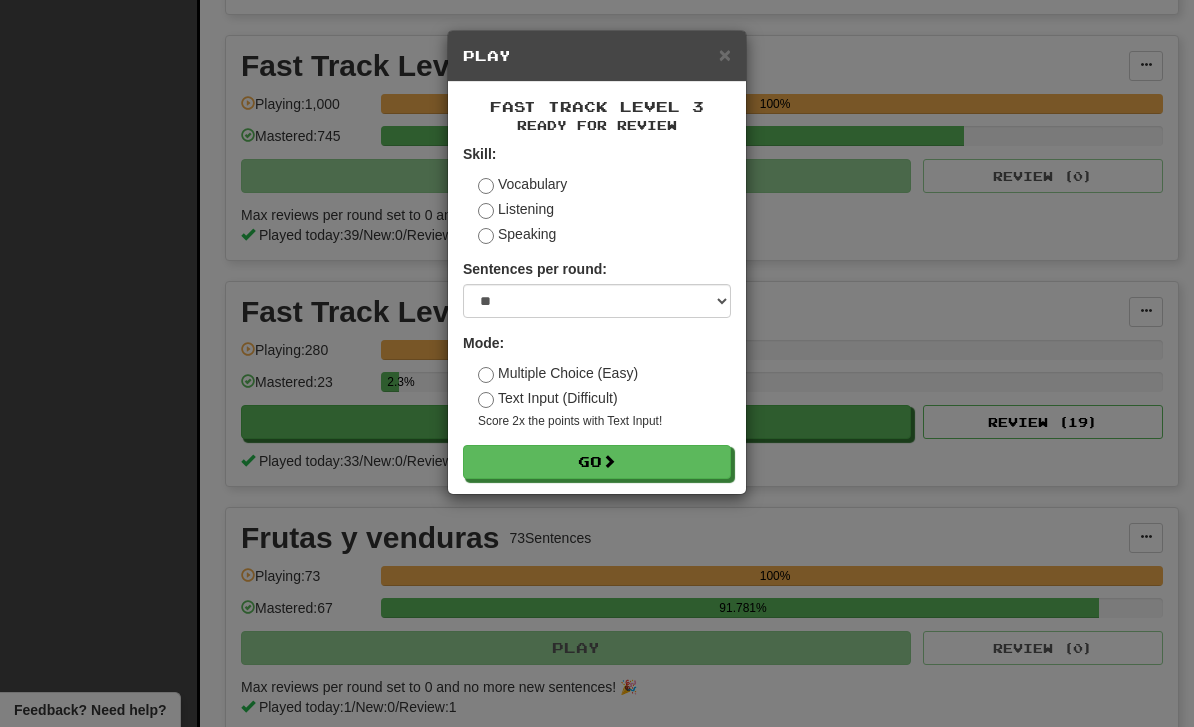 click on "Go" at bounding box center (597, 462) 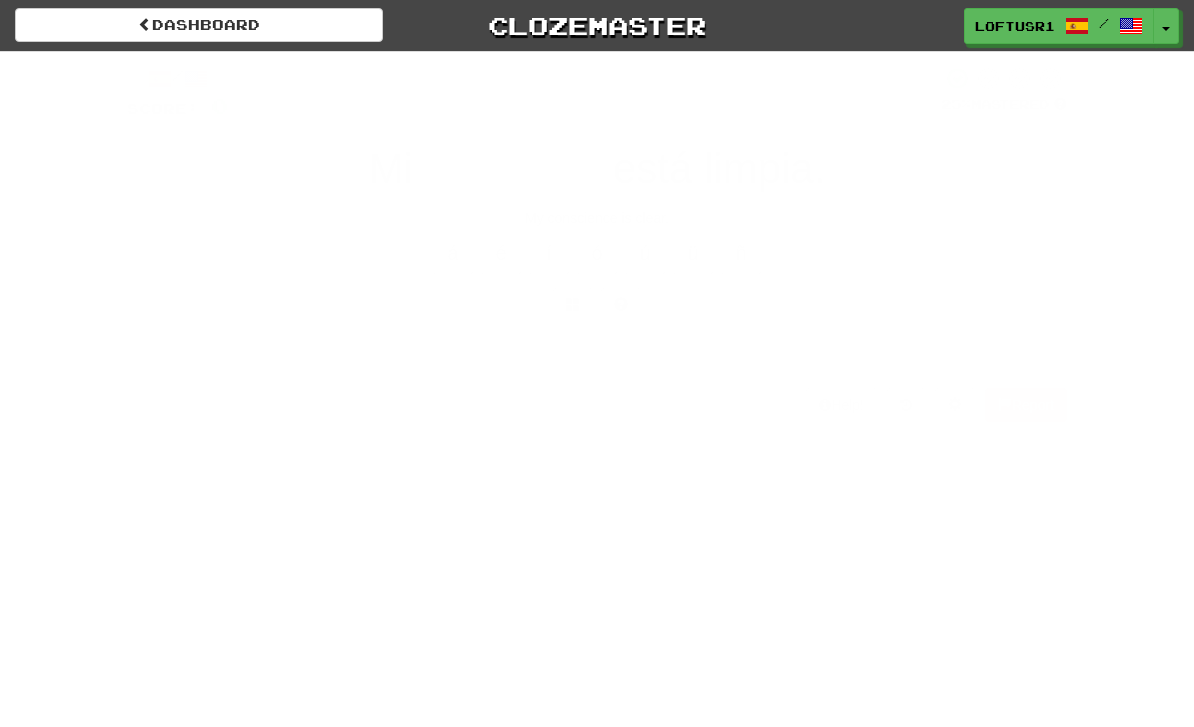 scroll, scrollTop: 0, scrollLeft: 0, axis: both 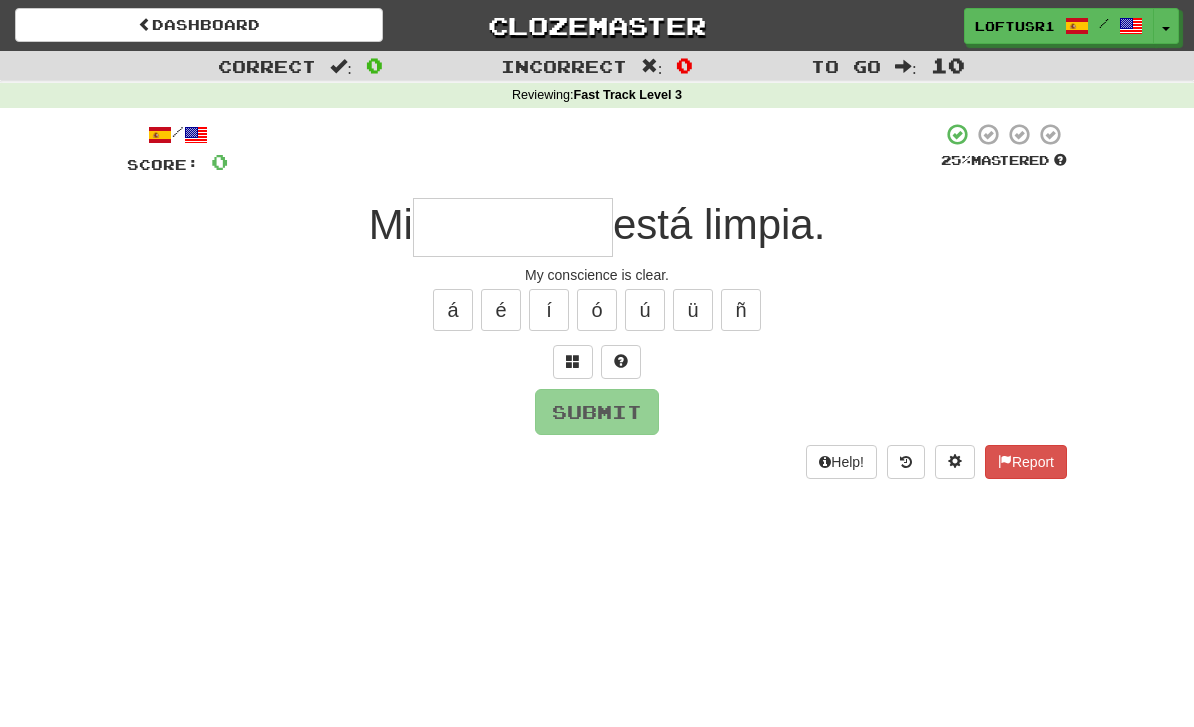 click at bounding box center (513, 227) 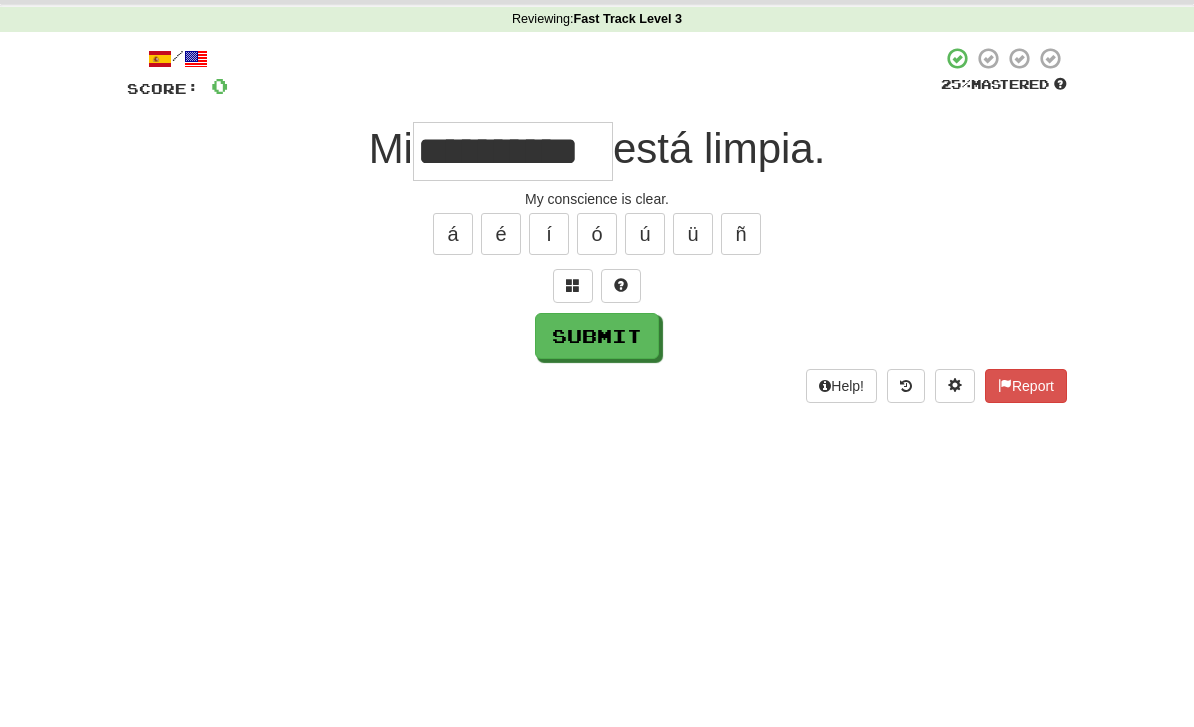 scroll, scrollTop: 76, scrollLeft: 0, axis: vertical 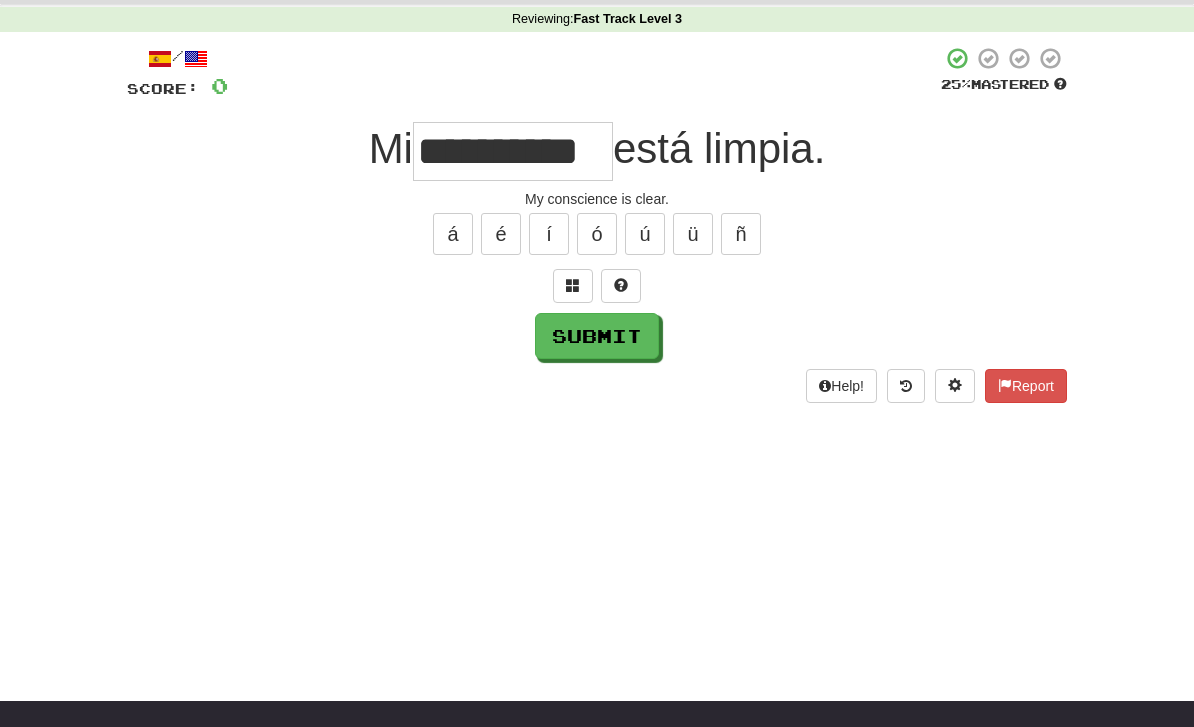 click on "Submit" at bounding box center [597, 336] 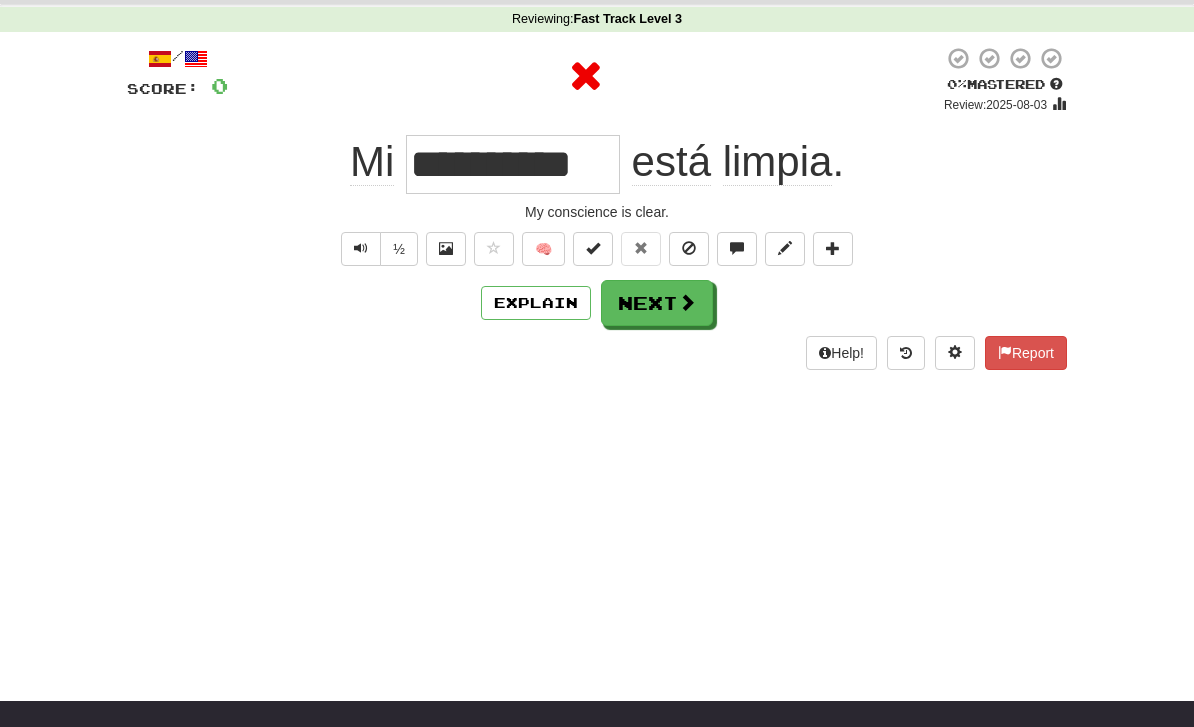 click at bounding box center [687, 302] 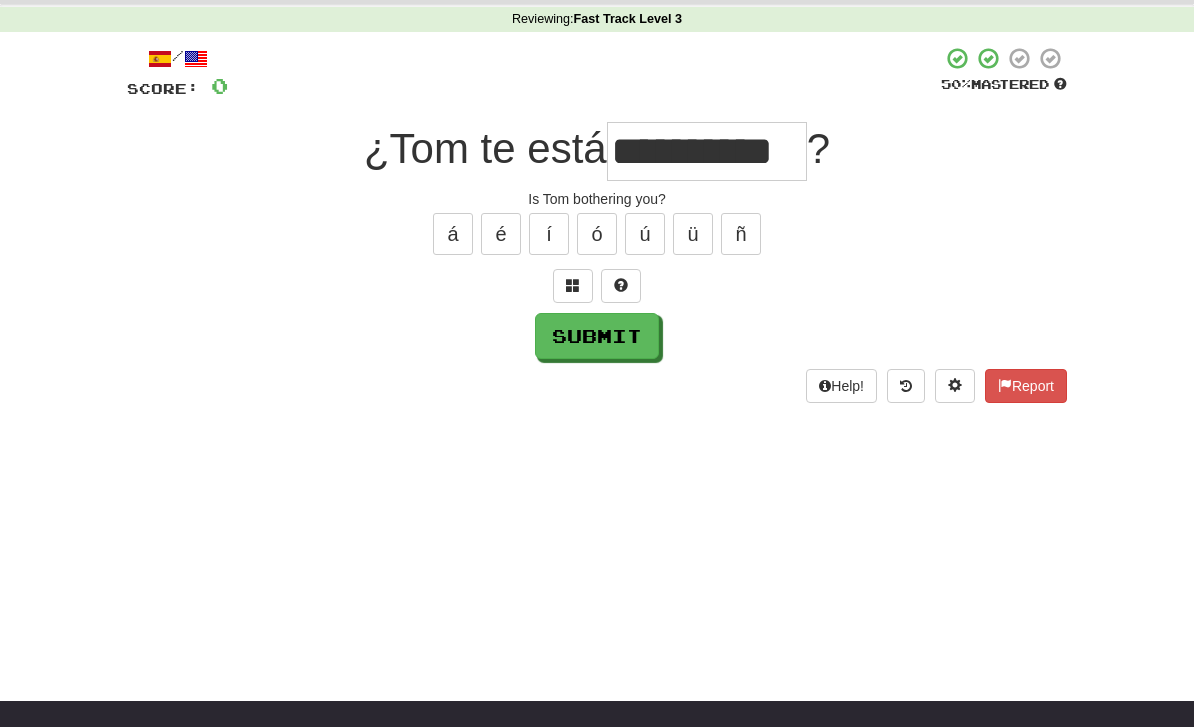 type on "**********" 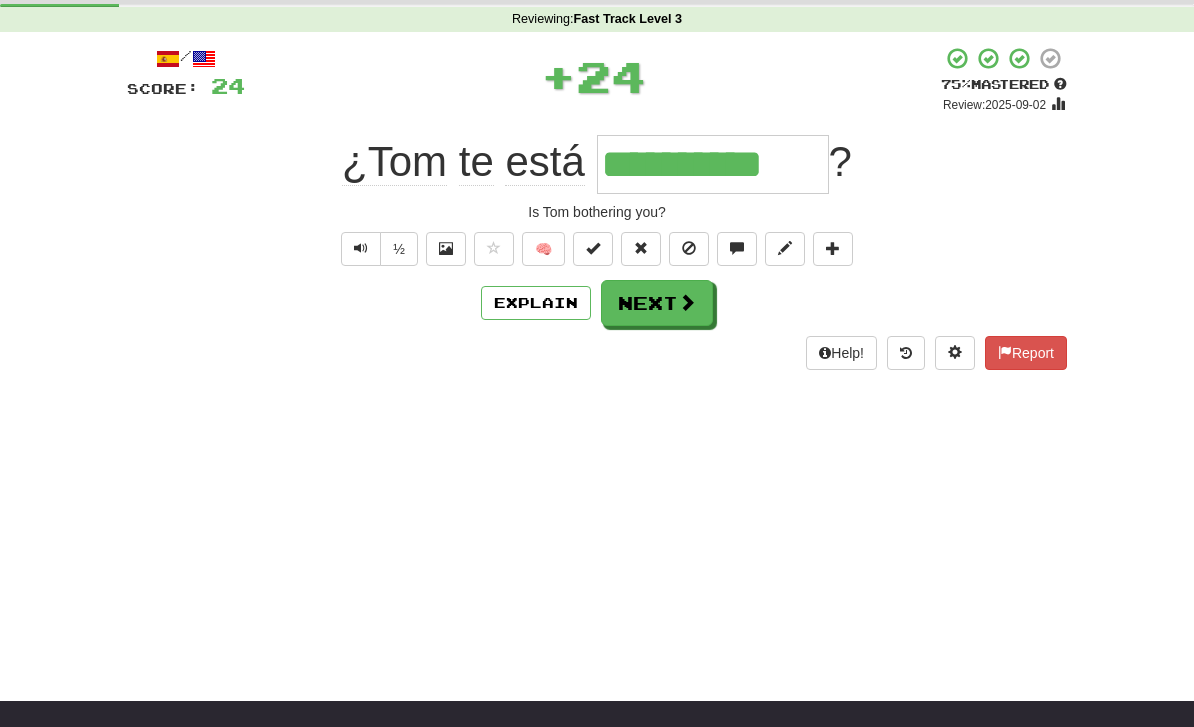 scroll, scrollTop: 0, scrollLeft: 0, axis: both 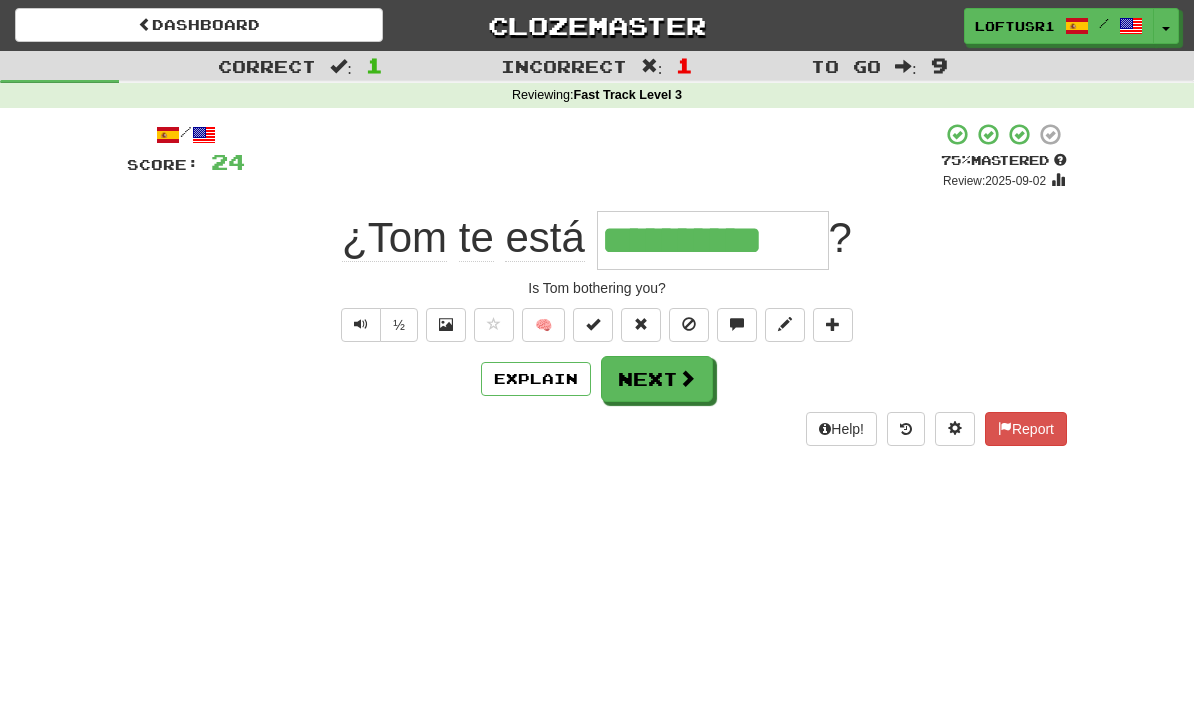 click on "Next" at bounding box center [657, 379] 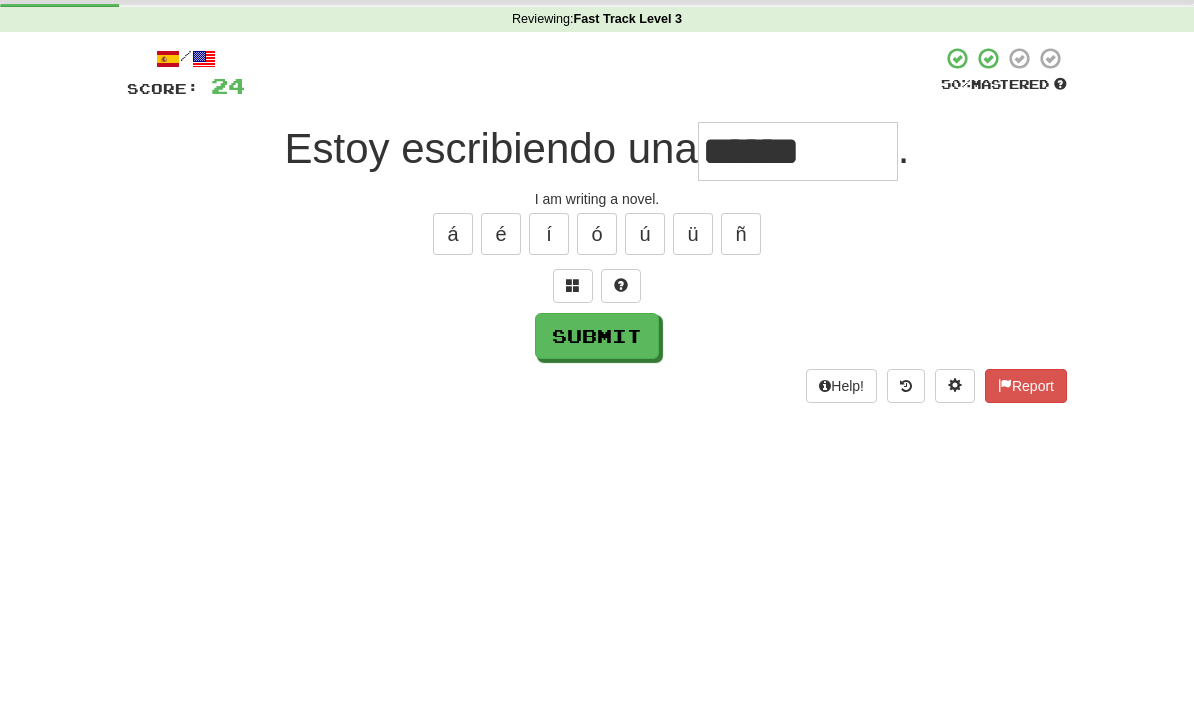 scroll, scrollTop: 76, scrollLeft: 0, axis: vertical 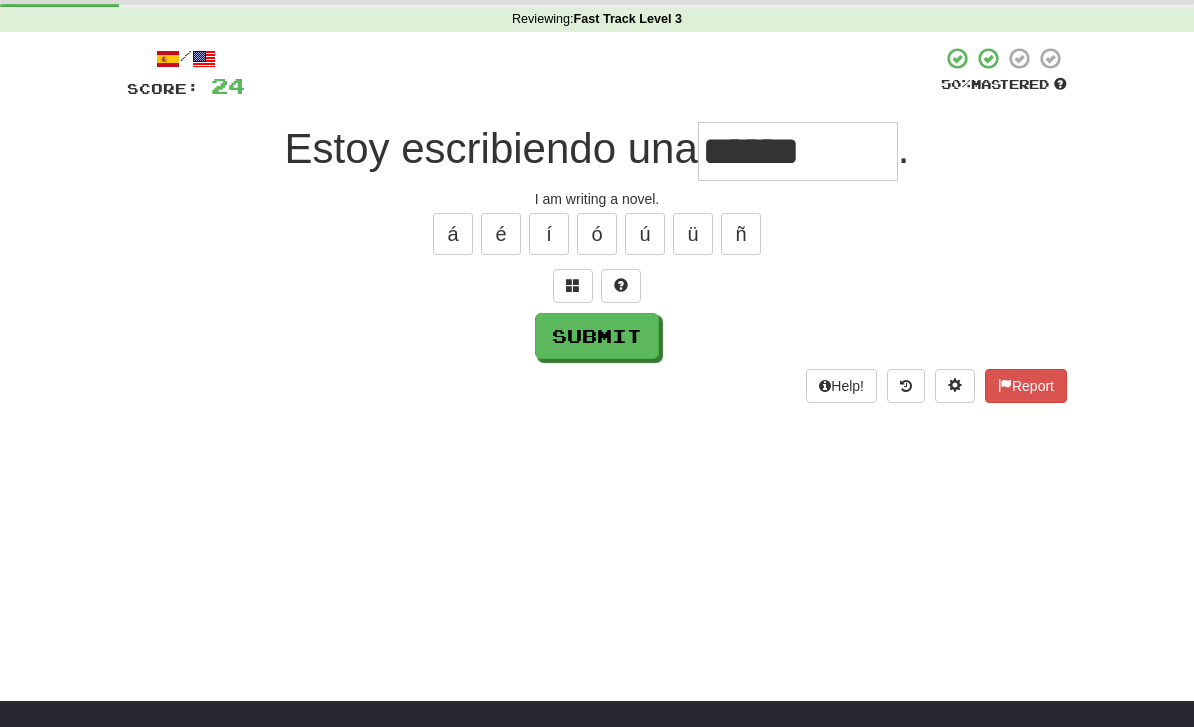 type on "******" 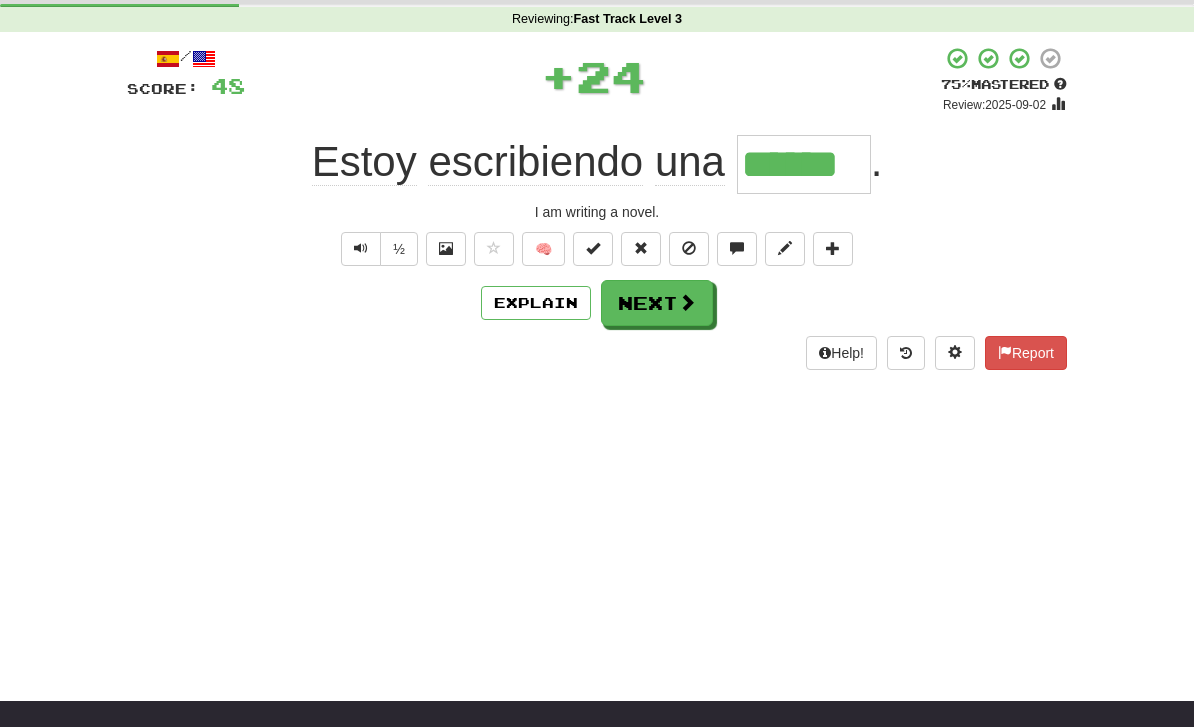 scroll, scrollTop: 0, scrollLeft: 0, axis: both 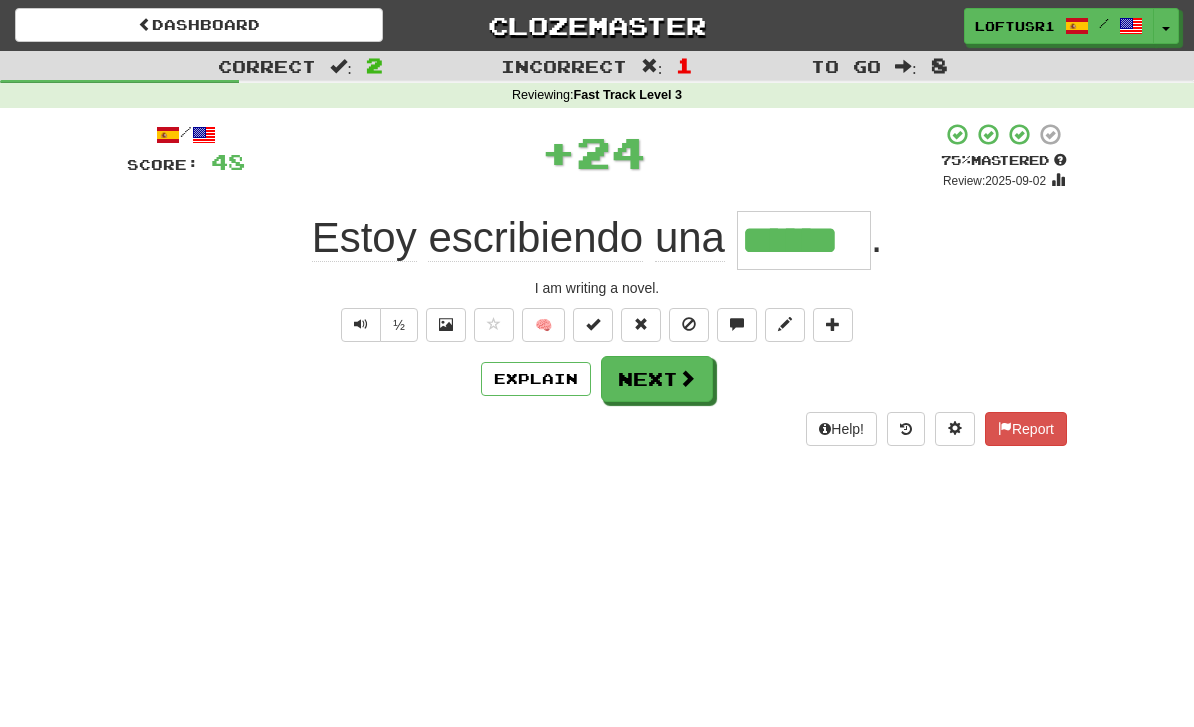 click on "Next" at bounding box center (657, 379) 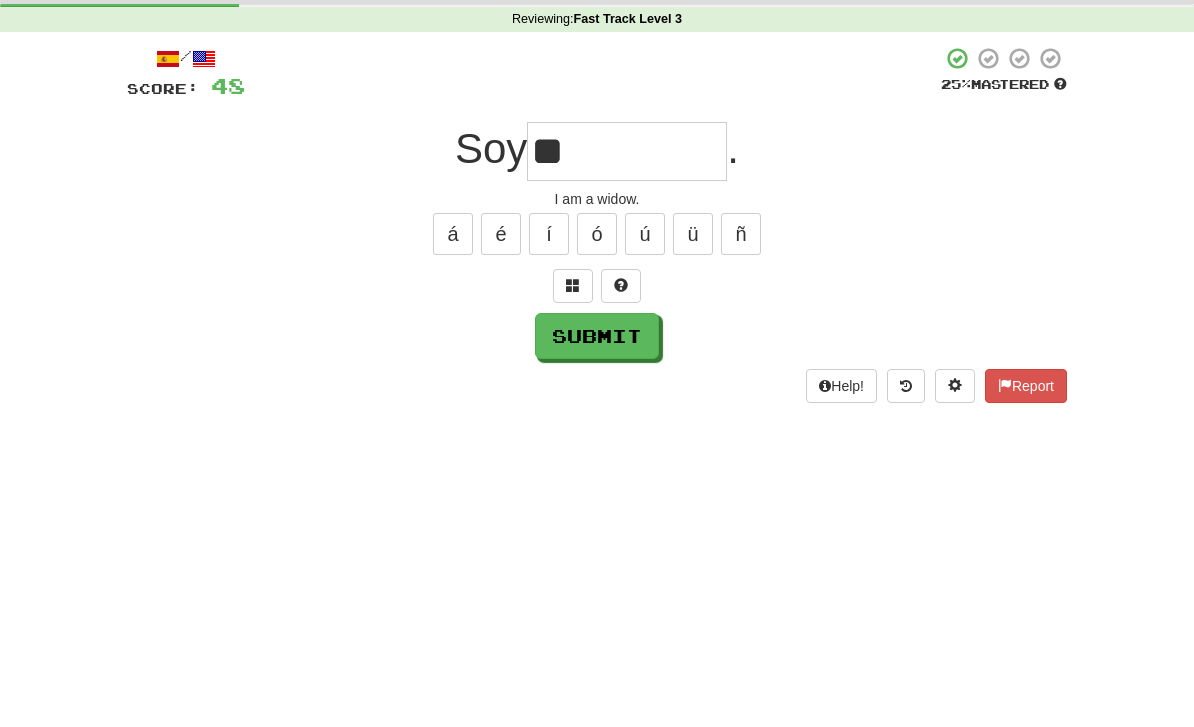 scroll, scrollTop: 76, scrollLeft: 0, axis: vertical 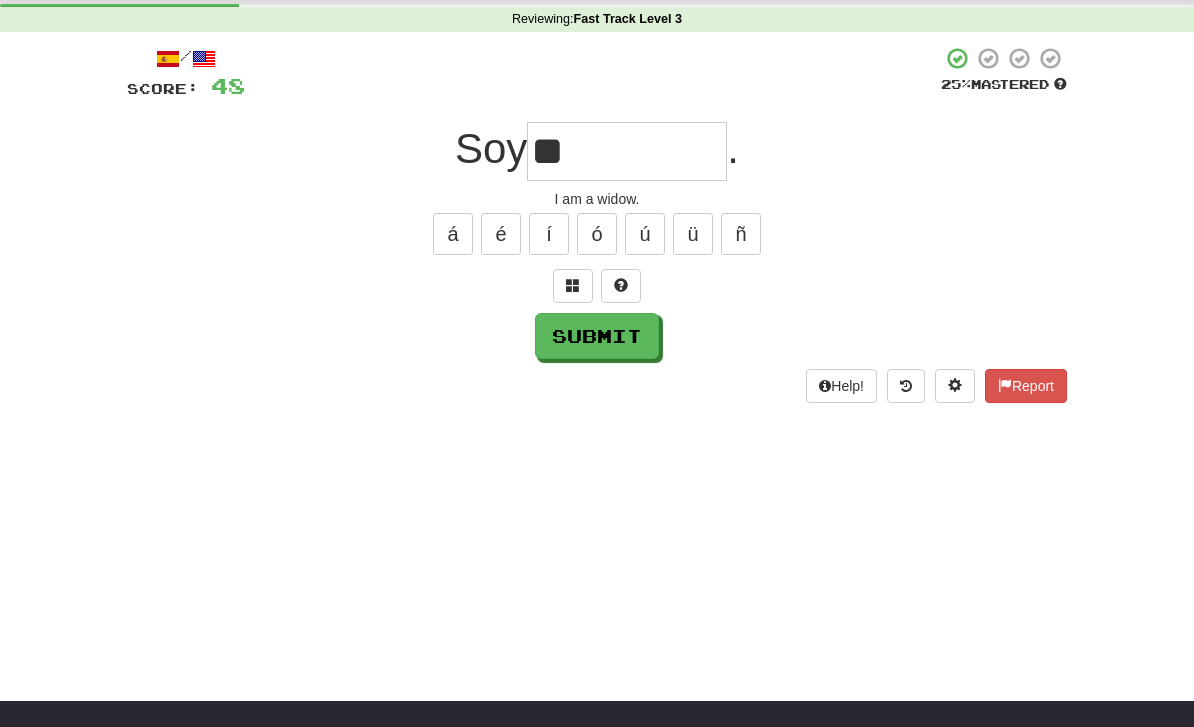 click on "Submit" at bounding box center [597, 336] 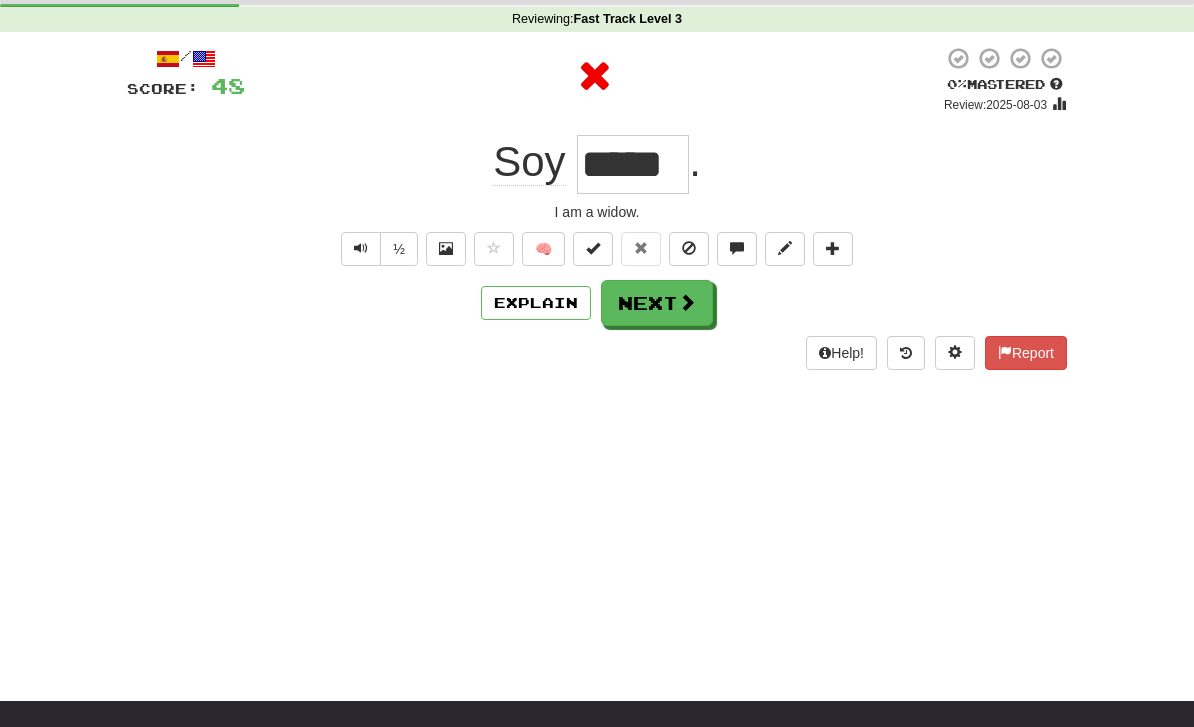 scroll, scrollTop: 0, scrollLeft: 0, axis: both 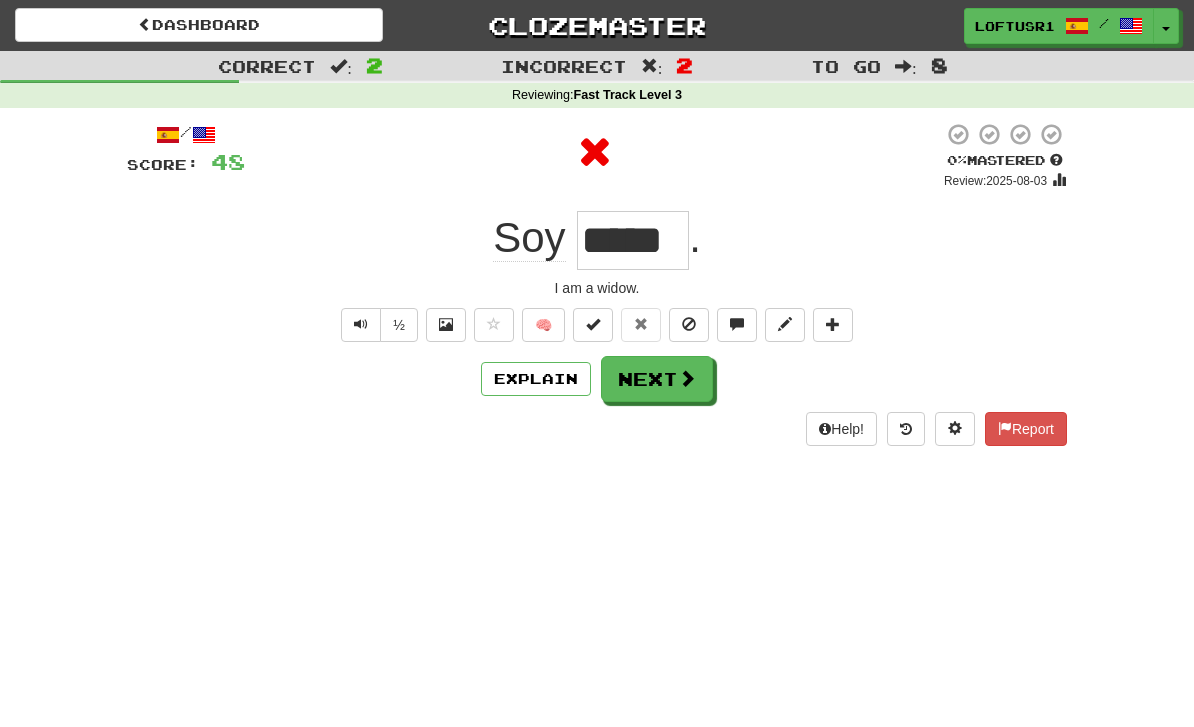 click on "Next" at bounding box center (657, 379) 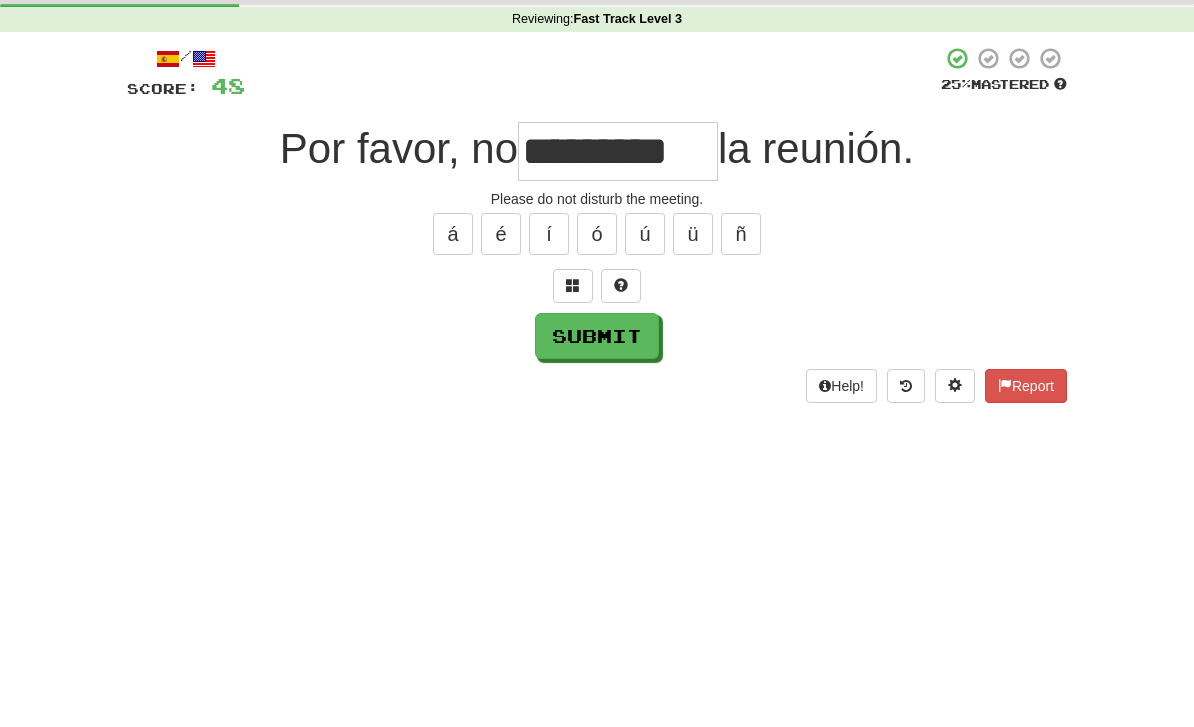 scroll, scrollTop: 76, scrollLeft: 0, axis: vertical 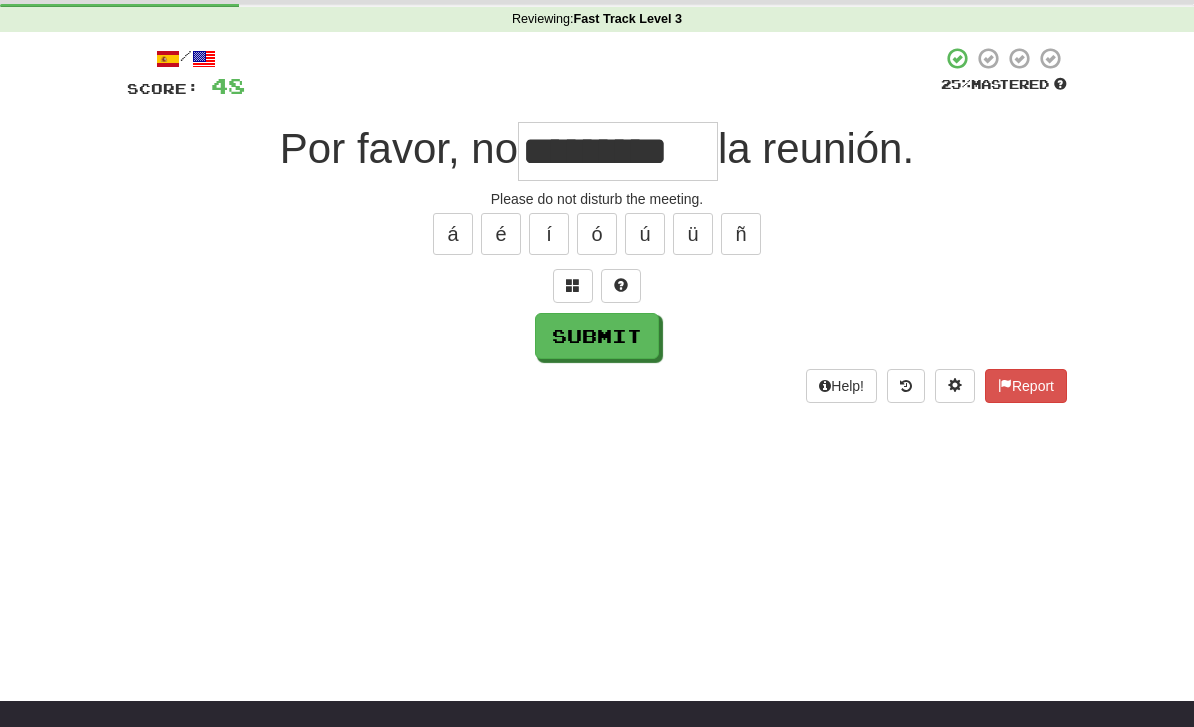 click on "Submit" at bounding box center [597, 336] 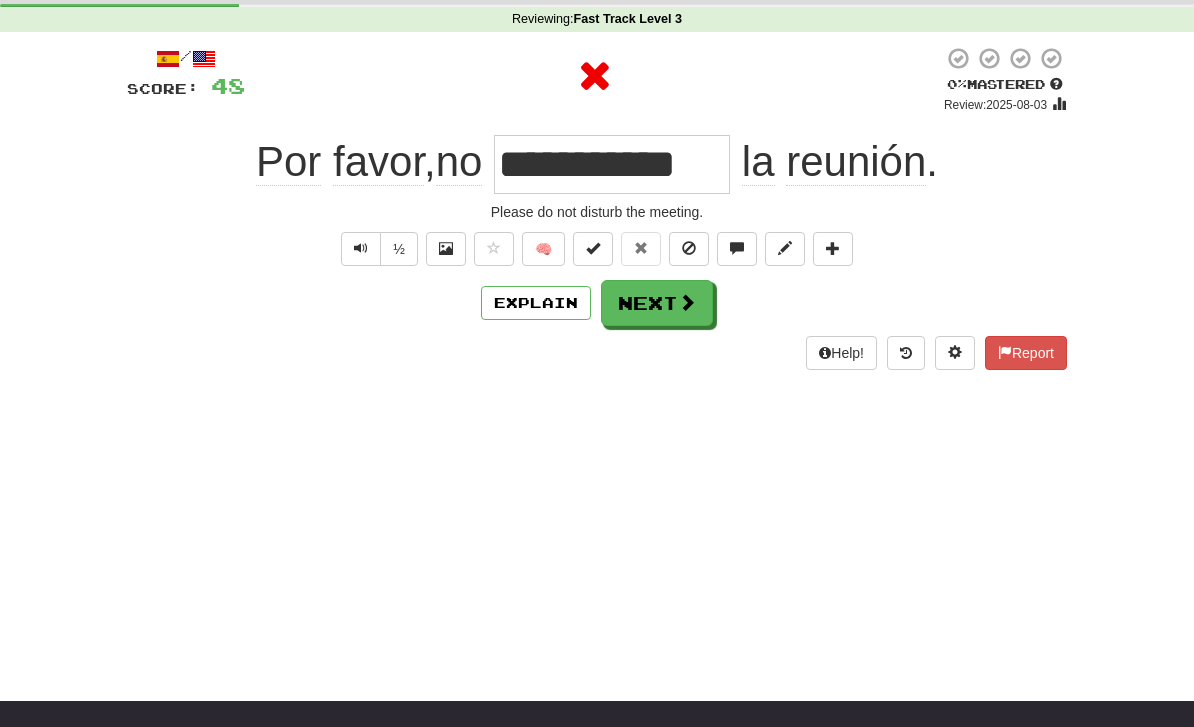 scroll, scrollTop: 0, scrollLeft: 0, axis: both 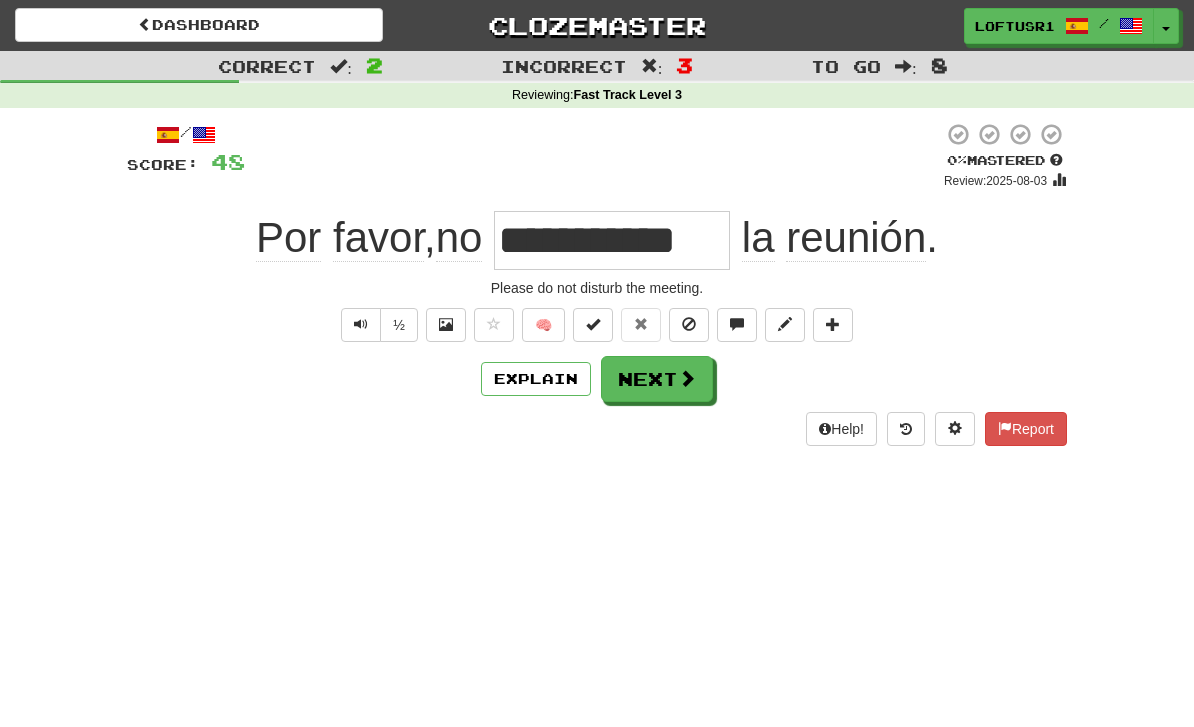 click on "Explain" at bounding box center (536, 379) 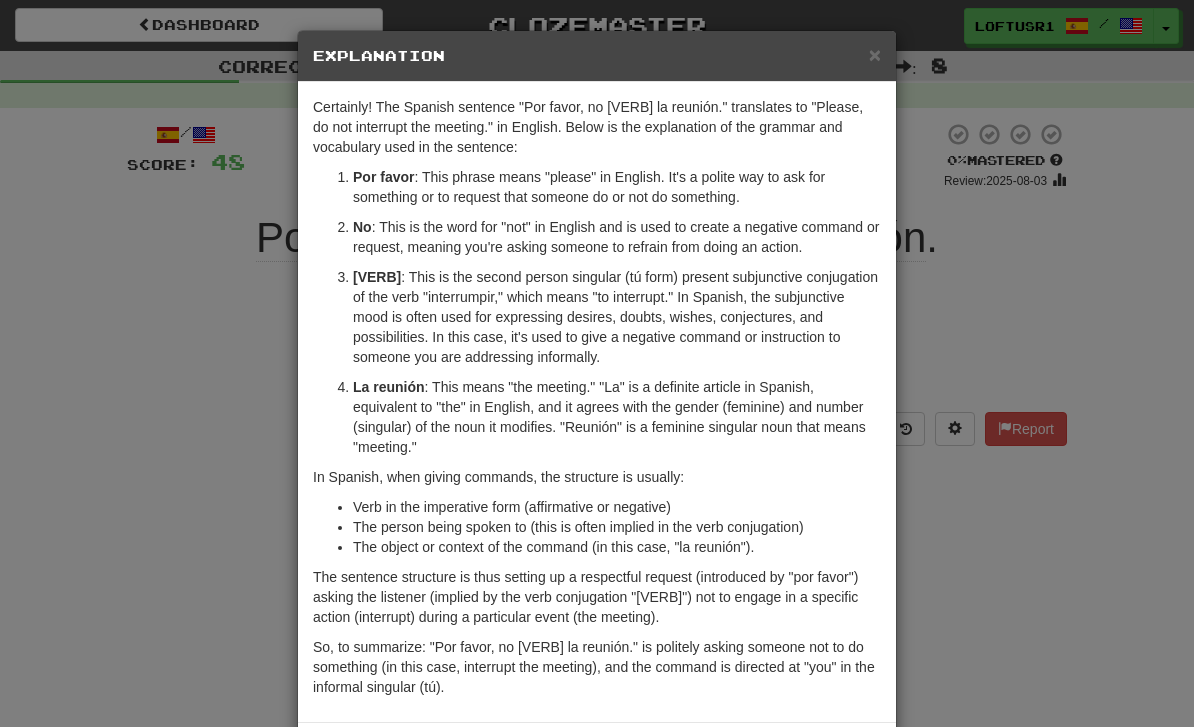 click on "× Explanation Certainly! The Spanish sentence "Por favor, no interrumpas la reunión." translates to "Please, do not interrupt the meeting." in English. Below is the explanation of the grammar and vocabulary used in the sentence:
Por favor : This phrase means "please" in English. It's a polite way to ask for something or to request that someone do or not do something.
No : This is the word for "not" in English and is used to create a negative command or request, meaning you're asking someone to refrain from doing an action.
Interrumpas : This is the second person singular (tú form) present subjunctive conjugation of the verb "interrumpir," which means "to interrupt." In Spanish, the subjunctive mood is often used for expressing desires, doubts, wishes, conjectures, and possibilities. In this case, it's used to give a negative command or instruction to someone you are addressing informally.
La reunión
In Spanish, when giving commands, the structure is usually:
!" at bounding box center (597, 363) 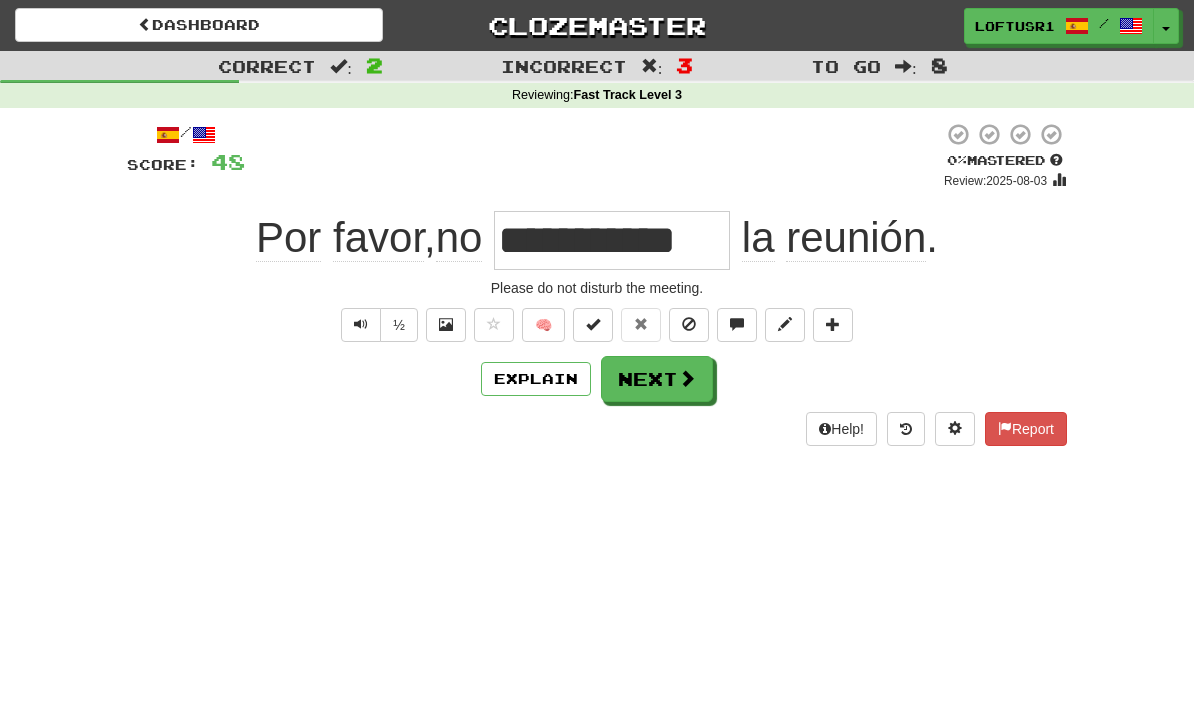 click on "Next" at bounding box center (657, 379) 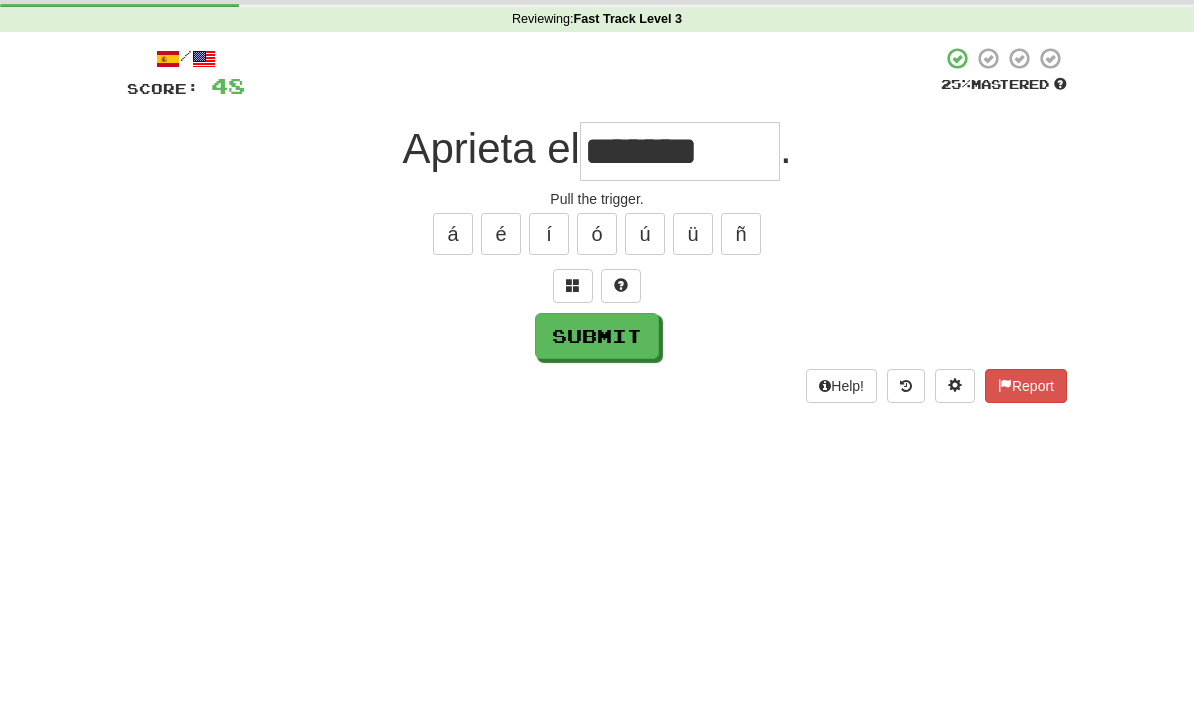 scroll, scrollTop: 76, scrollLeft: 0, axis: vertical 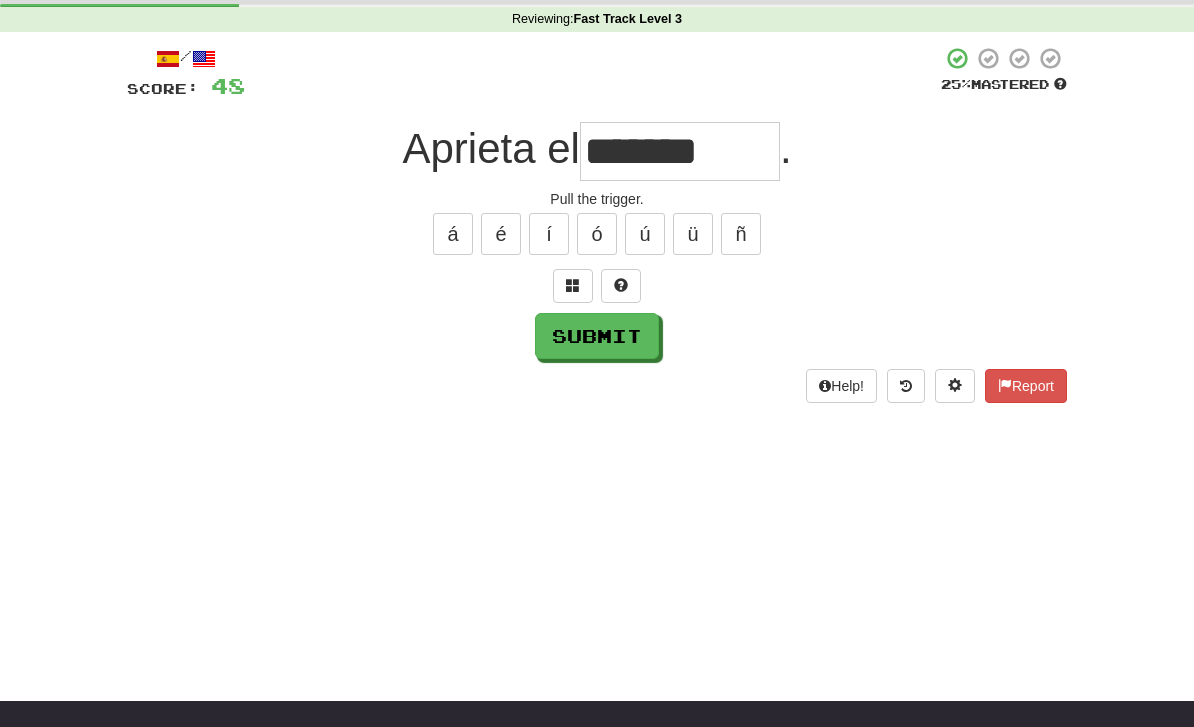 type on "*******" 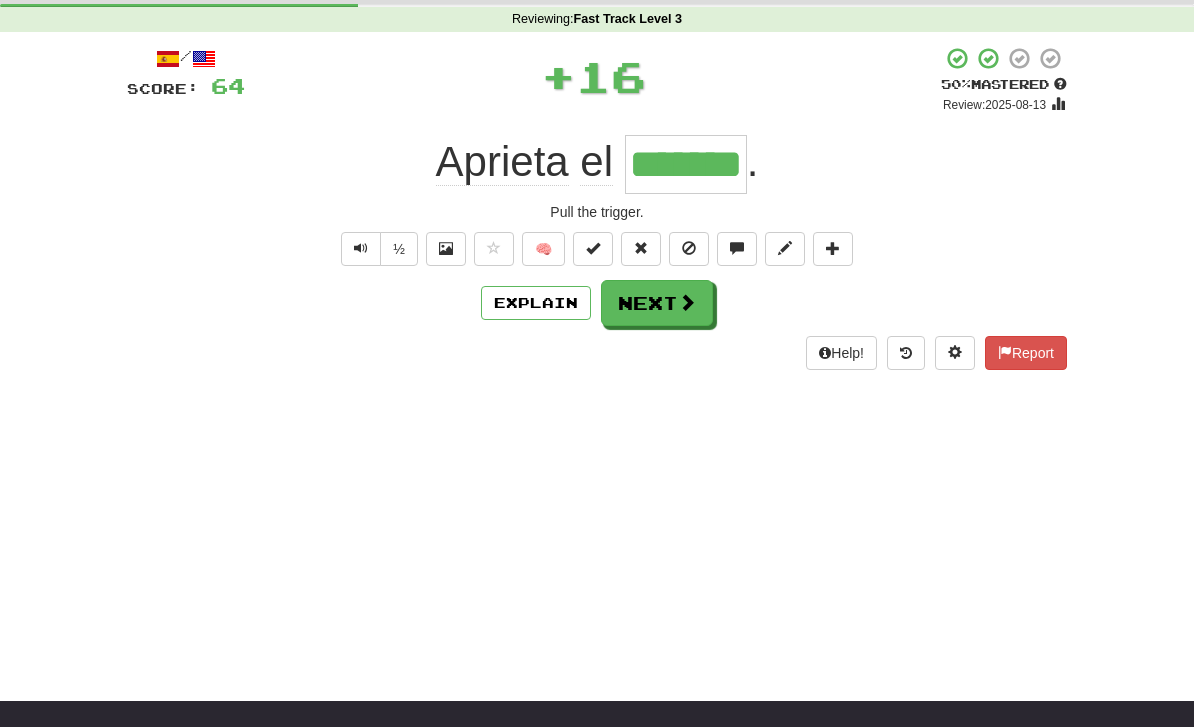 scroll, scrollTop: 0, scrollLeft: 0, axis: both 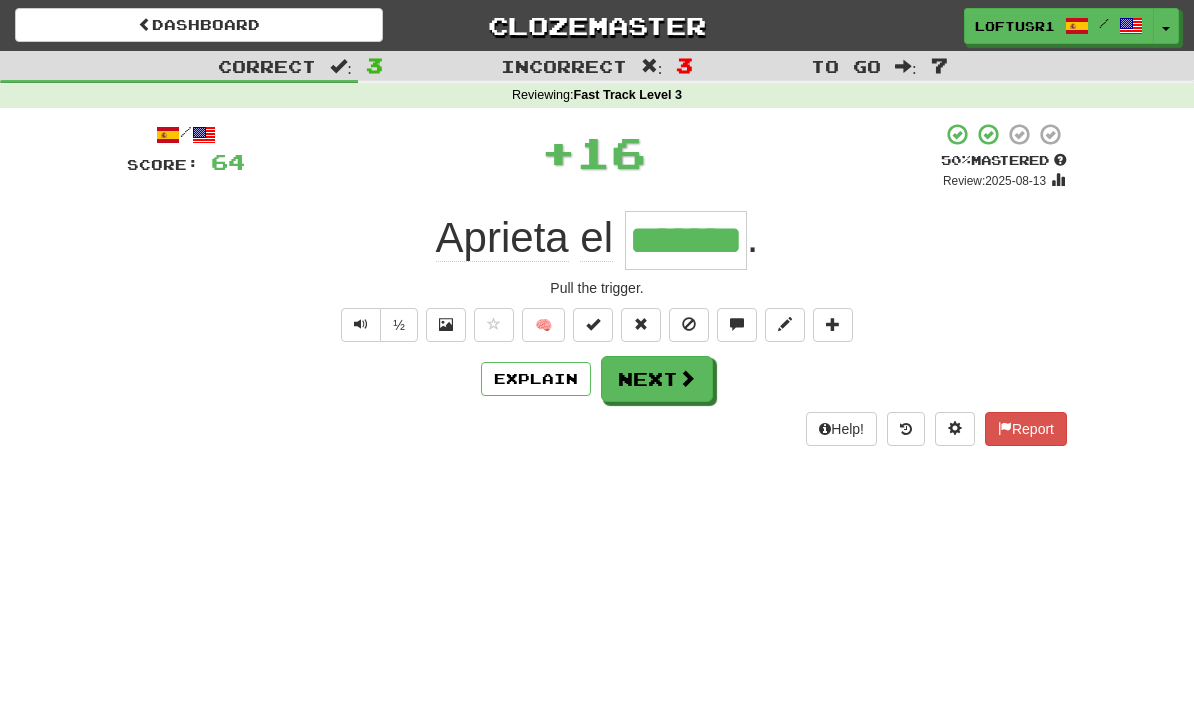 click on "Next" at bounding box center (657, 379) 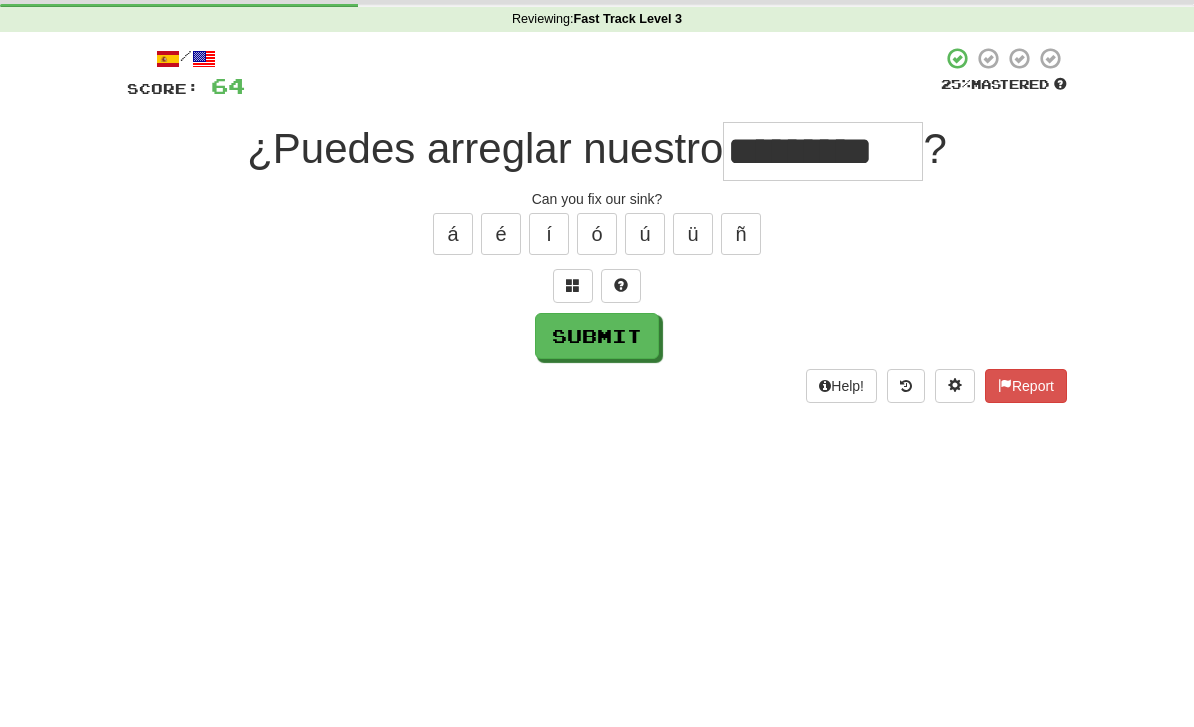 scroll, scrollTop: 76, scrollLeft: 0, axis: vertical 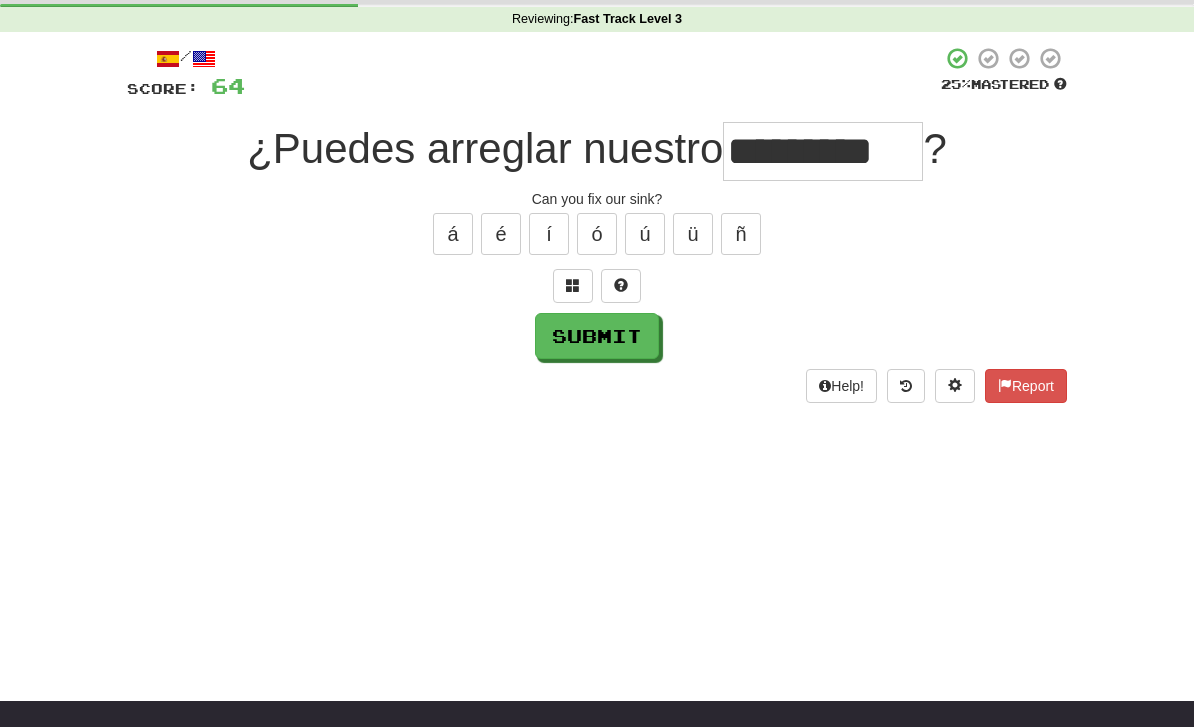 type on "*********" 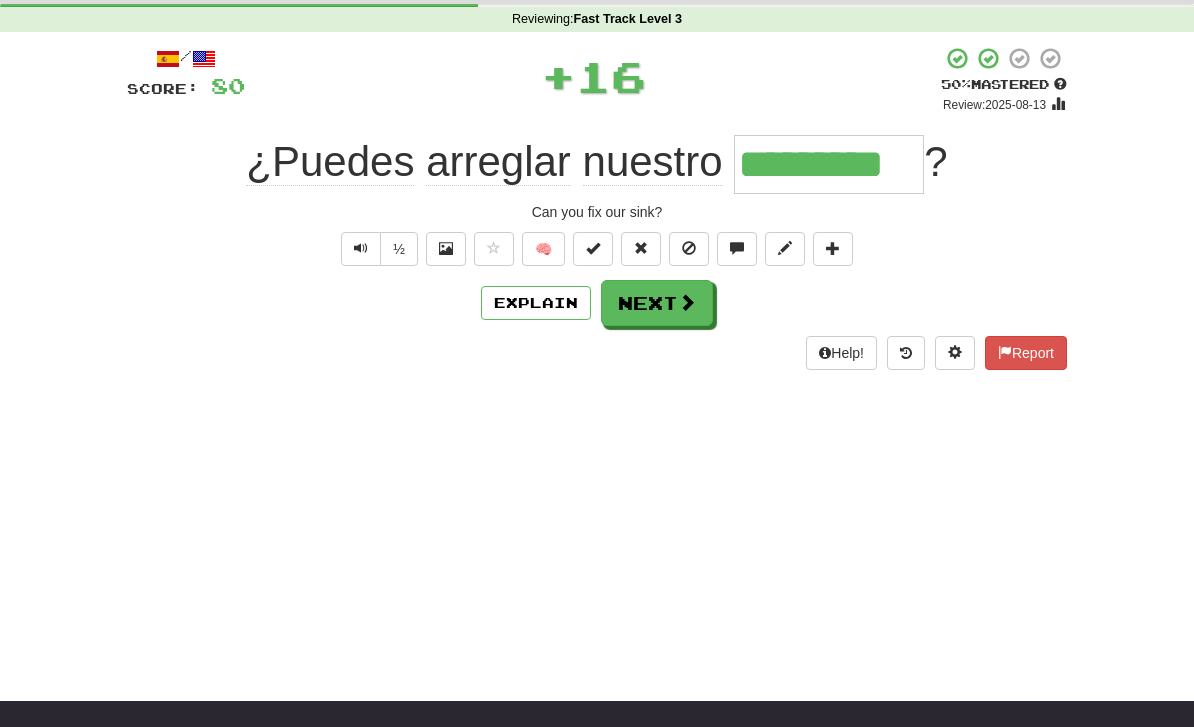 click on "Explain" at bounding box center [536, 303] 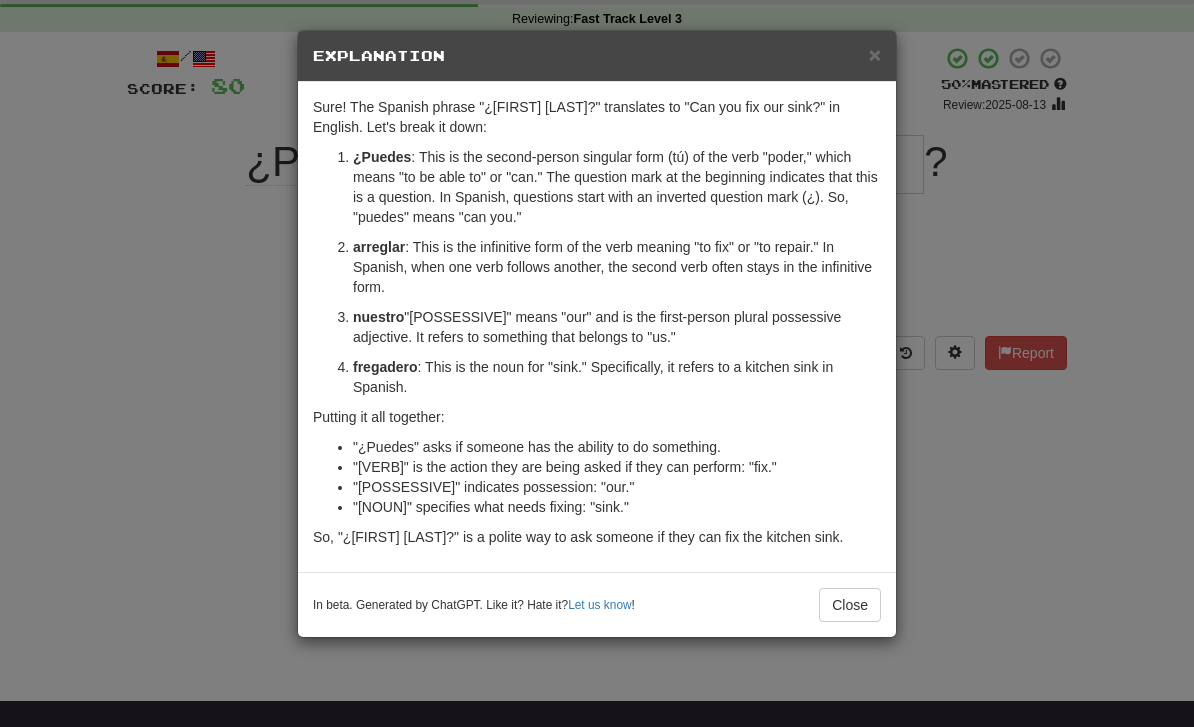 click on "Close" at bounding box center (850, 605) 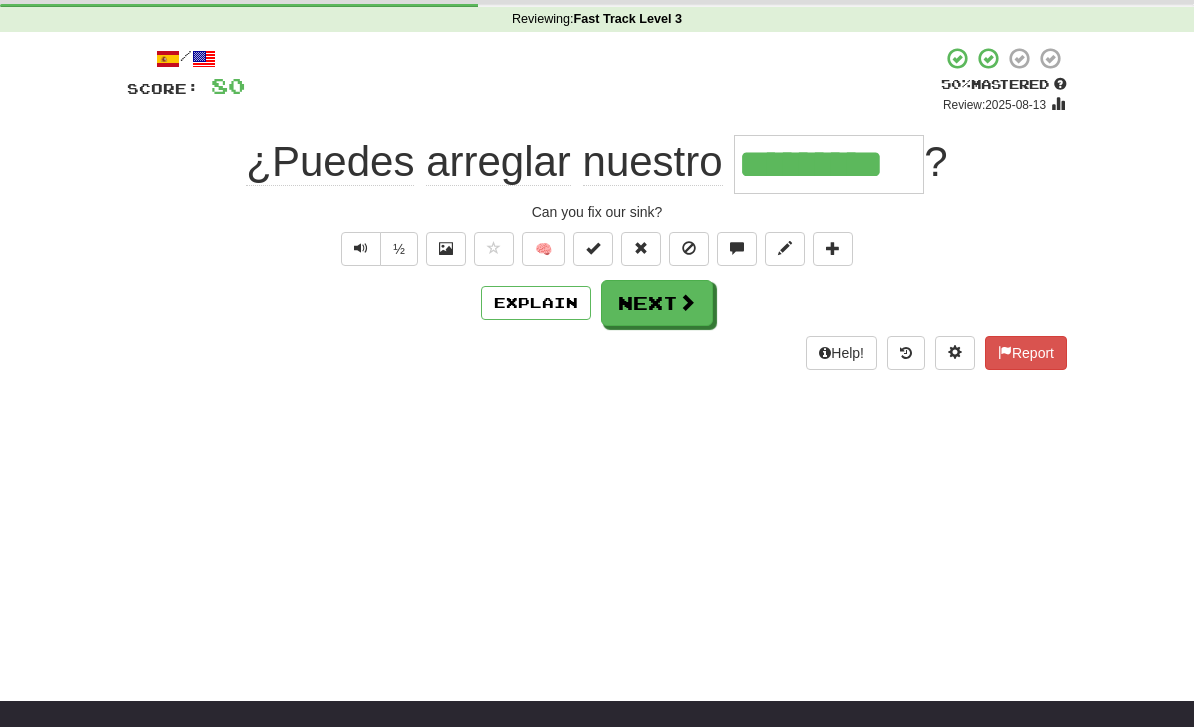 click on "Next" at bounding box center (657, 303) 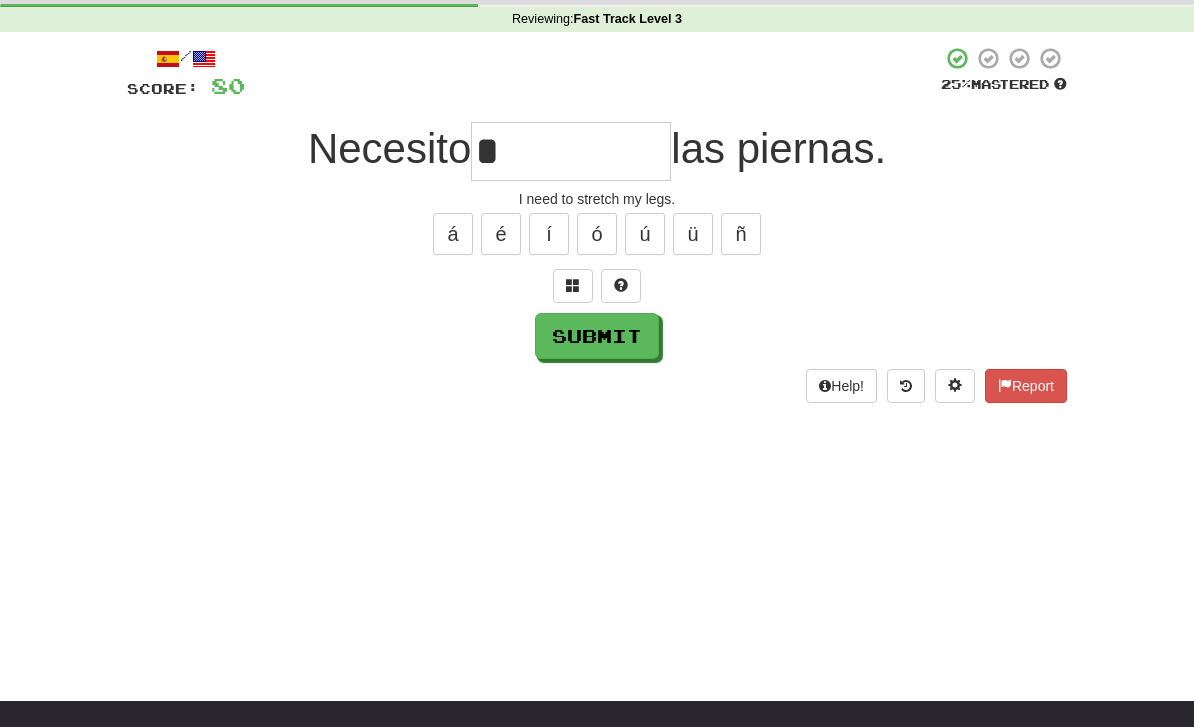 click on "Submit" at bounding box center (597, 336) 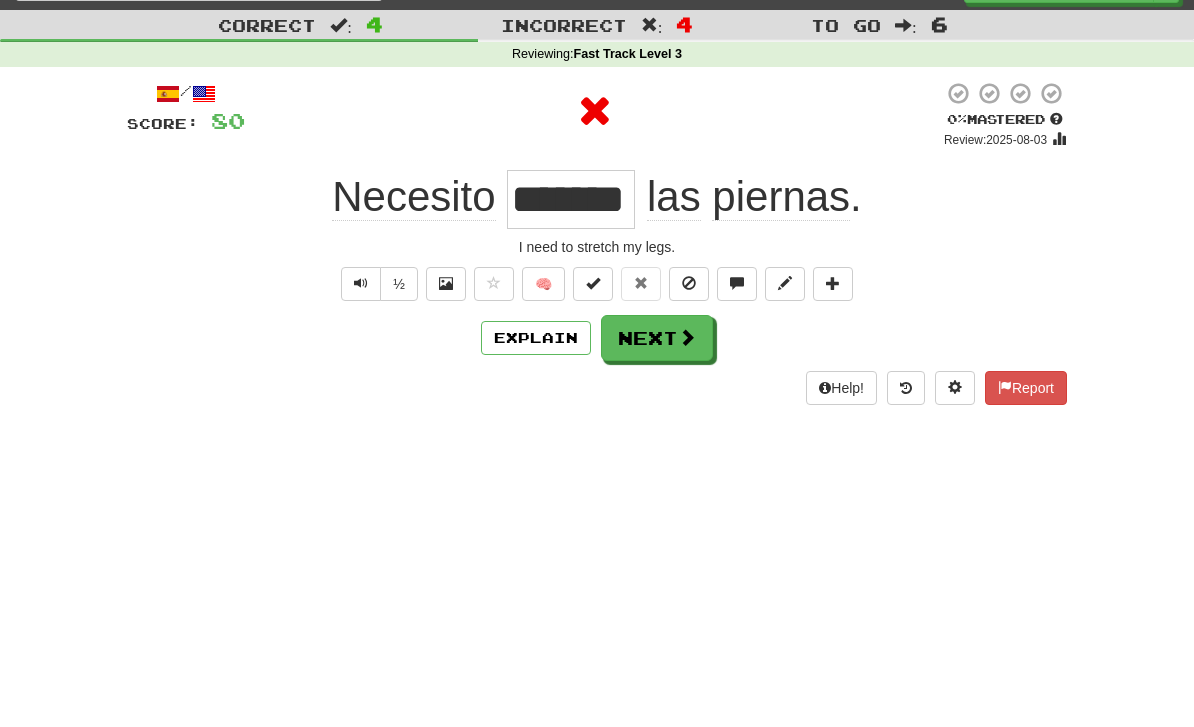 scroll, scrollTop: 0, scrollLeft: 0, axis: both 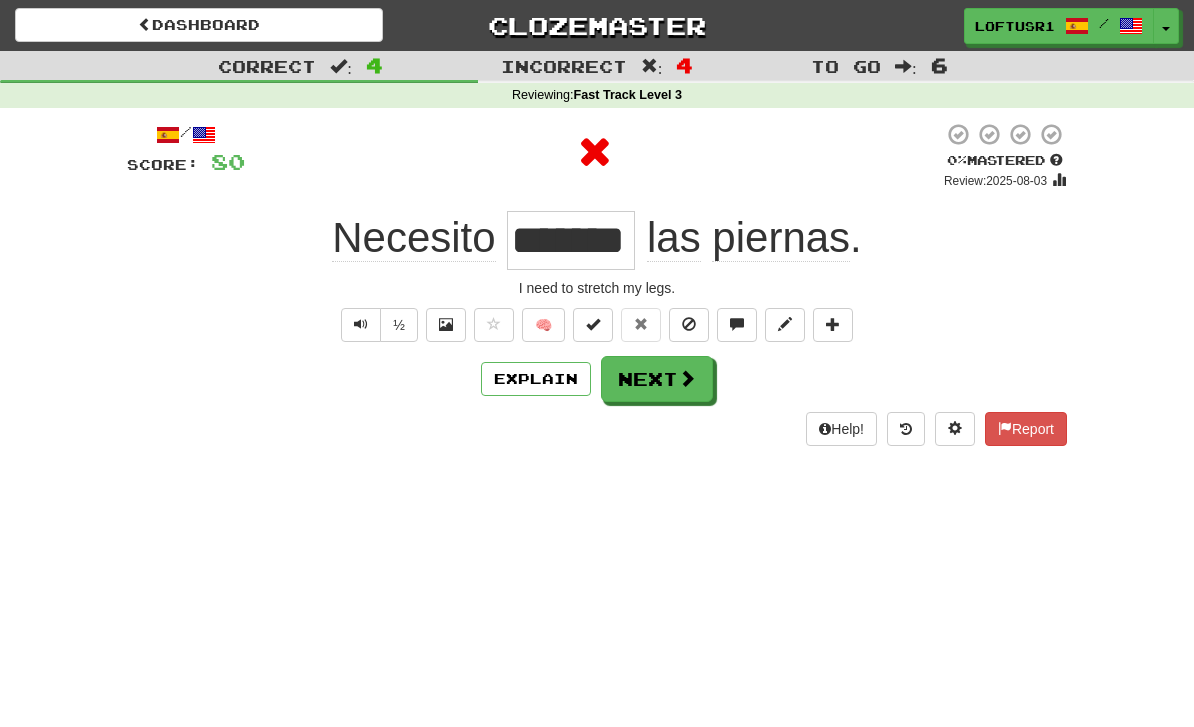 click at bounding box center [687, 378] 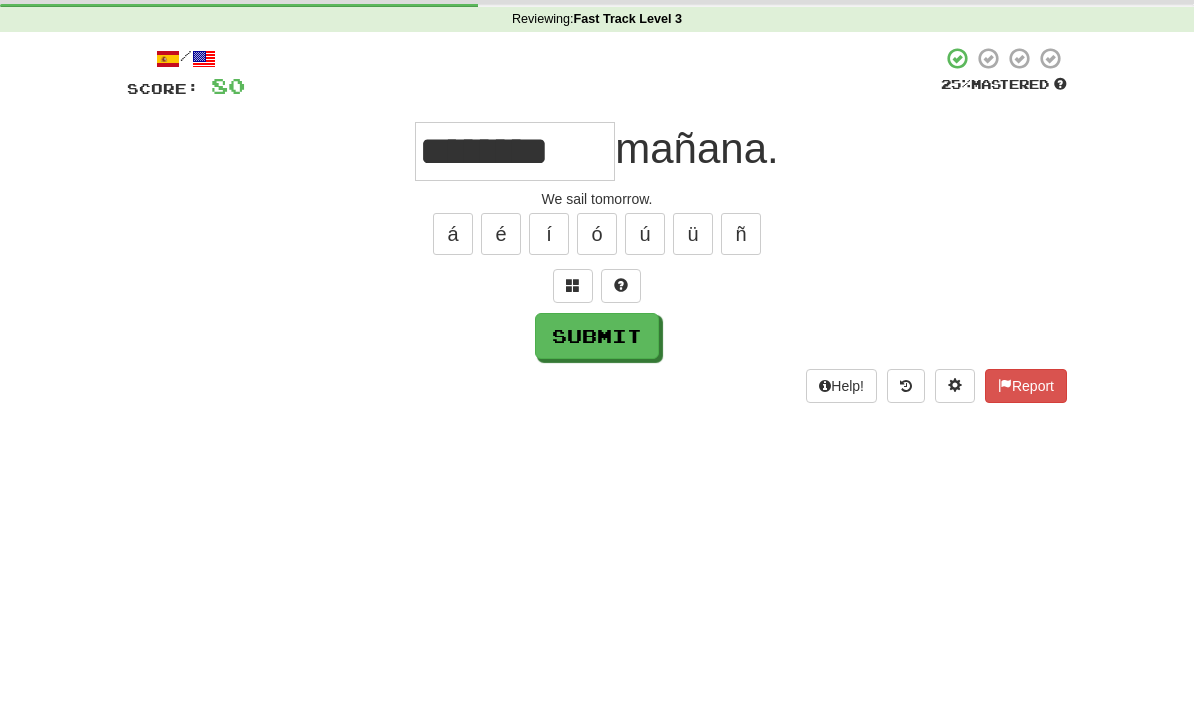 scroll, scrollTop: 76, scrollLeft: 0, axis: vertical 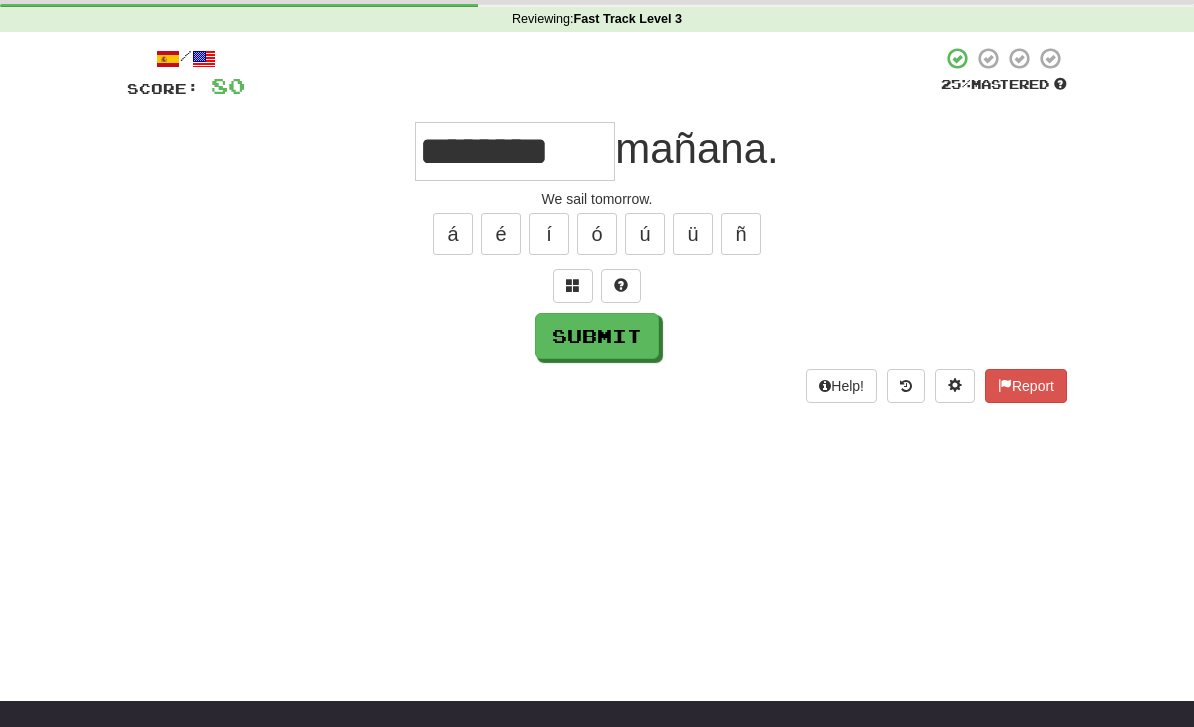 click on "Submit" at bounding box center [597, 336] 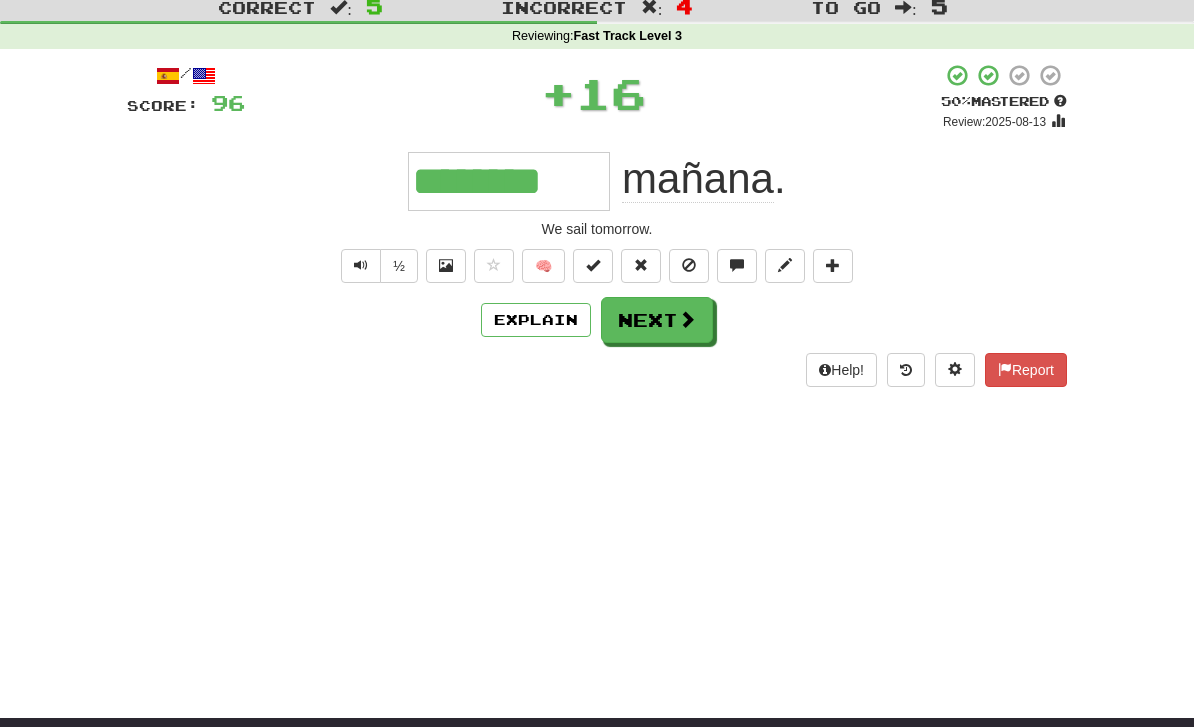 scroll, scrollTop: 0, scrollLeft: 0, axis: both 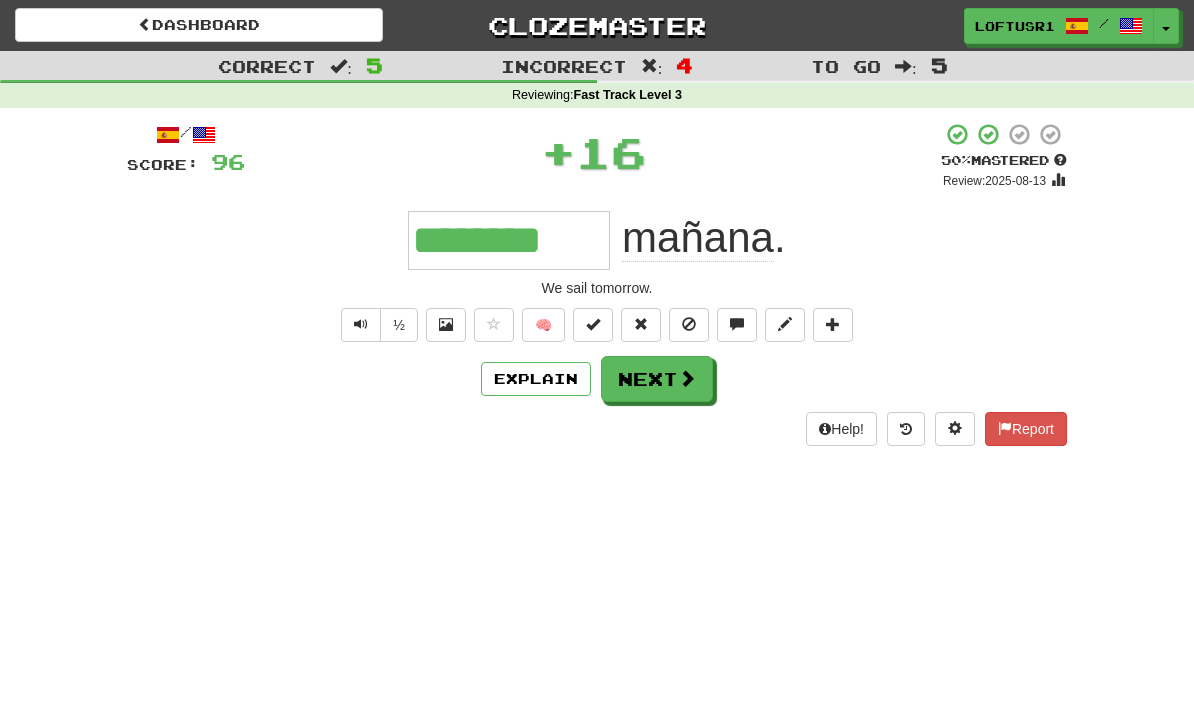 click on "Explain" at bounding box center (536, 379) 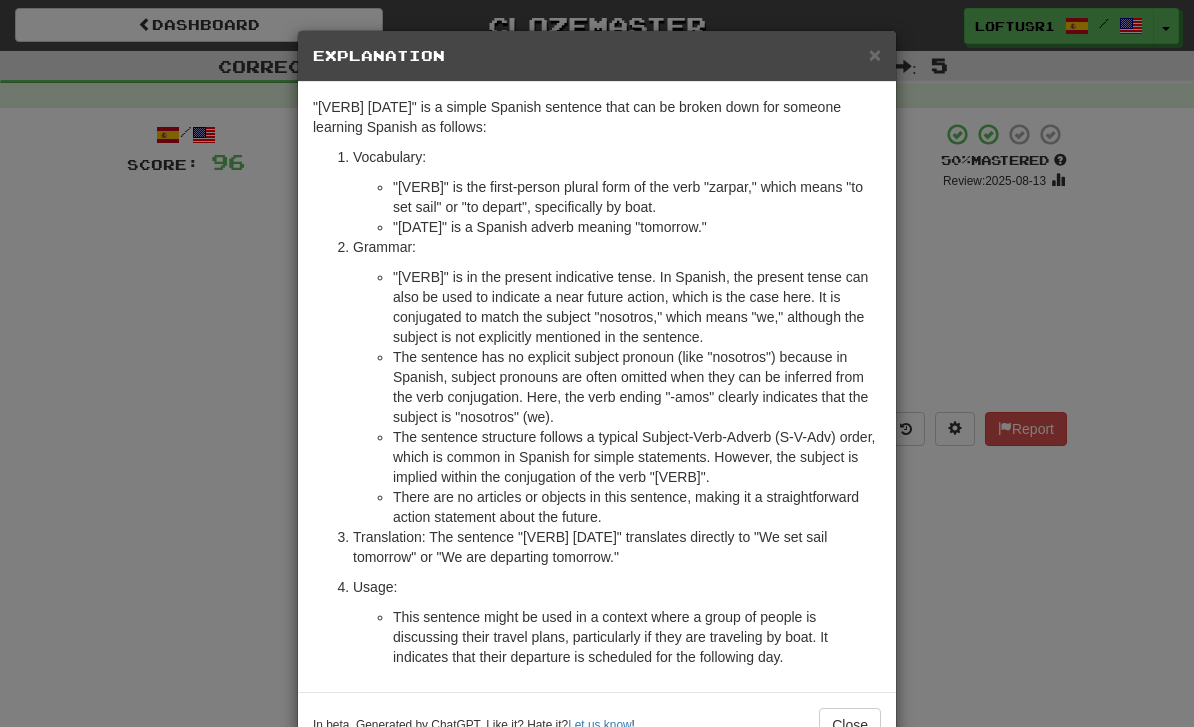 click on "× Explanation "Zarpamos mañana" is a simple Spanish sentence that can be broken down for someone learning Spanish as follows:
Vocabulary:
"Zarpamos" is the first-person plural form of the verb "zarpar," which means "to set sail" or "to depart", specifically by boat.
"Mañana" is a Spanish adverb meaning "tomorrow."
Grammar:
"Zarpamos" is in the present indicative tense. In Spanish, the present tense can also be used to indicate a near future action, which is the case here. It is conjugated to match the subject "nosotros," which means "we," although the subject is not explicitly mentioned in the sentence.
The sentence has no explicit subject pronoun (like "nosotros") because in Spanish, subject pronouns are often omitted when they can be inferred from the verb conjugation. Here, the verb ending "-amos" clearly indicates that the subject is "nosotros" (we).
There are no articles or objects in this sentence, making it a straightforward action statement about the future." at bounding box center [597, 363] 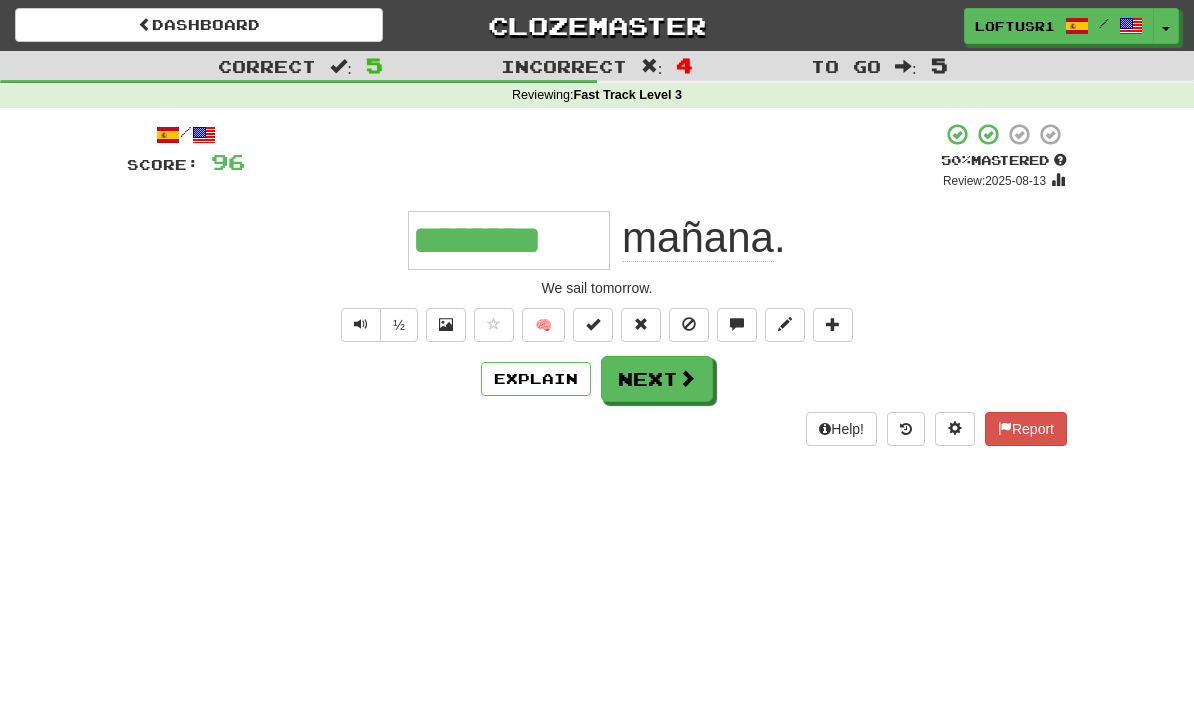 click on "Dashboard
Clozemaster
loftusr1
/
Toggle Dropdown
Dashboard
Leaderboard
Activity Feed
Notifications
Profile
Discussions
Español
/
English
Streak:
329
Review:
19
Points Today: 808
Languages
Account
Logout
loftusr1
/
Toggle Dropdown
Dashboard
Leaderboard
Activity Feed
Notifications
Profile
Discussions
Español
/
English
Streak:
329
Review:
19
Points Today: 808
Languages
Account
Logout
clozemaster
Correct   :   5 Incorrect   :   4 To go   :   5 Reviewing :  Fast Track Level 3  /  Score:   96 + 16 50 %  Mastered Review:  2025-08-13 ********   mañana . We sail tomorrow. ½ 🧠 Explain Next  Help!  Report" at bounding box center (597, 363) 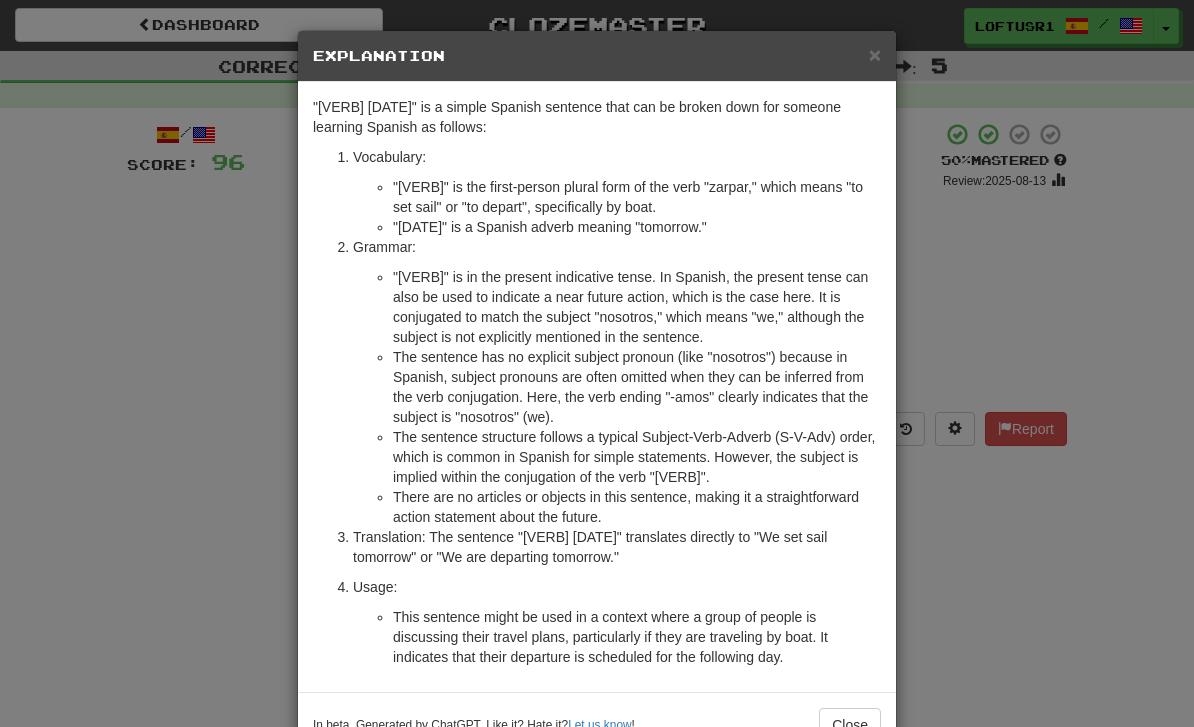 click on "× Explanation "Zarpamos mañana" is a simple Spanish sentence that can be broken down for someone learning Spanish as follows:
Vocabulary:
"Zarpamos" is the first-person plural form of the verb "zarpar," which means "to set sail" or "to depart", specifically by boat.
"Mañana" is a Spanish adverb meaning "tomorrow."
Grammar:
"Zarpamos" is in the present indicative tense. In Spanish, the present tense can also be used to indicate a near future action, which is the case here. It is conjugated to match the subject "nosotros," which means "we," although the subject is not explicitly mentioned in the sentence.
The sentence has no explicit subject pronoun (like "nosotros") because in Spanish, subject pronouns are often omitted when they can be inferred from the verb conjugation. Here, the verb ending "-amos" clearly indicates that the subject is "nosotros" (we).
There are no articles or objects in this sentence, making it a straightforward action statement about the future." at bounding box center [597, 363] 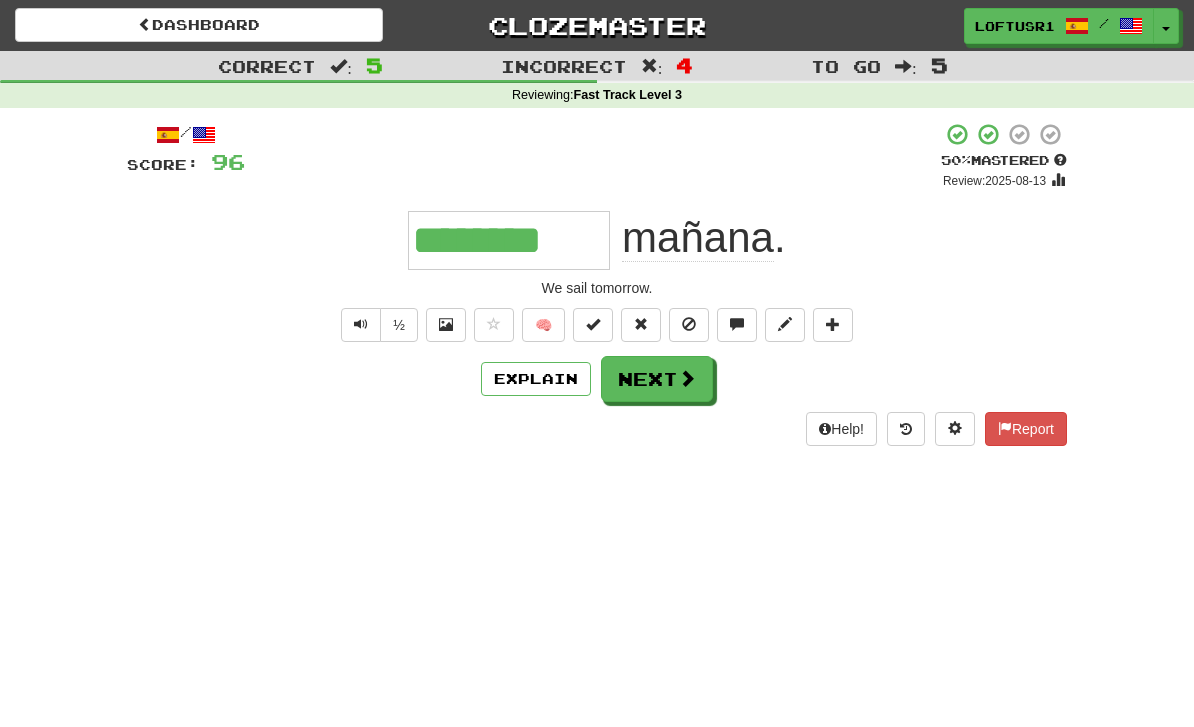 click on "Next" at bounding box center [657, 379] 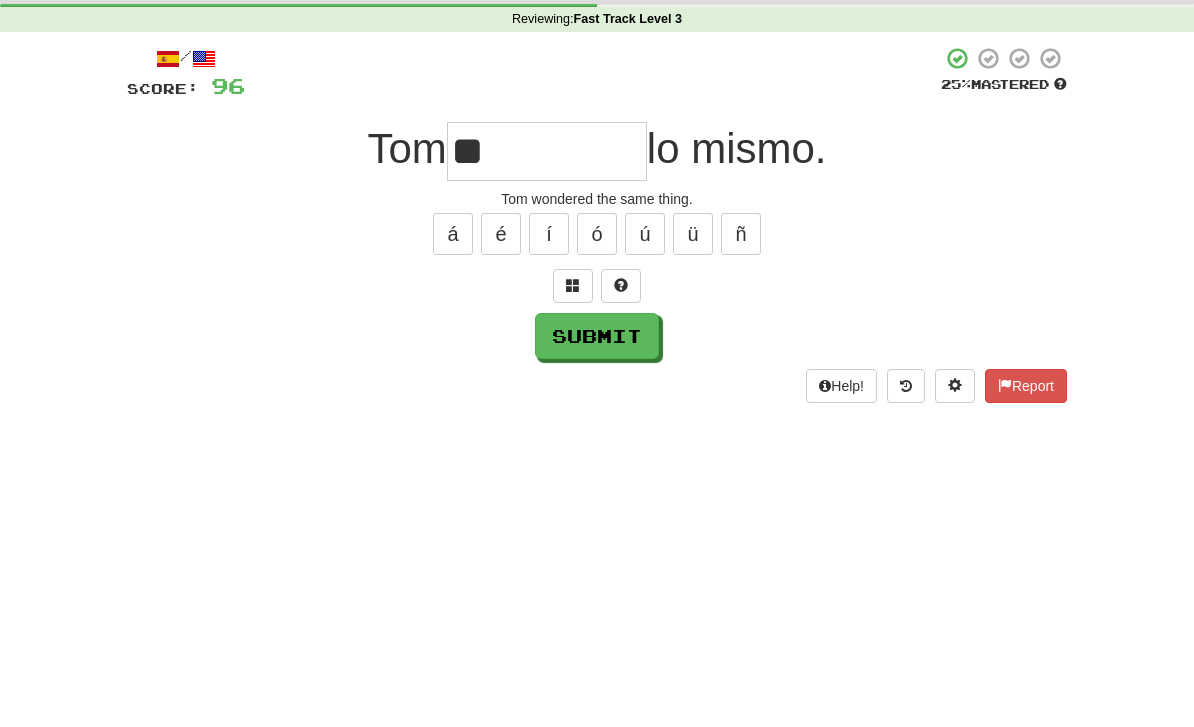 type on "*" 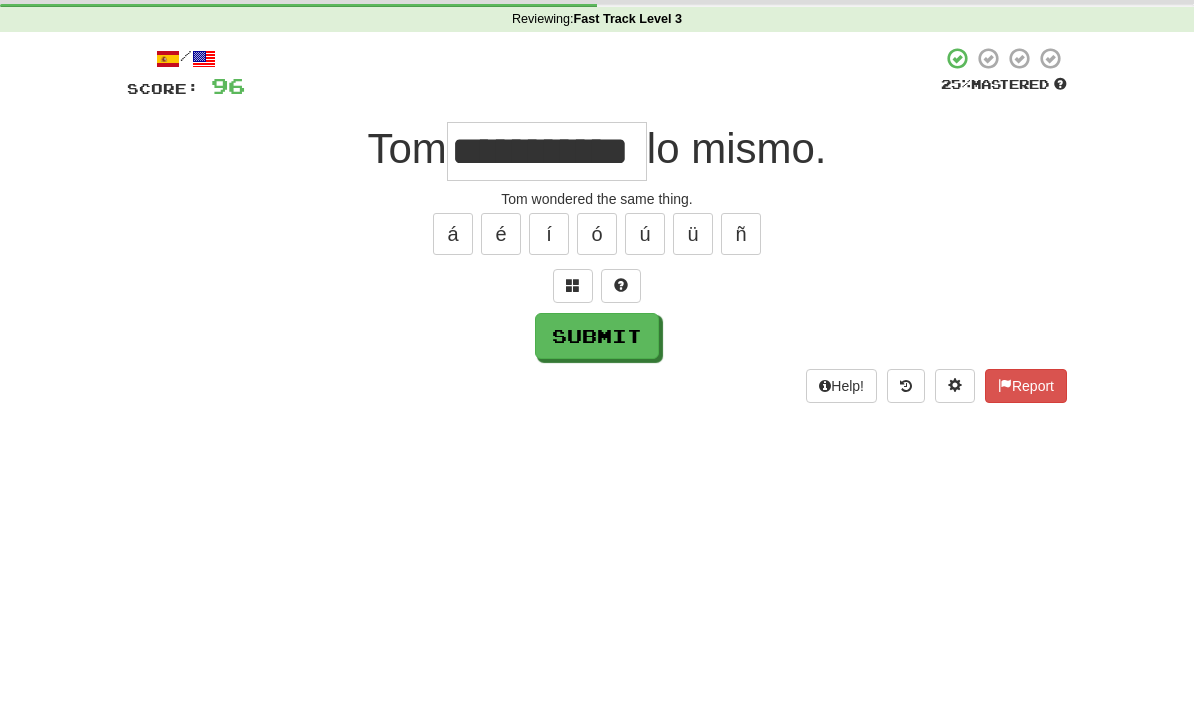scroll, scrollTop: 76, scrollLeft: 0, axis: vertical 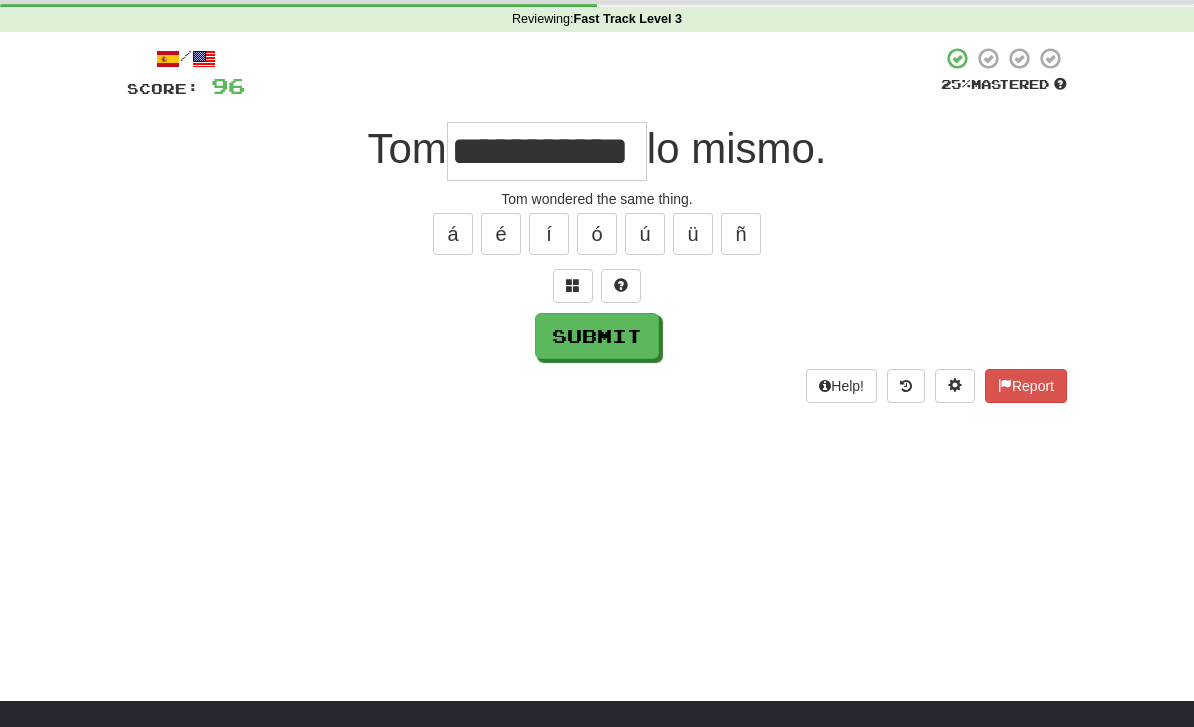type on "**********" 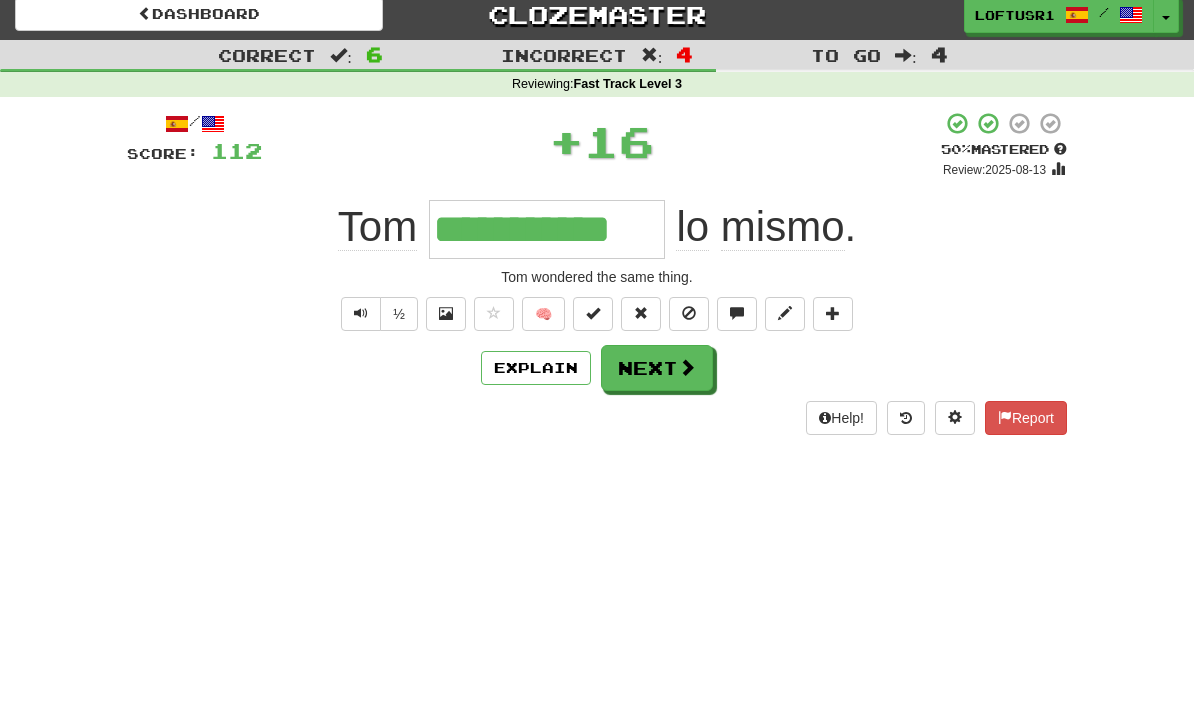 click on "Next" at bounding box center (657, 368) 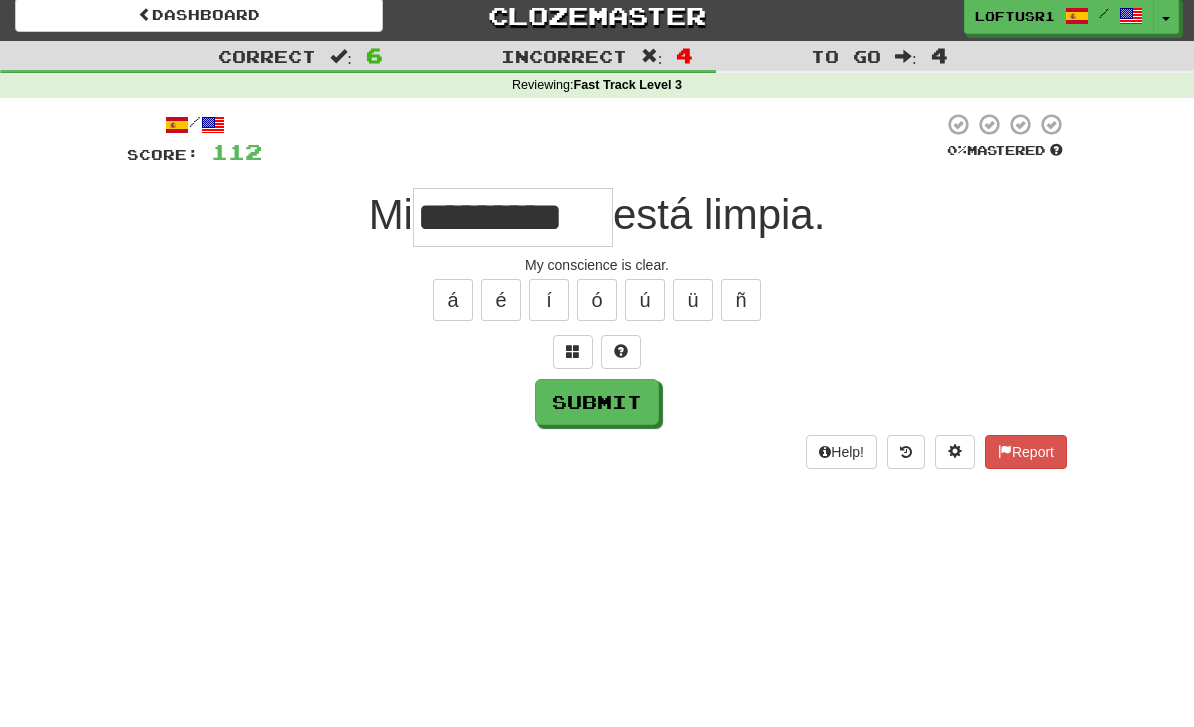 scroll, scrollTop: 11, scrollLeft: 0, axis: vertical 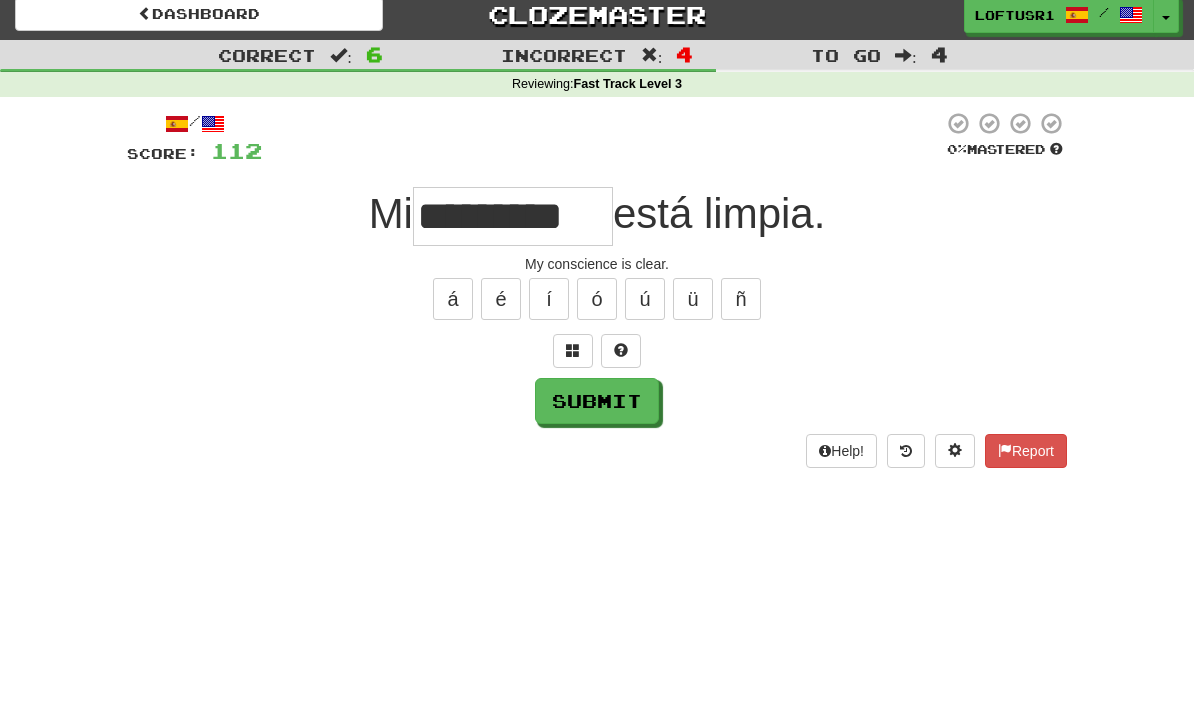 click on "Submit" at bounding box center (597, 401) 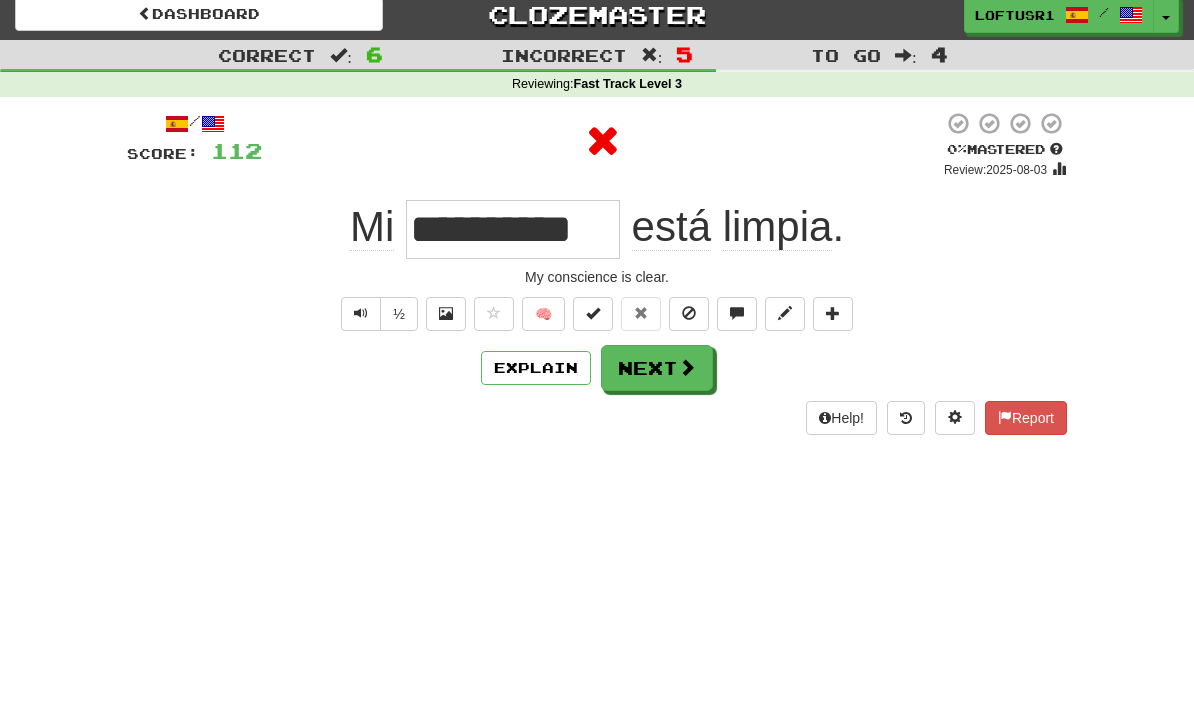click on "Next" at bounding box center [657, 368] 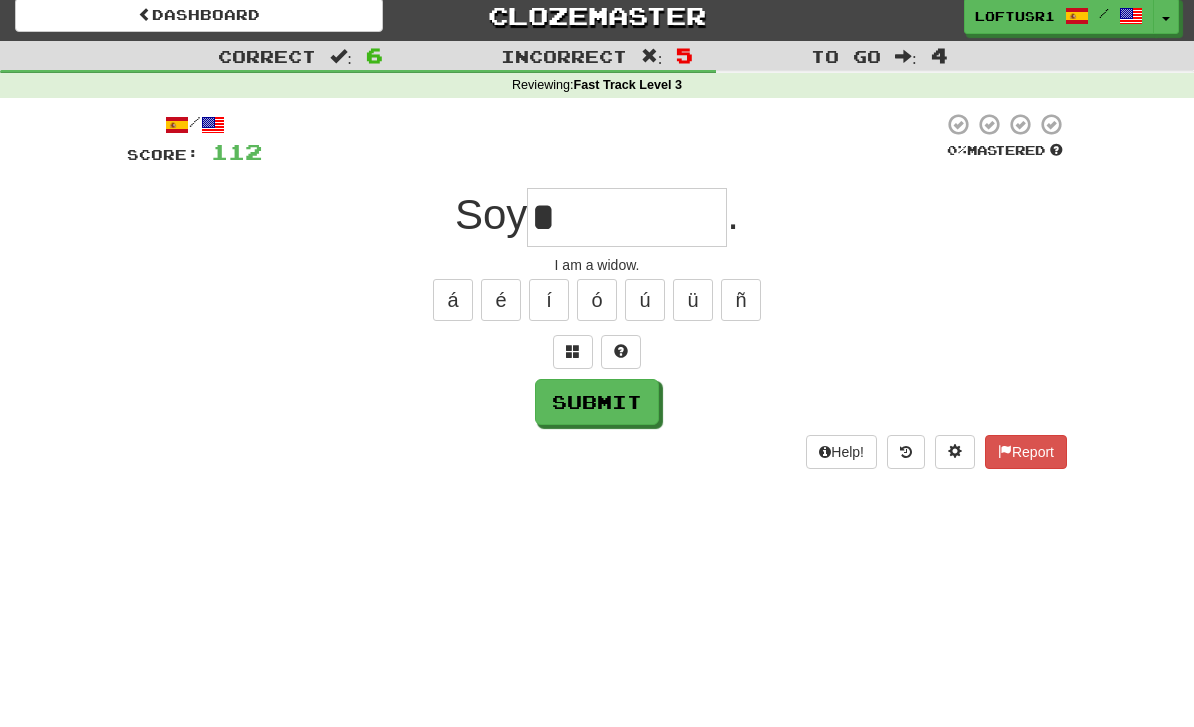 scroll, scrollTop: 11, scrollLeft: 0, axis: vertical 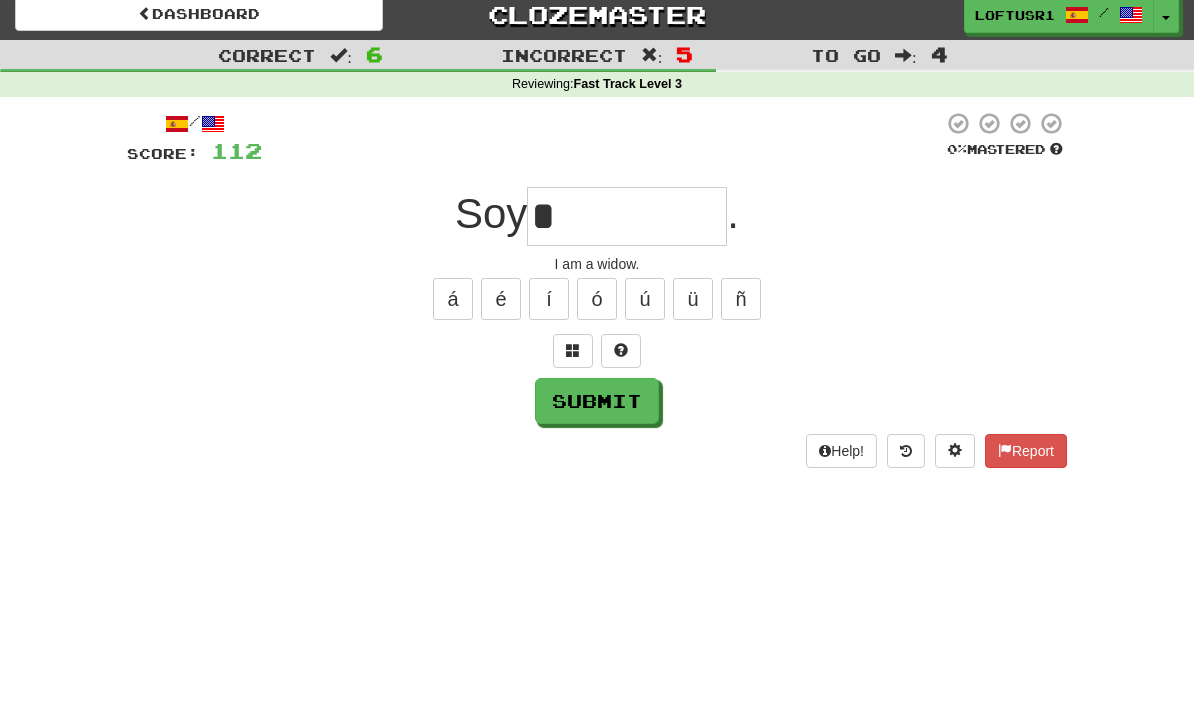 click on "Submit" at bounding box center (597, 401) 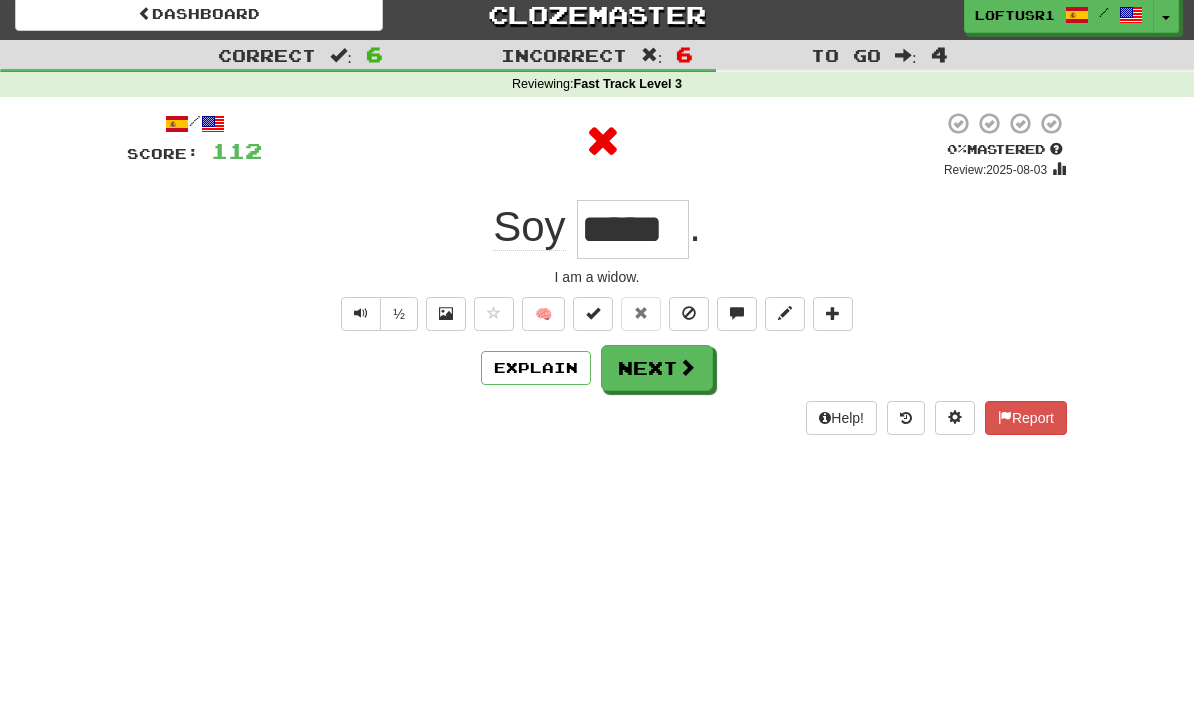 scroll, scrollTop: 0, scrollLeft: 0, axis: both 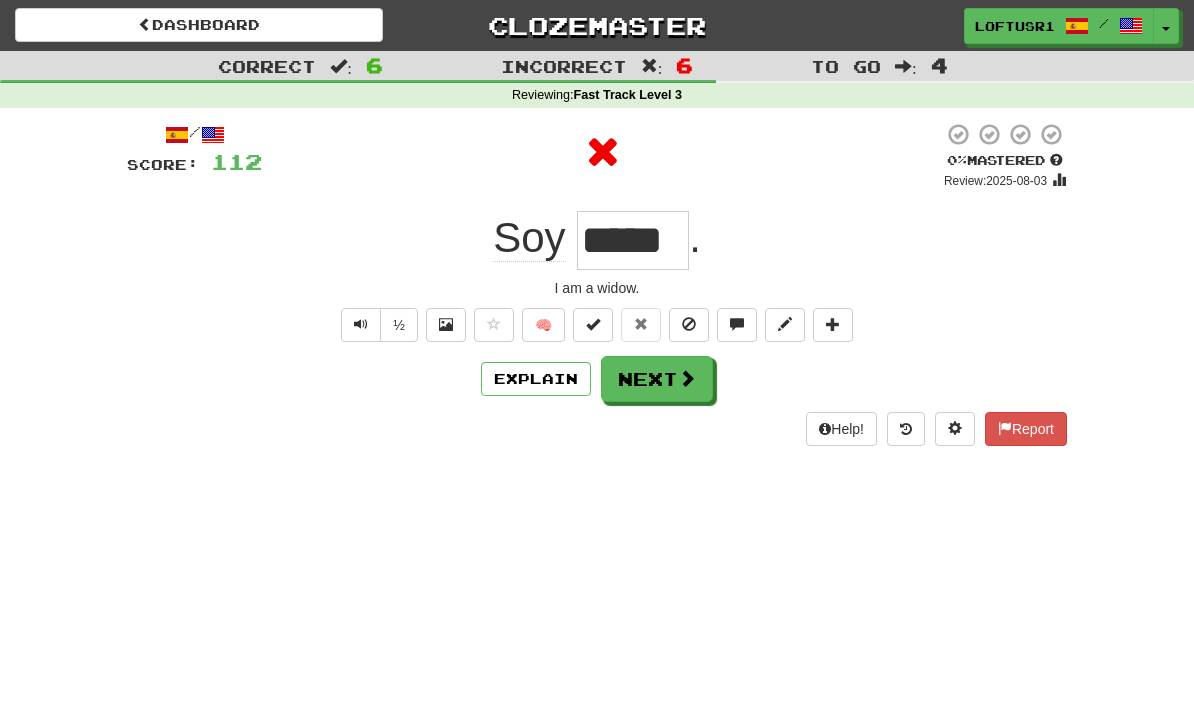 click on "Next" at bounding box center (657, 379) 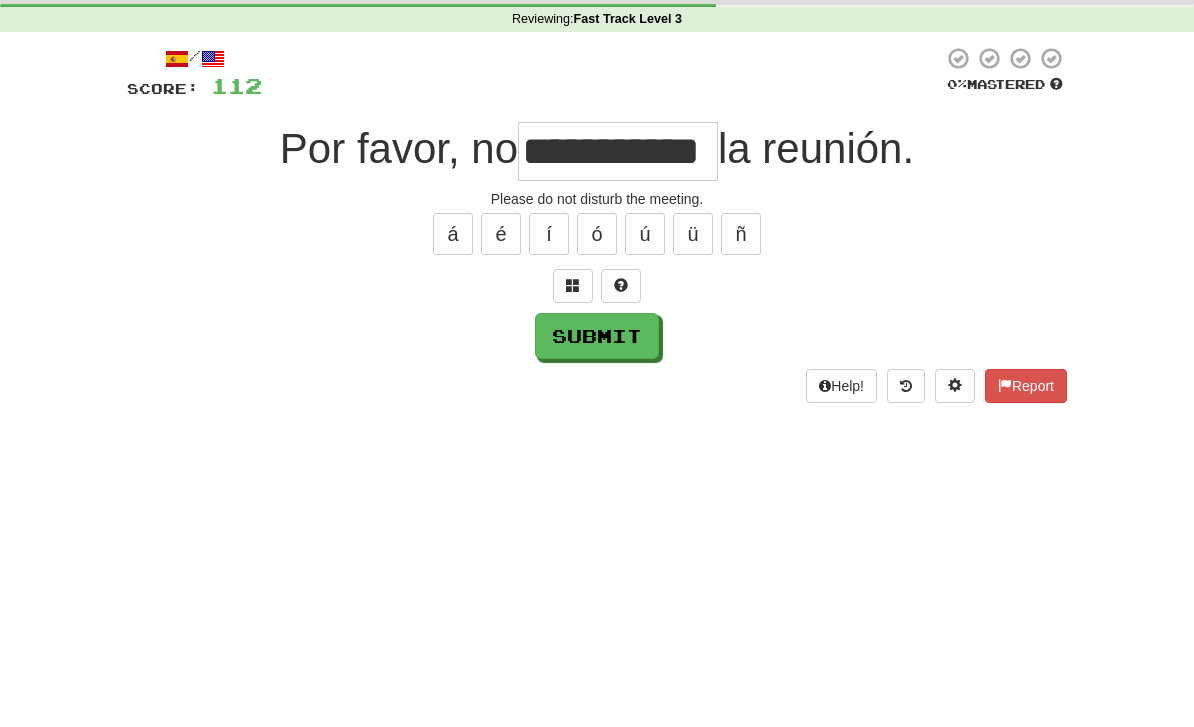 scroll, scrollTop: 76, scrollLeft: 0, axis: vertical 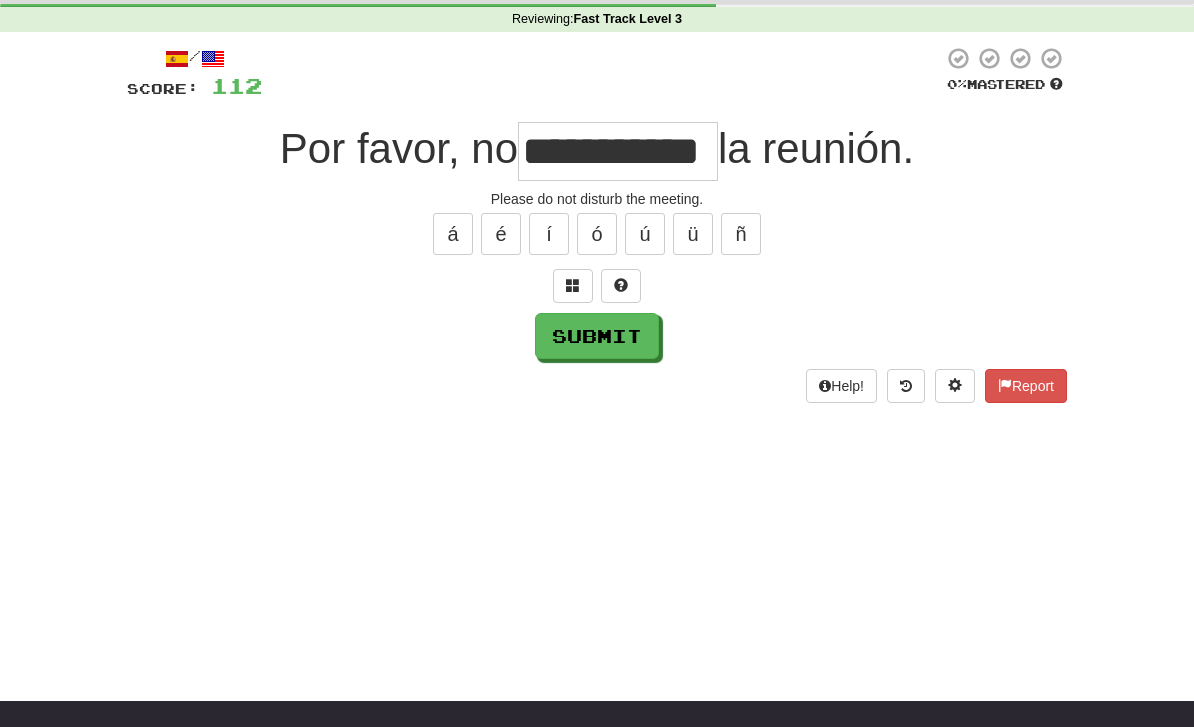 type on "**********" 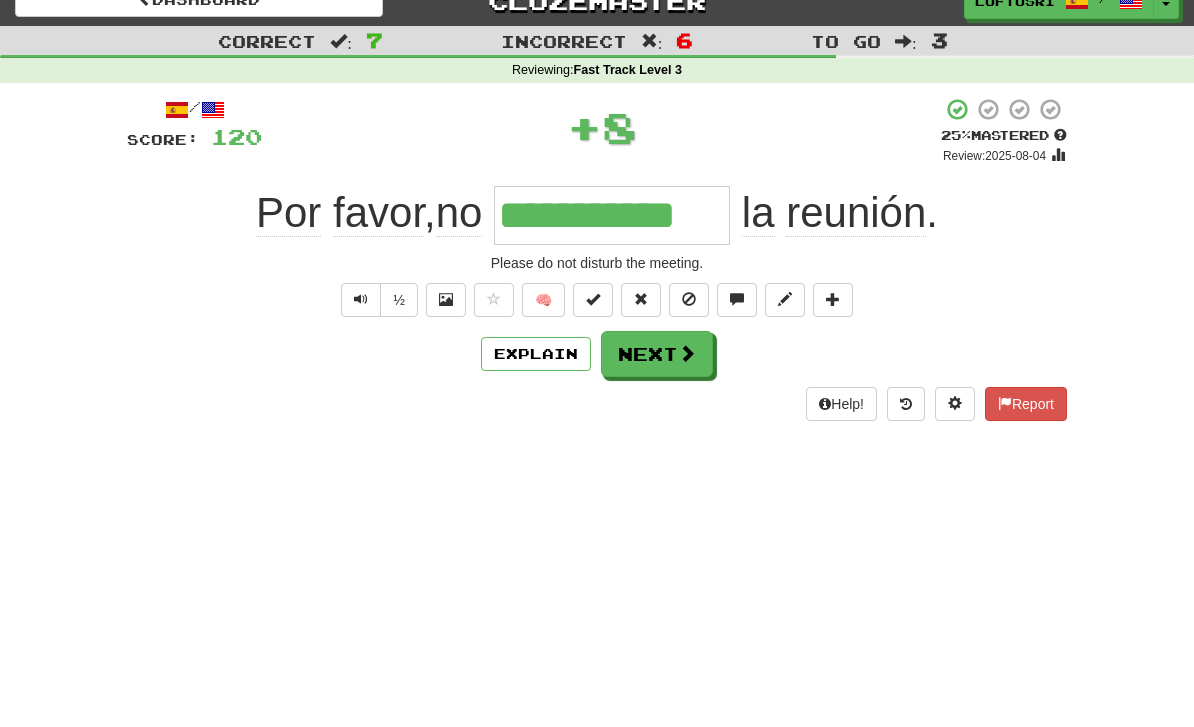 scroll, scrollTop: 0, scrollLeft: 0, axis: both 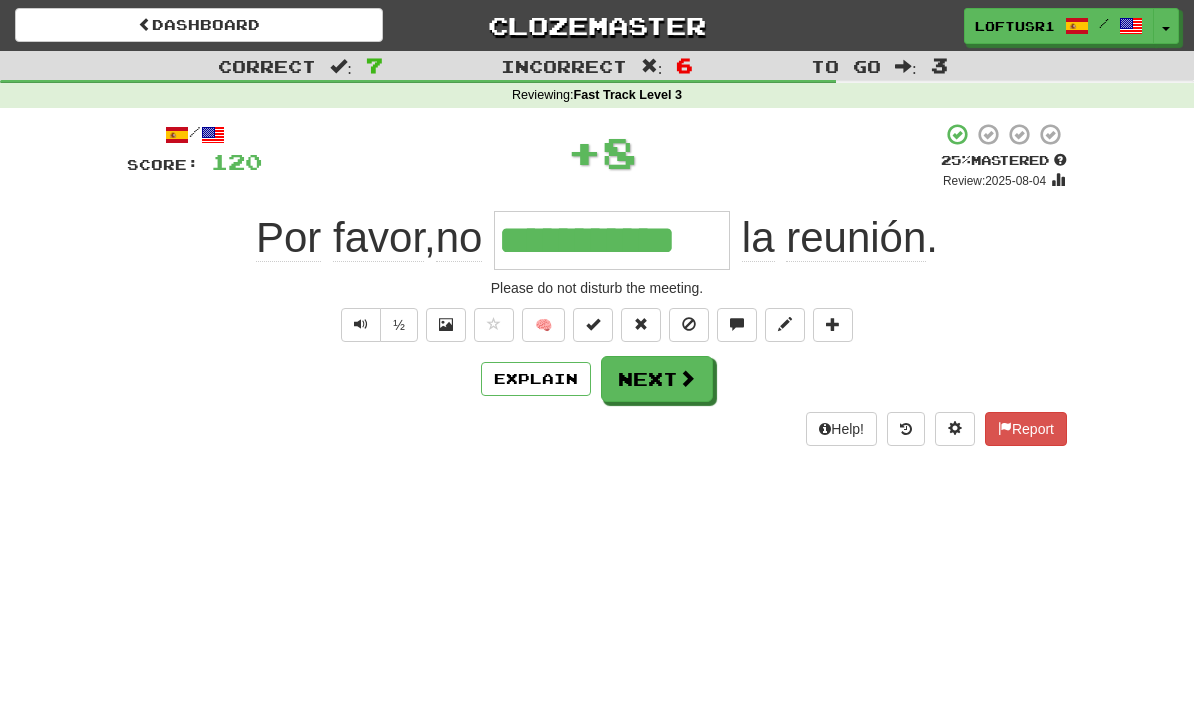 click on "Explain" at bounding box center [536, 379] 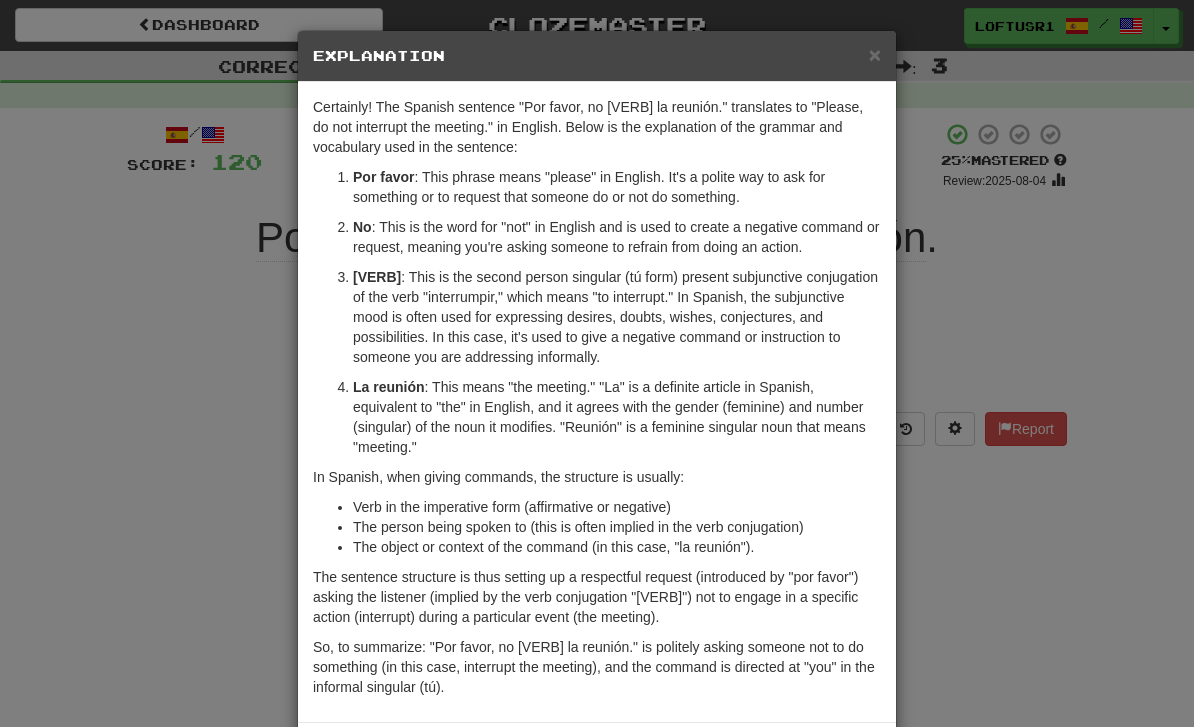 click on "× Explanation Certainly! The Spanish sentence "Por favor, no interrumpas la reunión." translates to "Please, do not interrupt the meeting." in English. Below is the explanation of the grammar and vocabulary used in the sentence:
Por favor : This phrase means "please" in English. It's a polite way to ask for something or to request that someone do or not do something.
No : This is the word for "not" in English and is used to create a negative command or request, meaning you're asking someone to refrain from doing an action.
Interrumpas : This is the second person singular (tú form) present subjunctive conjugation of the verb "interrumpir," which means "to interrupt." In Spanish, the subjunctive mood is often used for expressing desires, doubts, wishes, conjectures, and possibilities. In this case, it's used to give a negative command or instruction to someone you are addressing informally.
La reunión
In Spanish, when giving commands, the structure is usually:
!" at bounding box center (597, 363) 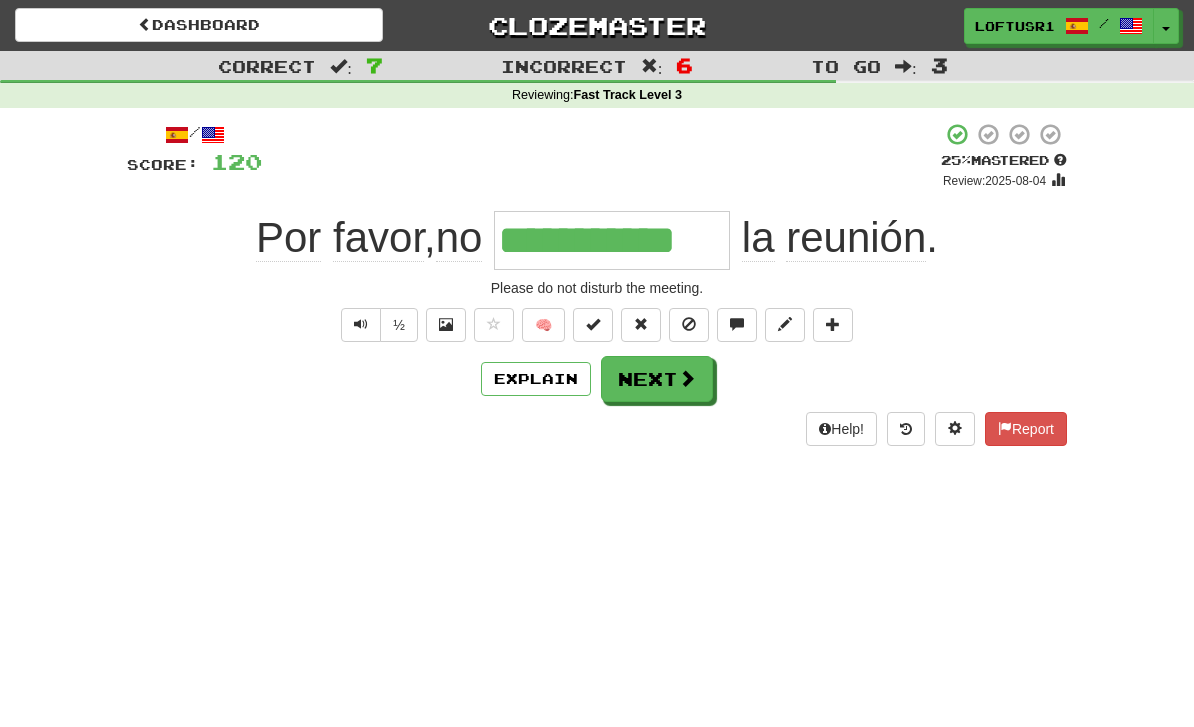 click on "**********" at bounding box center [597, 363] 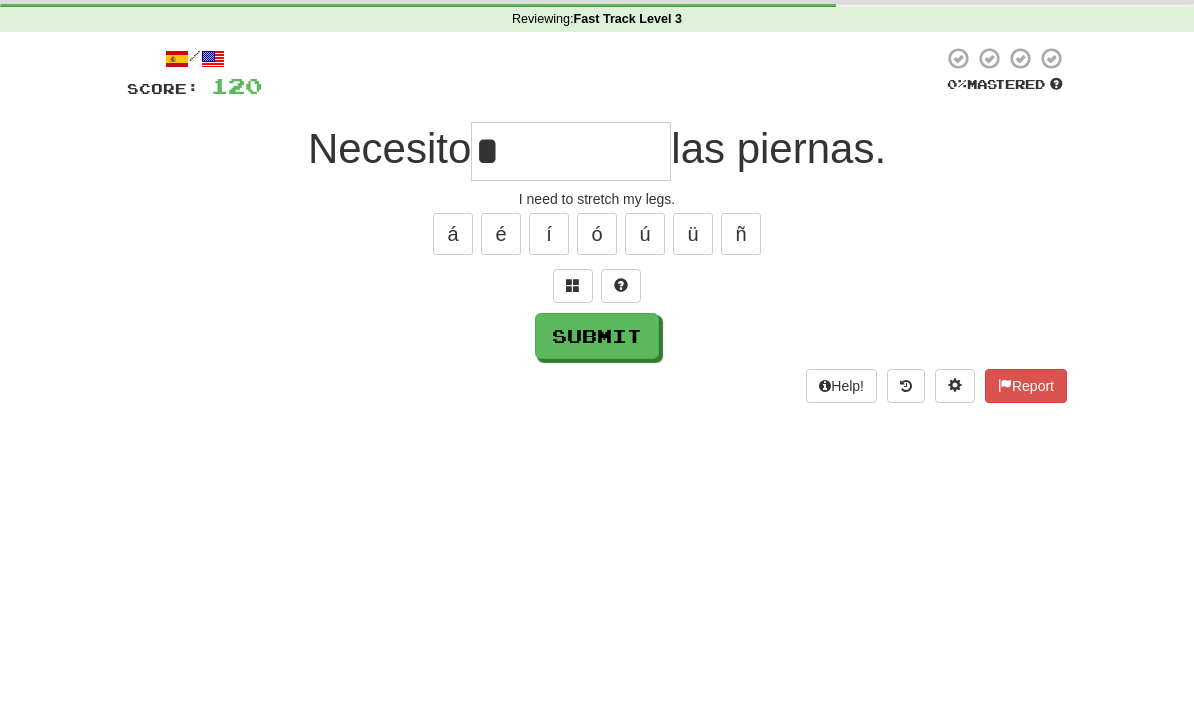 scroll, scrollTop: 76, scrollLeft: 0, axis: vertical 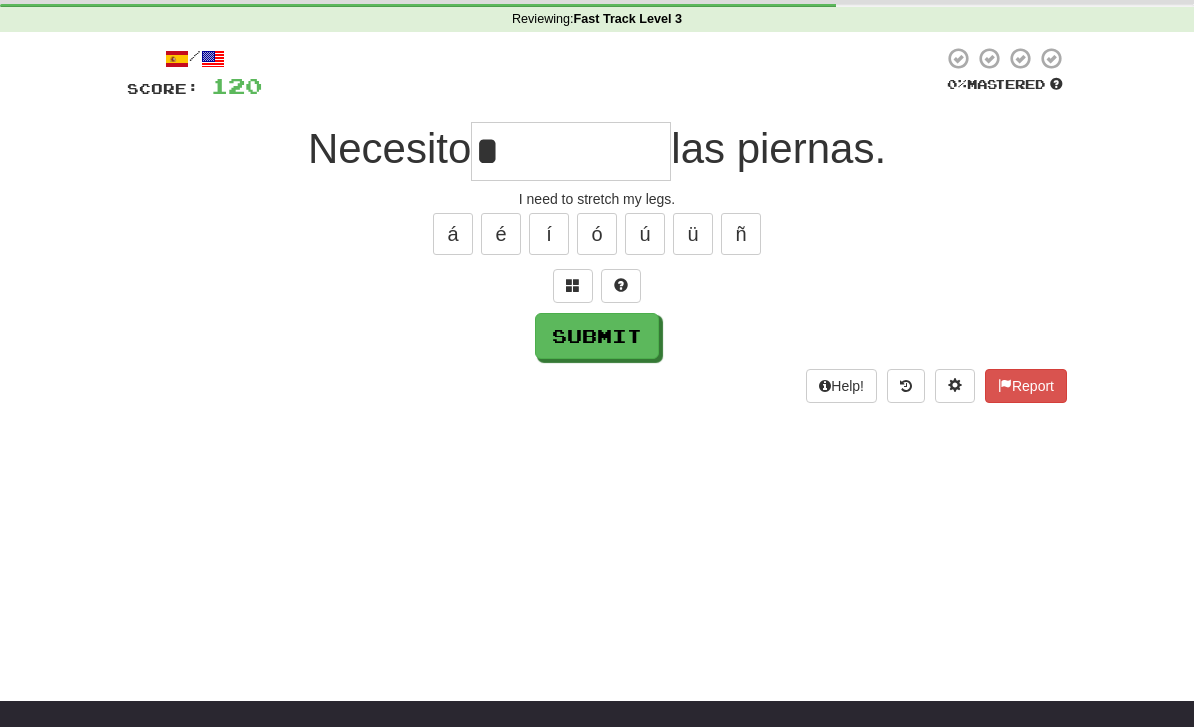 click on "Submit" at bounding box center [597, 336] 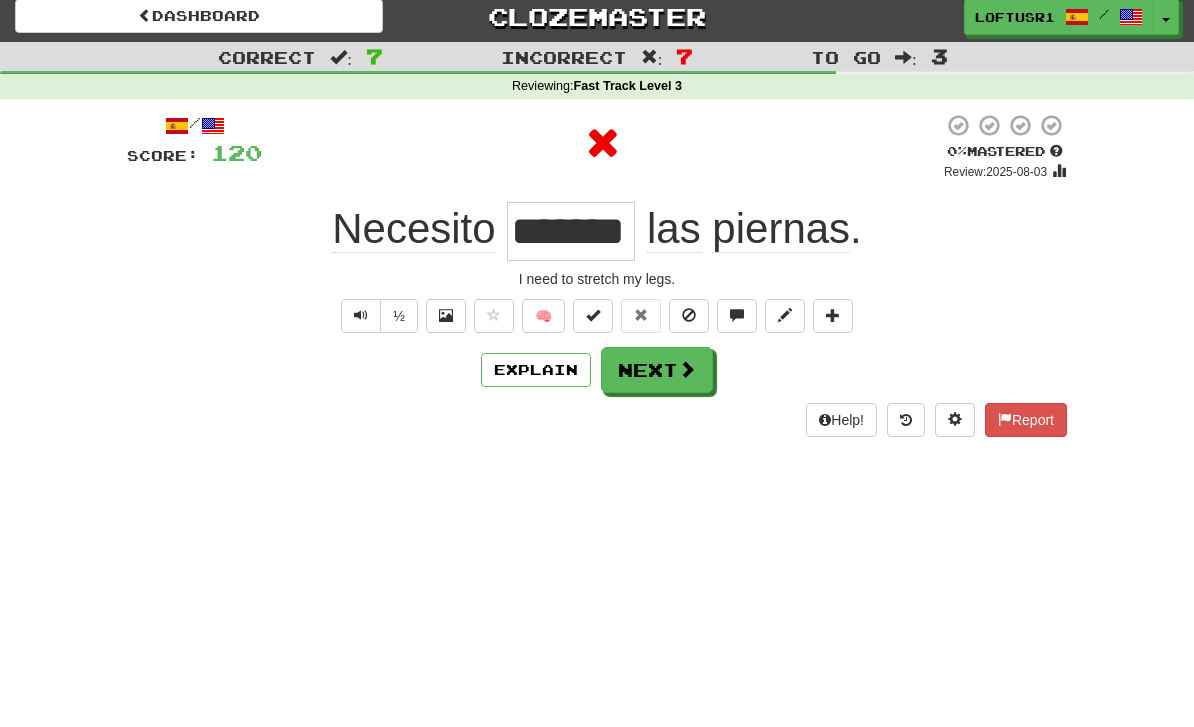scroll, scrollTop: 0, scrollLeft: 0, axis: both 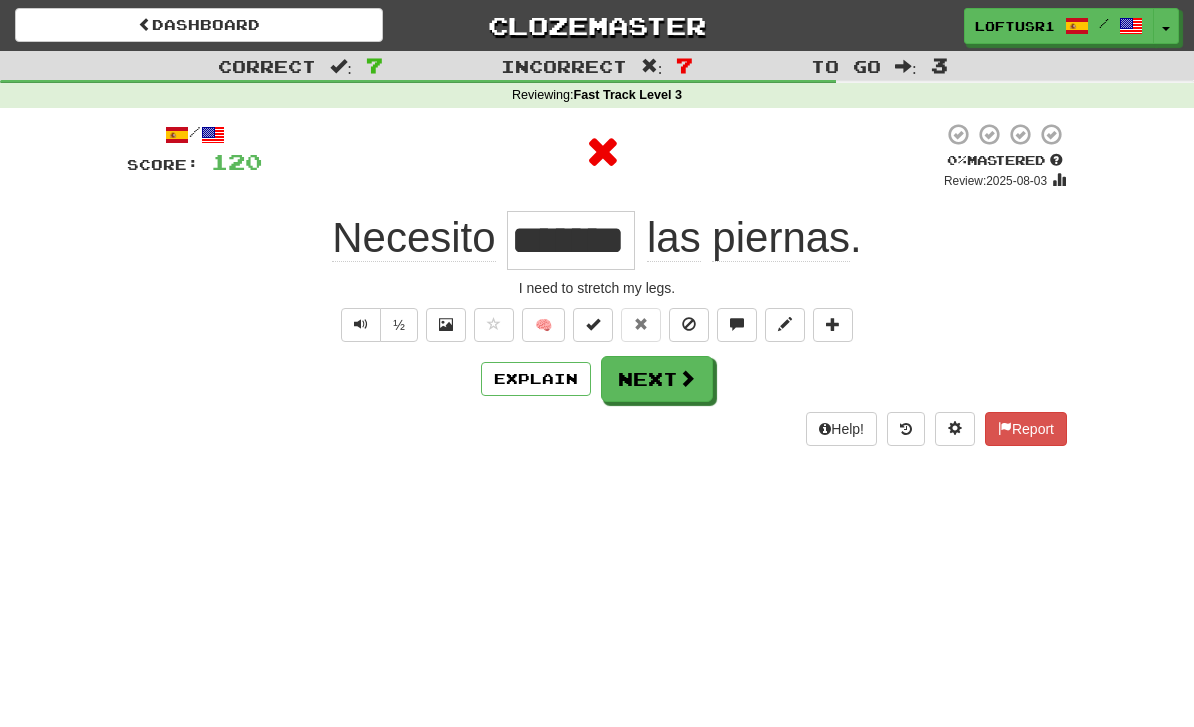 click on "Next" at bounding box center (657, 379) 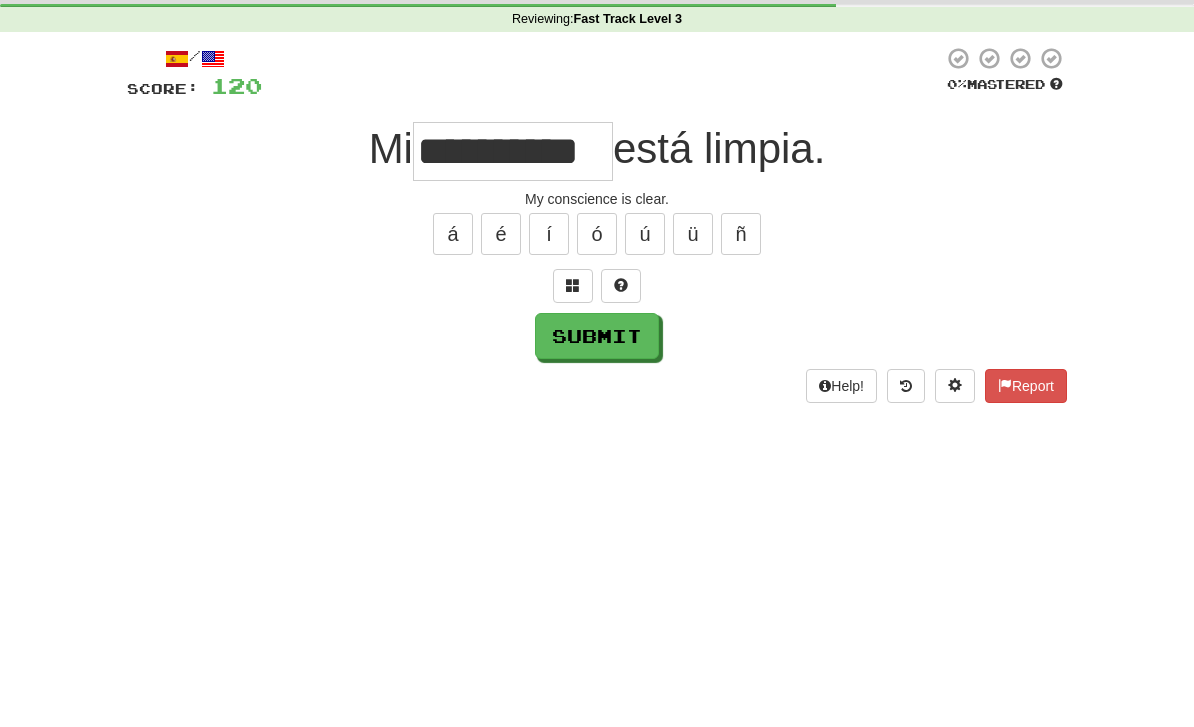 scroll, scrollTop: 76, scrollLeft: 0, axis: vertical 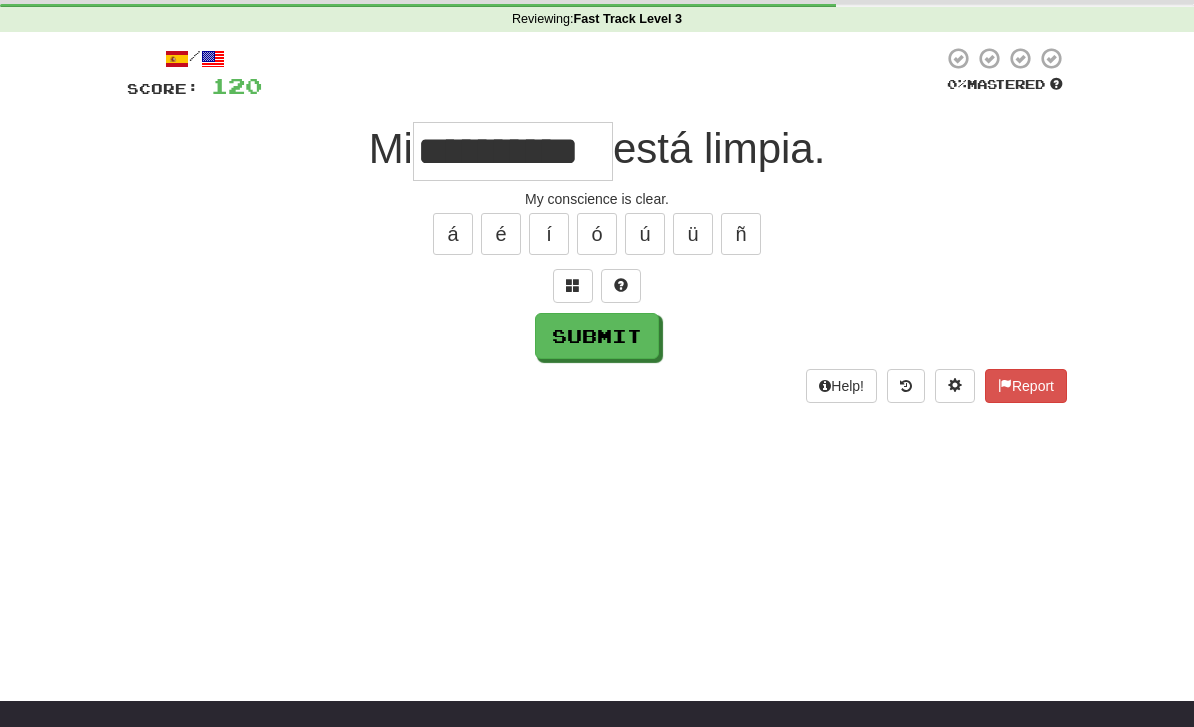 type on "**********" 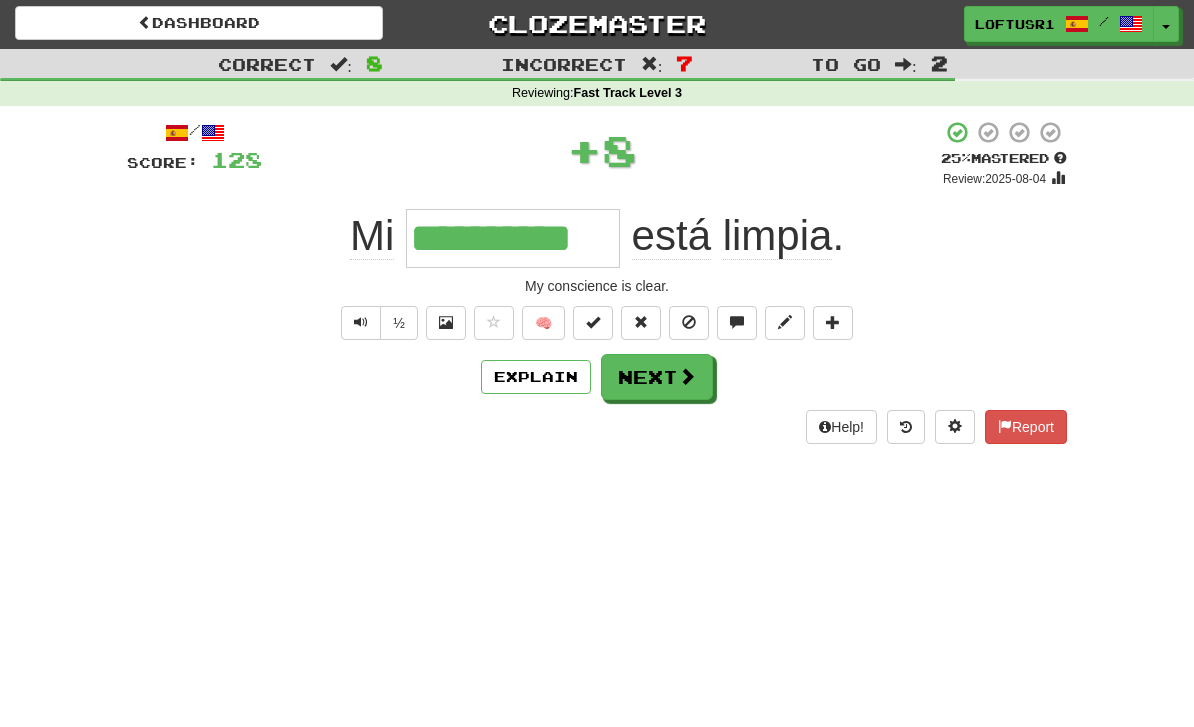 scroll, scrollTop: 0, scrollLeft: 0, axis: both 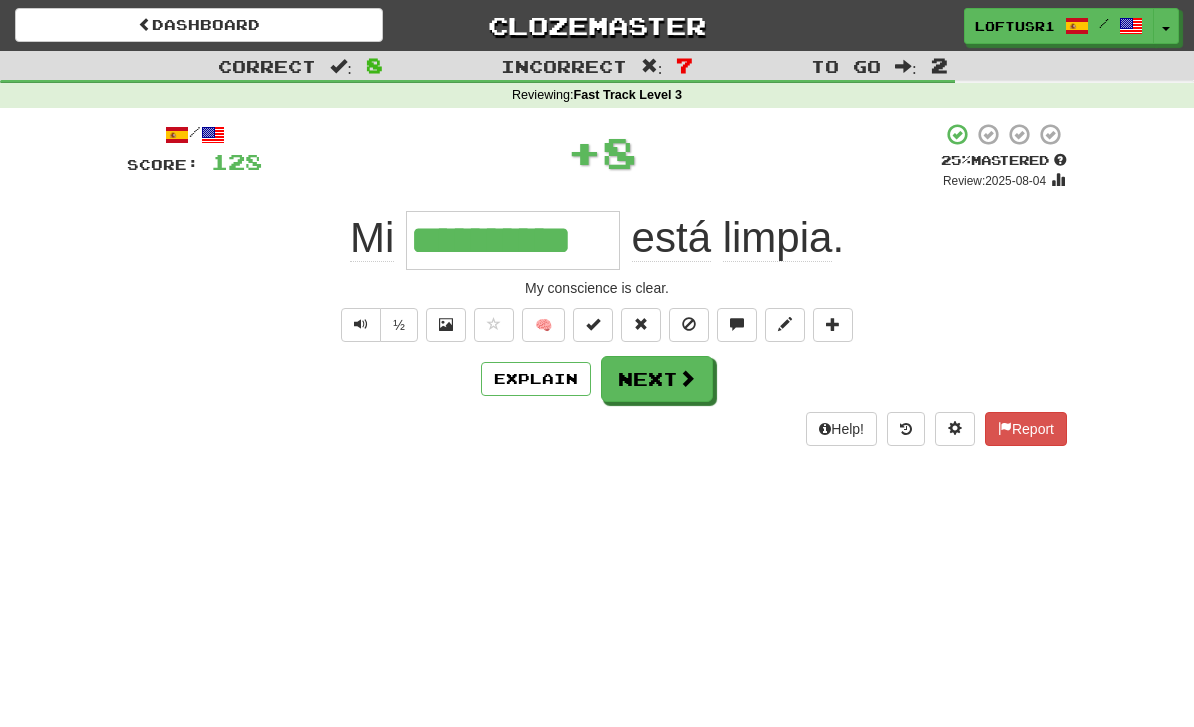 click on "Explain" at bounding box center [536, 379] 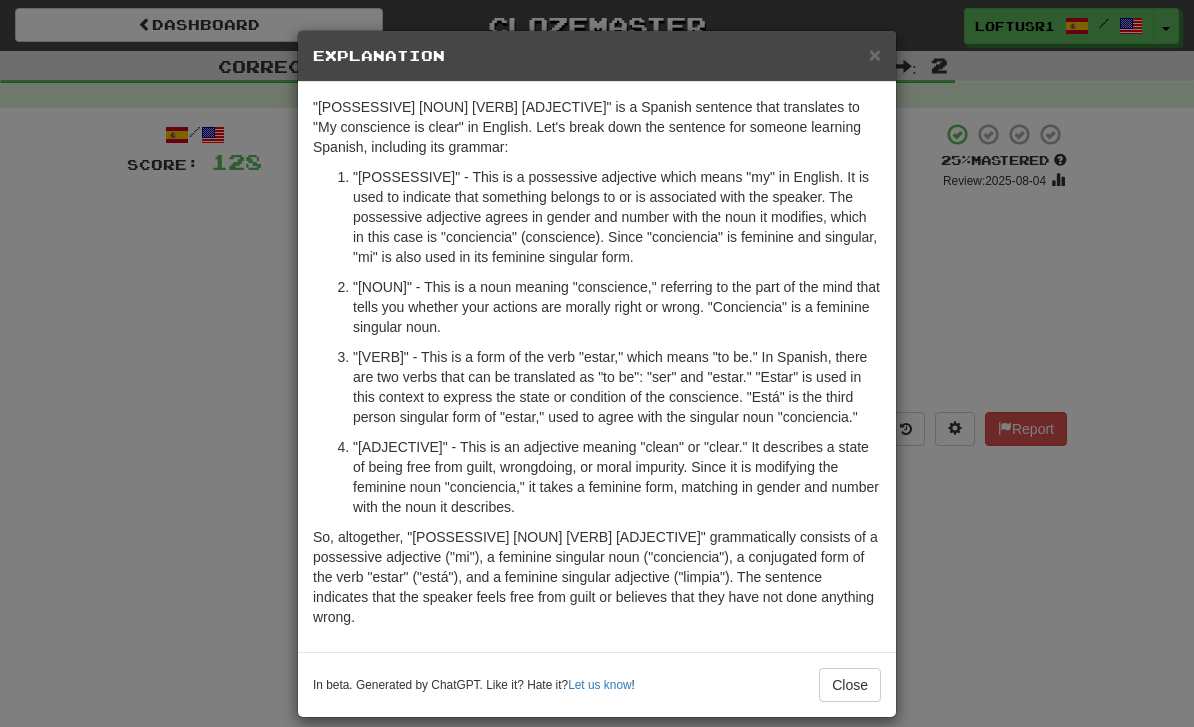 click on "Close" at bounding box center [850, 685] 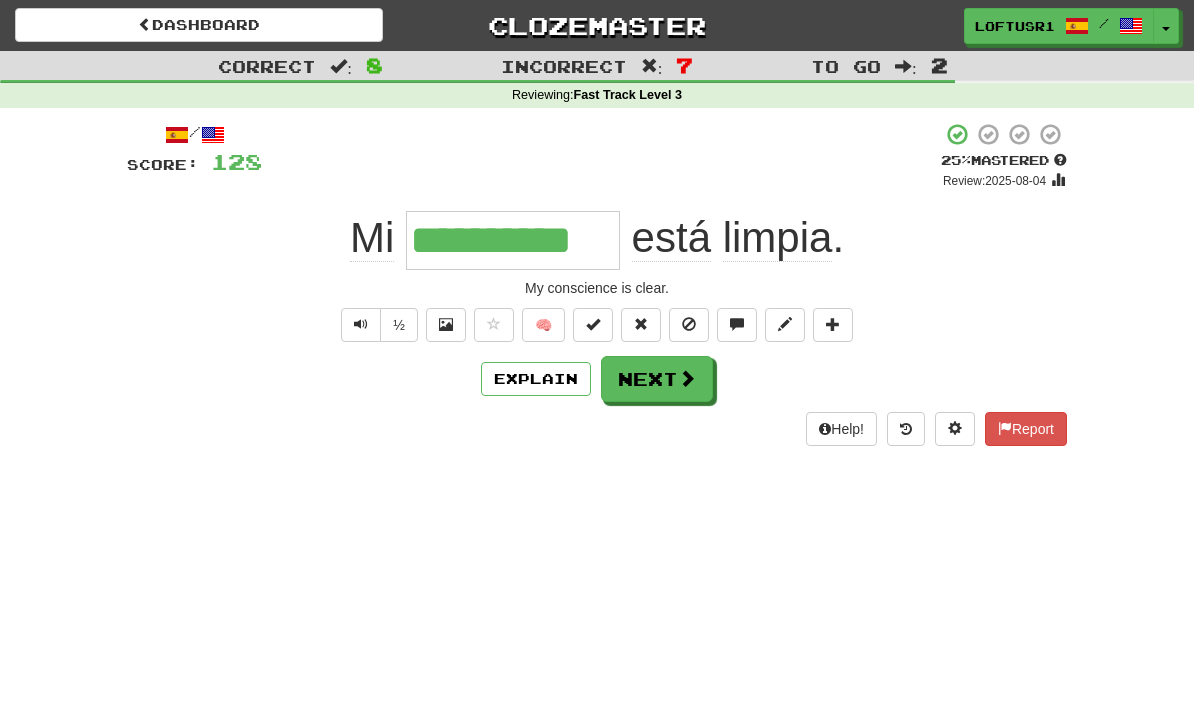 click on "Next" at bounding box center [657, 379] 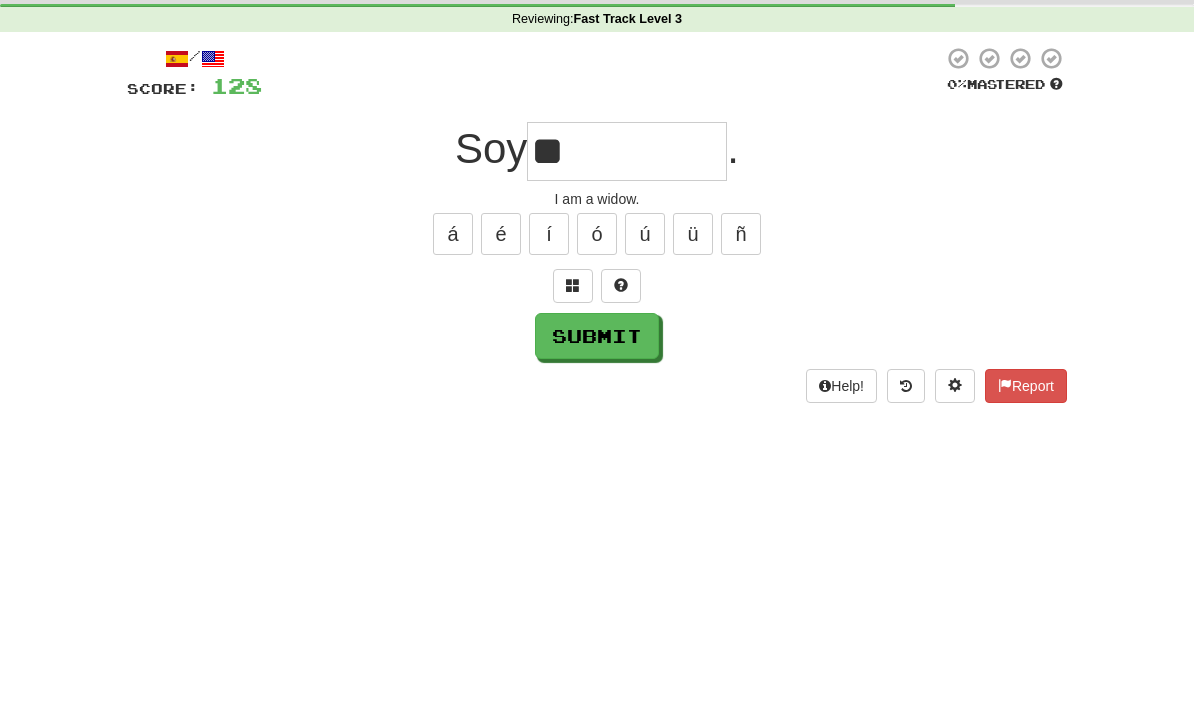 scroll, scrollTop: 76, scrollLeft: 0, axis: vertical 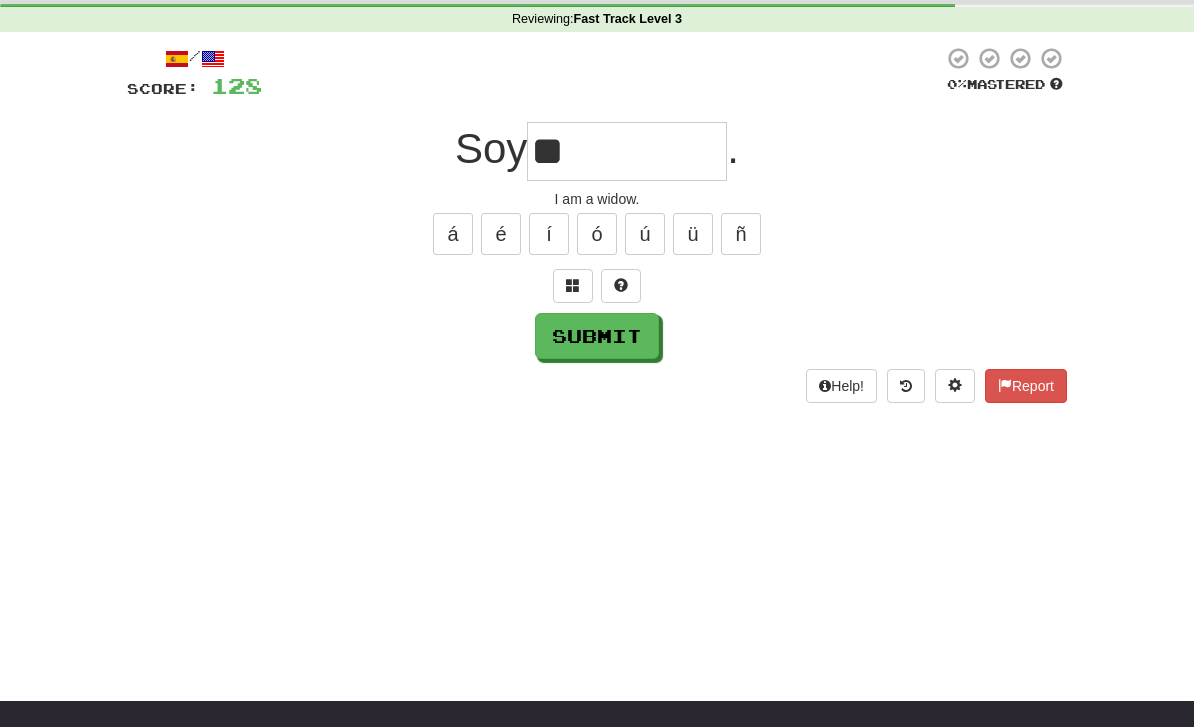 click on "Submit" at bounding box center [597, 336] 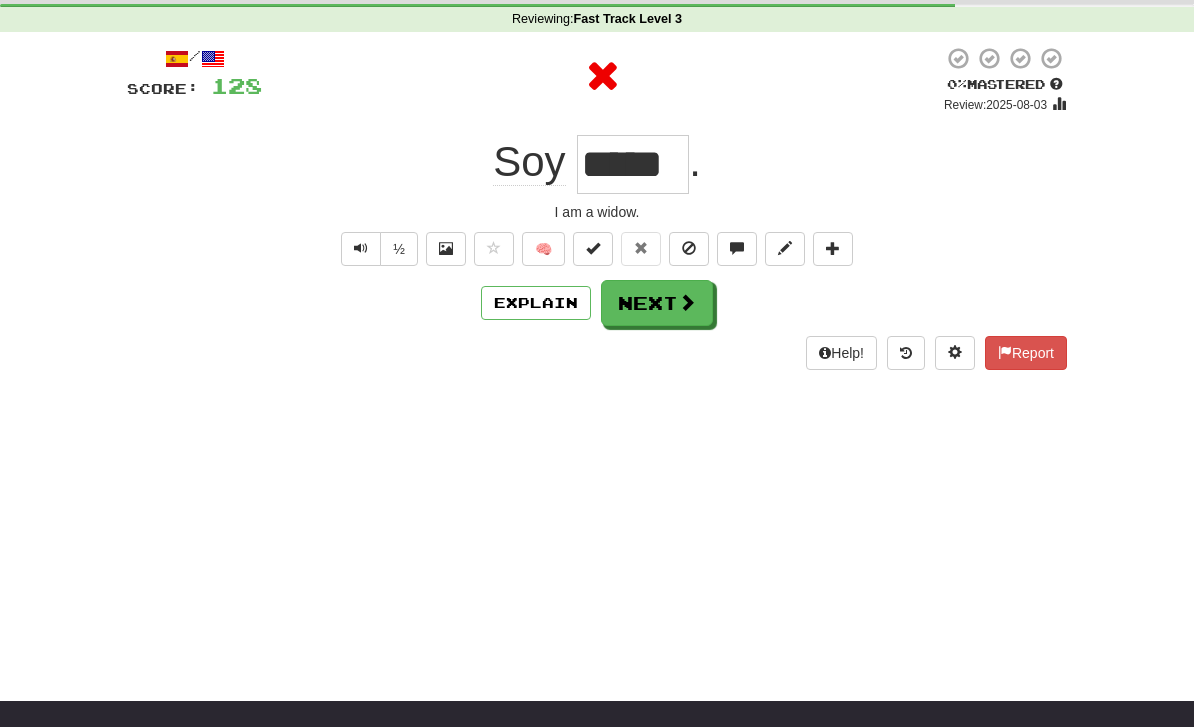 scroll, scrollTop: 0, scrollLeft: 0, axis: both 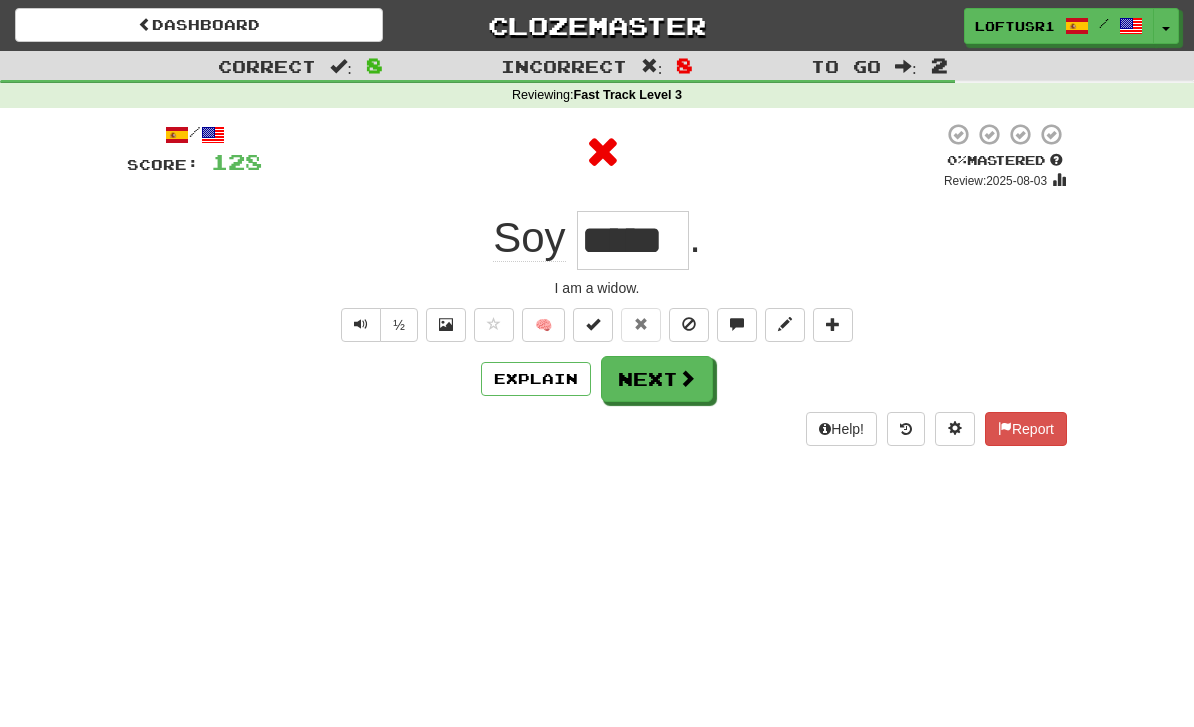 click on "Next" at bounding box center [657, 379] 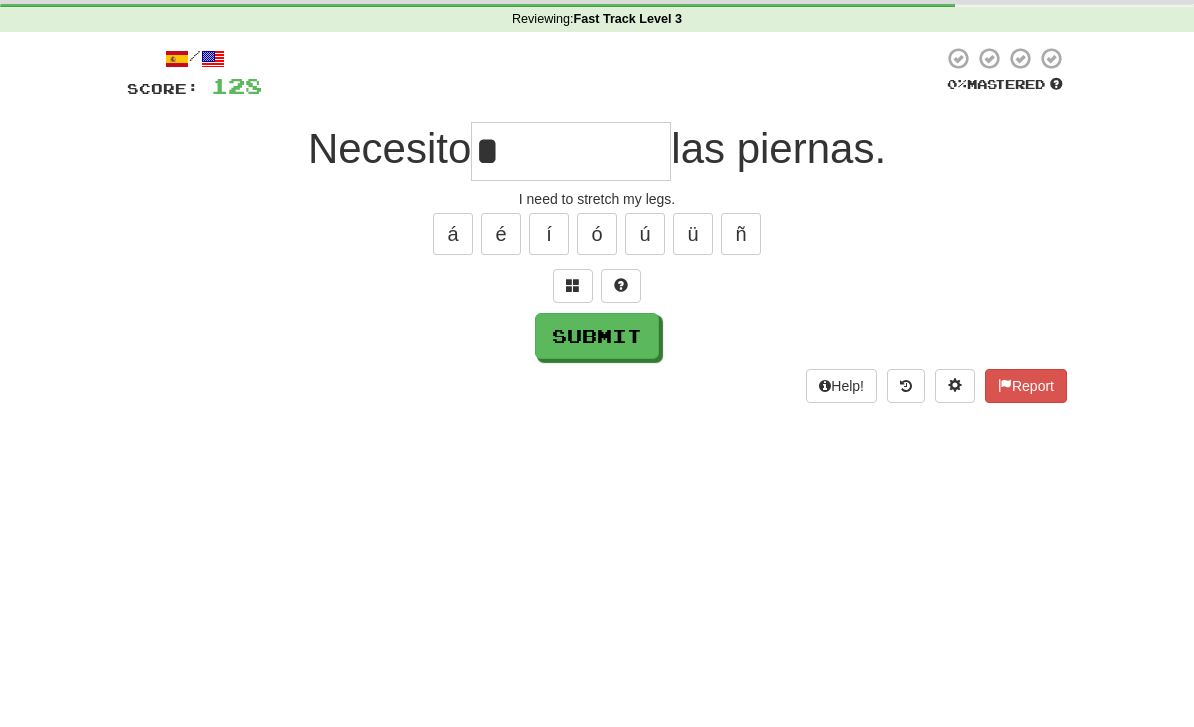 scroll, scrollTop: 76, scrollLeft: 0, axis: vertical 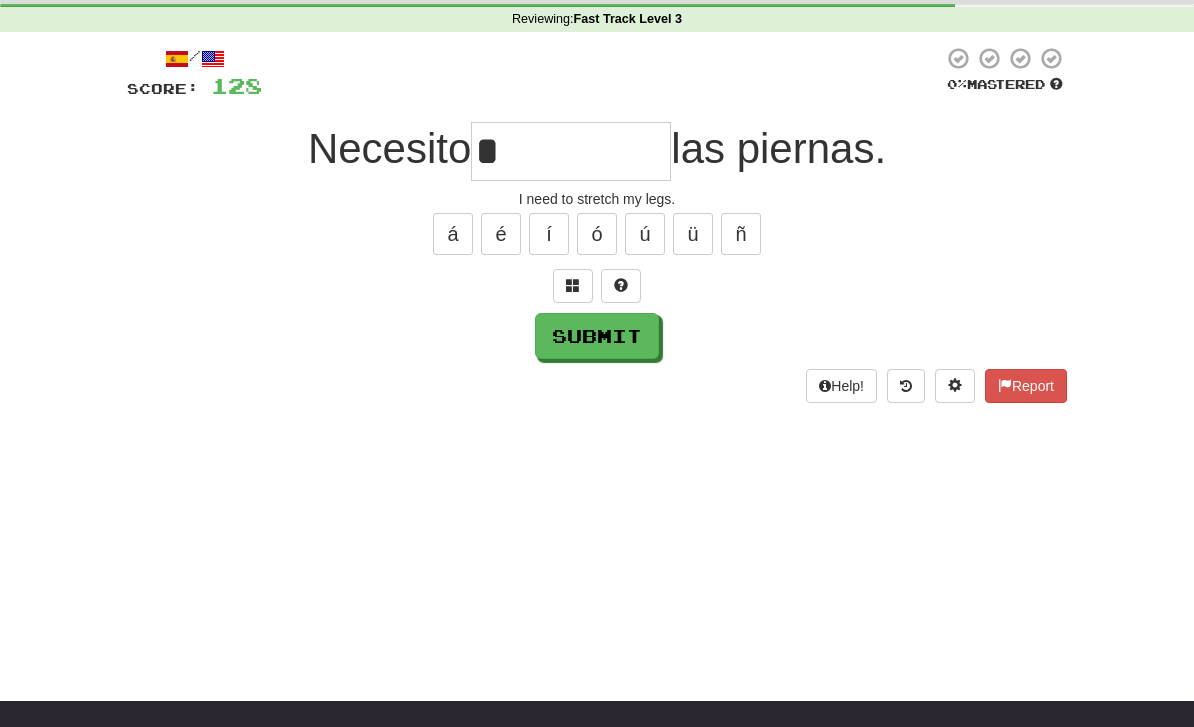 click on "Submit" at bounding box center [597, 336] 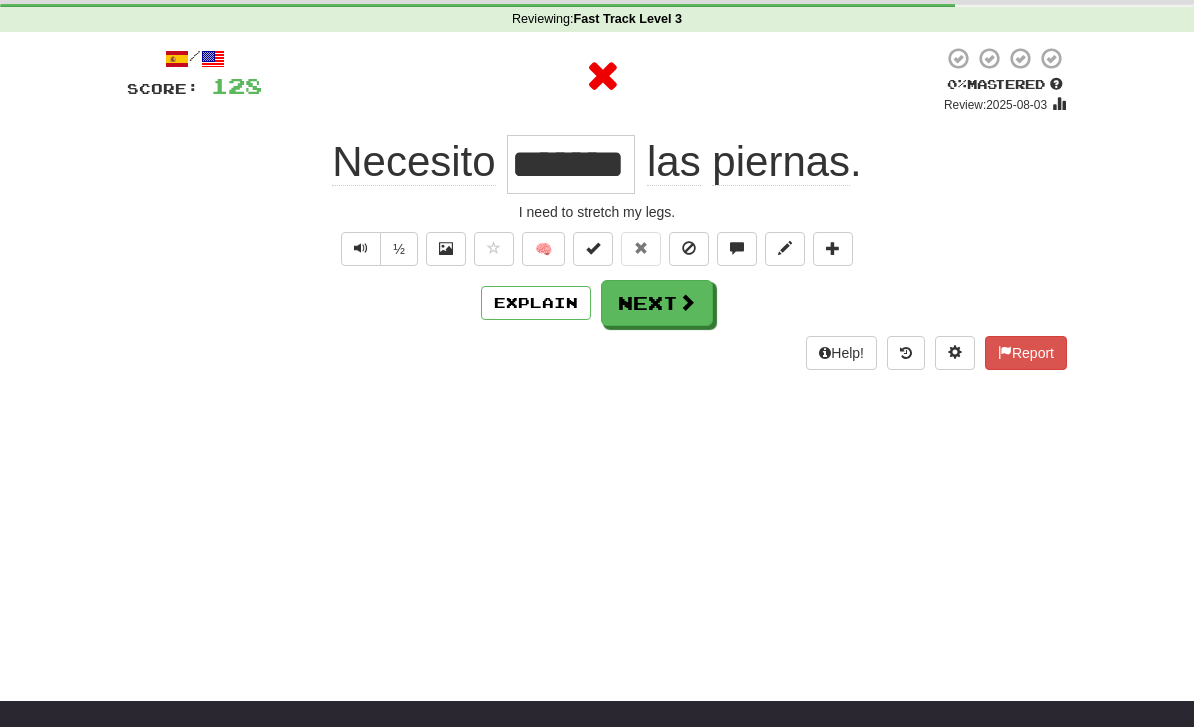 click on "Next" at bounding box center (657, 303) 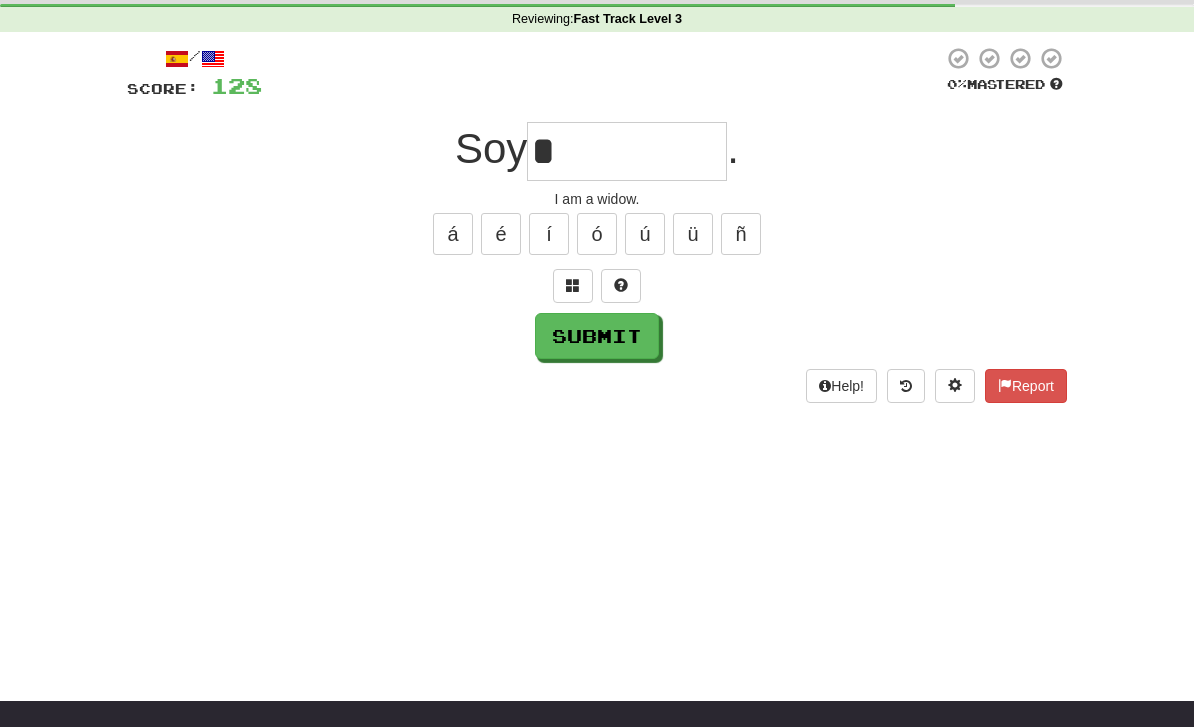 click on "Submit" at bounding box center (597, 336) 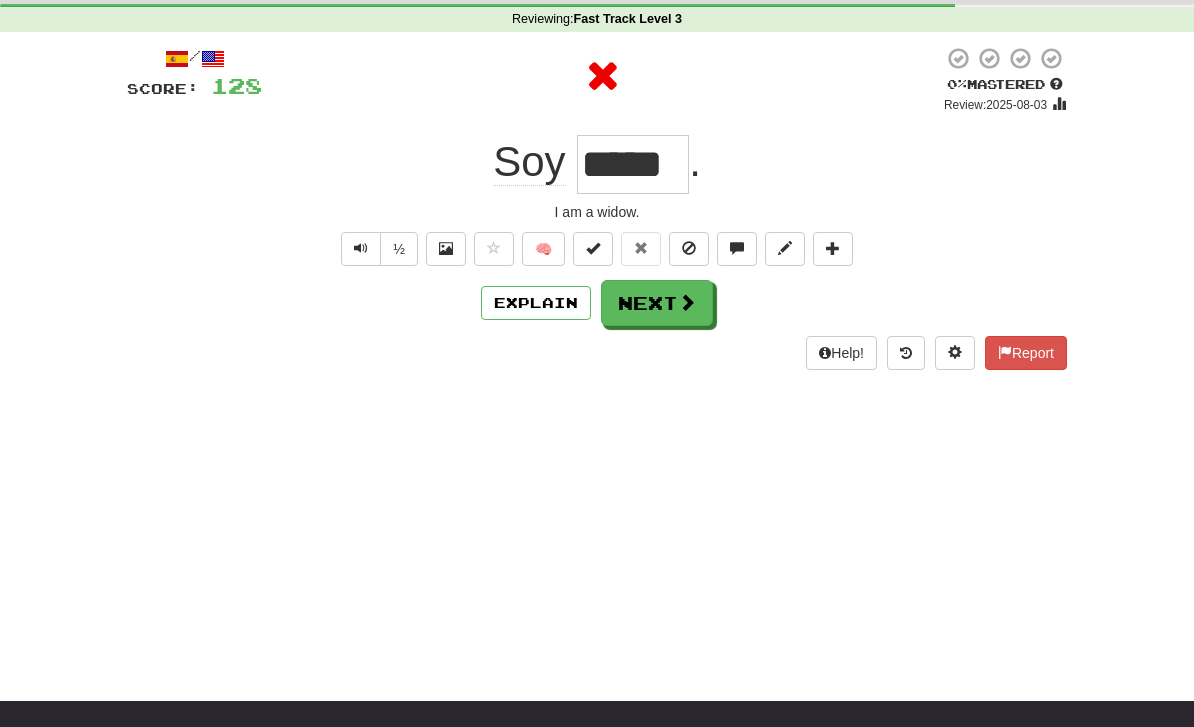 scroll, scrollTop: 0, scrollLeft: 0, axis: both 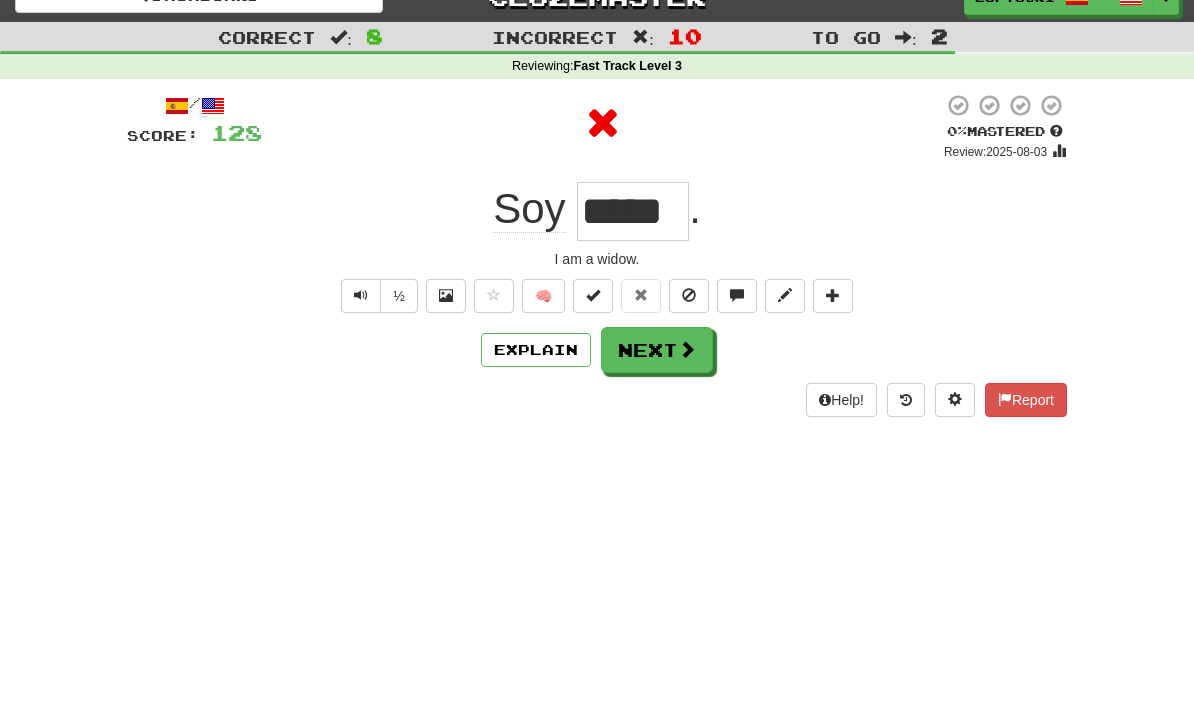click on "Next" at bounding box center (657, 379) 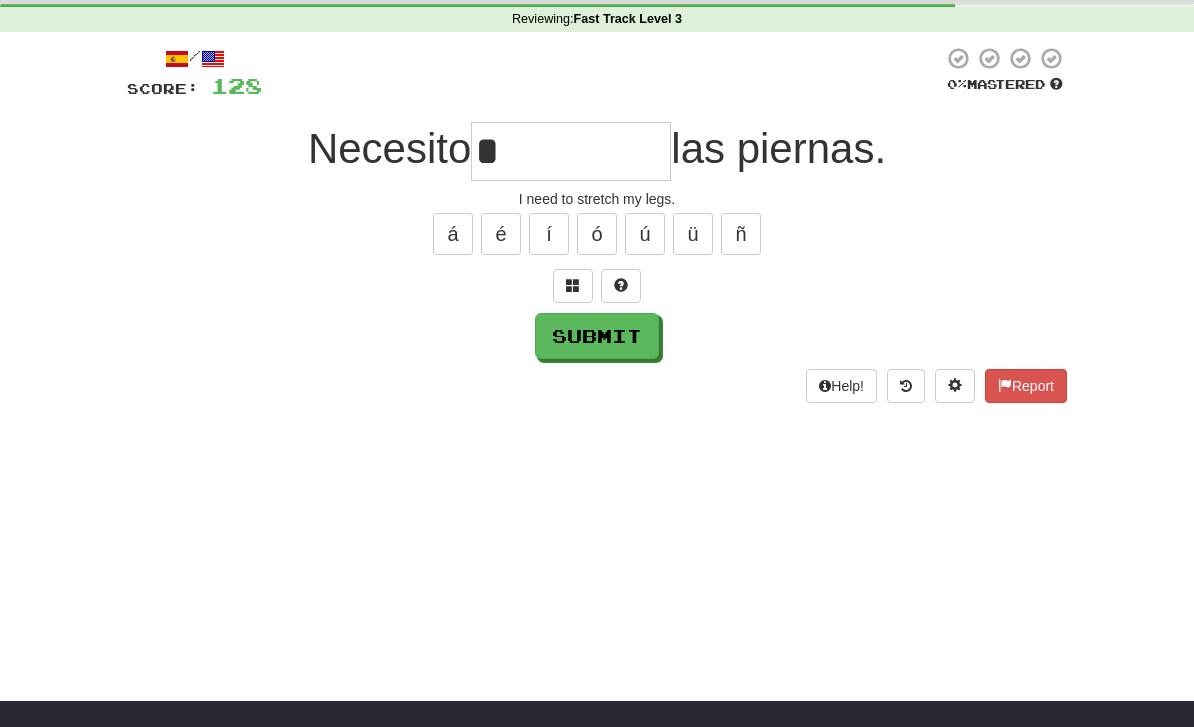 click on "Submit" at bounding box center (597, 336) 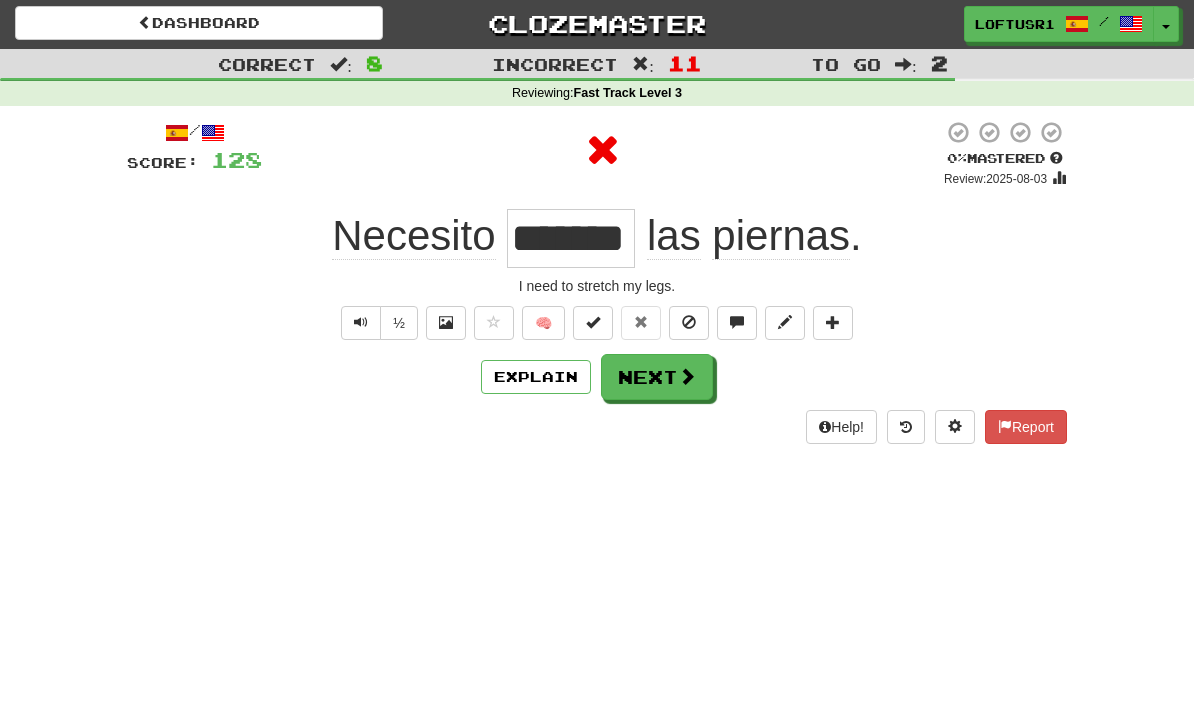 scroll, scrollTop: 0, scrollLeft: 0, axis: both 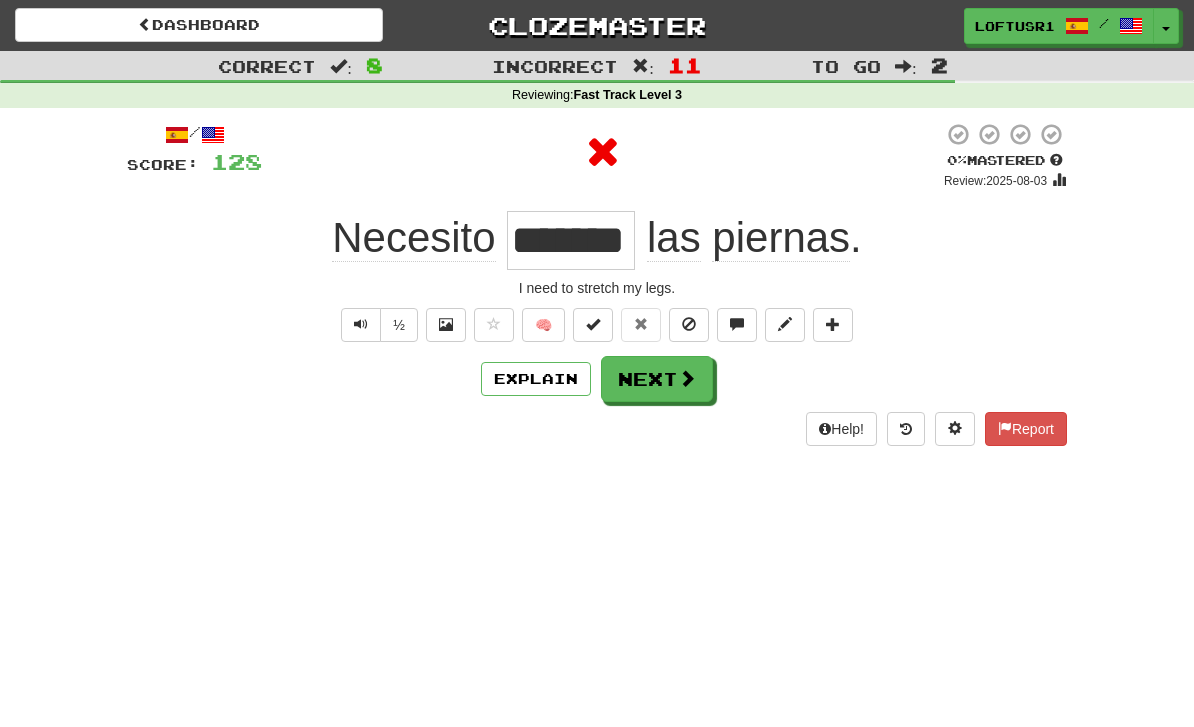 click on "Next" at bounding box center [657, 379] 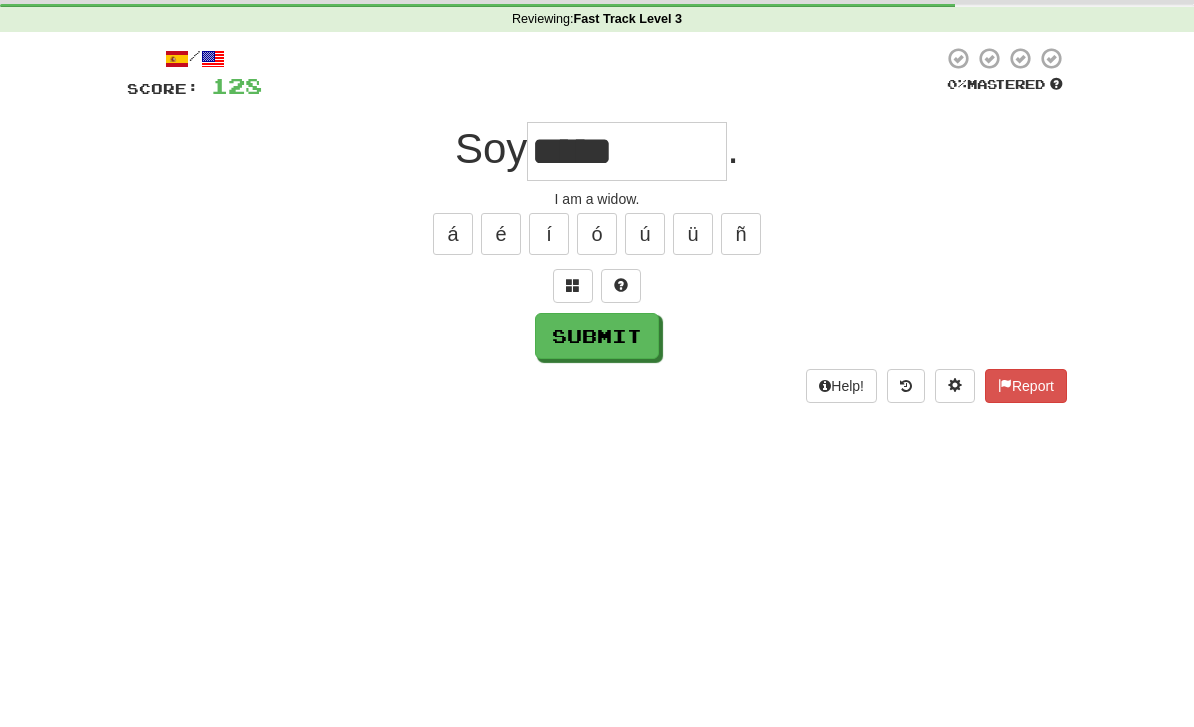 scroll, scrollTop: 76, scrollLeft: 0, axis: vertical 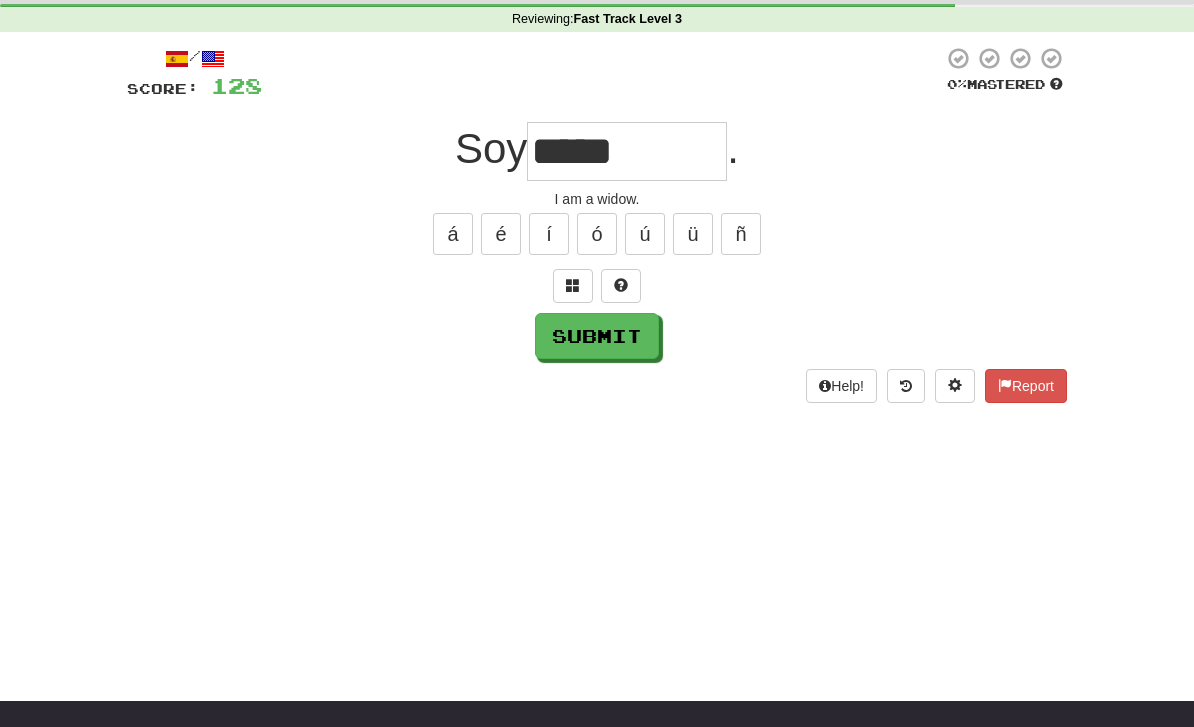 type on "*****" 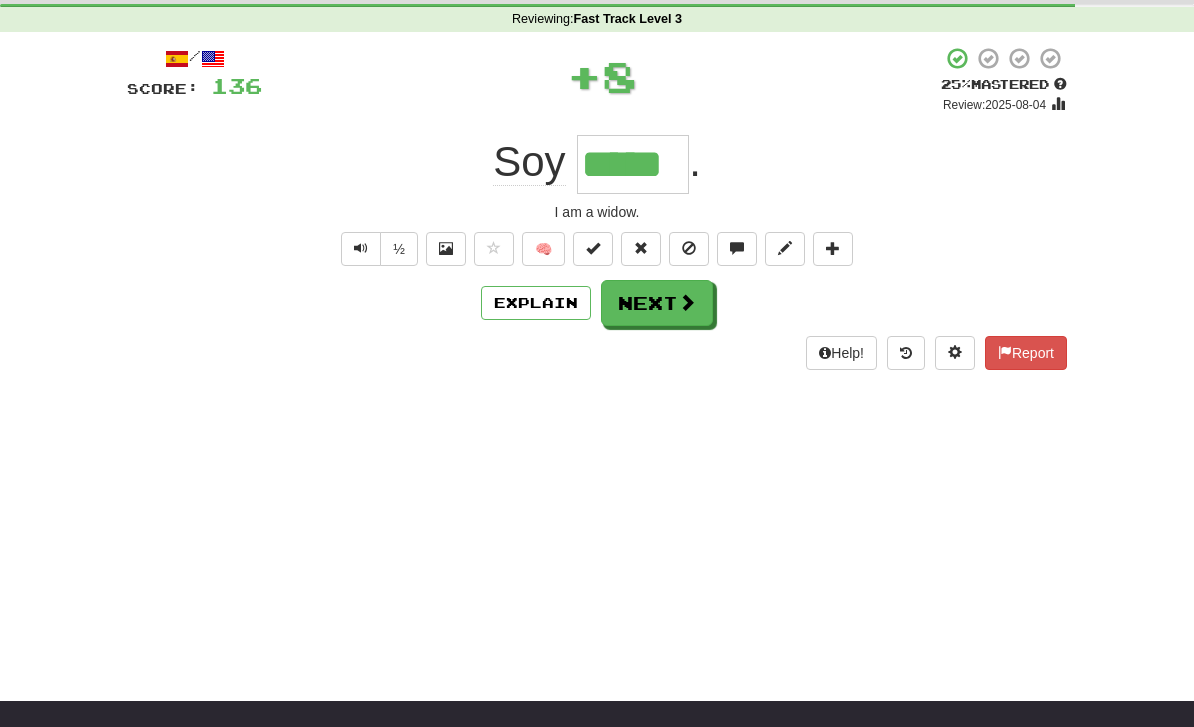 scroll, scrollTop: 0, scrollLeft: 0, axis: both 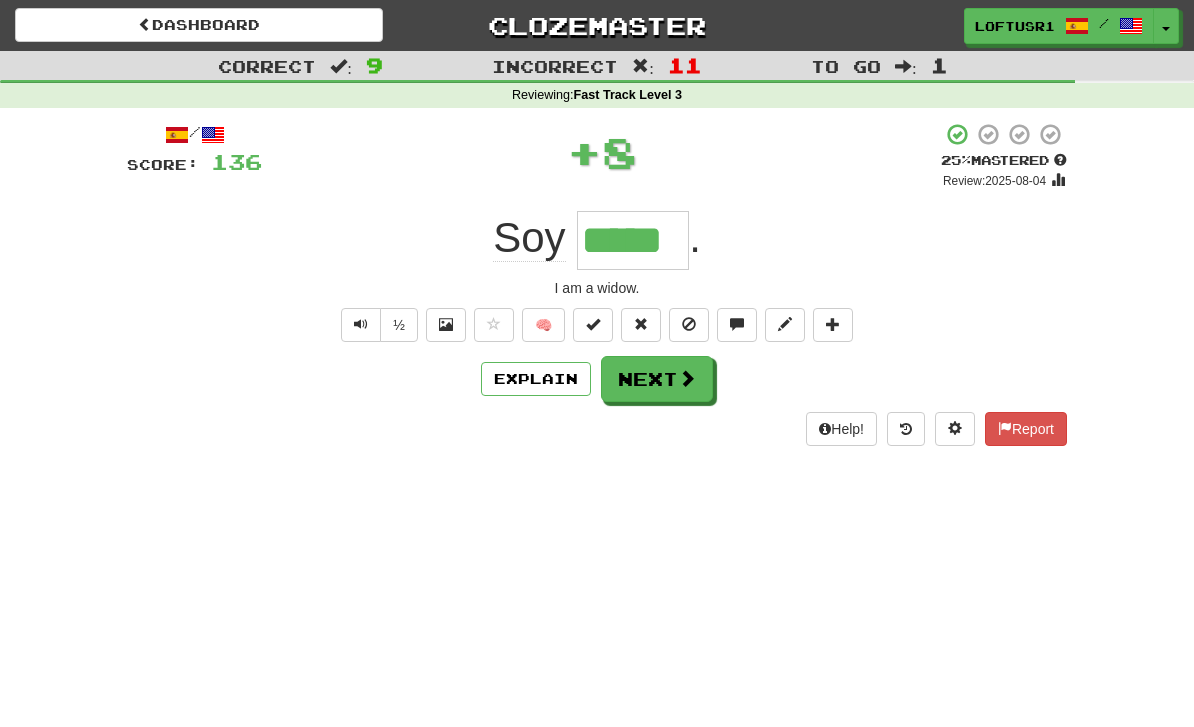 click at bounding box center [687, 378] 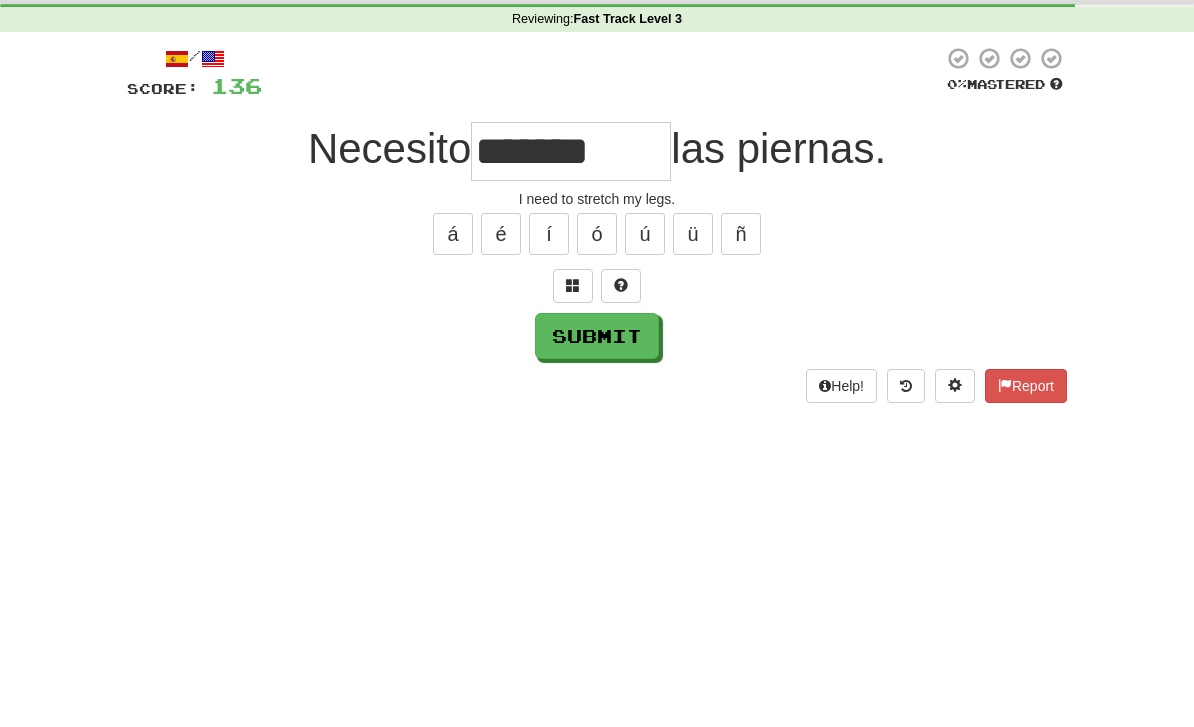 scroll, scrollTop: 76, scrollLeft: 0, axis: vertical 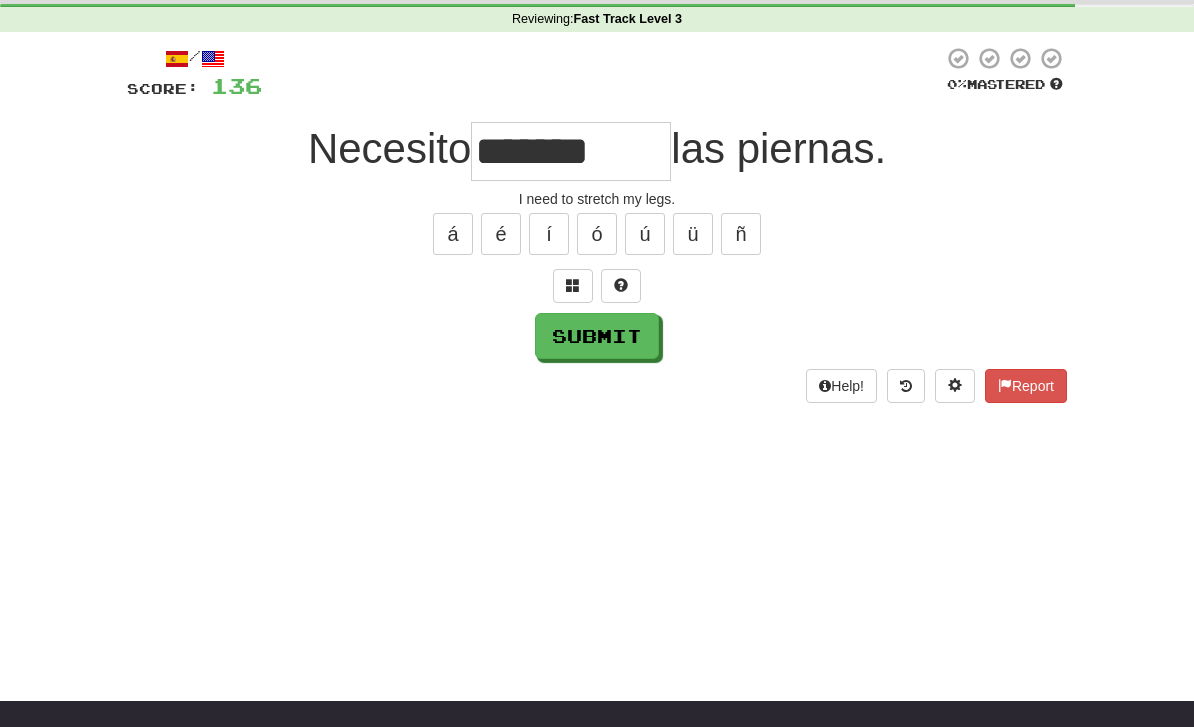 type on "*******" 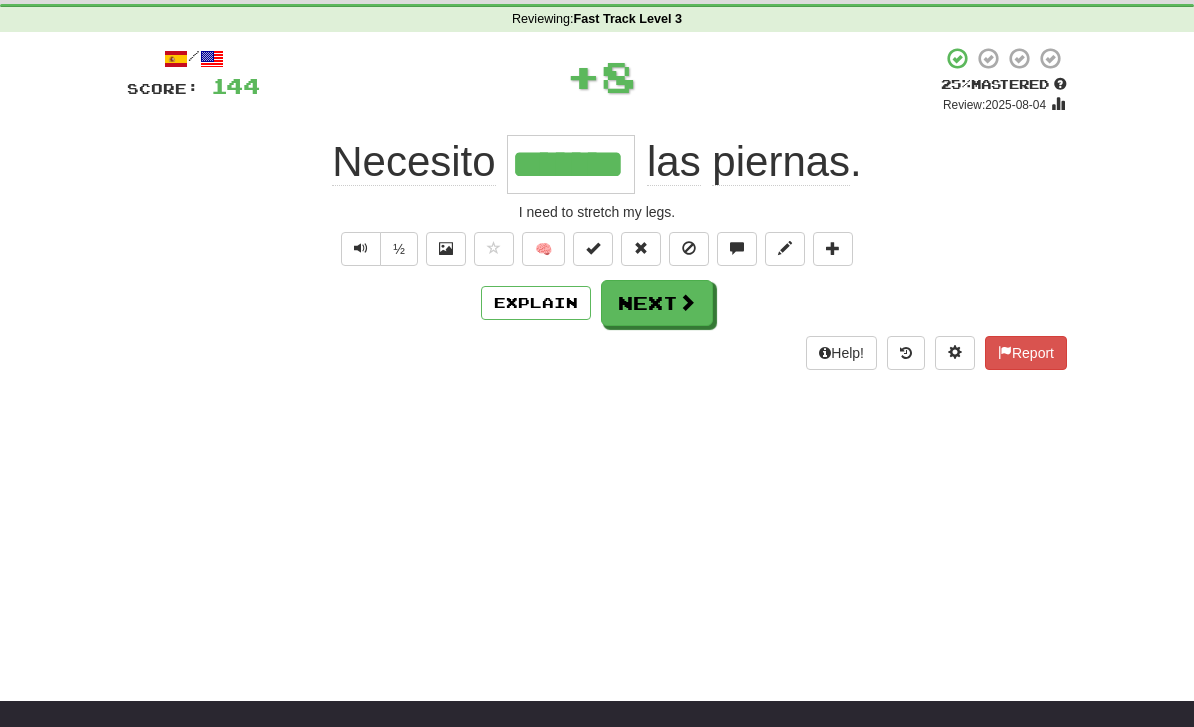 scroll, scrollTop: 0, scrollLeft: 0, axis: both 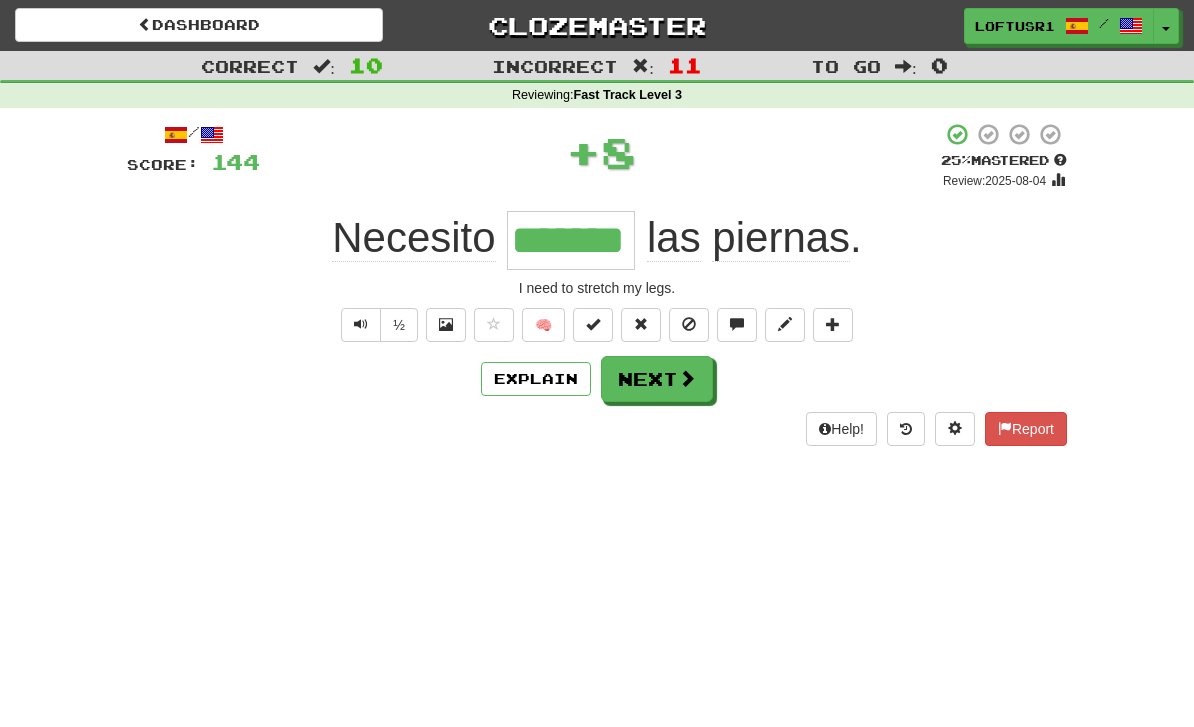 click on "Next" at bounding box center (657, 379) 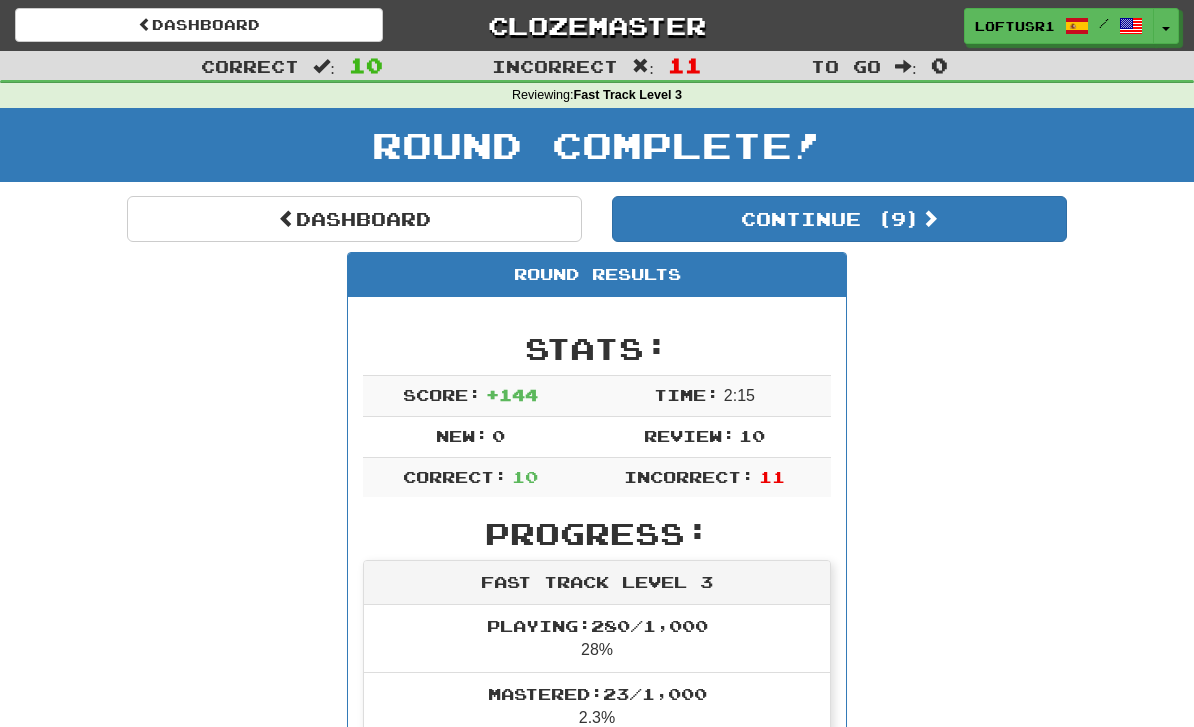 click on "Dashboard" at bounding box center [354, 219] 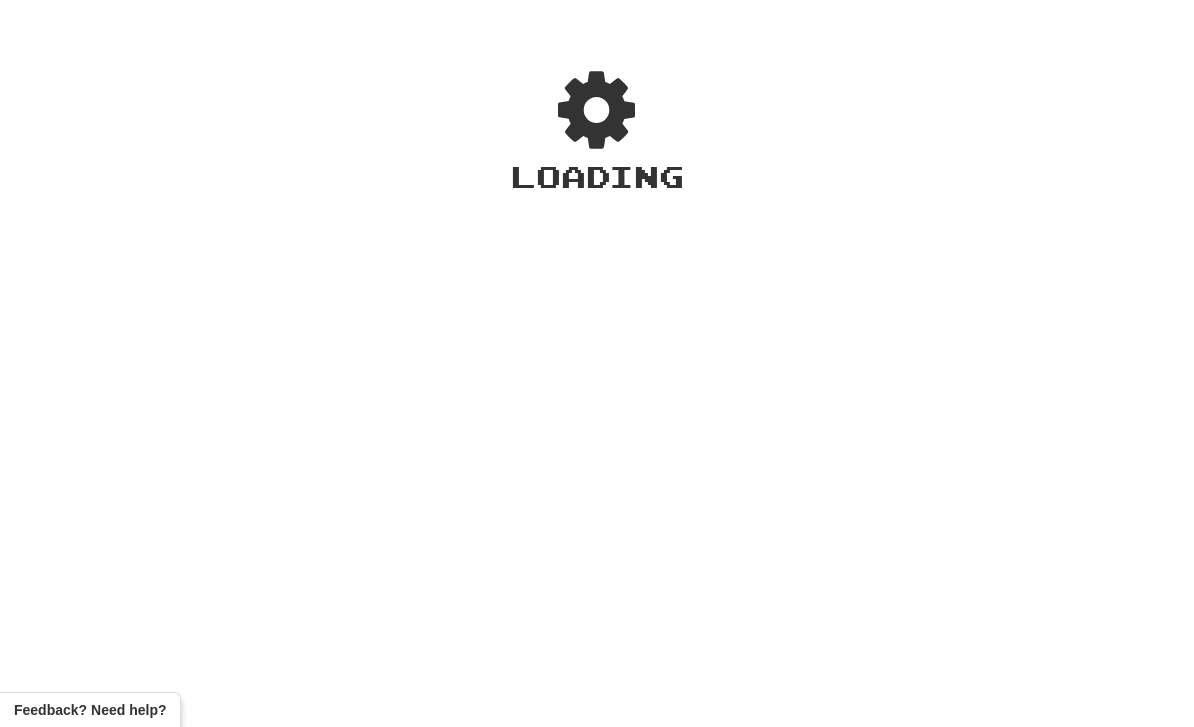 scroll, scrollTop: 0, scrollLeft: 0, axis: both 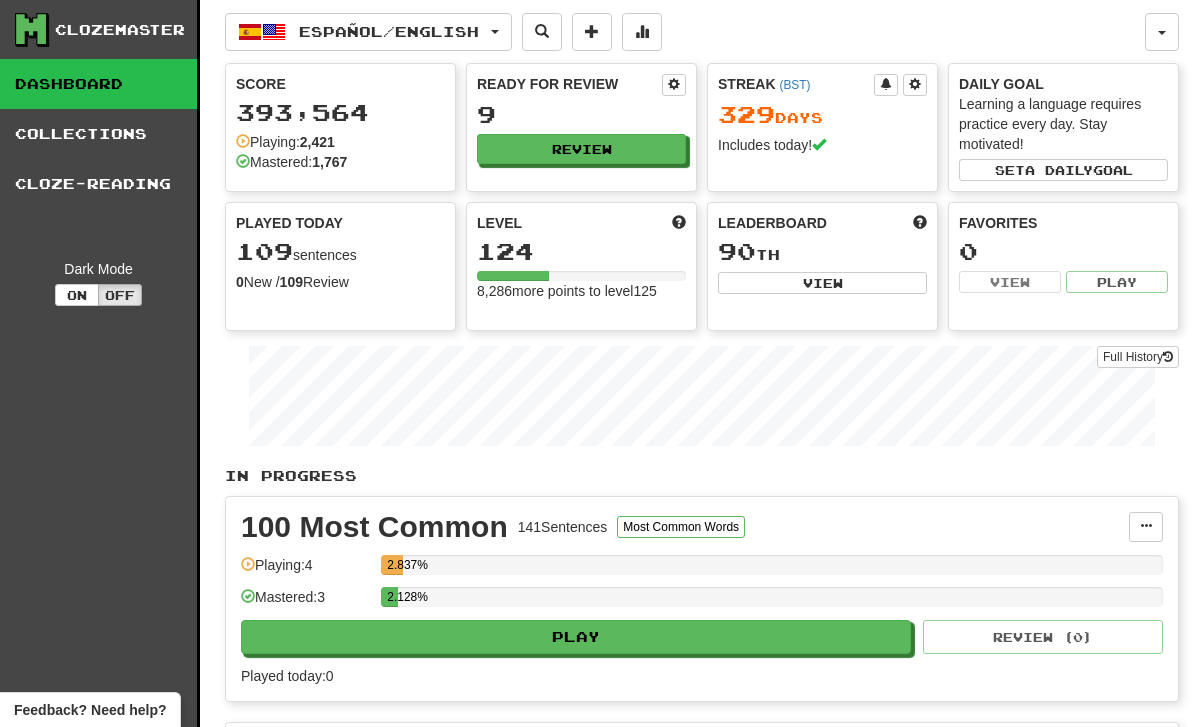 click on "Full History" at bounding box center [1138, 357] 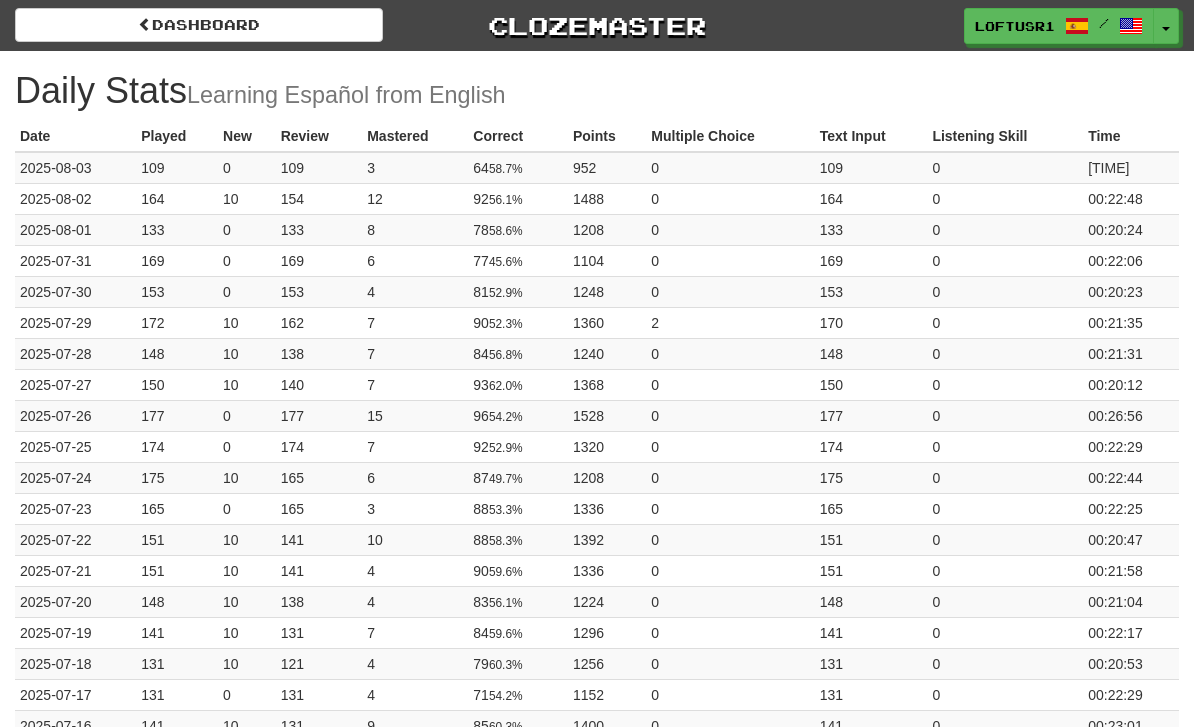scroll, scrollTop: 0, scrollLeft: 0, axis: both 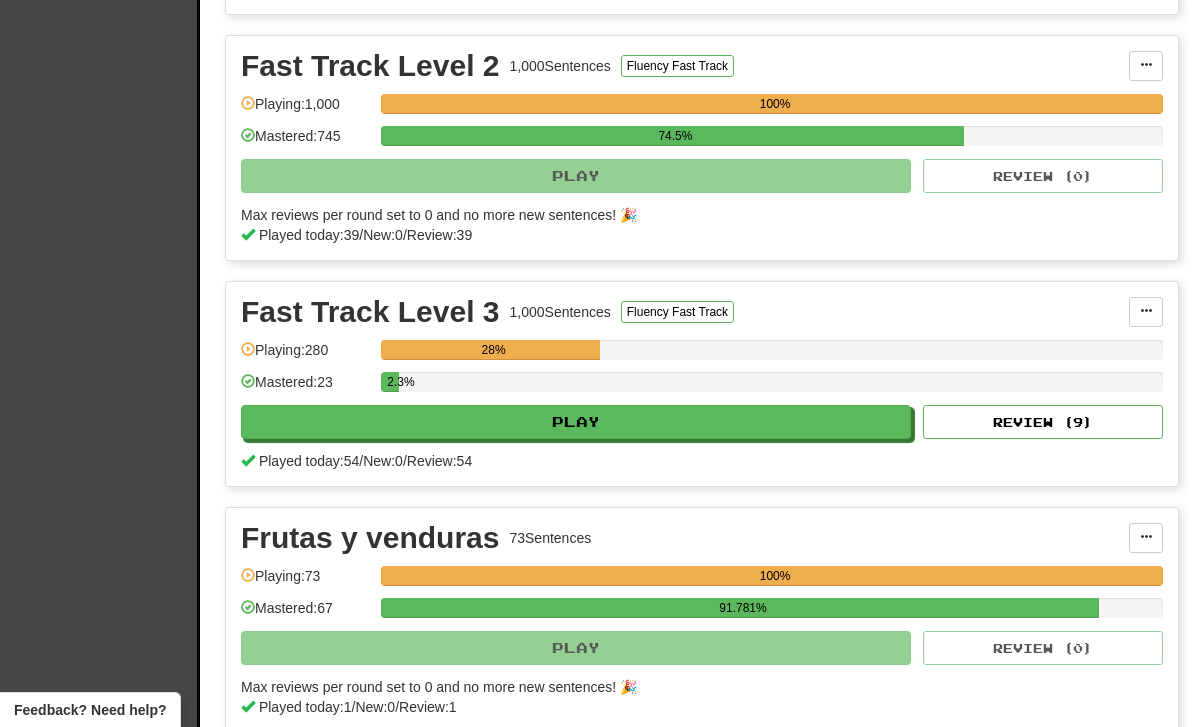 click on "Review ( 9 )" at bounding box center (1043, 422) 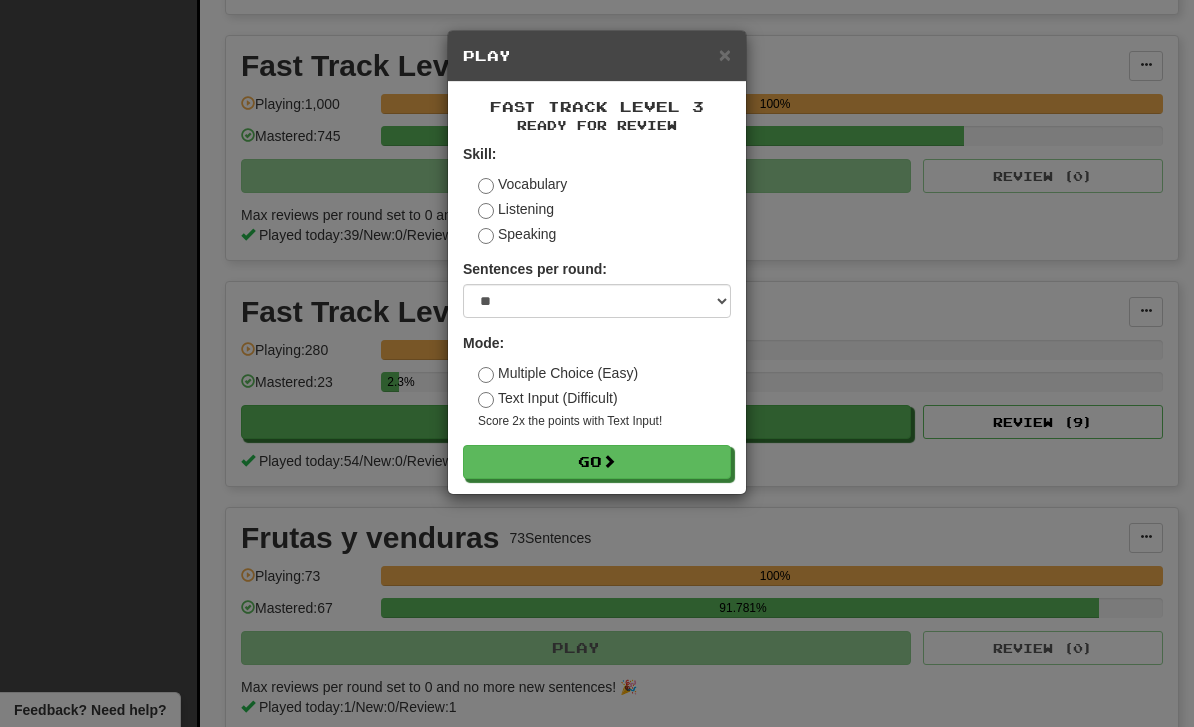 click on "Go" at bounding box center (597, 462) 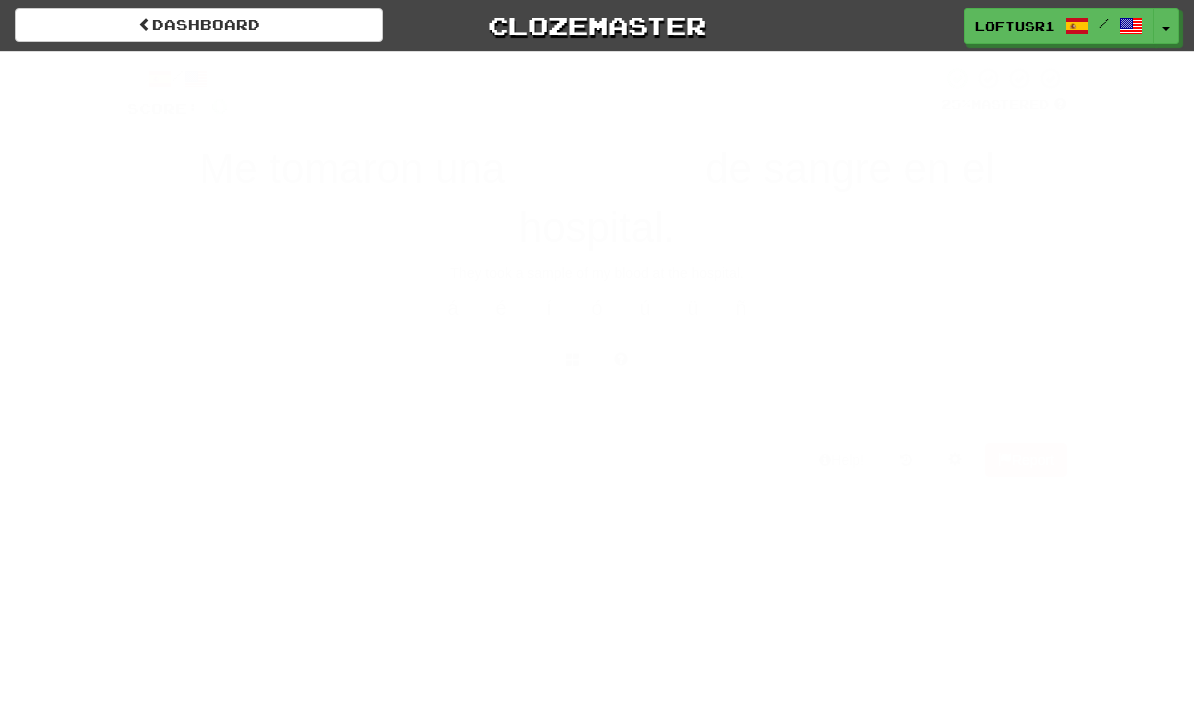 scroll, scrollTop: 0, scrollLeft: 0, axis: both 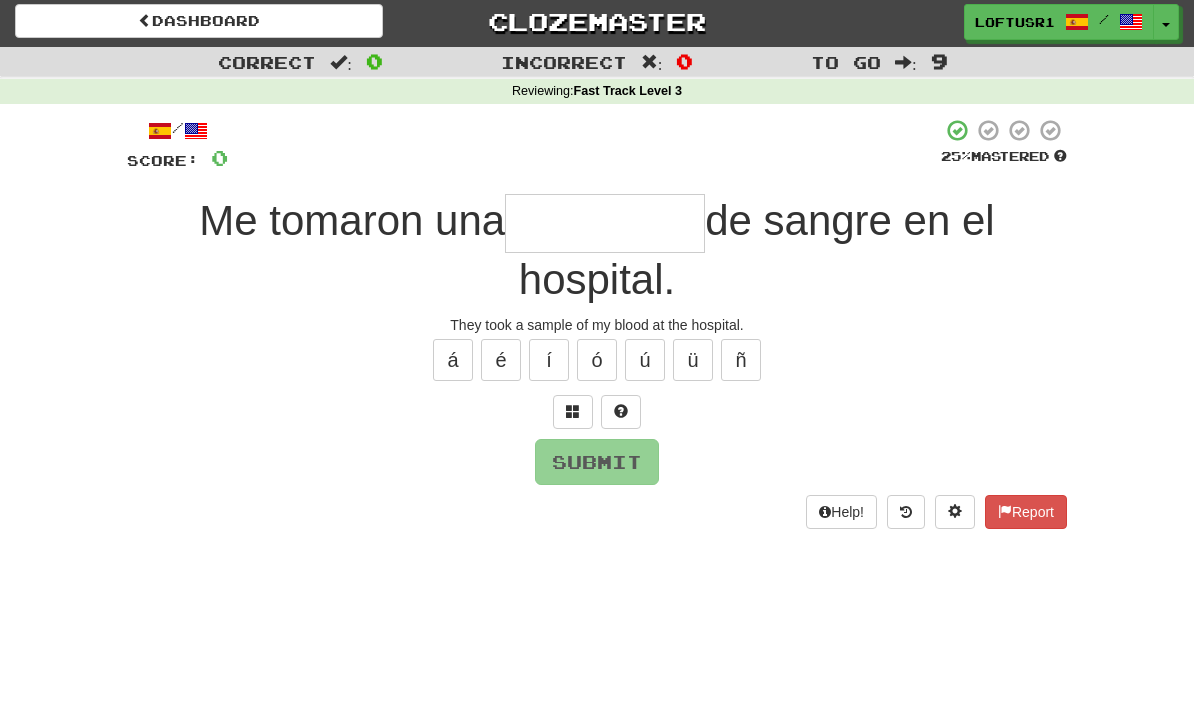 click at bounding box center [605, 223] 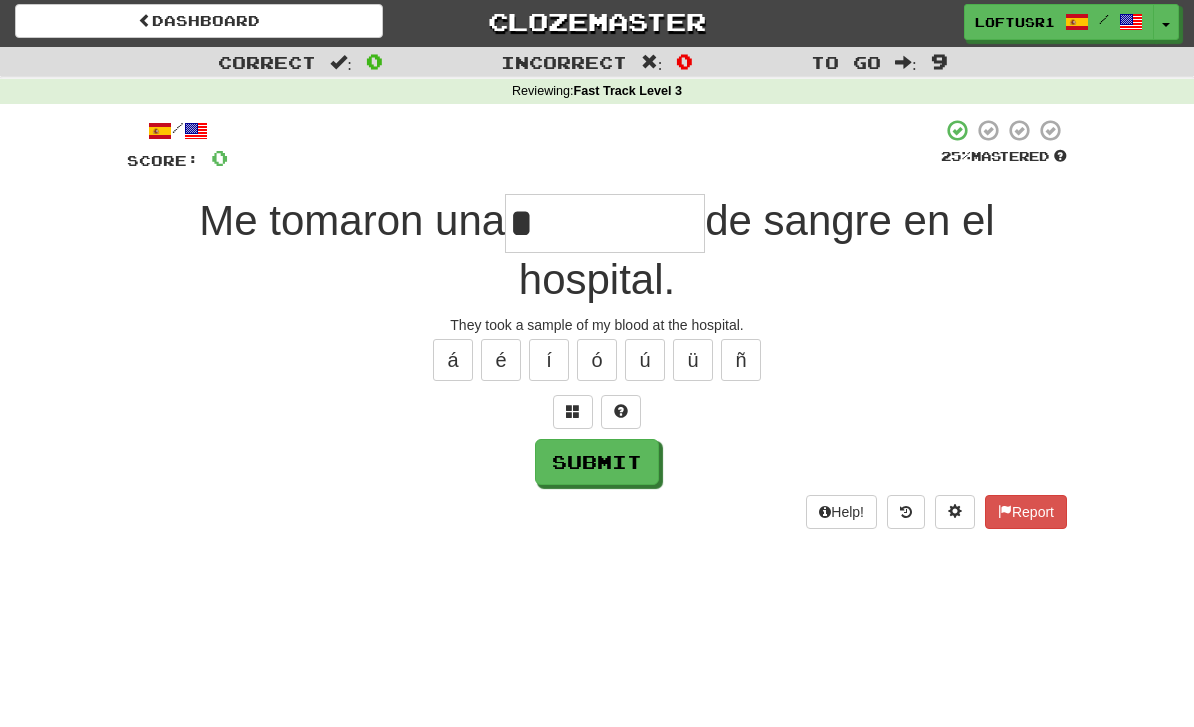 click on "Submit" at bounding box center [597, 462] 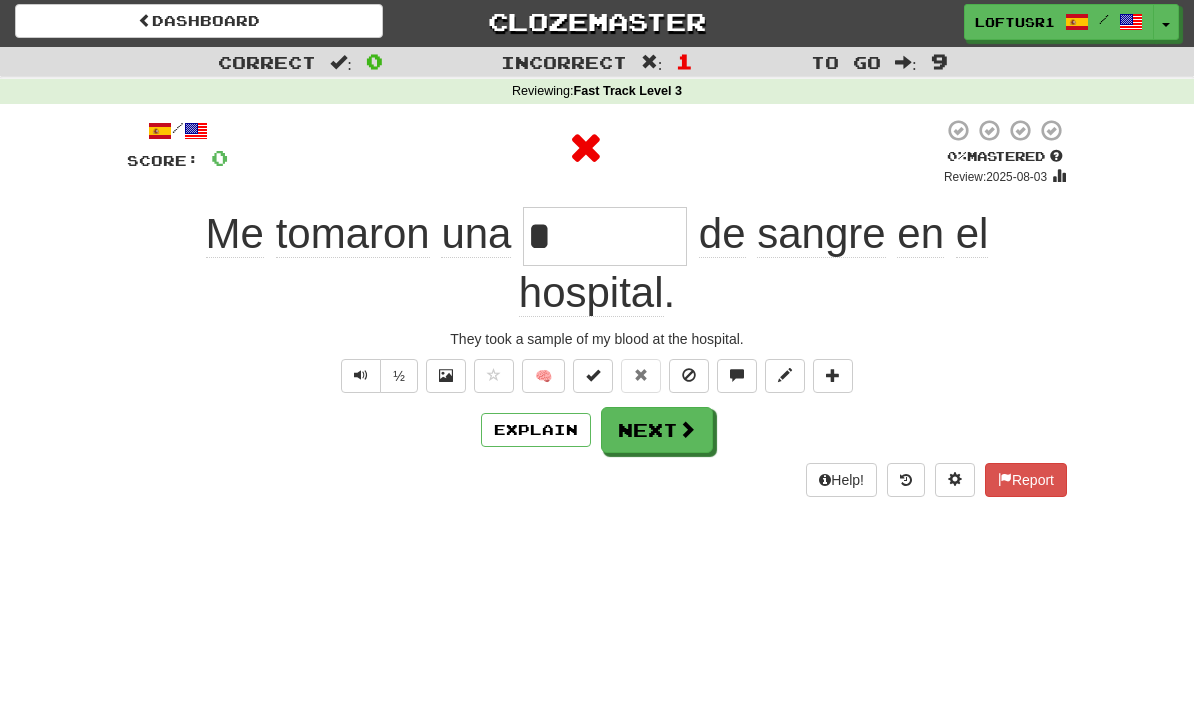 type on "*******" 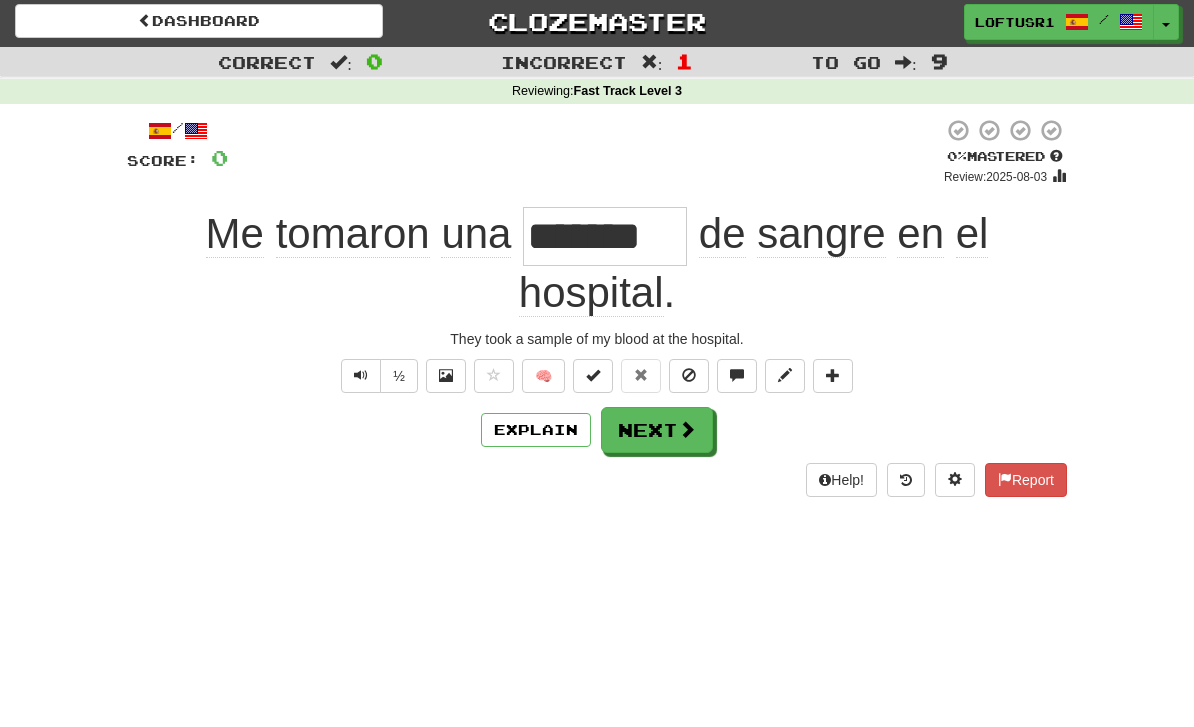 click at bounding box center [687, 429] 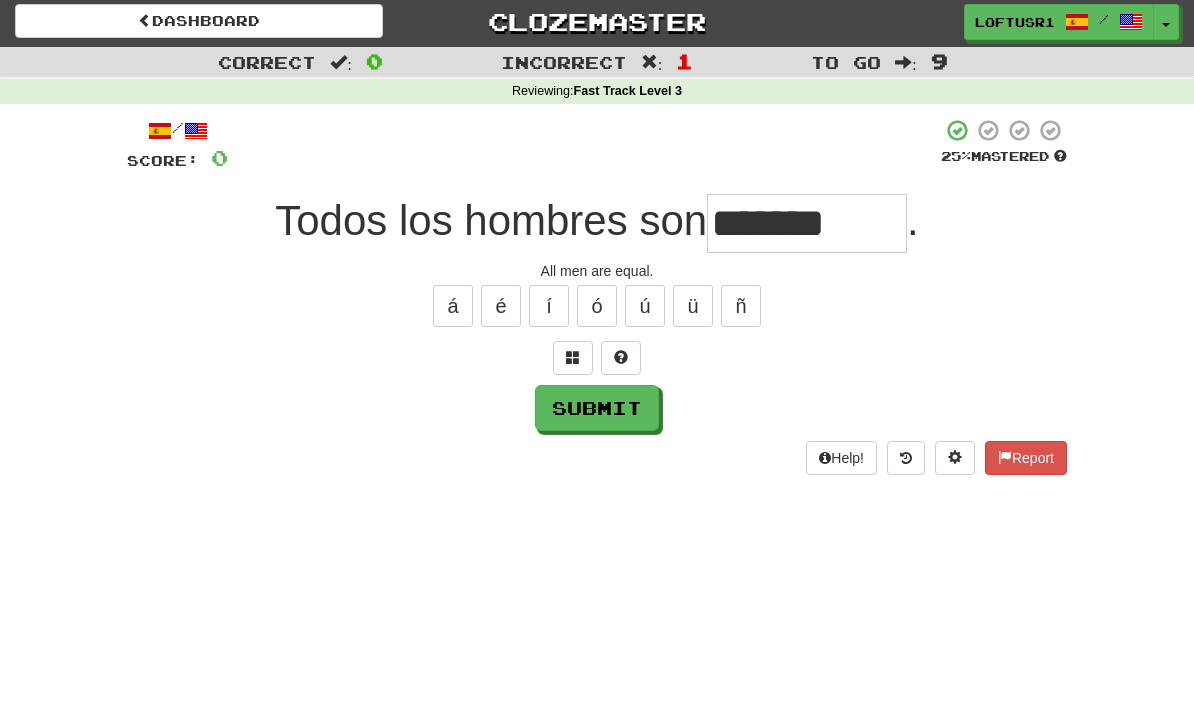 type on "*******" 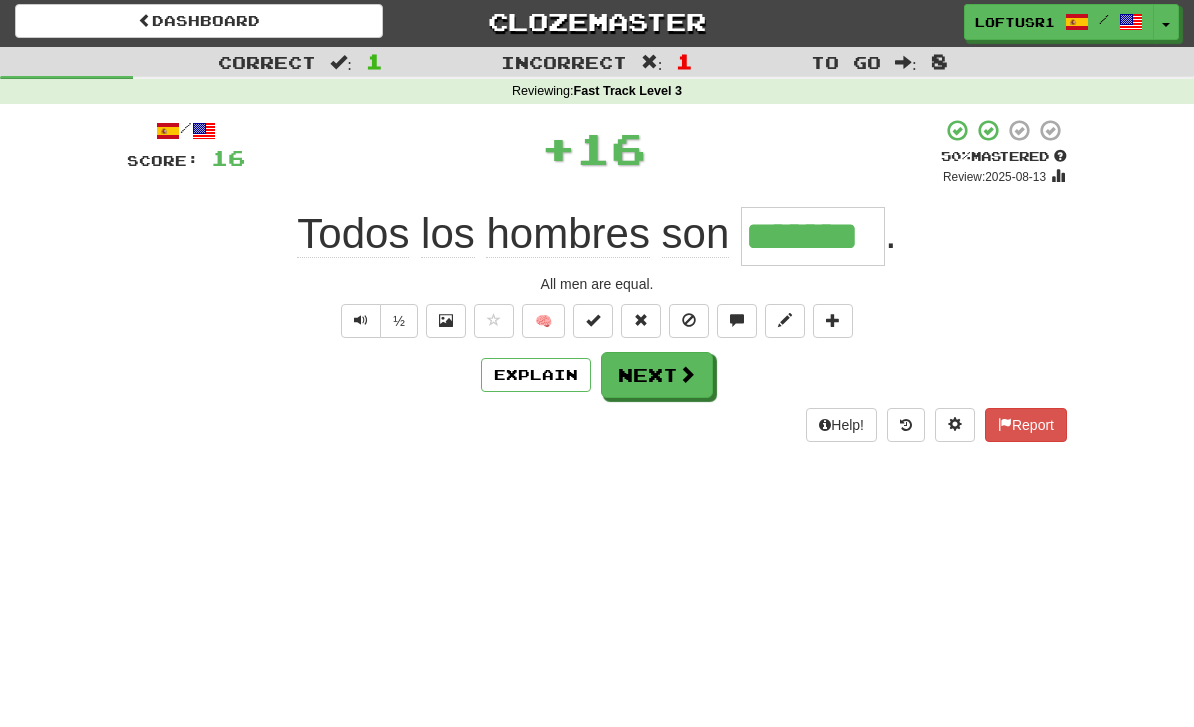 click on "Next" at bounding box center (657, 375) 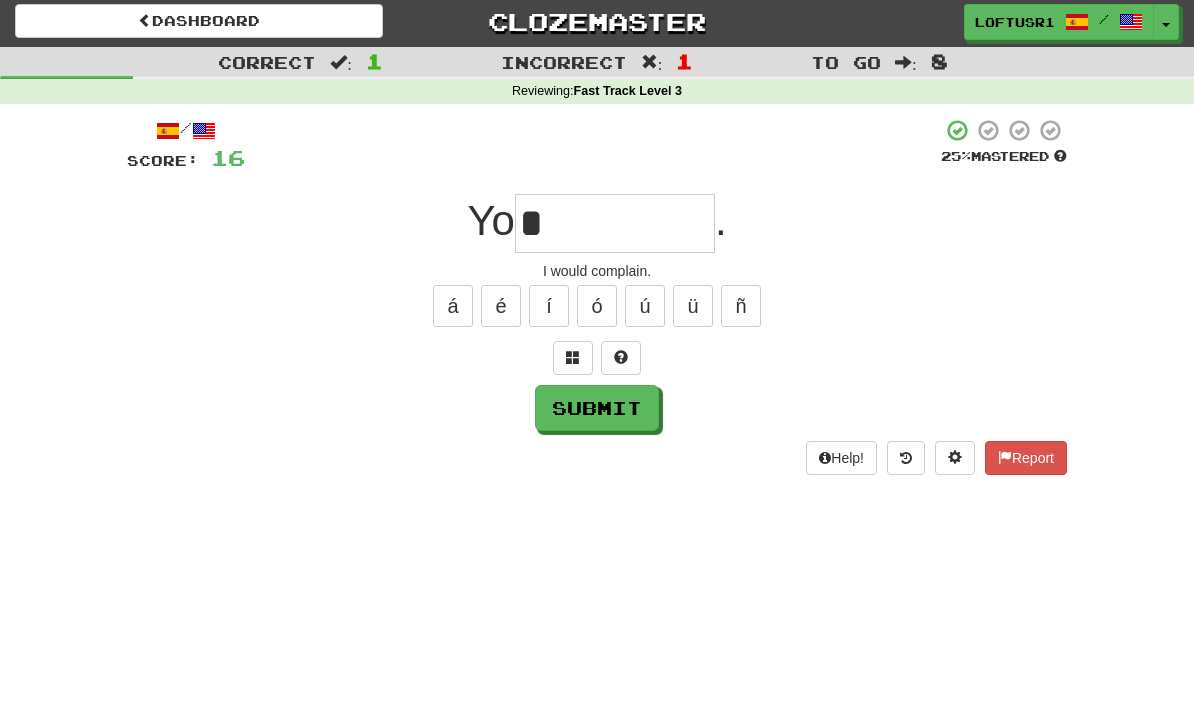 click on "Submit" at bounding box center [597, 408] 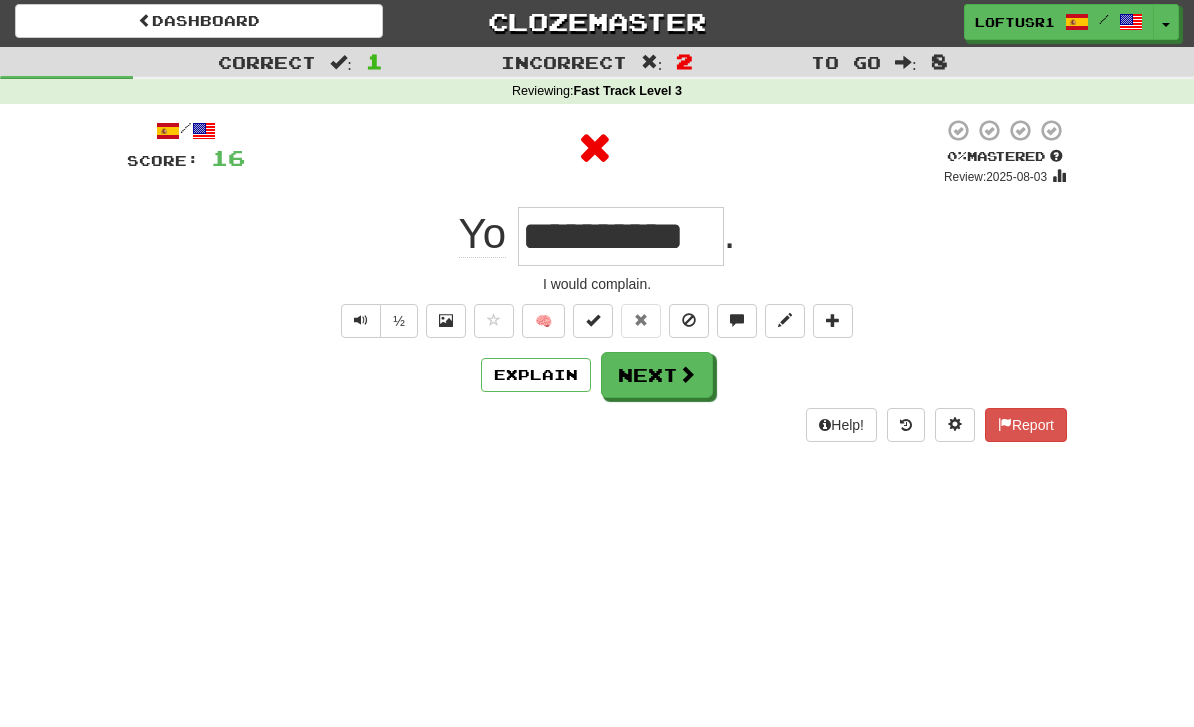 click on "Explain" at bounding box center (536, 375) 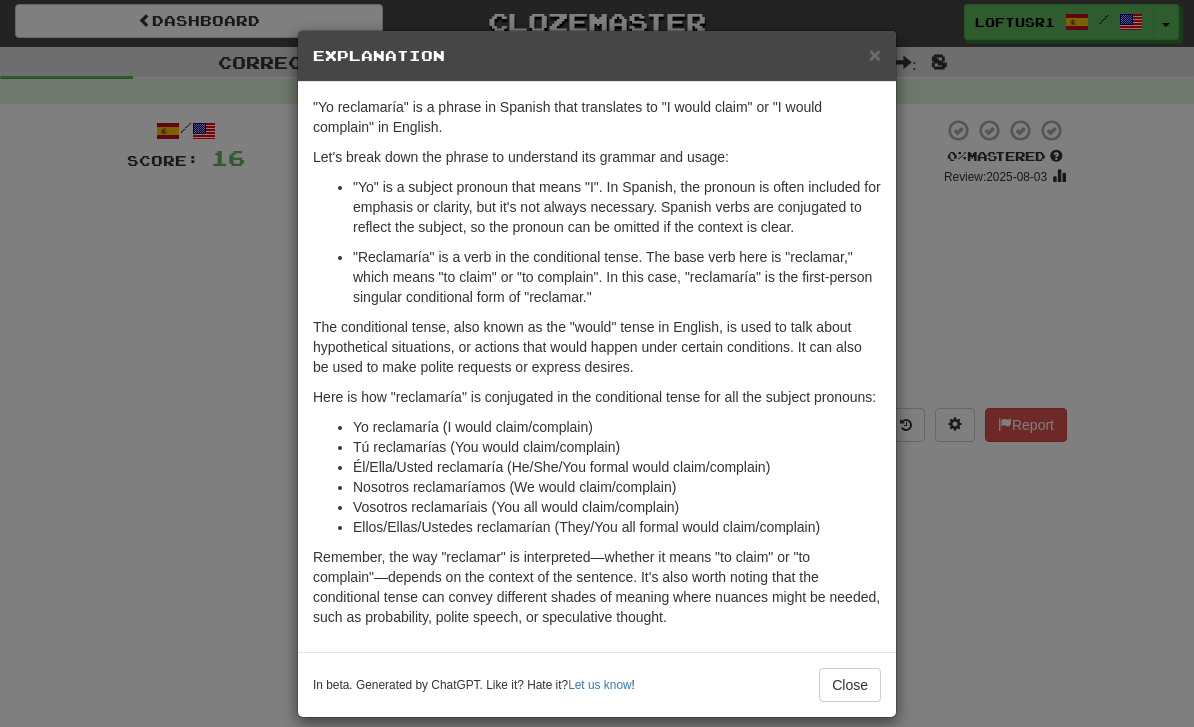 click on "Close" at bounding box center [850, 685] 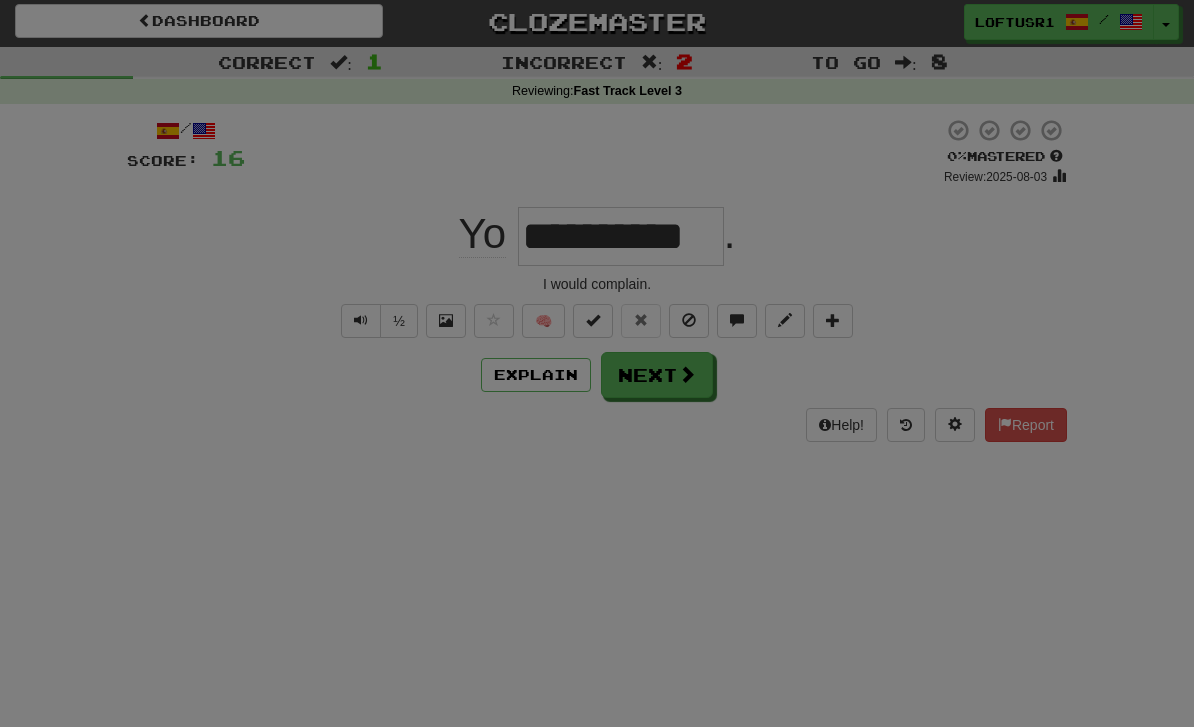 click on "× Explanation "Yo reclamaría" is a phrase in Spanish that translates to "I would claim" or "I would complain" in English.
Let's break down the phrase to understand its grammar and usage:
"Yo" is a subject pronoun that means "I". In Spanish, the pronoun is often included for emphasis or clarity, but it's not always necessary. Spanish verbs are conjugated to reflect the subject, so the pronoun can be omitted if the context is clear.
"Reclamaría" is a verb in the conditional tense. The base verb here is "reclamar," which means "to claim" or "to complain". In this case, "reclamaría" is the first-person singular conditional form of "reclamar."
The conditional tense, also known as the "would" tense in English, is used to talk about hypothetical situations, or actions that would happen under certain conditions. It can also be used to make polite requests or express desires.
Here is how "reclamaría" is conjugated in the conditional tense for all the subject pronouns:
!" at bounding box center (597, 363) 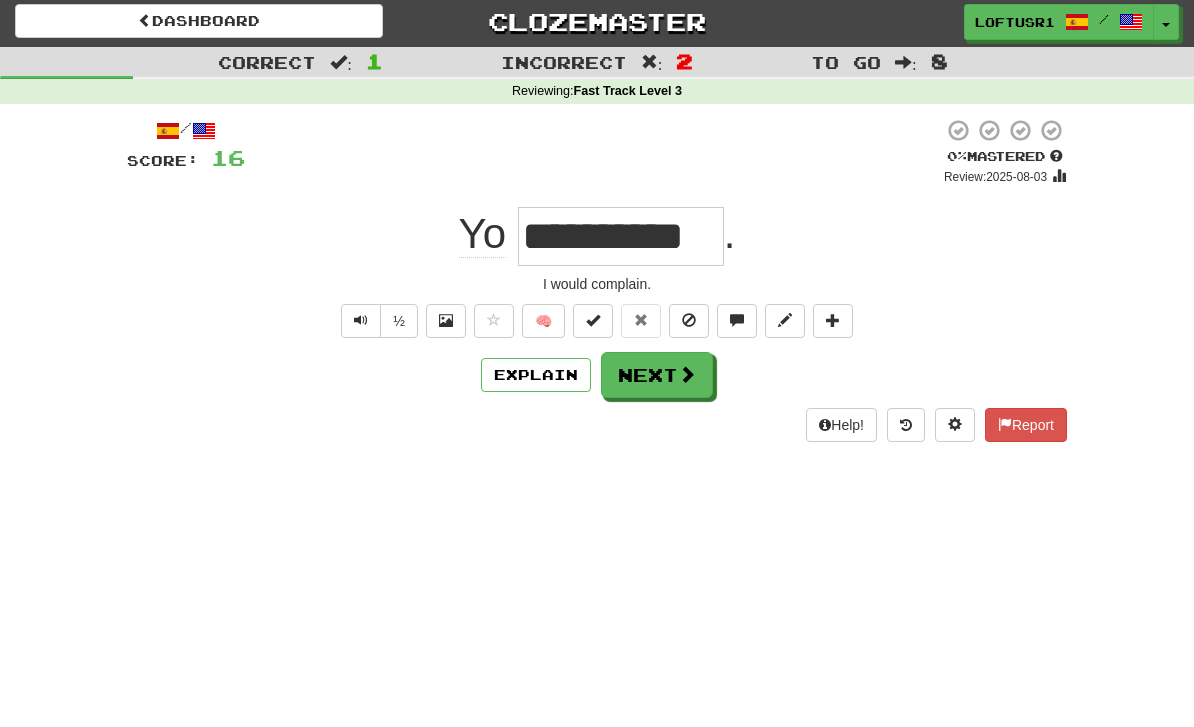 click on "Next" at bounding box center (657, 375) 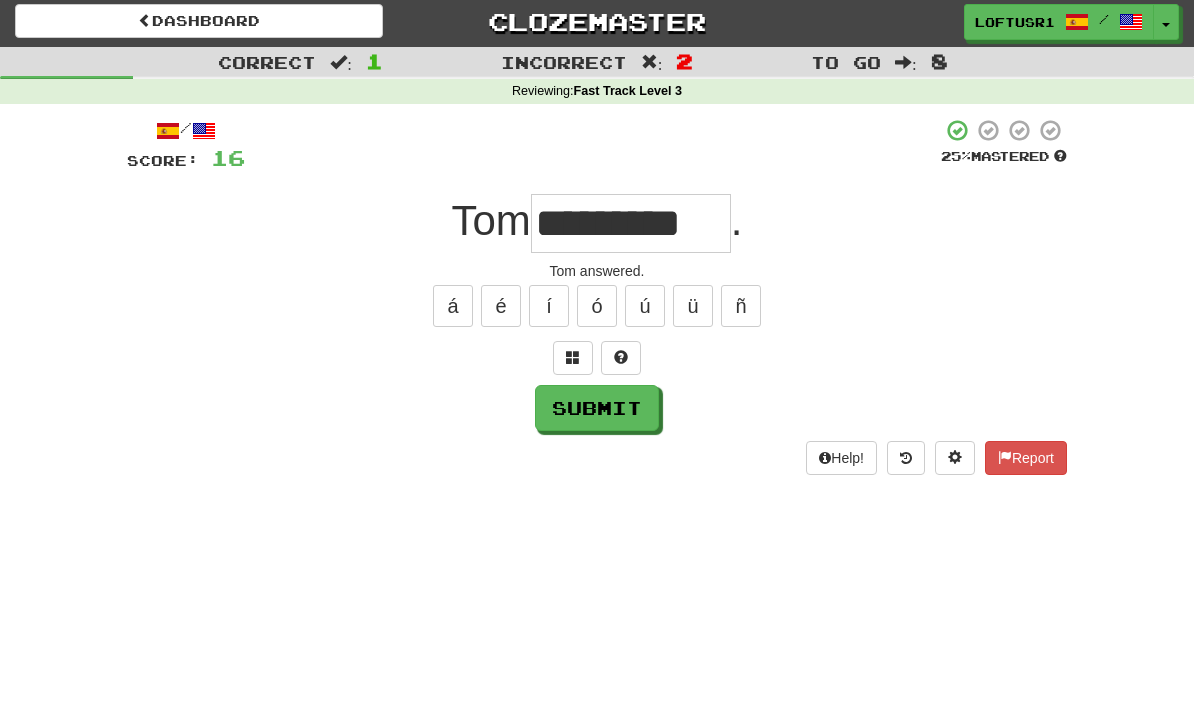 type on "*********" 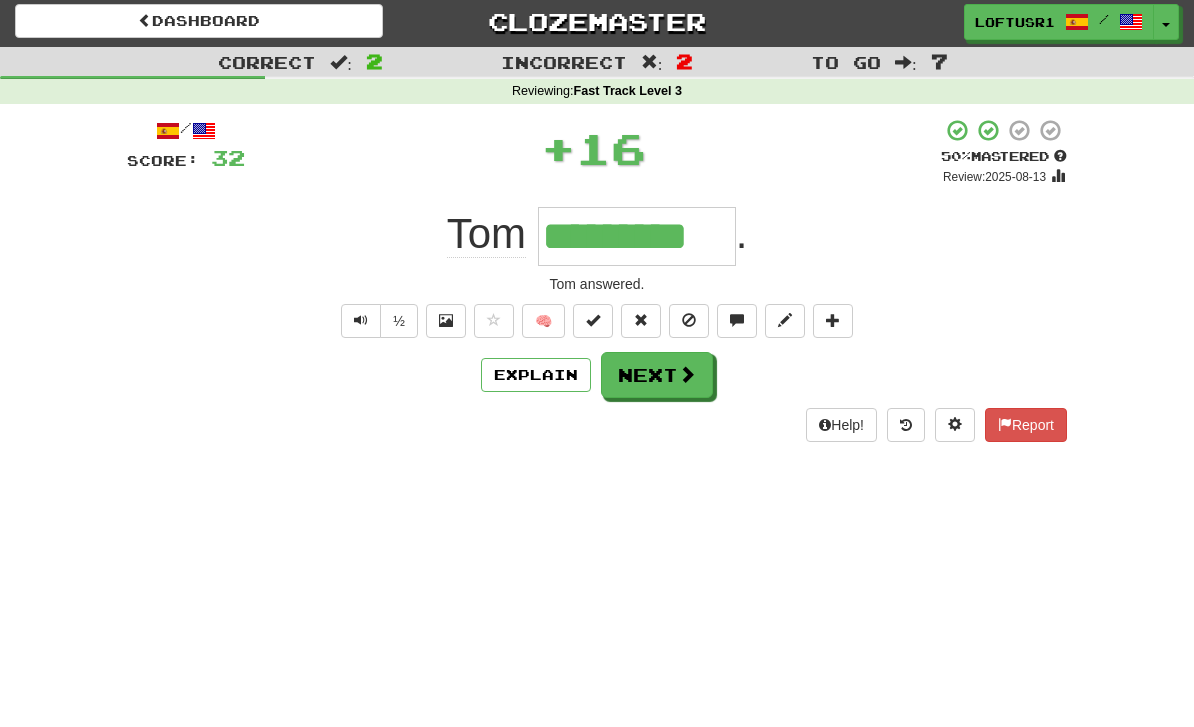 scroll, scrollTop: 0, scrollLeft: 0, axis: both 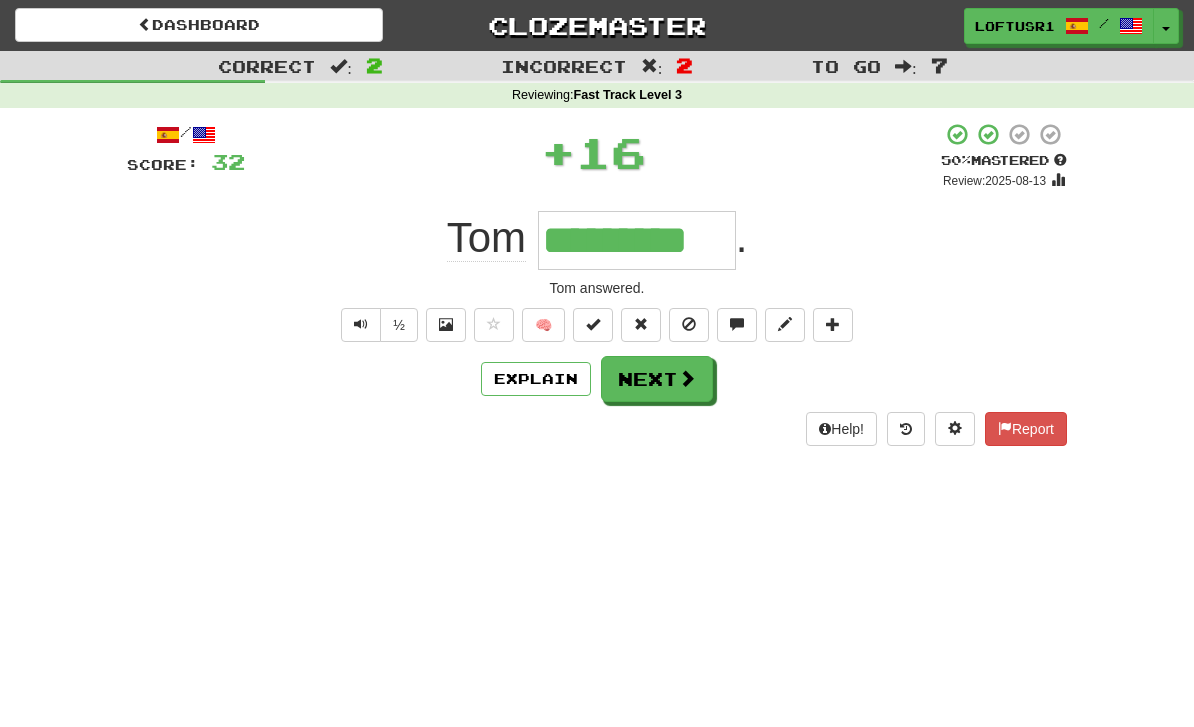 click at bounding box center [687, 378] 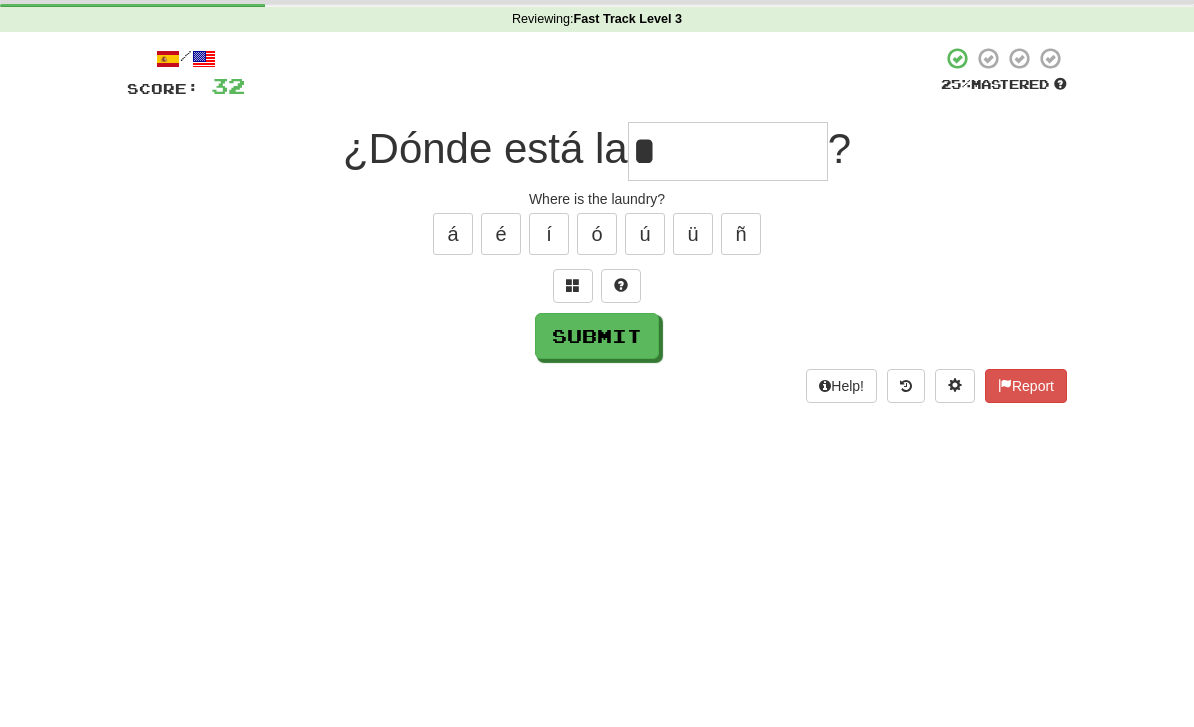 scroll, scrollTop: 76, scrollLeft: 0, axis: vertical 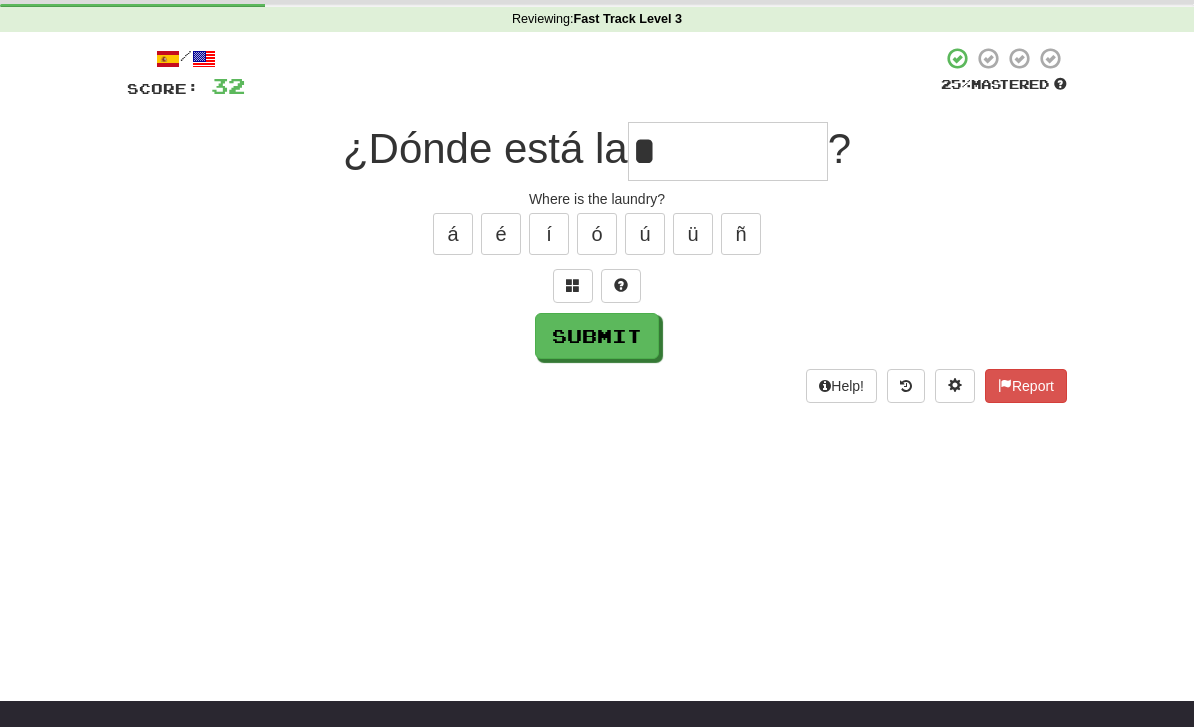 click on "Submit" at bounding box center (597, 336) 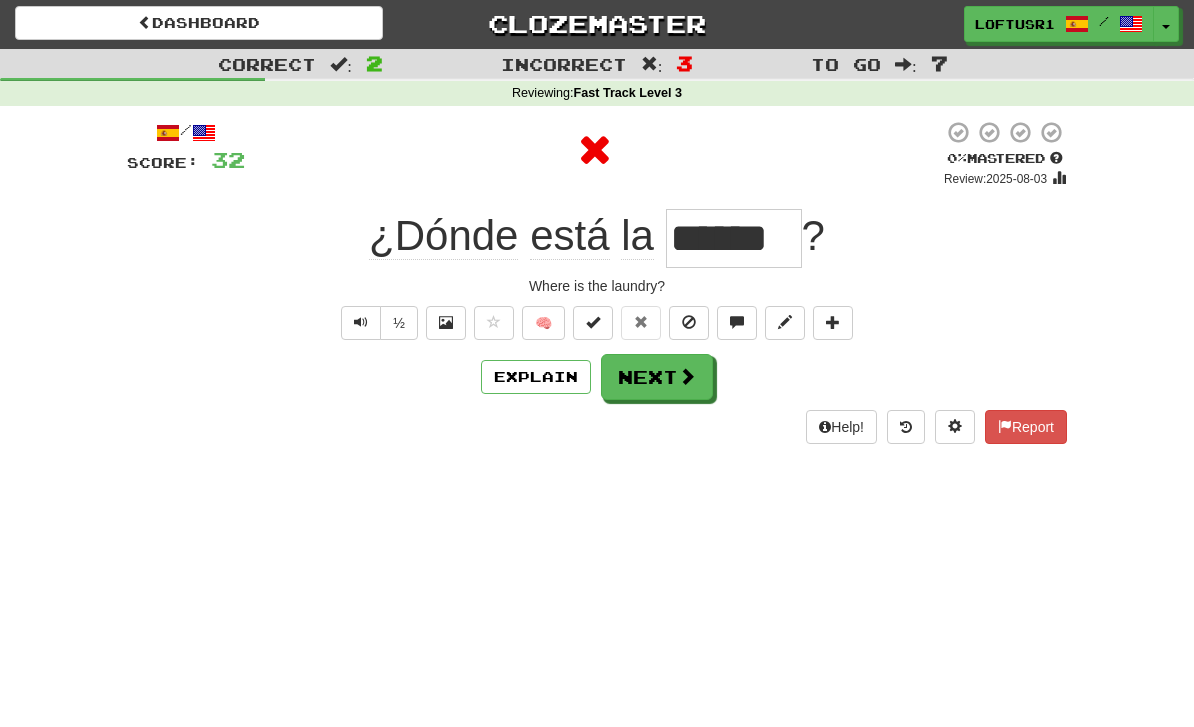 scroll, scrollTop: 0, scrollLeft: 0, axis: both 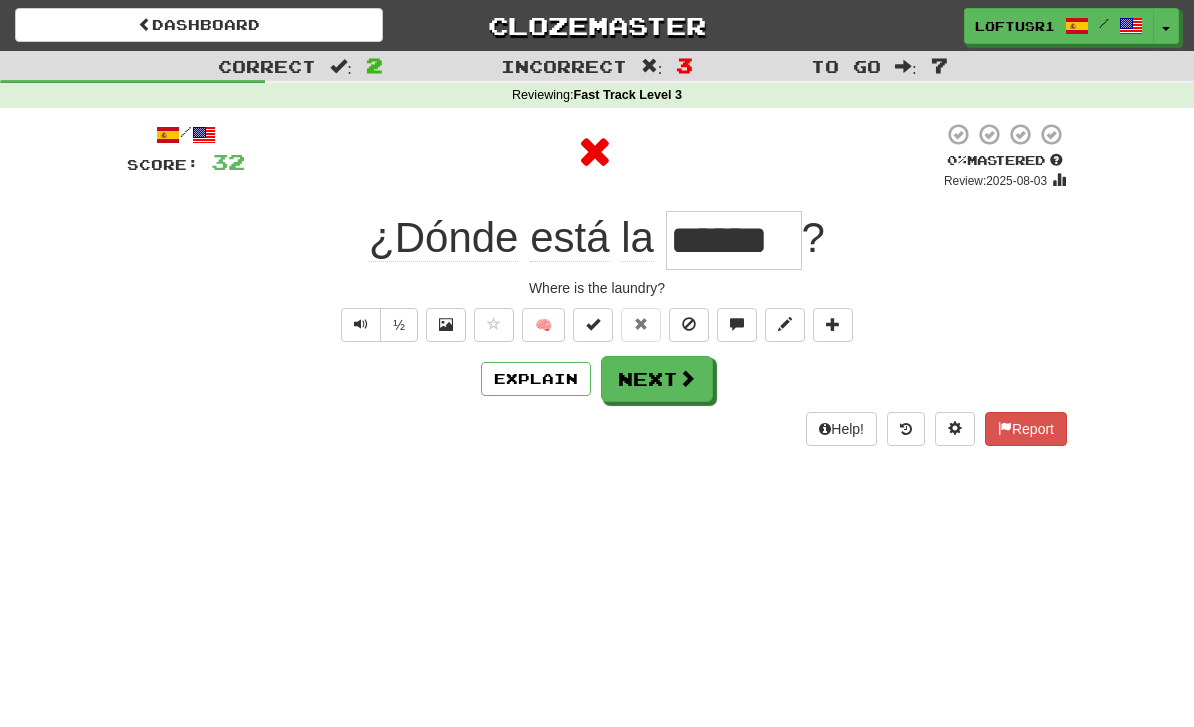 click on "Next" at bounding box center (657, 379) 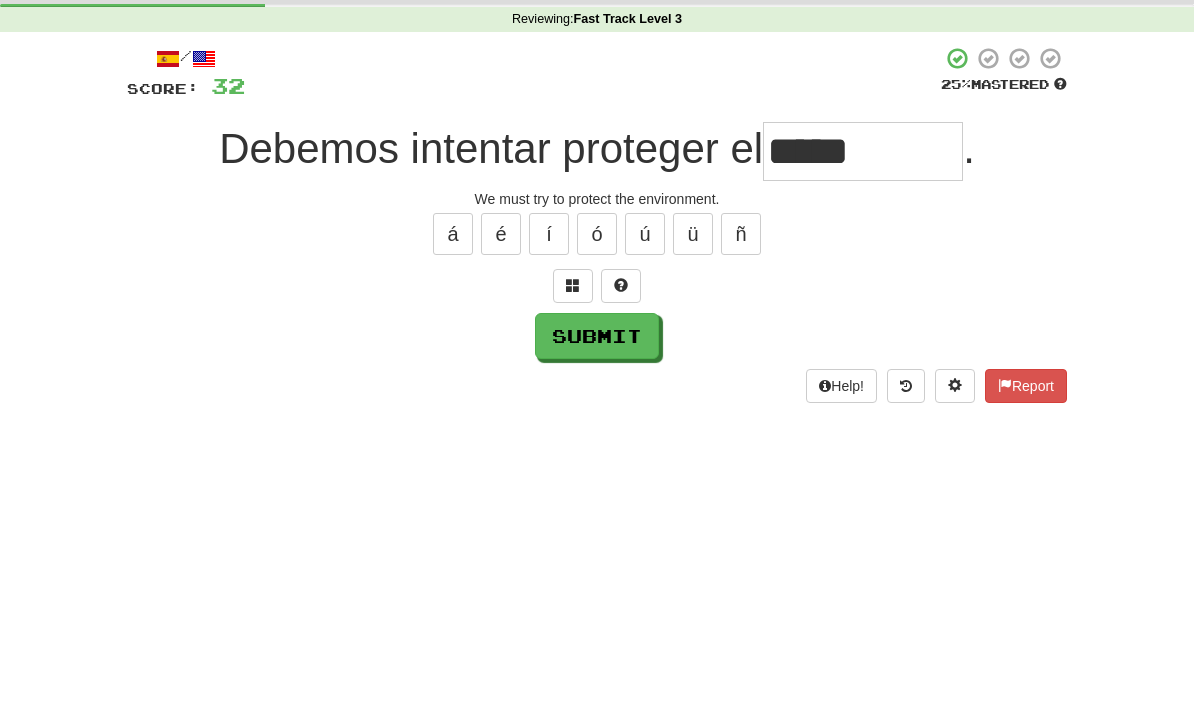 scroll, scrollTop: 76, scrollLeft: 0, axis: vertical 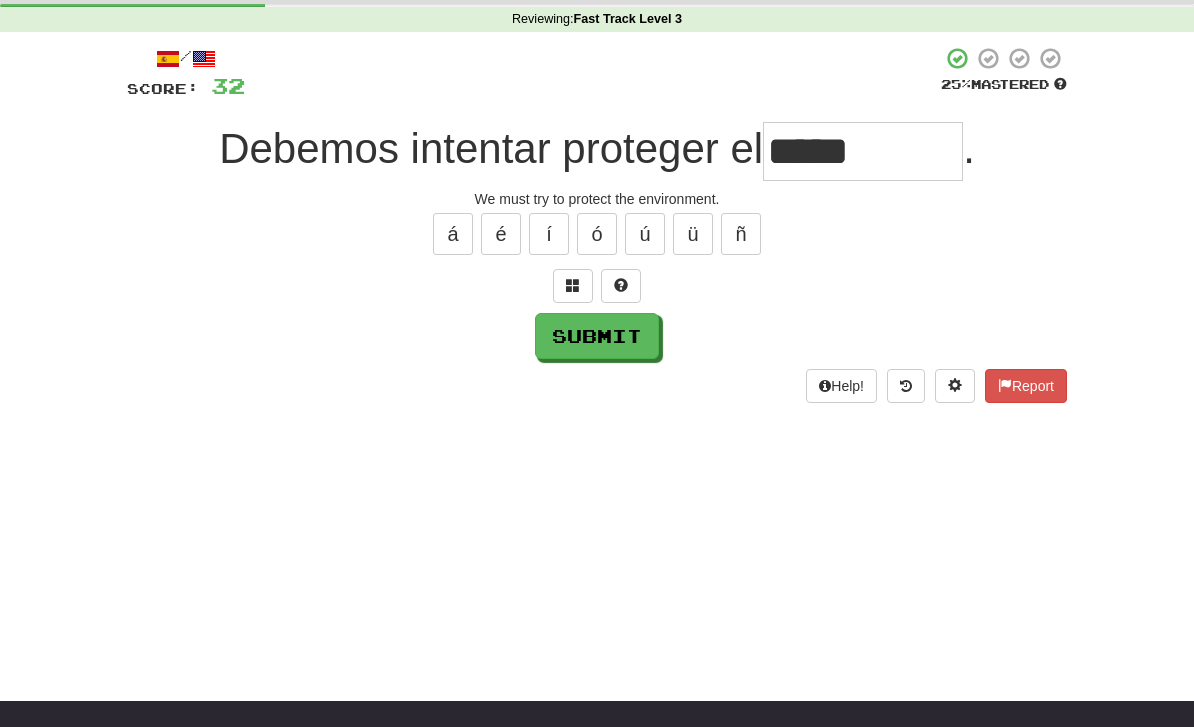 click on "Submit" at bounding box center [597, 336] 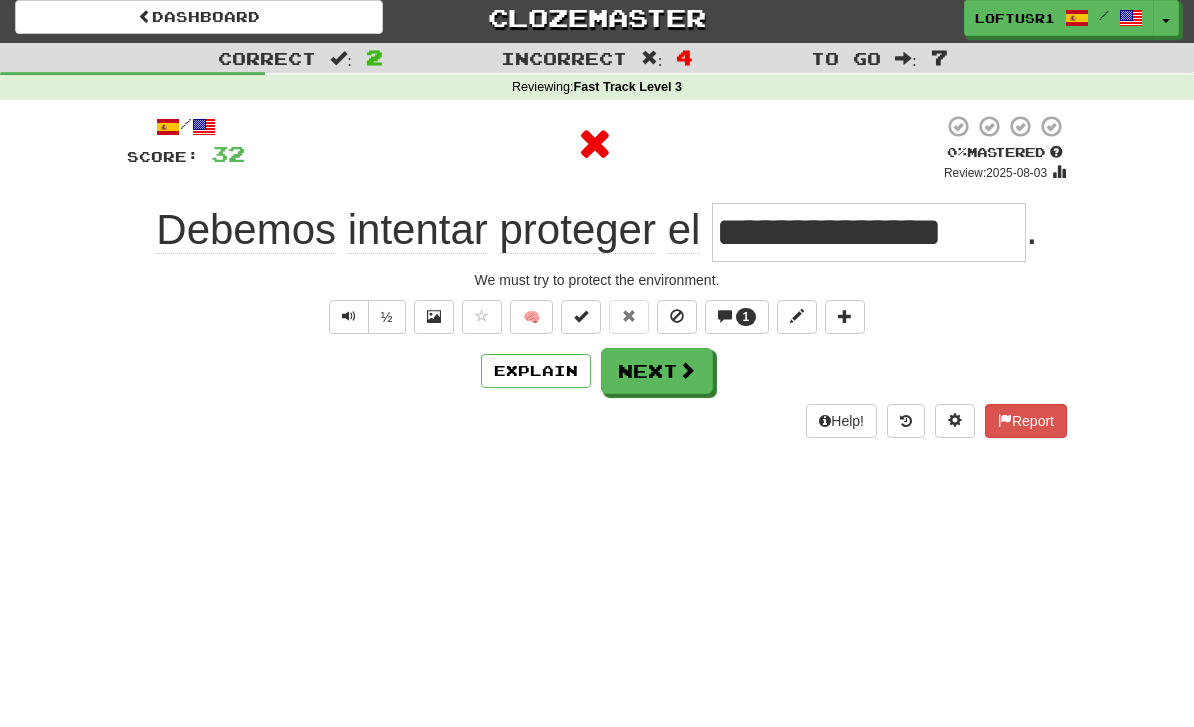 scroll, scrollTop: 0, scrollLeft: 0, axis: both 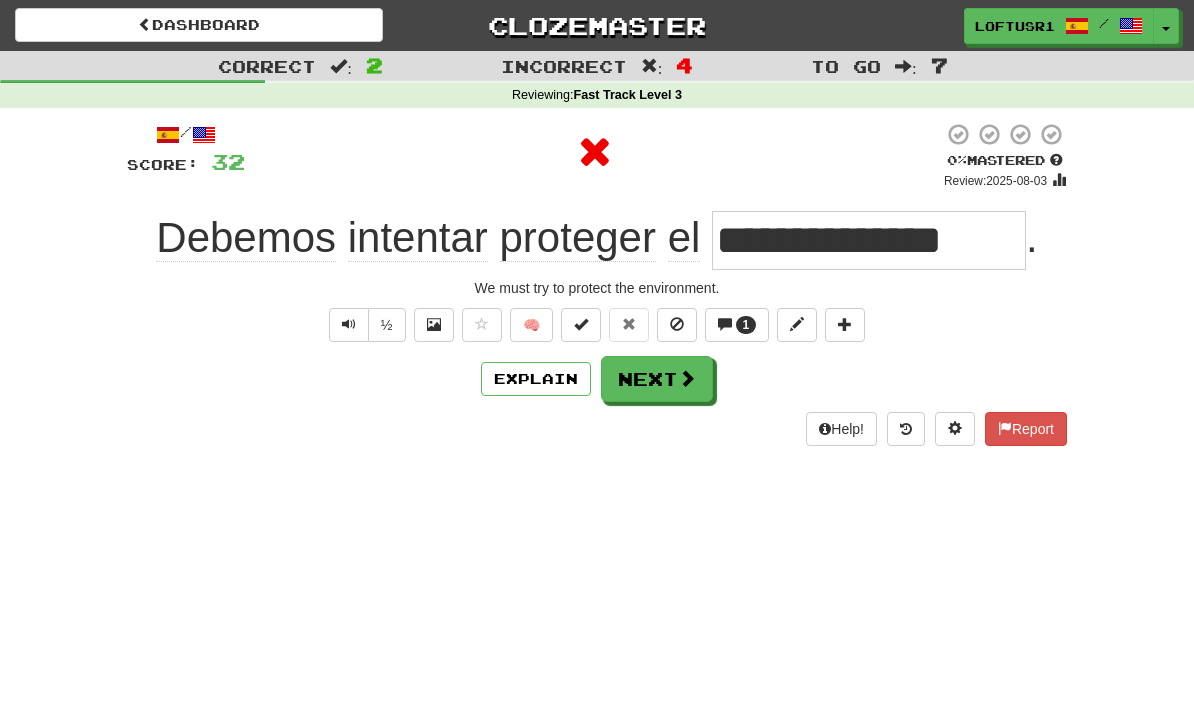 click on "Next" at bounding box center (657, 379) 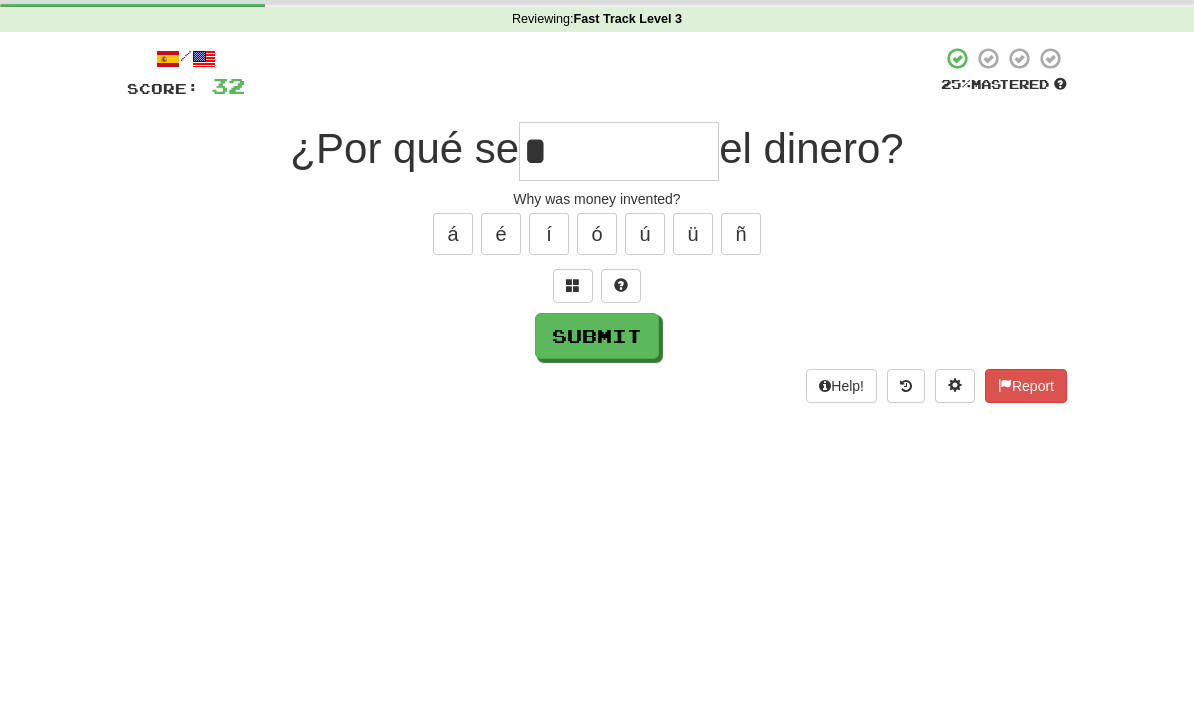 scroll, scrollTop: 76, scrollLeft: 0, axis: vertical 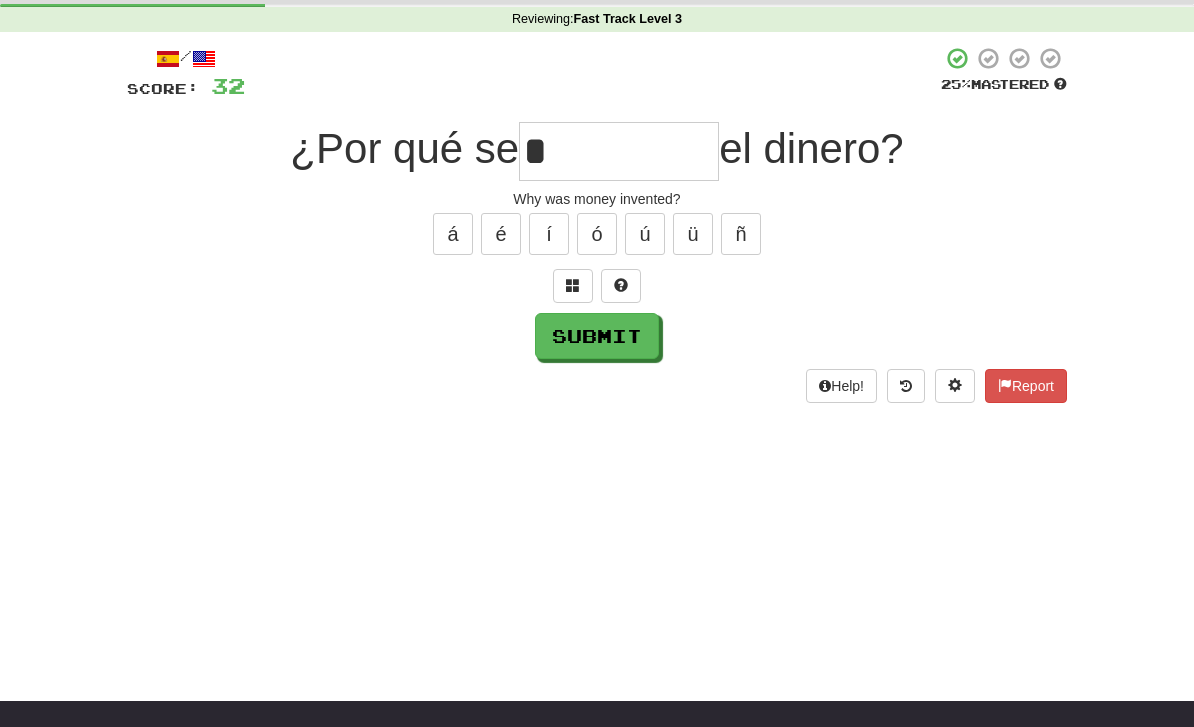click on "Submit" at bounding box center (597, 336) 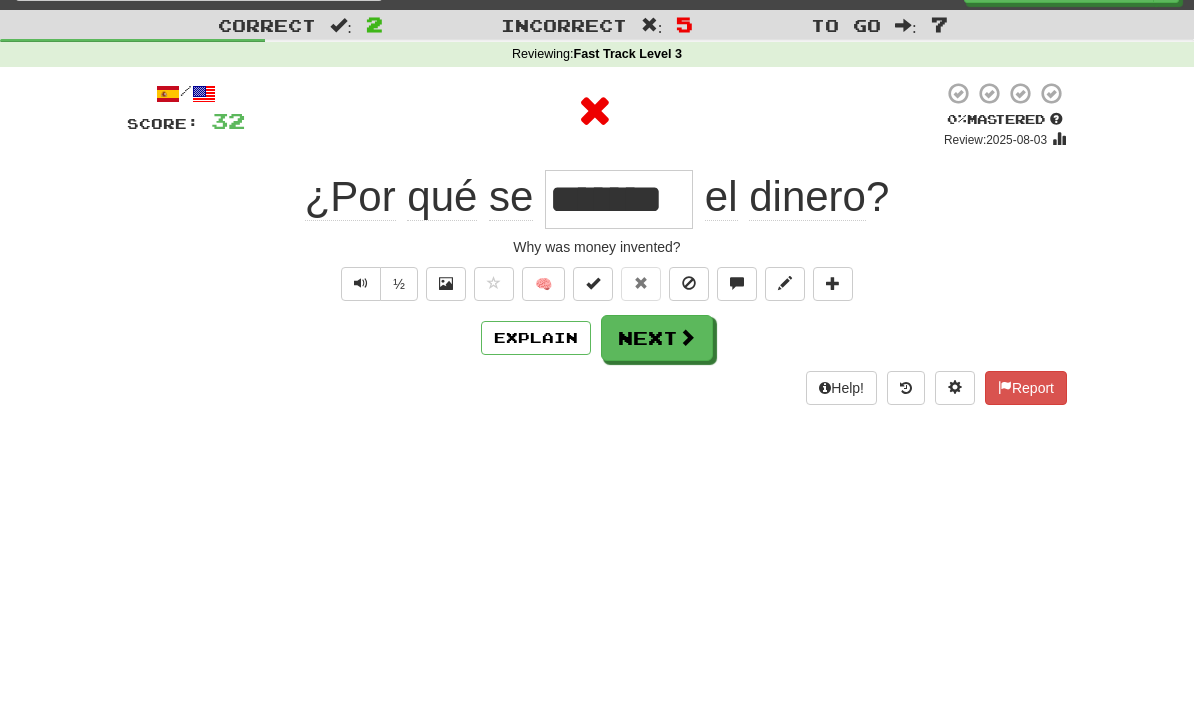 scroll, scrollTop: 0, scrollLeft: 0, axis: both 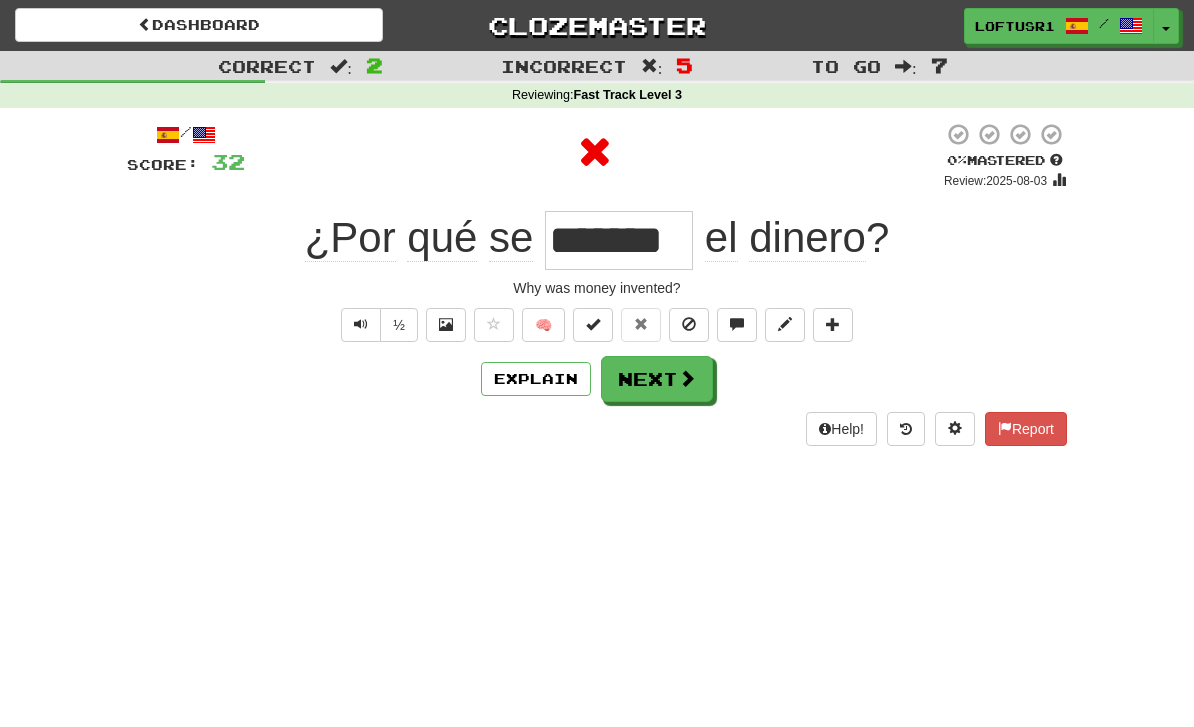 click on "Explain" at bounding box center (536, 379) 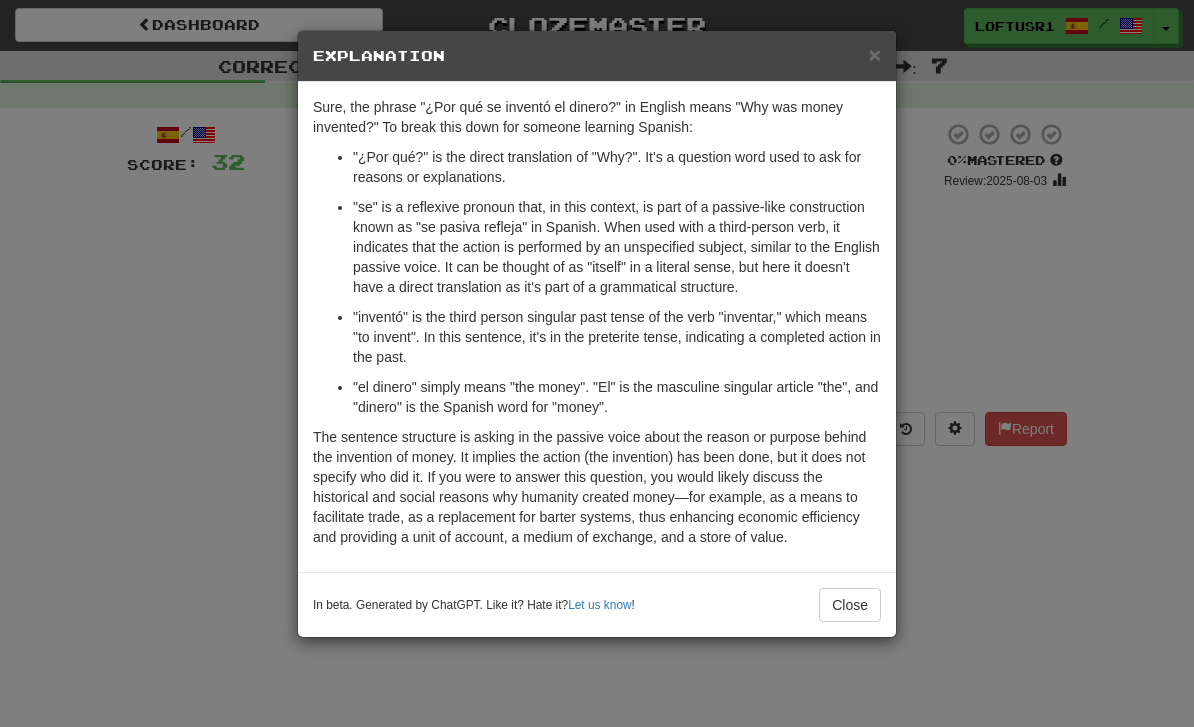 click on "Close" at bounding box center [850, 605] 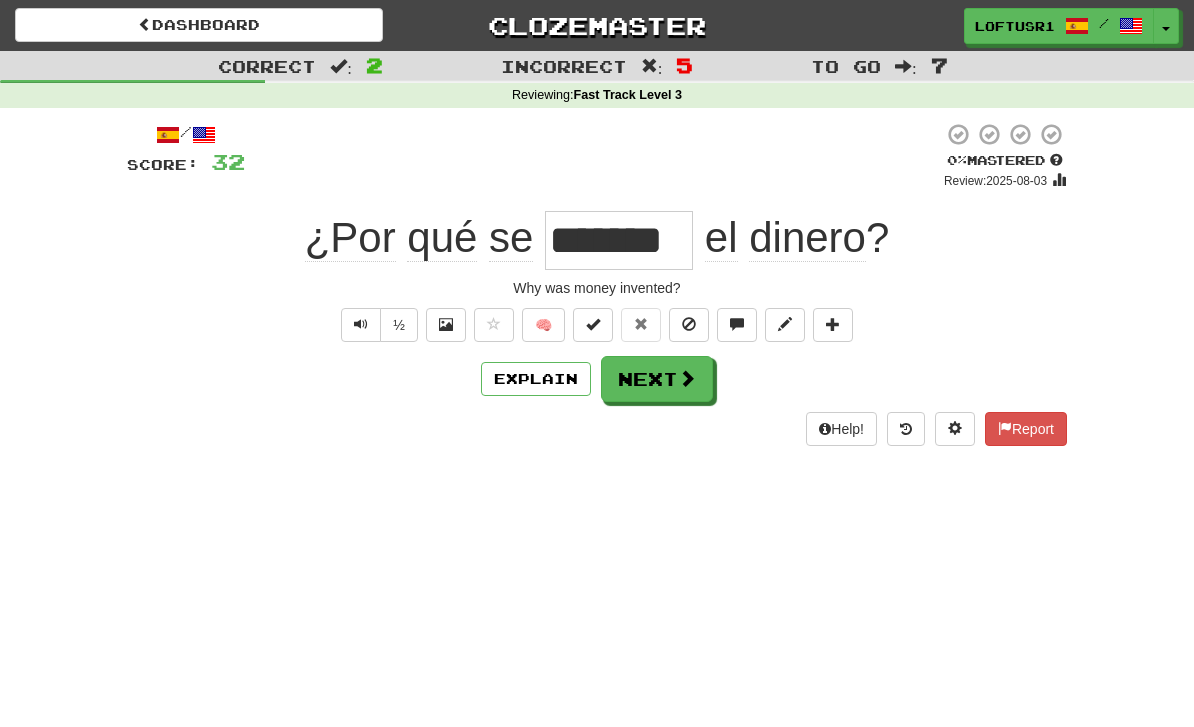 click on "Explain" at bounding box center (536, 379) 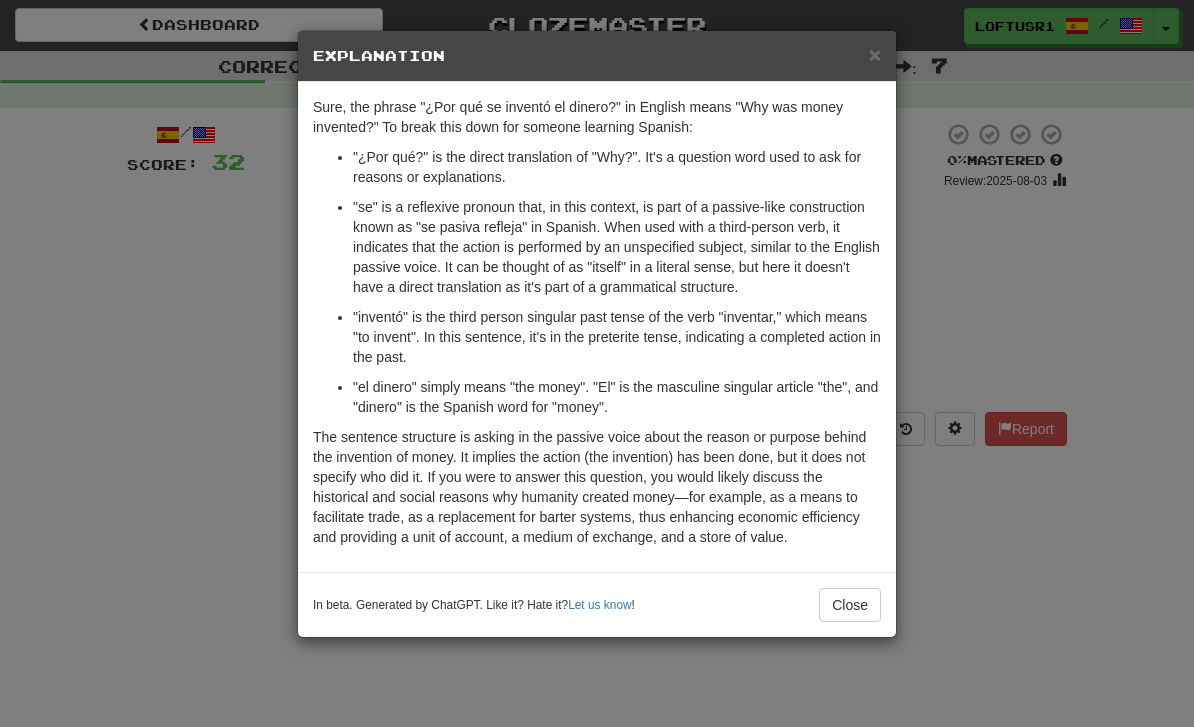 click on "× Explanation Sure, the phrase "¿Por qué se inventó el dinero?" in English means "Why was money invented?" To break this down for someone learning Spanish:
"¿Por qué?" is the direct translation of "Why?". It's a question word used to ask for reasons or explanations.
"se" is a reflexive pronoun that, in this context, is part of a passive-like construction known as "se pasiva refleja" in Spanish. When used with a third-person verb, it indicates that the action is performed by an unspecified subject, similar to the English passive voice. It can be thought of as "itself" in a literal sense, but here it doesn't have a direct translation as it's part of a grammatical structure.
"inventó" is the third person singular past tense of the verb "inventar," which means "to invent". In this sentence, it's in the preterite tense, indicating a completed action in the past.
In beta. Generated by ChatGPT. Like it? Hate it?  Let us know ! Close" at bounding box center [597, 363] 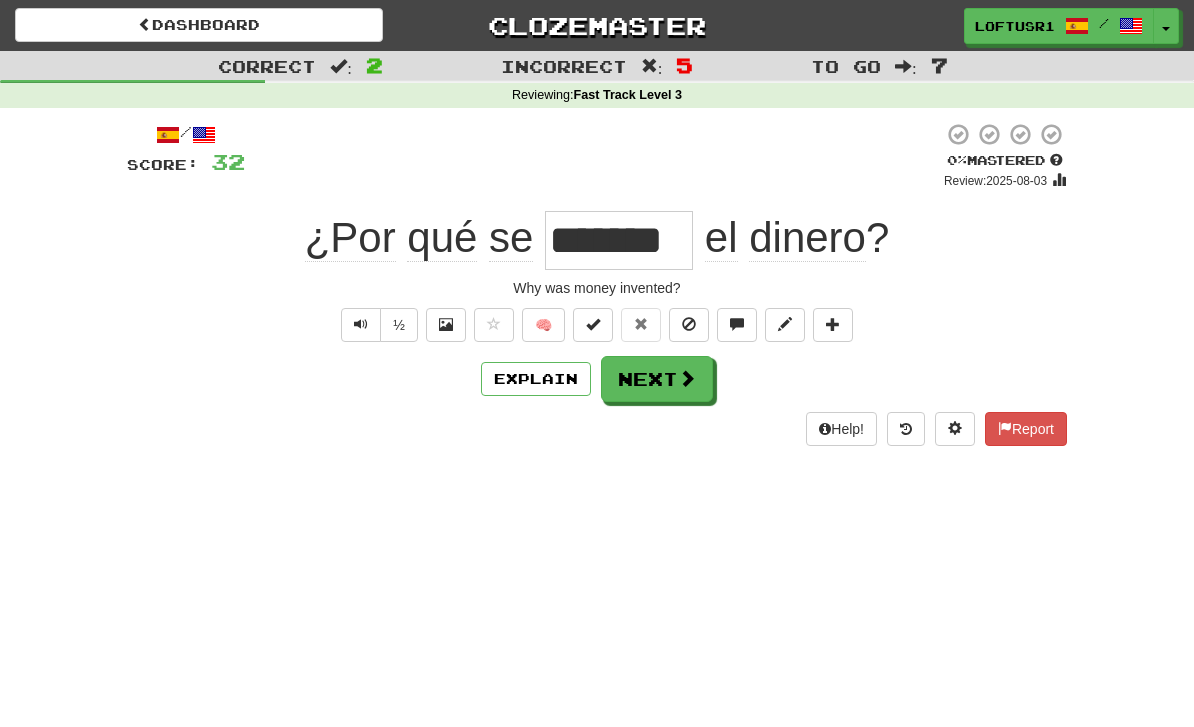 click on "Next" at bounding box center (657, 379) 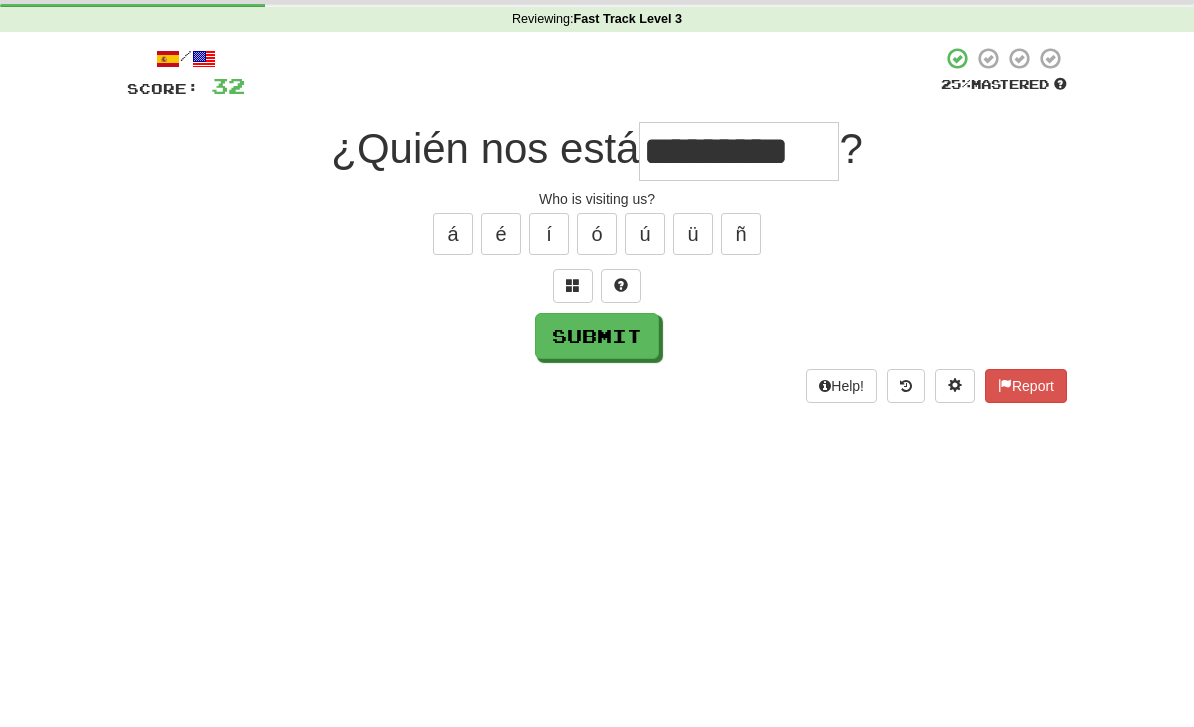scroll, scrollTop: 76, scrollLeft: 0, axis: vertical 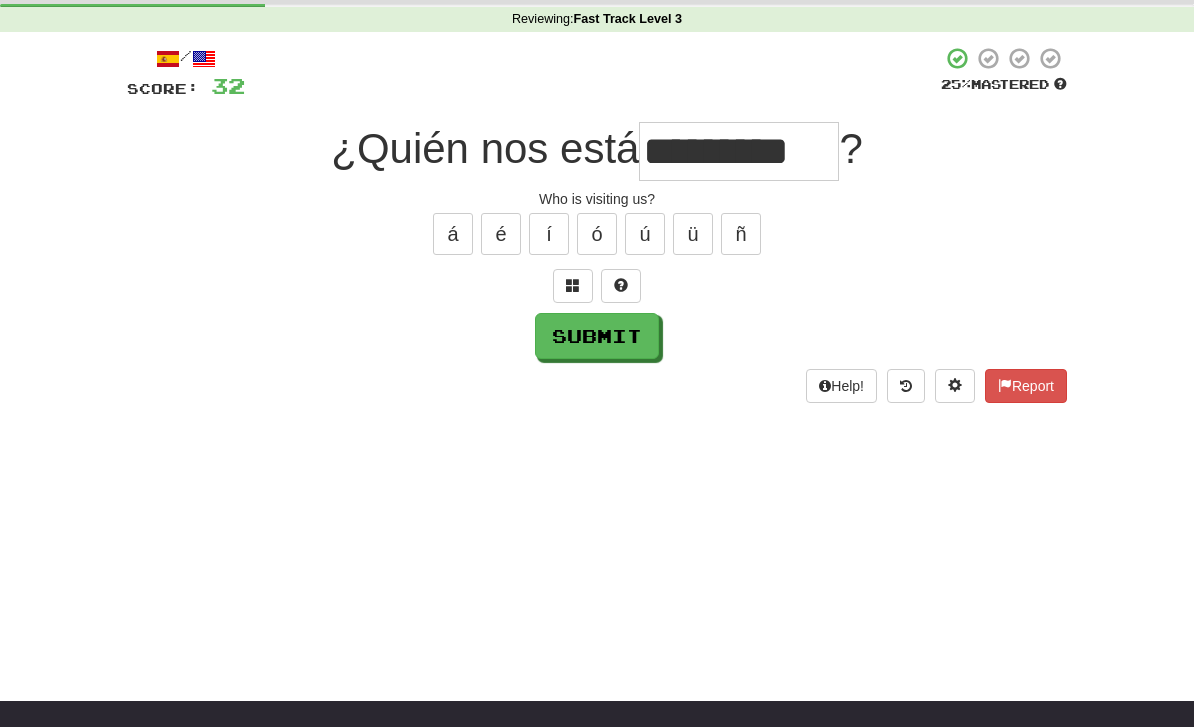 type on "*********" 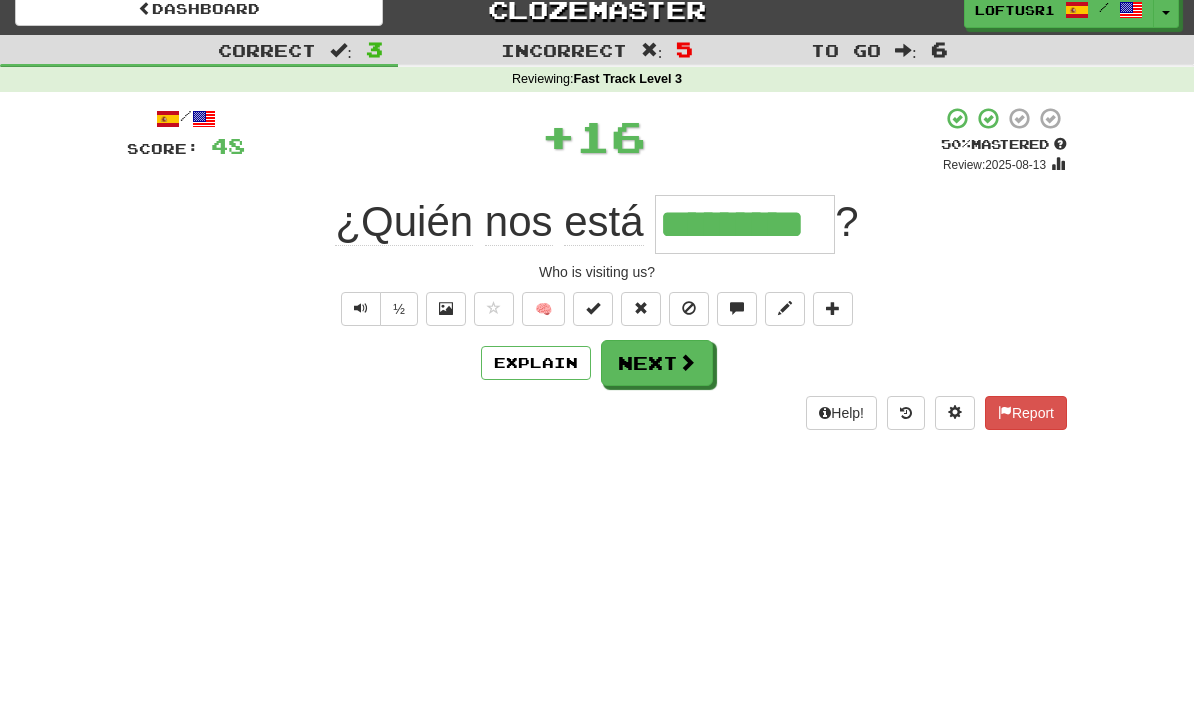 scroll, scrollTop: 0, scrollLeft: 0, axis: both 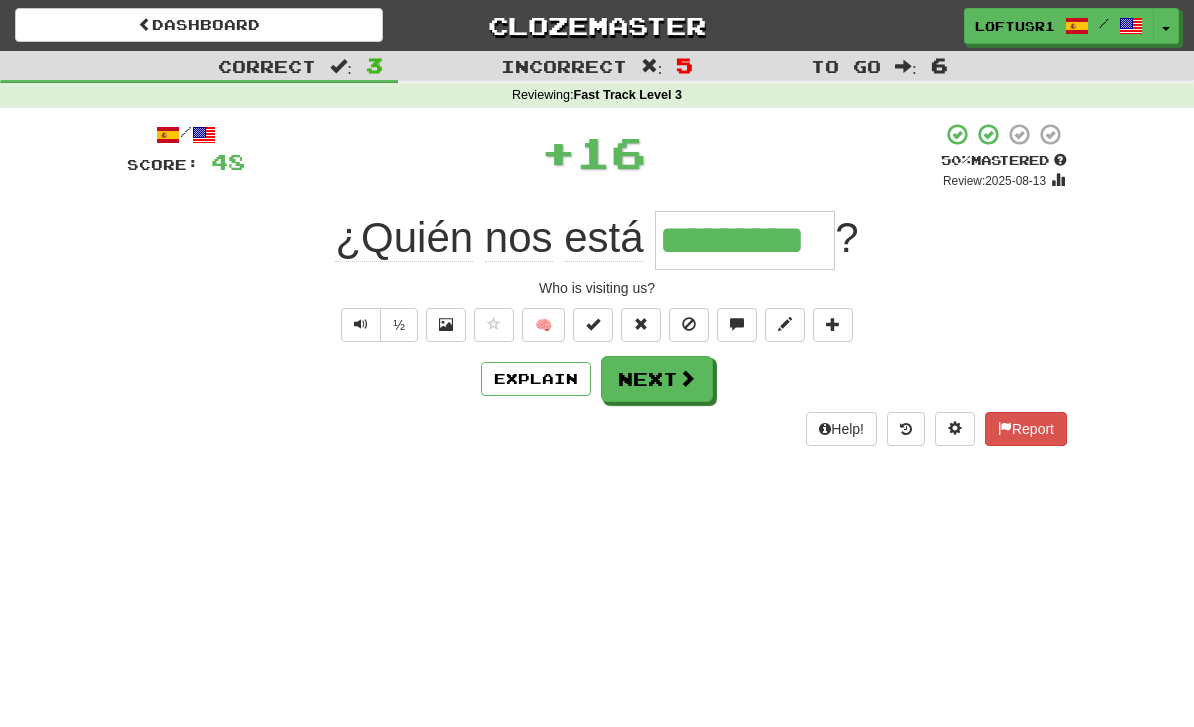 click at bounding box center (687, 378) 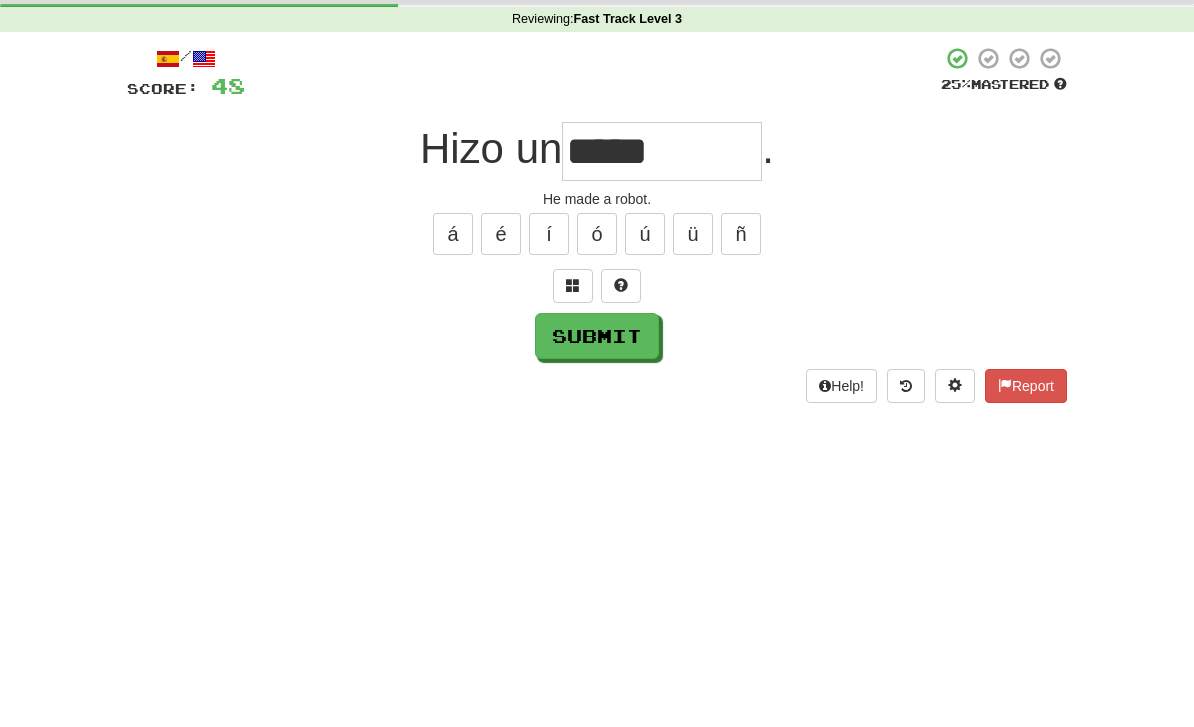 scroll, scrollTop: 76, scrollLeft: 0, axis: vertical 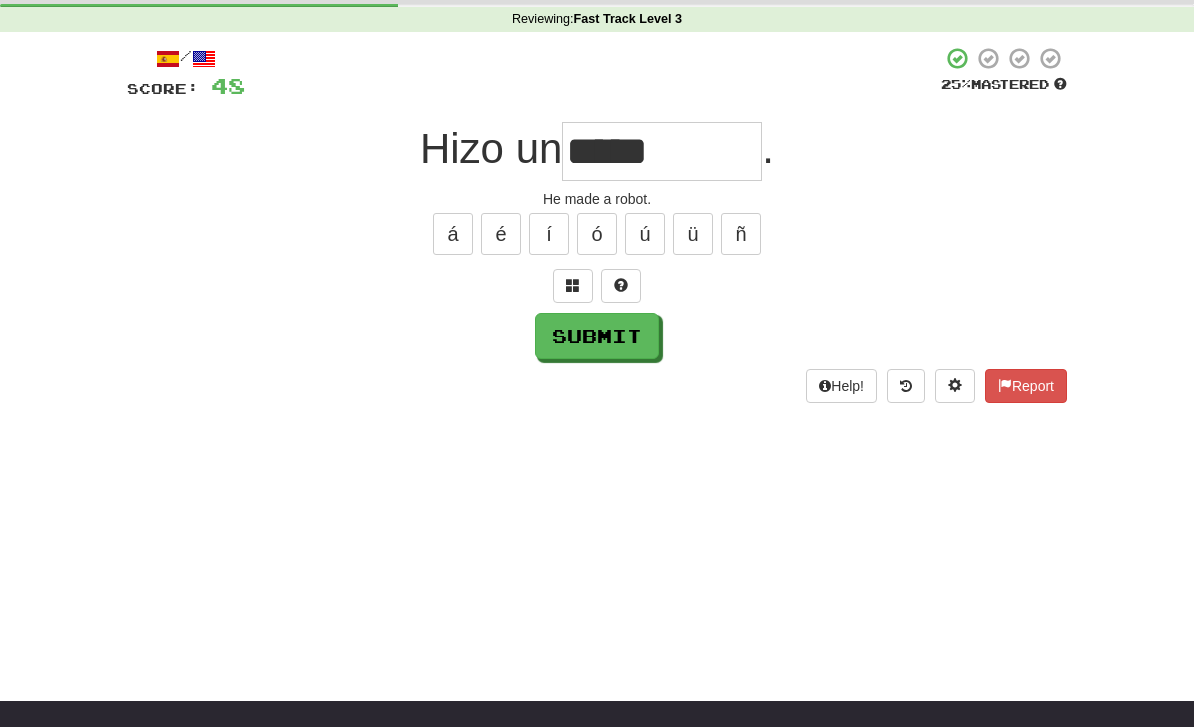 type on "*****" 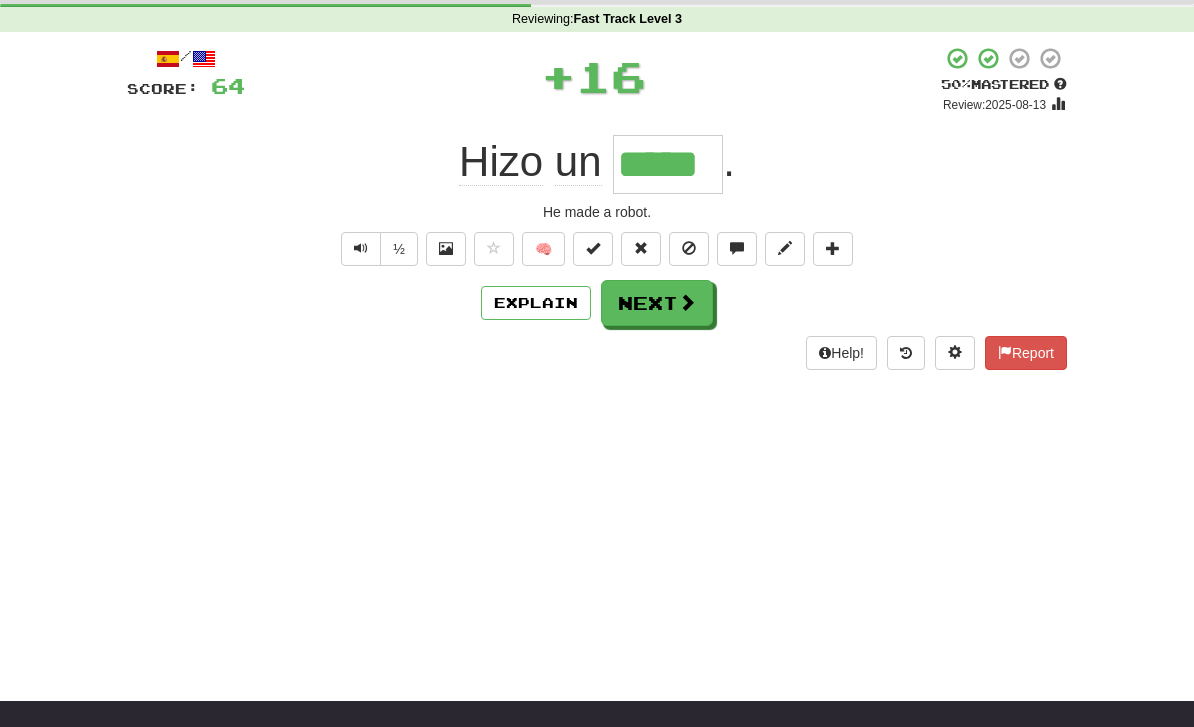 scroll, scrollTop: 0, scrollLeft: 0, axis: both 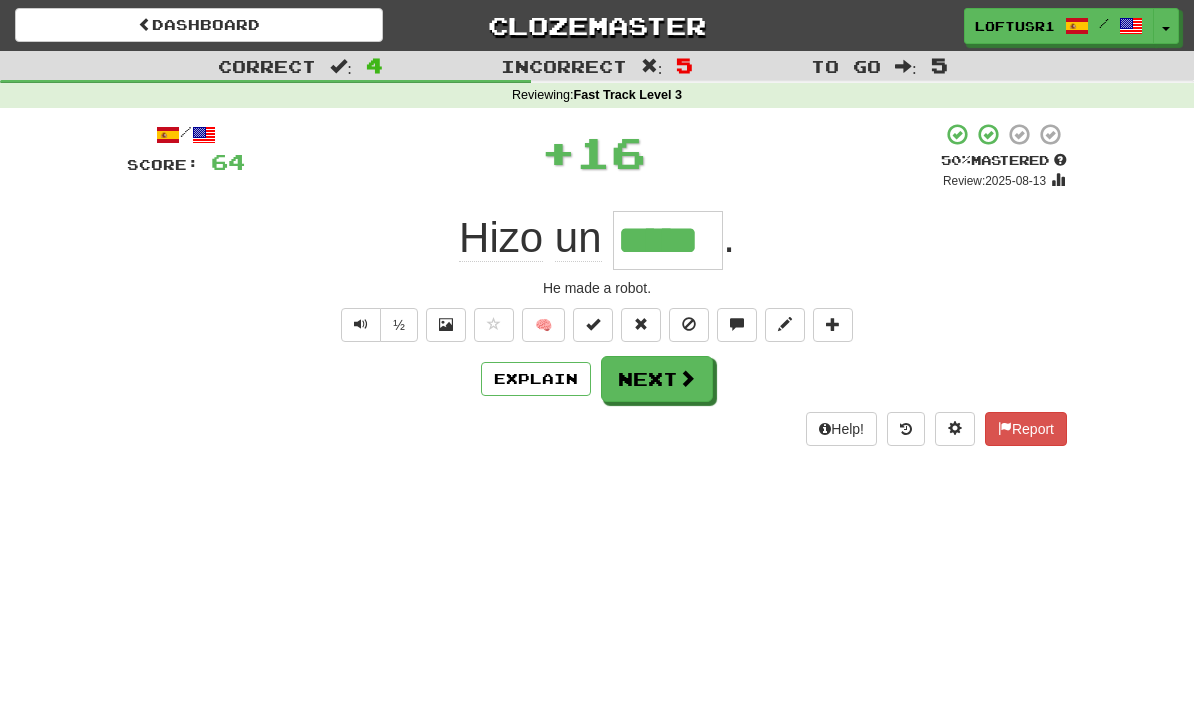 click on "Next" at bounding box center (657, 379) 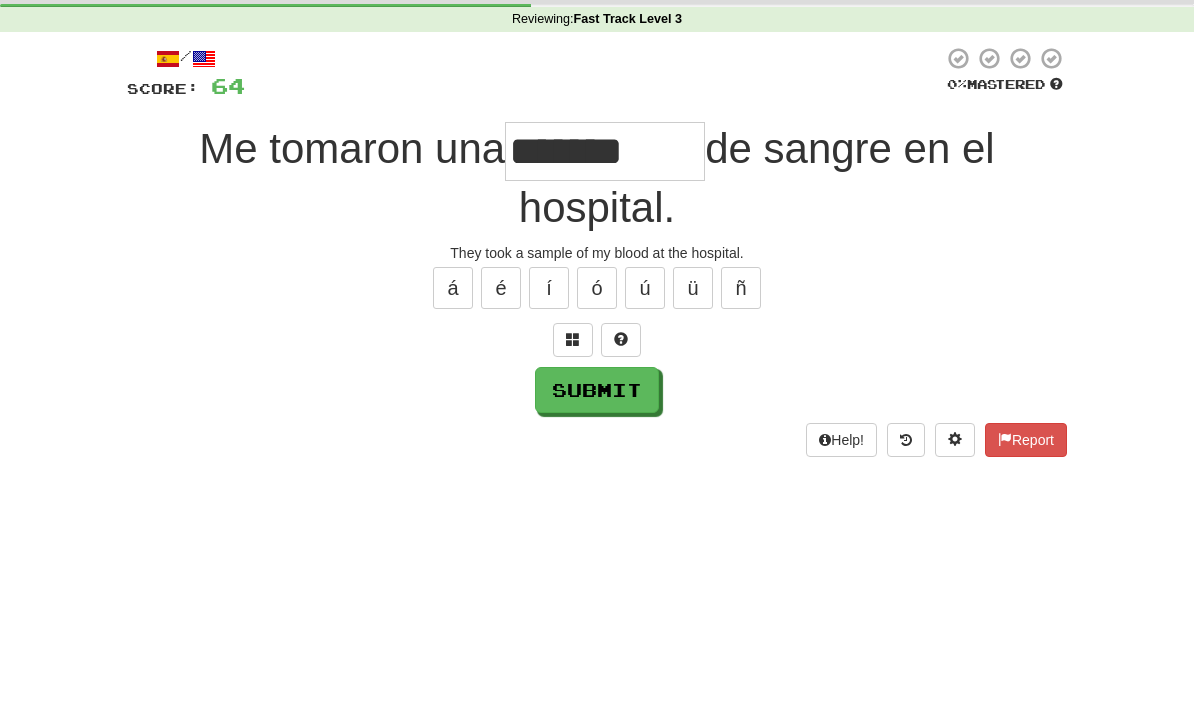 scroll, scrollTop: 76, scrollLeft: 0, axis: vertical 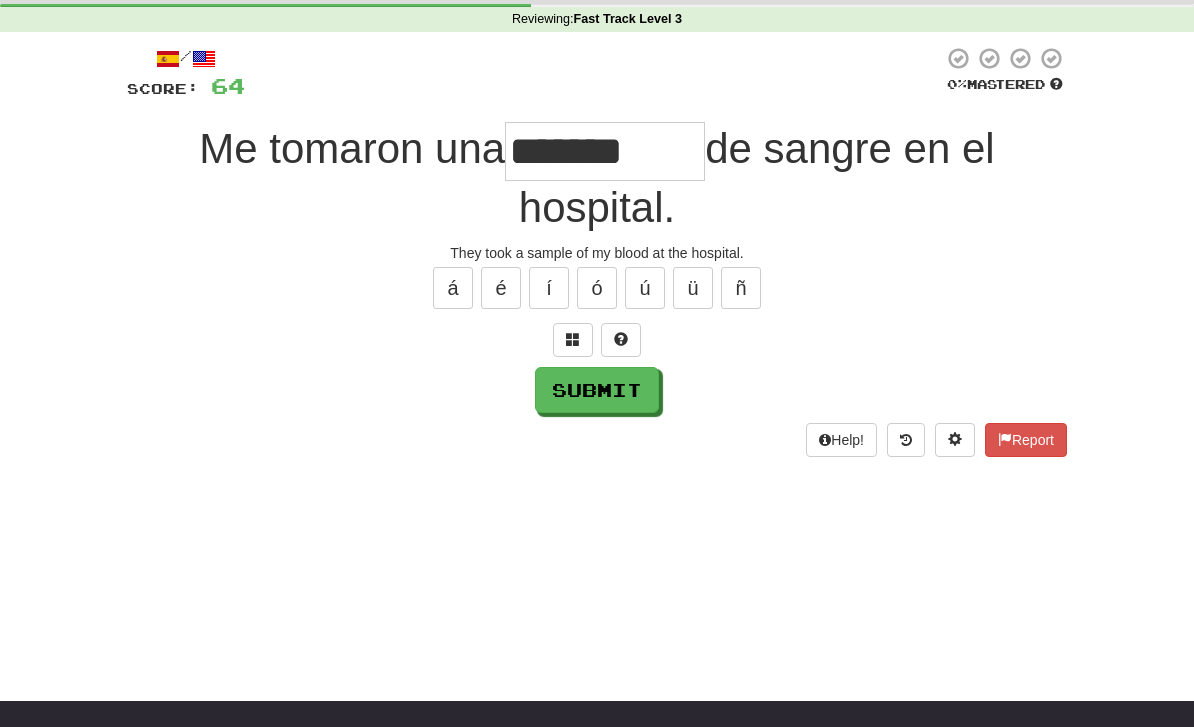 type on "*******" 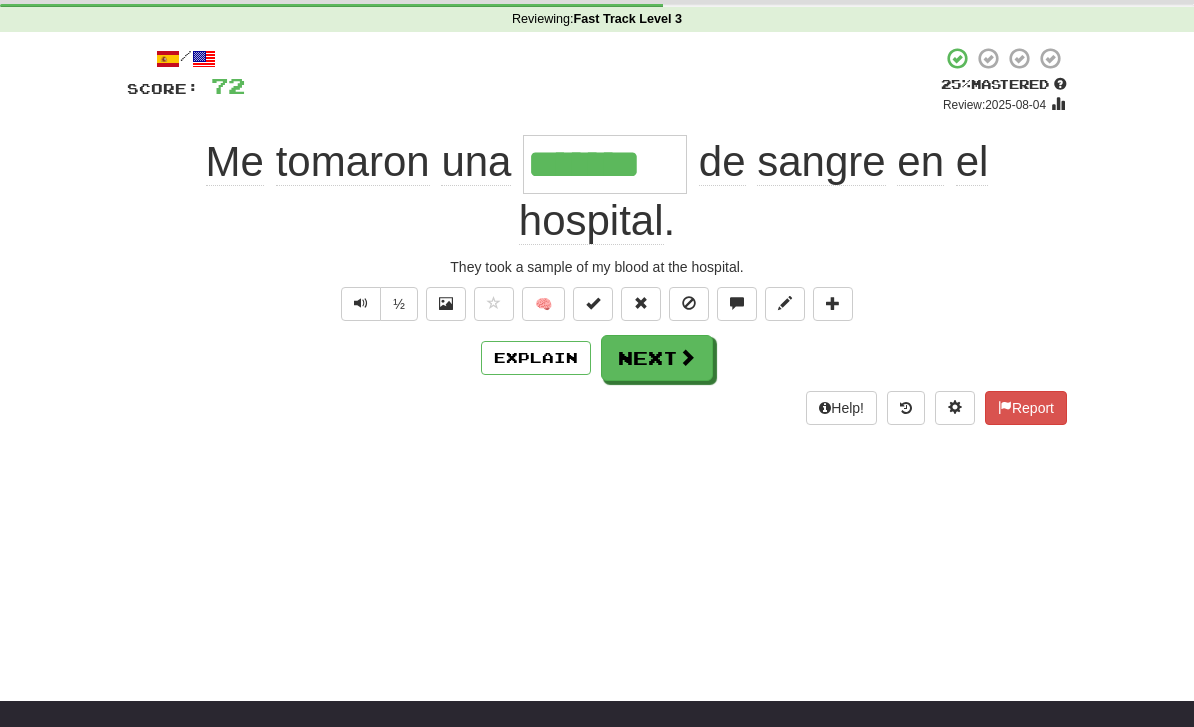 click on "Next" at bounding box center (657, 358) 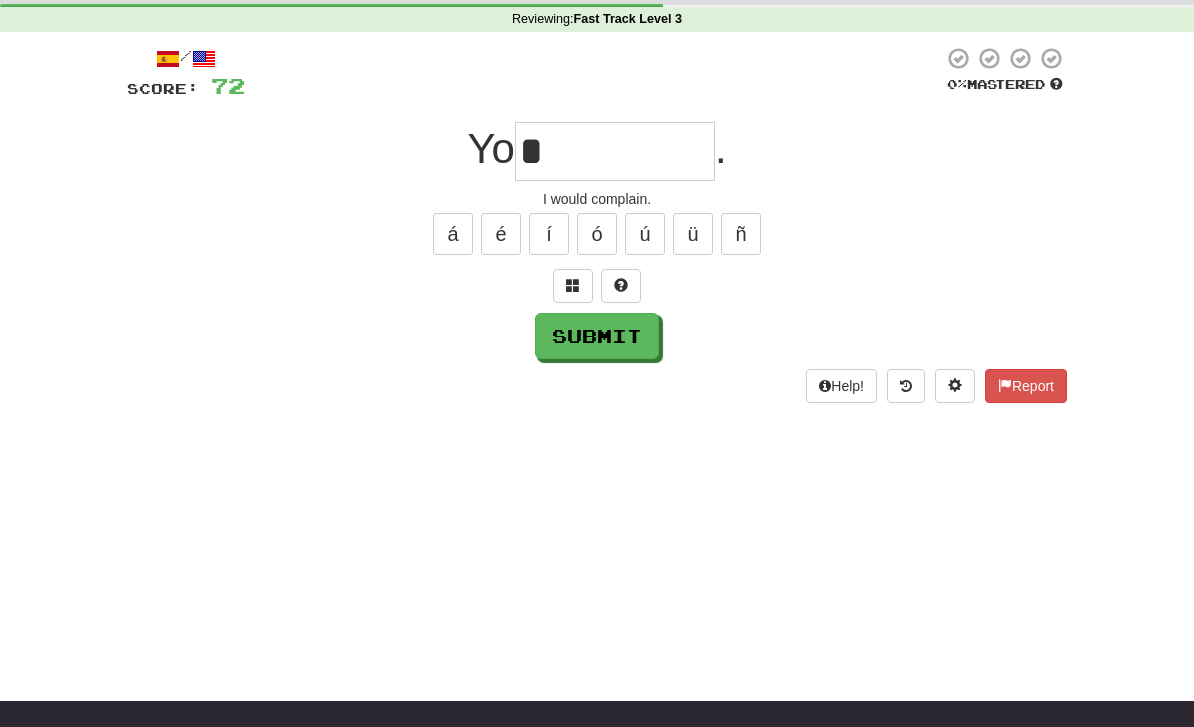click on "Submit" at bounding box center (597, 336) 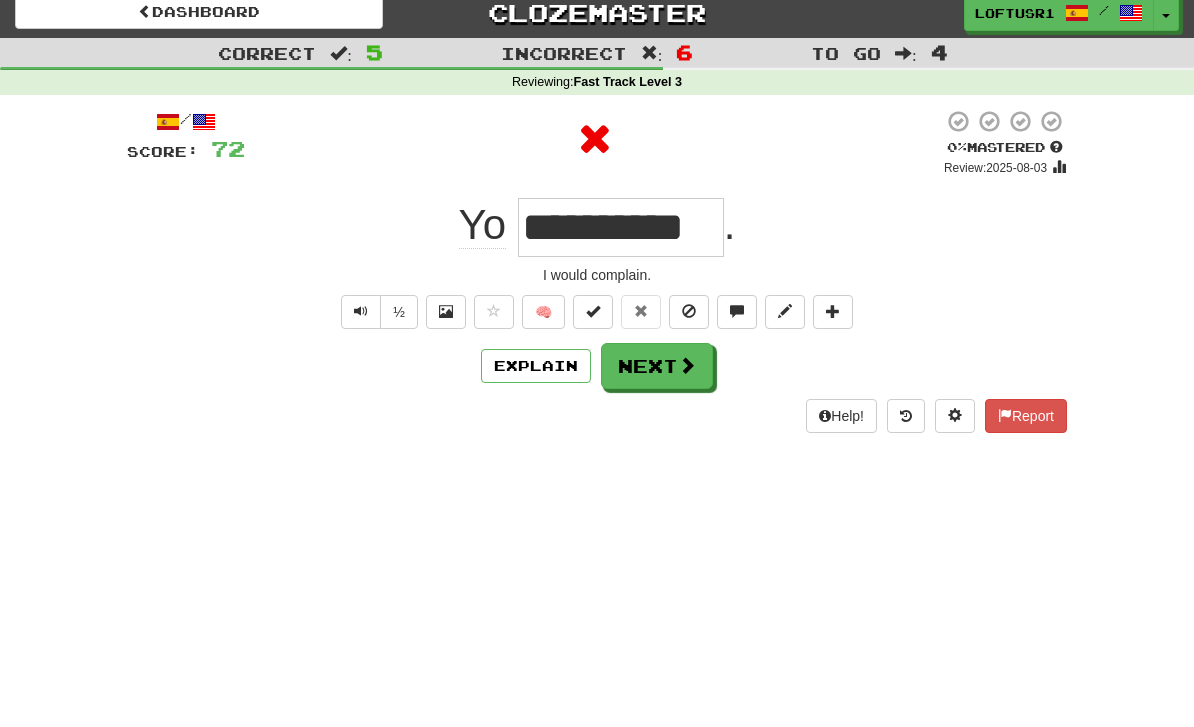 scroll, scrollTop: 0, scrollLeft: 0, axis: both 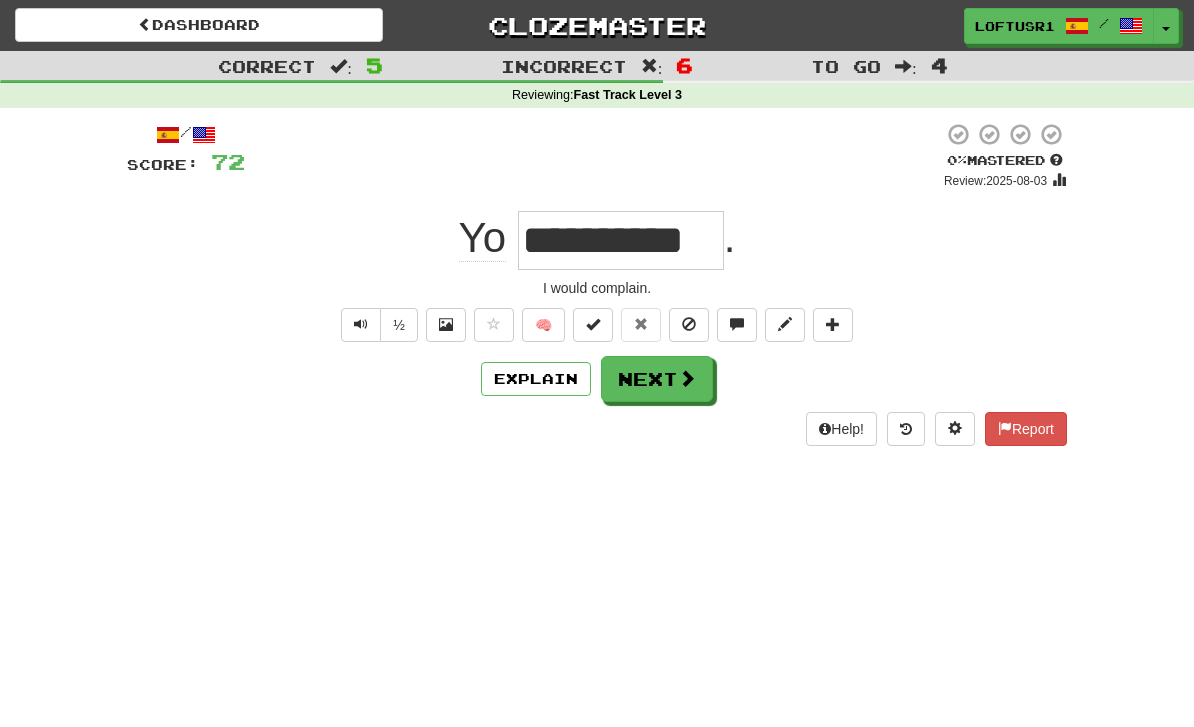 click at bounding box center (687, 378) 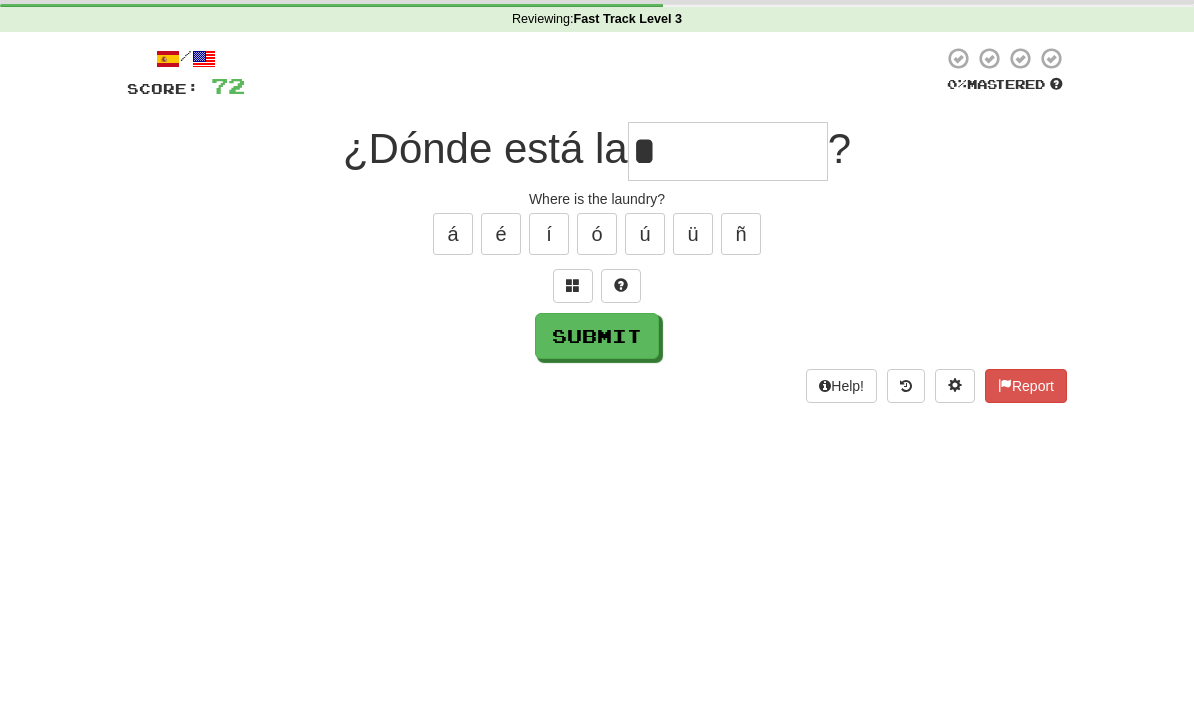 scroll, scrollTop: 76, scrollLeft: 0, axis: vertical 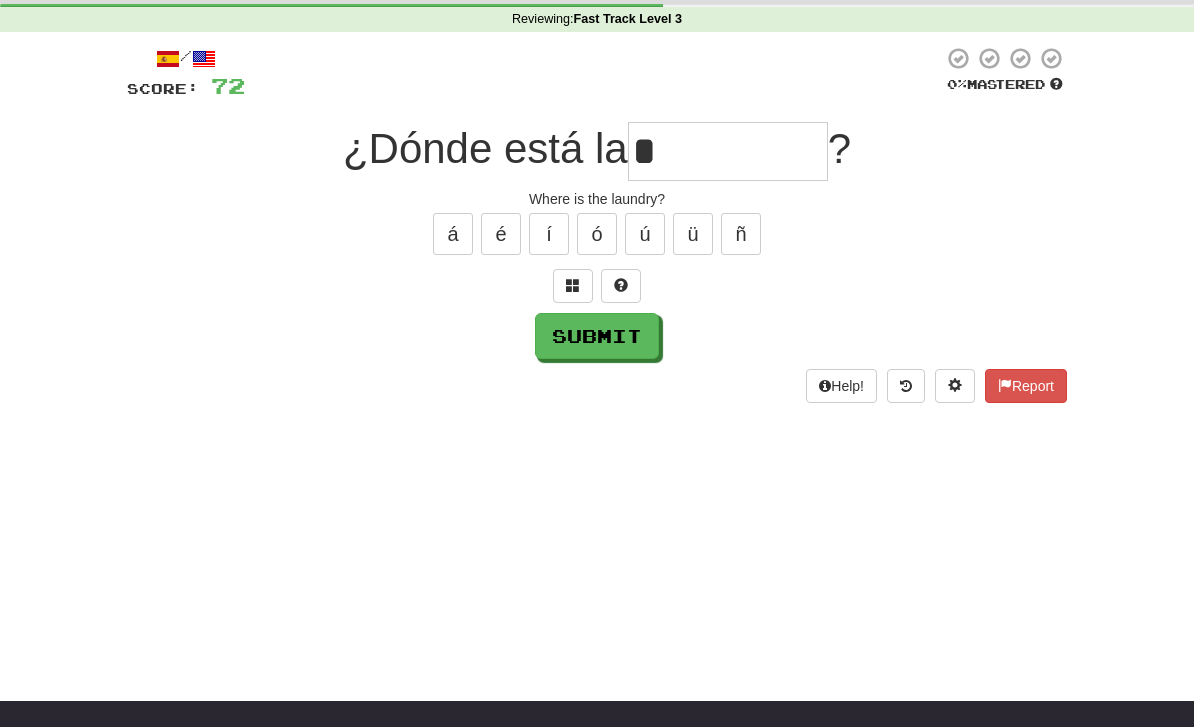 click on "Submit" at bounding box center [597, 336] 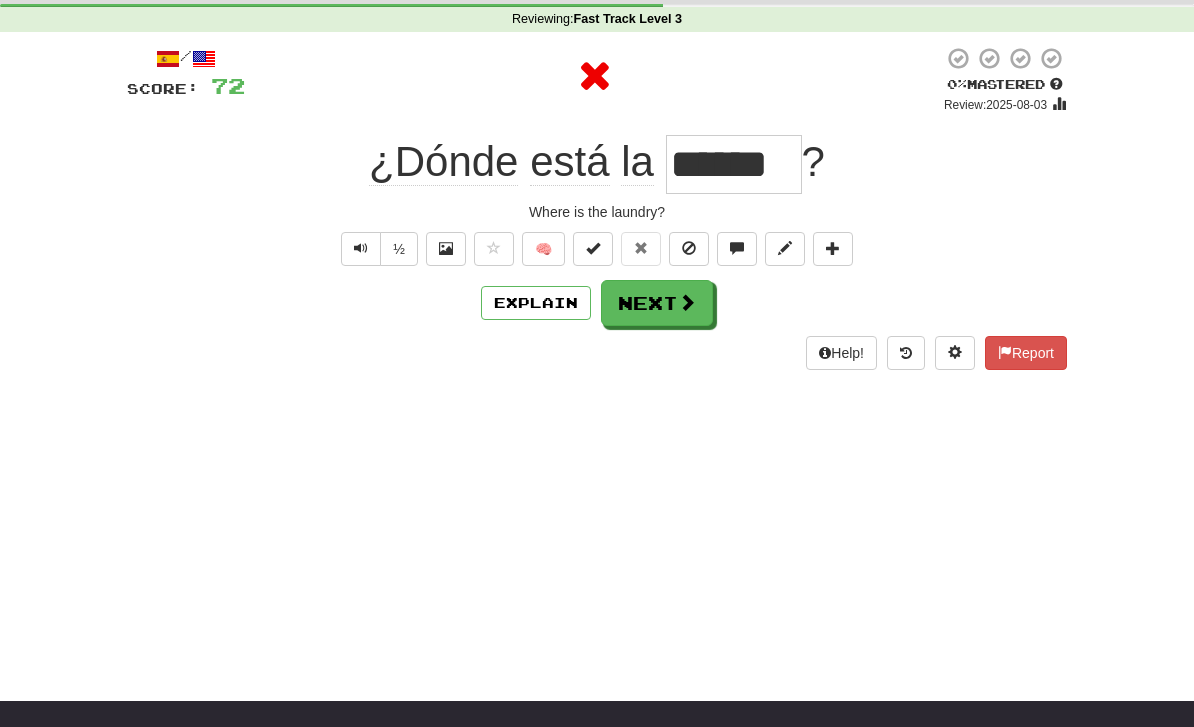 scroll, scrollTop: 0, scrollLeft: 0, axis: both 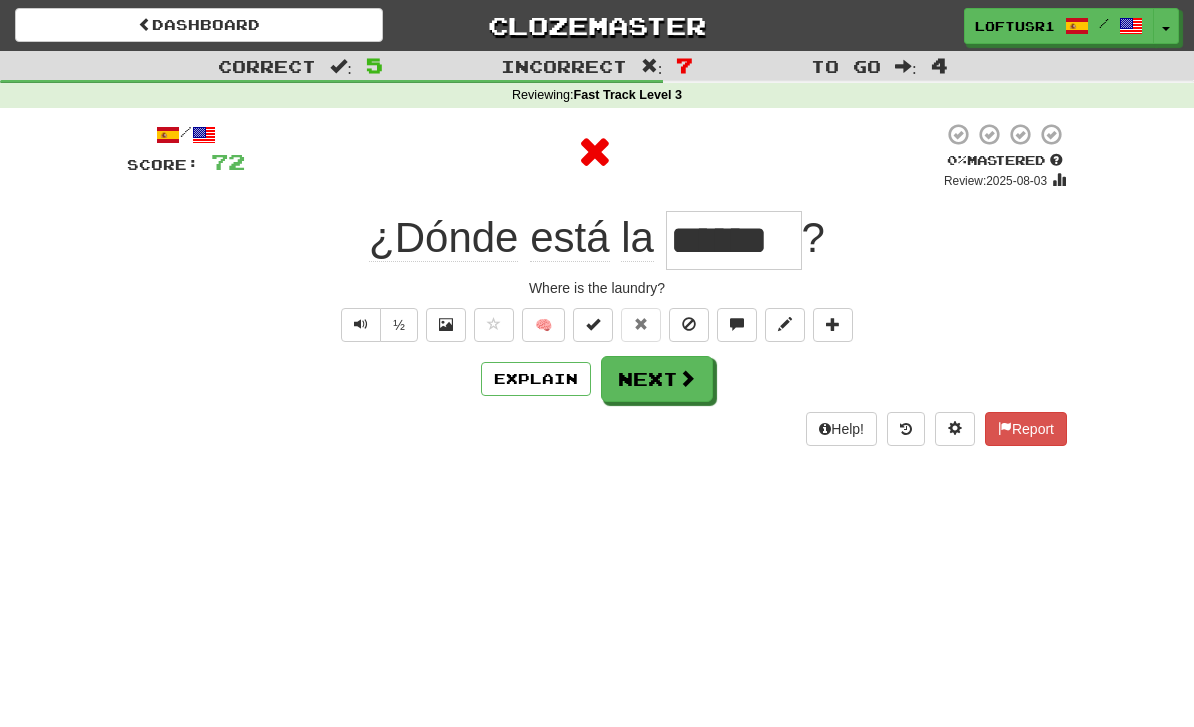 click on "Next" at bounding box center (657, 379) 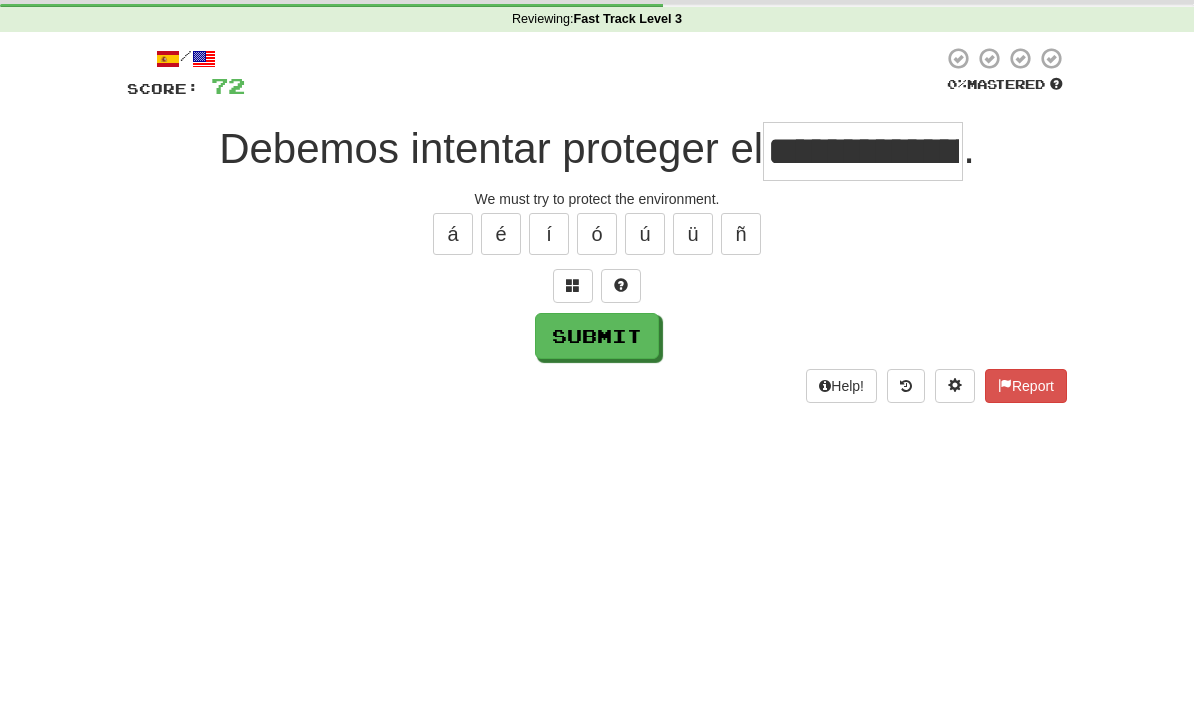 scroll, scrollTop: 76, scrollLeft: 0, axis: vertical 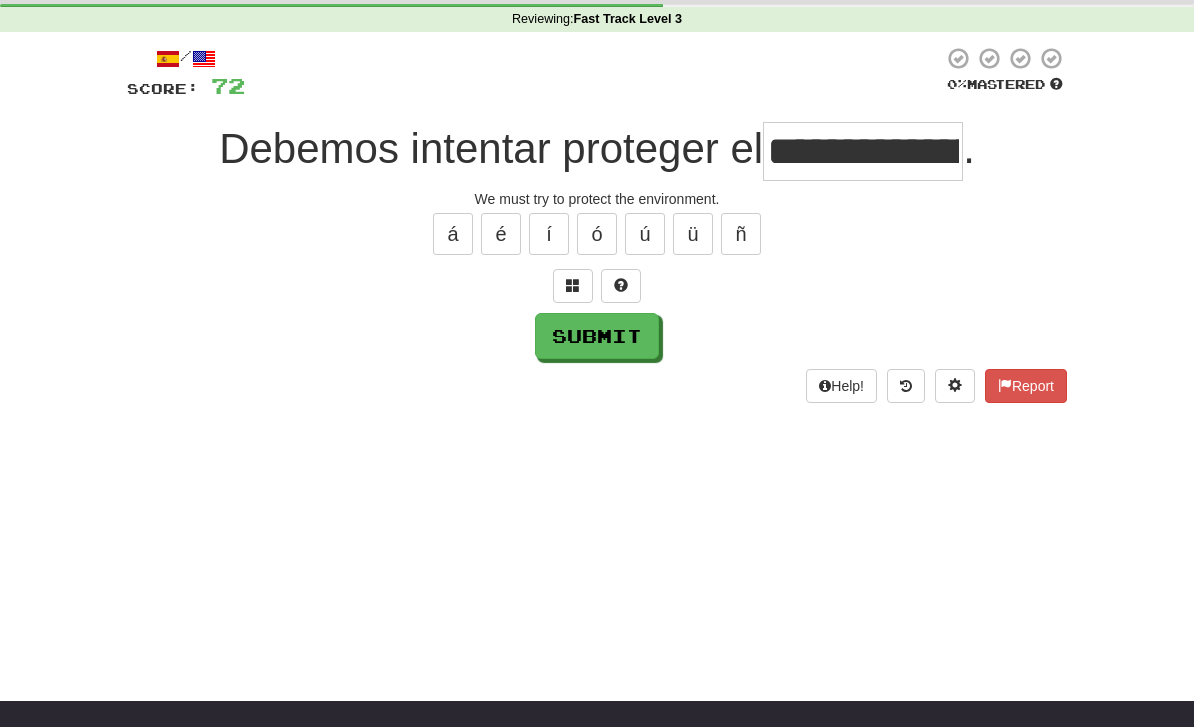 type on "**********" 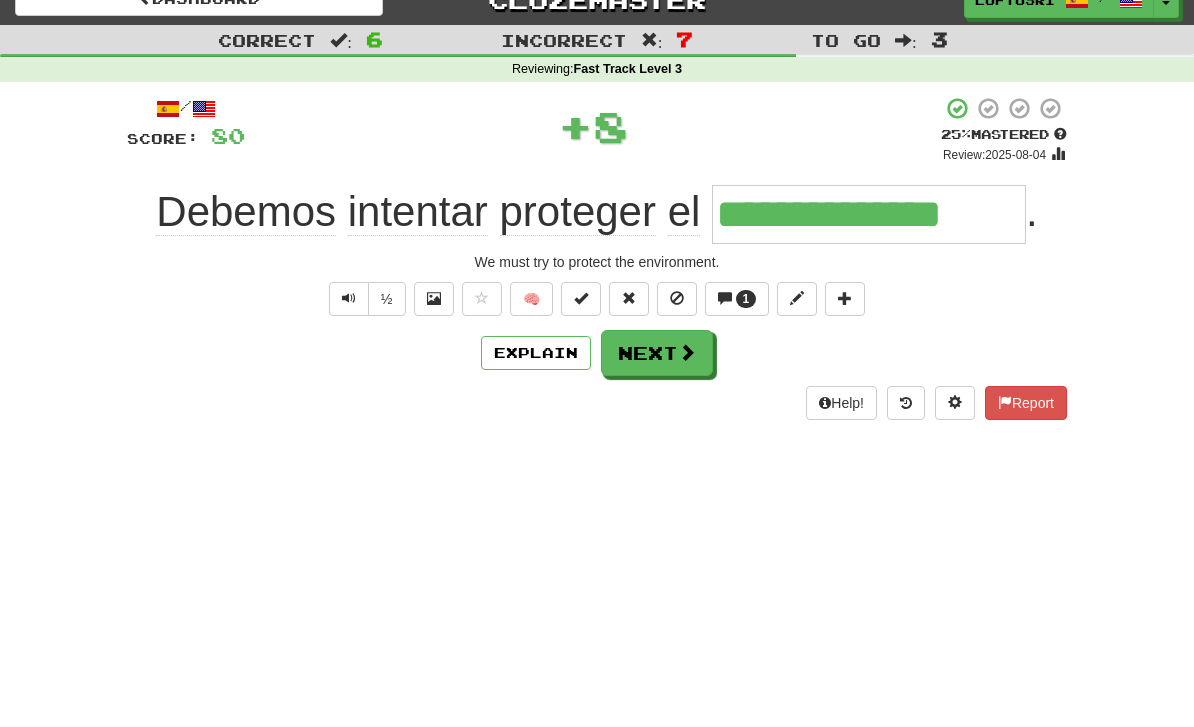 scroll, scrollTop: 0, scrollLeft: 0, axis: both 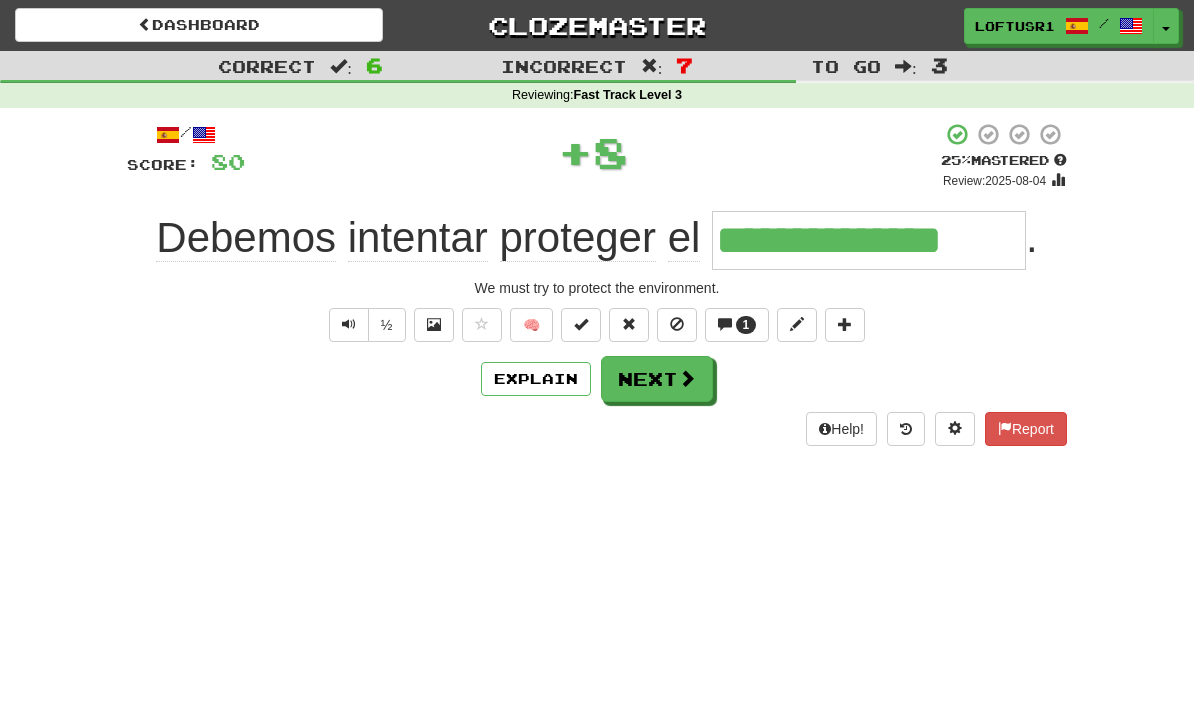 click on "Next" at bounding box center [657, 379] 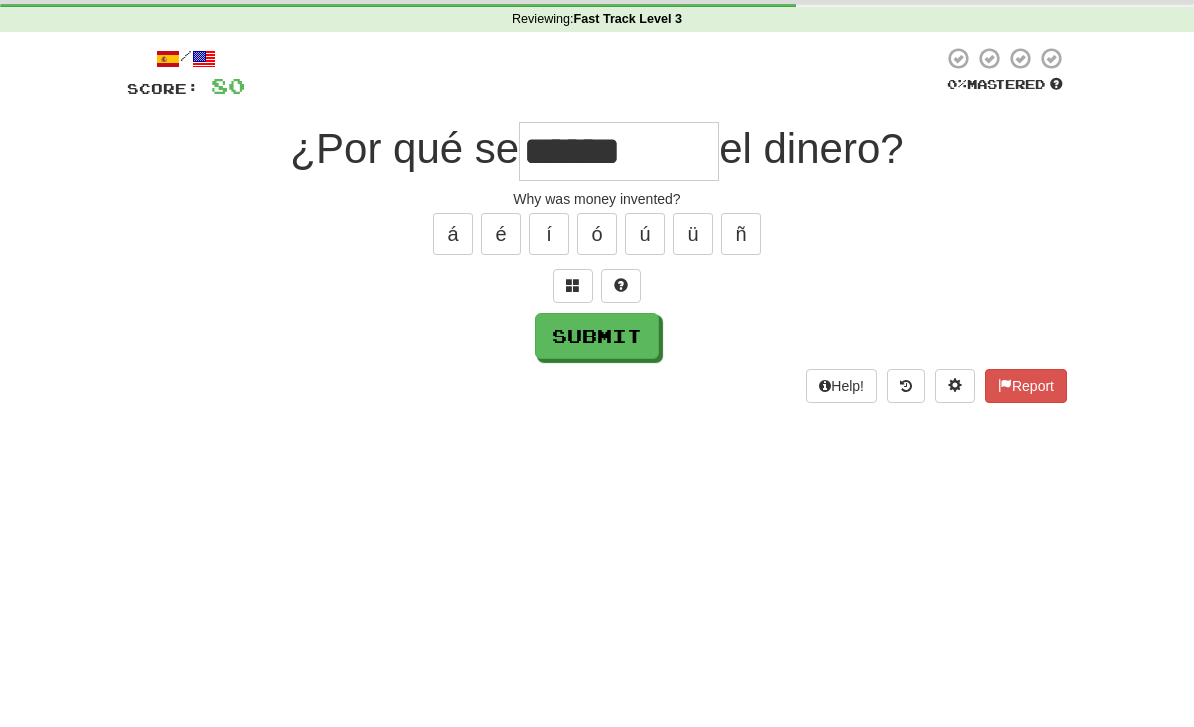 scroll, scrollTop: 76, scrollLeft: 0, axis: vertical 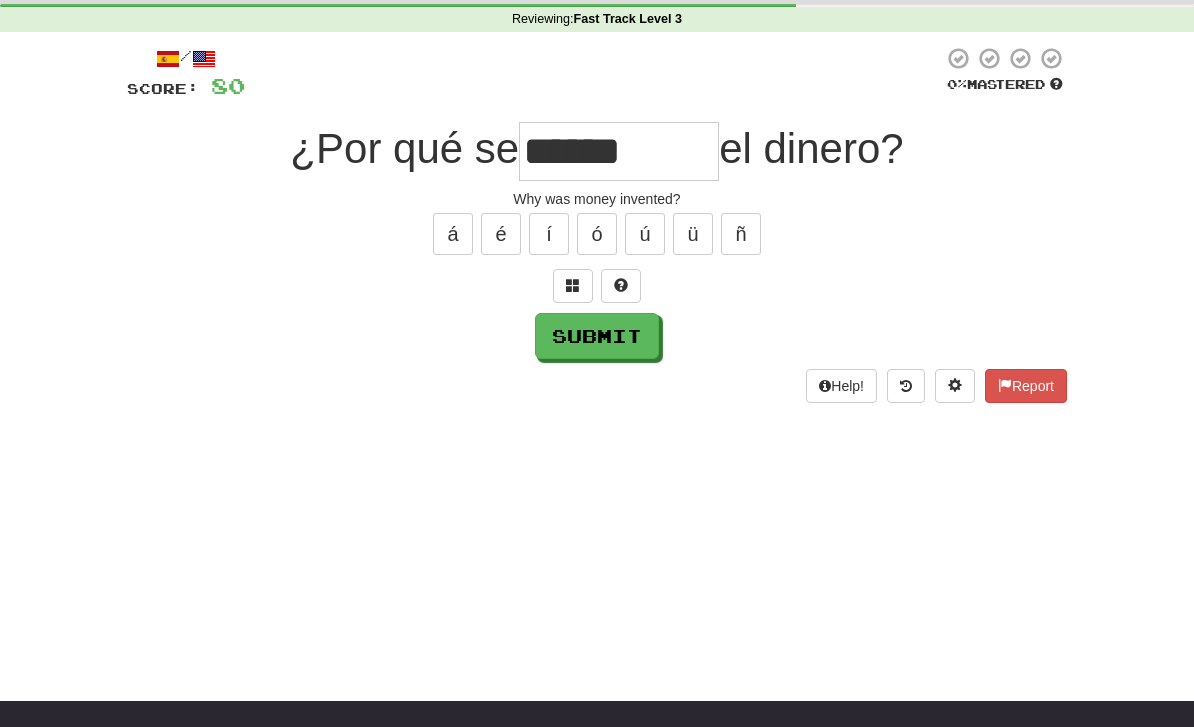 click on "******" at bounding box center [619, 151] 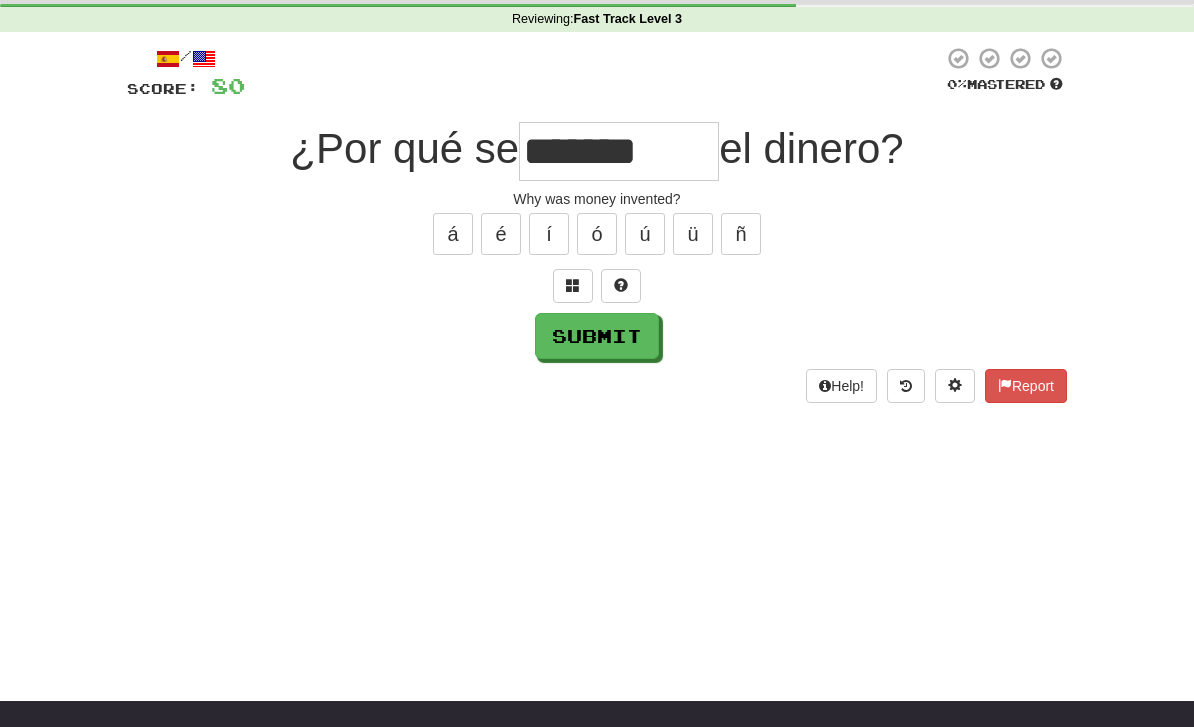 type on "*******" 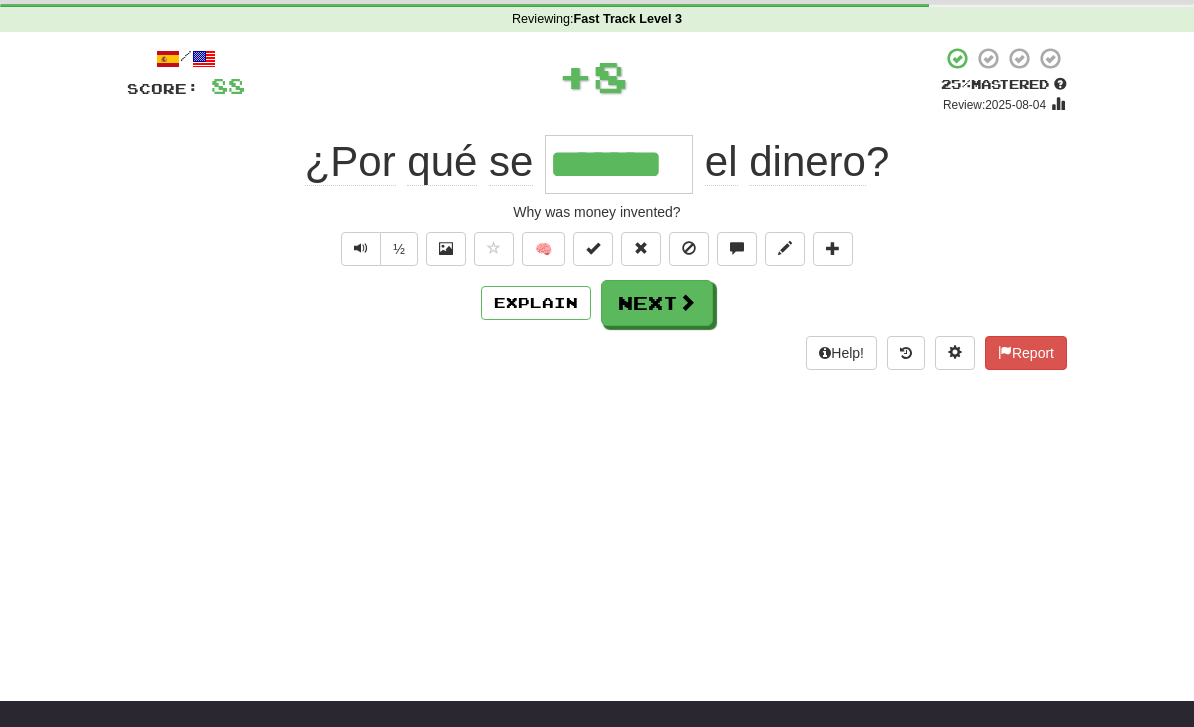 scroll, scrollTop: 0, scrollLeft: 0, axis: both 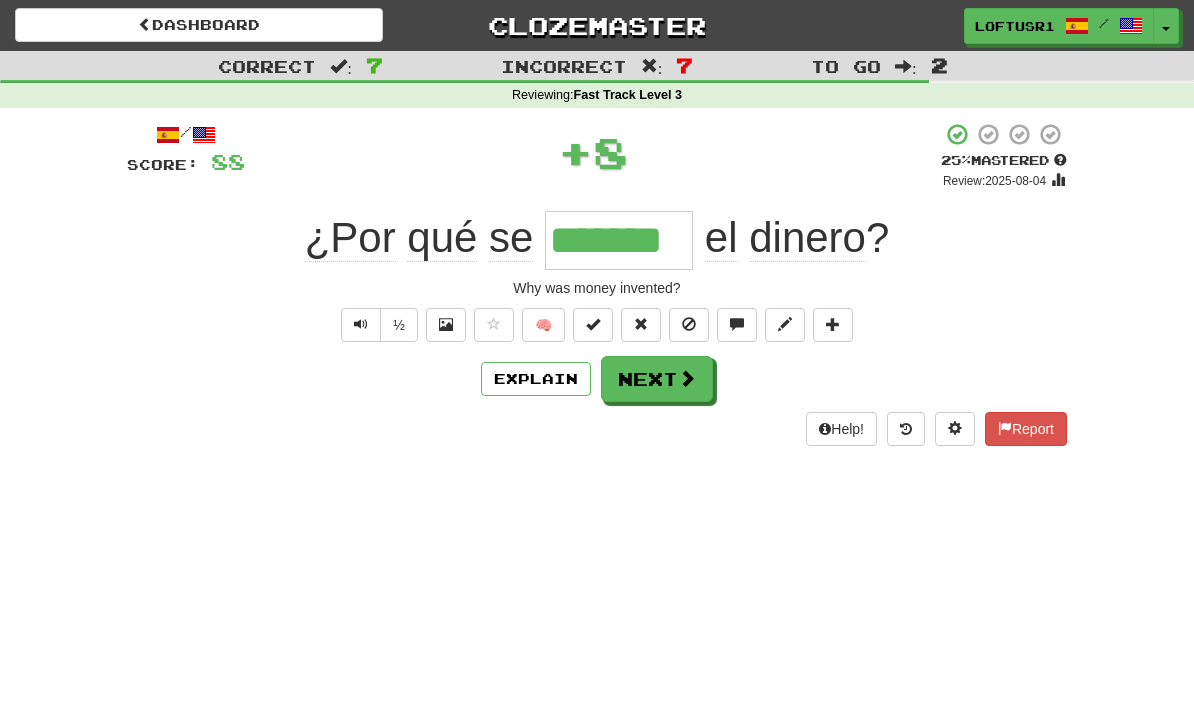 click on "Next" at bounding box center (657, 379) 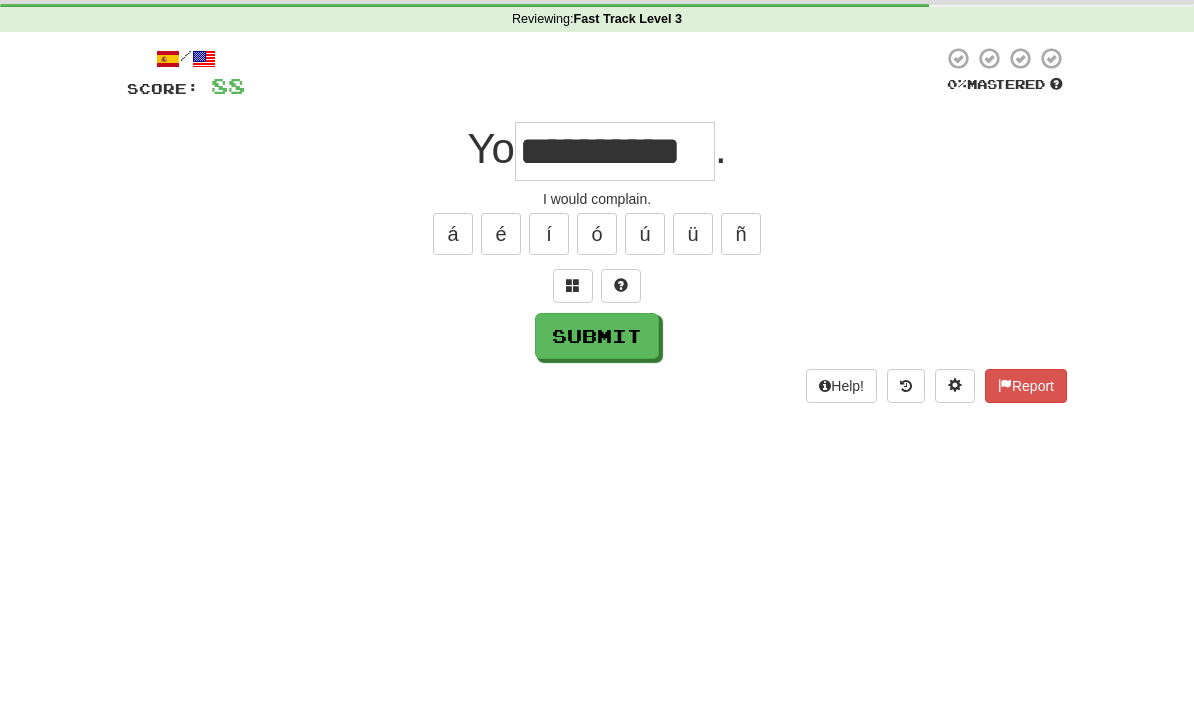 scroll, scrollTop: 76, scrollLeft: 0, axis: vertical 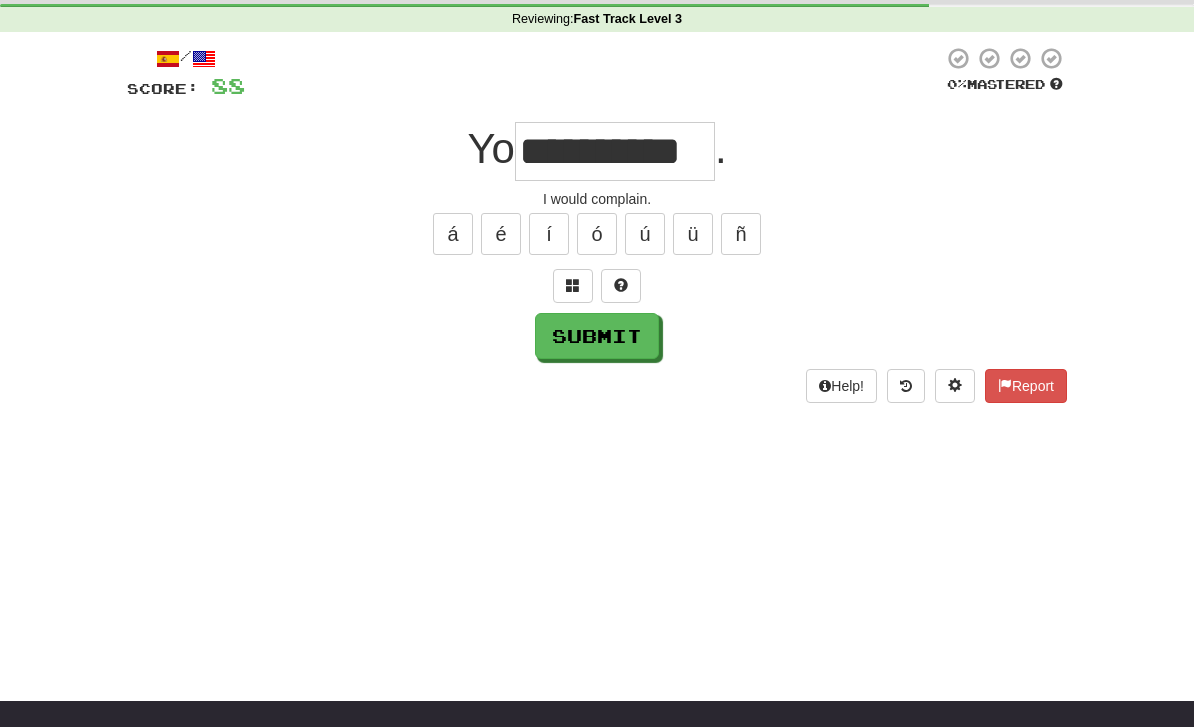 type on "**********" 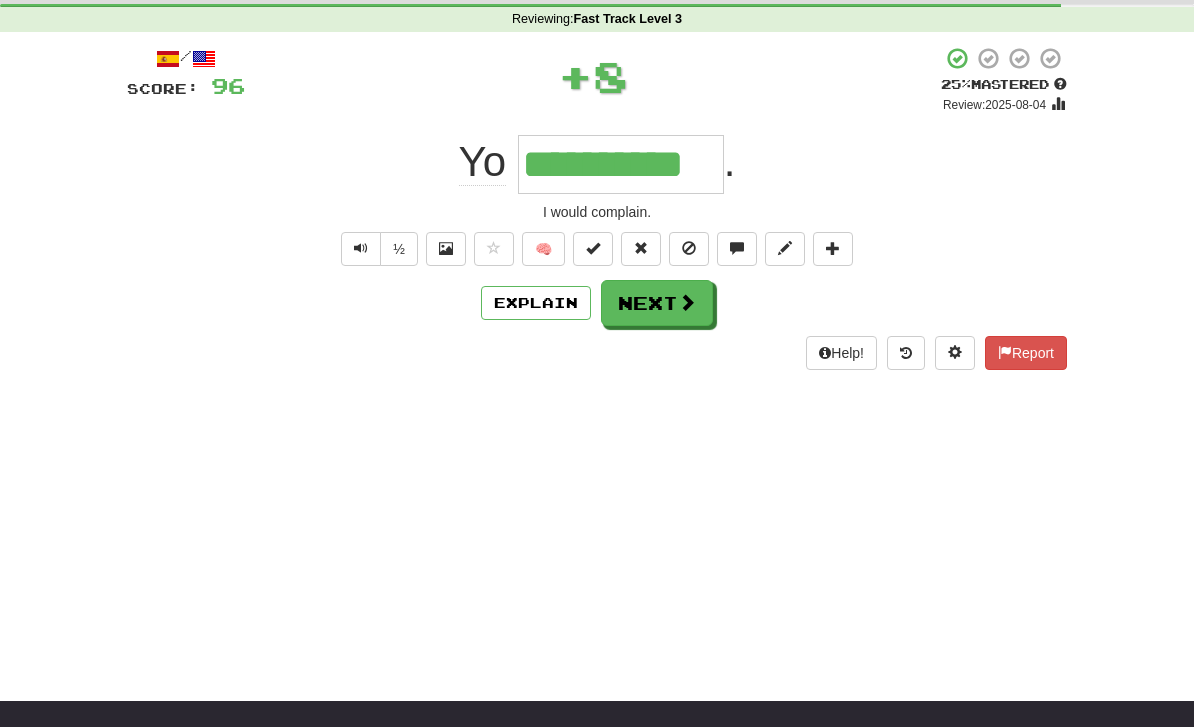 scroll, scrollTop: 0, scrollLeft: 0, axis: both 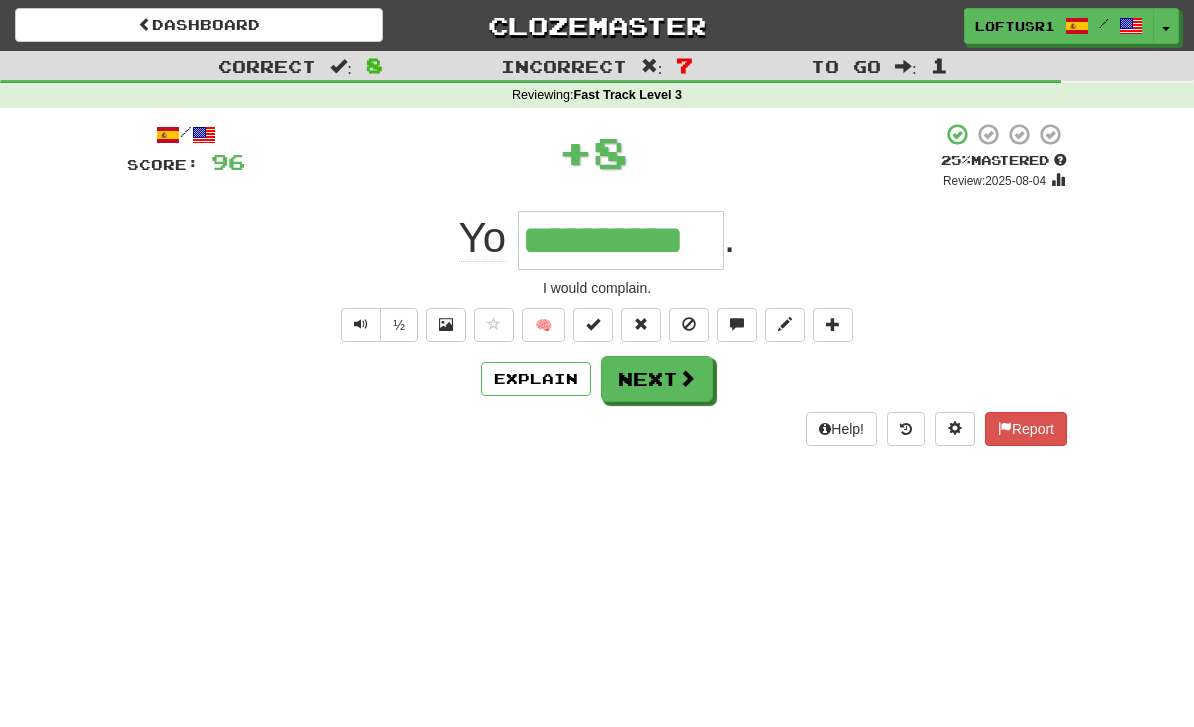 click at bounding box center [687, 378] 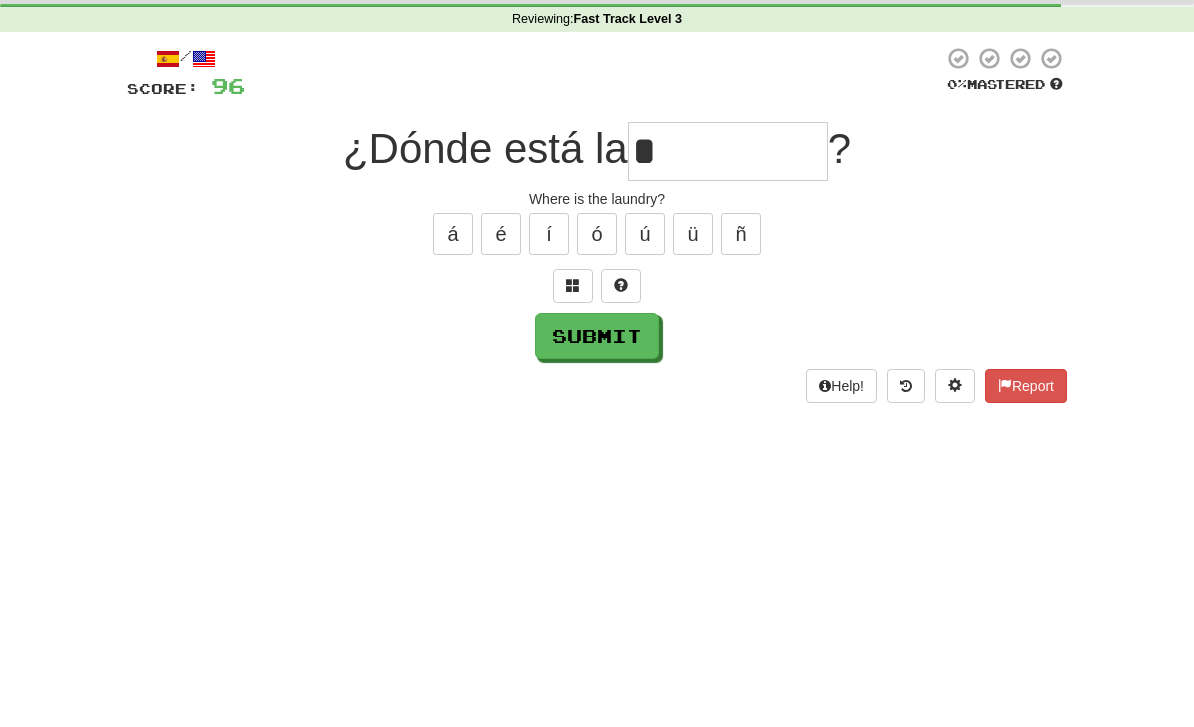scroll, scrollTop: 76, scrollLeft: 0, axis: vertical 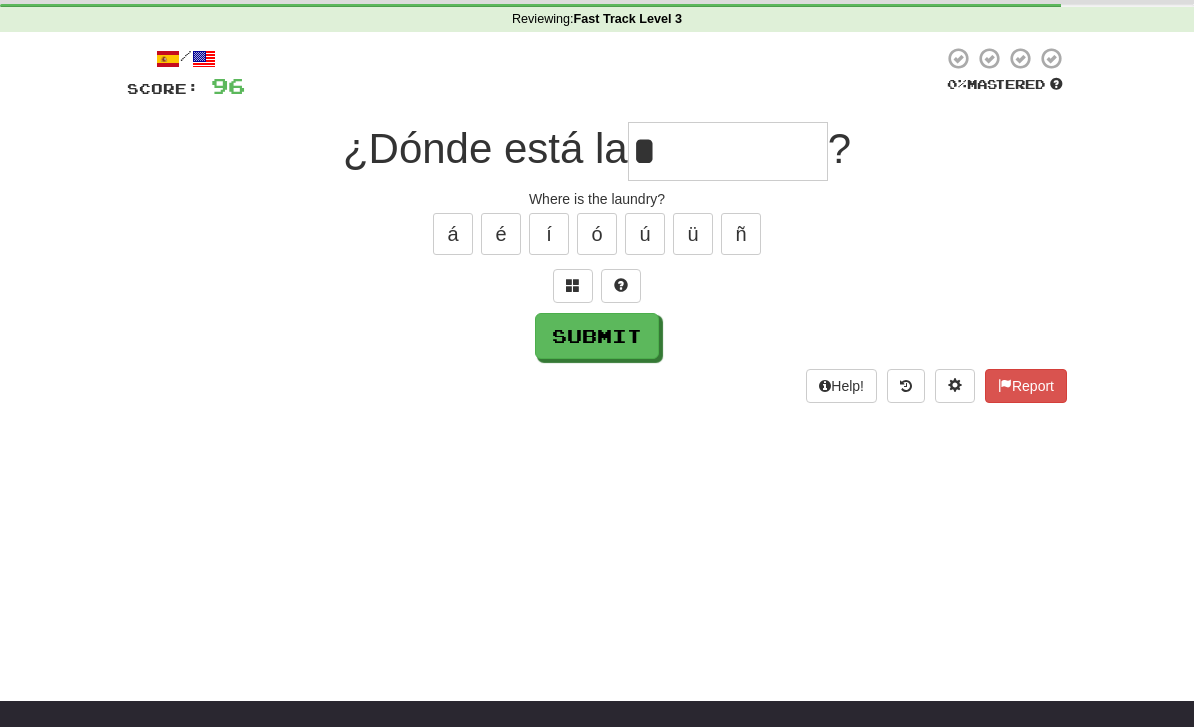 click on "Submit" at bounding box center [597, 336] 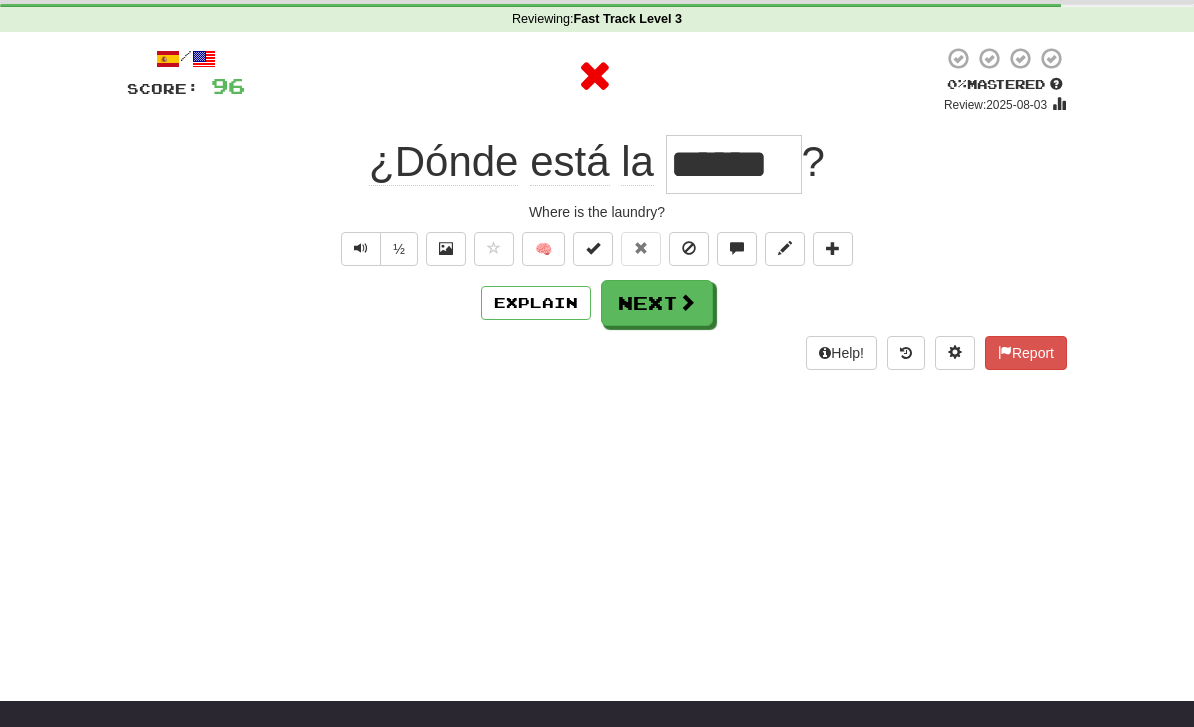 click on "Next" at bounding box center (657, 303) 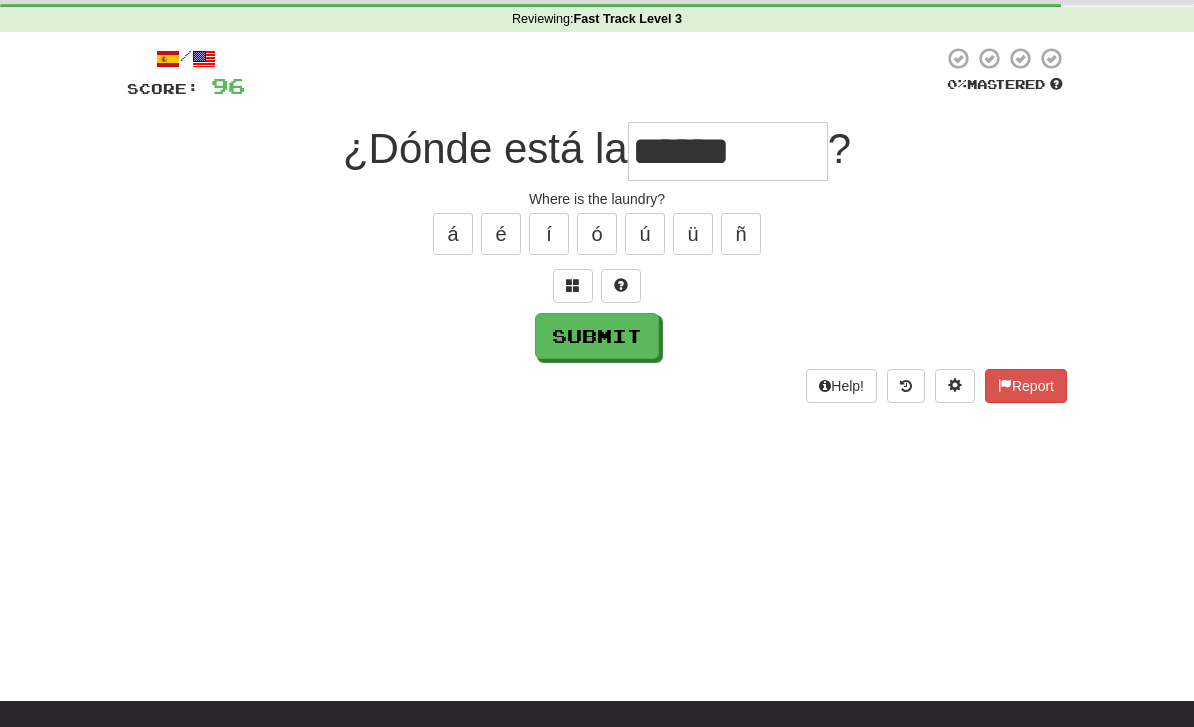 type on "******" 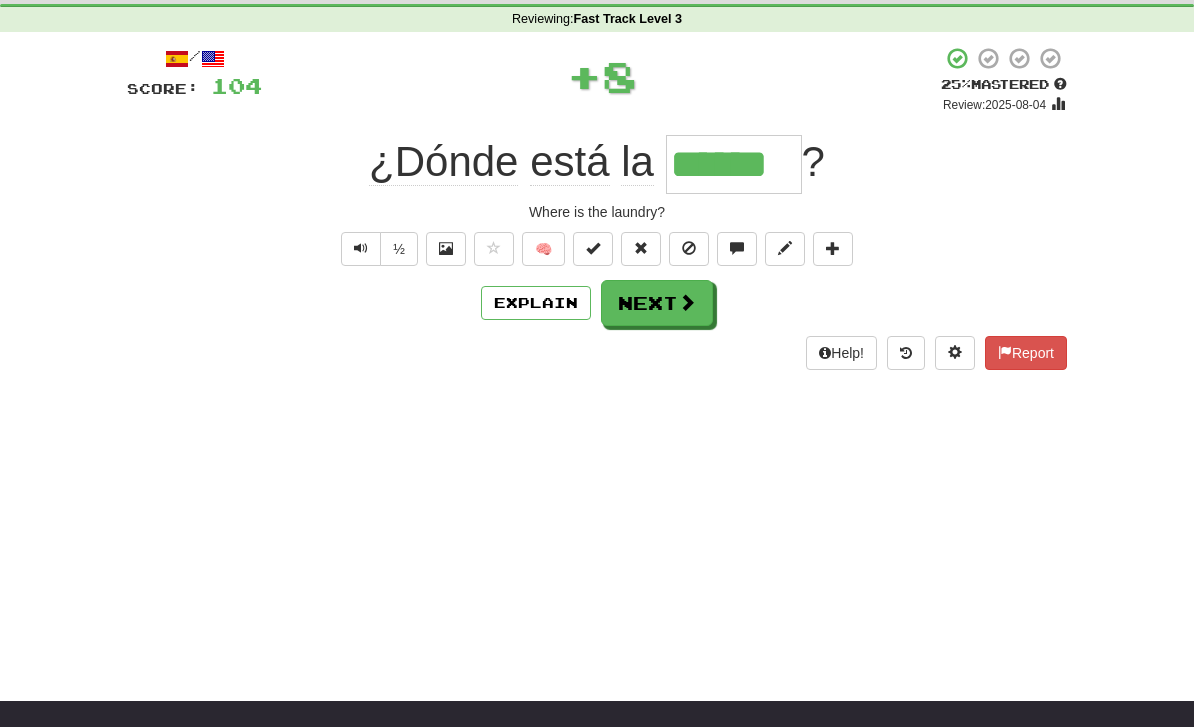 scroll, scrollTop: 0, scrollLeft: 0, axis: both 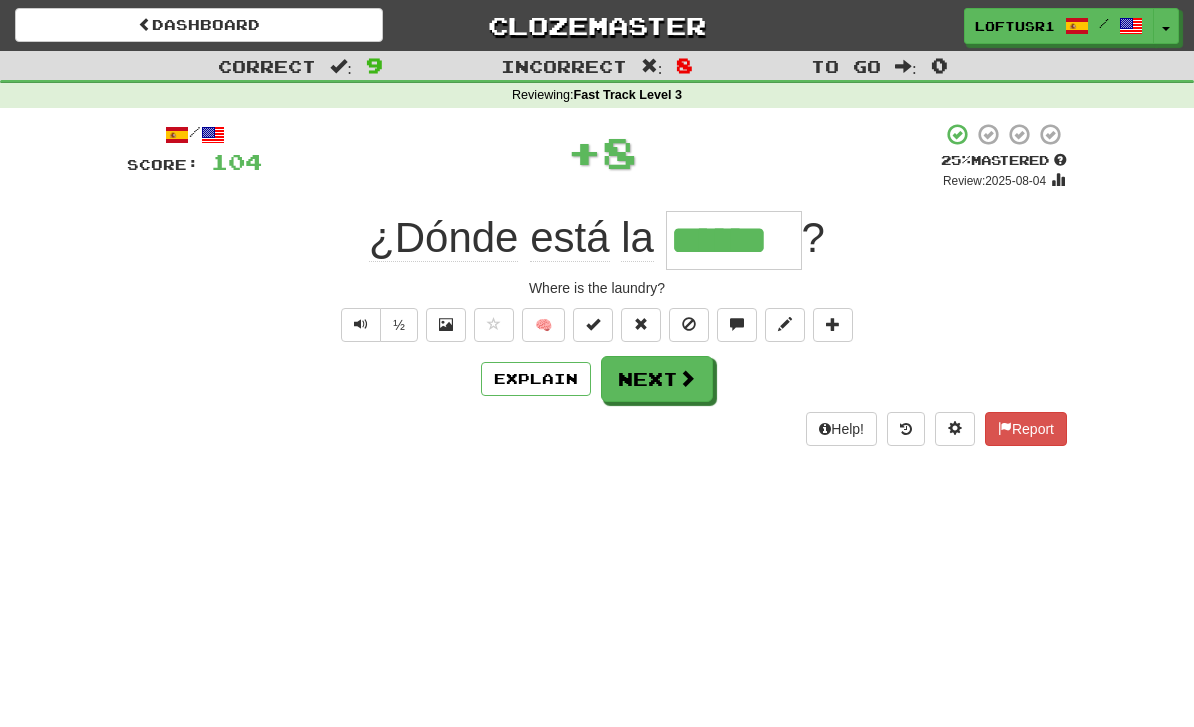 click on "Next" at bounding box center [657, 379] 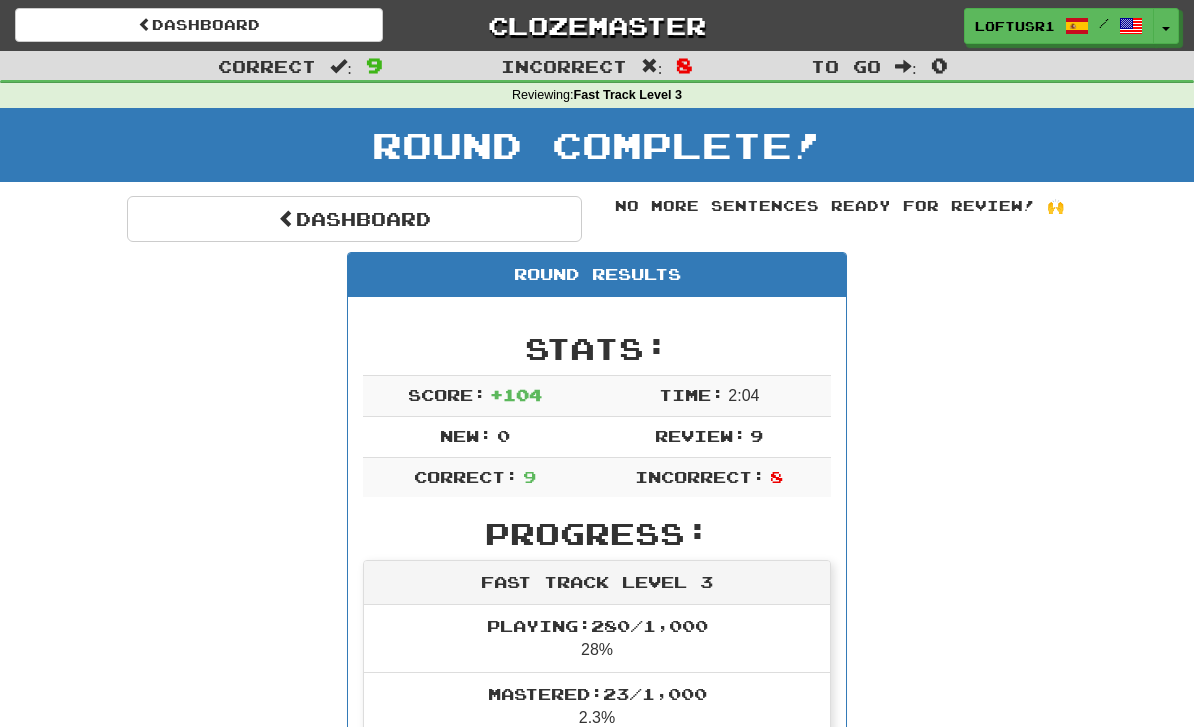 click on "Dashboard" at bounding box center [354, 219] 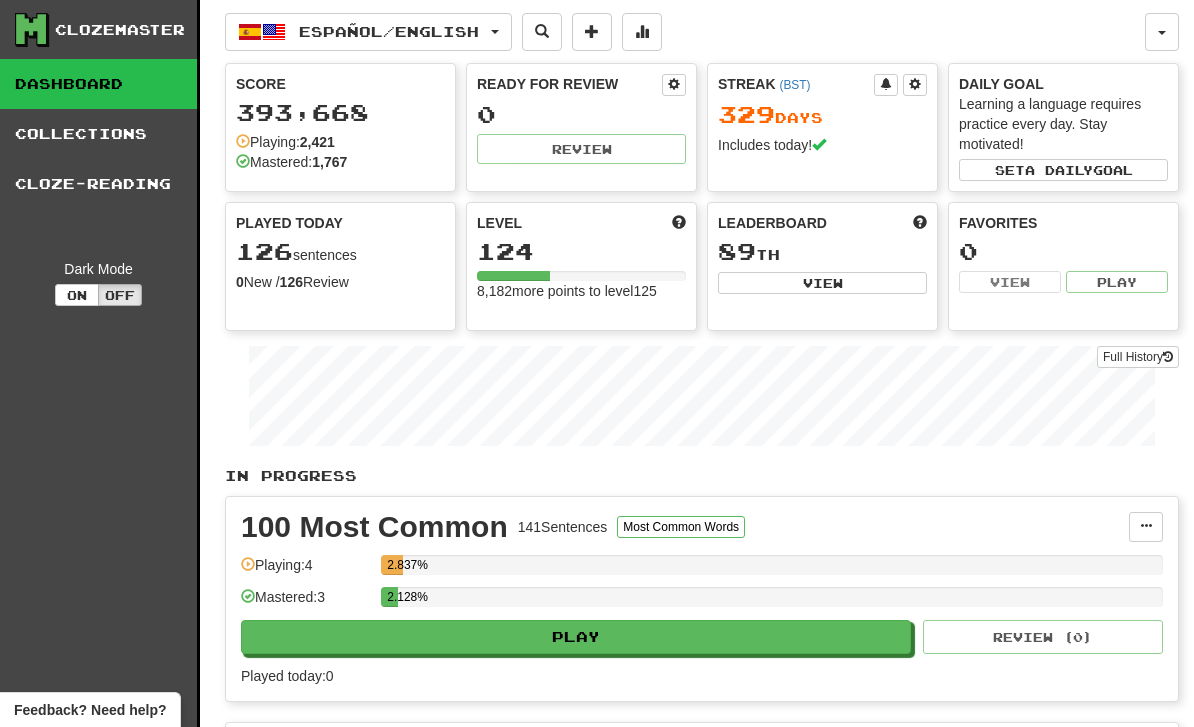 scroll, scrollTop: 0, scrollLeft: 0, axis: both 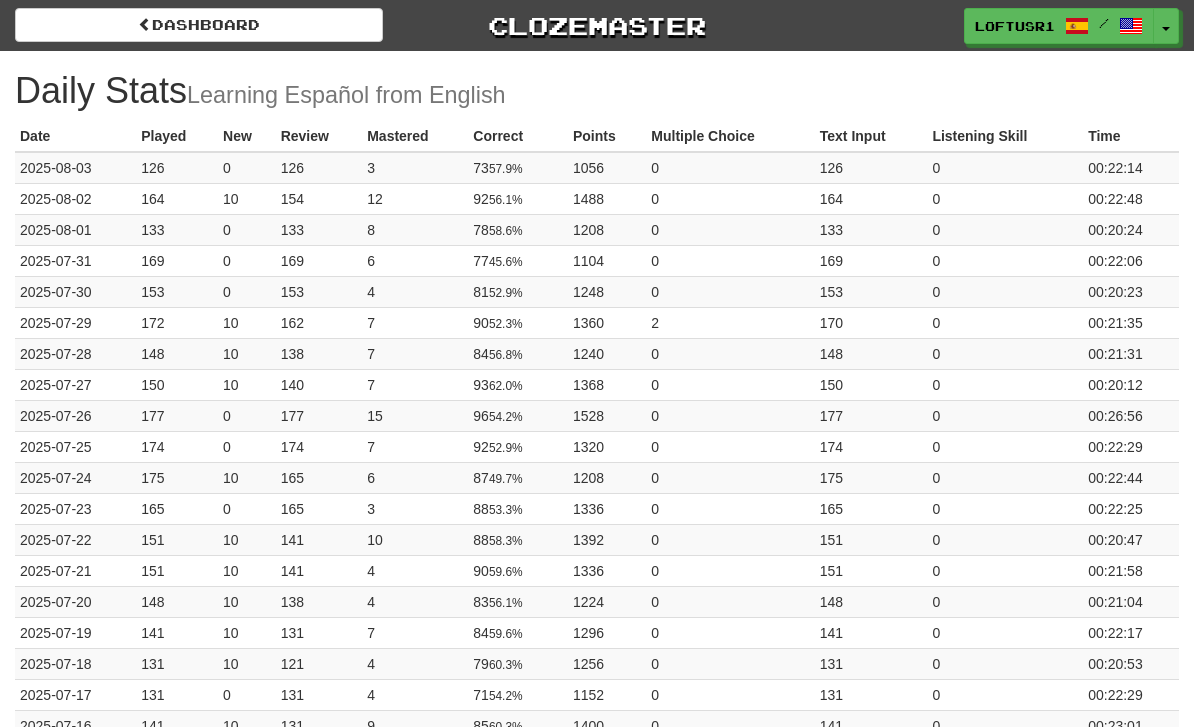 click on "Dashboard" at bounding box center [199, 25] 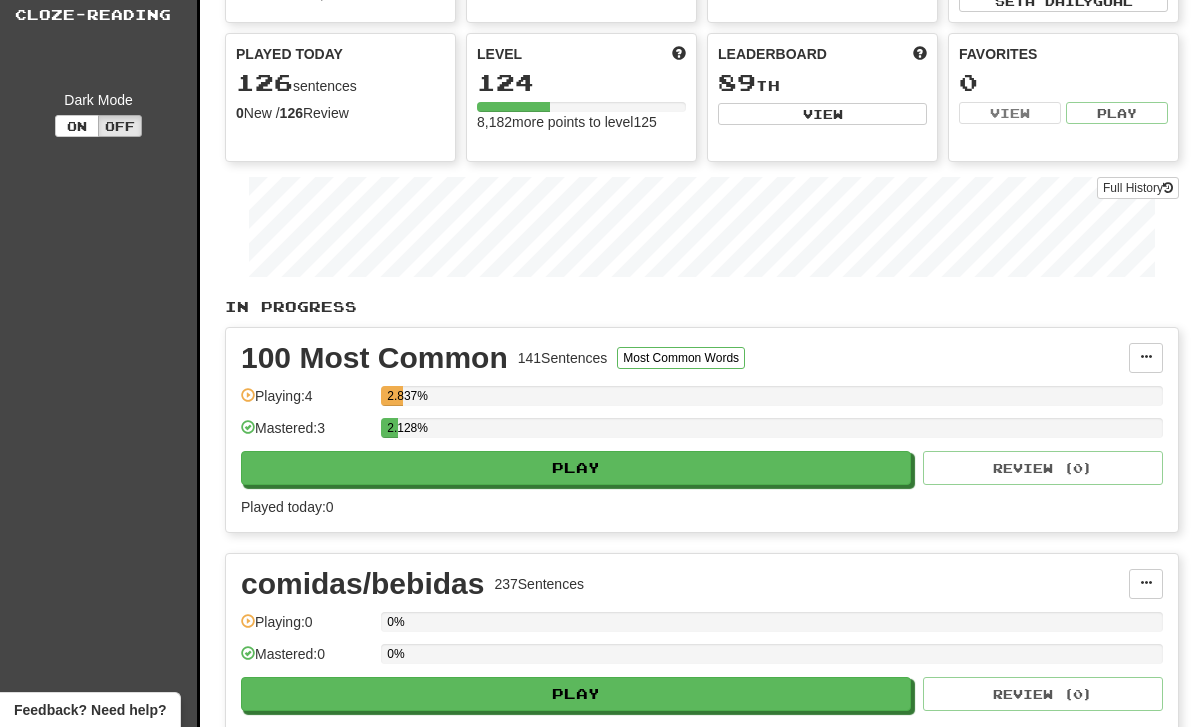 scroll, scrollTop: 0, scrollLeft: 0, axis: both 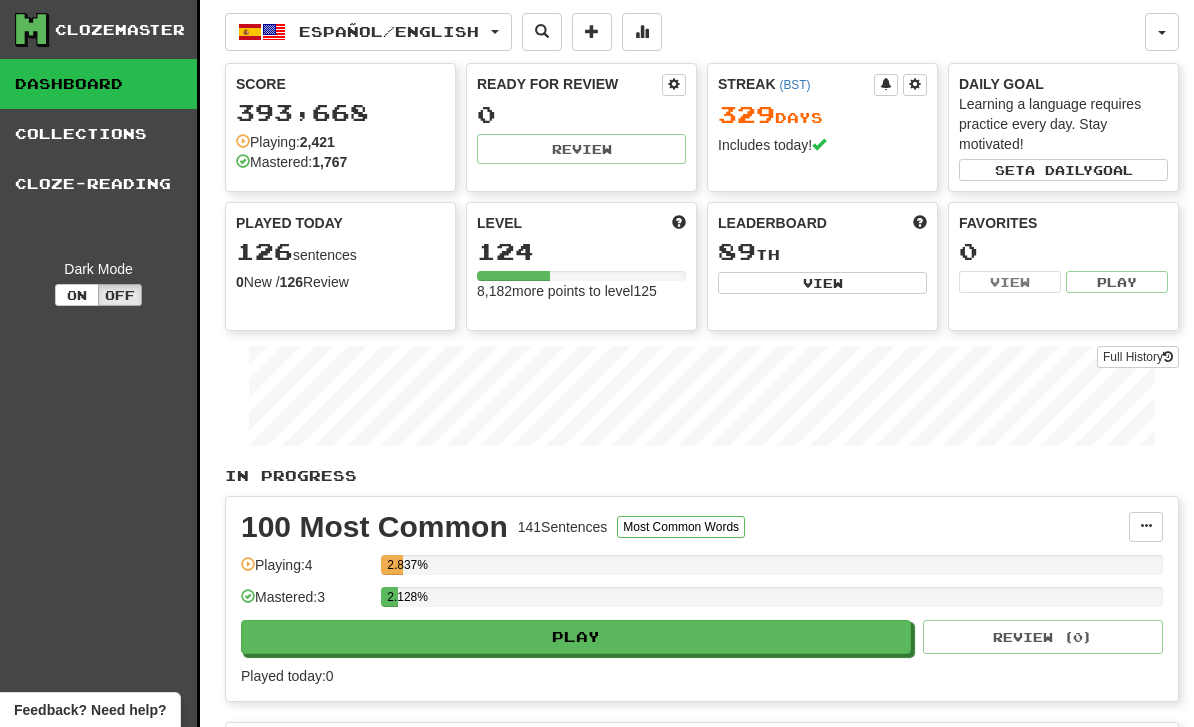 click on "Español  /  English Español  /  English Streak:  [NUMBER]   Review:  [NUMBER] Points today:  [NUMBER]  Language Pairing Username: [USERNAME] Edit  Account  Notifications  Activity Feed  Profile  Leaderboard  Forum  Logout Score [NUMBER], [NUMBER]  Playing:  [NUMBER]  Mastered:  [NUMBER] Ready for Review [NUMBER]   Review Streak   ( BST ) [NUMBER]  Day s Includes today!  Daily Goal Learning a language requires practice every day. Stay motivated! Set  a daily  goal Played Today [NUMBER]  sentences [NUMBER]  New /  [NUMBER]  Review Full History  Level [NUMBER] [NUMBER]  more points to level  [NUMBER] Leaderboard [NUMBER] th View Favorites [NUMBER] View Play Full History  In Progress [NUMBER] Most Common [NUMBER]  Sentences Most Common Words Manage Sentences Unpin from Dashboard  Playing:  [NUMBER] [NUMBER]%  Mastered:  [NUMBER] [NUMBER]% Play Review ( [NUMBER] ) Played today:  [NUMBER] comidas/bebidas [NUMBER]  Sentences Manage Sentences Unpin from Dashboard  Playing:  [NUMBER] [NUMBER]%  Mastered:  [NUMBER] [NUMBER]% Play Review ( [NUMBER] ) Fast Track Level [NUMBER] [NUMBER]  Sentences Fluency Fast Track Manage Sentences Unpin from Dashboard  Playing:  [NUMBER] [NUMBER]%  Mastered:  [NUMBER] [NUMBER]% [NUMBER] )" at bounding box center [702, 1539] 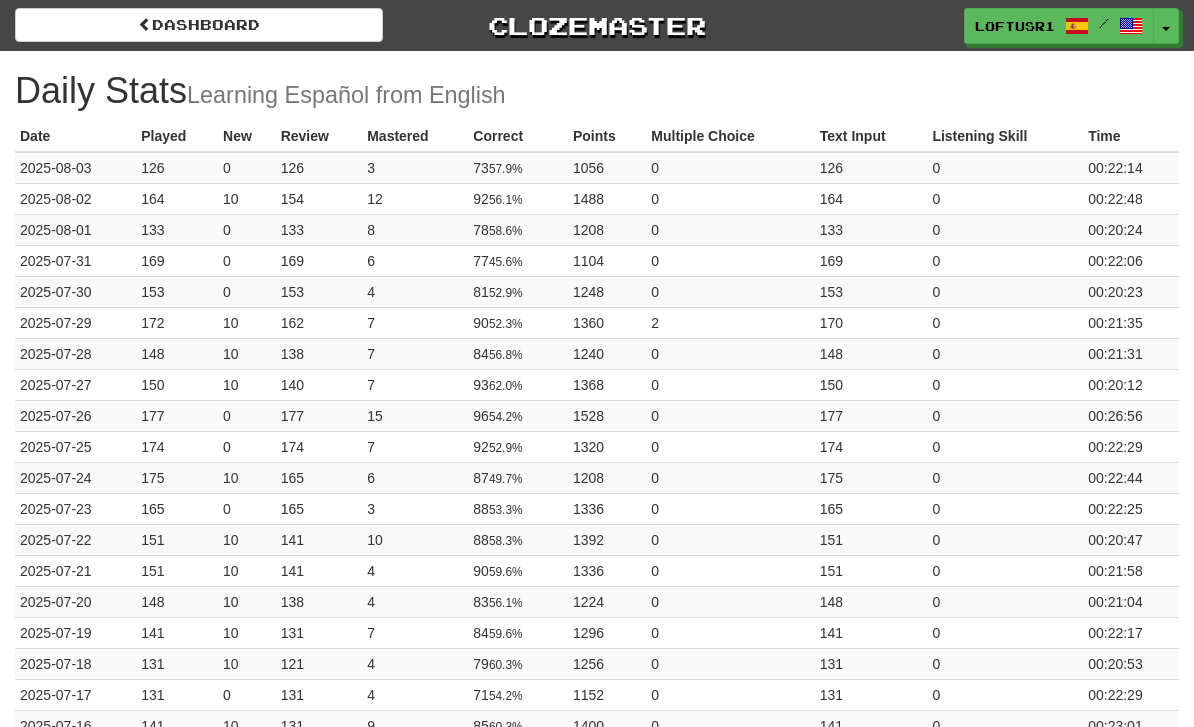 scroll, scrollTop: 0, scrollLeft: 0, axis: both 